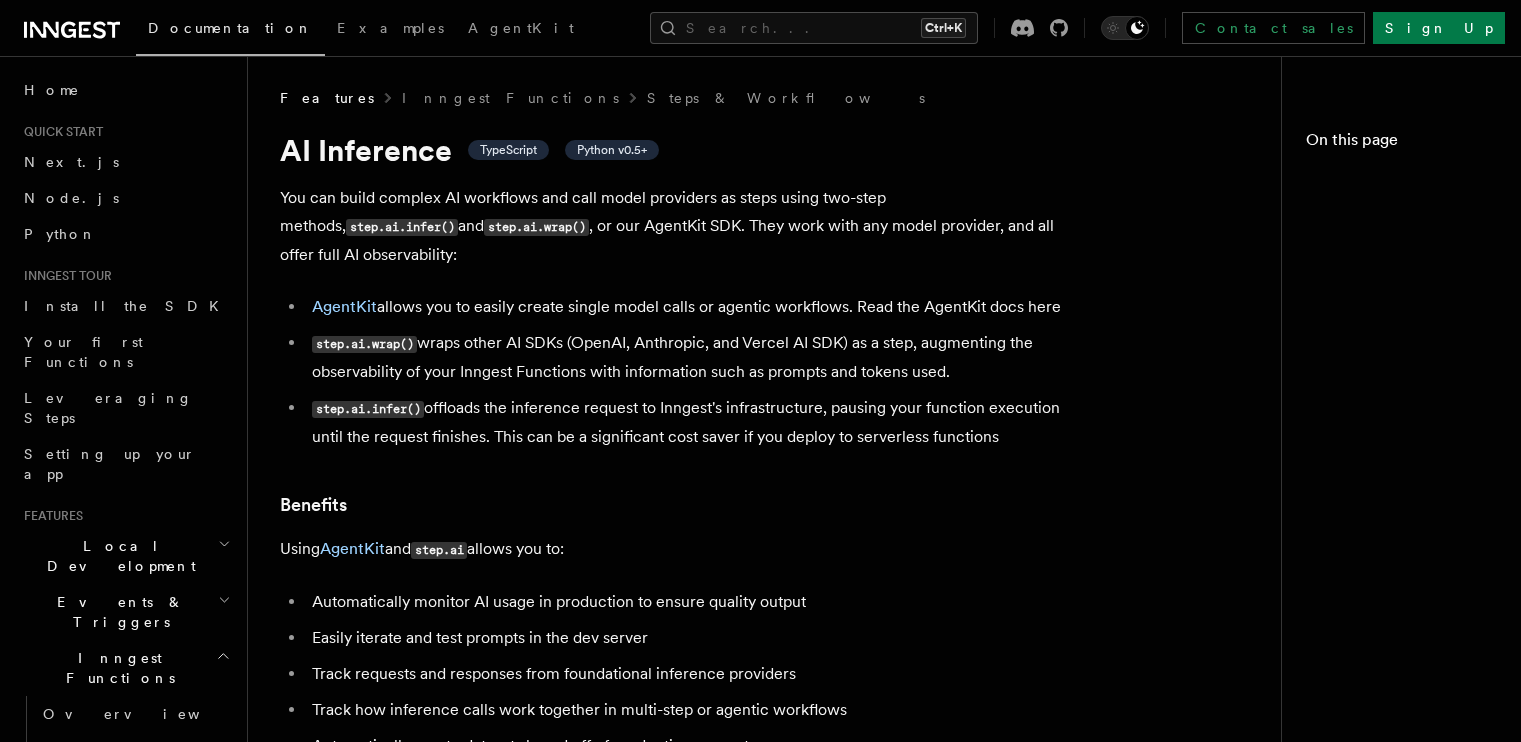 scroll, scrollTop: 0, scrollLeft: 0, axis: both 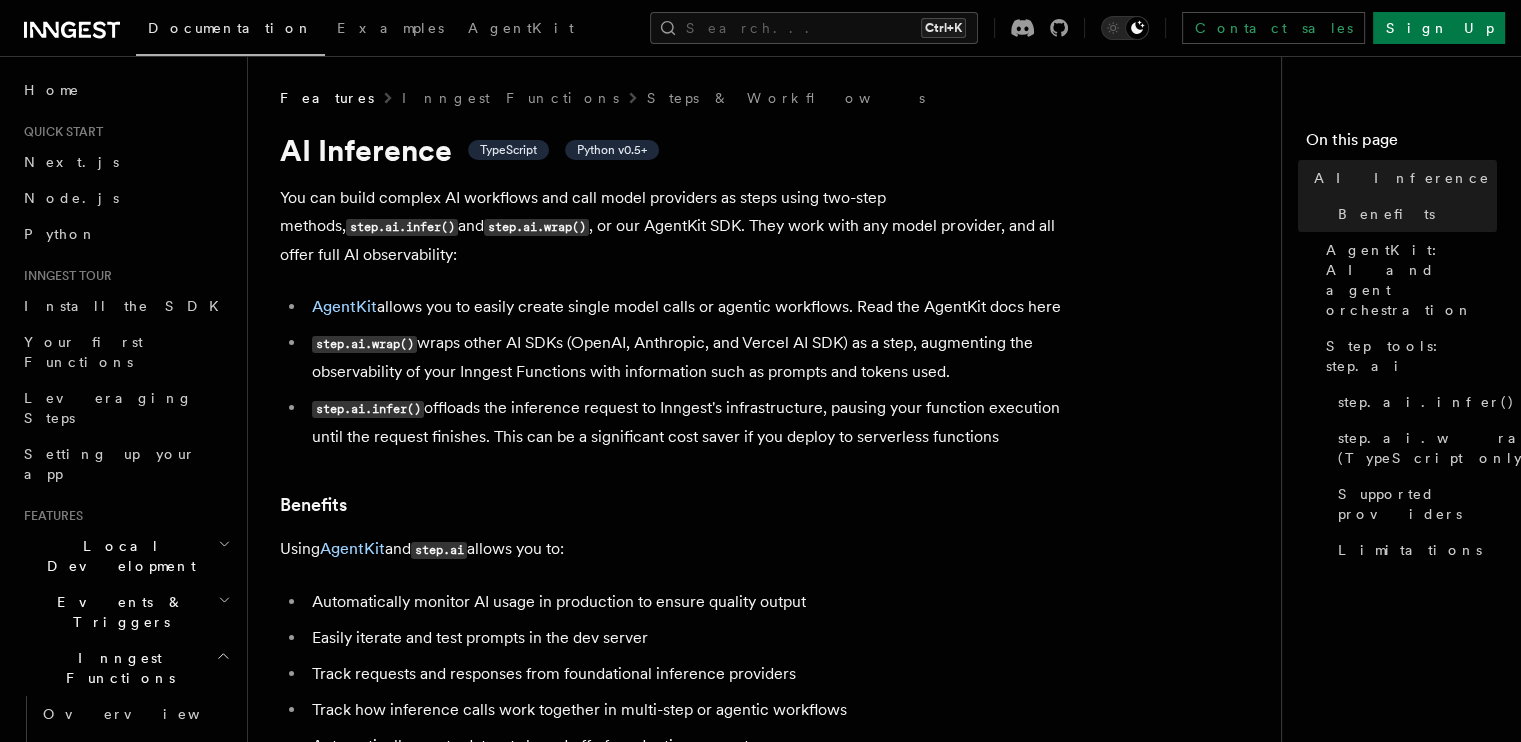click 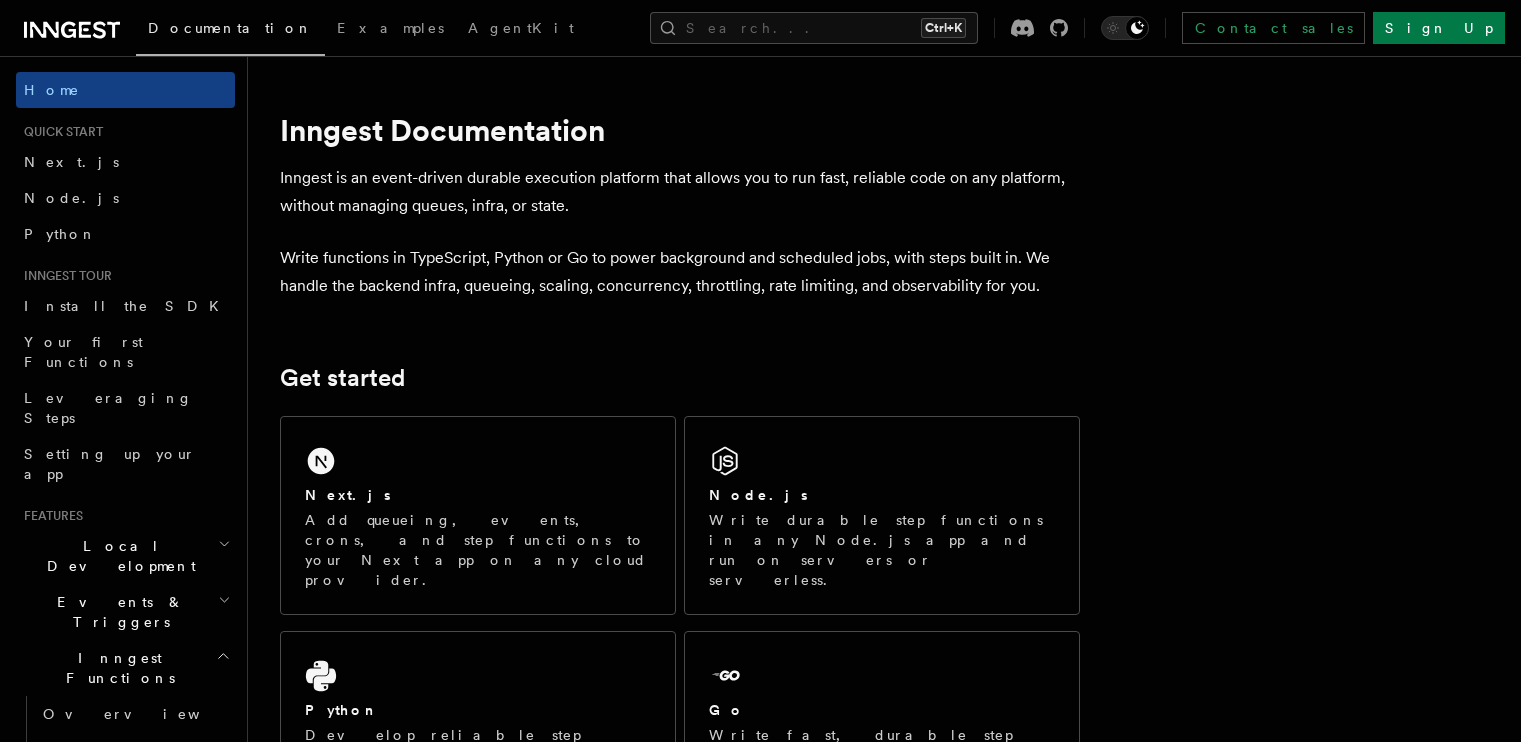 scroll, scrollTop: 0, scrollLeft: 0, axis: both 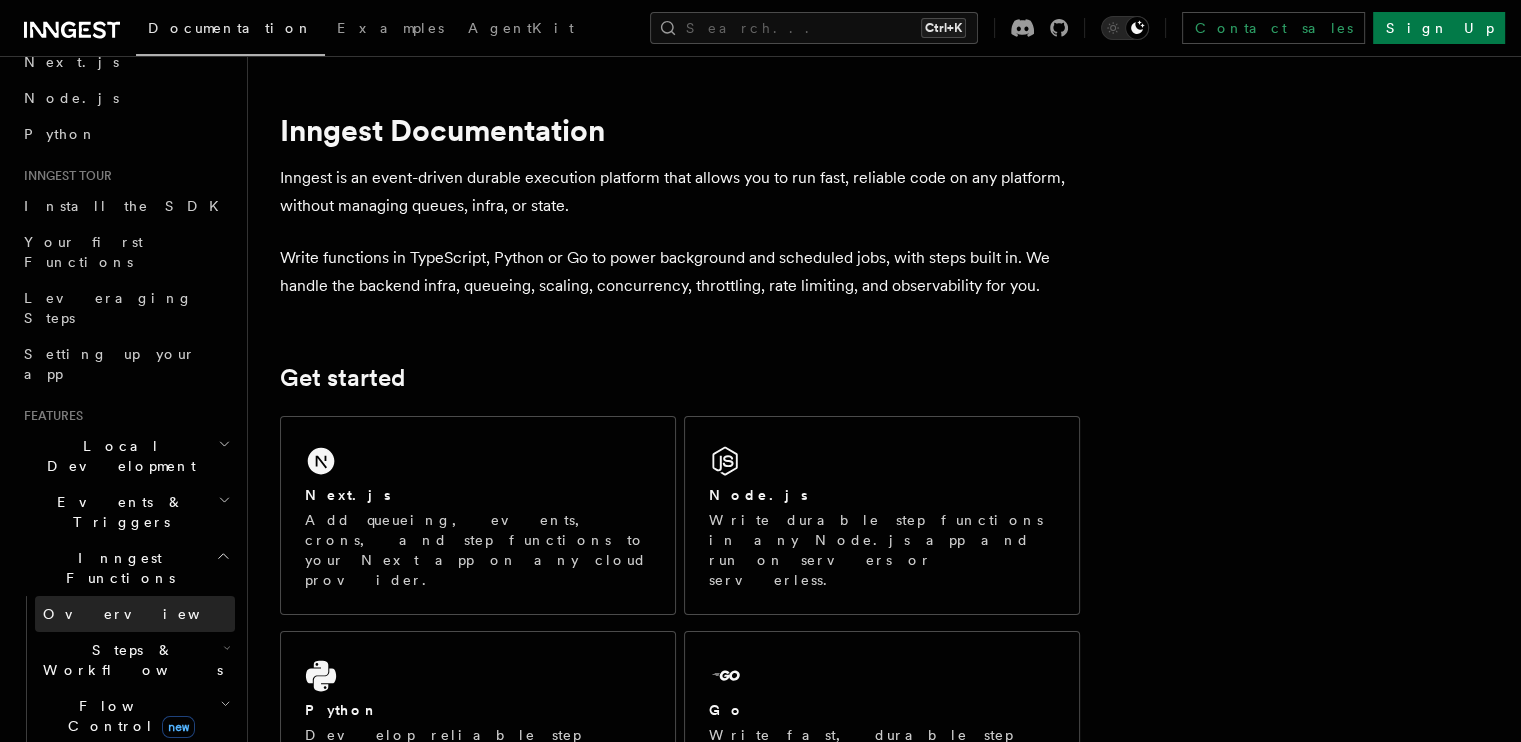 click on "Overview" at bounding box center (135, 614) 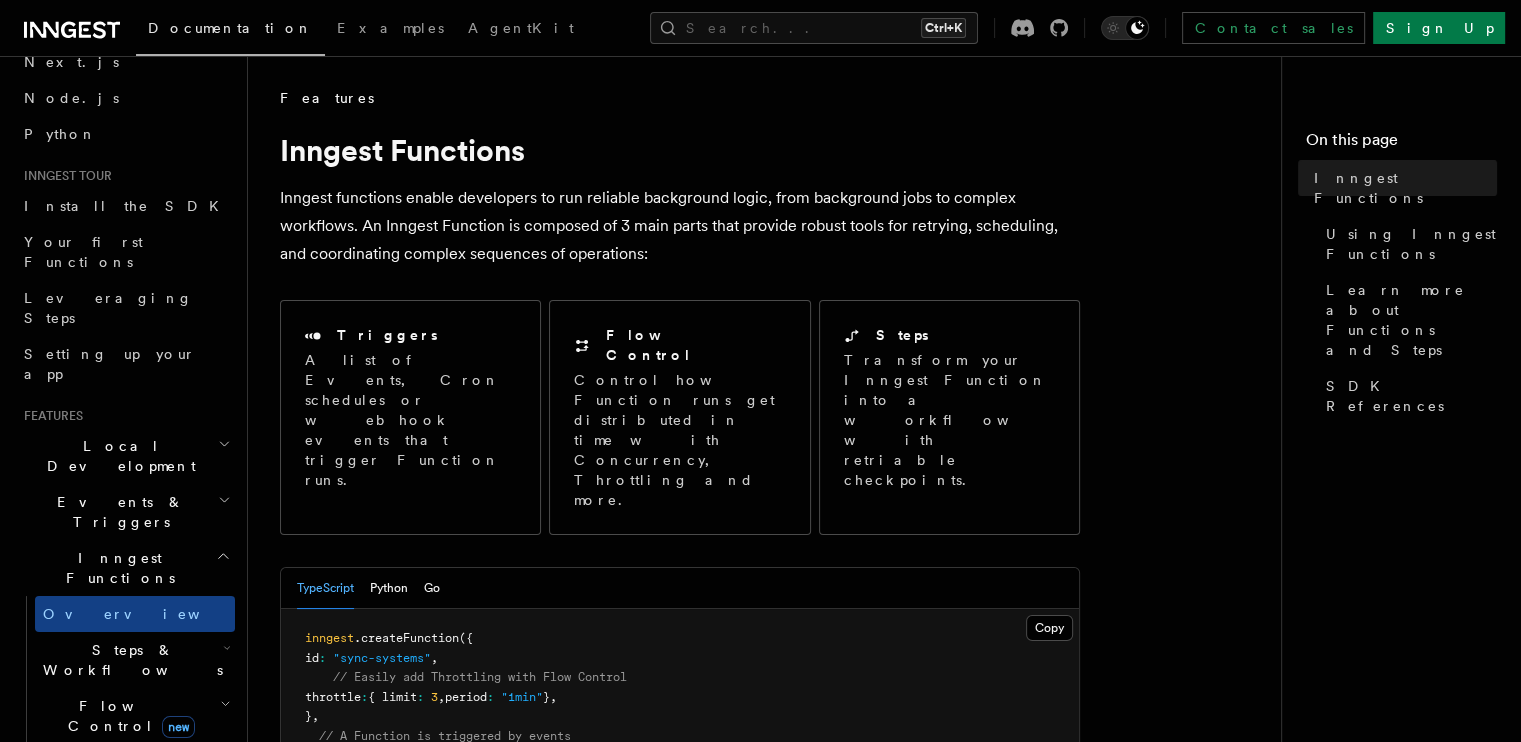 click on "Inngest functions enable developers to run reliable background logic, from background jobs to complex workflows.
An Inngest Function is composed of 3 main parts that provide robust tools for retrying, scheduling, and coordinating complex sequences of operations:" at bounding box center [680, 226] 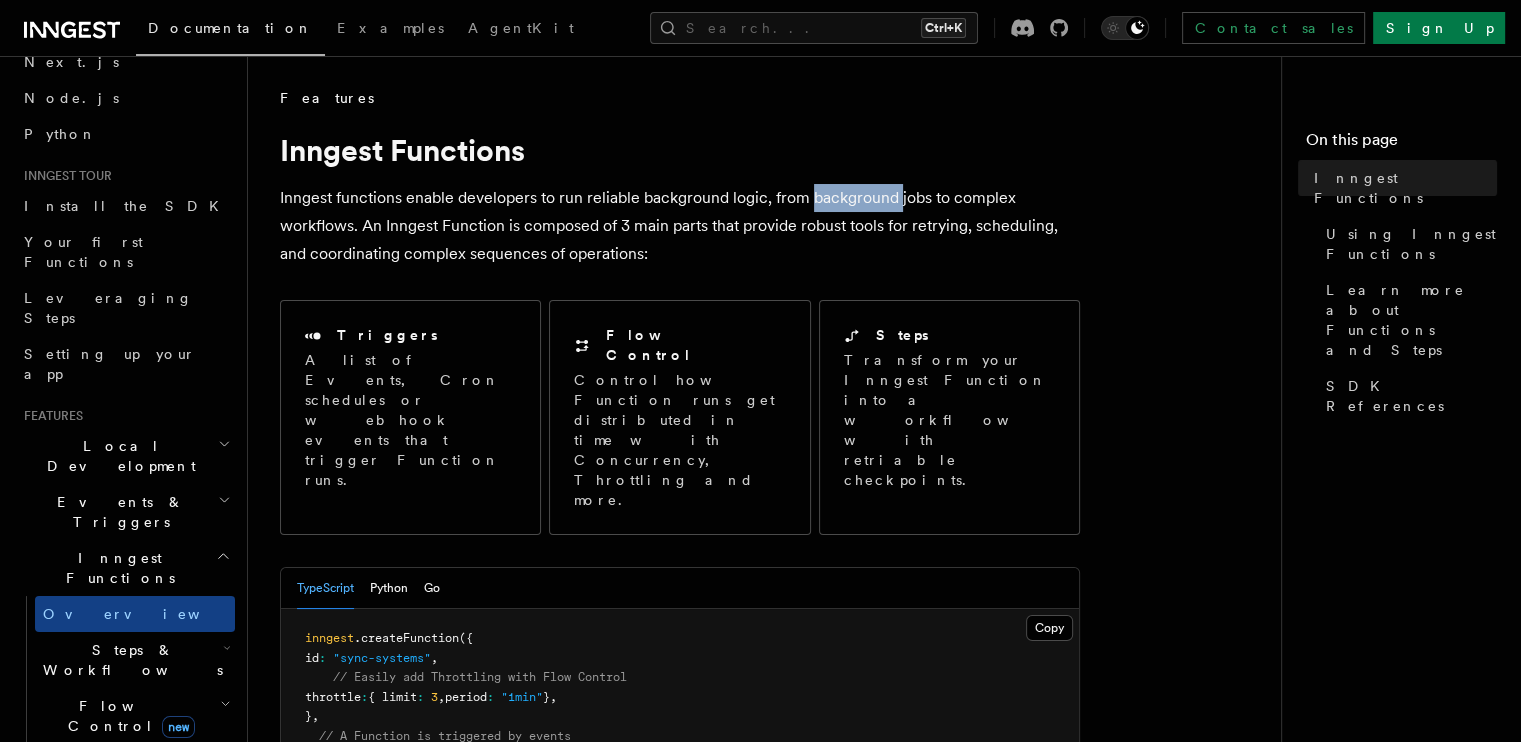 click on "Inngest functions enable developers to run reliable background logic, from background jobs to complex workflows.
An Inngest Function is composed of 3 main parts that provide robust tools for retrying, scheduling, and coordinating complex sequences of operations:" at bounding box center (680, 226) 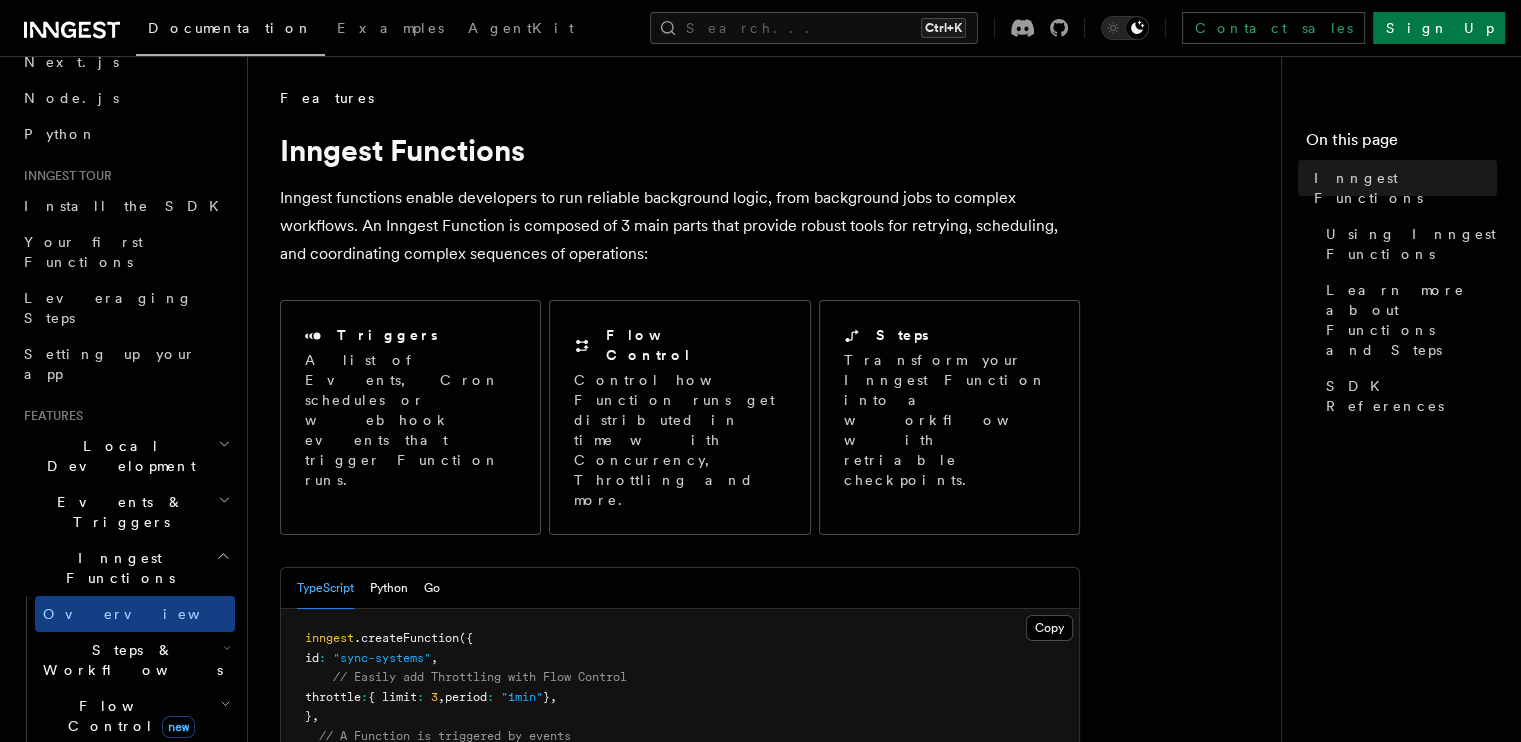 click on "Inngest functions enable developers to run reliable background logic, from background jobs to complex workflows.
An Inngest Function is composed of 3 main parts that provide robust tools for retrying, scheduling, and coordinating complex sequences of operations:" at bounding box center (680, 226) 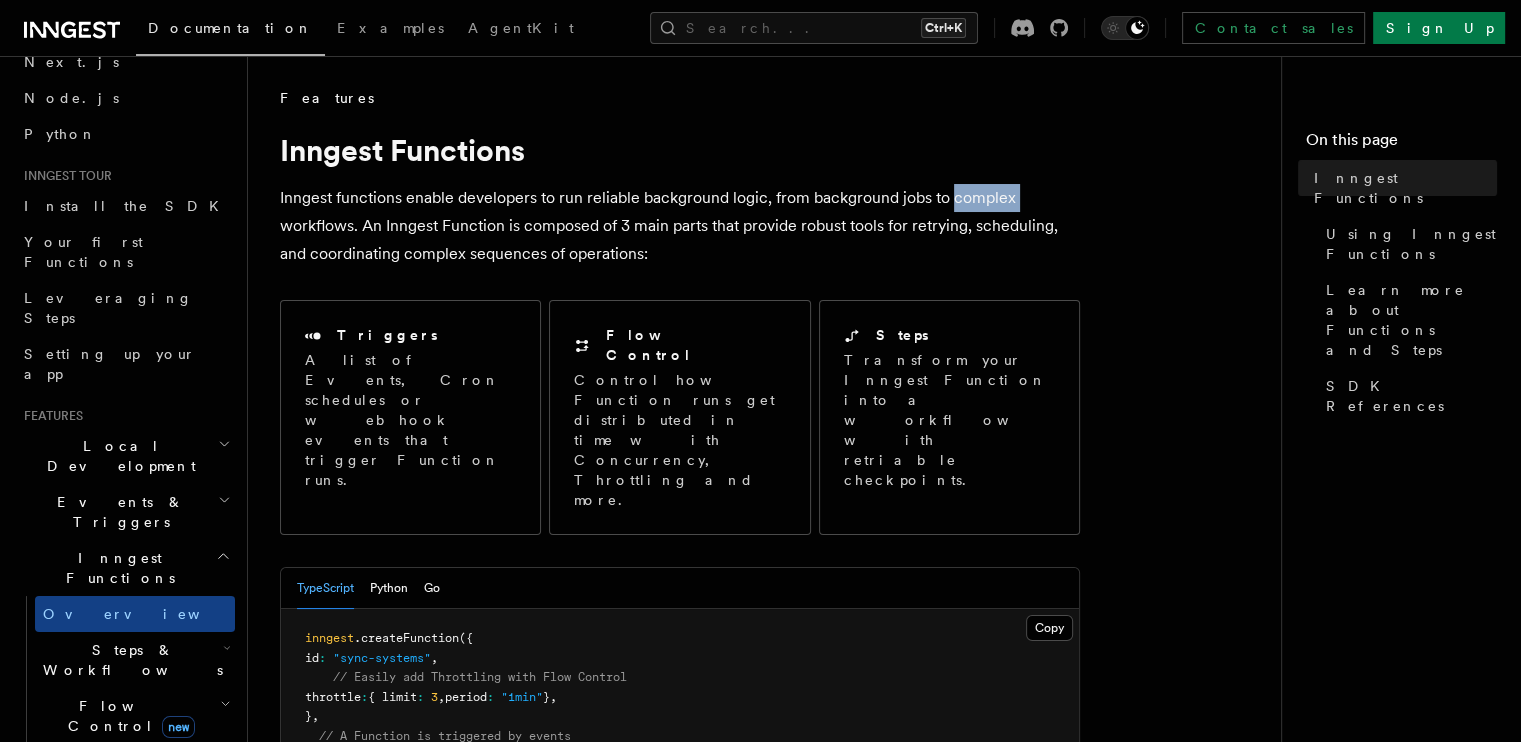 click on "Inngest functions enable developers to run reliable background logic, from background jobs to complex workflows.
An Inngest Function is composed of 3 main parts that provide robust tools for retrying, scheduling, and coordinating complex sequences of operations:" at bounding box center (680, 226) 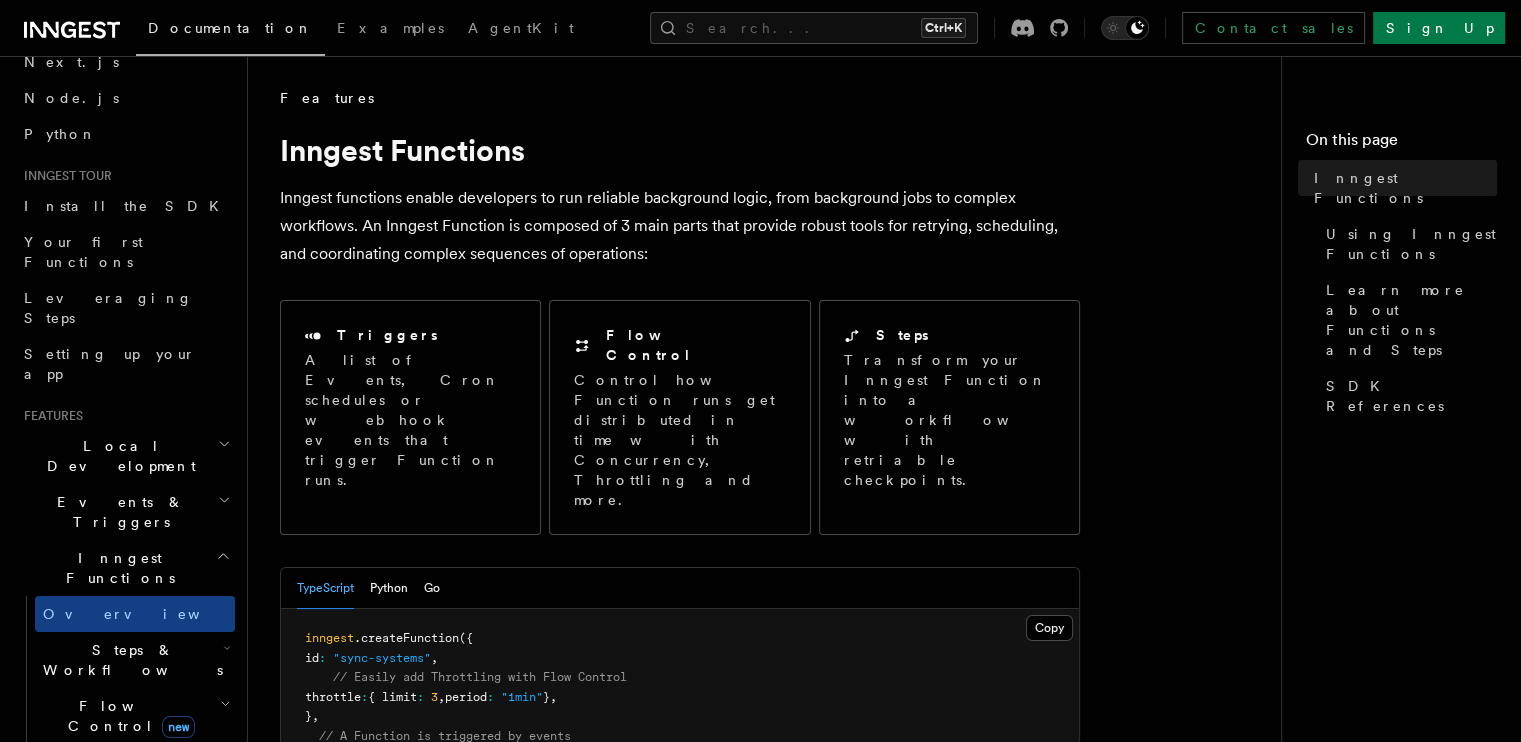 click on "Inngest functions enable developers to run reliable background logic, from background jobs to complex workflows.
An Inngest Function is composed of 3 main parts that provide robust tools for retrying, scheduling, and coordinating complex sequences of operations:" at bounding box center (680, 226) 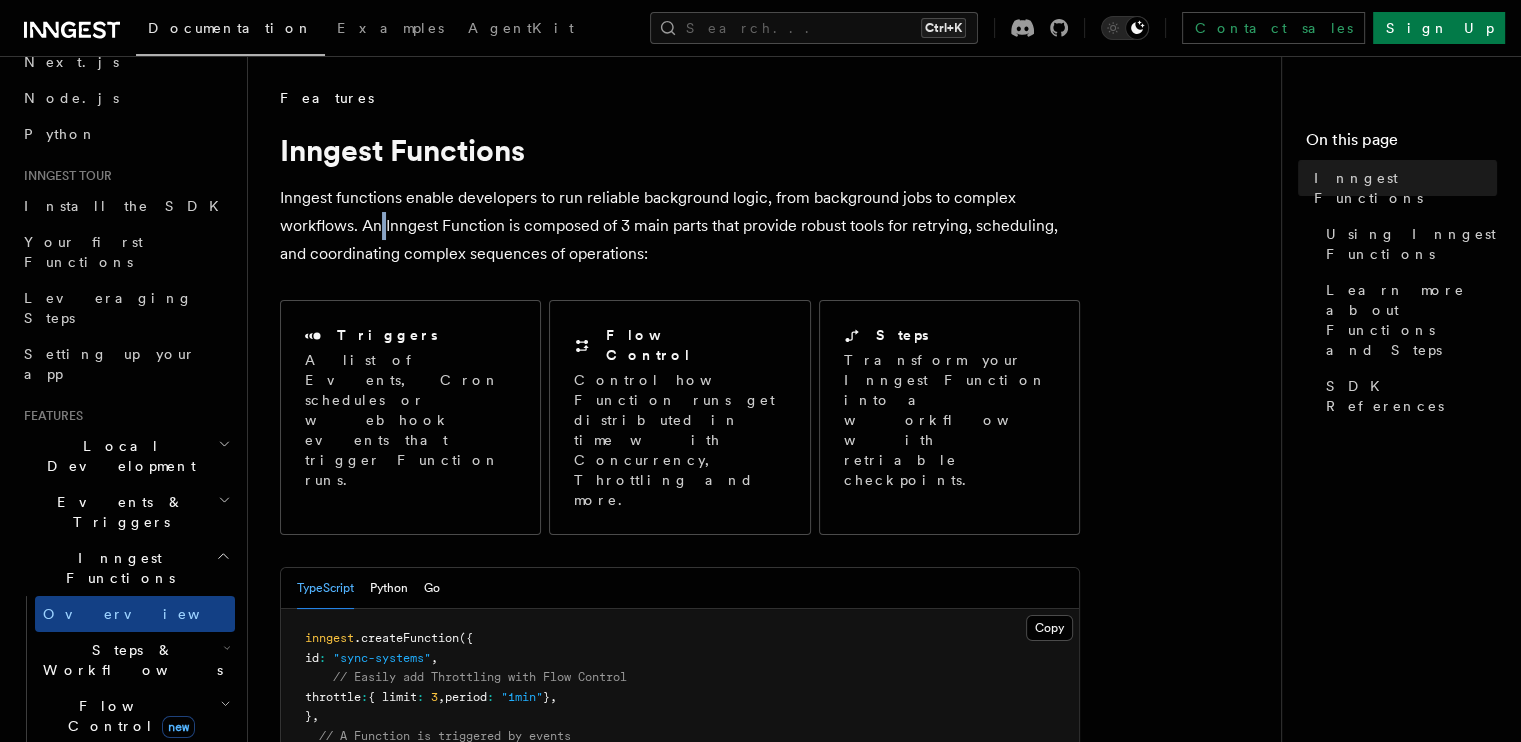 click on "Inngest functions enable developers to run reliable background logic, from background jobs to complex workflows.
An Inngest Function is composed of 3 main parts that provide robust tools for retrying, scheduling, and coordinating complex sequences of operations:" at bounding box center [680, 226] 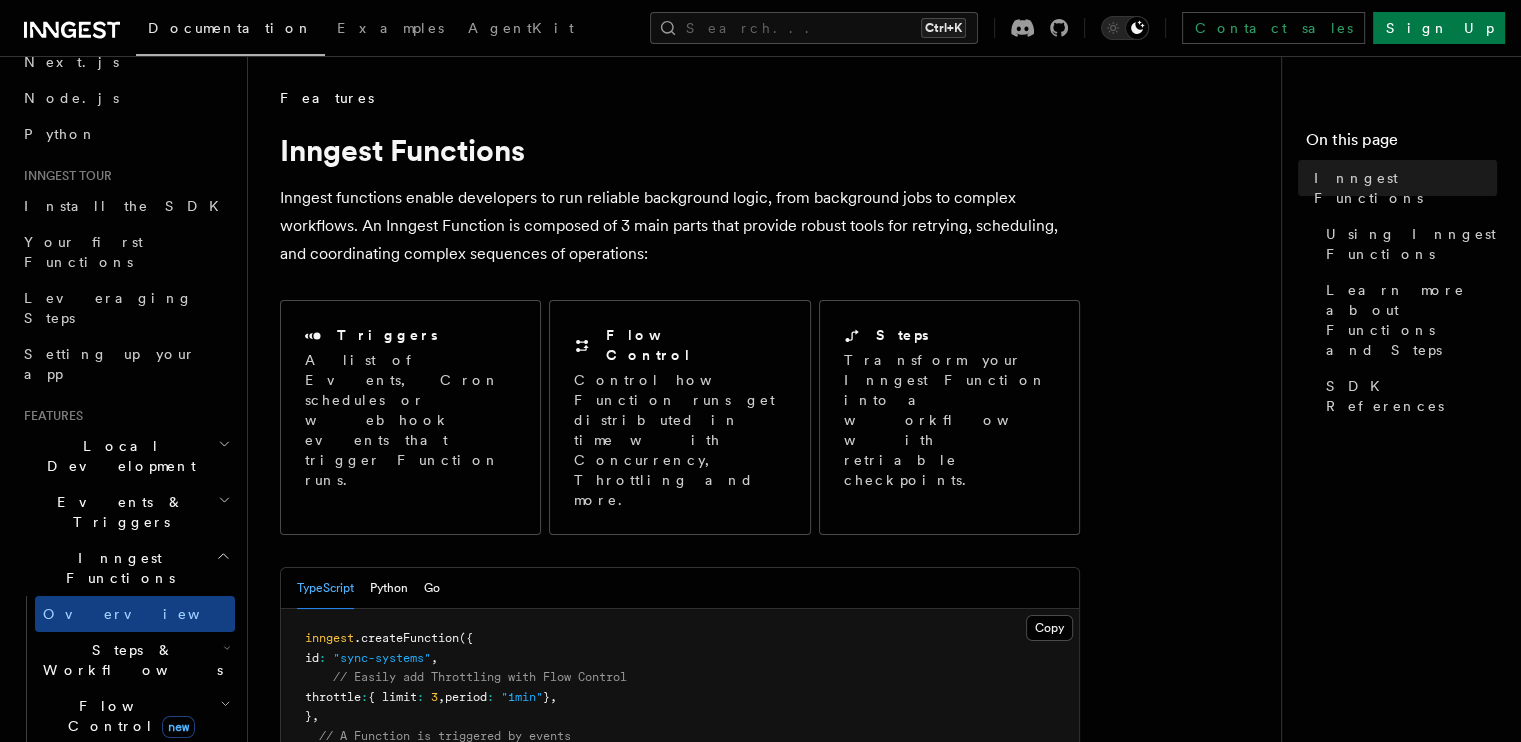 click on "Inngest functions enable developers to run reliable background logic, from background jobs to complex workflows.
An Inngest Function is composed of 3 main parts that provide robust tools for retrying, scheduling, and coordinating complex sequences of operations:" at bounding box center (680, 226) 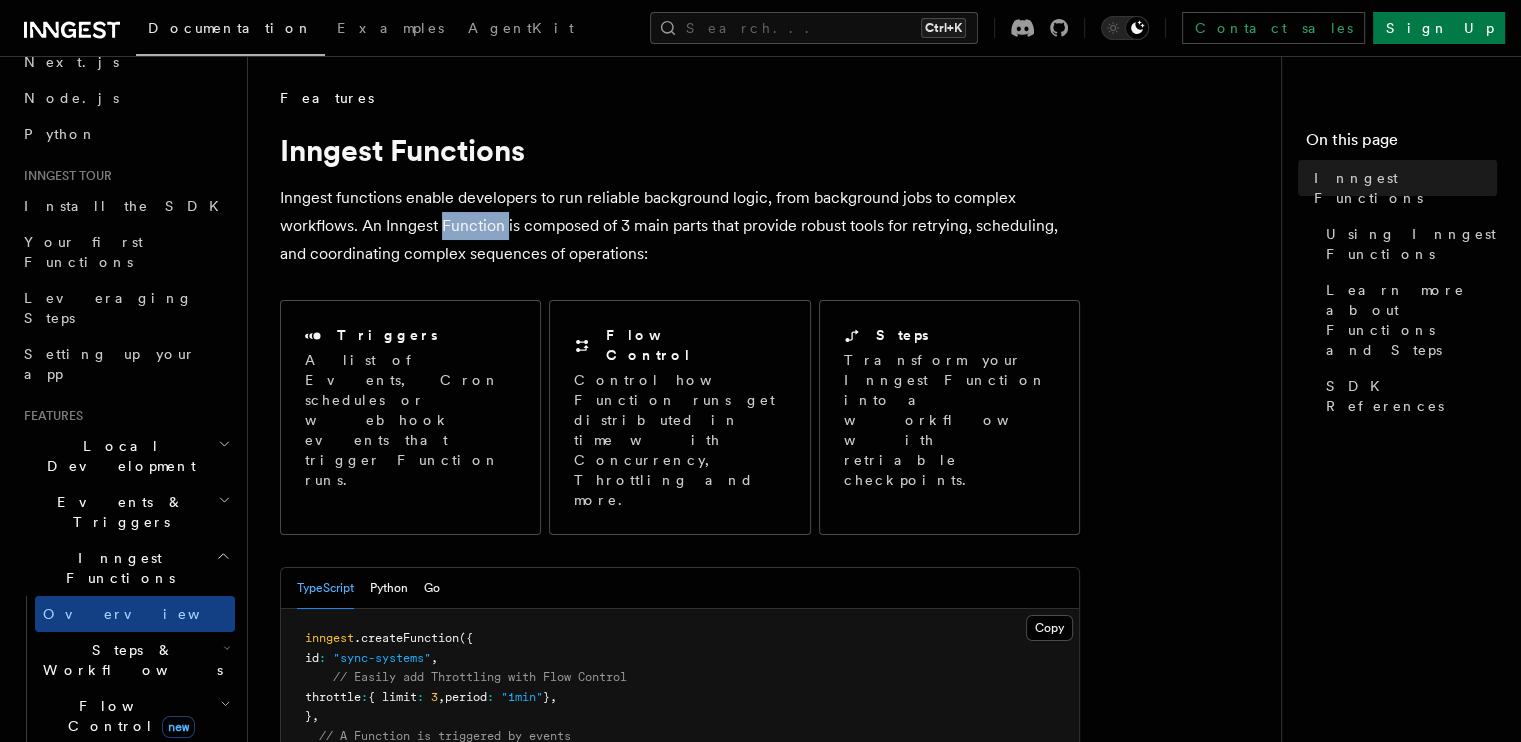 click on "Inngest functions enable developers to run reliable background logic, from background jobs to complex workflows.
An Inngest Function is composed of 3 main parts that provide robust tools for retrying, scheduling, and coordinating complex sequences of operations:" at bounding box center (680, 226) 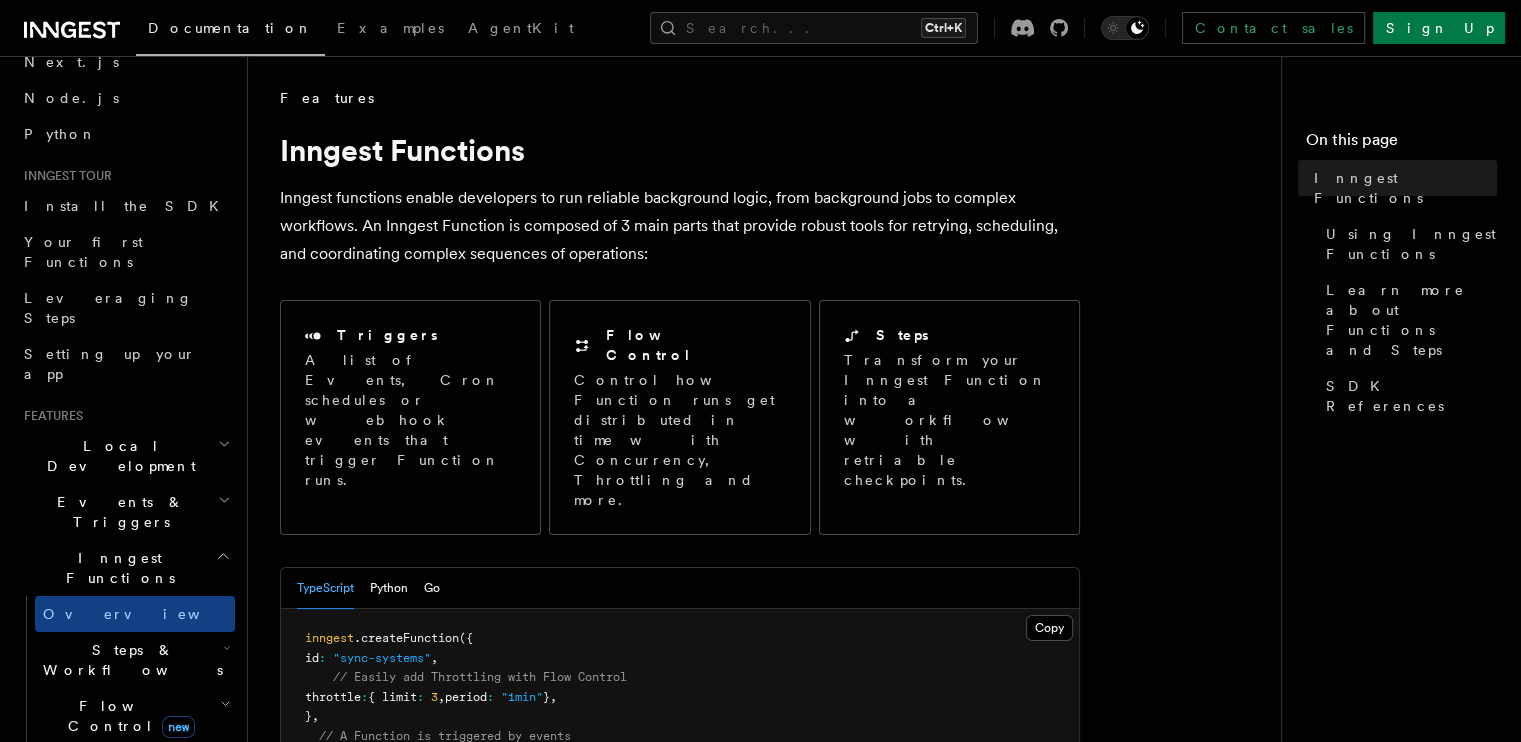 click on "Inngest functions enable developers to run reliable background logic, from background jobs to complex workflows.
An Inngest Function is composed of 3 main parts that provide robust tools for retrying, scheduling, and coordinating complex sequences of operations:" at bounding box center [680, 226] 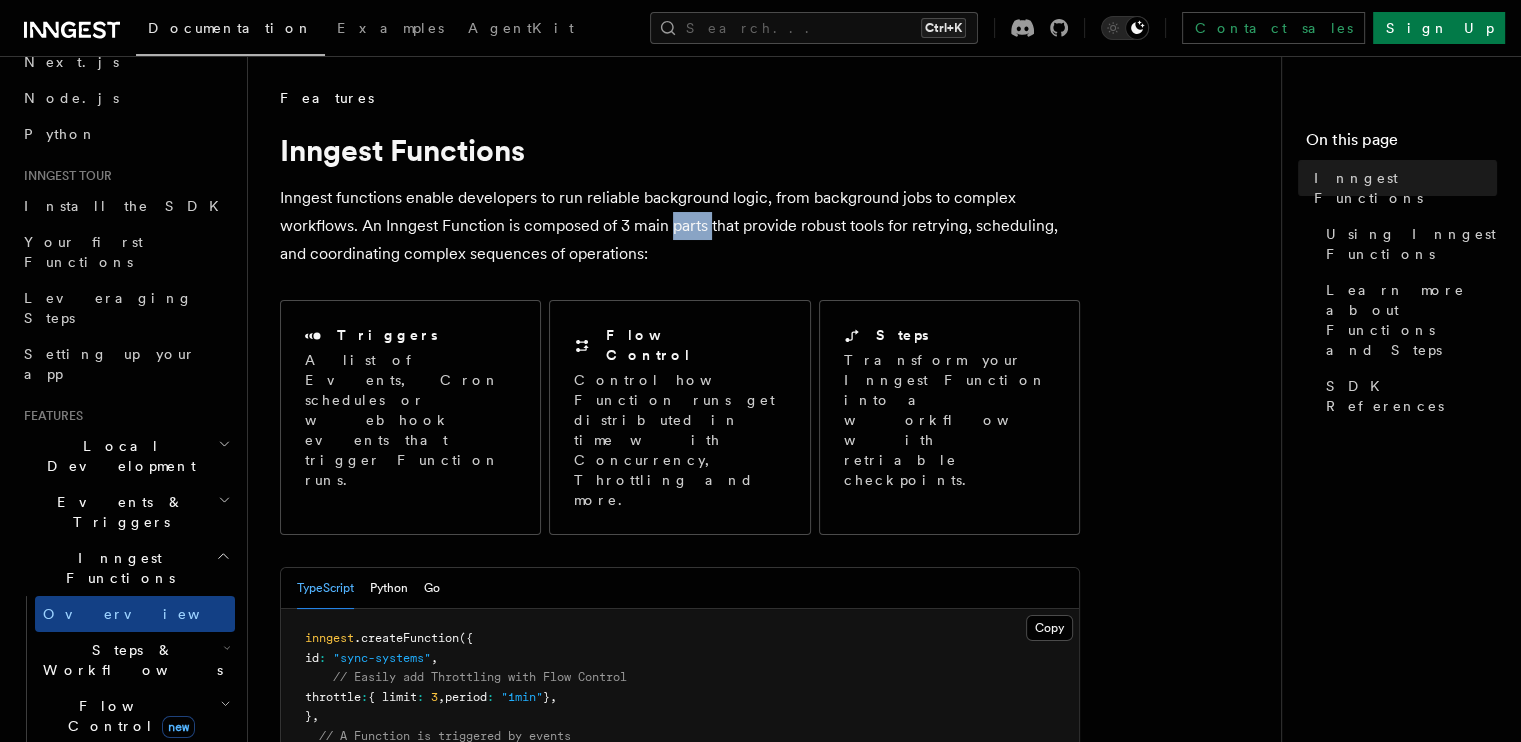 click on "Inngest functions enable developers to run reliable background logic, from background jobs to complex workflows.
An Inngest Function is composed of 3 main parts that provide robust tools for retrying, scheduling, and coordinating complex sequences of operations:" at bounding box center (680, 226) 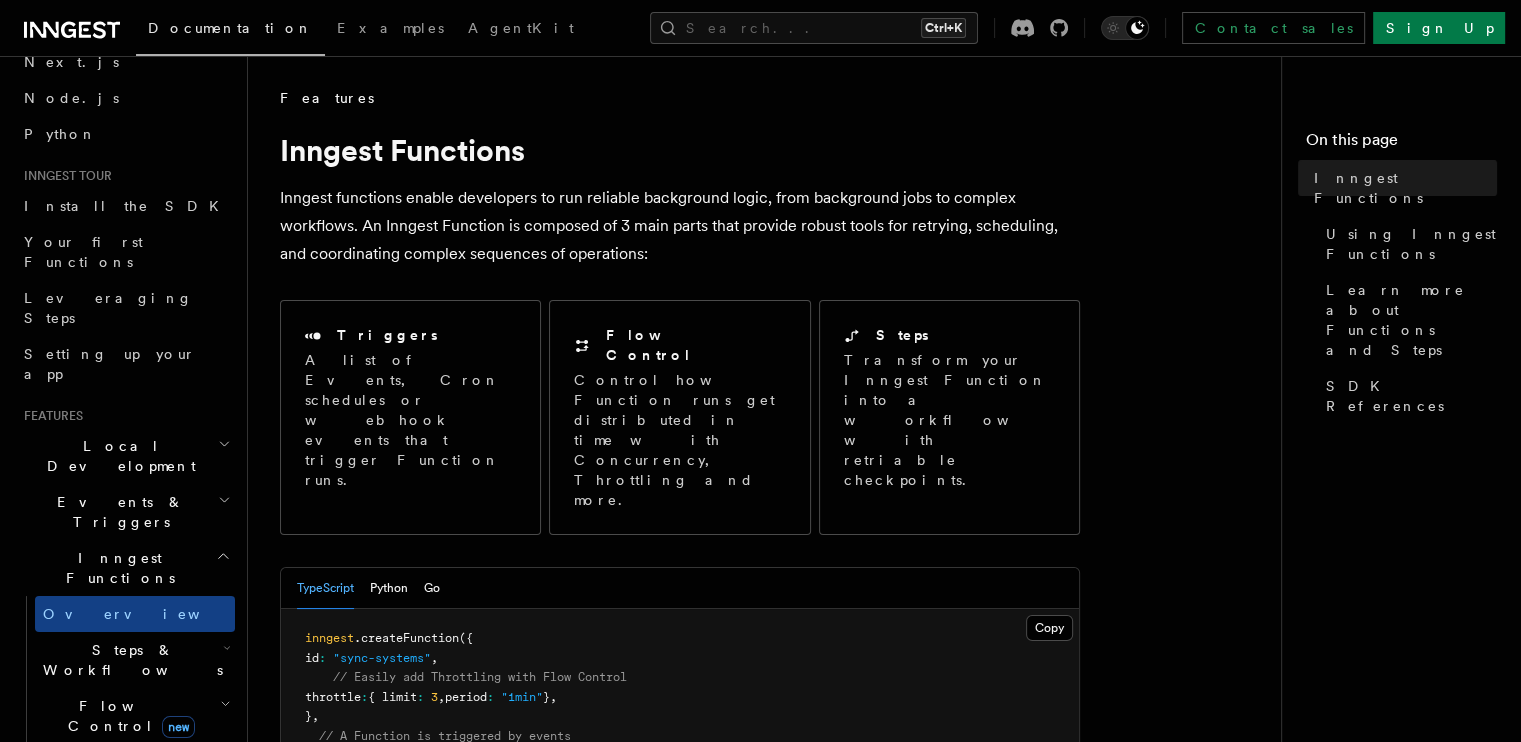 click on "Inngest functions enable developers to run reliable background logic, from background jobs to complex workflows.
An Inngest Function is composed of 3 main parts that provide robust tools for retrying, scheduling, and coordinating complex sequences of operations:" at bounding box center (680, 226) 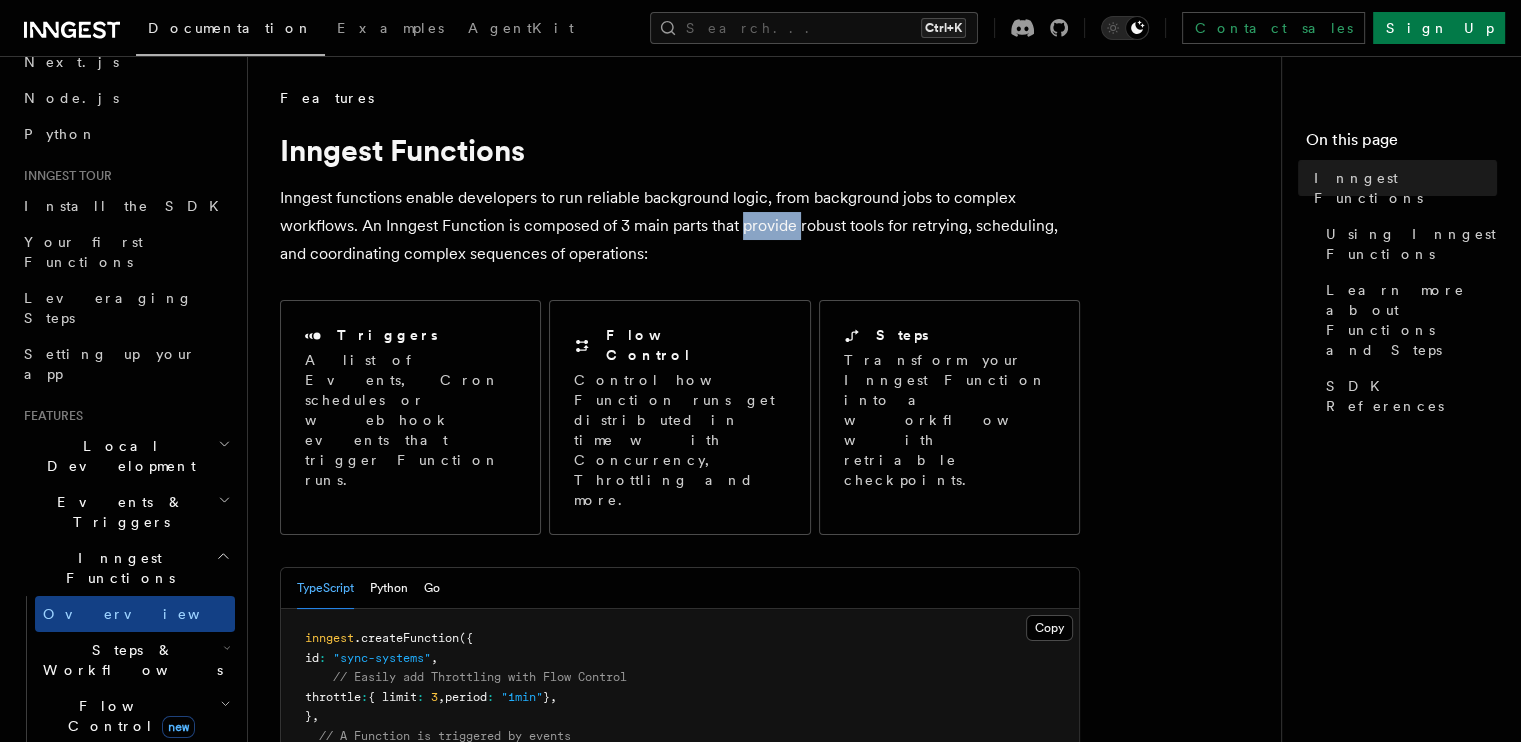 click on "Inngest functions enable developers to run reliable background logic, from background jobs to complex workflows.
An Inngest Function is composed of 3 main parts that provide robust tools for retrying, scheduling, and coordinating complex sequences of operations:" at bounding box center (680, 226) 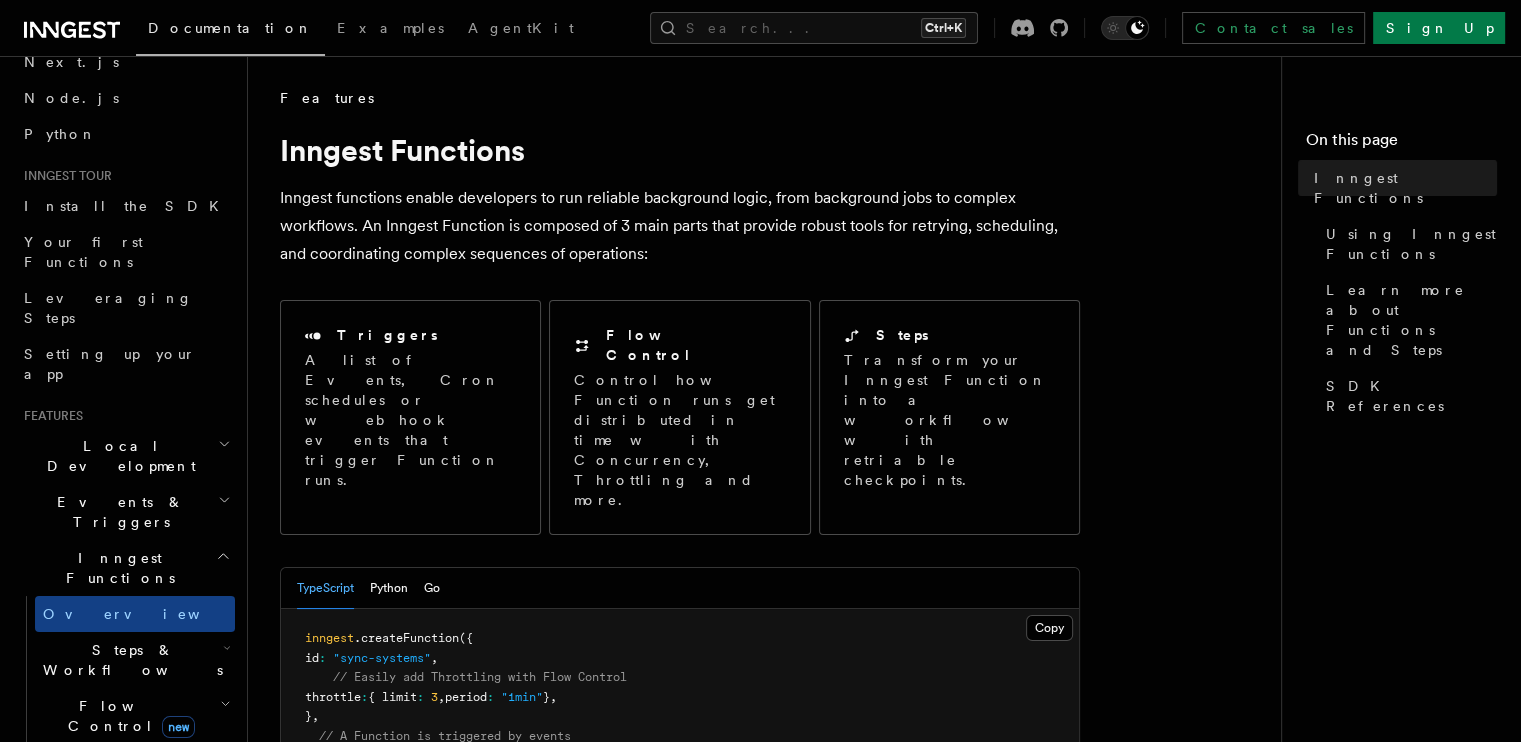 click on "Inngest functions enable developers to run reliable background logic, from background jobs to complex workflows.
An Inngest Function is composed of 3 main parts that provide robust tools for retrying, scheduling, and coordinating complex sequences of operations:" at bounding box center (680, 226) 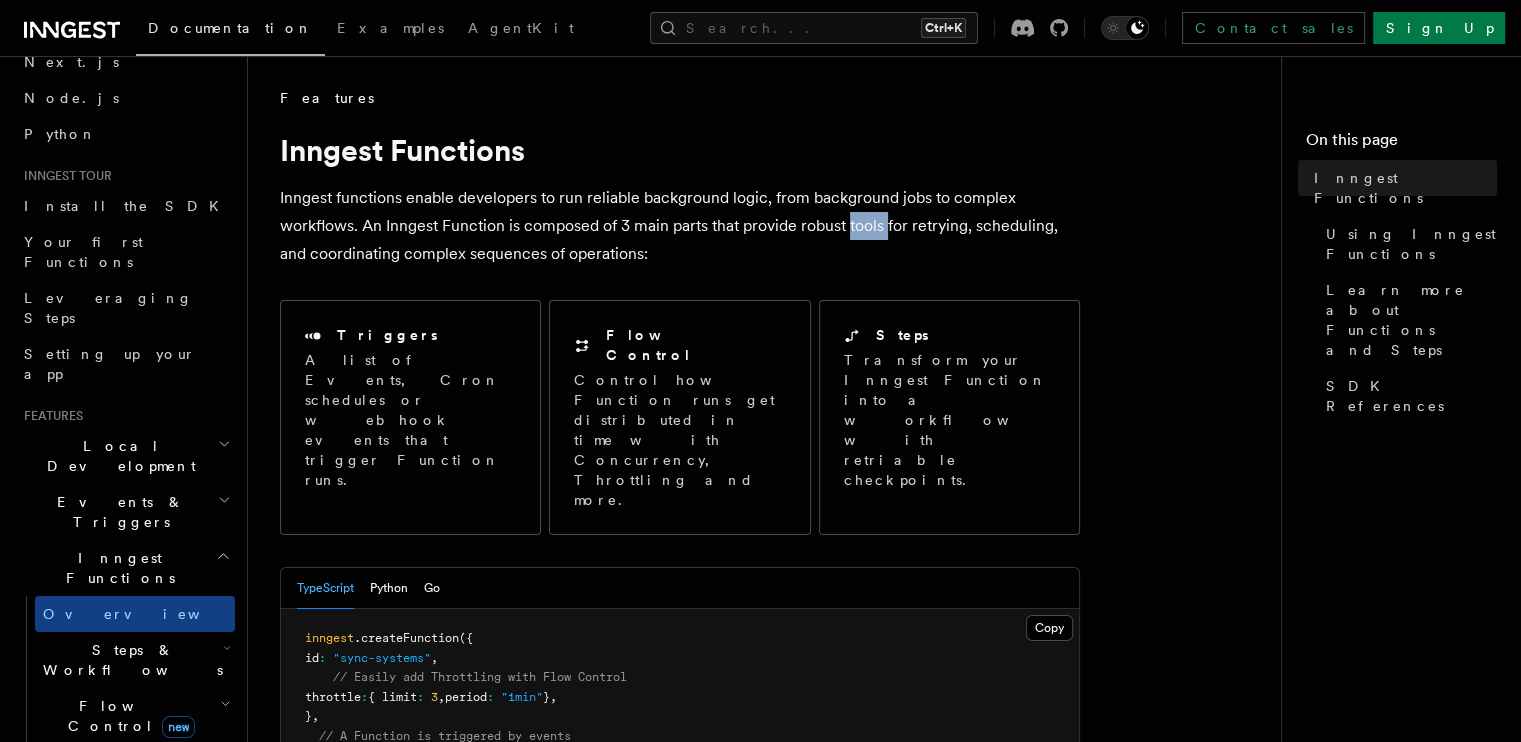 click on "Inngest functions enable developers to run reliable background logic, from background jobs to complex workflows.
An Inngest Function is composed of 3 main parts that provide robust tools for retrying, scheduling, and coordinating complex sequences of operations:" at bounding box center (680, 226) 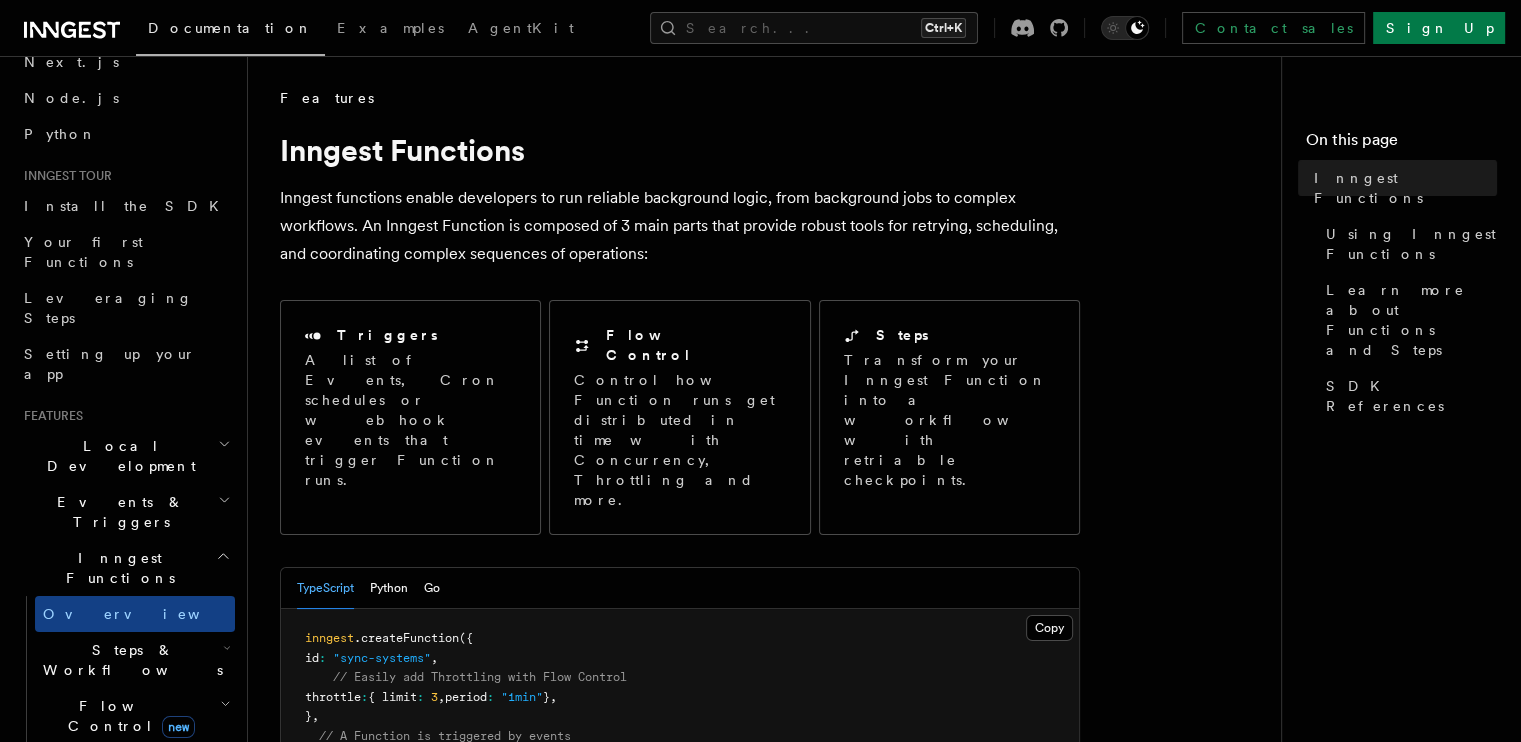 click on "Inngest functions enable developers to run reliable background logic, from background jobs to complex workflows.
An Inngest Function is composed of 3 main parts that provide robust tools for retrying, scheduling, and coordinating complex sequences of operations:" at bounding box center (680, 226) 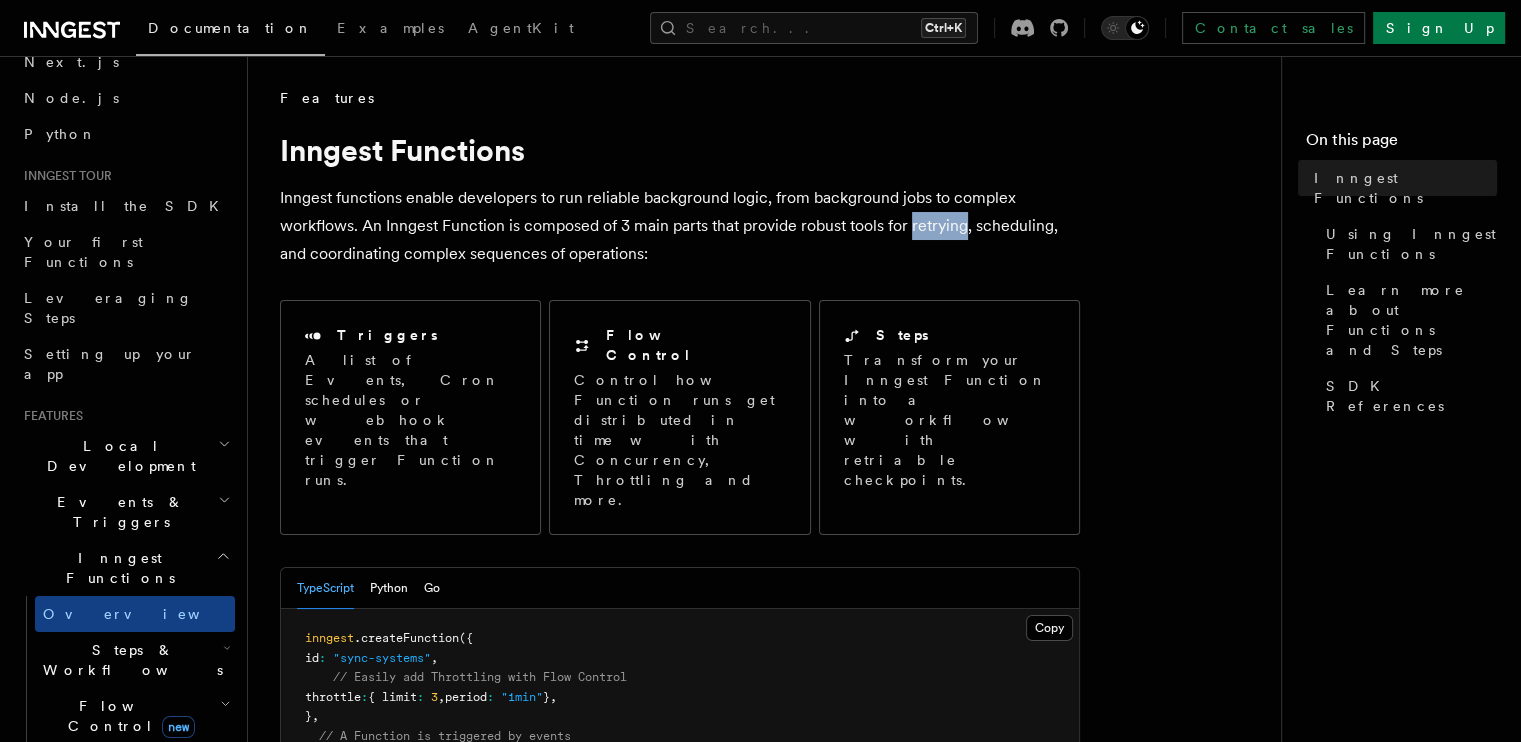 click on "Inngest functions enable developers to run reliable background logic, from background jobs to complex workflows.
An Inngest Function is composed of 3 main parts that provide robust tools for retrying, scheduling, and coordinating complex sequences of operations:" at bounding box center (680, 226) 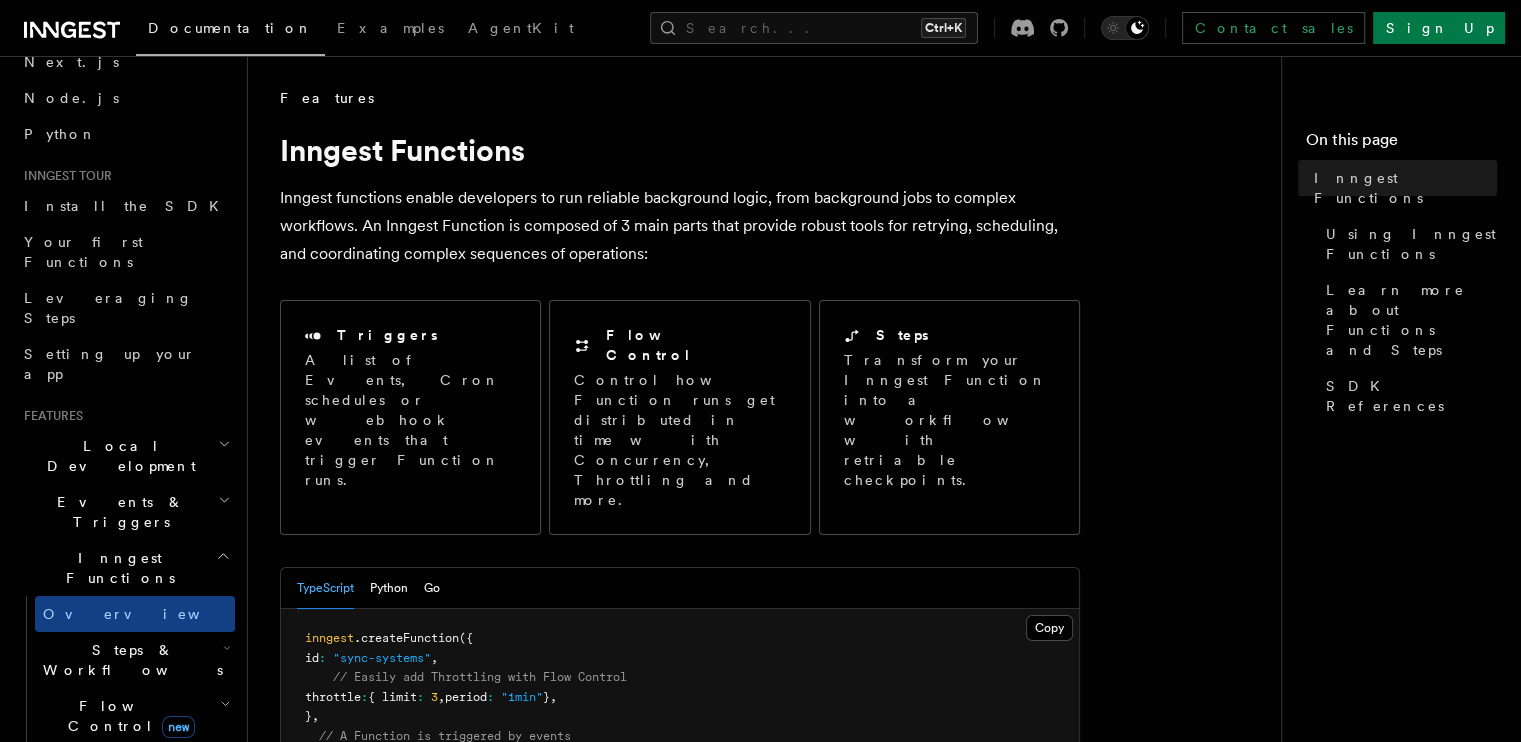 click on "Inngest functions enable developers to run reliable background logic, from background jobs to complex workflows.
An Inngest Function is composed of 3 main parts that provide robust tools for retrying, scheduling, and coordinating complex sequences of operations:" at bounding box center [680, 226] 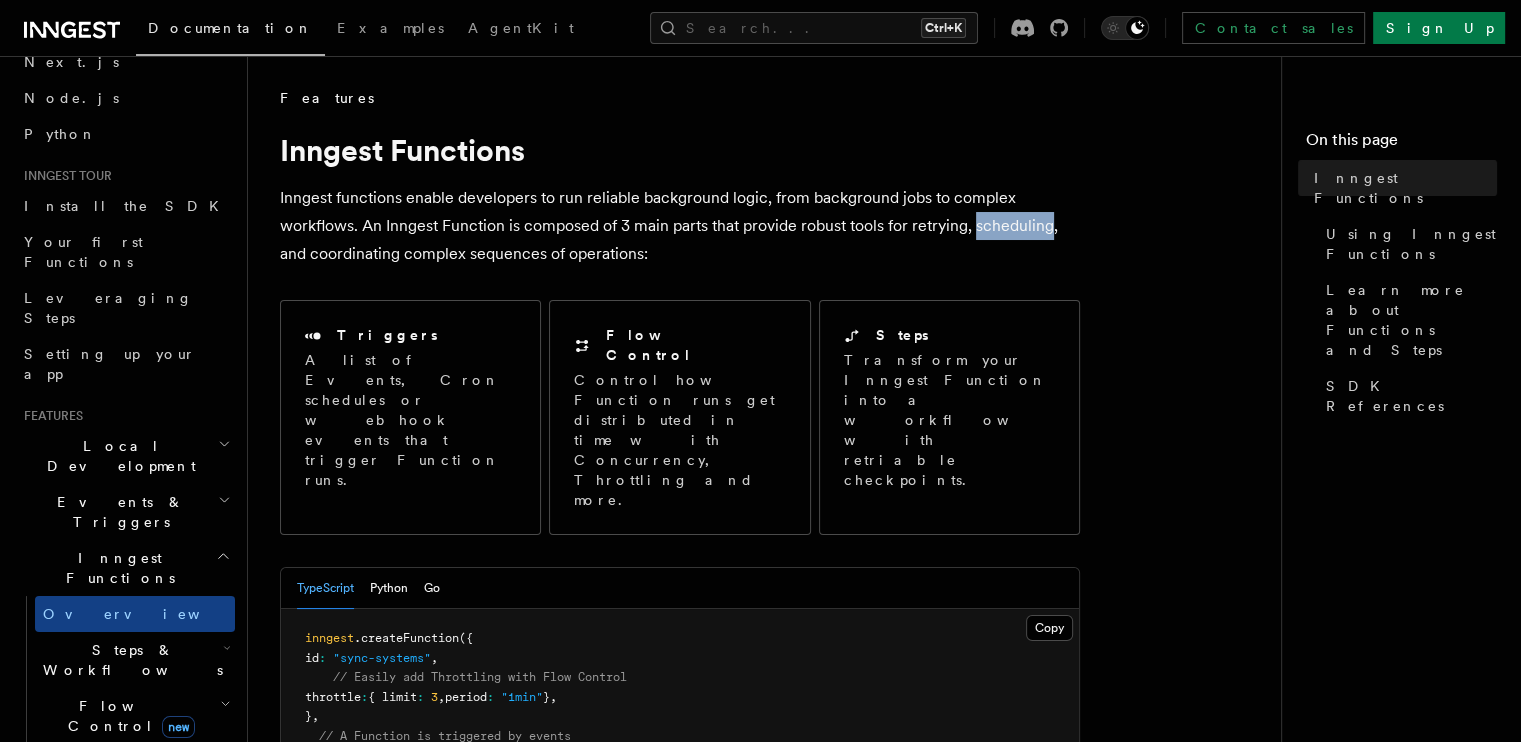 click on "Inngest functions enable developers to run reliable background logic, from background jobs to complex workflows.
An Inngest Function is composed of 3 main parts that provide robust tools for retrying, scheduling, and coordinating complex sequences of operations:" at bounding box center (680, 226) 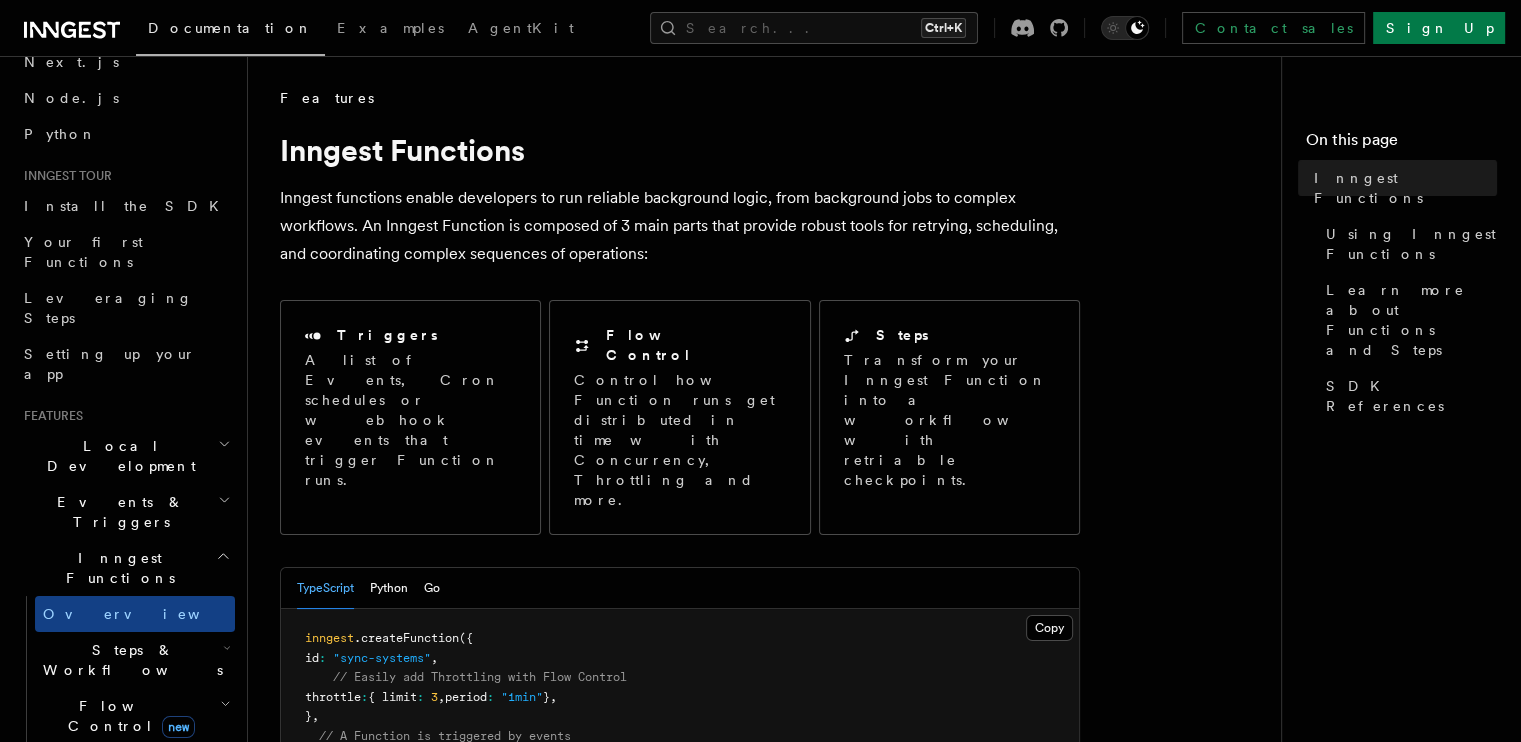 click on "Inngest functions enable developers to run reliable background logic, from background jobs to complex workflows.
An Inngest Function is composed of 3 main parts that provide robust tools for retrying, scheduling, and coordinating complex sequences of operations:" at bounding box center (680, 226) 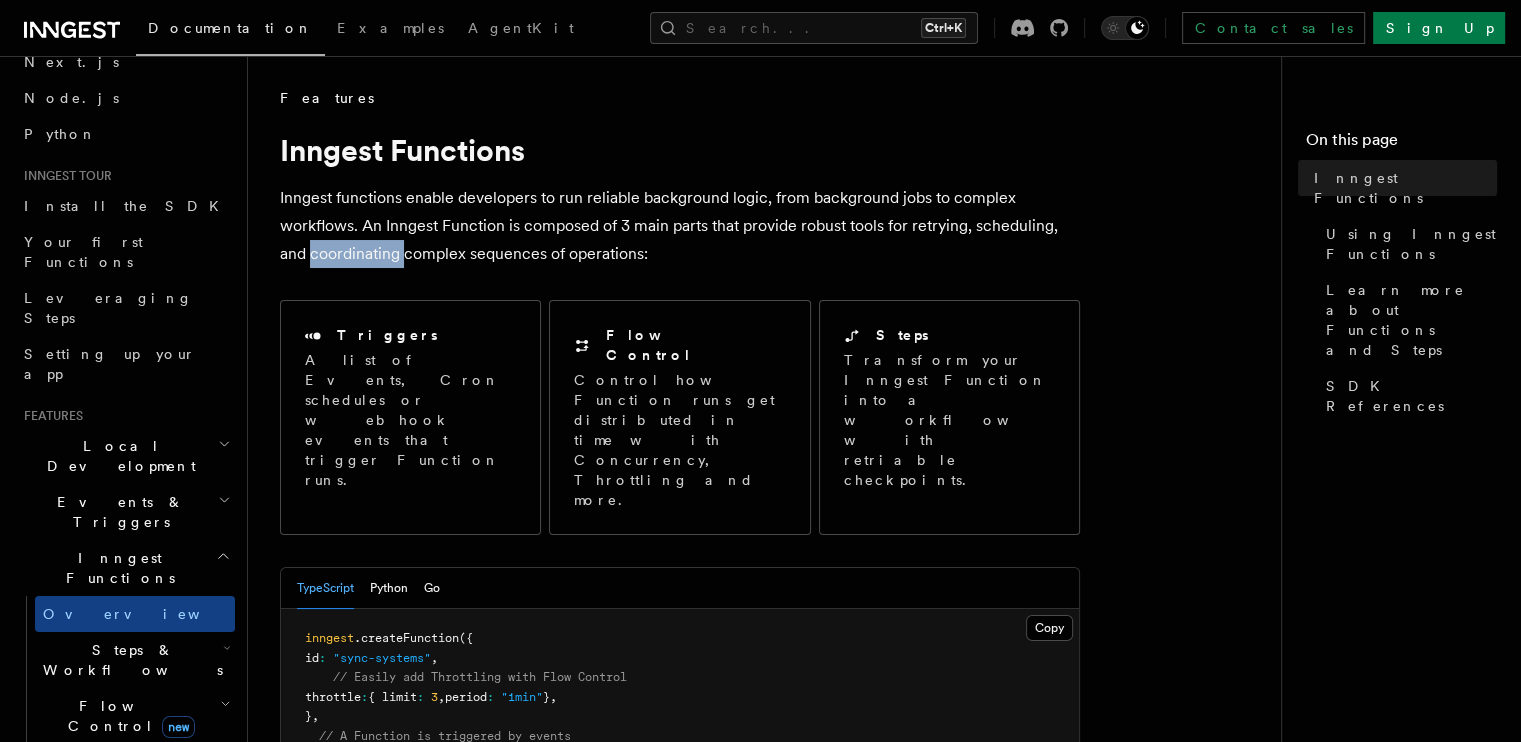click on "Inngest functions enable developers to run reliable background logic, from background jobs to complex workflows.
An Inngest Function is composed of 3 main parts that provide robust tools for retrying, scheduling, and coordinating complex sequences of operations:" at bounding box center (680, 226) 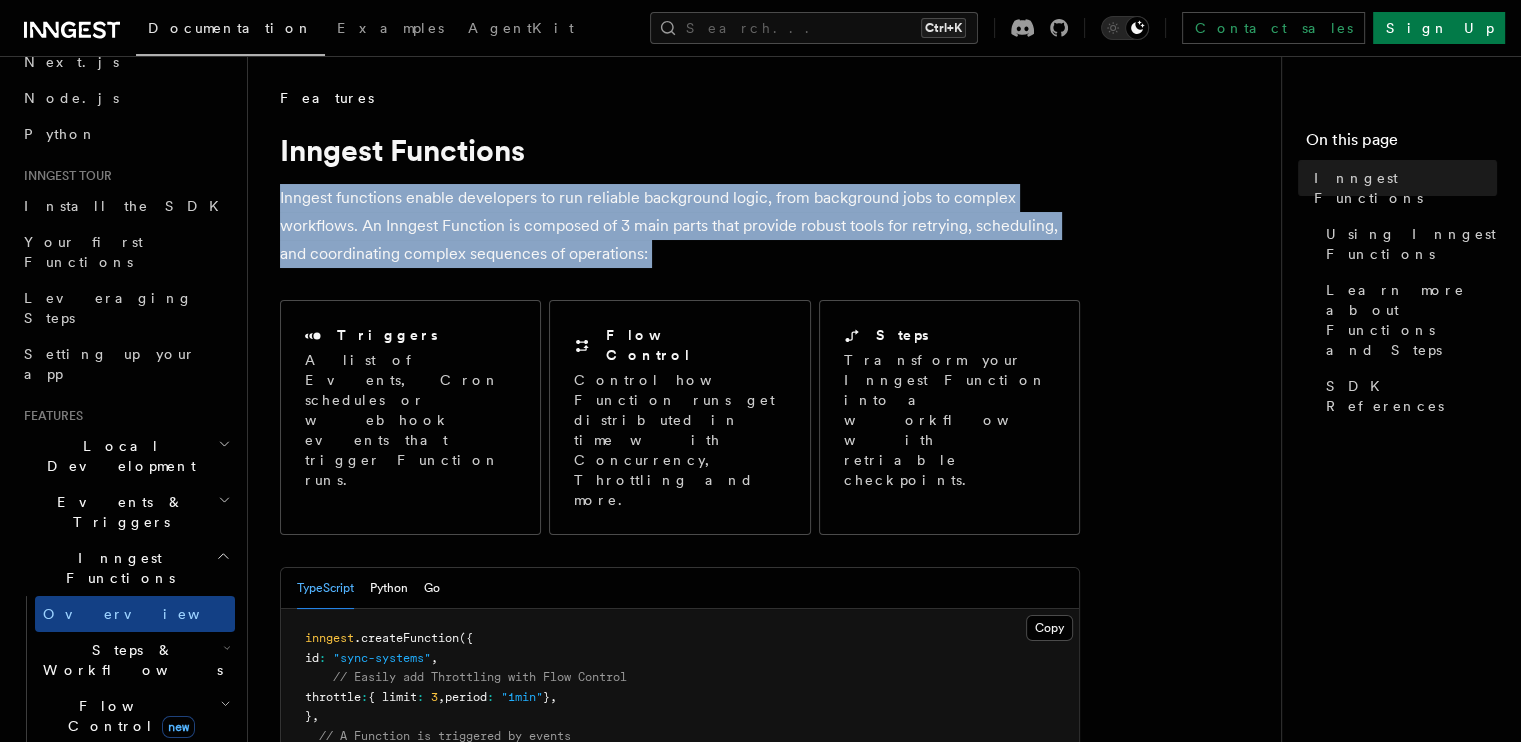 click on "Inngest functions enable developers to run reliable background logic, from background jobs to complex workflows.
An Inngest Function is composed of 3 main parts that provide robust tools for retrying, scheduling, and coordinating complex sequences of operations:" at bounding box center (680, 226) 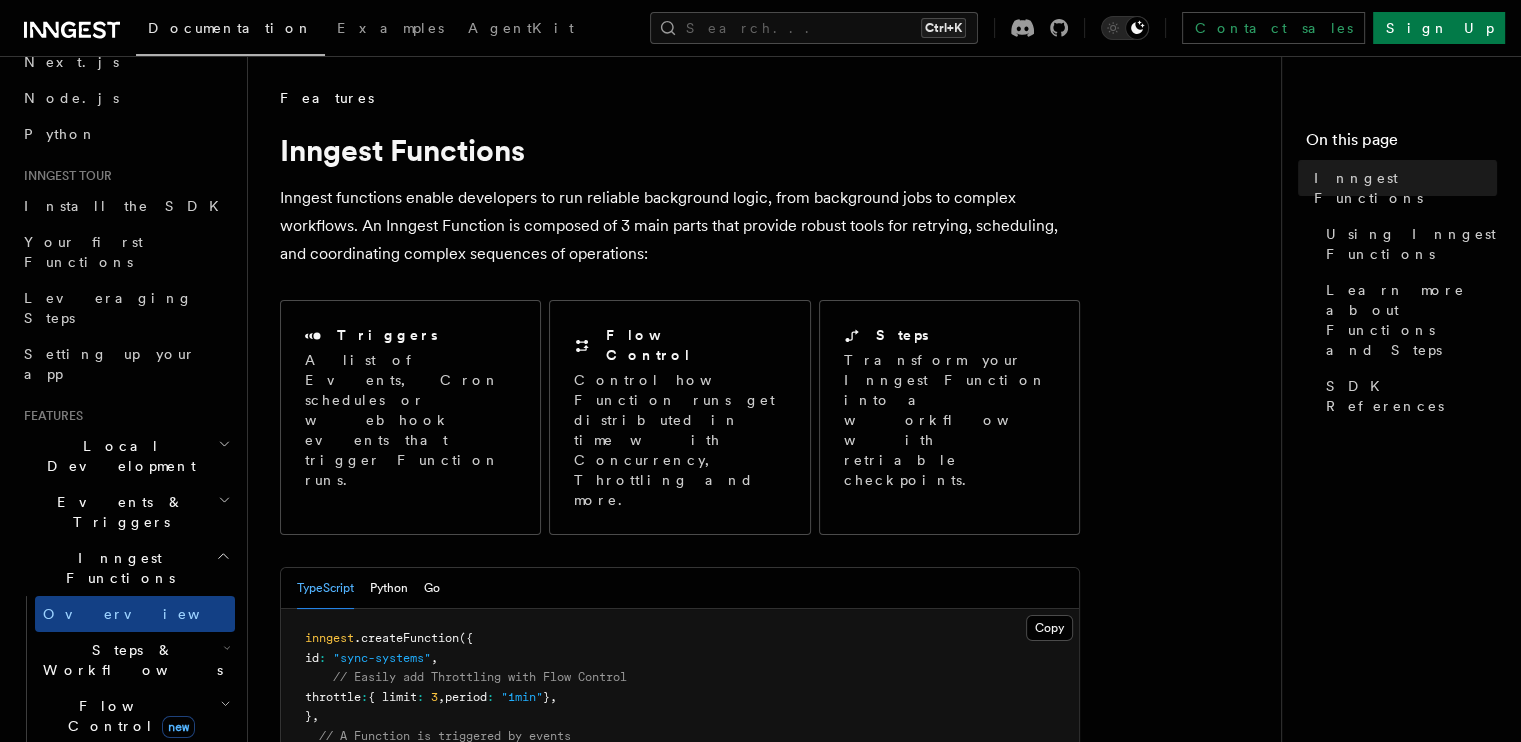 click on "Inngest functions enable developers to run reliable background logic, from background jobs to complex workflows.
An Inngest Function is composed of 3 main parts that provide robust tools for retrying, scheduling, and coordinating complex sequences of operations:" at bounding box center (680, 226) 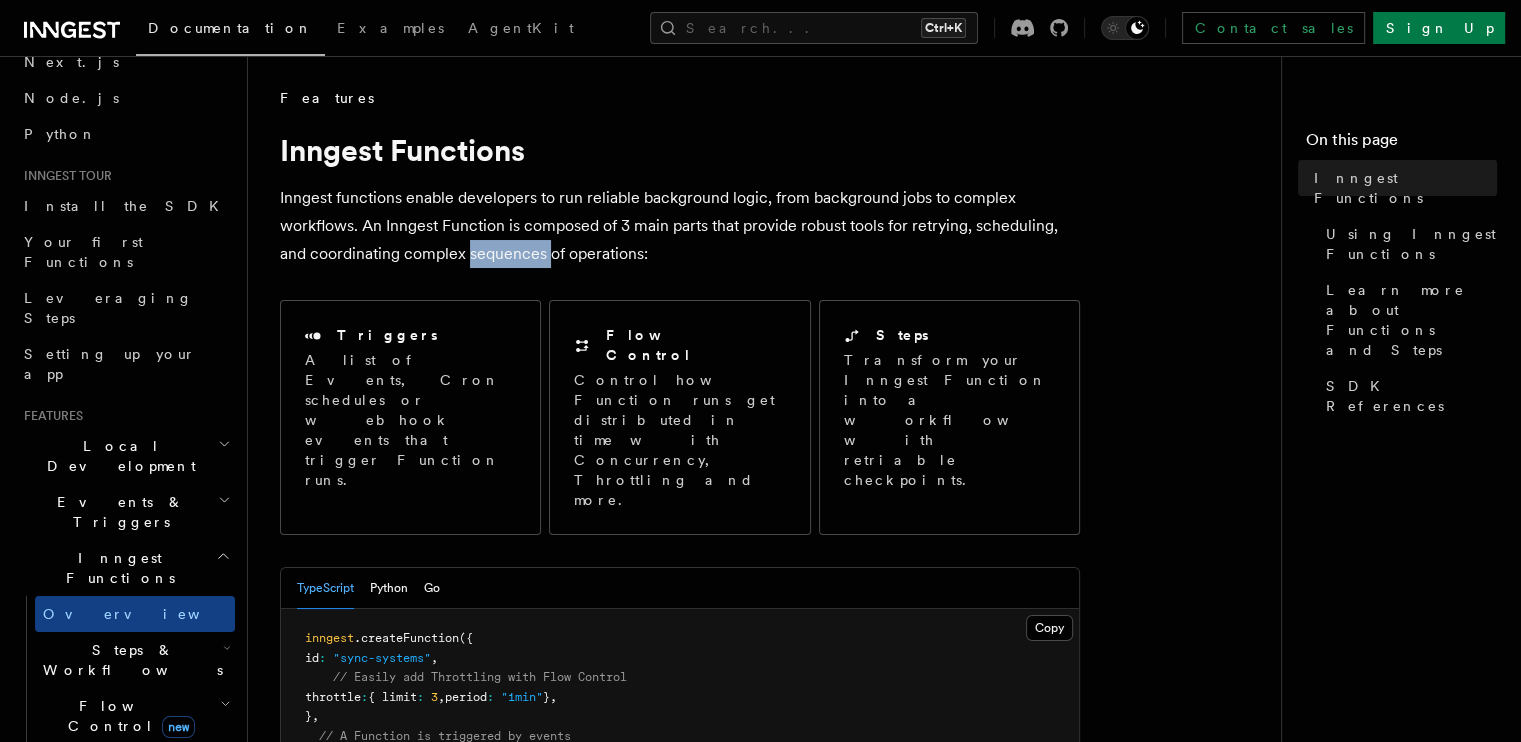 click on "Inngest functions enable developers to run reliable background logic, from background jobs to complex workflows.
An Inngest Function is composed of 3 main parts that provide robust tools for retrying, scheduling, and coordinating complex sequences of operations:" at bounding box center [680, 226] 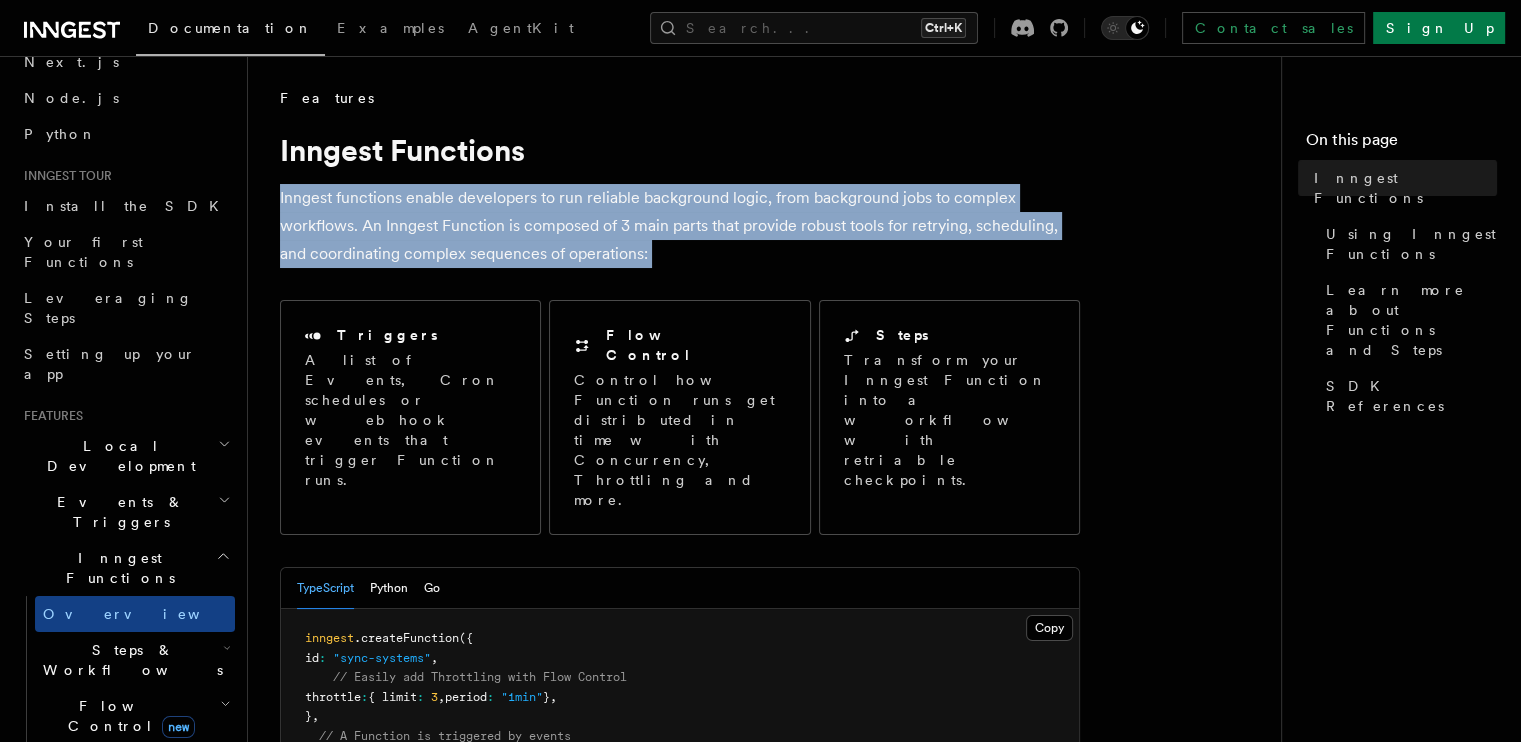 click on "Inngest functions enable developers to run reliable background logic, from background jobs to complex workflows.
An Inngest Function is composed of 3 main parts that provide robust tools for retrying, scheduling, and coordinating complex sequences of operations:" at bounding box center [680, 226] 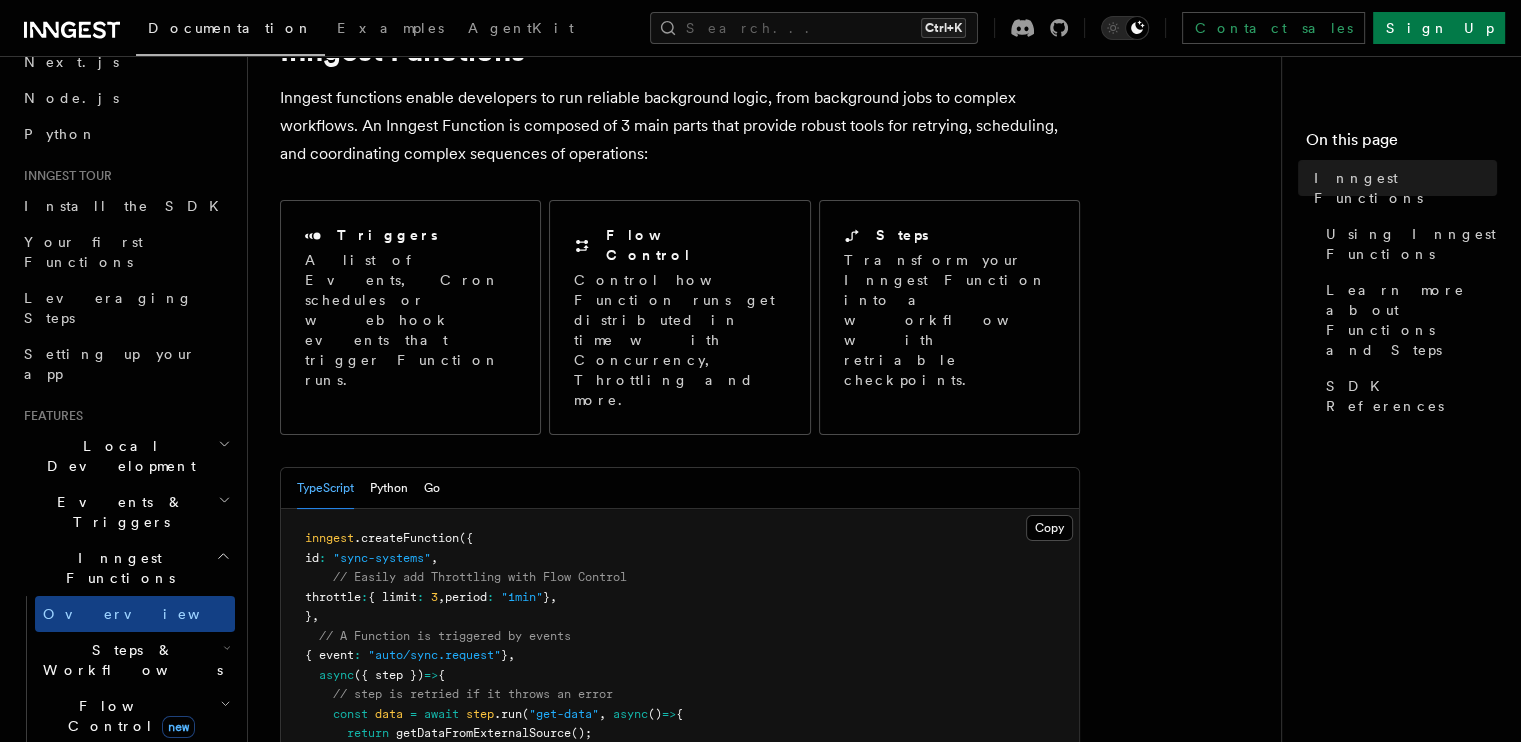 click on "Features Inngest Functions
Inngest functions enable developers to run reliable background logic, from background jobs to complex workflows.
An Inngest Function is composed of 3 main parts that provide robust tools for retrying, scheduling, and coordinating complex sequences of operations:
Triggers A list of Events, Cron schedules or webhook events that trigger Function runs. Flow Control Control how Function runs get distributed in time with Concurrency, Throttling and more. Steps Transform your Inngest Function into a workflow with retriable checkpoints.
TypeScript Python Go Copy Copied inngest .createFunction ({
id :   "sync-systems" ,
// Easily add Throttling with Flow Control
throttle :  { limit :   3 ,  period :   "1min" } ,
} ,
// A Function is triggered by events
{ event :   "auto/sync.request"  } ,
async  ({ step })  =>  {
// step is retried if it throws an error
const   data   =   await   step .run ( "get-data" ,   async  ()  =>  {" at bounding box center (772, 1238) 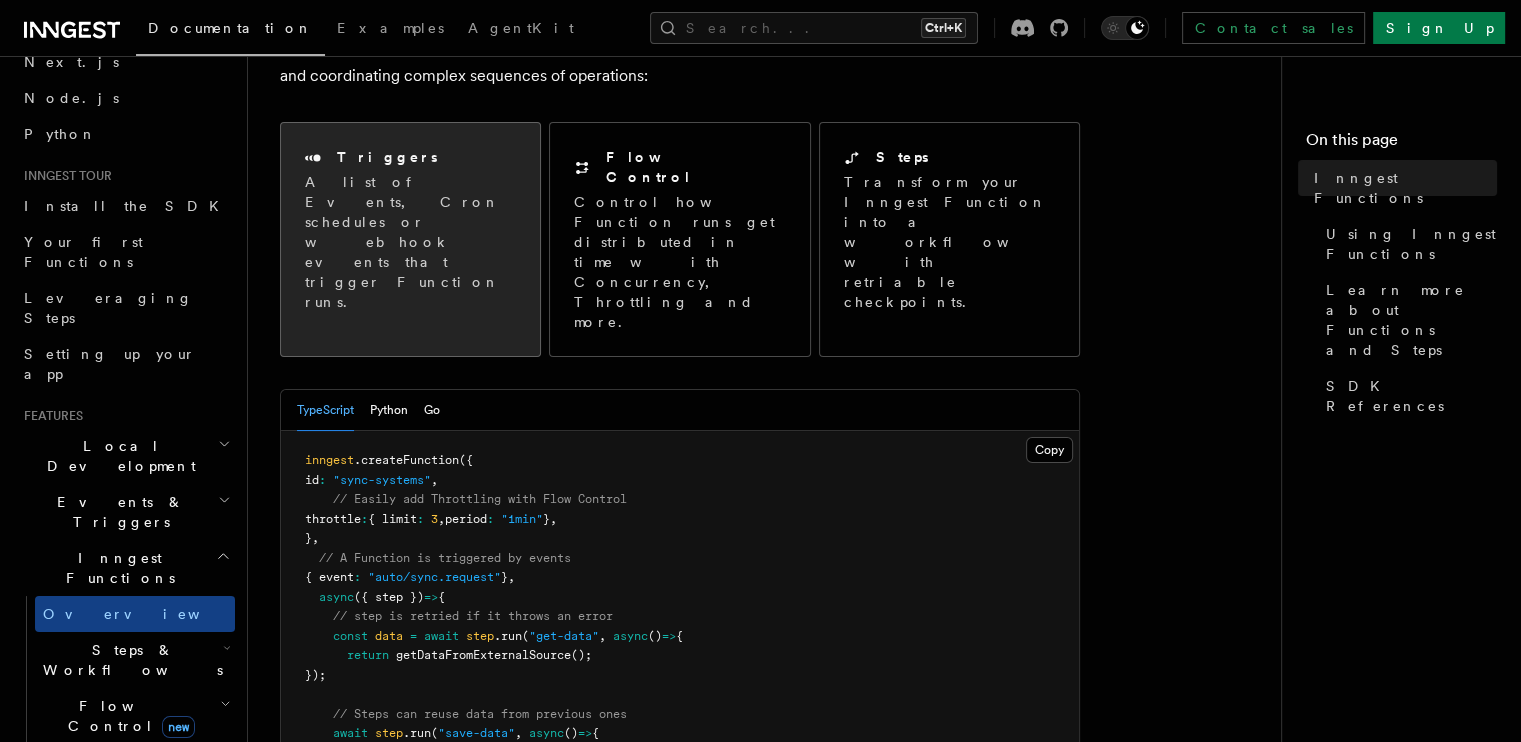 scroll, scrollTop: 171, scrollLeft: 0, axis: vertical 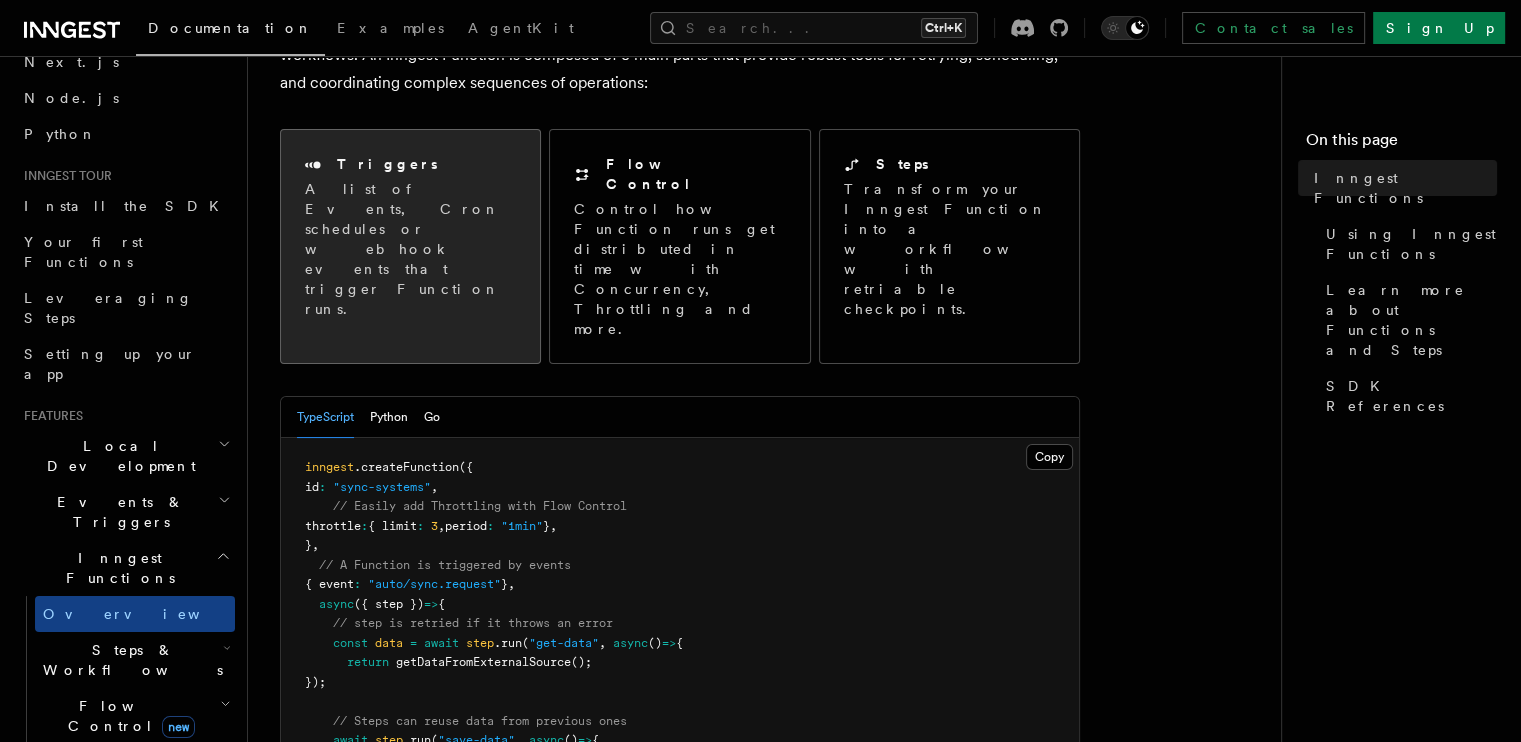 click on "A list of Events, Cron schedules or webhook events that trigger Function runs." at bounding box center (410, 249) 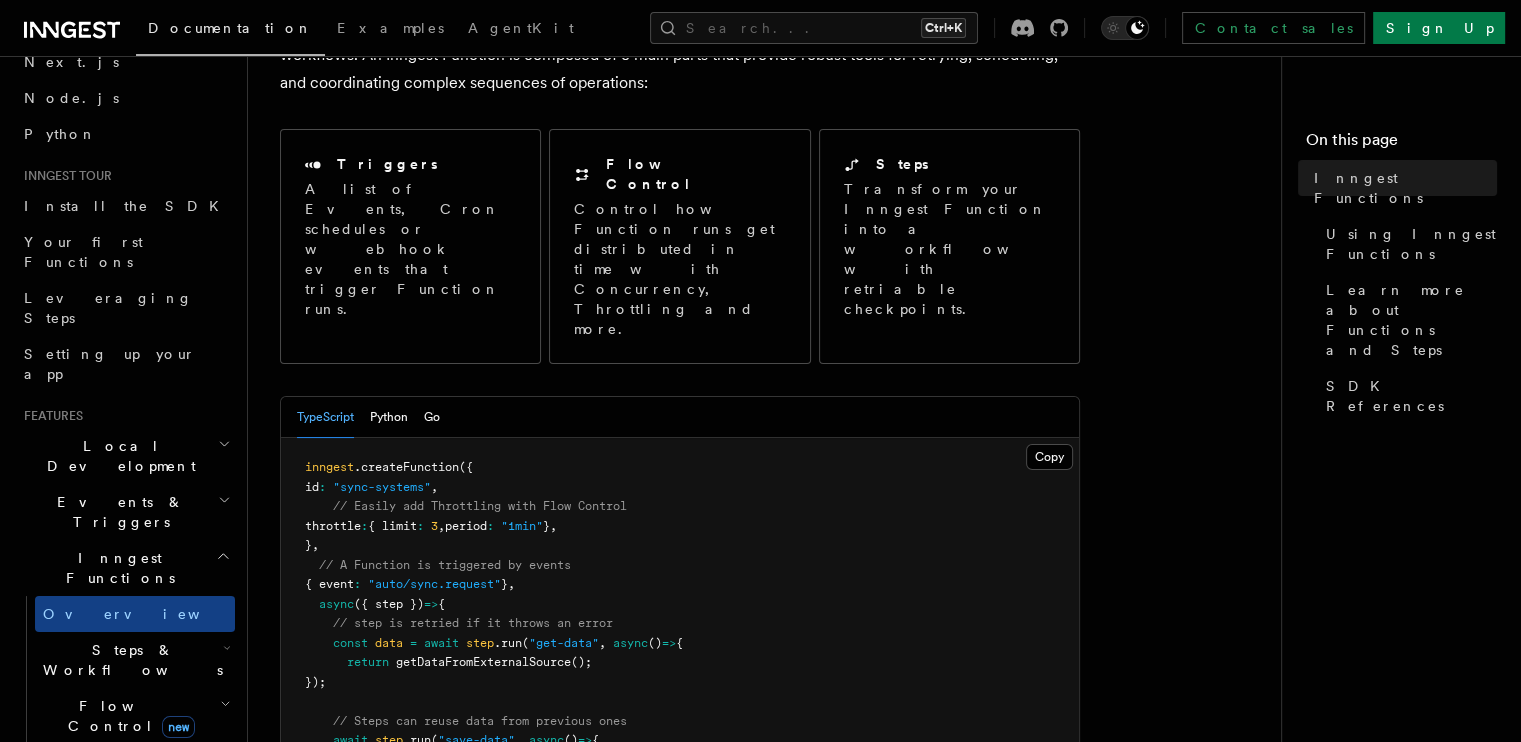 scroll, scrollTop: 271, scrollLeft: 0, axis: vertical 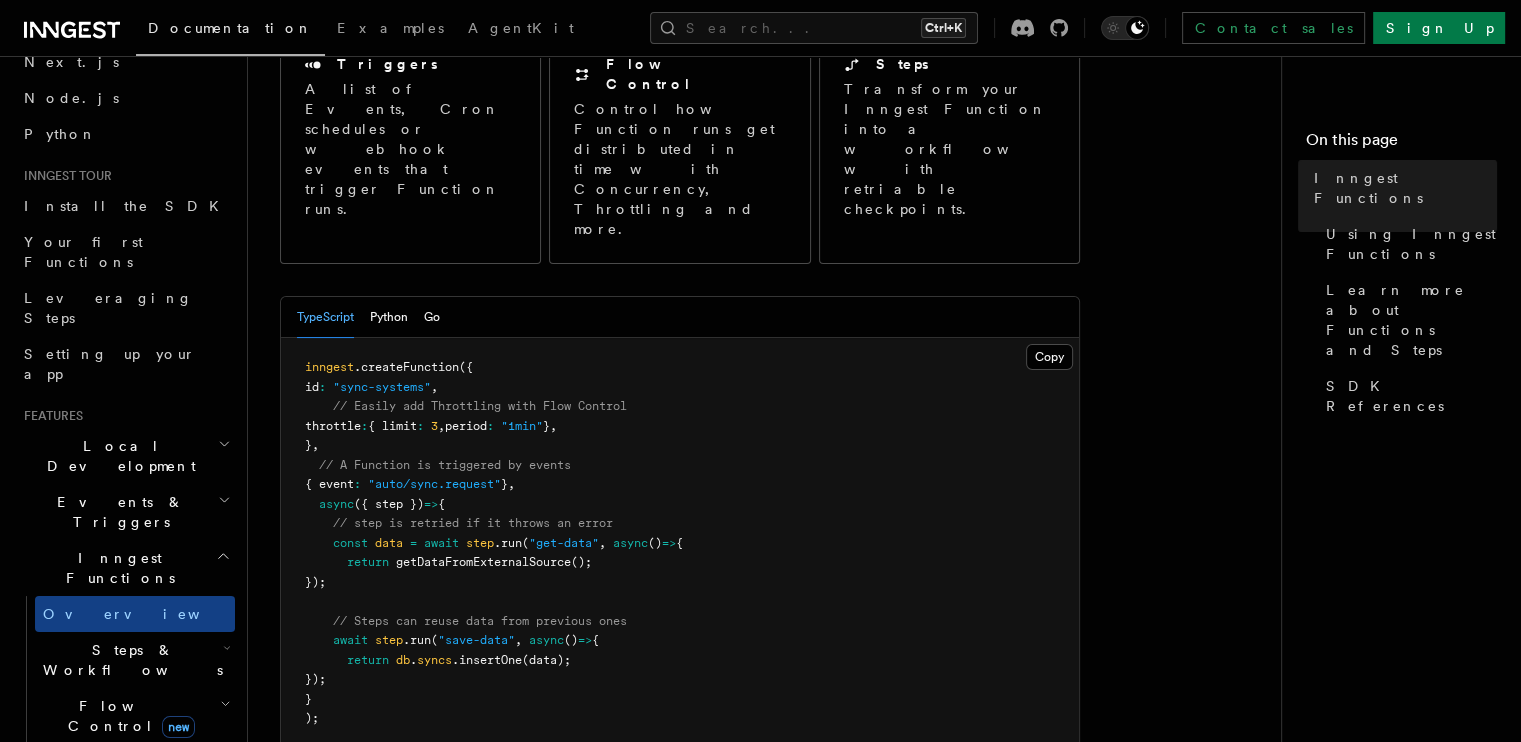click on "inngest" at bounding box center (329, 367) 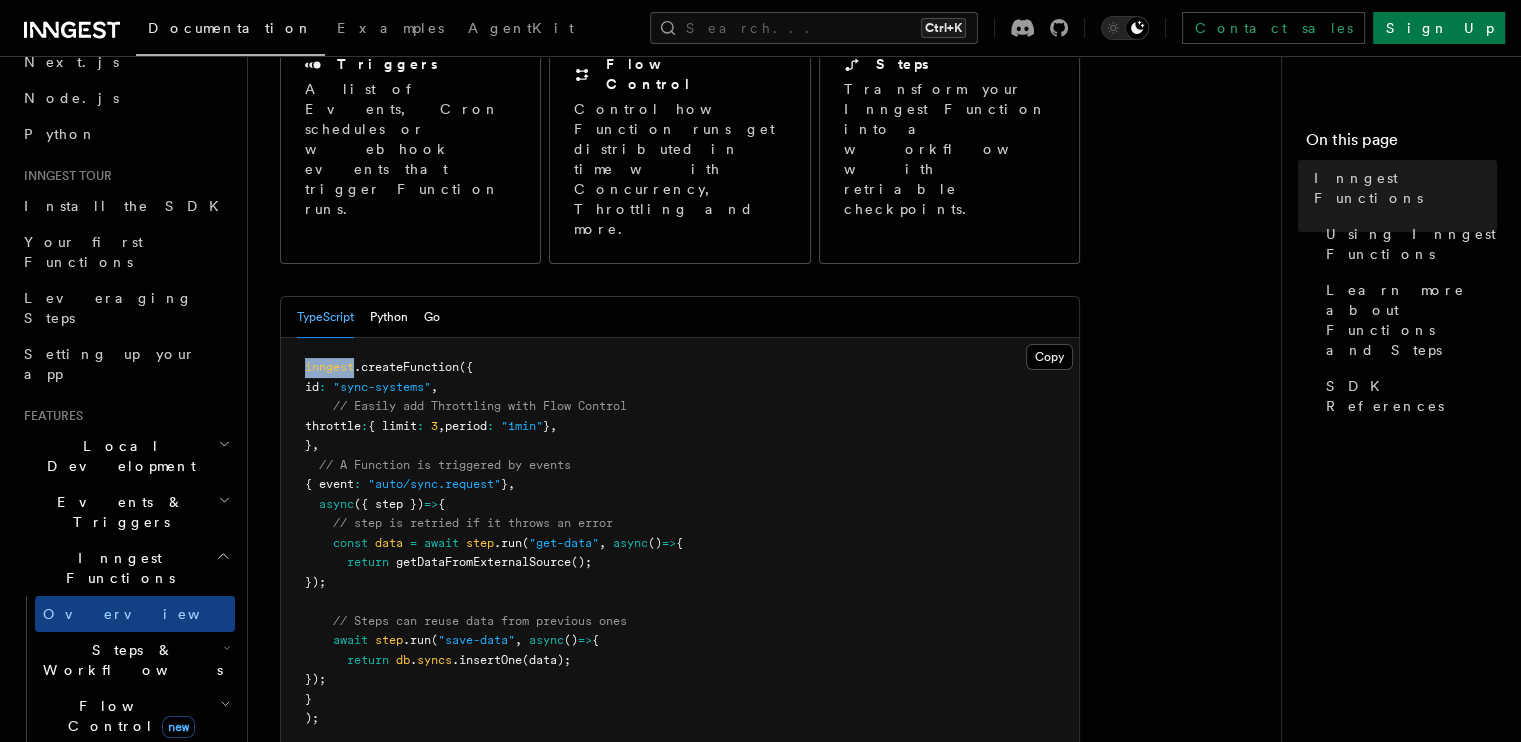 click on "inngest" at bounding box center [329, 367] 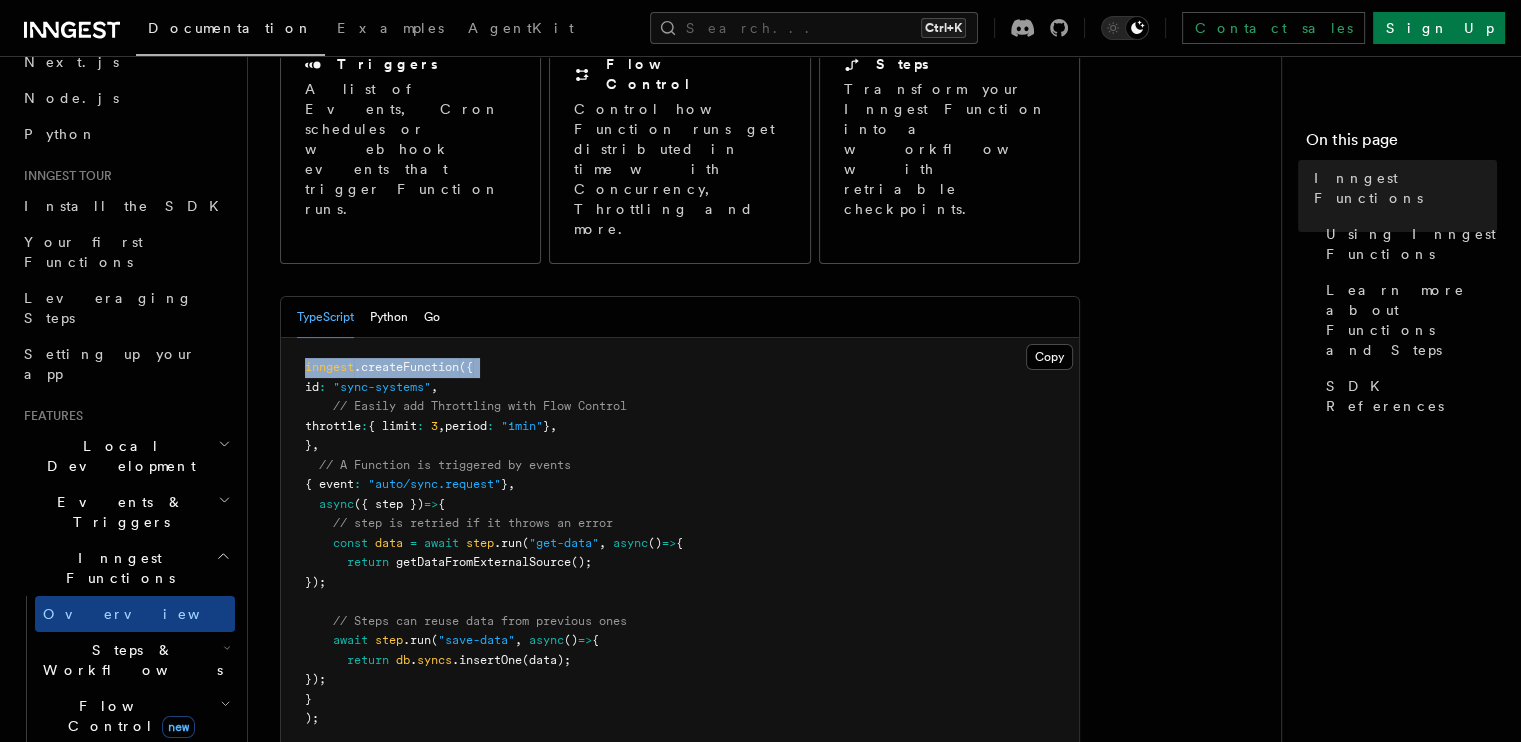 click on "inngest" at bounding box center [329, 367] 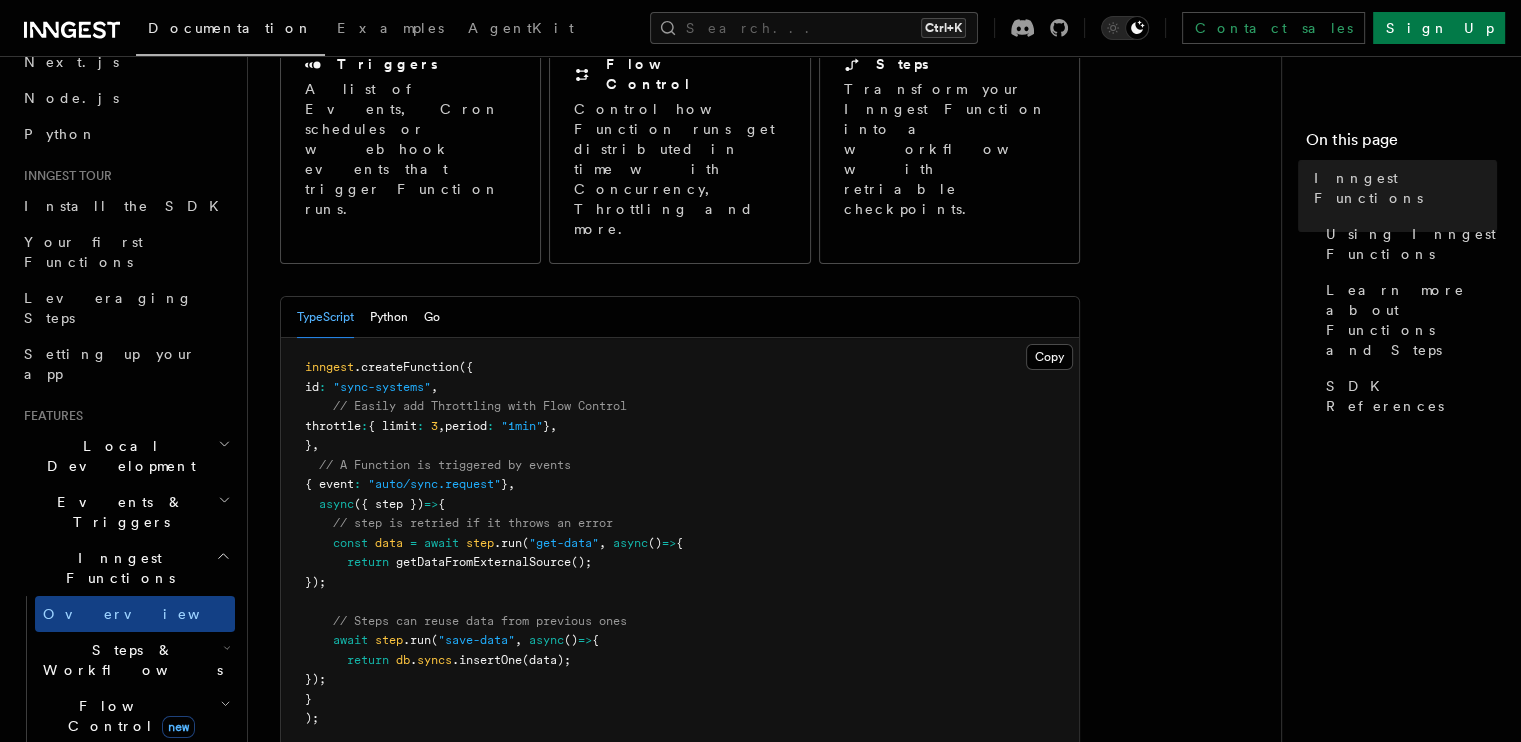click on ""sync-systems"" at bounding box center [382, 387] 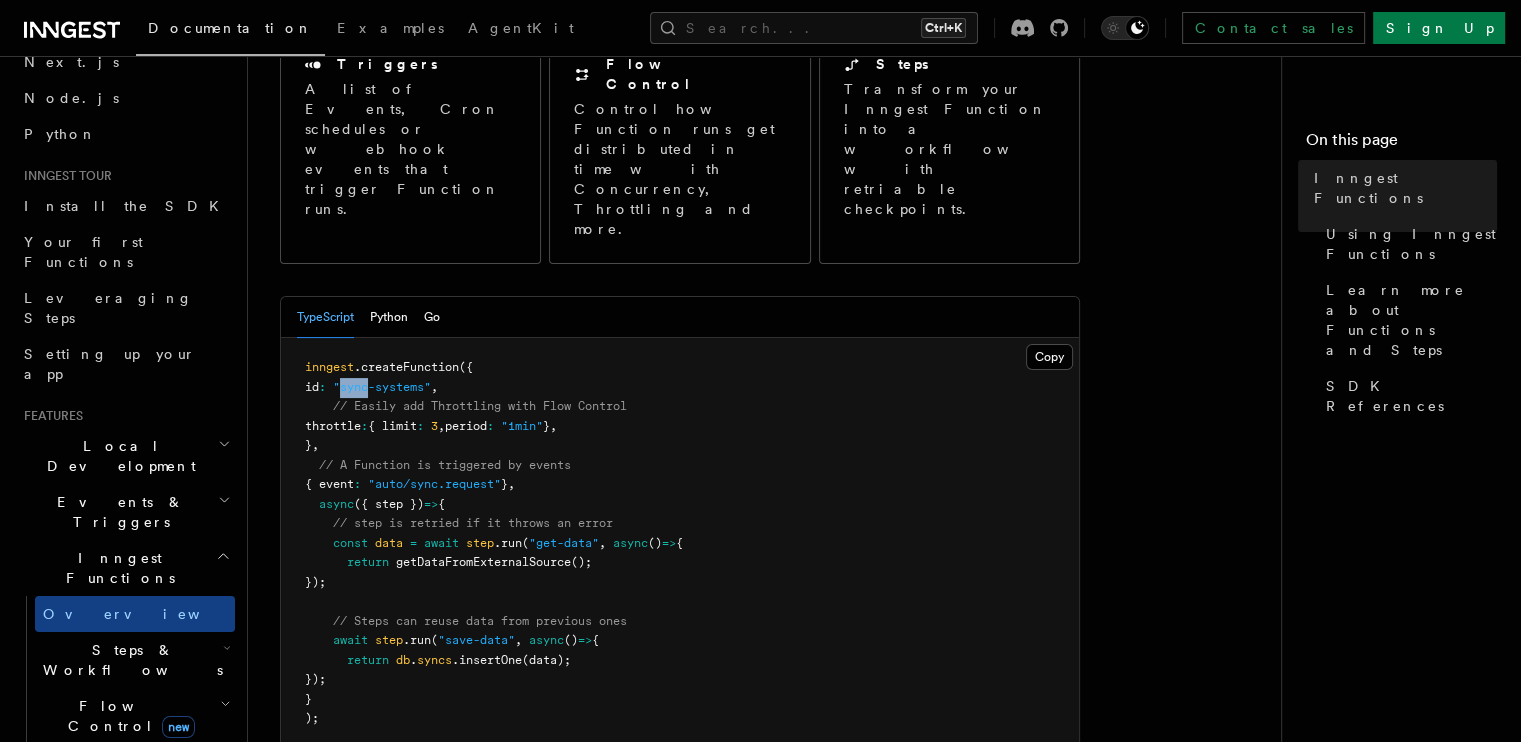 click on ""sync-systems"" at bounding box center [382, 387] 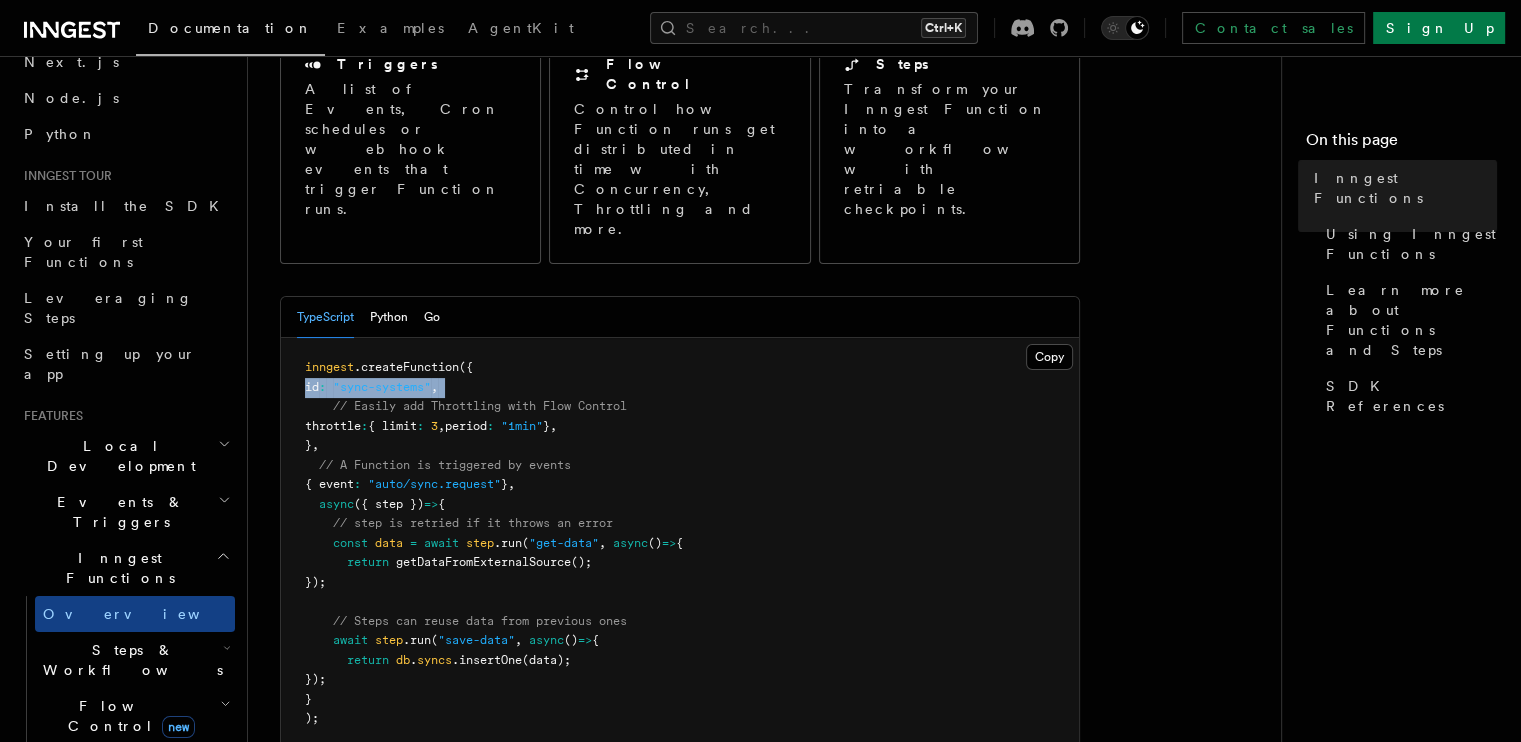click on ""sync-systems"" at bounding box center [382, 387] 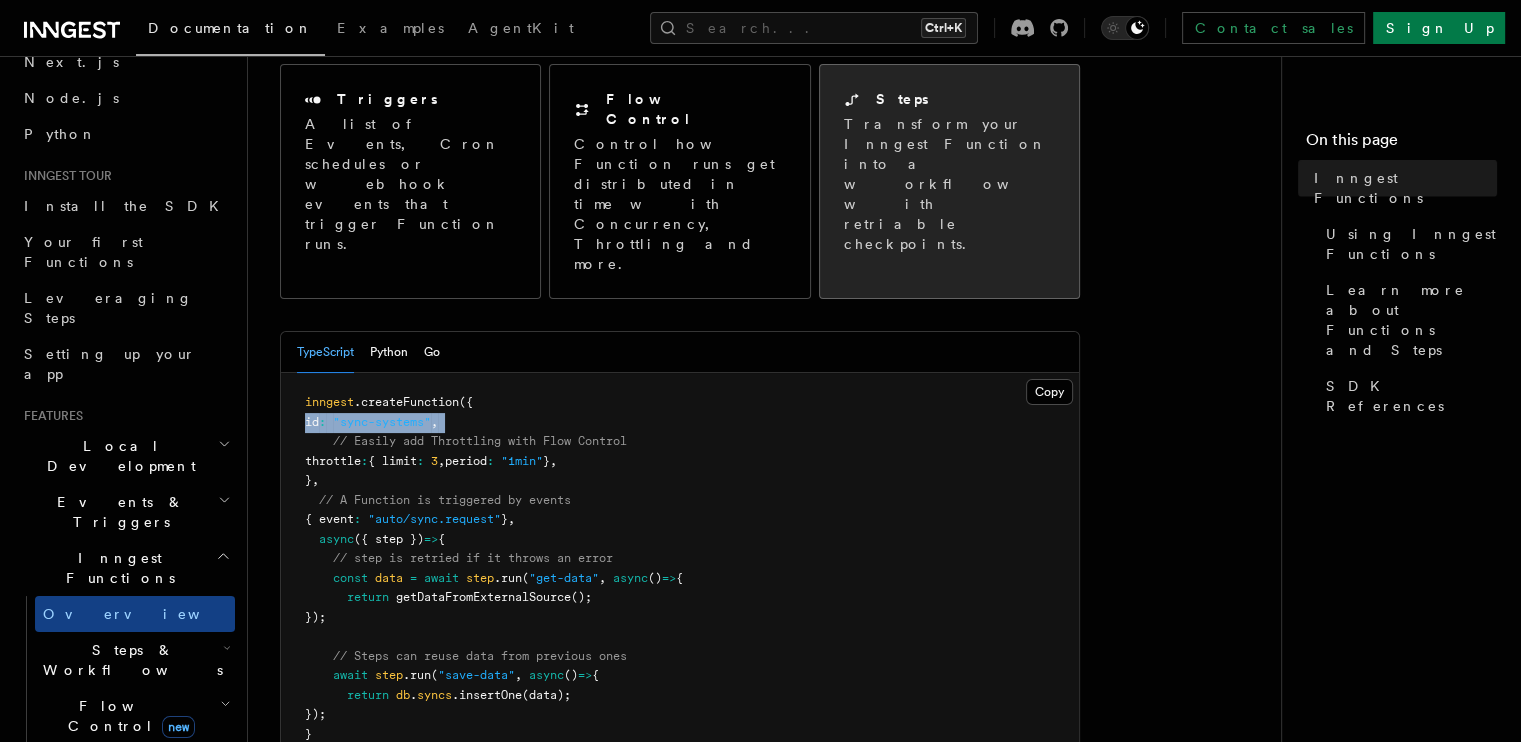 scroll, scrollTop: 271, scrollLeft: 0, axis: vertical 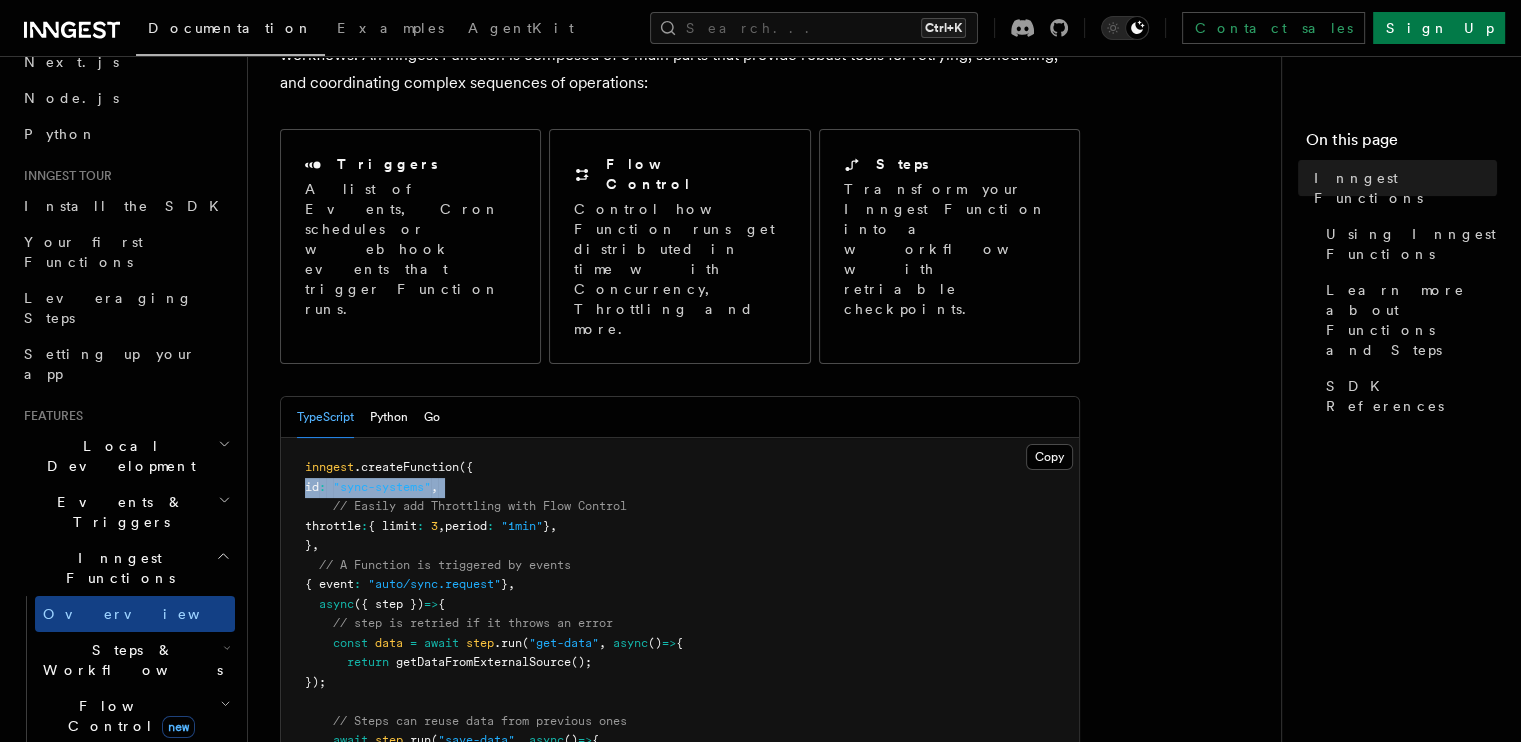 click on "inngest .createFunction ({
id :   "sync-systems" ,
// Easily add Throttling with Flow Control
throttle :  { limit :   3 ,  period :   "1min" } ,
} ,
// A Function is triggered by events
{ event :   "auto/sync.request"  } ,
async  ({ step })  =>  {
// step is retried if it throws an error
const   data   =   await   step .run ( "get-data" ,   async  ()  =>  {
return   getDataFromExternalSource ();
});
// Steps can reuse data from previous ones
await   step .run ( "save-data" ,   async  ()  =>  {
return   db . syncs .insertOne (data);
});
}
);" at bounding box center [680, 643] 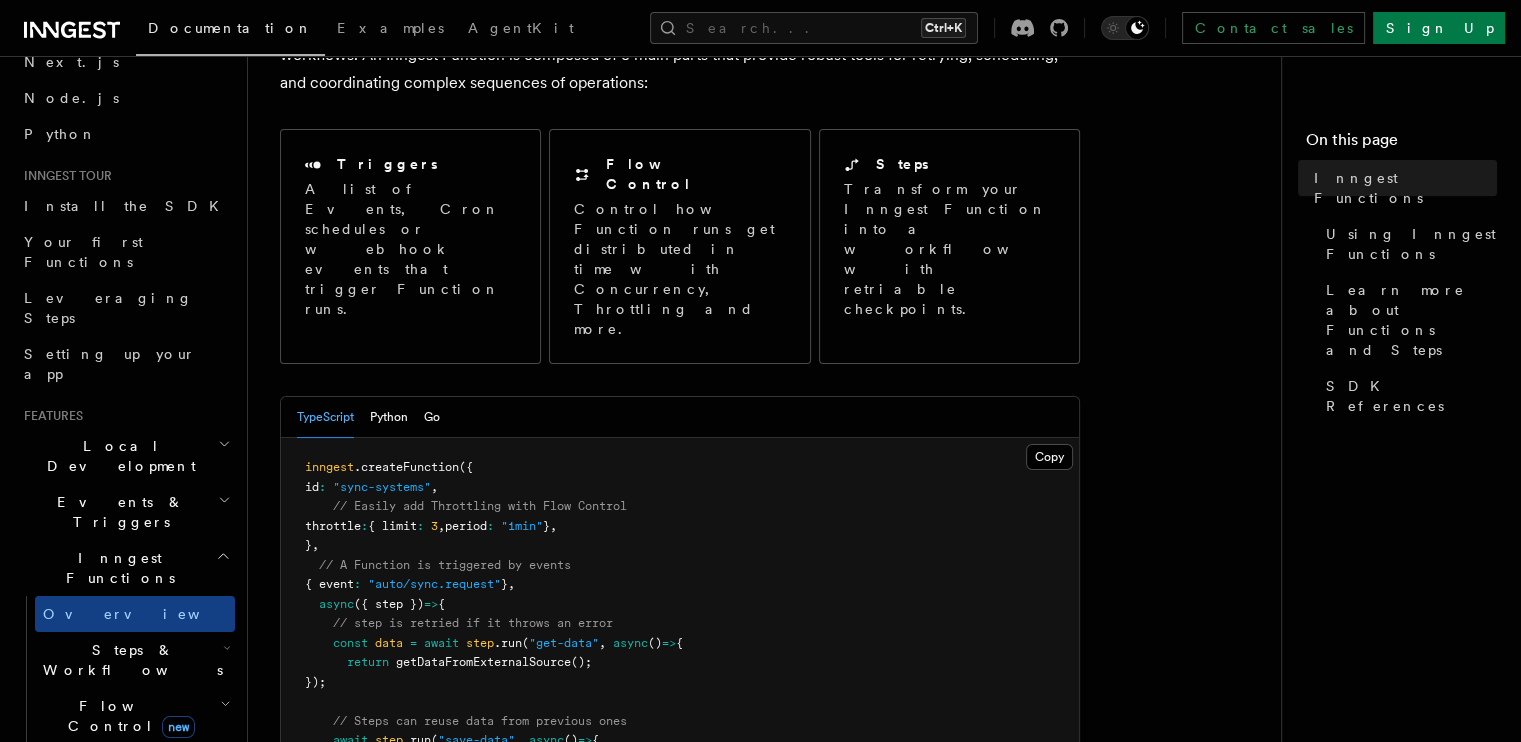 scroll, scrollTop: 271, scrollLeft: 0, axis: vertical 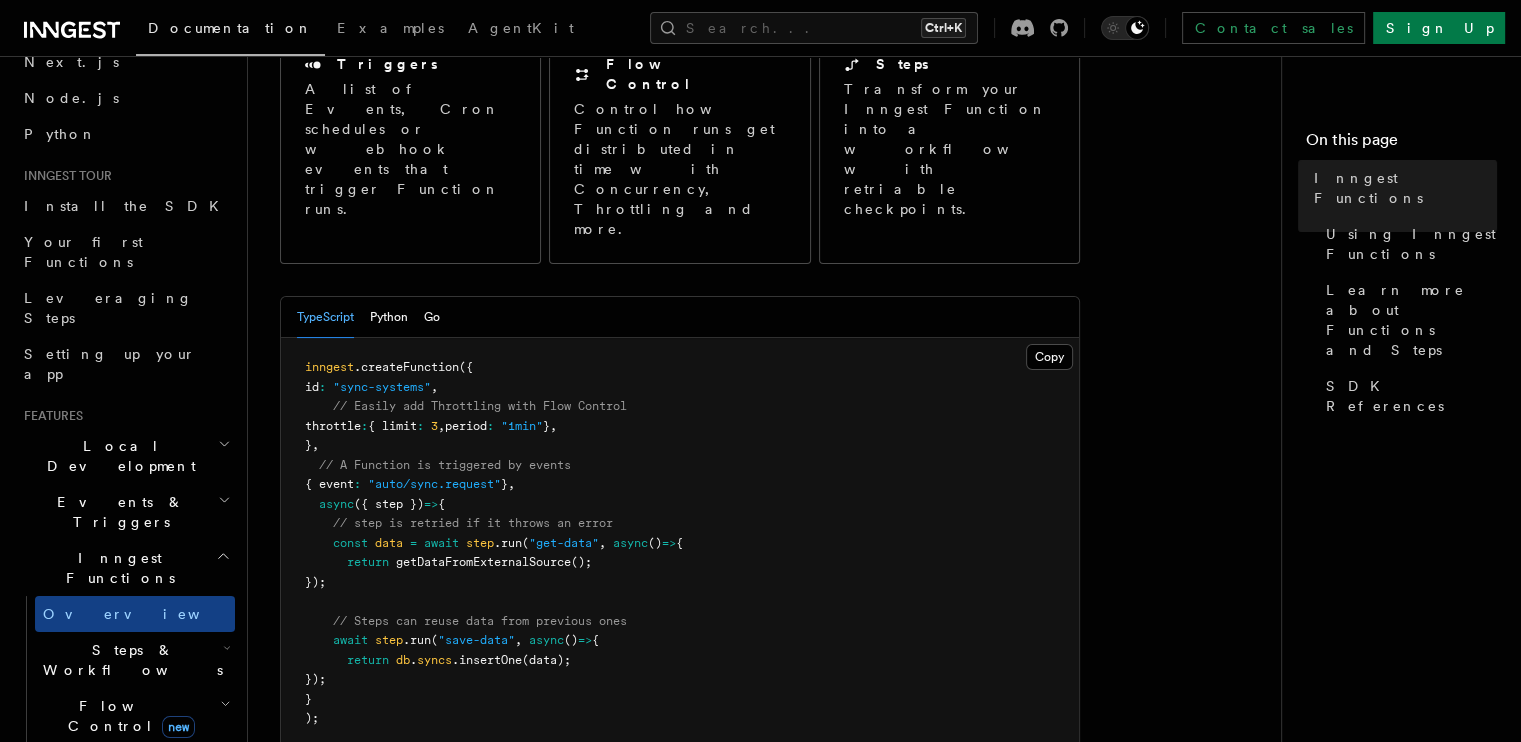 click on "throttle" at bounding box center (333, 426) 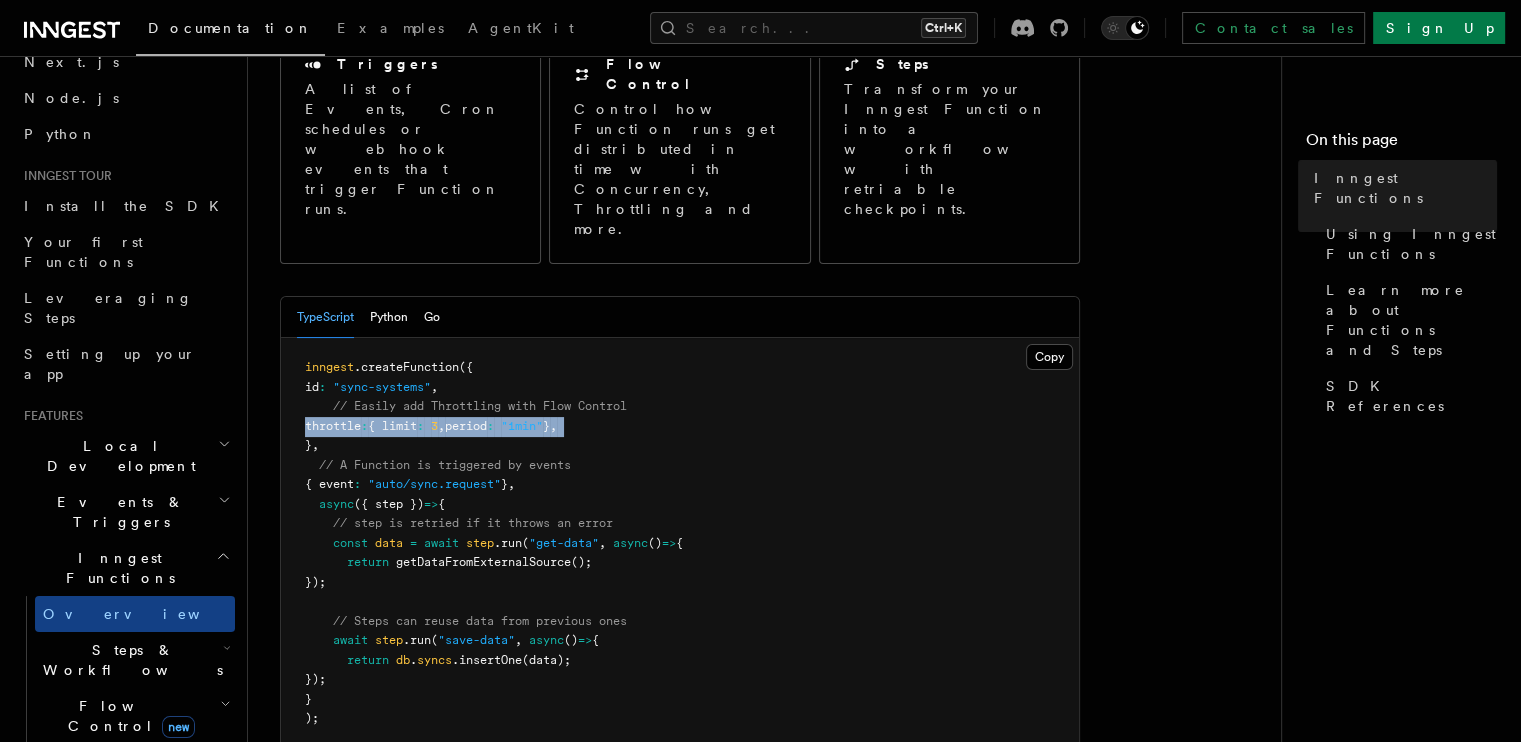 click on "throttle" at bounding box center [333, 426] 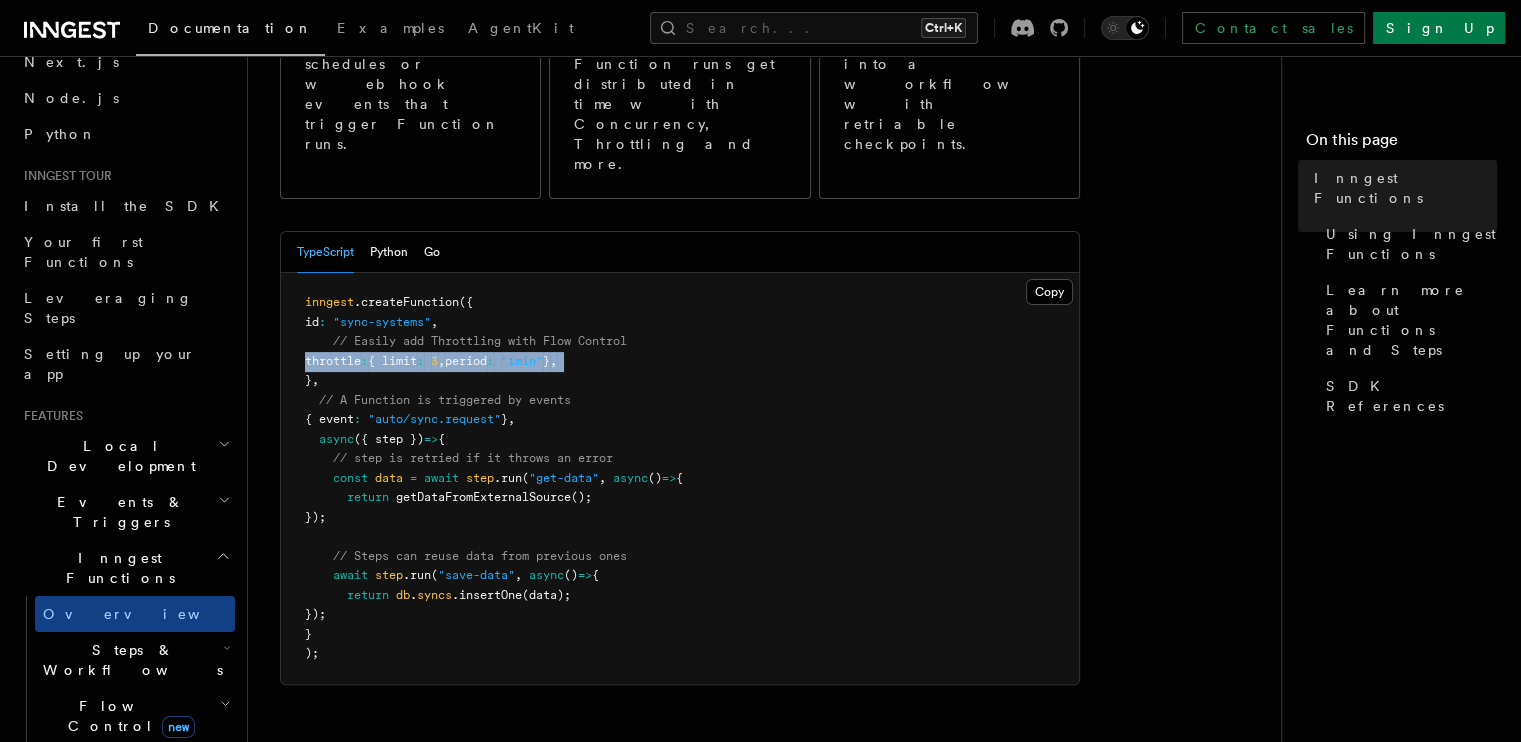 scroll, scrollTop: 371, scrollLeft: 0, axis: vertical 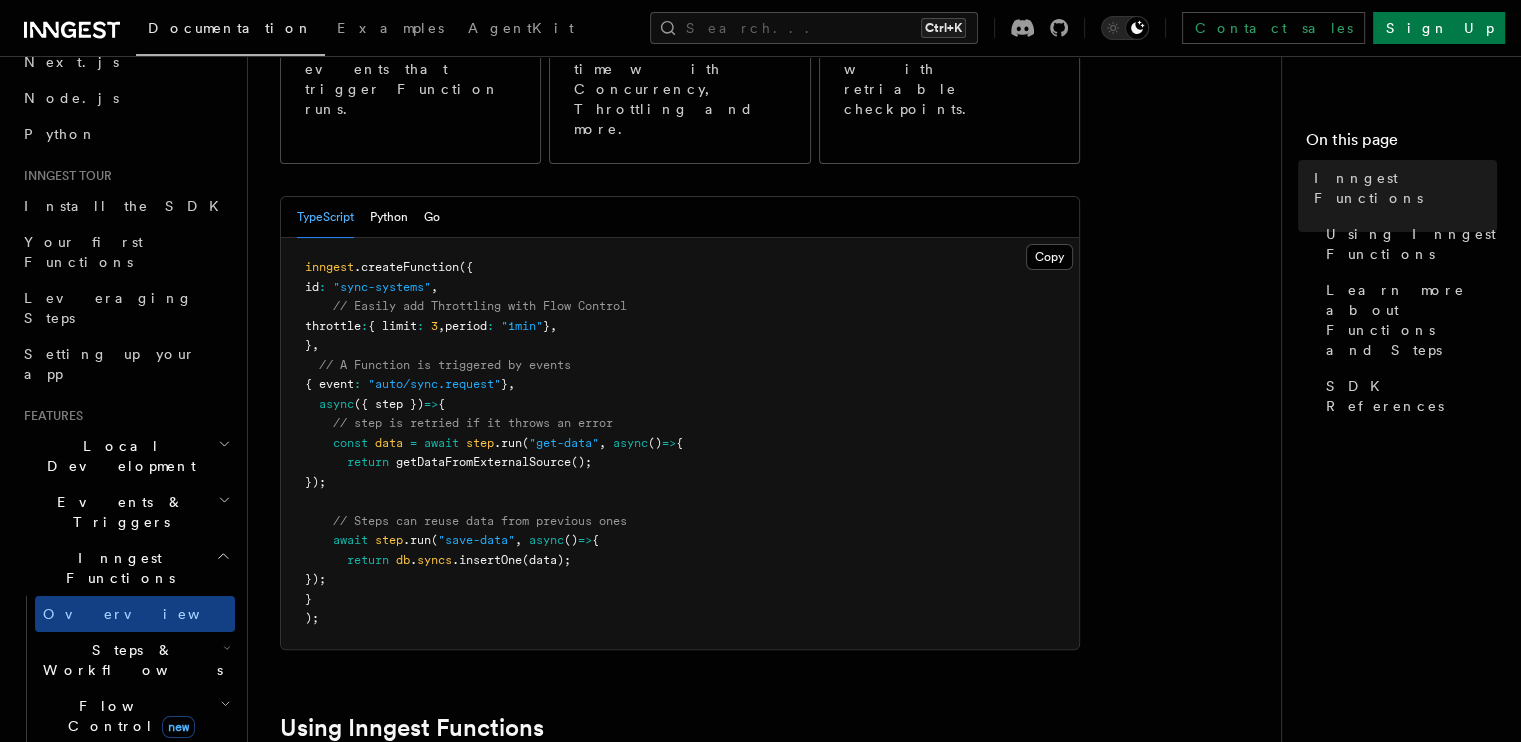 click on ""auto/sync.request"" at bounding box center [434, 384] 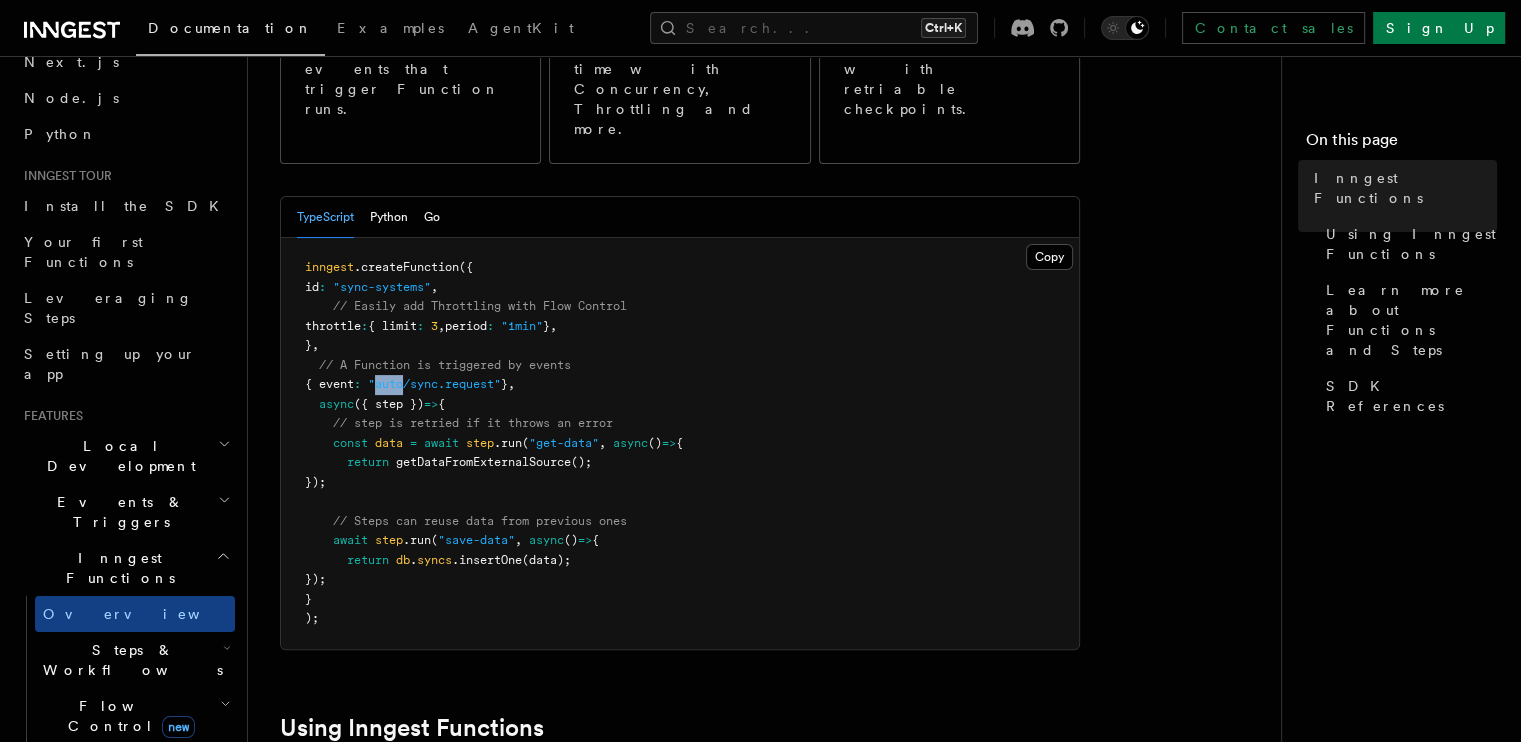 click on ""auto/sync.request"" at bounding box center (434, 384) 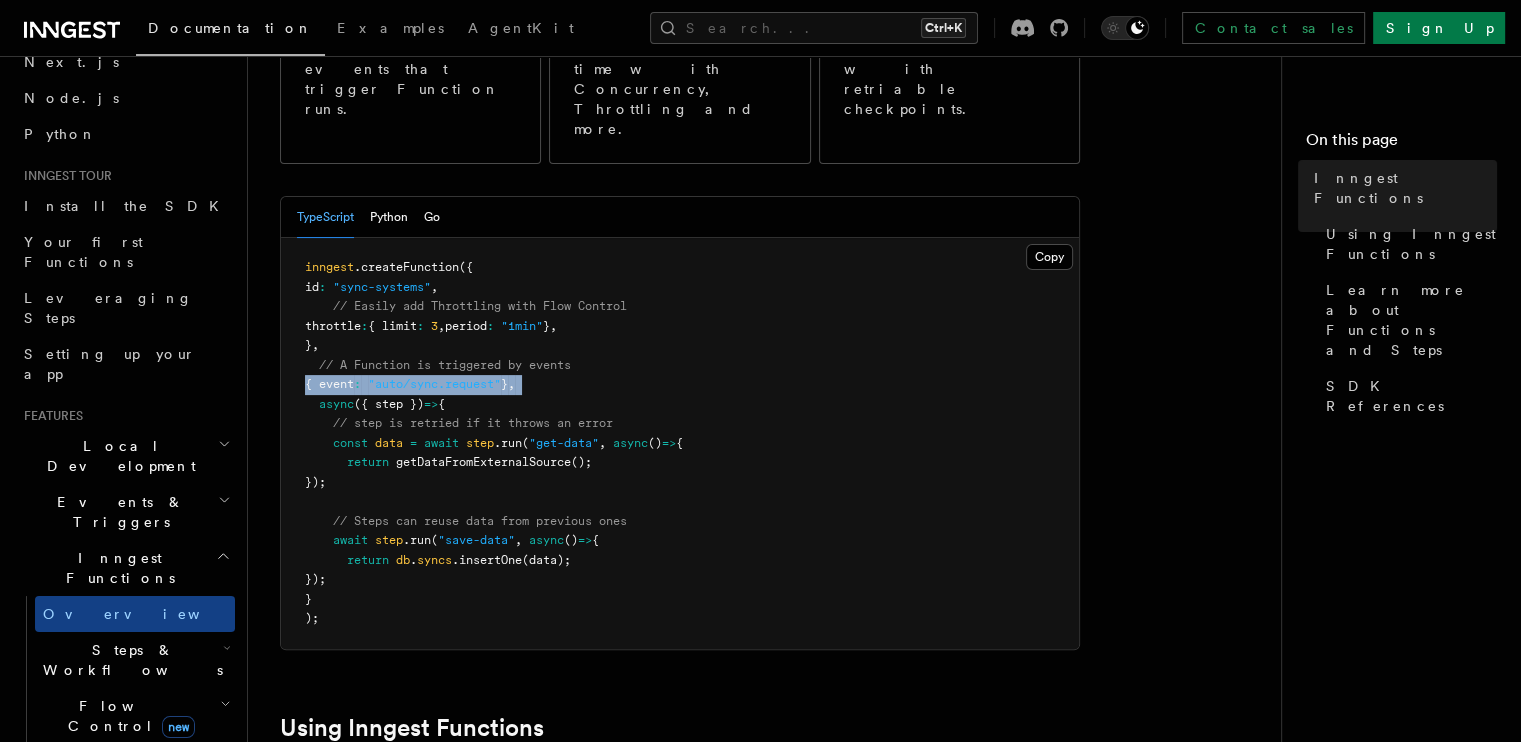 click on ""auto/sync.request"" at bounding box center (434, 384) 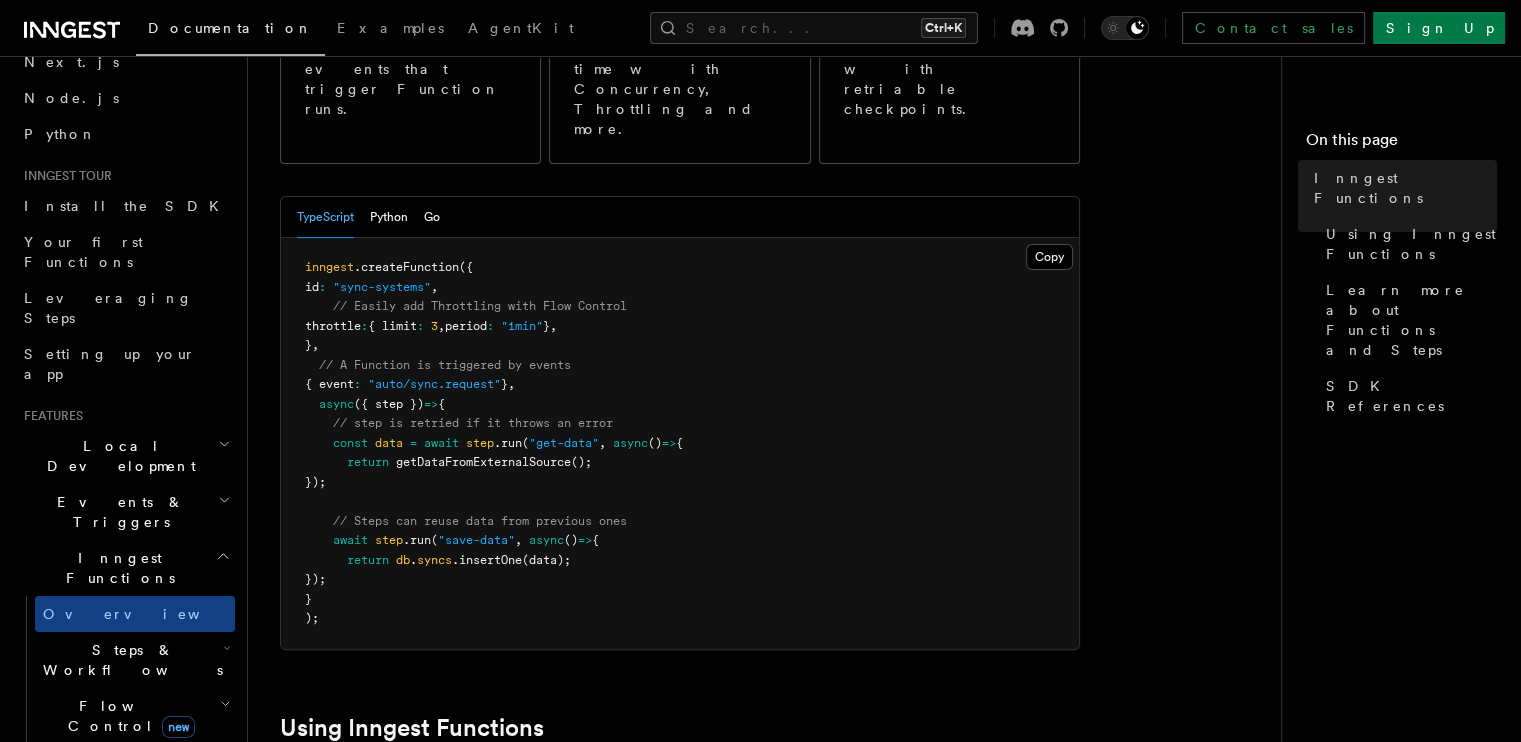 click on "// A Function is triggered by events" at bounding box center [445, 365] 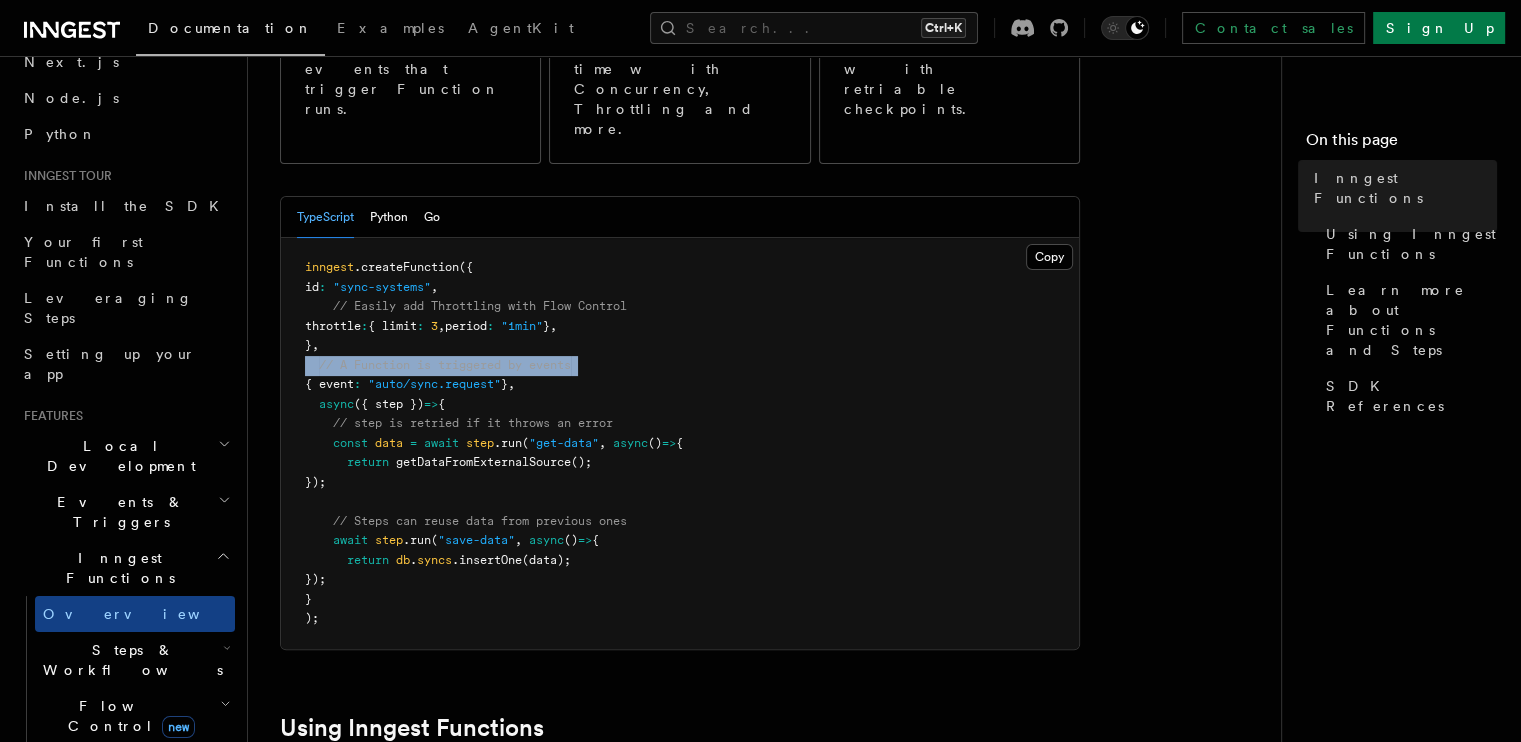 click on "// A Function is triggered by events" at bounding box center [445, 365] 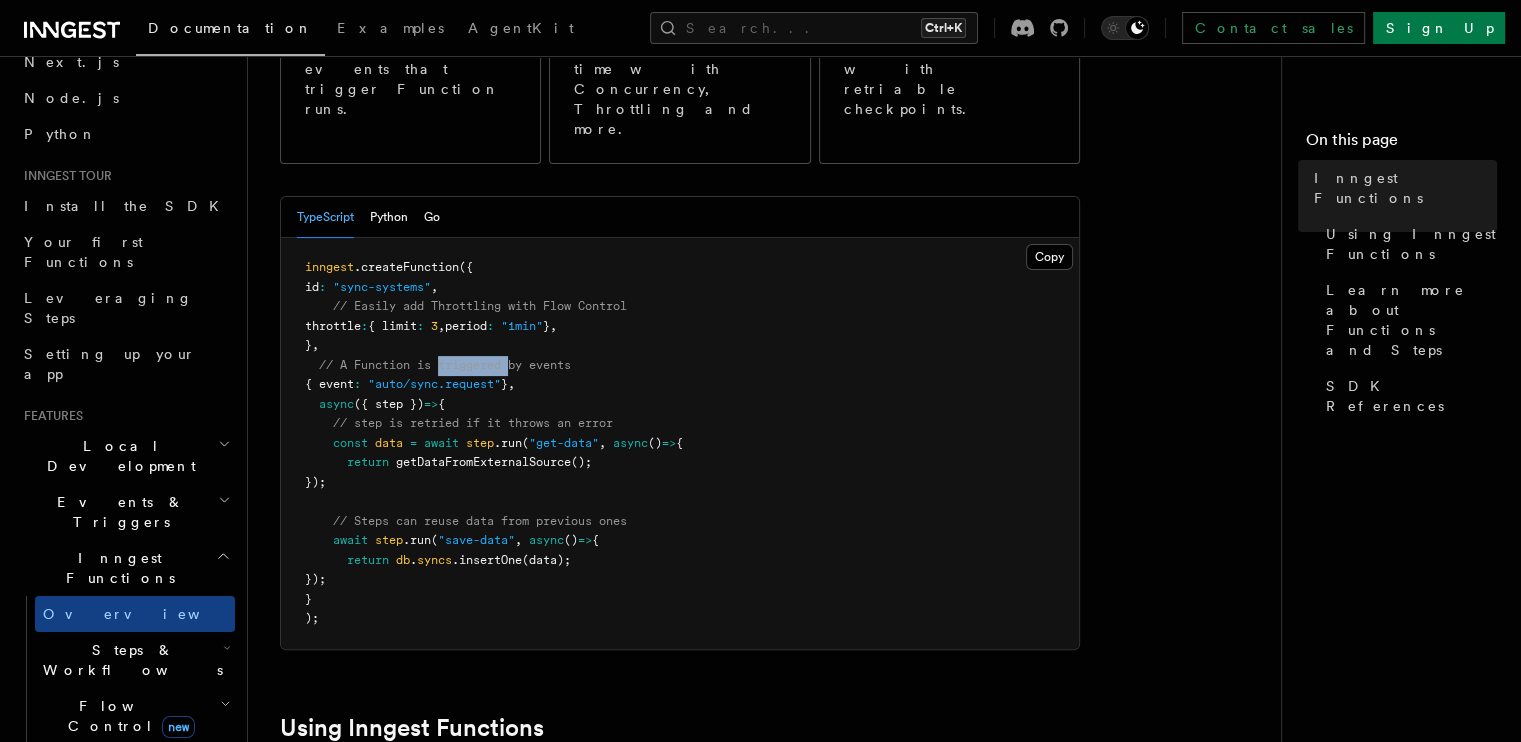click on "inngest .createFunction ({
id :   "sync-systems" ,
// Easily add Throttling with Flow Control
throttle :  { limit :   3 ,  period :   "1min" } ,
} ,
// A Function is triggered by events
{ event :   "auto/sync.request"  } ,
async  ({ step })  =>  {
// step is retried if it throws an error
const   data   =   await   step .run ( "get-data" ,   async  ()  =>  {
return   getDataFromExternalSource ();
});
// Steps can reuse data from previous ones
await   step .run ( "save-data" ,   async  ()  =>  {
return   db . syncs .insertOne (data);
});
}
);" at bounding box center (680, 443) 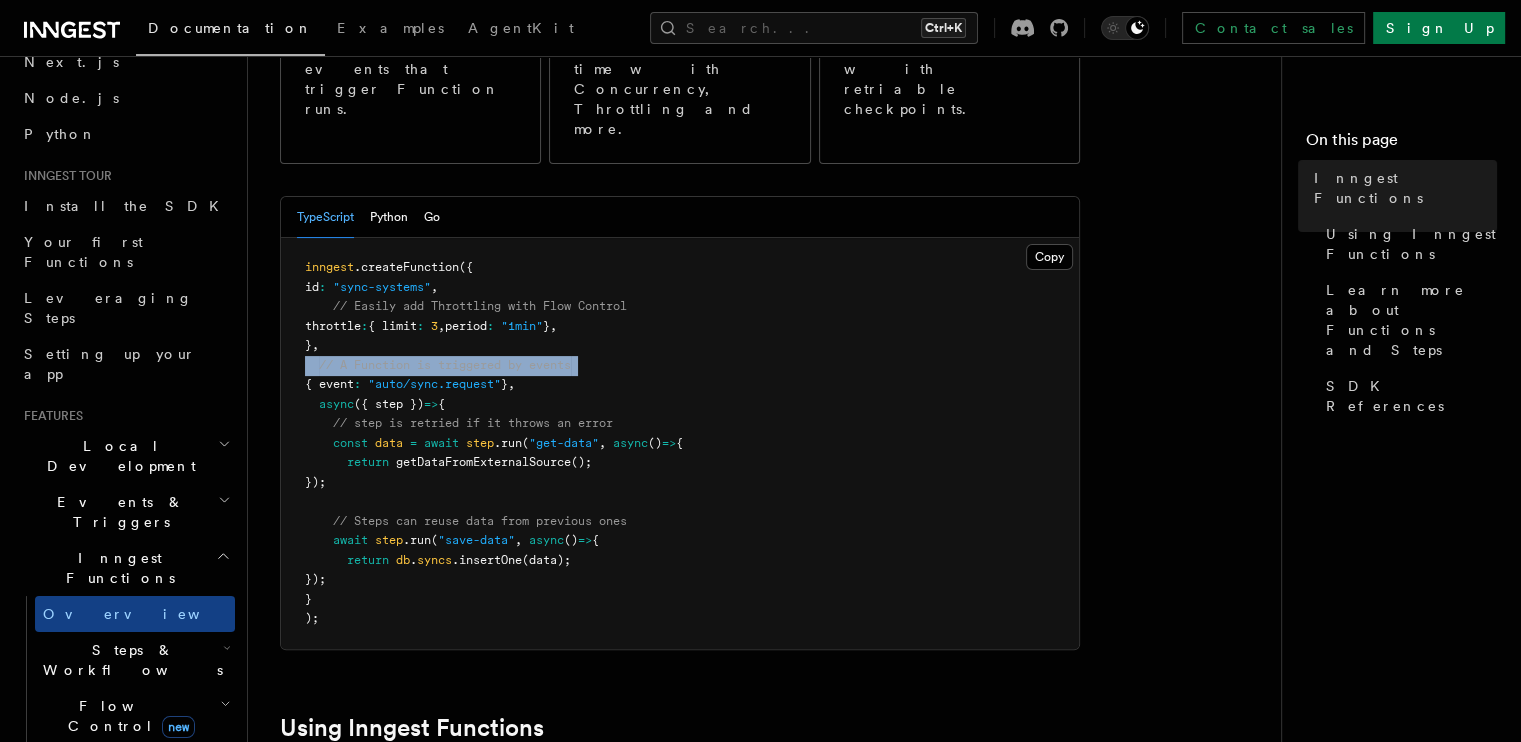 click on "inngest .createFunction ({
id :   "sync-systems" ,
// Easily add Throttling with Flow Control
throttle :  { limit :   3 ,  period :   "1min" } ,
} ,
// A Function is triggered by events
{ event :   "auto/sync.request"  } ,
async  ({ step })  =>  {
// step is retried if it throws an error
const   data   =   await   step .run ( "get-data" ,   async  ()  =>  {
return   getDataFromExternalSource ();
});
// Steps can reuse data from previous ones
await   step .run ( "save-data" ,   async  ()  =>  {
return   db . syncs .insertOne (data);
});
}
);" at bounding box center [680, 443] 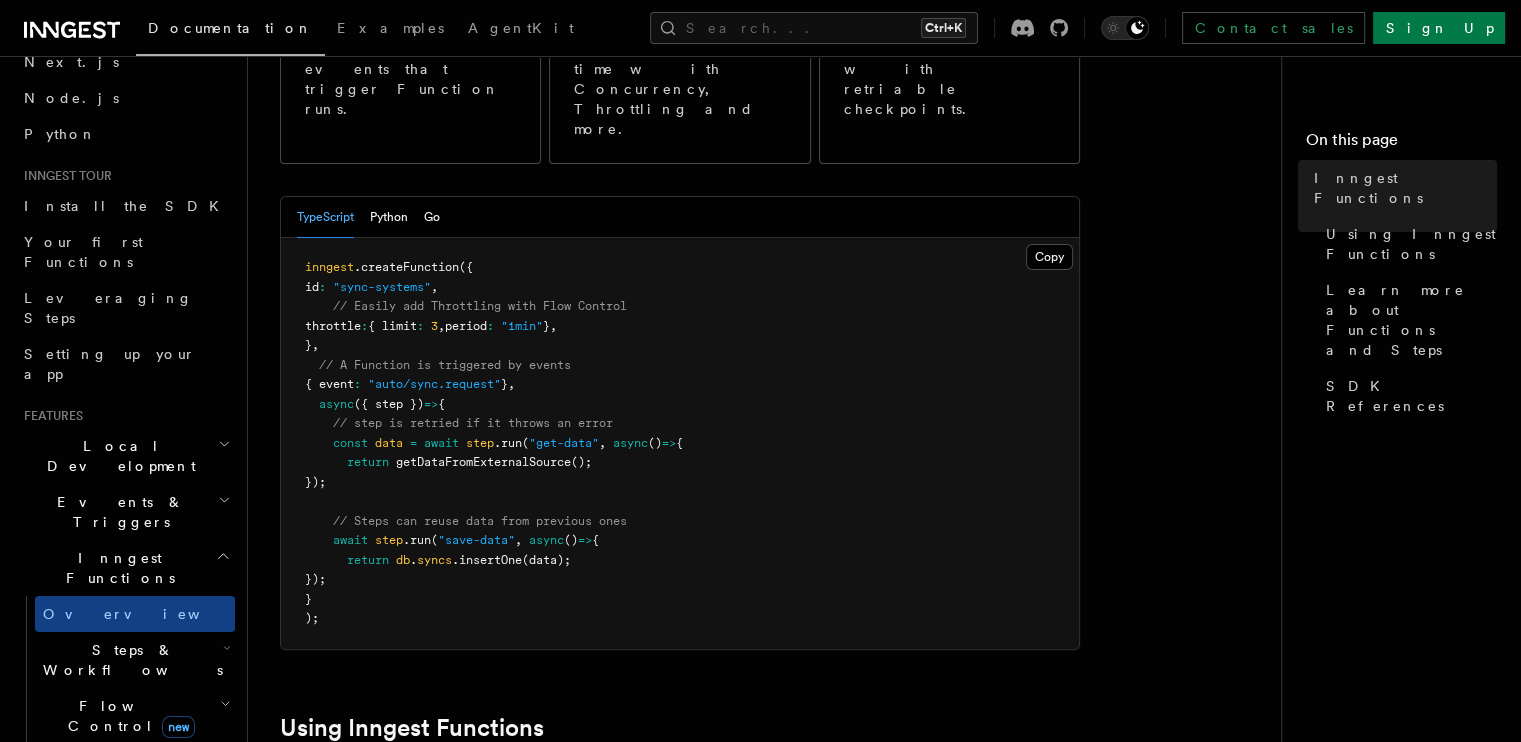 click on ""auto/sync.request"" at bounding box center (434, 384) 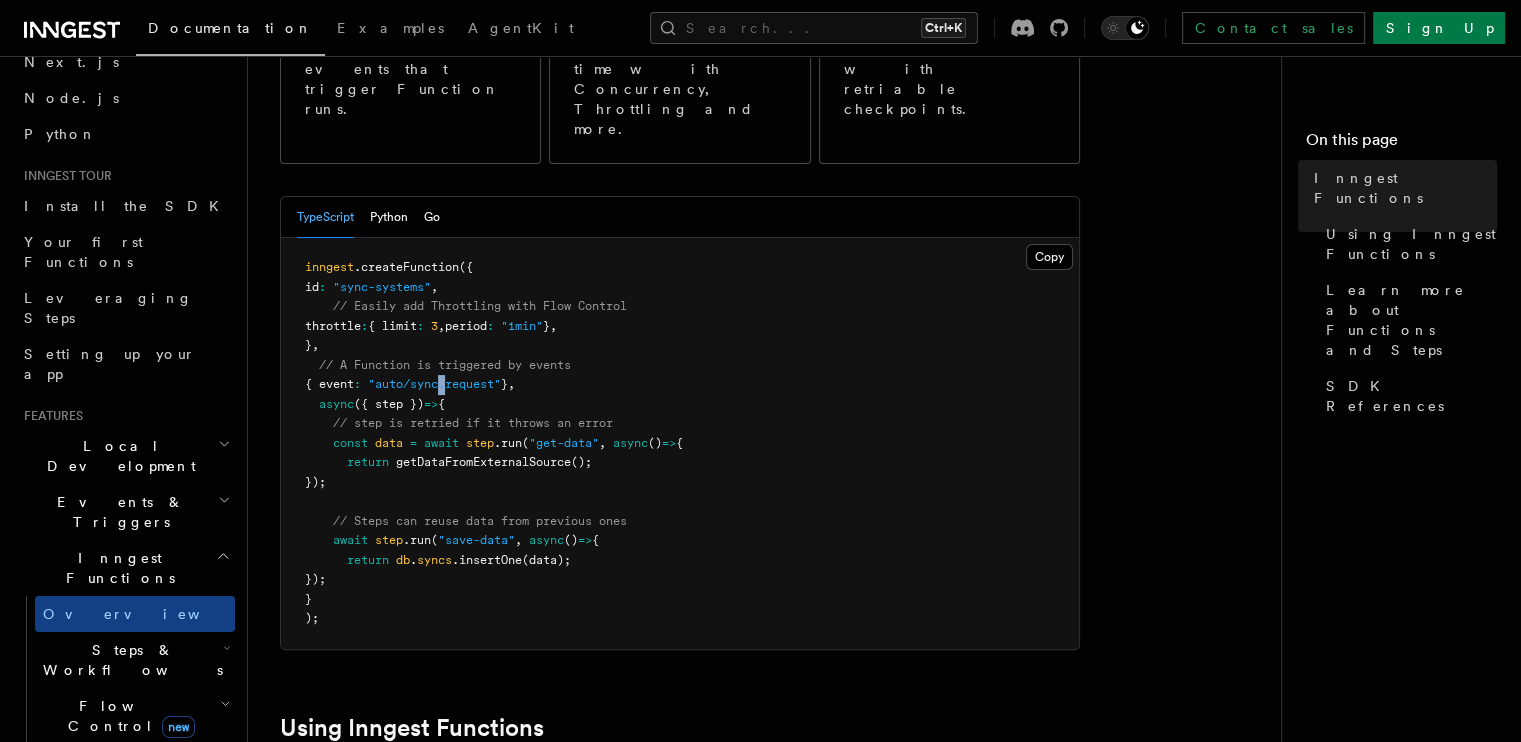 click on ""auto/sync.request"" at bounding box center [434, 384] 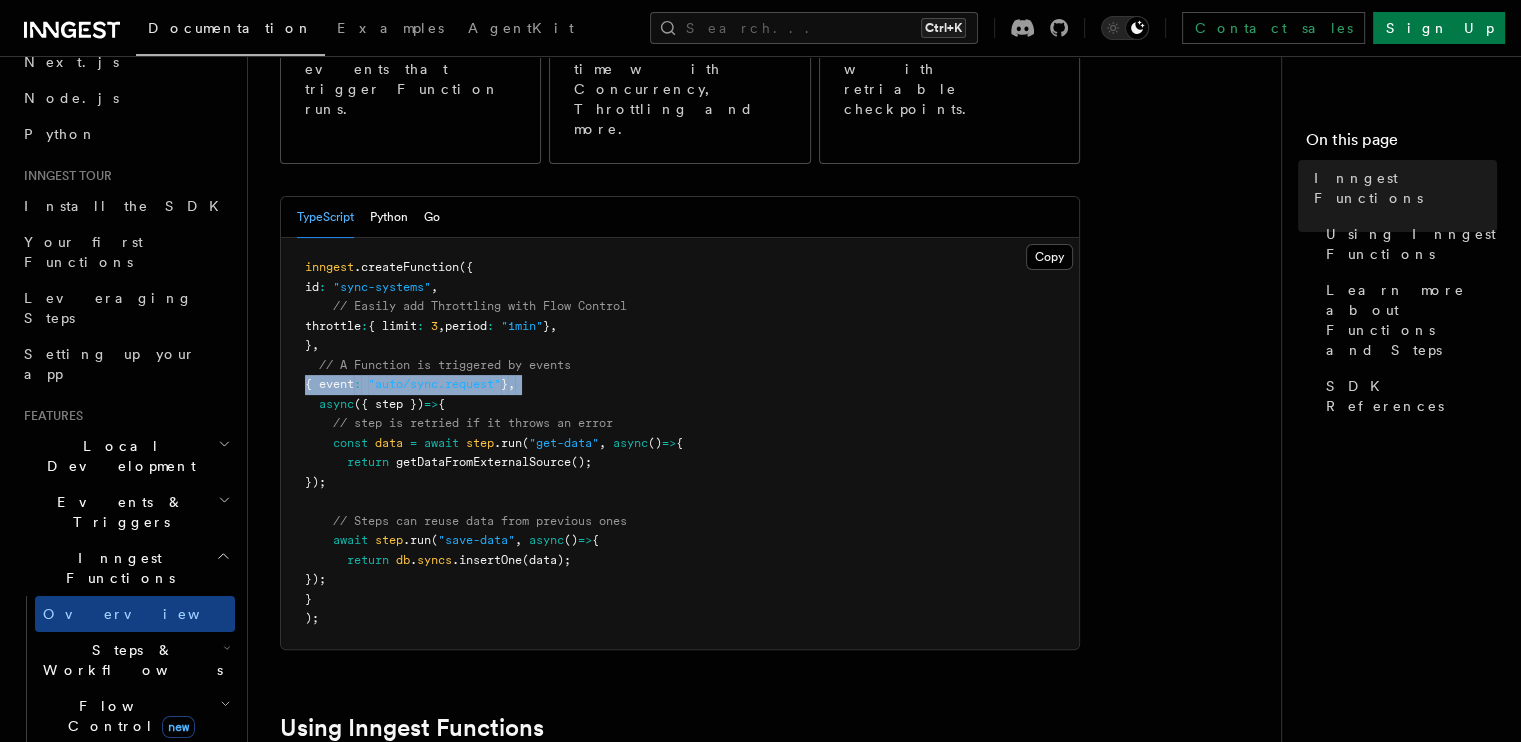 click on ""auto/sync.request"" at bounding box center [434, 384] 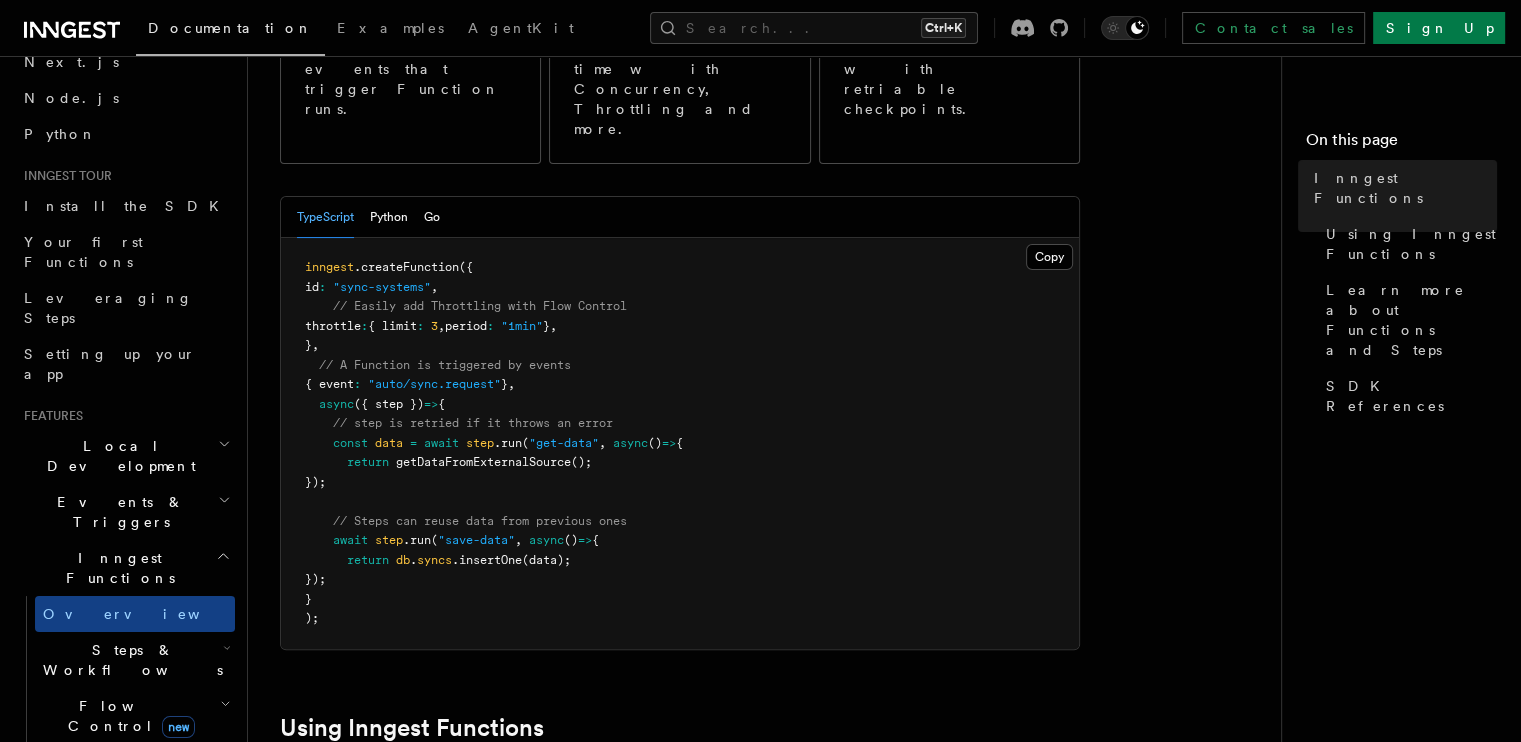 click on "// step is retried if it throws an error" at bounding box center [473, 423] 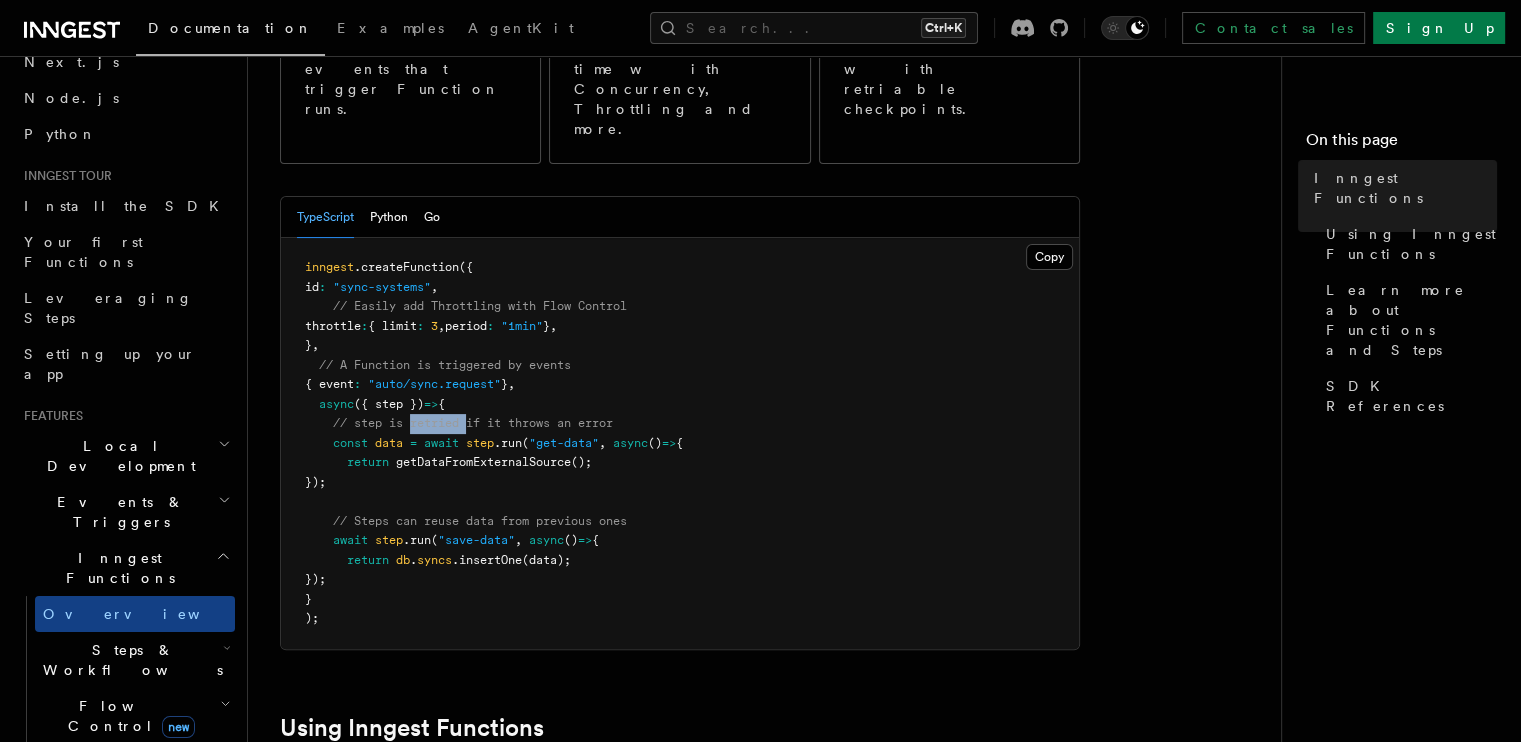click on "// step is retried if it throws an error" at bounding box center [473, 423] 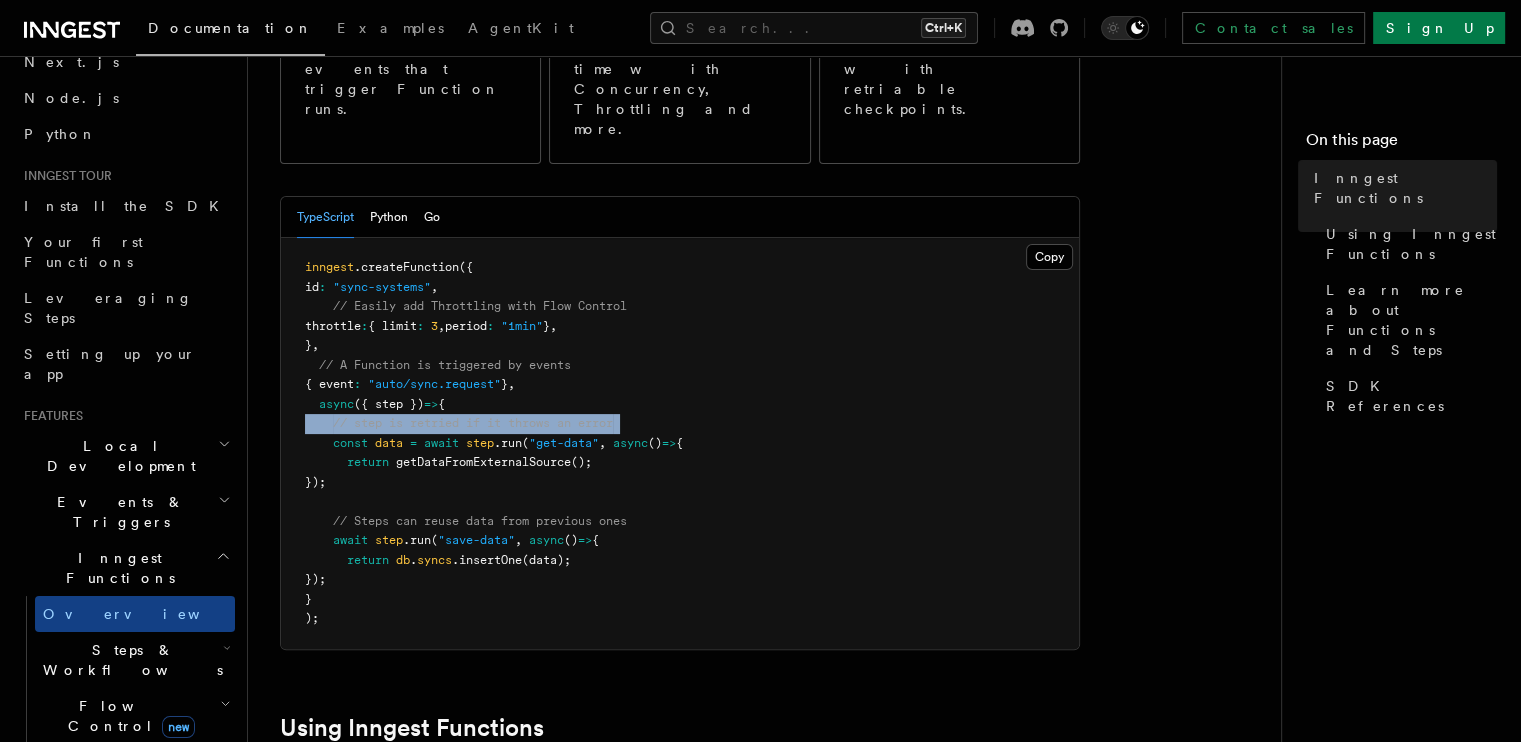 click on "// step is retried if it throws an error" at bounding box center [473, 423] 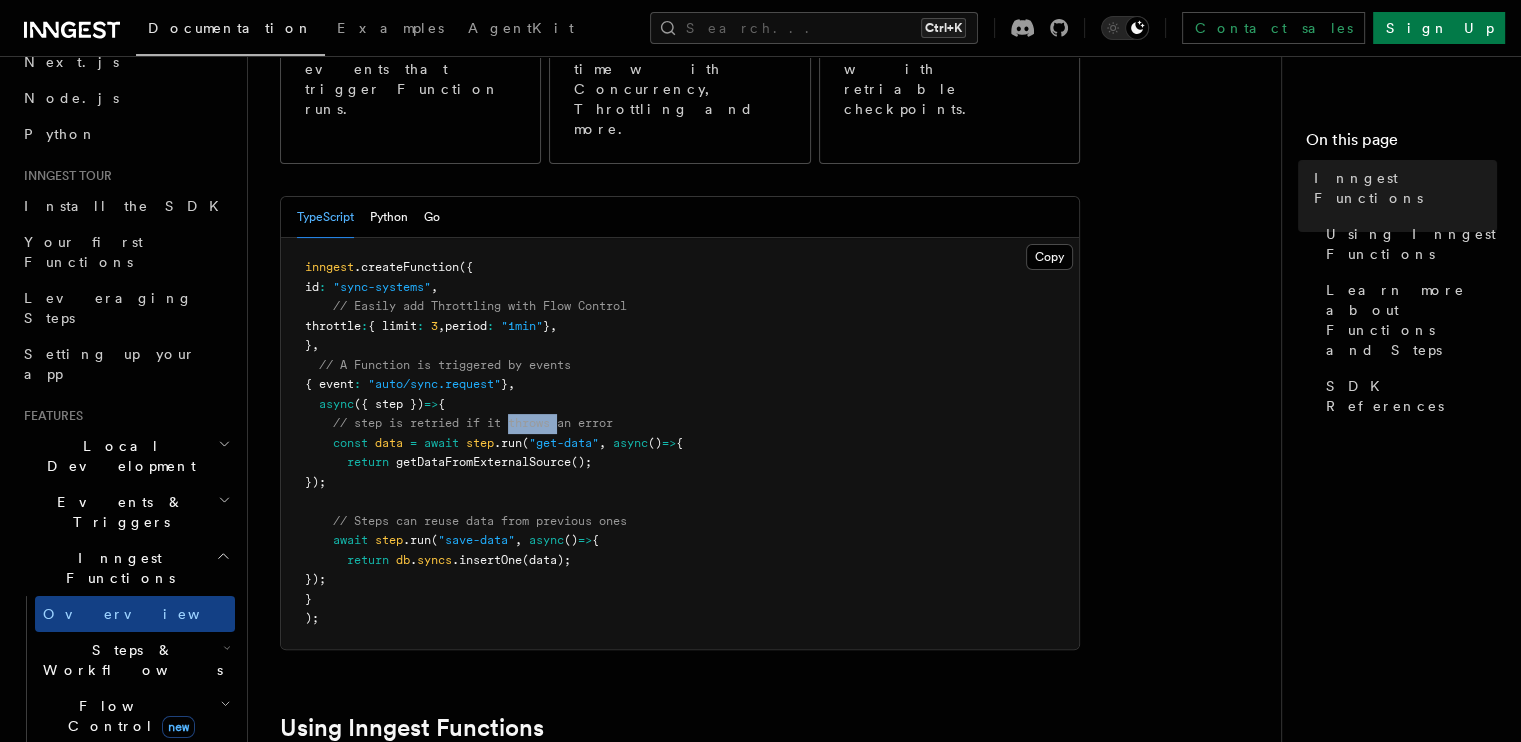 click on "// step is retried if it throws an error" at bounding box center (473, 423) 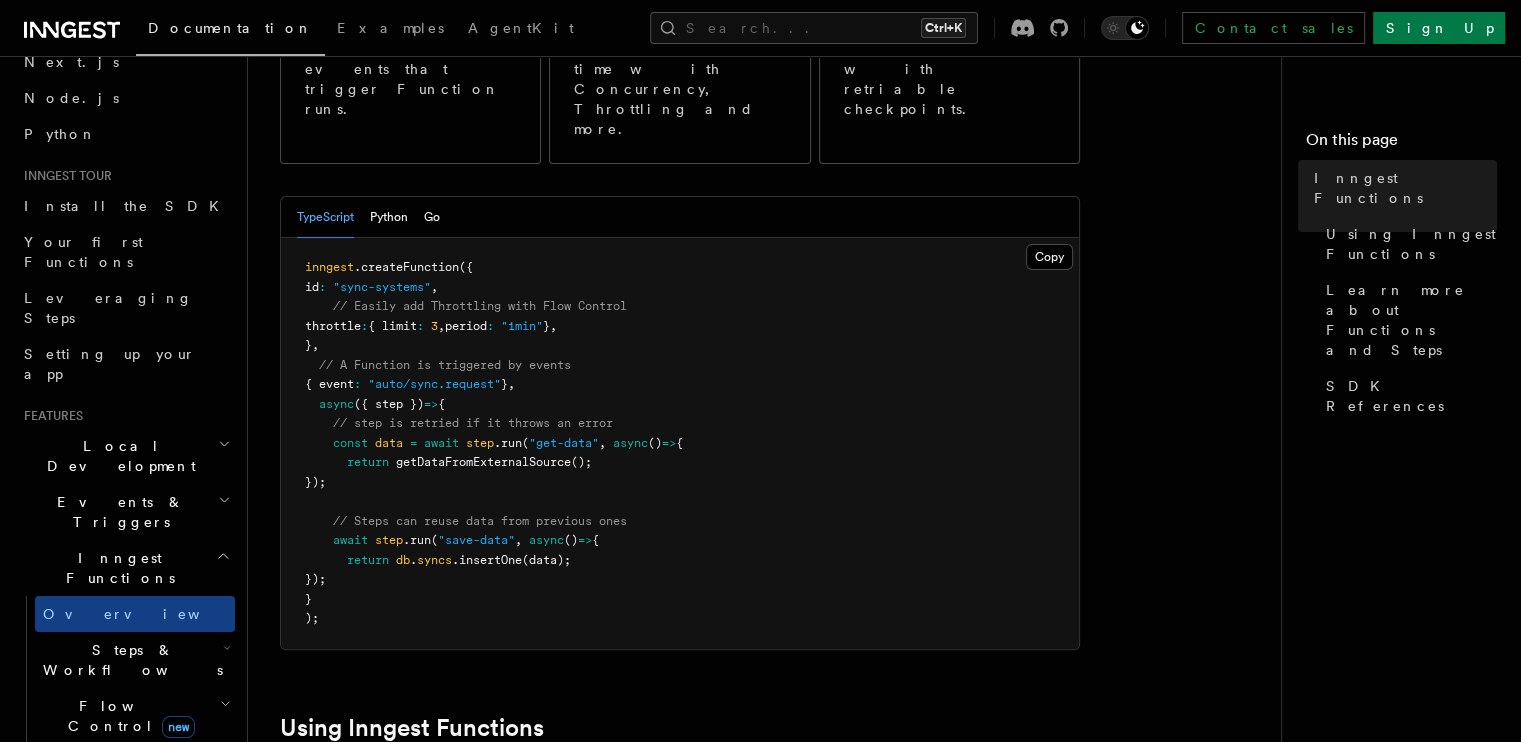 click on "inngest .createFunction ({
id :   "sync-systems" ,
// Easily add Throttling with Flow Control
throttle :  { limit :   3 ,  period :   "1min" } ,
} ,
// A Function is triggered by events
{ event :   "auto/sync.request"  } ,
async  ({ step })  =>  {
// step is retried if it throws an error
const   data   =   await   step .run ( "get-data" ,   async  ()  =>  {
return   getDataFromExternalSource ();
});
// Steps can reuse data from previous ones
await   step .run ( "save-data" ,   async  ()  =>  {
return   db . syncs .insertOne (data);
});
}
);" at bounding box center [680, 443] 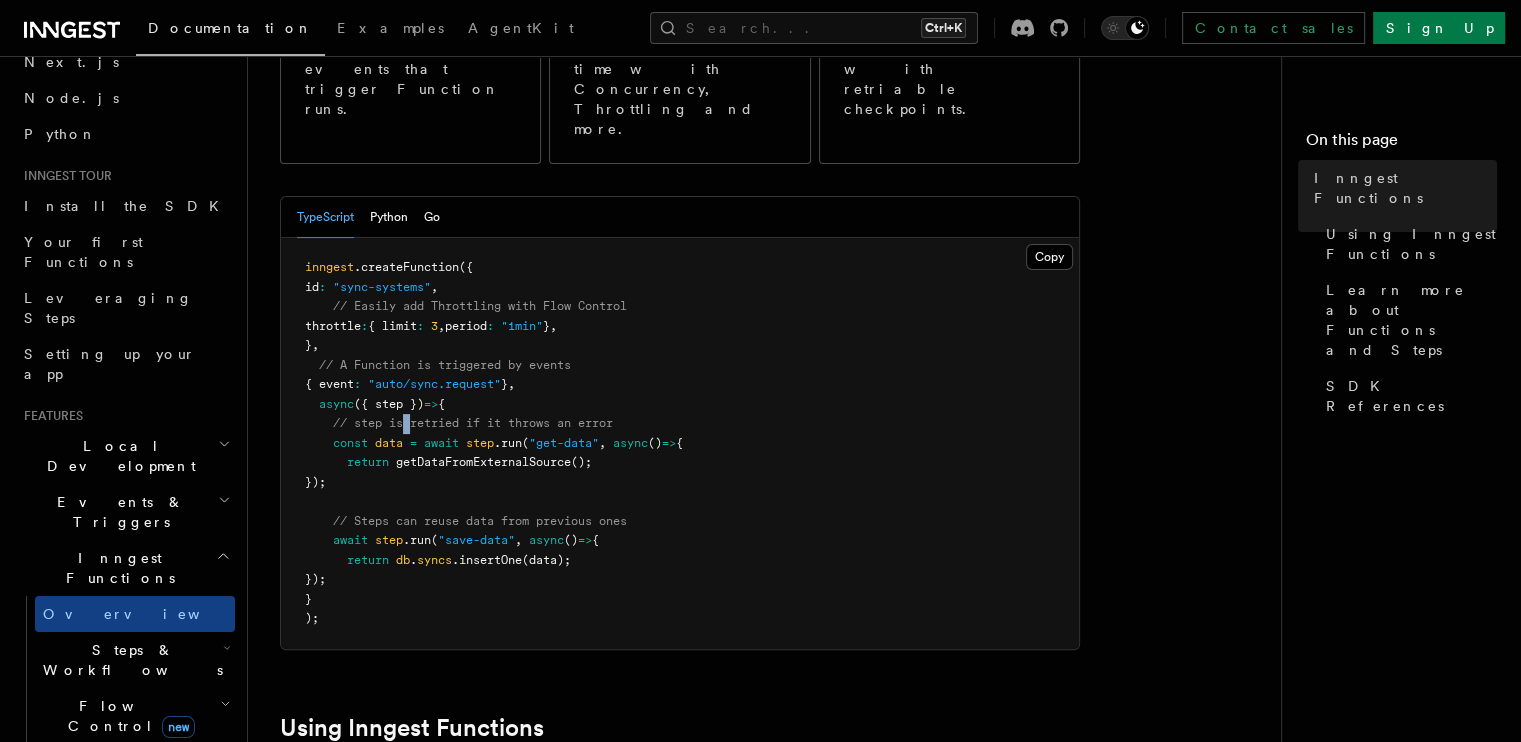 click on "// step is retried if it throws an error" at bounding box center [473, 423] 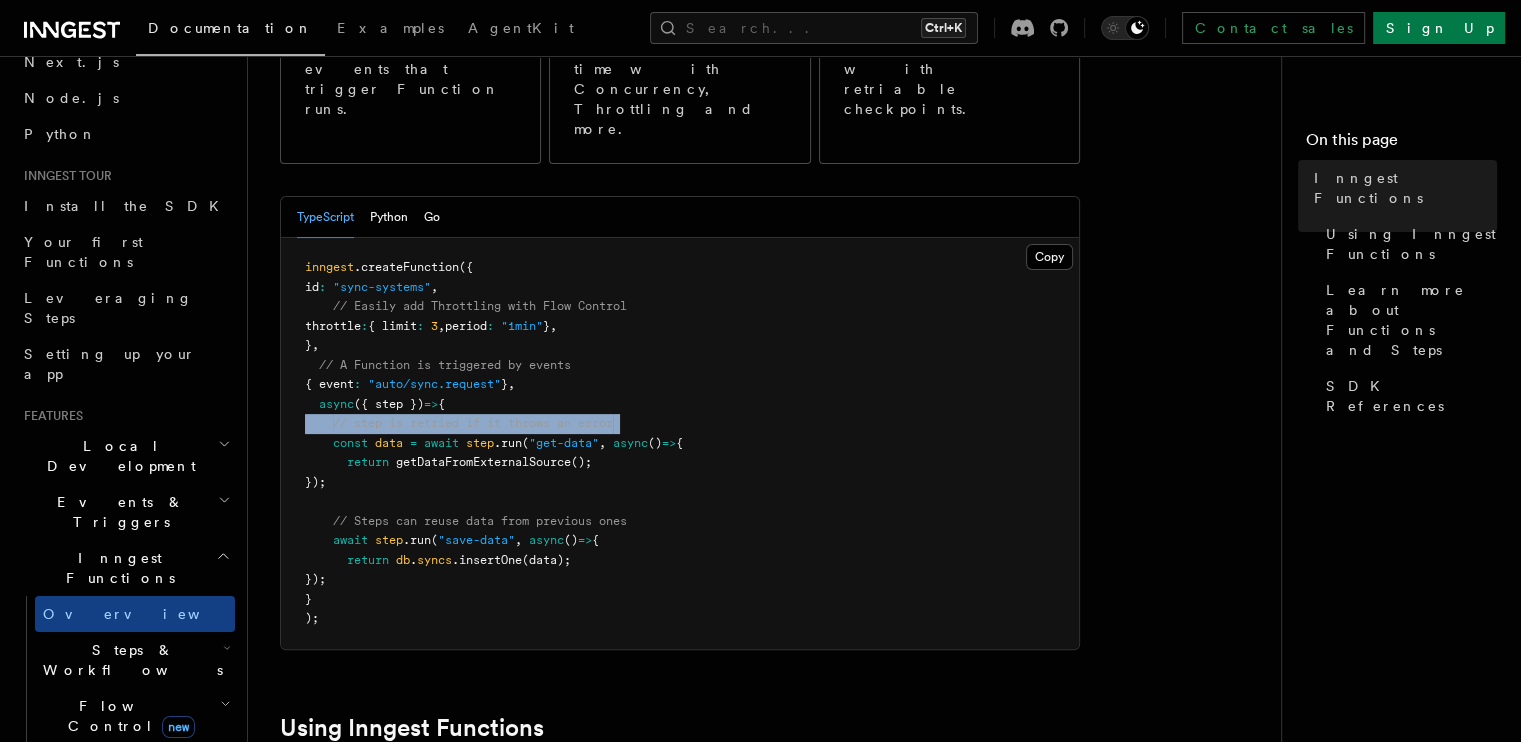 click on "// step is retried if it throws an error" at bounding box center [473, 423] 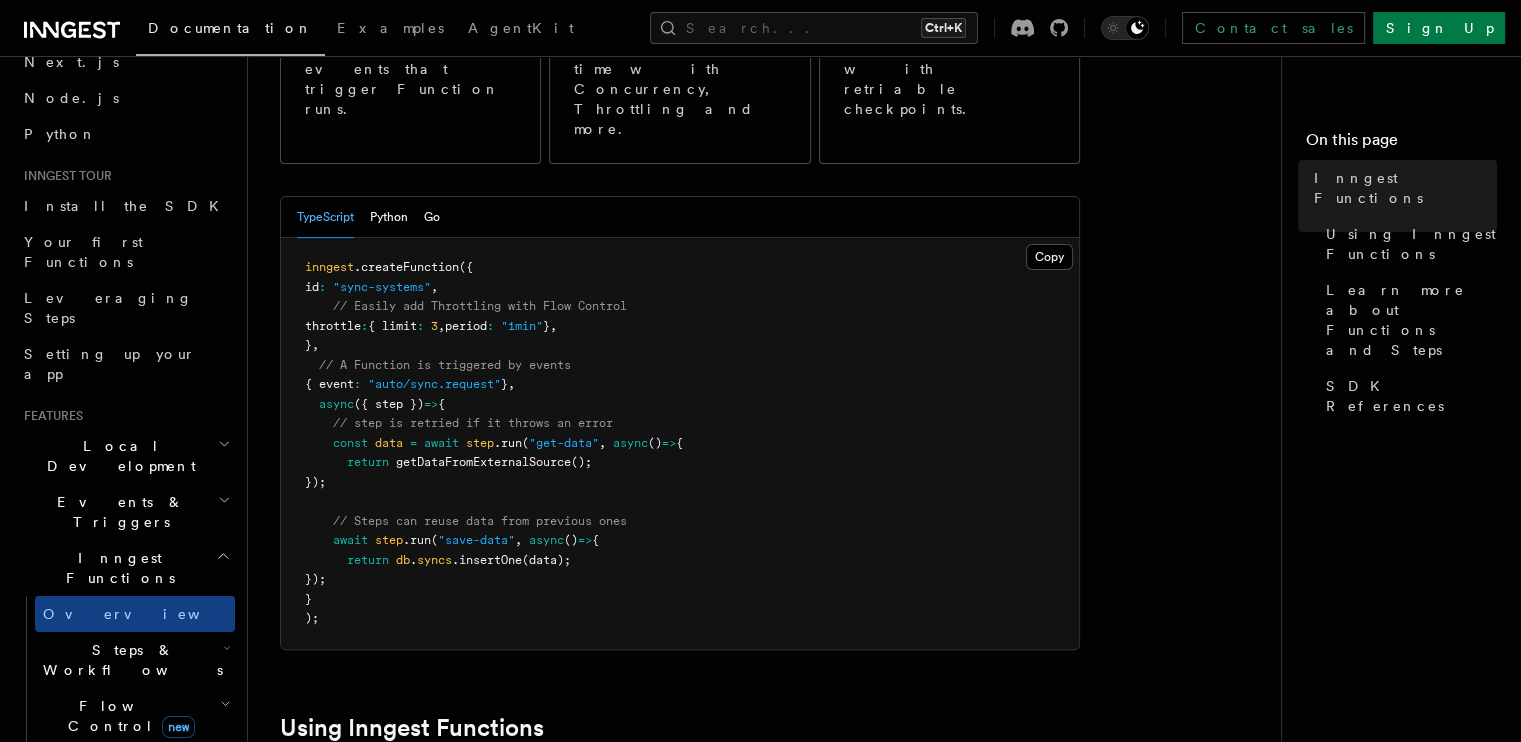click on "data" at bounding box center [389, 443] 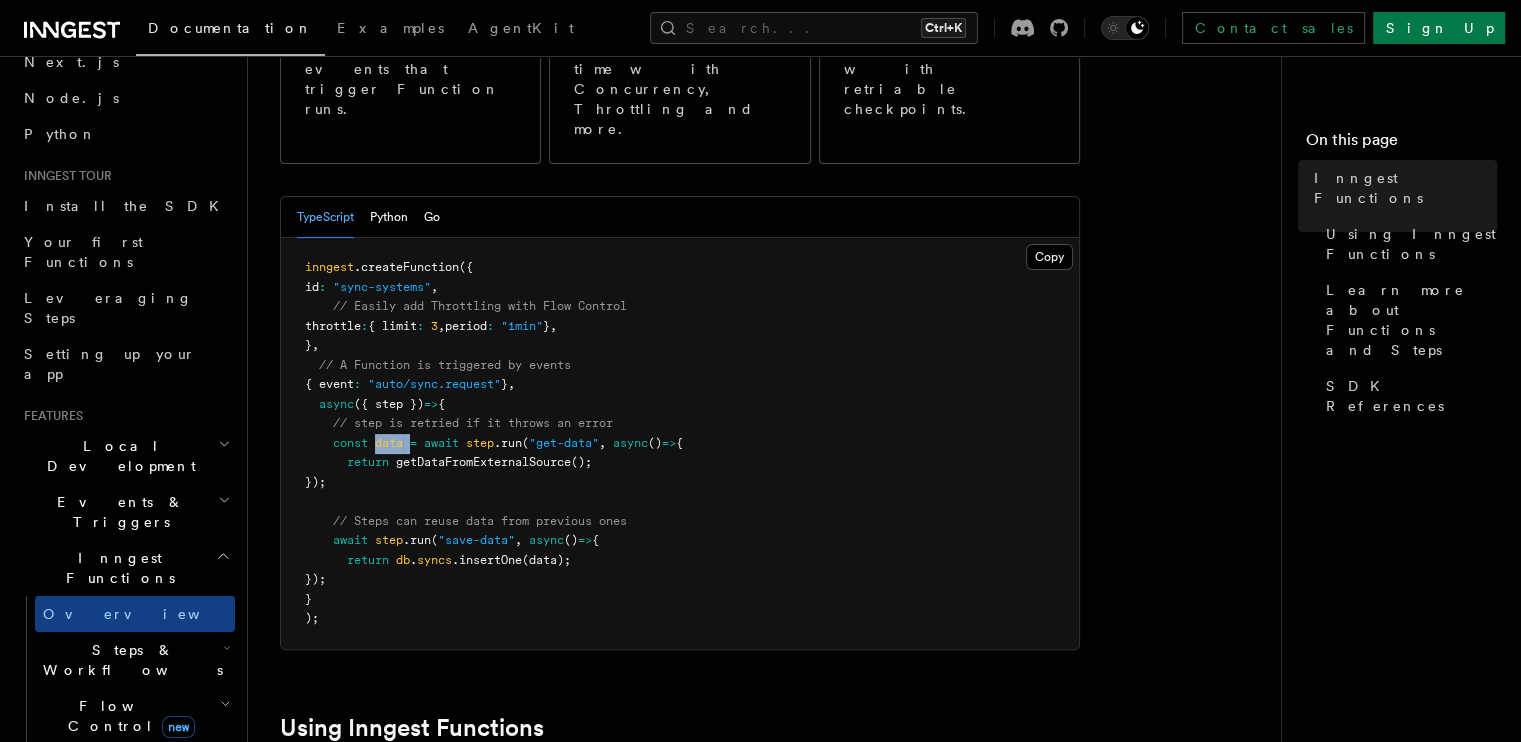click on "data" at bounding box center [389, 443] 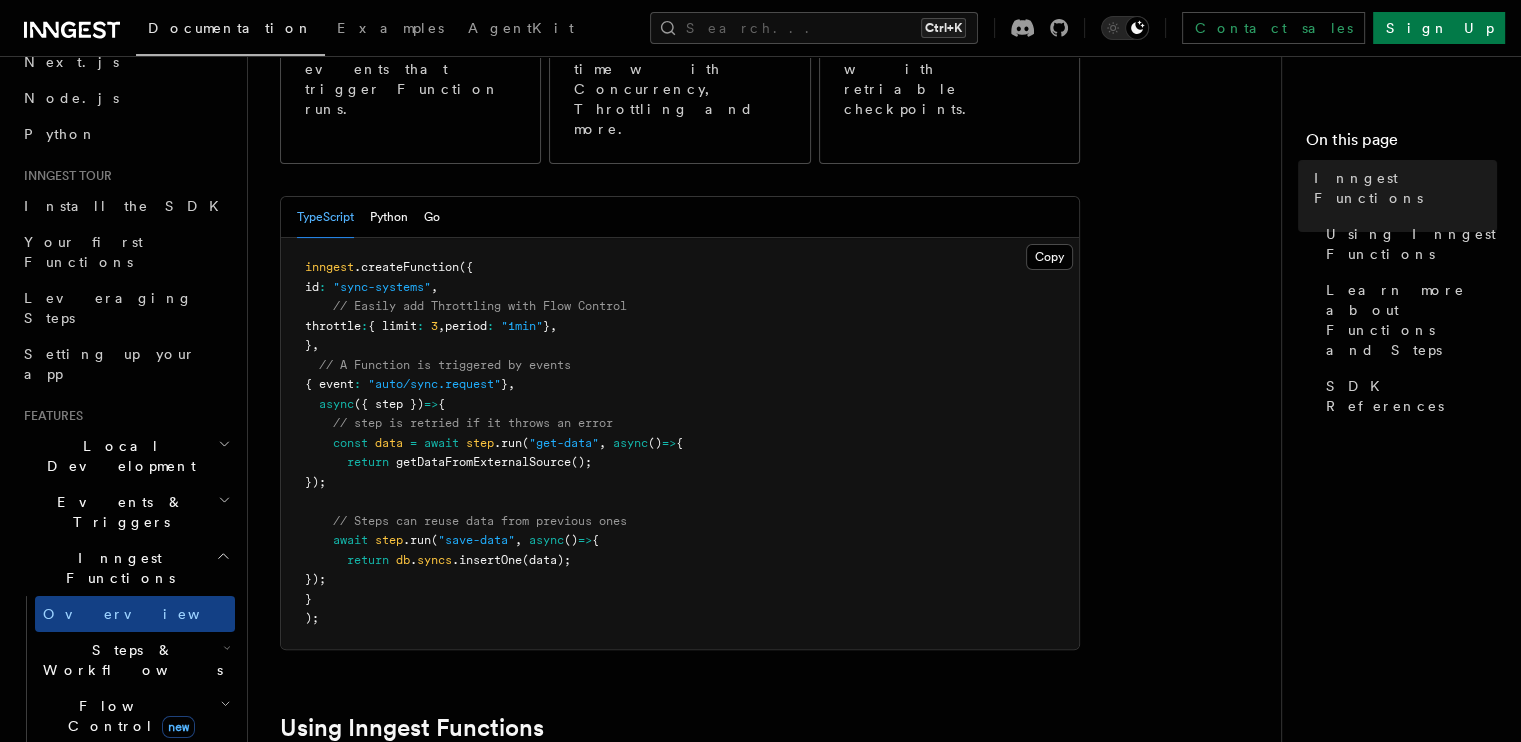 click on "await" at bounding box center [441, 443] 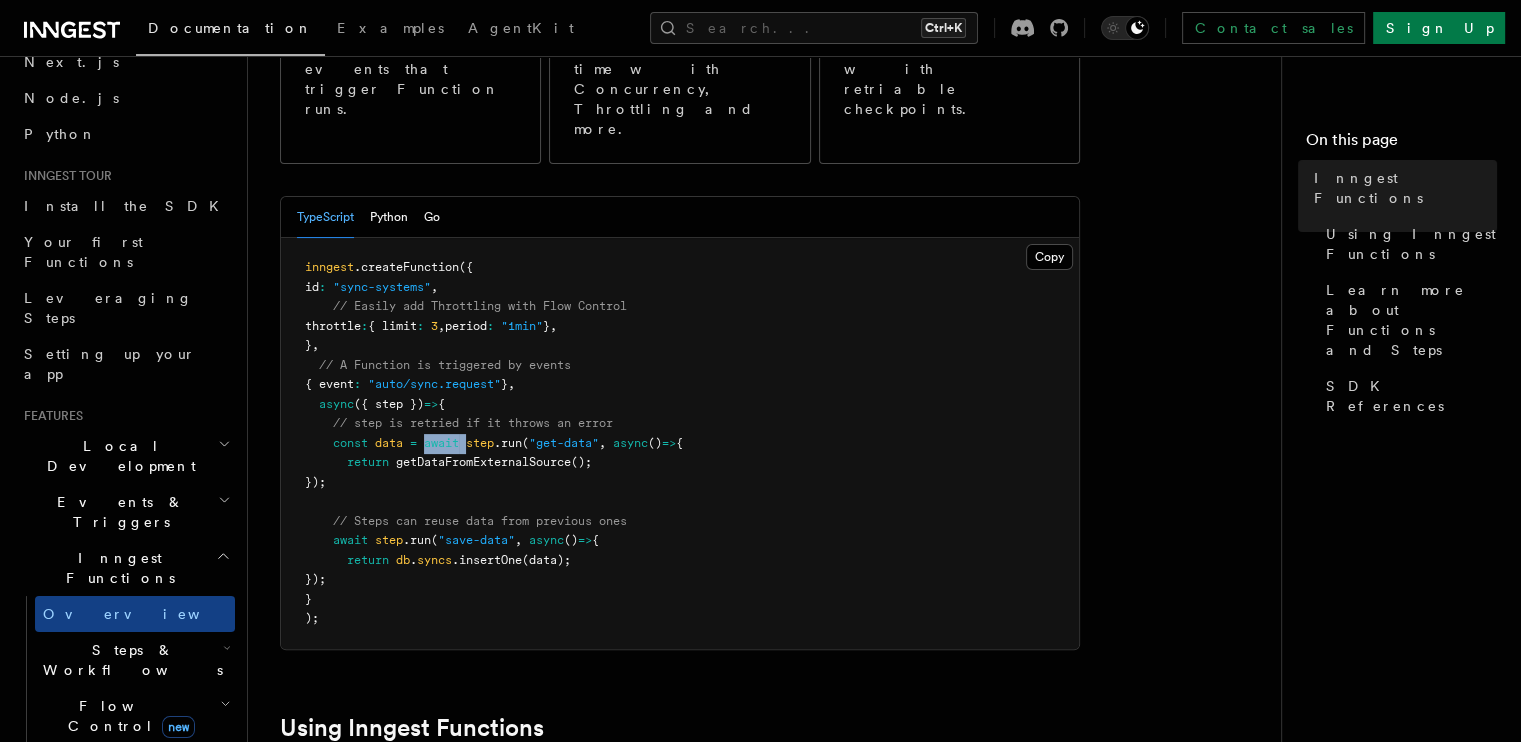 click on "await" at bounding box center (441, 443) 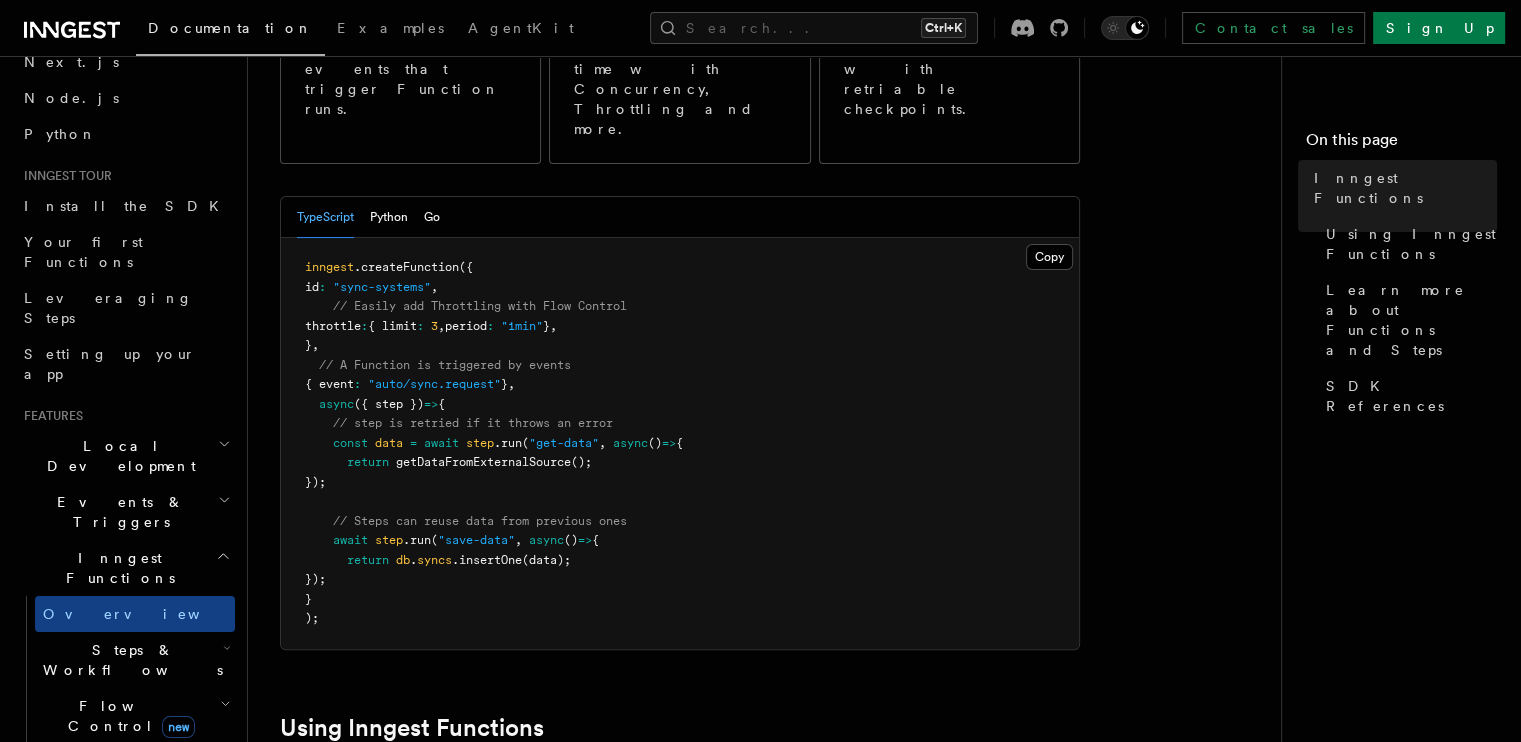 click on "step" at bounding box center [480, 443] 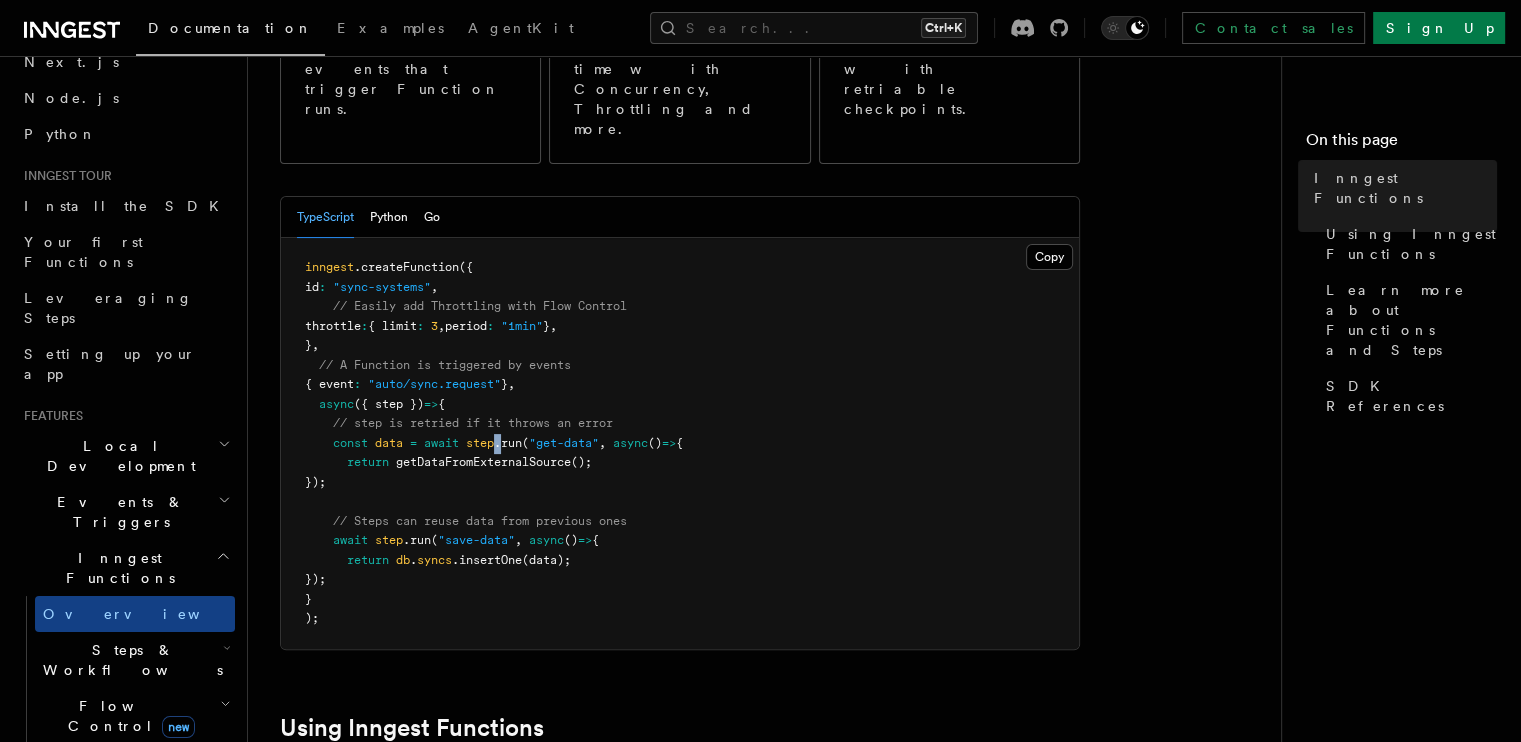 click on ".run" at bounding box center (508, 443) 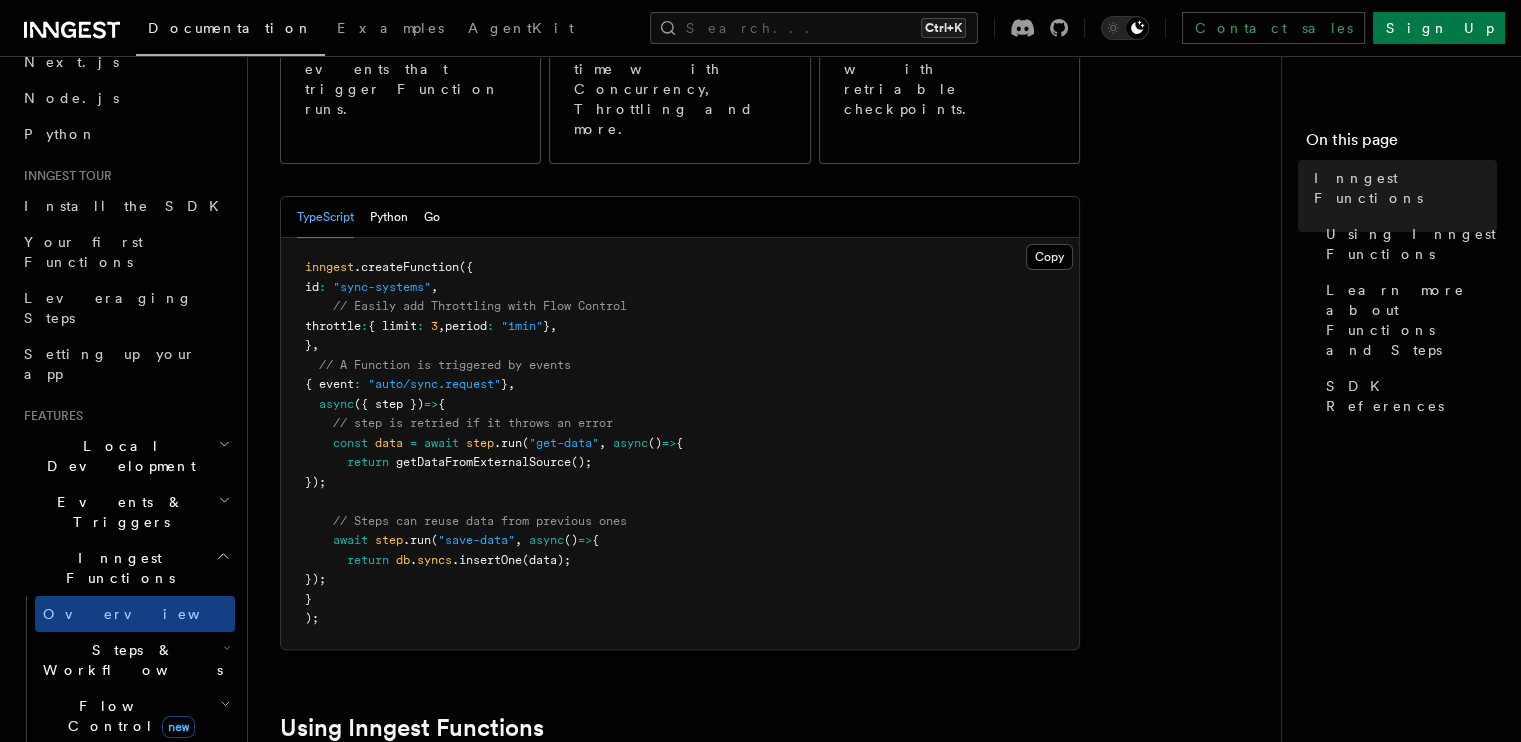 click on ""get-data"" at bounding box center (564, 443) 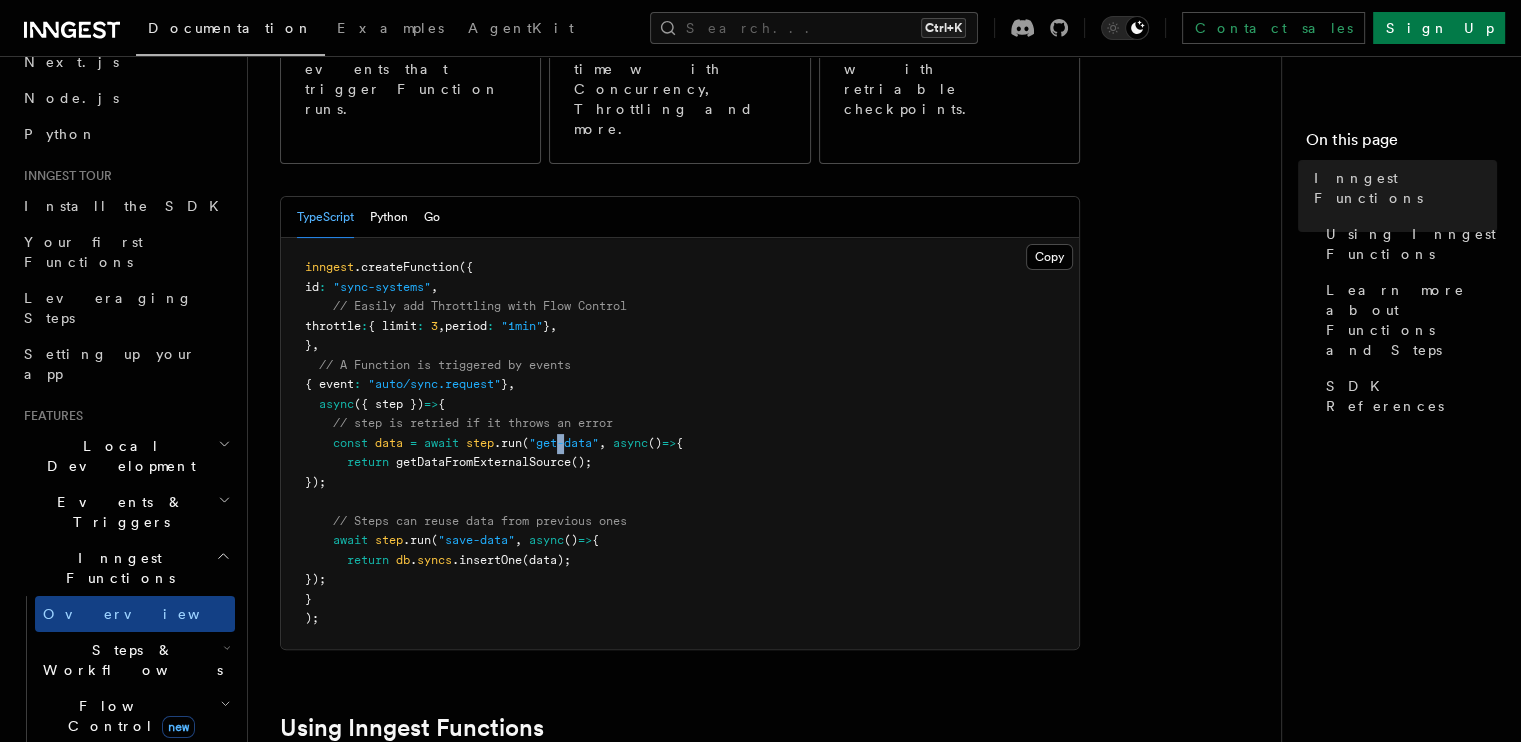 click on ""get-data"" at bounding box center [564, 443] 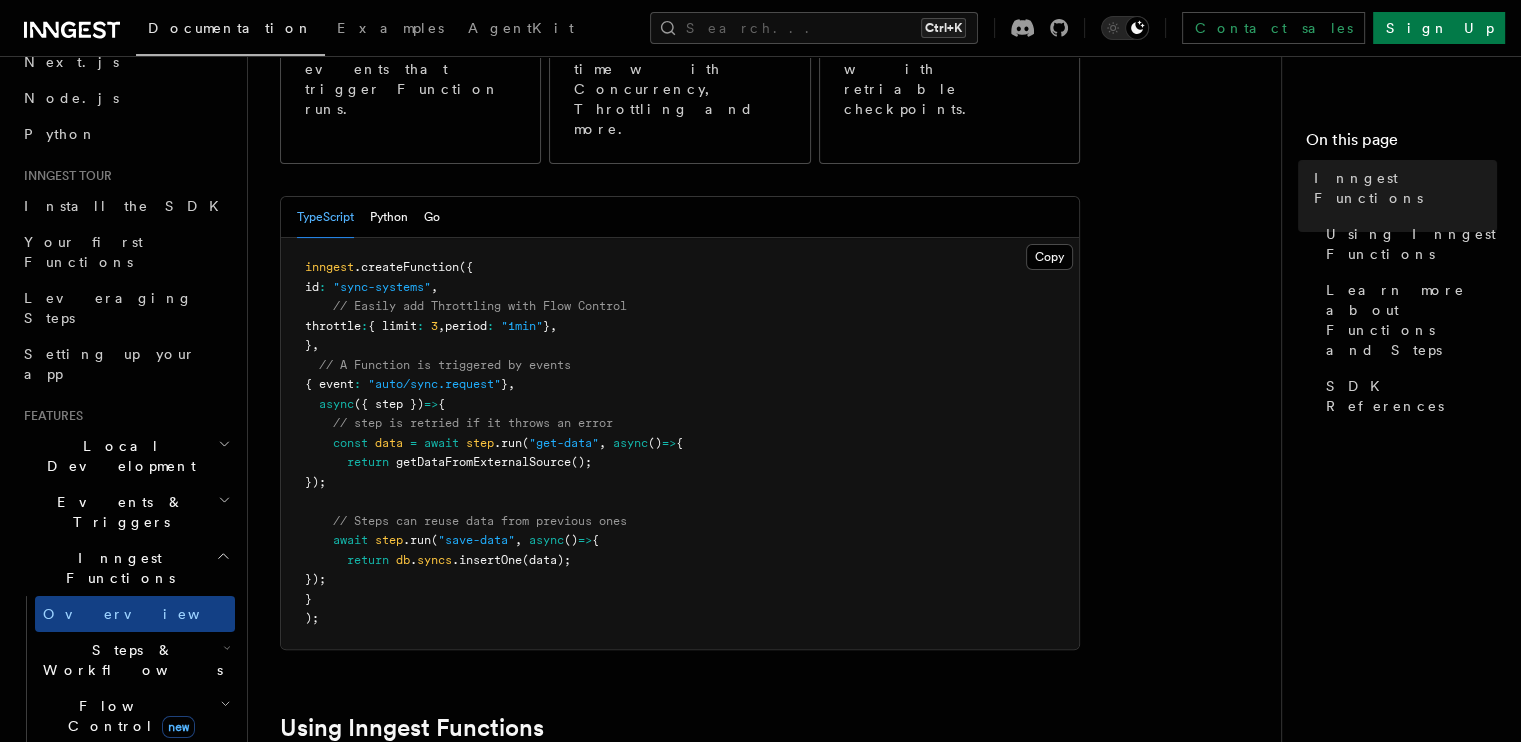 click on "async" at bounding box center [630, 443] 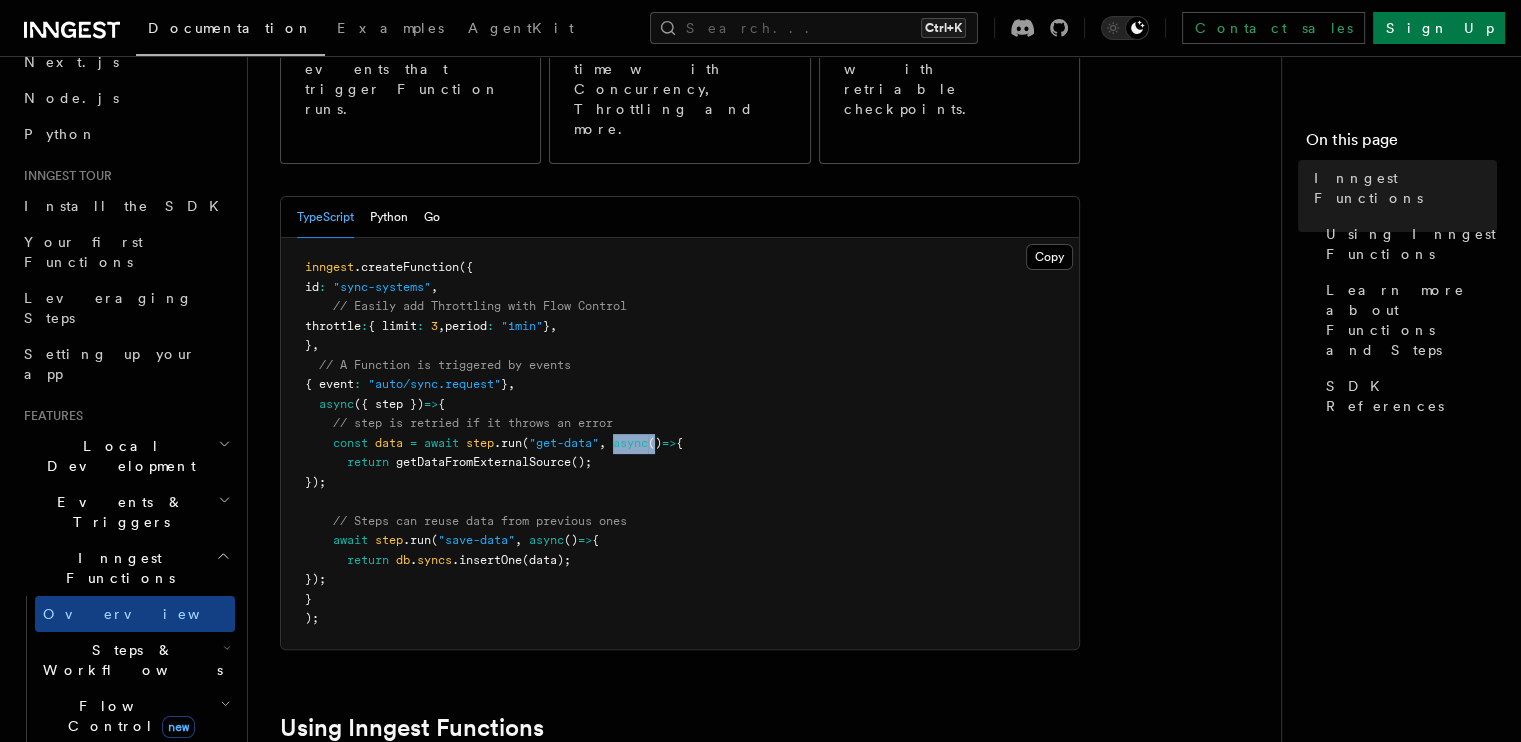 click on "async" at bounding box center [630, 443] 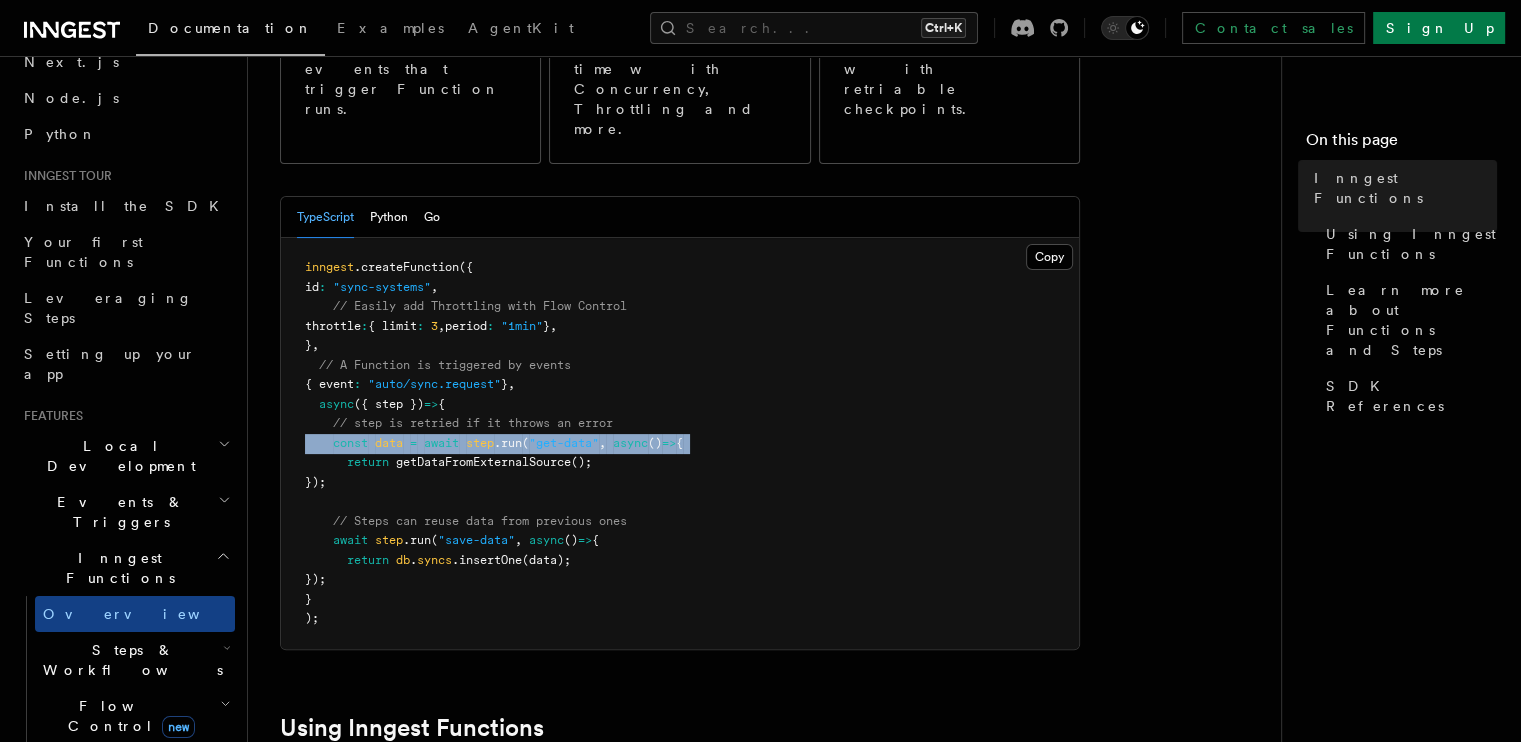 click on "async" at bounding box center [630, 443] 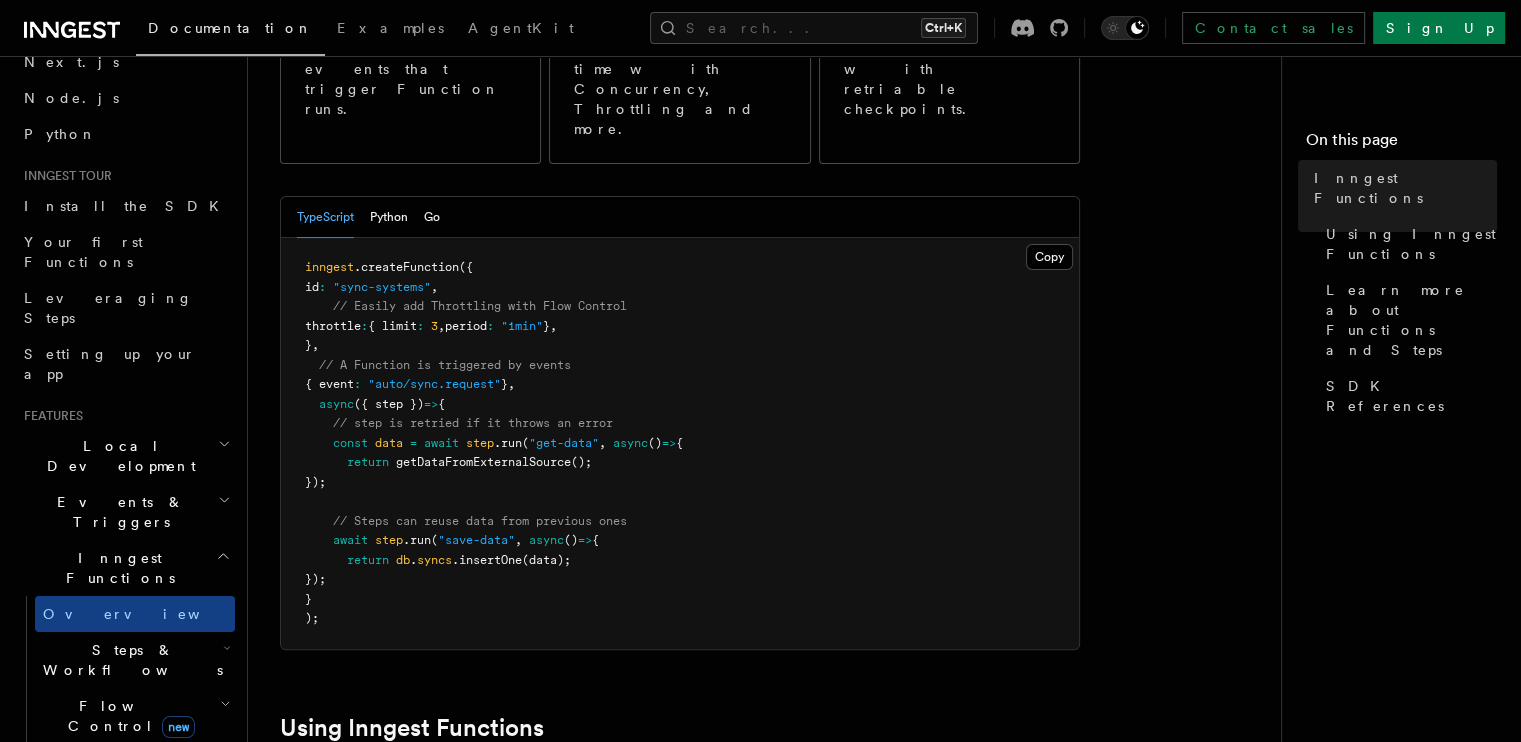 click on "inngest .createFunction ({
id :   "sync-systems" ,
// Easily add Throttling with Flow Control
throttle :  { limit :   3 ,  period :   "1min" } ,
} ,
// A Function is triggered by events
{ event :   "auto/sync.request"  } ,
async  ({ step })  =>  {
// step is retried if it throws an error
const   data   =   await   step .run ( "get-data" ,   async  ()  =>  {
return   getDataFromExternalSource ();
});
// Steps can reuse data from previous ones
await   step .run ( "save-data" ,   async  ()  =>  {
return   db . syncs .insertOne (data);
});
}
);" at bounding box center [680, 443] 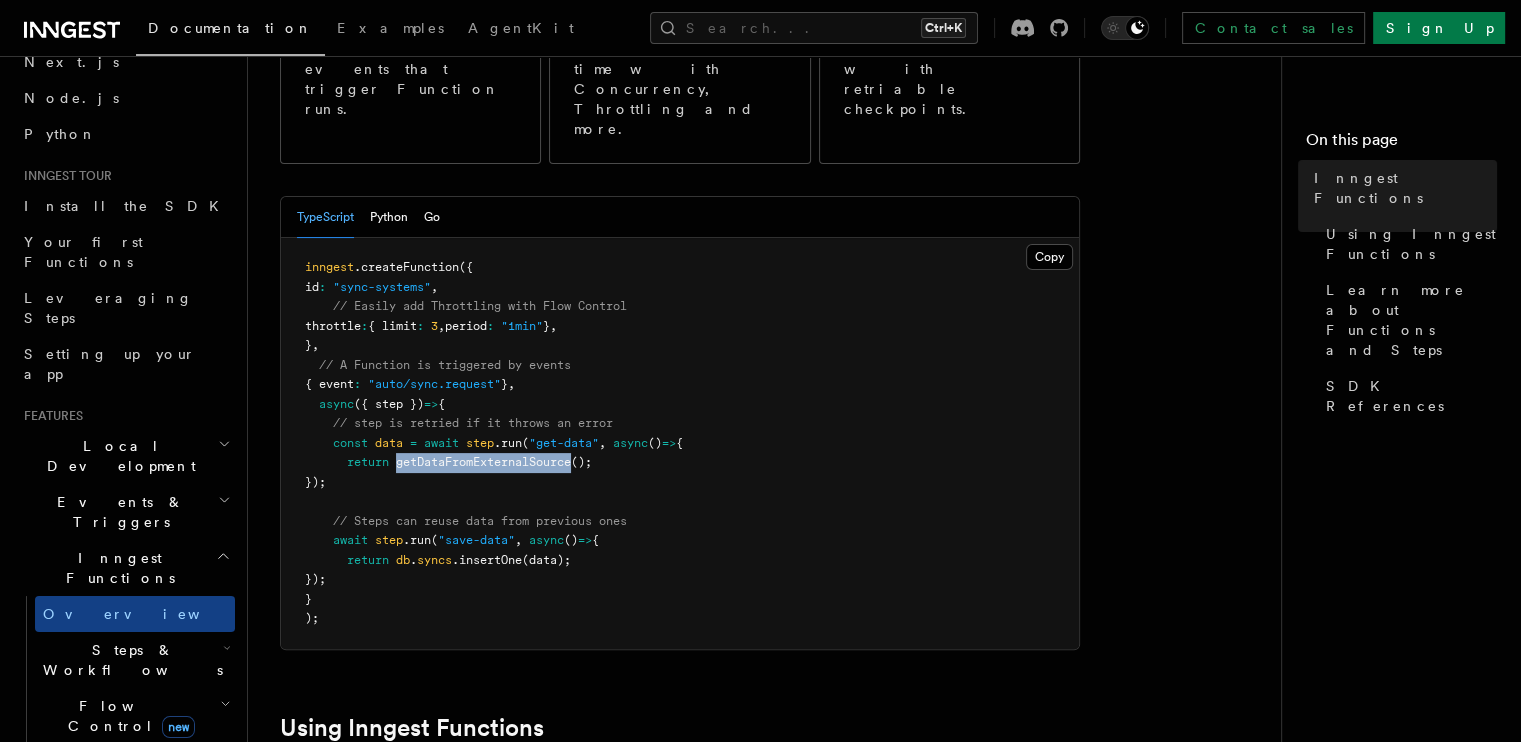 click on "getDataFromExternalSource" at bounding box center (483, 462) 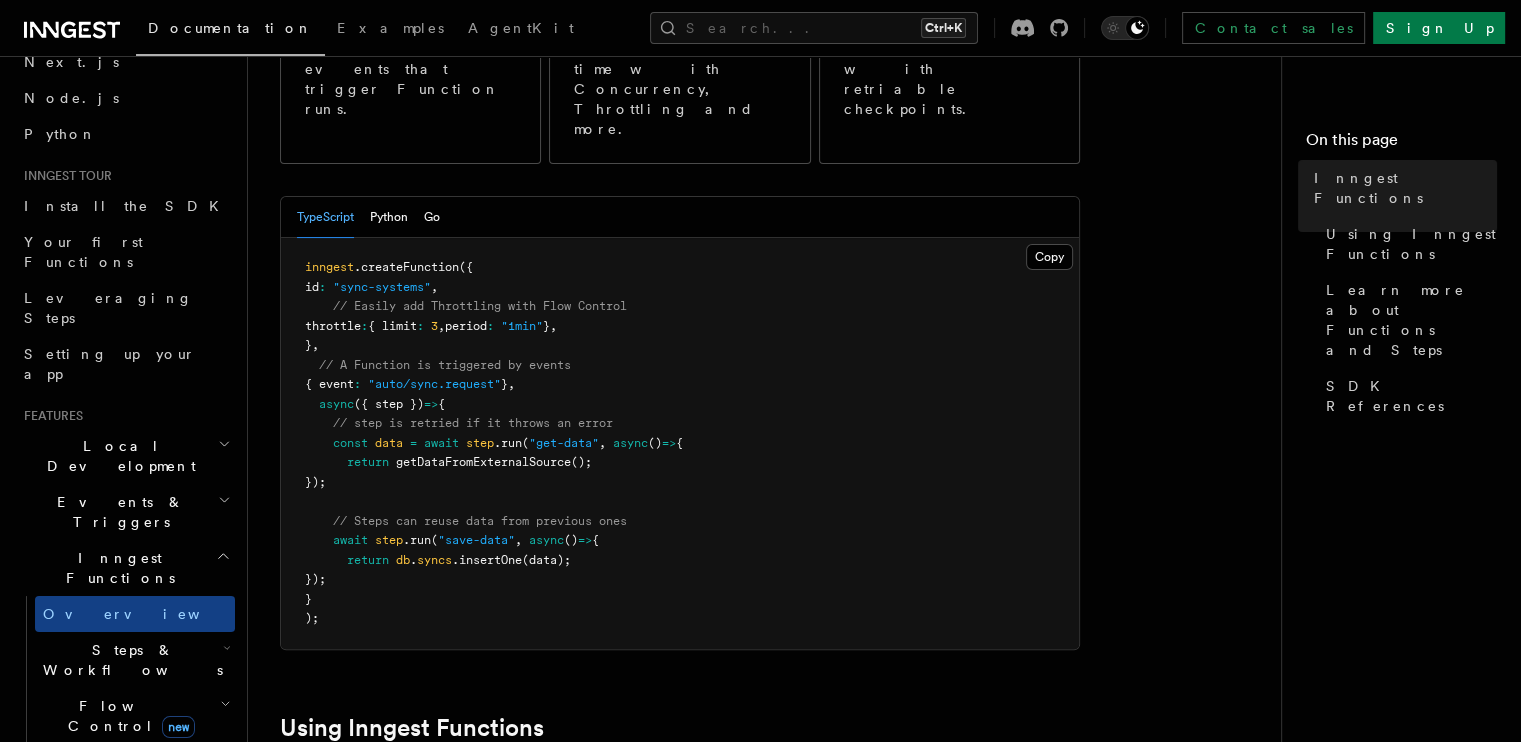 click on "step" at bounding box center (389, 540) 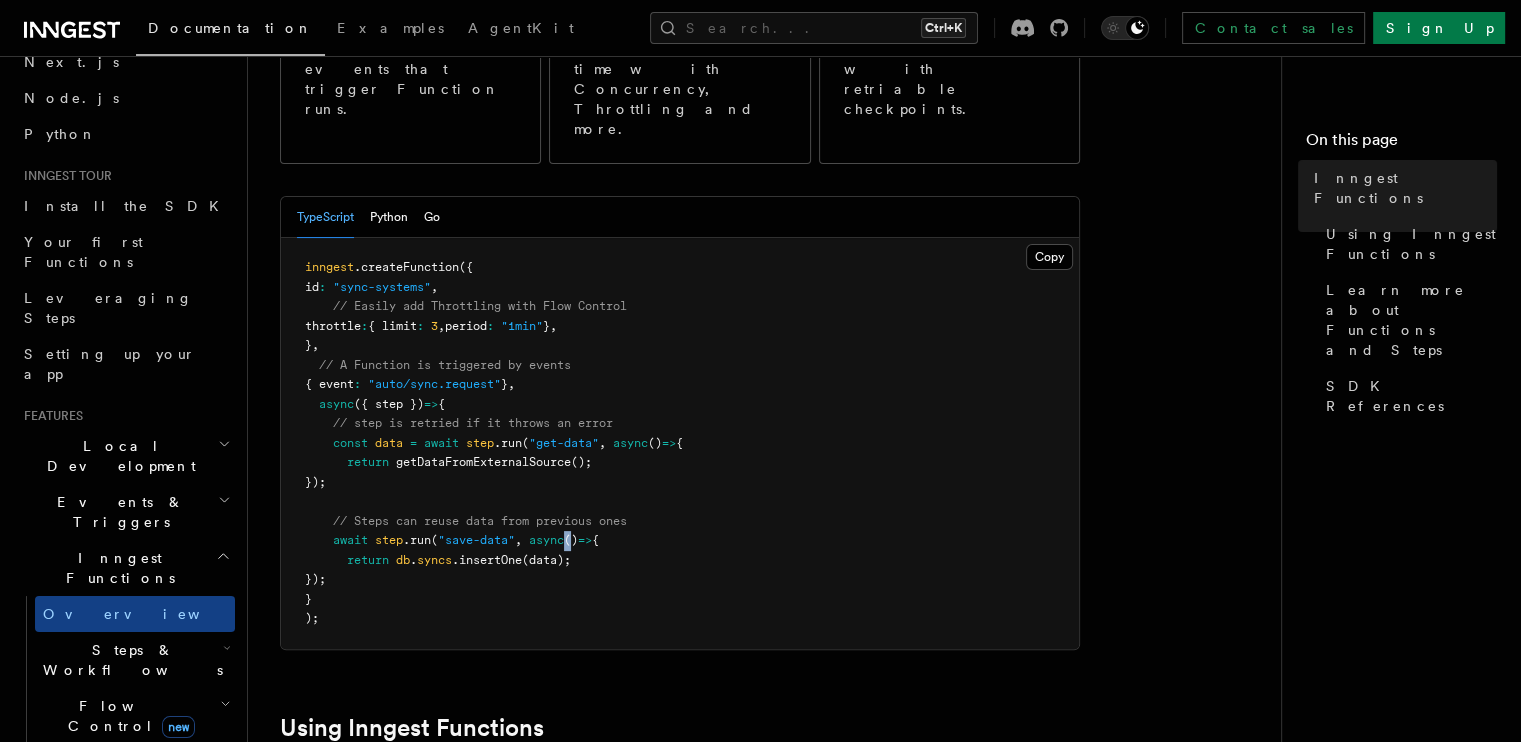 click on "()" at bounding box center (571, 540) 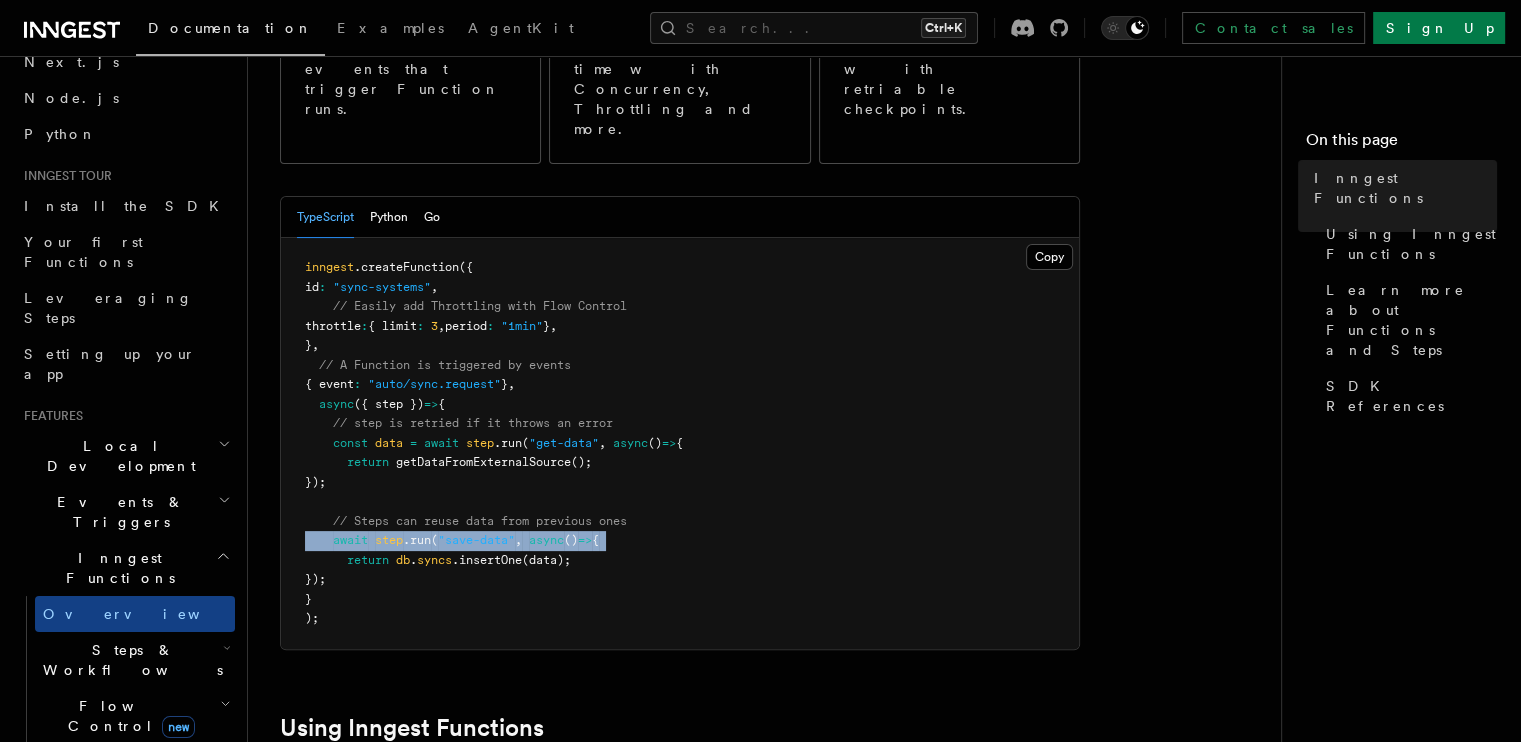 click on "()" at bounding box center (571, 540) 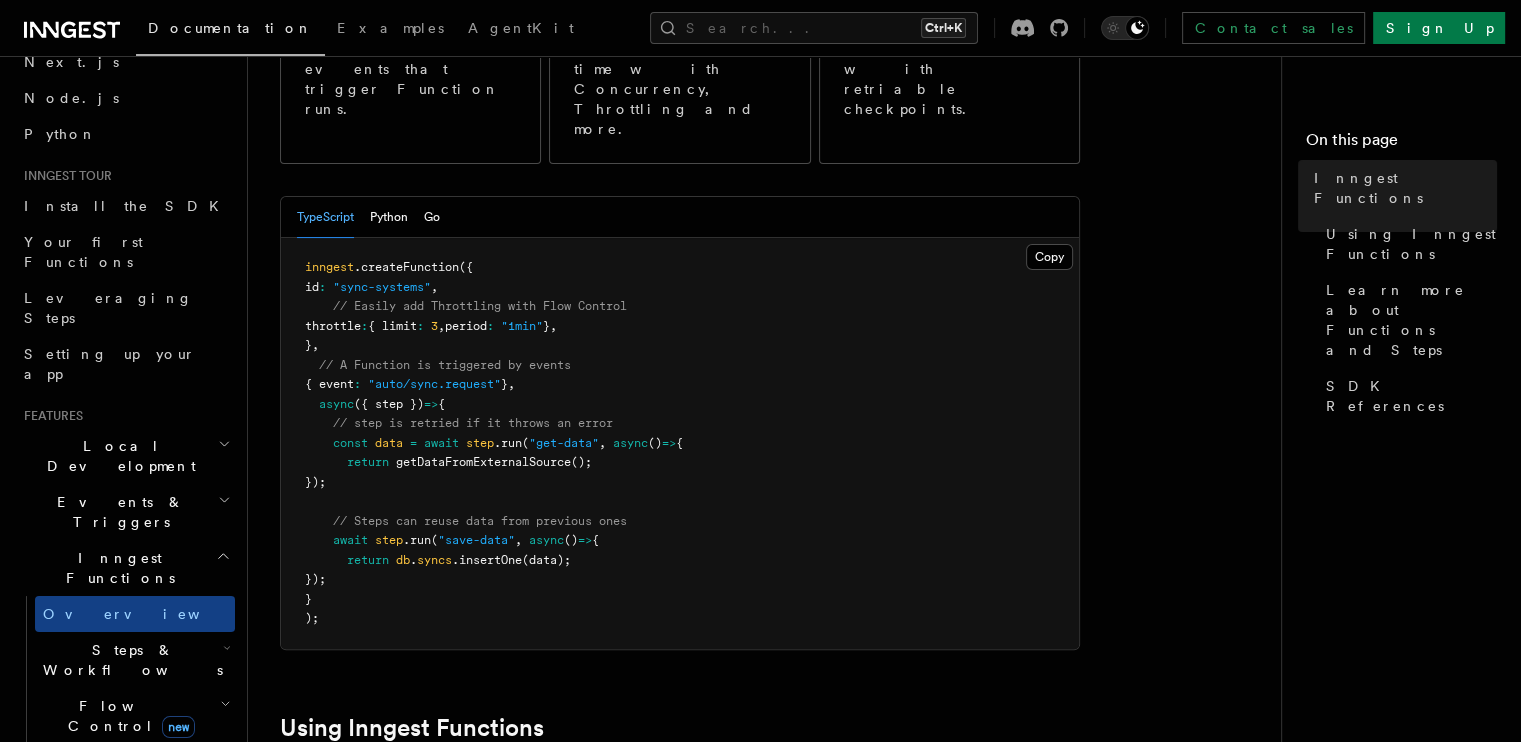 click on "db" at bounding box center (403, 560) 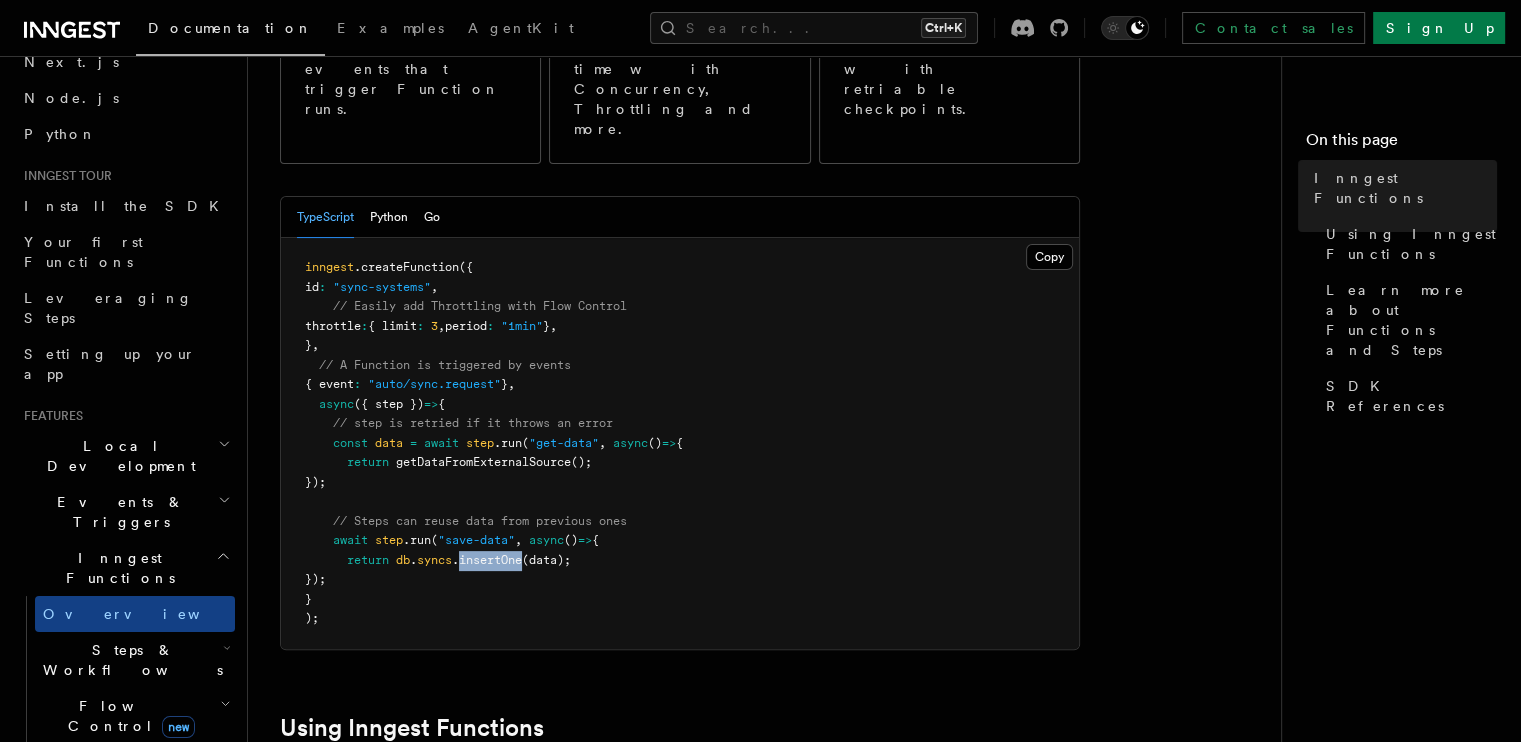 click on ".insertOne" at bounding box center [487, 560] 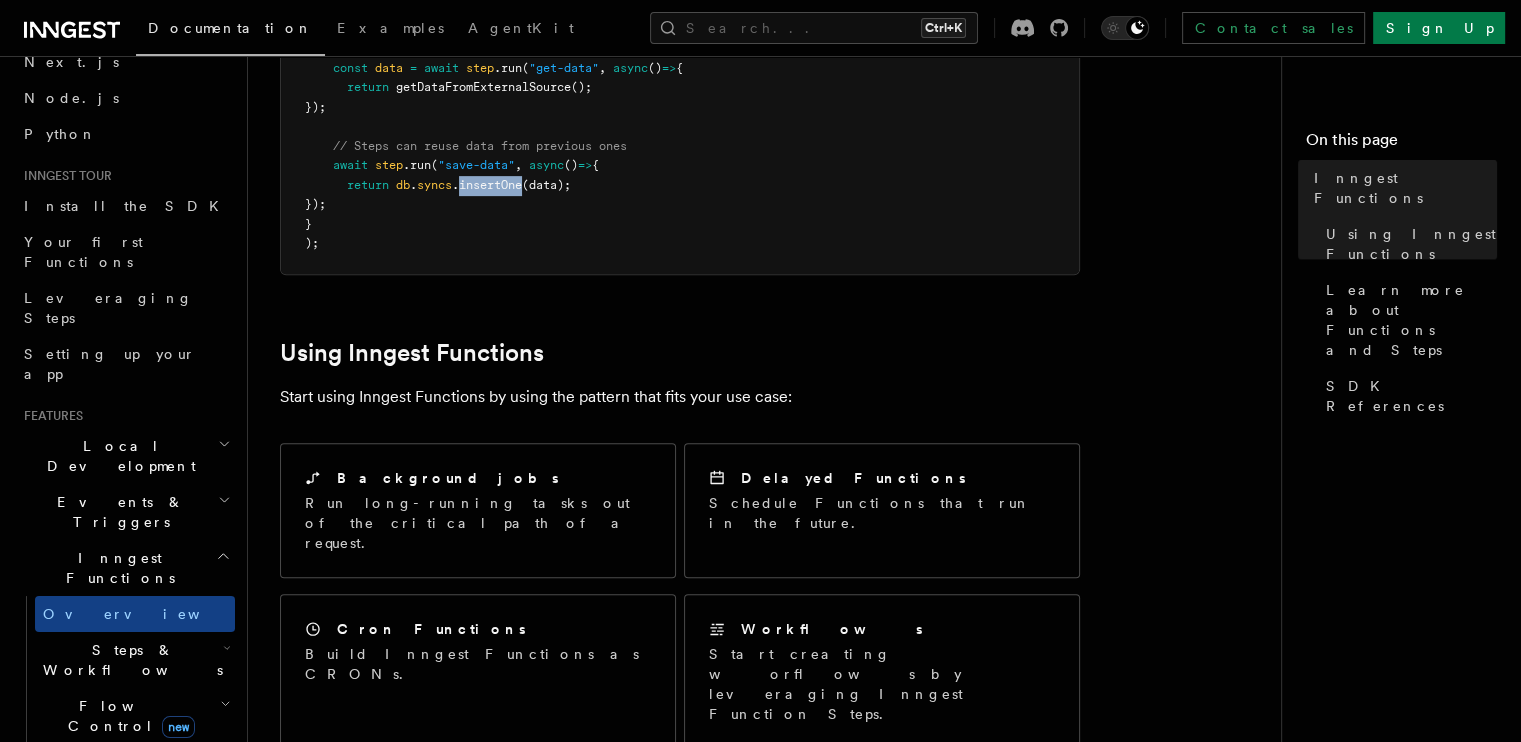 scroll, scrollTop: 771, scrollLeft: 0, axis: vertical 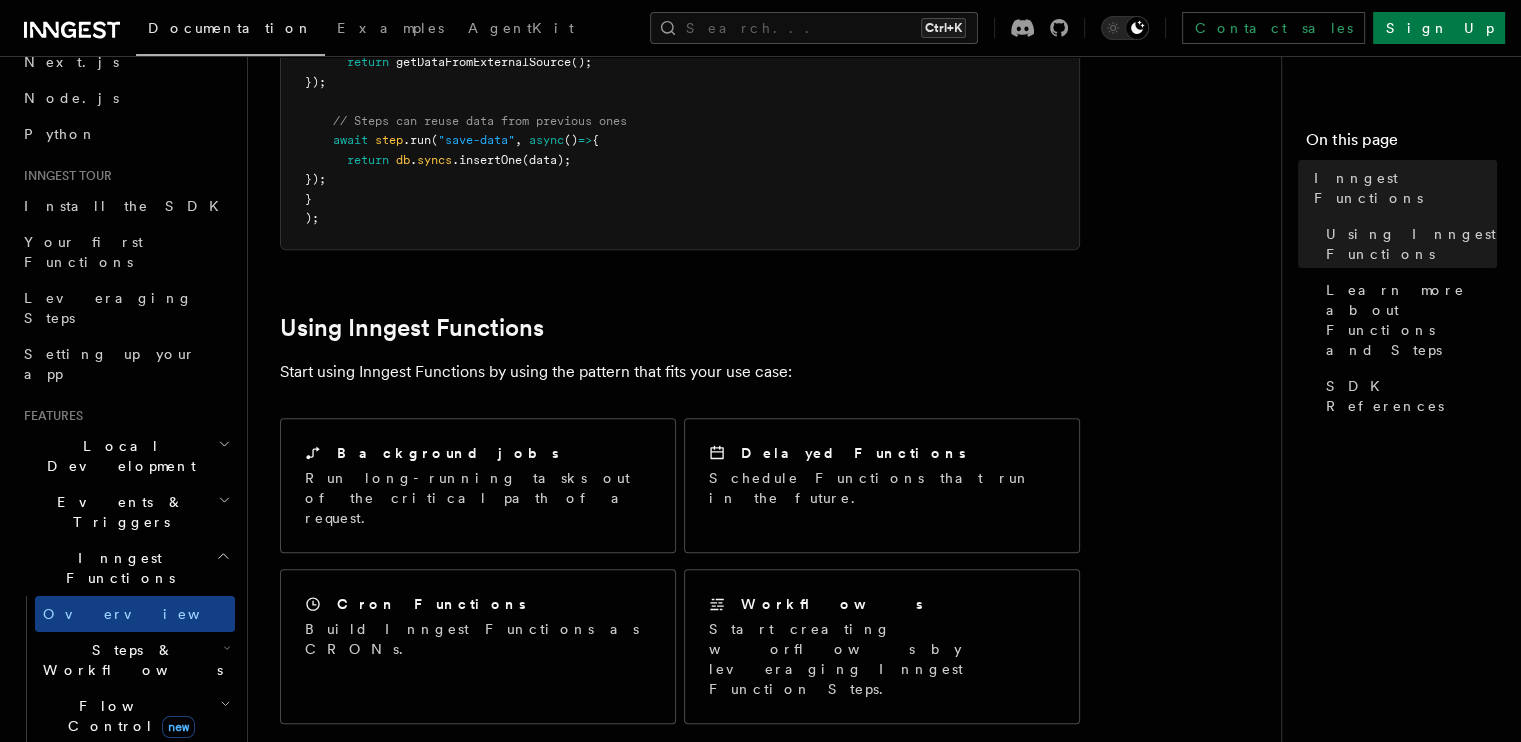 click on "Start using Inngest Functions by using the pattern that fits your use case:" at bounding box center [680, 372] 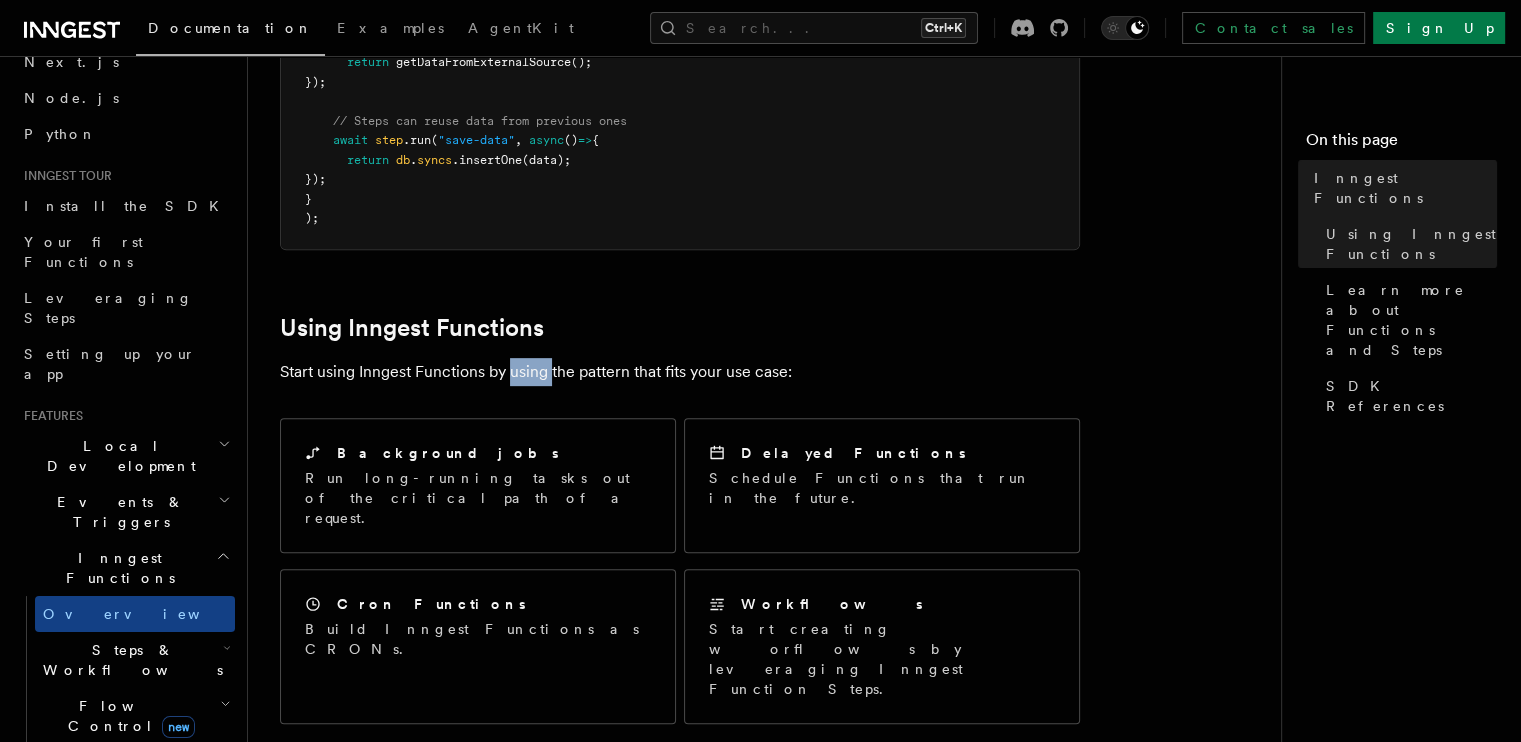 click on "Start using Inngest Functions by using the pattern that fits your use case:" at bounding box center [680, 372] 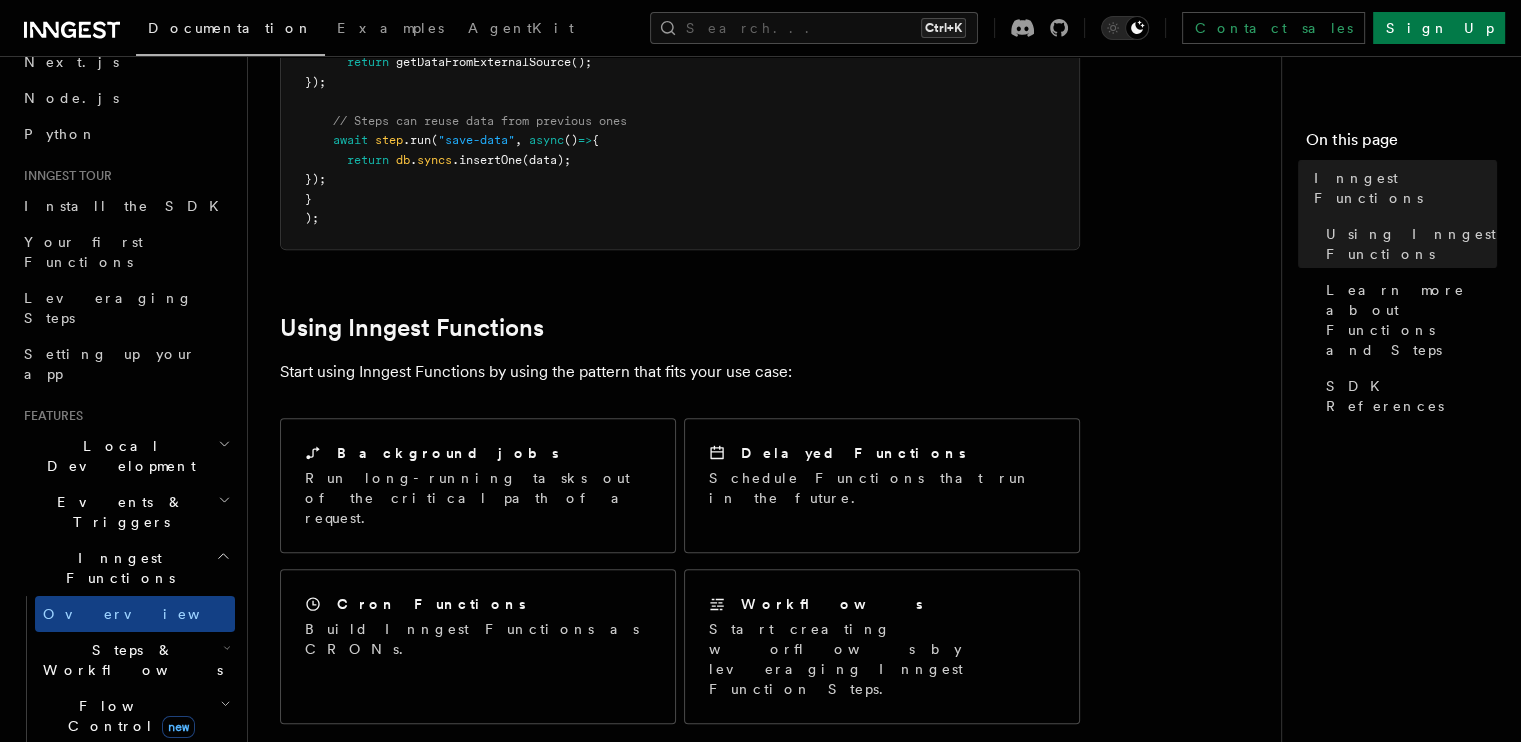 click on "Start using Inngest Functions by using the pattern that fits your use case:" at bounding box center (680, 372) 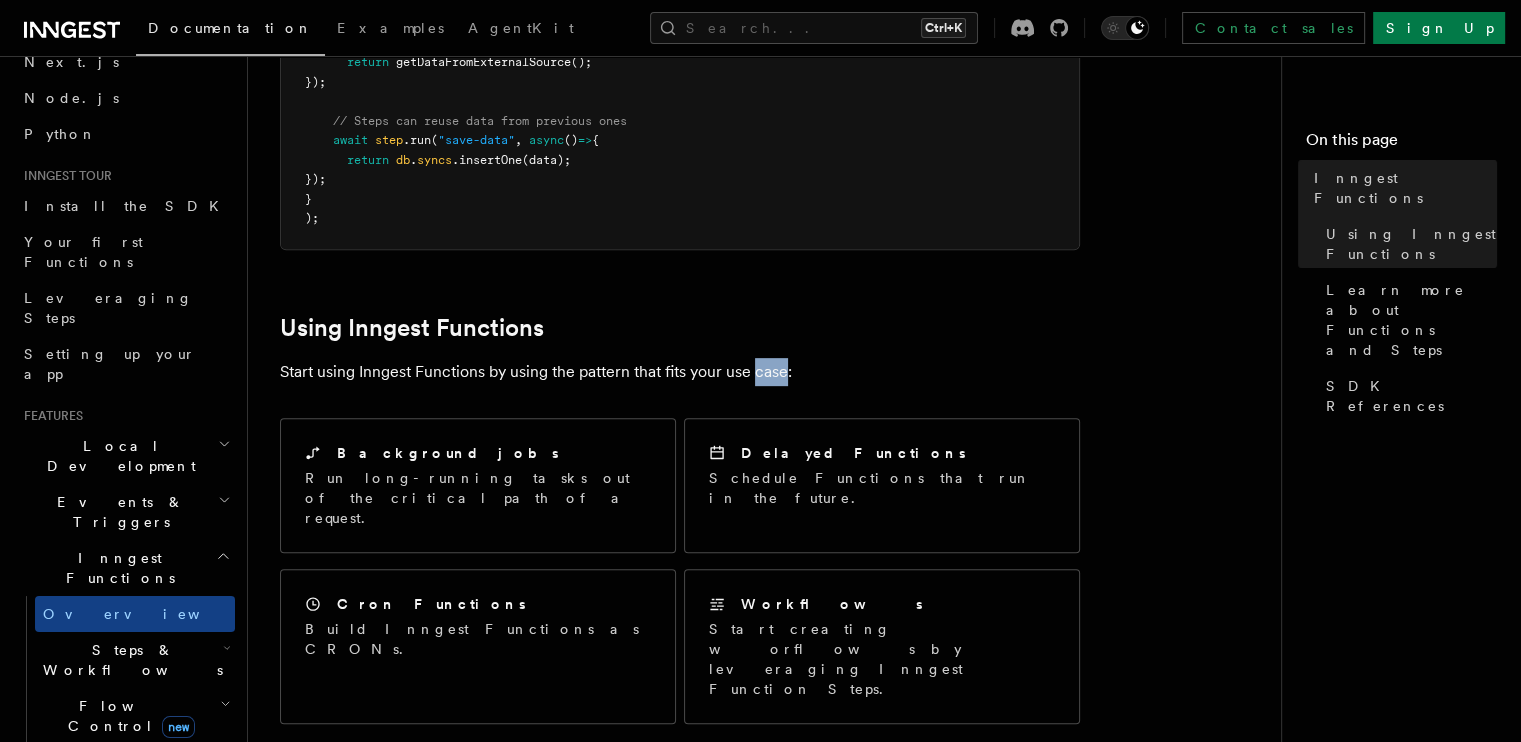 click on "Start using Inngest Functions by using the pattern that fits your use case:" at bounding box center [680, 372] 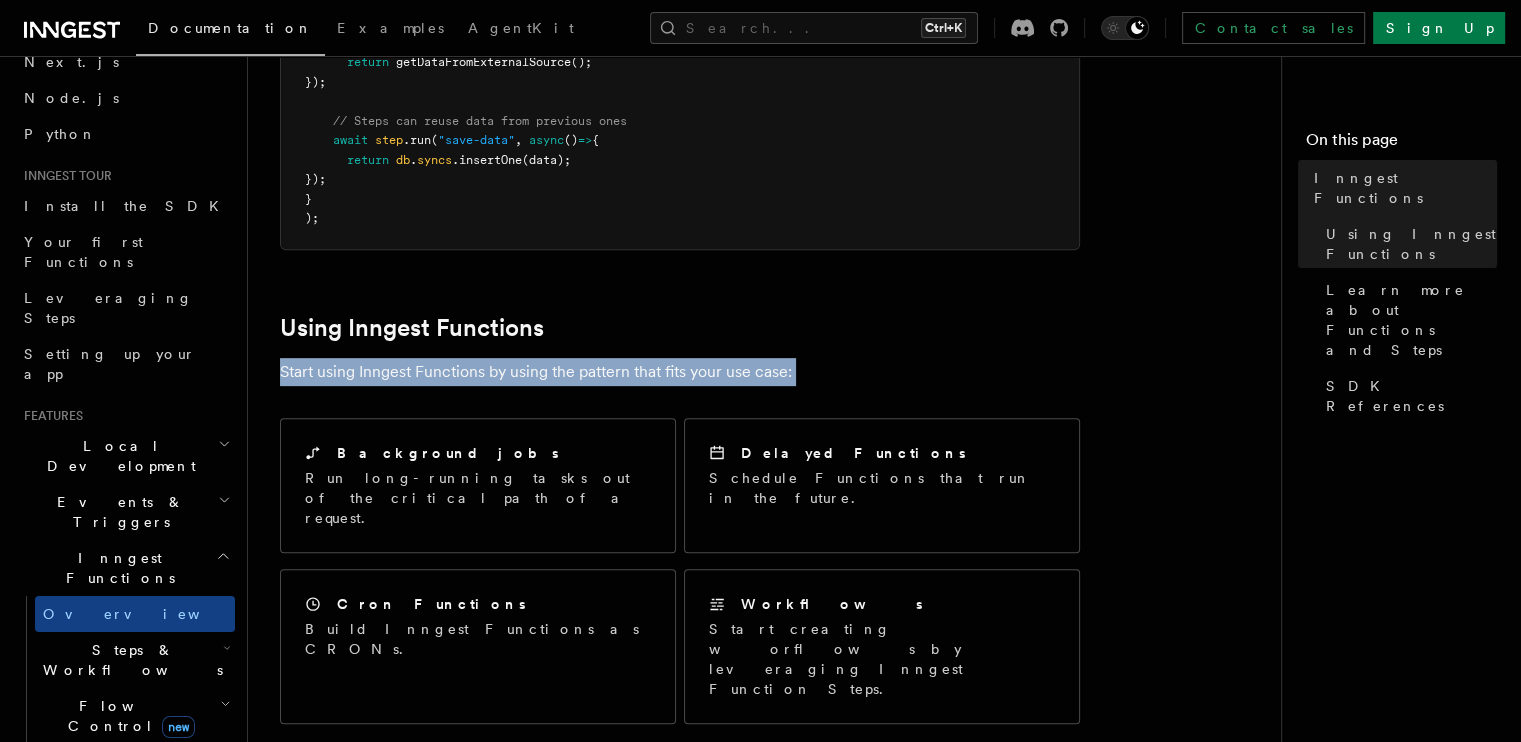 click on "Start using Inngest Functions by using the pattern that fits your use case:" at bounding box center [680, 372] 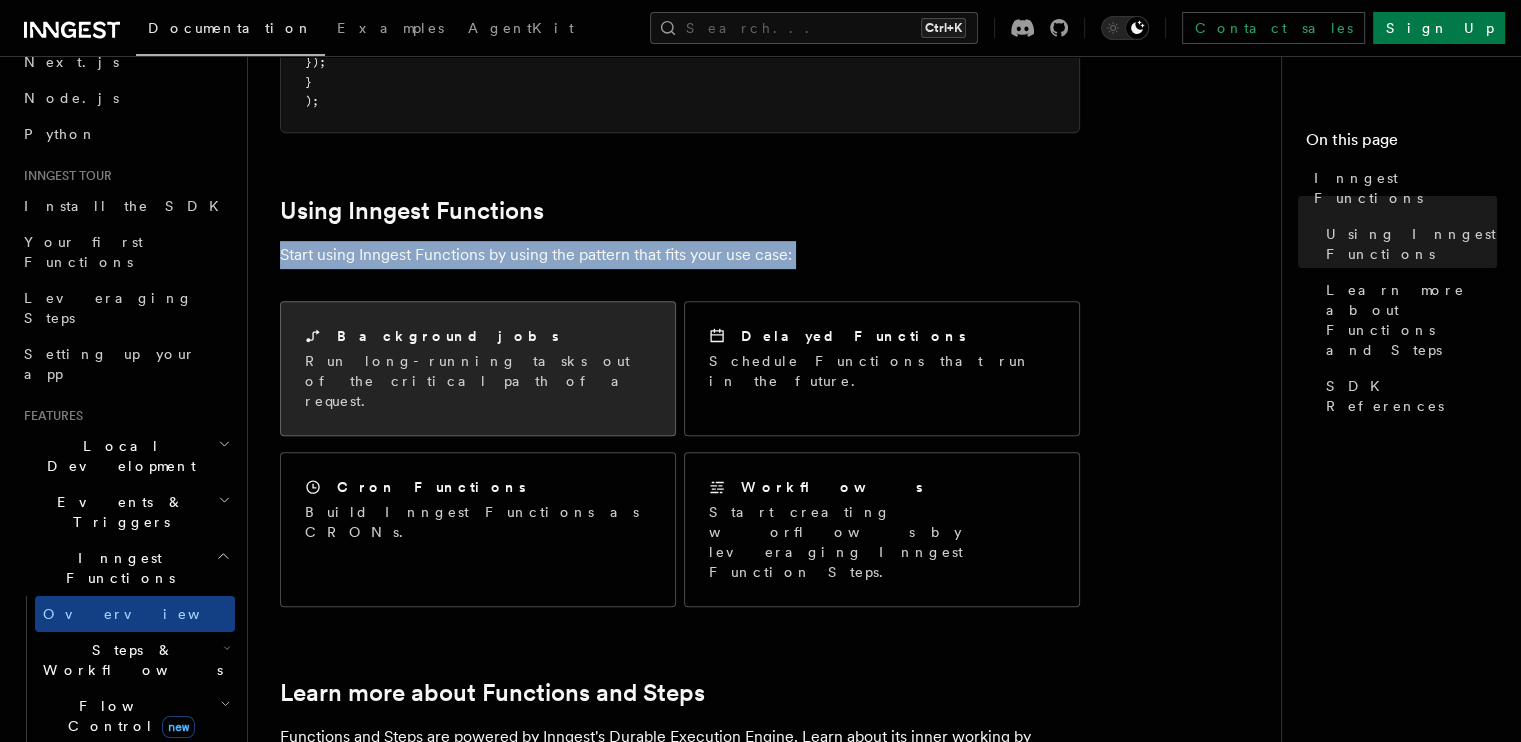 scroll, scrollTop: 871, scrollLeft: 0, axis: vertical 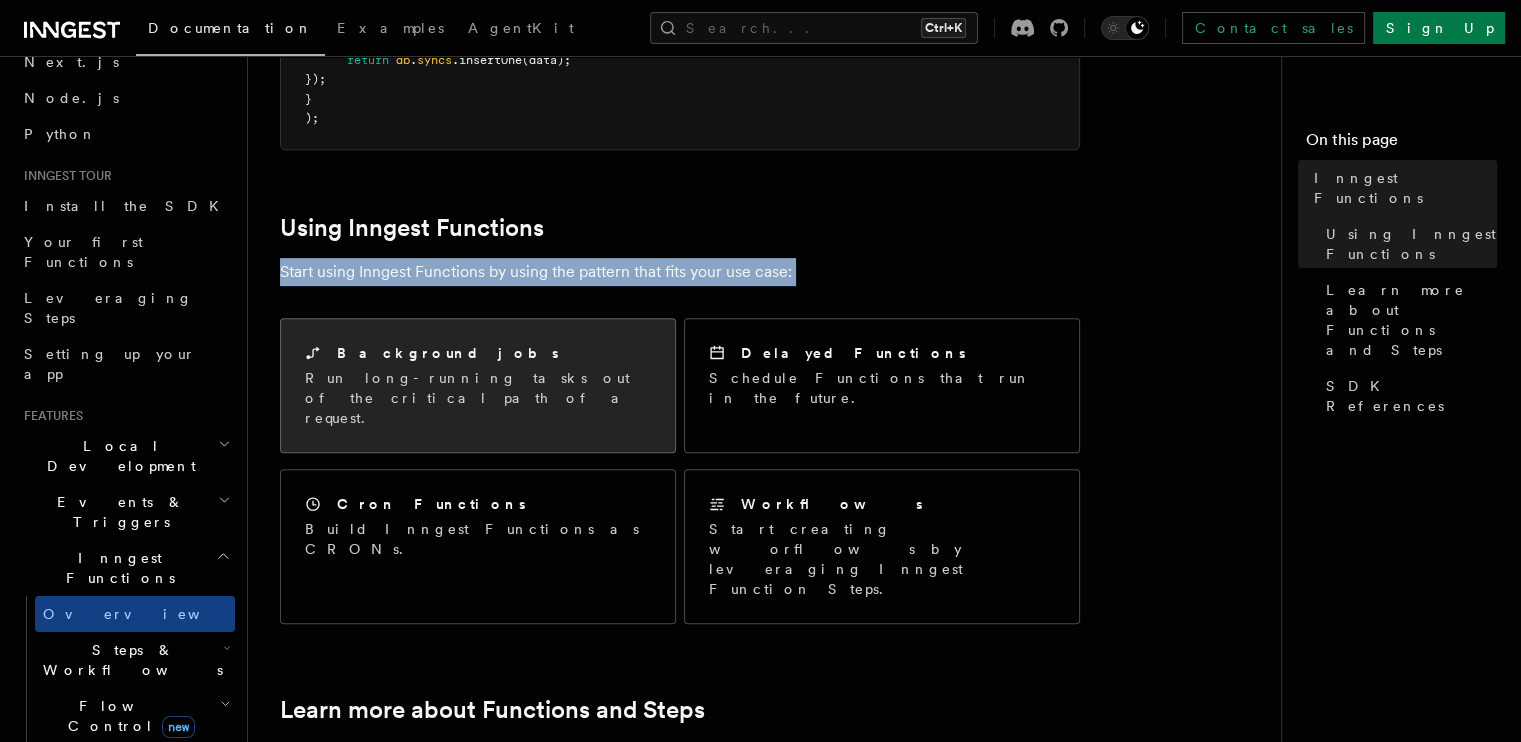click on "Run long-running tasks  out of the critical path of a request." at bounding box center (478, 398) 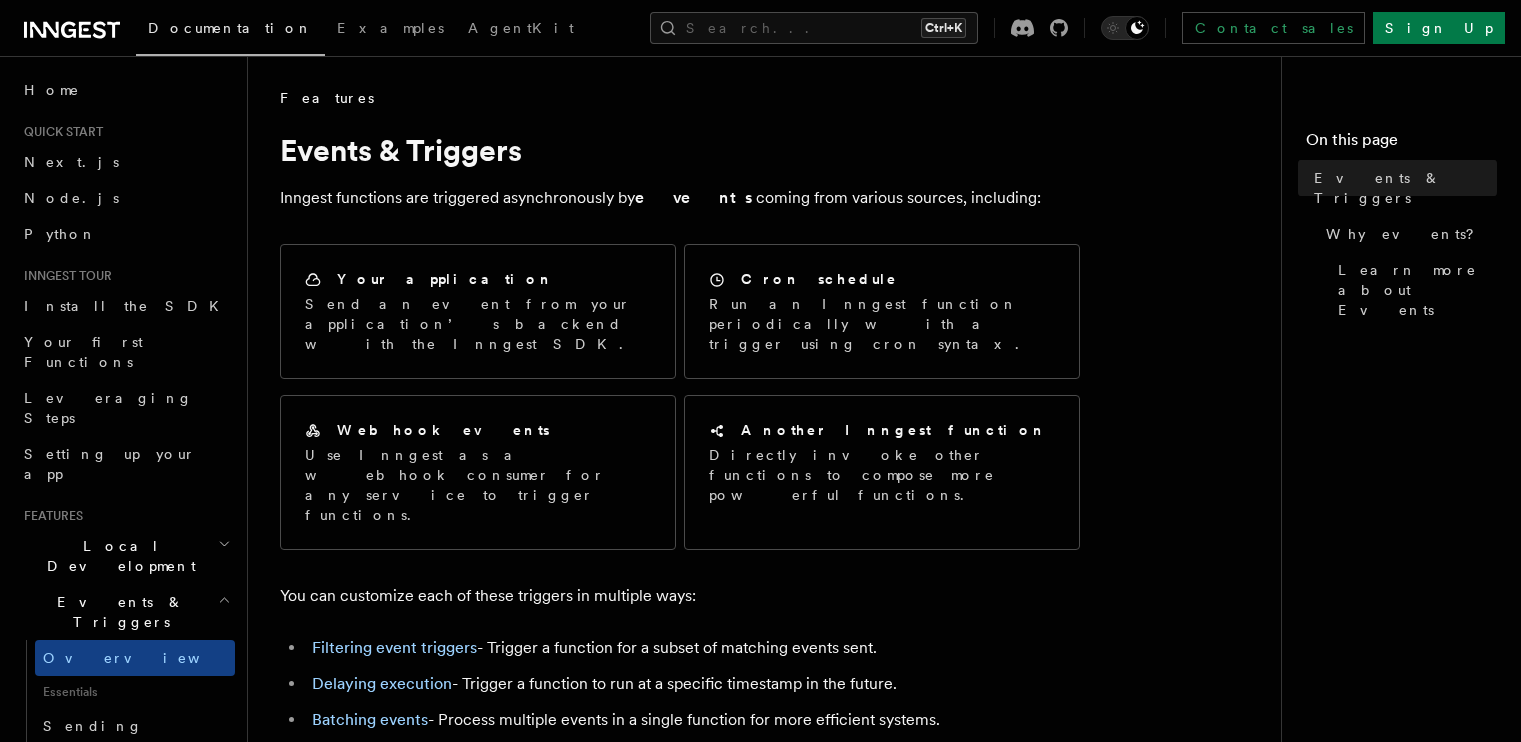 scroll, scrollTop: 0, scrollLeft: 0, axis: both 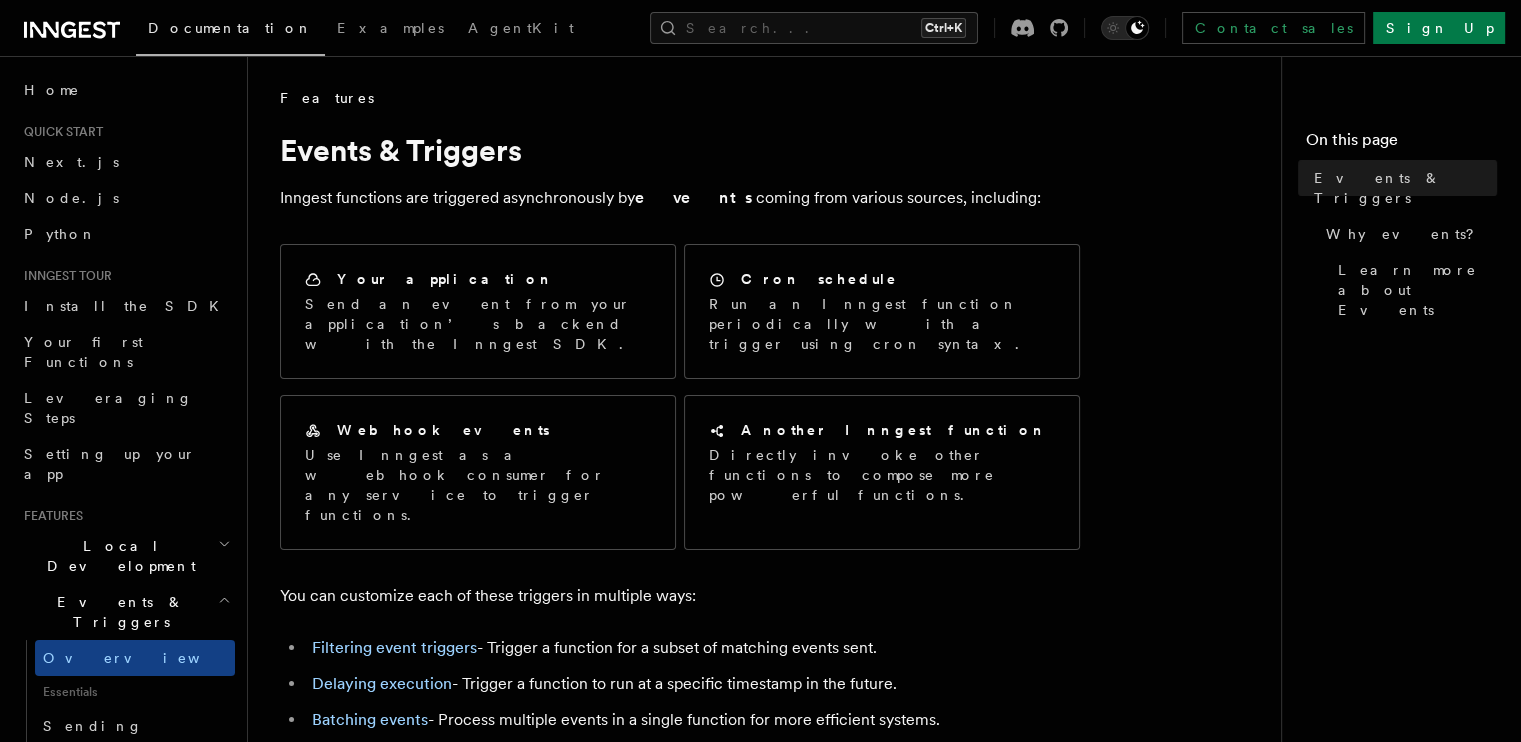 click on "Inngest functions are triggered asynchronously by  events  coming from various sources, including:" at bounding box center (680, 198) 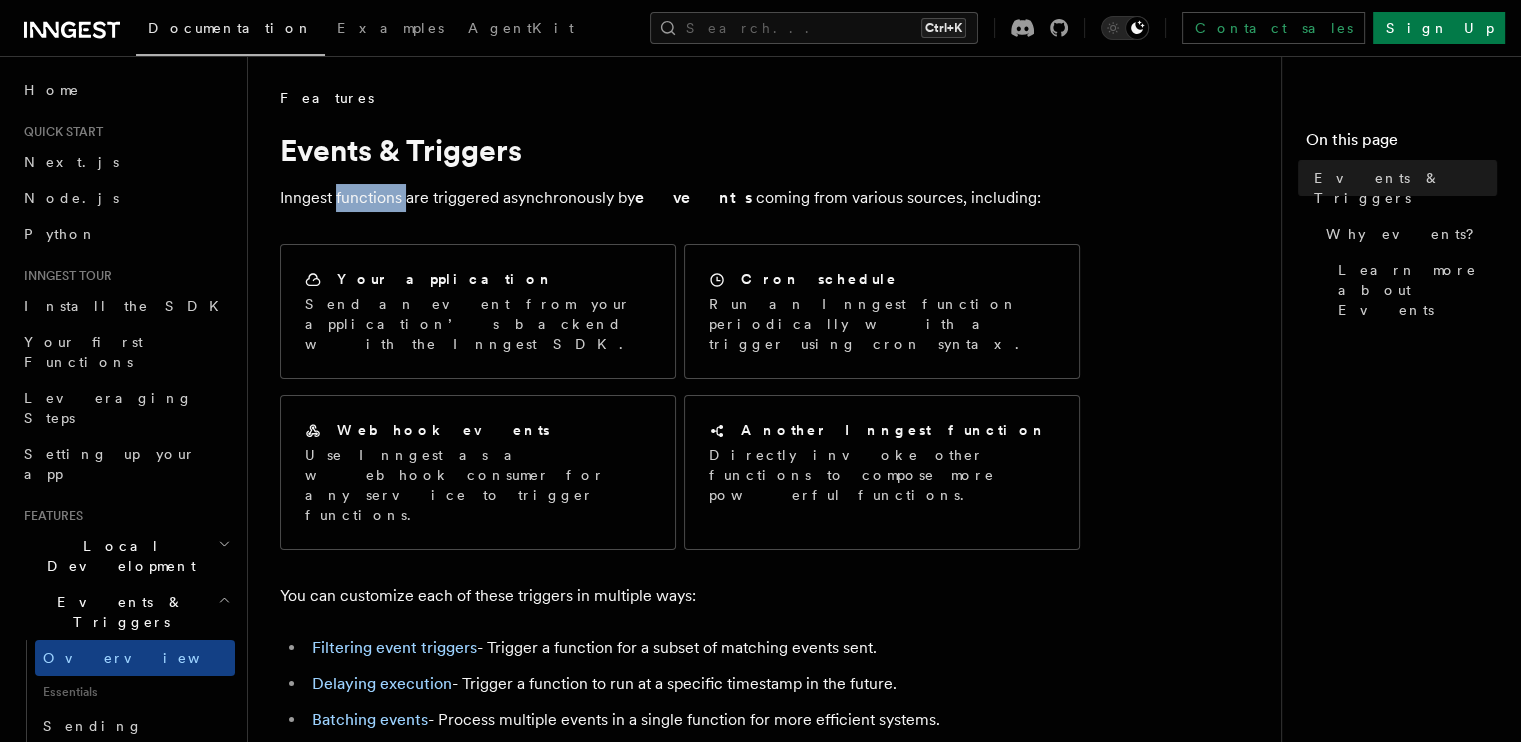 click on "Inngest functions are triggered asynchronously by  events  coming from various sources, including:" at bounding box center [680, 198] 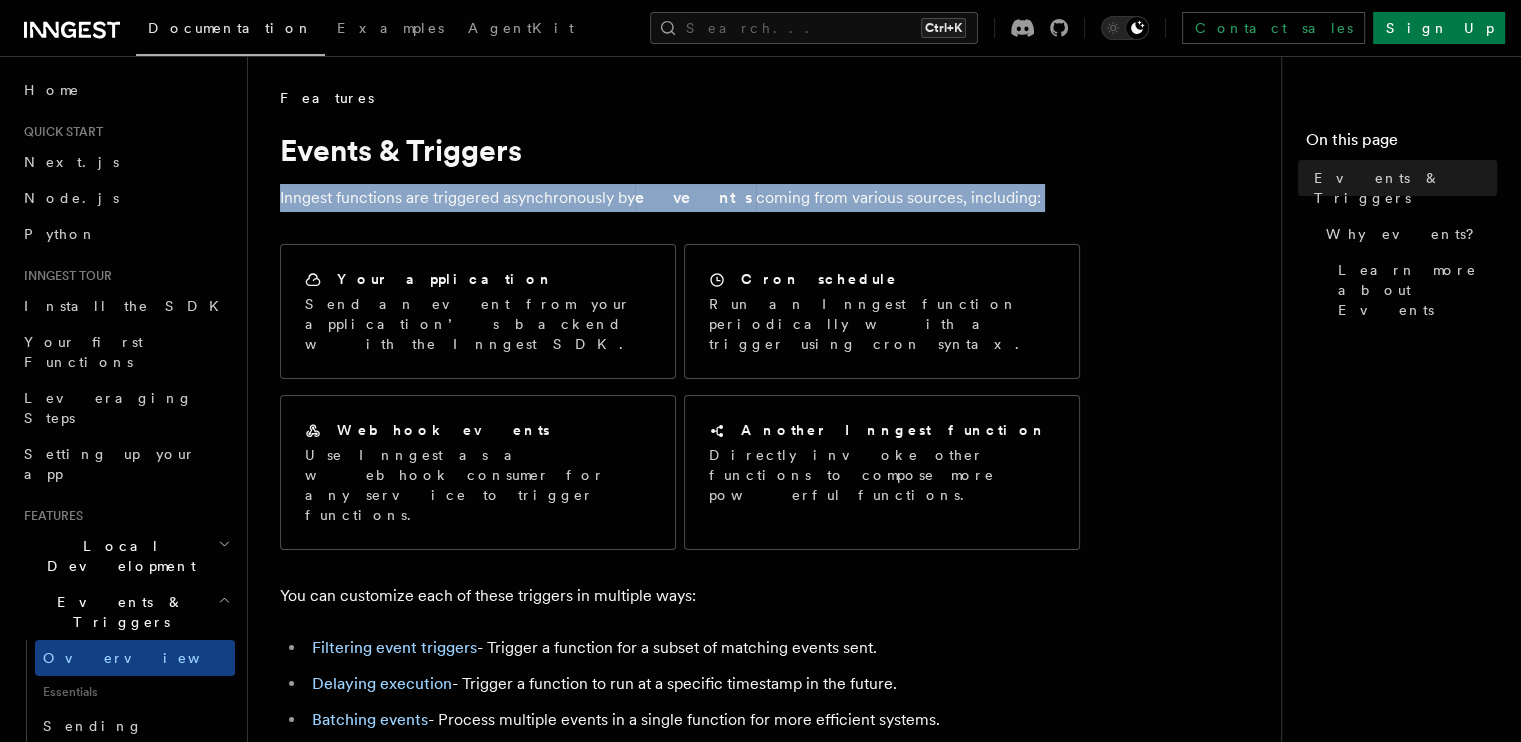 click on "Inngest functions are triggered asynchronously by  events  coming from various sources, including:" at bounding box center [680, 198] 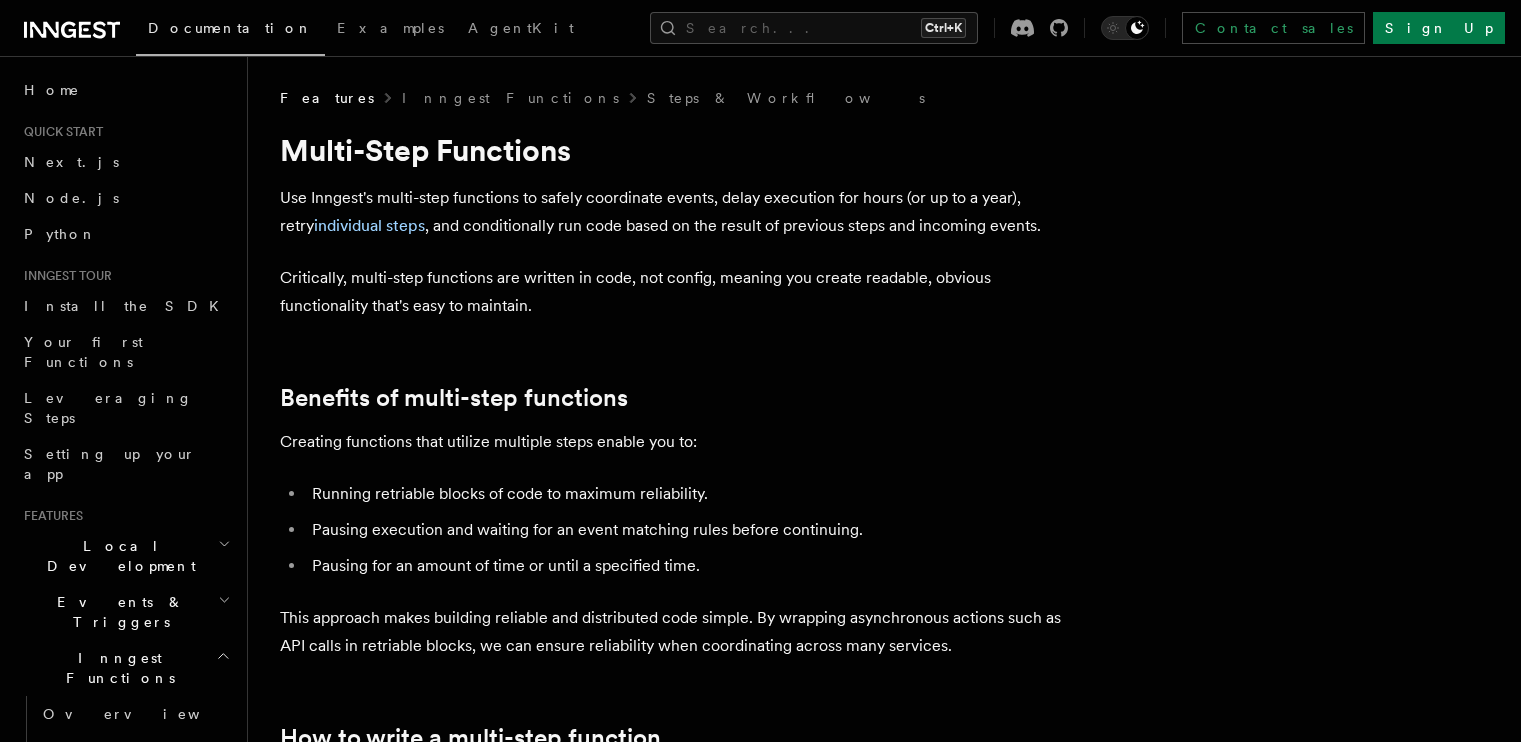 scroll, scrollTop: 0, scrollLeft: 0, axis: both 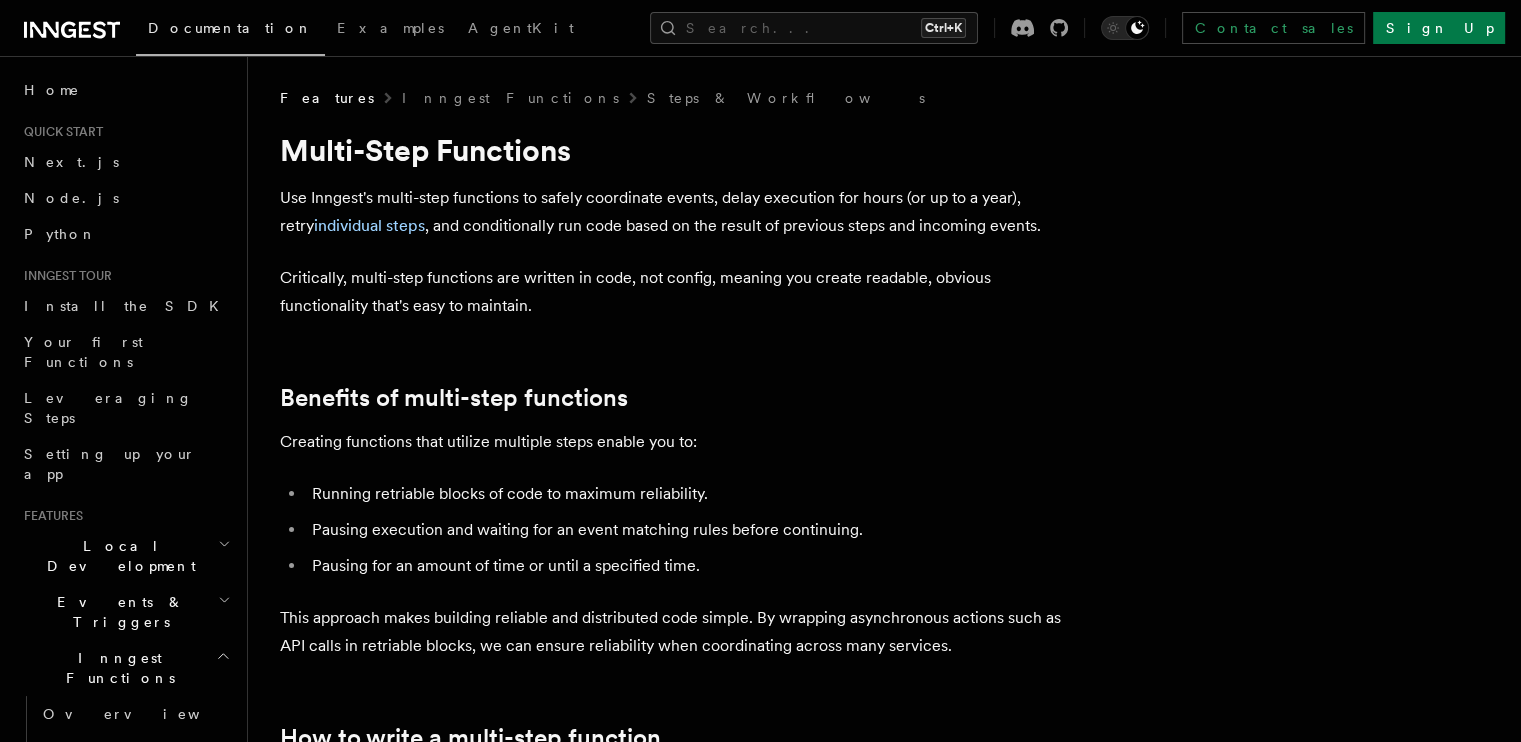 click on "Use Inngest's multi-step functions to safely coordinate events, delay execution for hours (or up to a year), retry  individual steps , and conditionally run code based on the result of previous steps and incoming events." at bounding box center [680, 212] 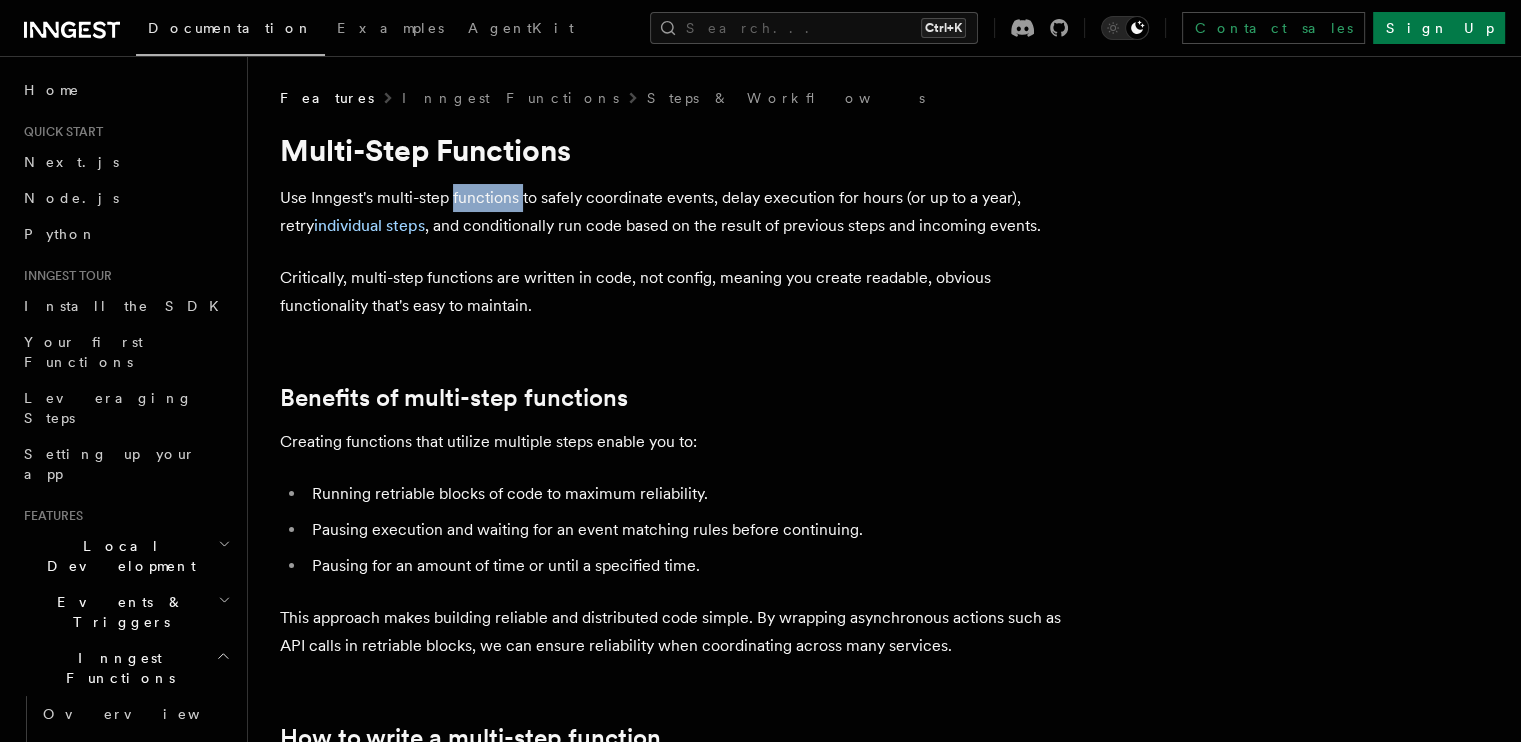 click on "Use Inngest's multi-step functions to safely coordinate events, delay execution for hours (or up to a year), retry  individual steps , and conditionally run code based on the result of previous steps and incoming events." at bounding box center (680, 212) 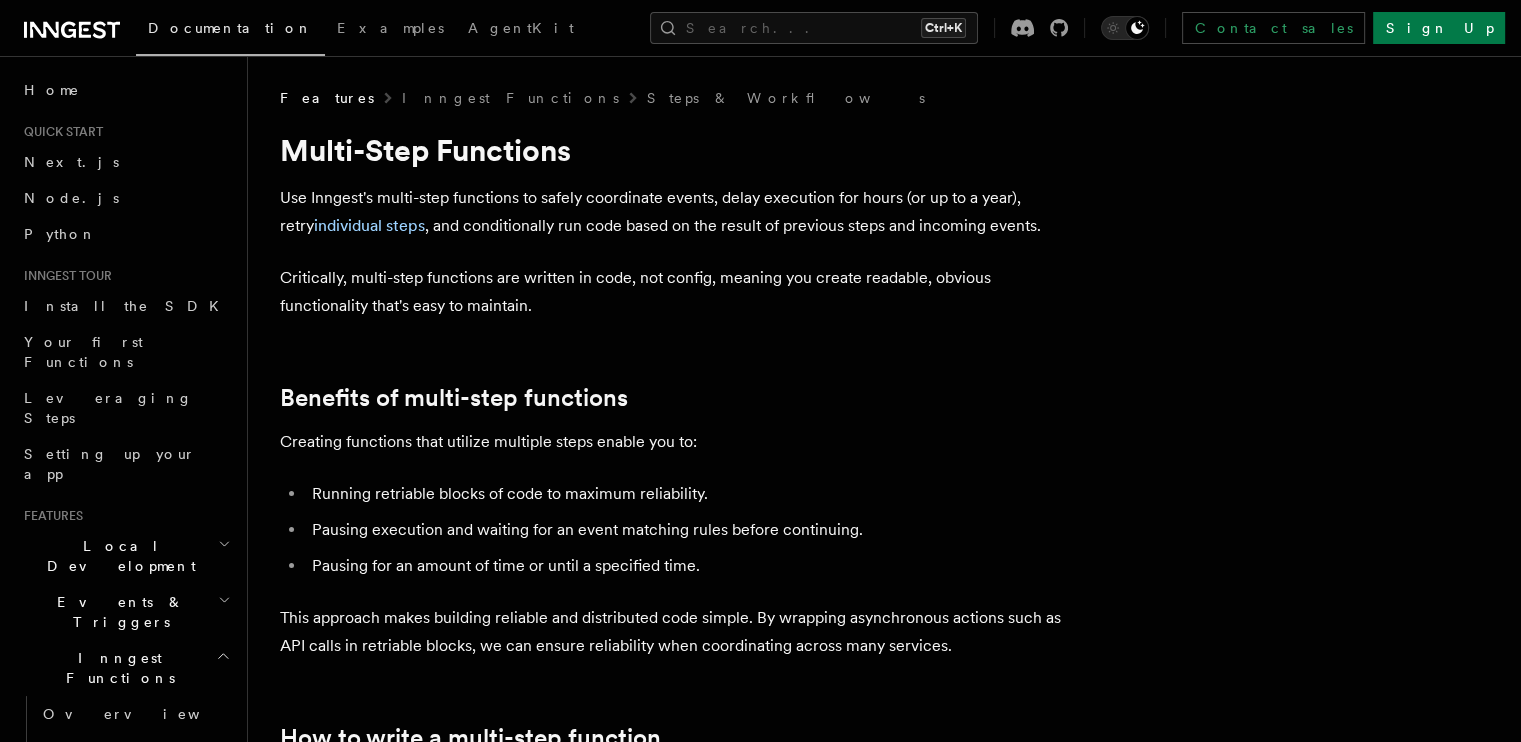 click on "Use Inngest's multi-step functions to safely coordinate events, delay execution for hours (or up to a year), retry  individual steps , and conditionally run code based on the result of previous steps and incoming events." at bounding box center (680, 212) 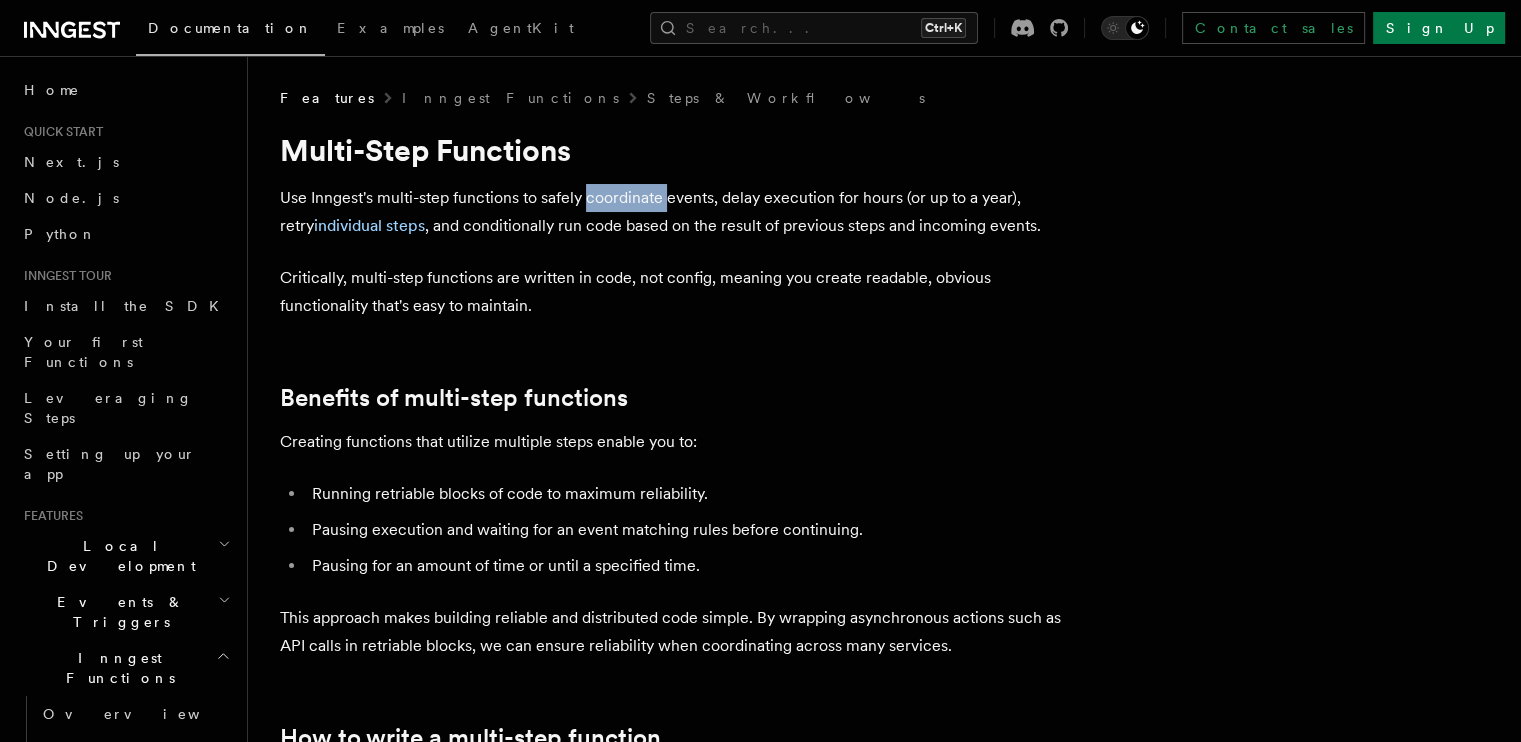 click on "Use Inngest's multi-step functions to safely coordinate events, delay execution for hours (or up to a year), retry  individual steps , and conditionally run code based on the result of previous steps and incoming events." at bounding box center (680, 212) 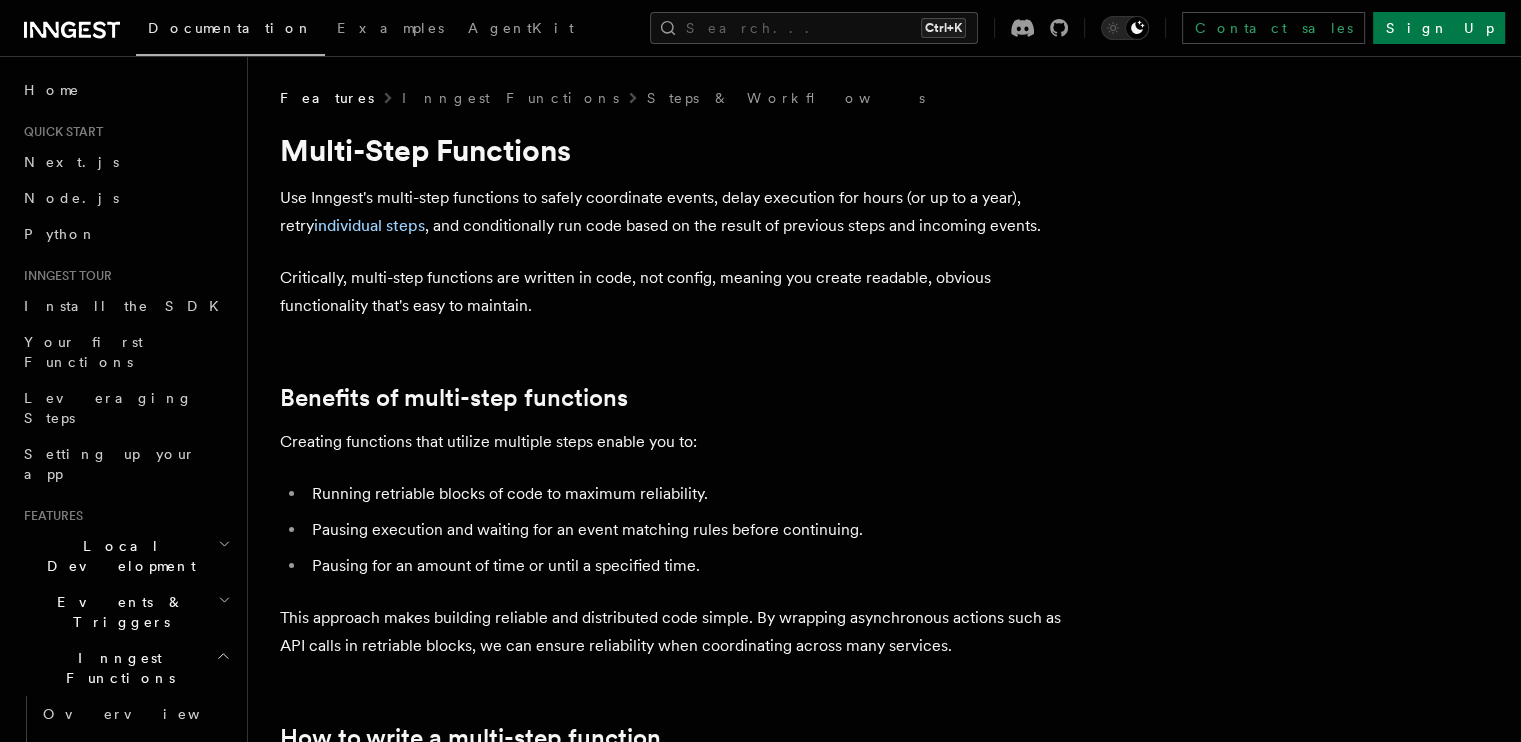 click on "Use Inngest's multi-step functions to safely coordinate events, delay execution for hours (or up to a year), retry  individual steps , and conditionally run code based on the result of previous steps and incoming events." at bounding box center [680, 212] 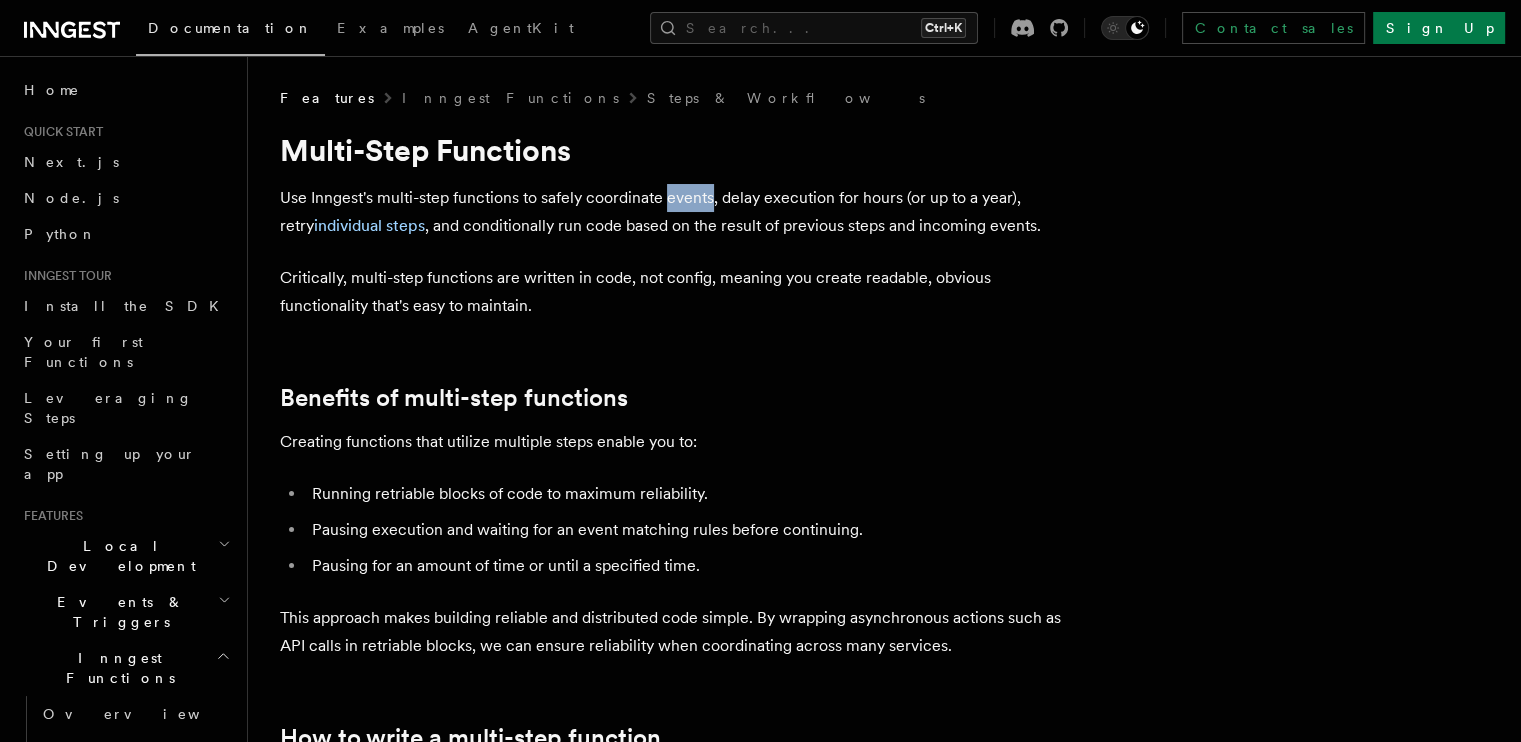 click on "Use Inngest's multi-step functions to safely coordinate events, delay execution for hours (or up to a year), retry  individual steps , and conditionally run code based on the result of previous steps and incoming events." at bounding box center (680, 212) 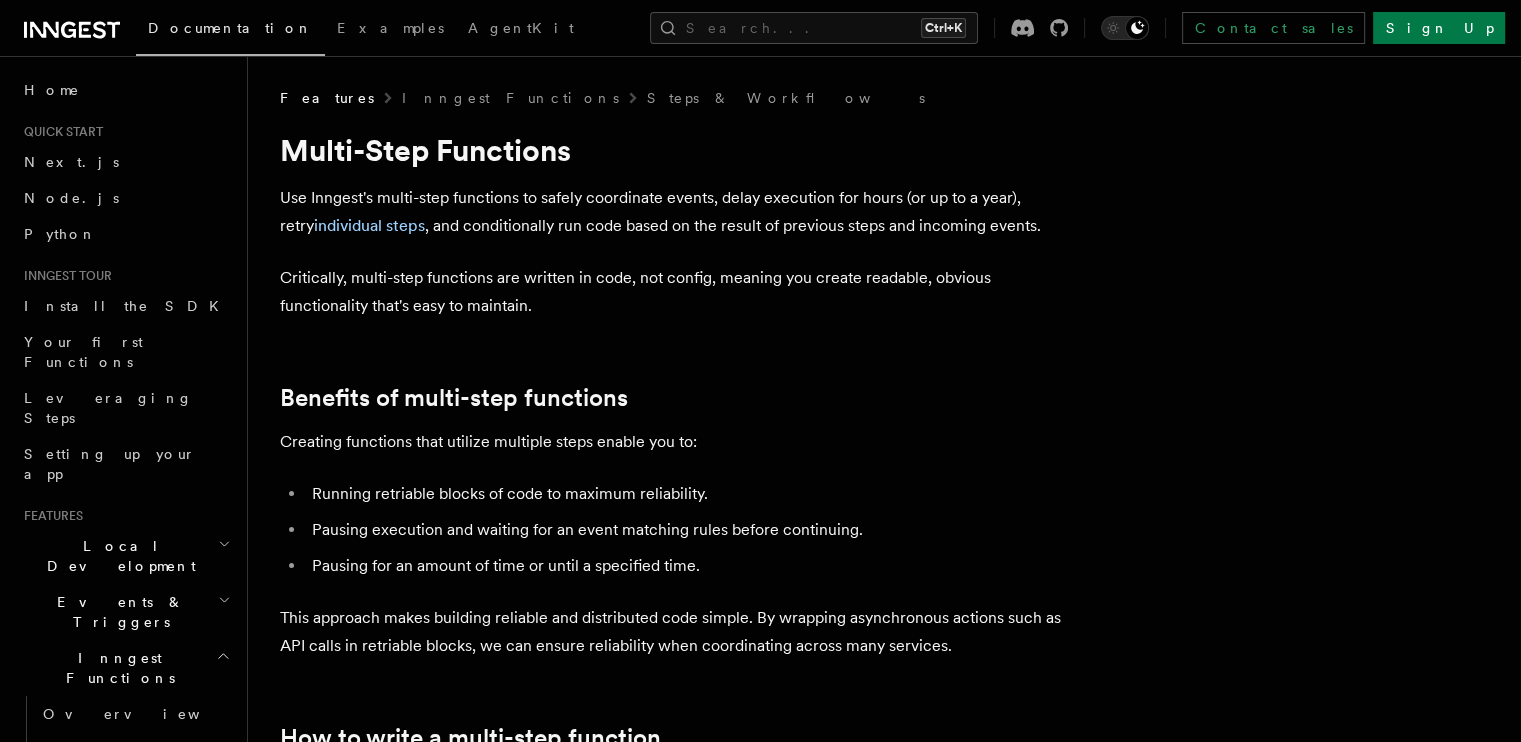 click on "Use Inngest's multi-step functions to safely coordinate events, delay execution for hours (or up to a year), retry  individual steps , and conditionally run code based on the result of previous steps and incoming events." at bounding box center (680, 212) 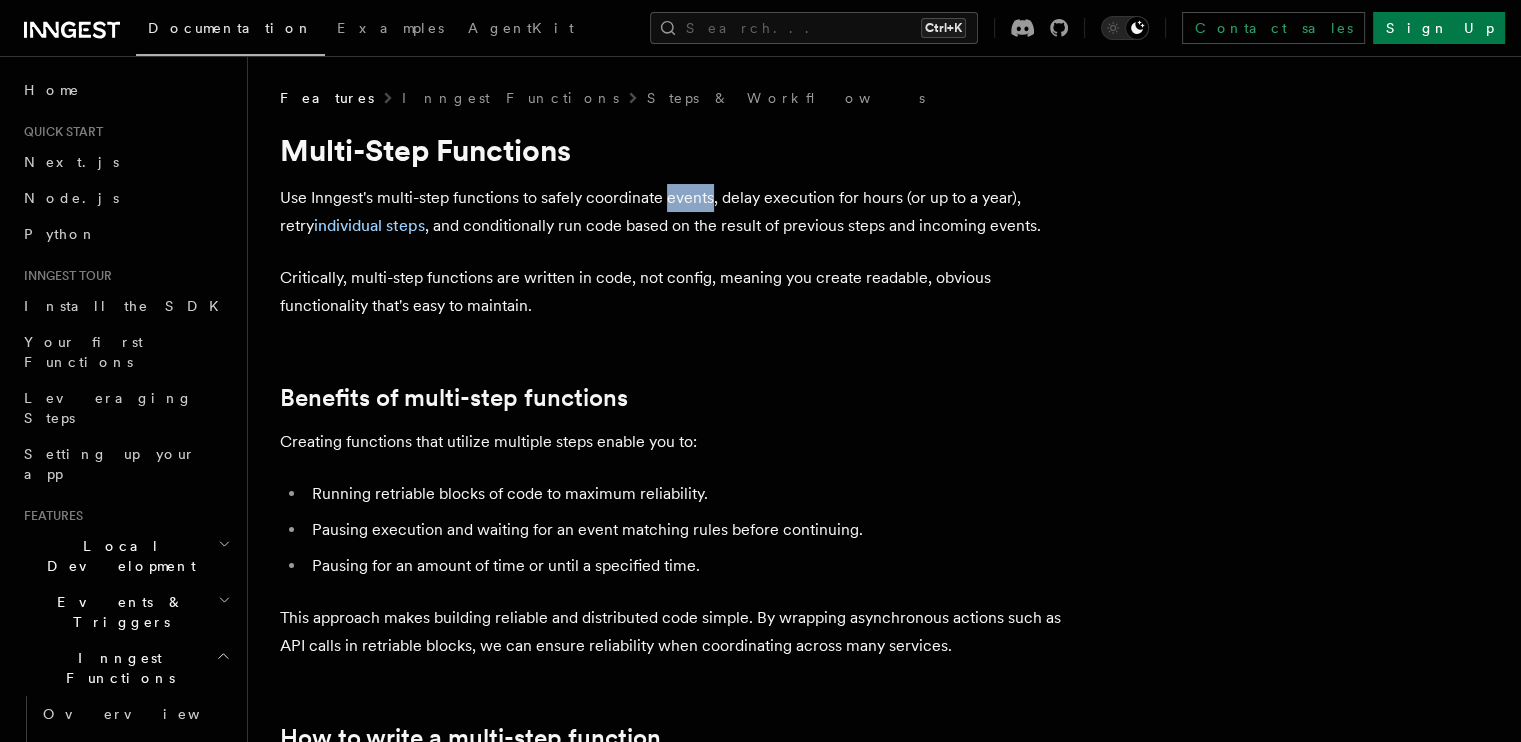 click on "Use Inngest's multi-step functions to safely coordinate events, delay execution for hours (or up to a year), retry  individual steps , and conditionally run code based on the result of previous steps and incoming events." at bounding box center (680, 212) 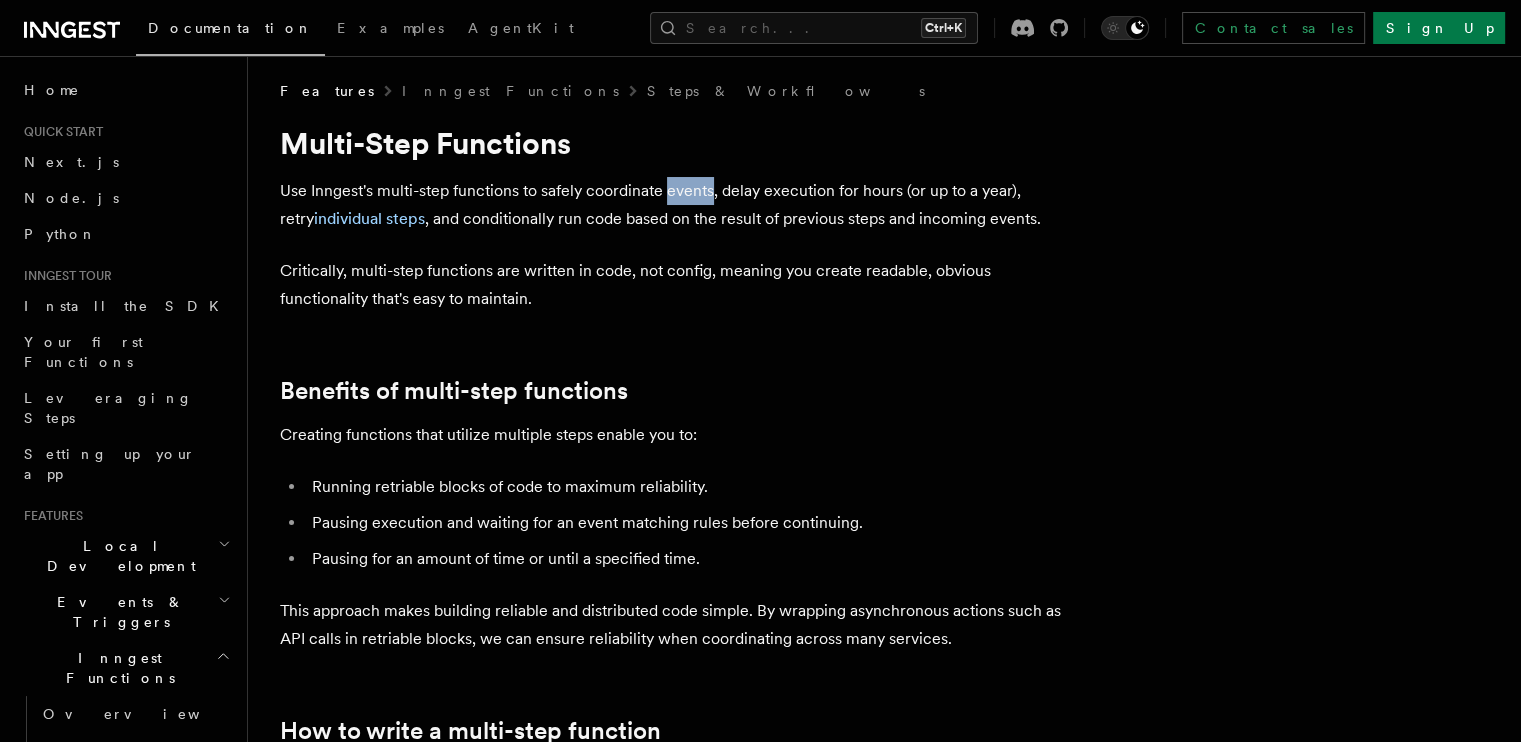 scroll, scrollTop: 8, scrollLeft: 0, axis: vertical 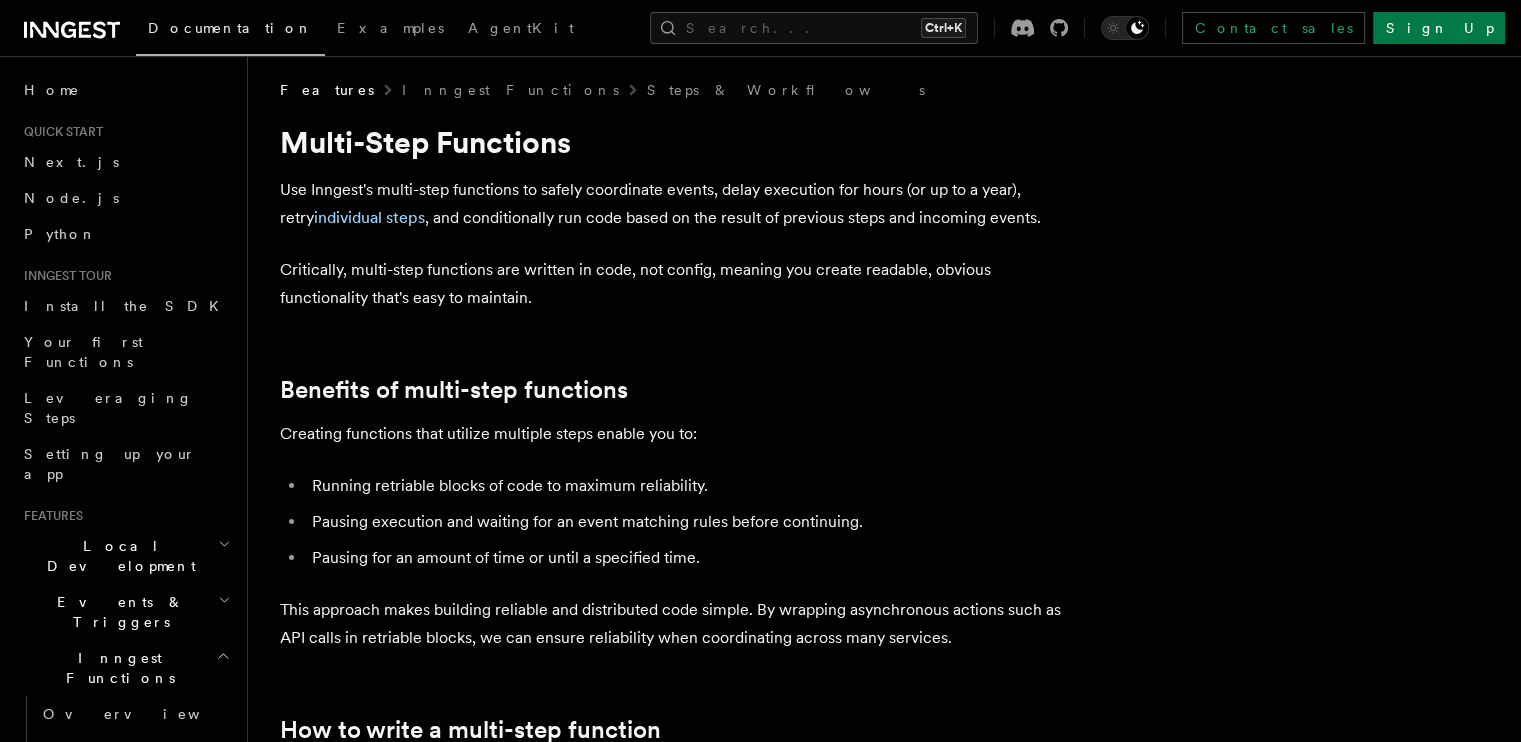 click on "Use Inngest's multi-step functions to safely coordinate events, delay execution for hours (or up to a year), retry  individual steps , and conditionally run code based on the result of previous steps and incoming events." at bounding box center [680, 204] 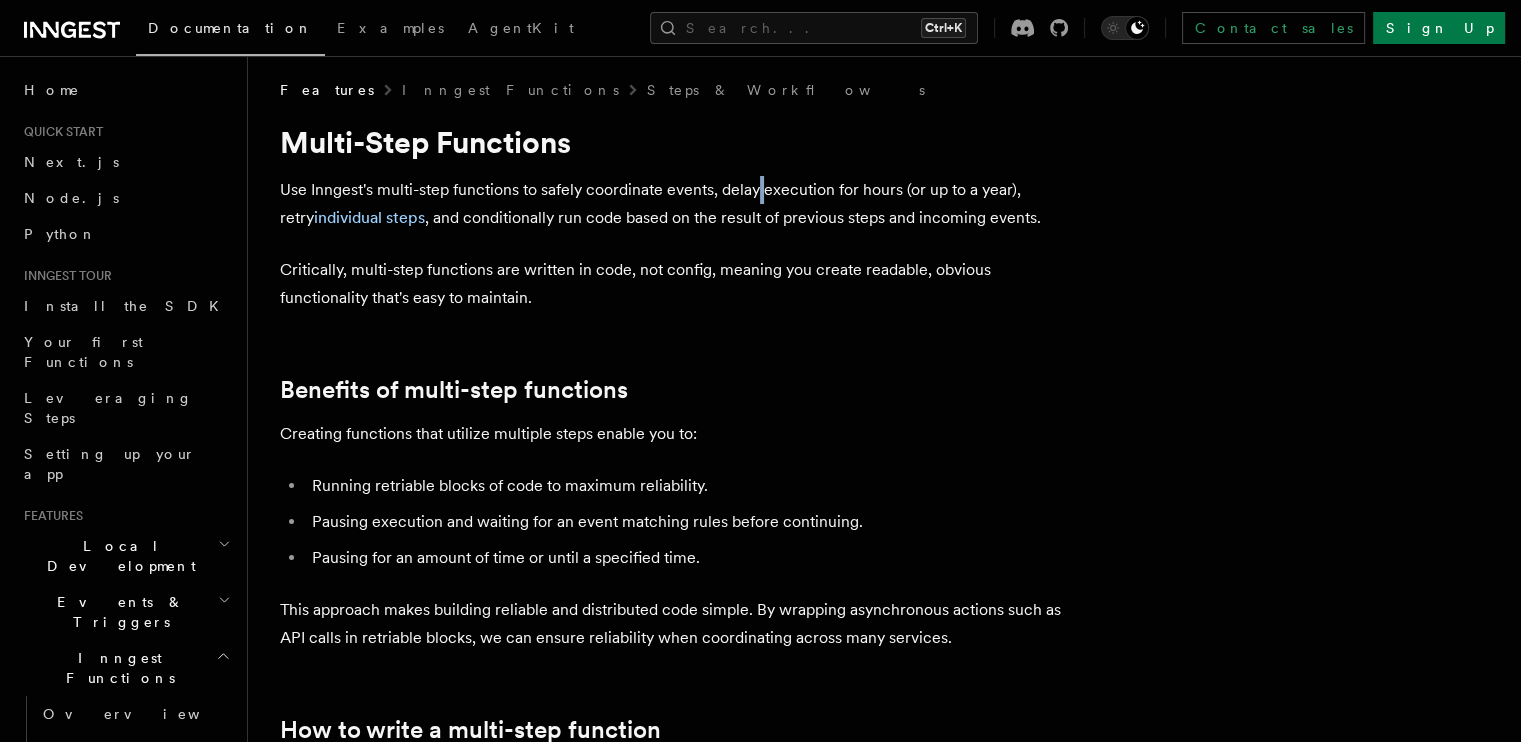 click on "Use Inngest's multi-step functions to safely coordinate events, delay execution for hours (or up to a year), retry  individual steps , and conditionally run code based on the result of previous steps and incoming events." at bounding box center (680, 204) 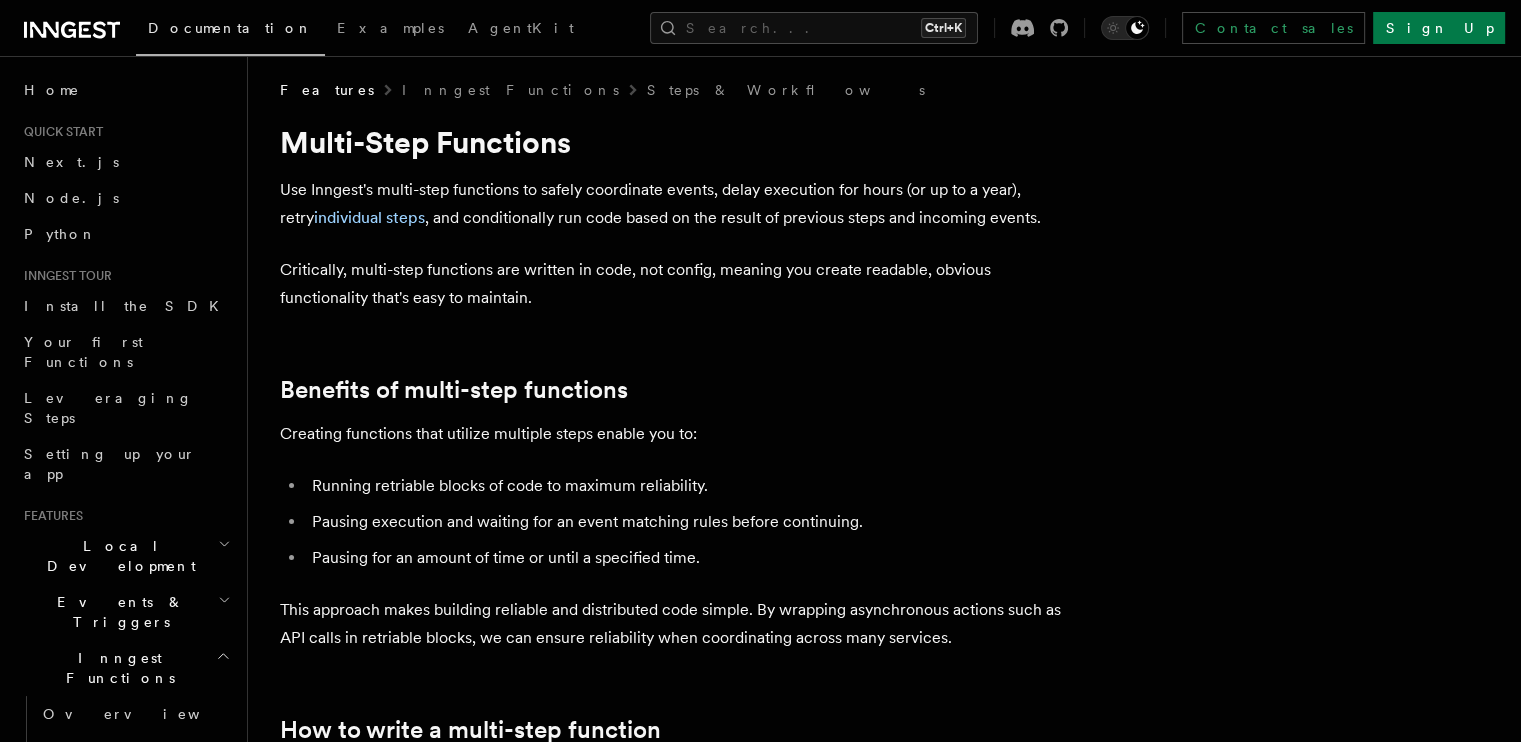 click on "Use Inngest's multi-step functions to safely coordinate events, delay execution for hours (or up to a year), retry  individual steps , and conditionally run code based on the result of previous steps and incoming events." at bounding box center (680, 204) 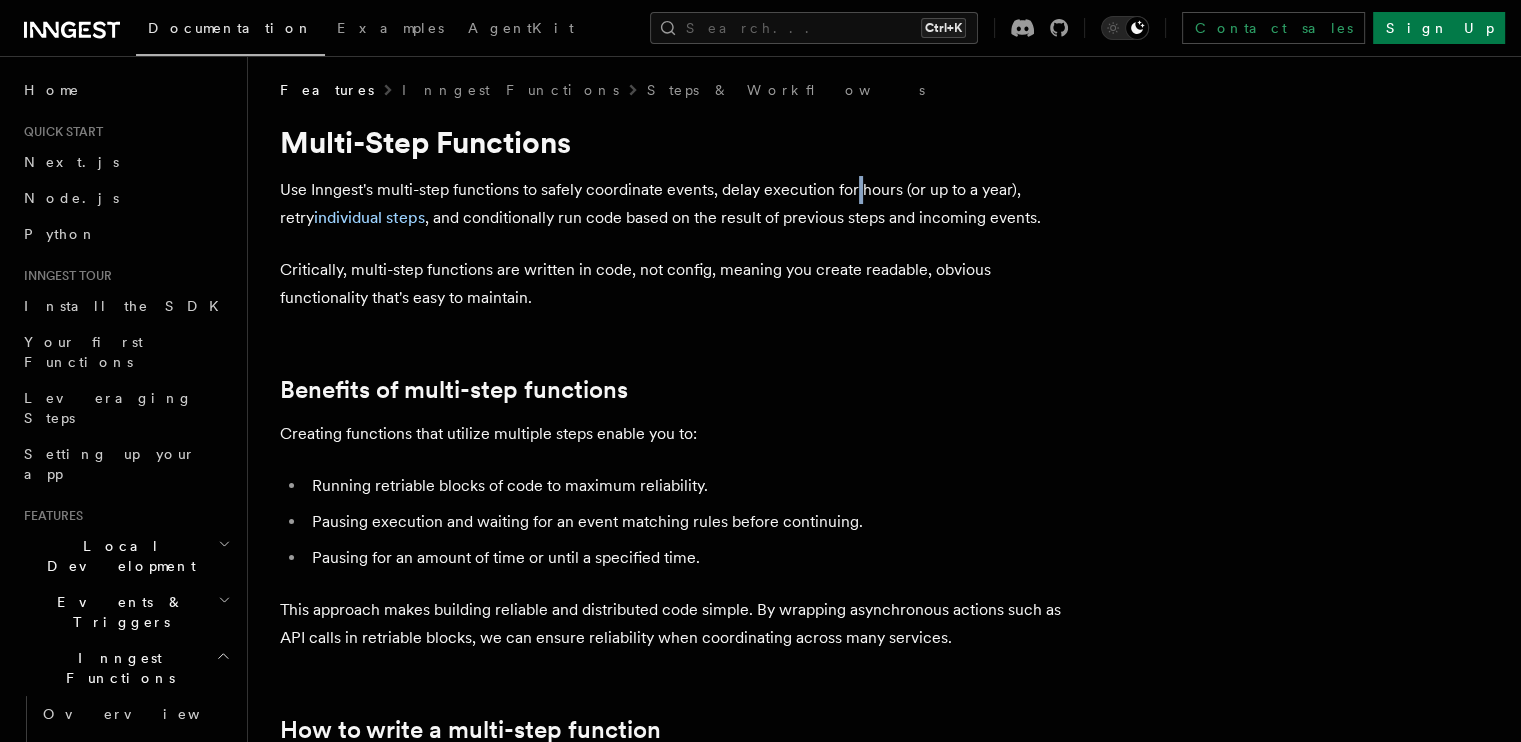 click on "Use Inngest's multi-step functions to safely coordinate events, delay execution for hours (or up to a year), retry  individual steps , and conditionally run code based on the result of previous steps and incoming events." at bounding box center (680, 204) 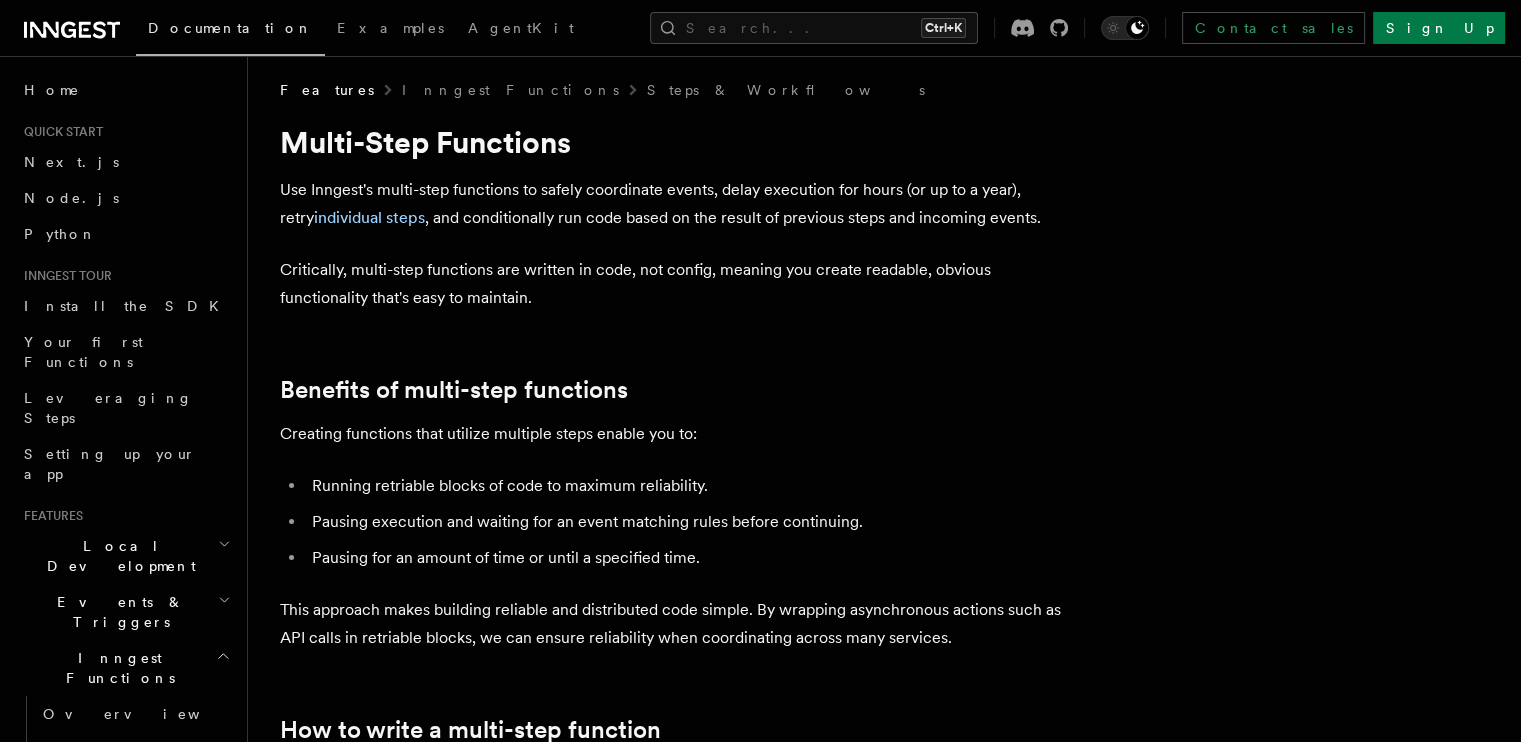 click on "Use Inngest's multi-step functions to safely coordinate events, delay execution for hours (or up to a year), retry  individual steps , and conditionally run code based on the result of previous steps and incoming events." at bounding box center (680, 204) 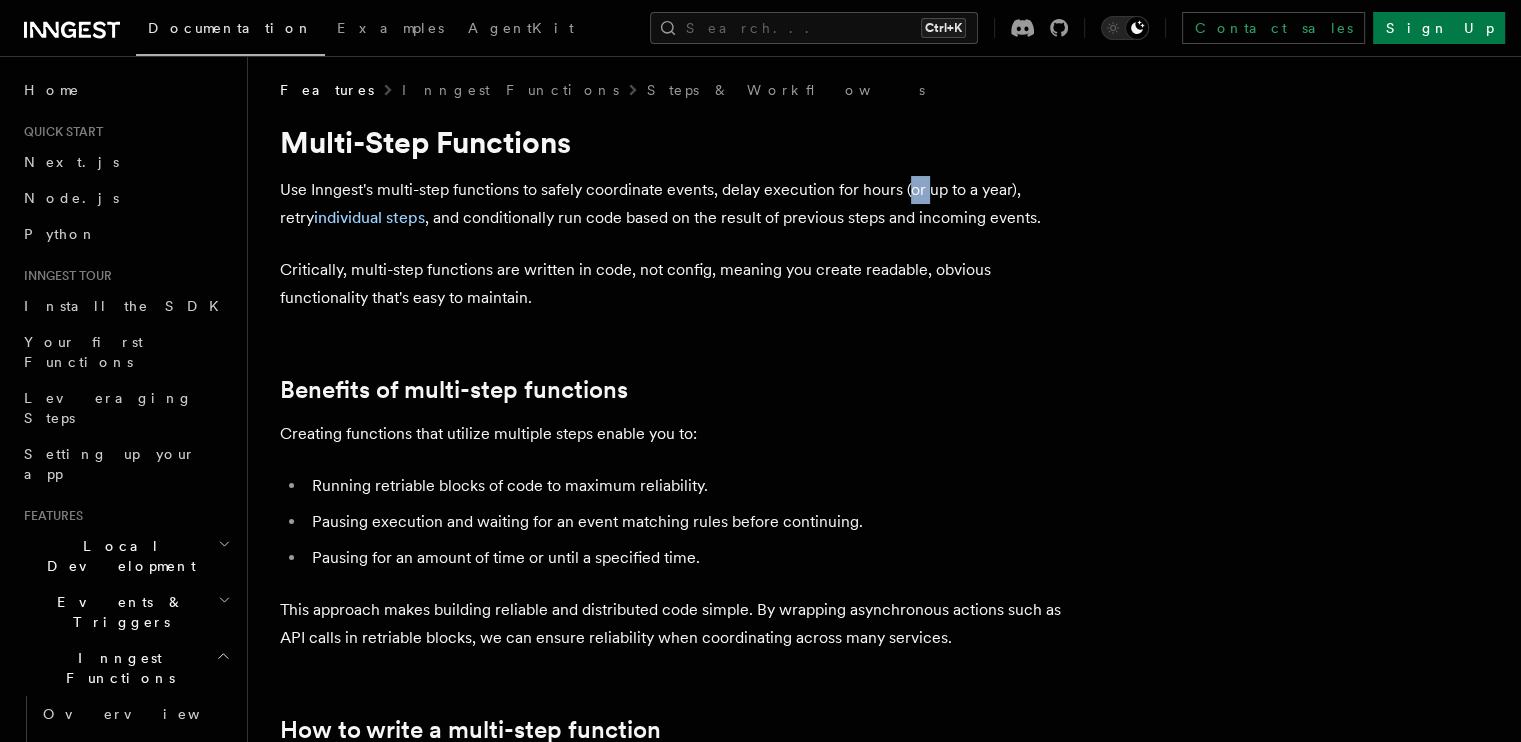click on "Use Inngest's multi-step functions to safely coordinate events, delay execution for hours (or up to a year), retry  individual steps , and conditionally run code based on the result of previous steps and incoming events." at bounding box center (680, 204) 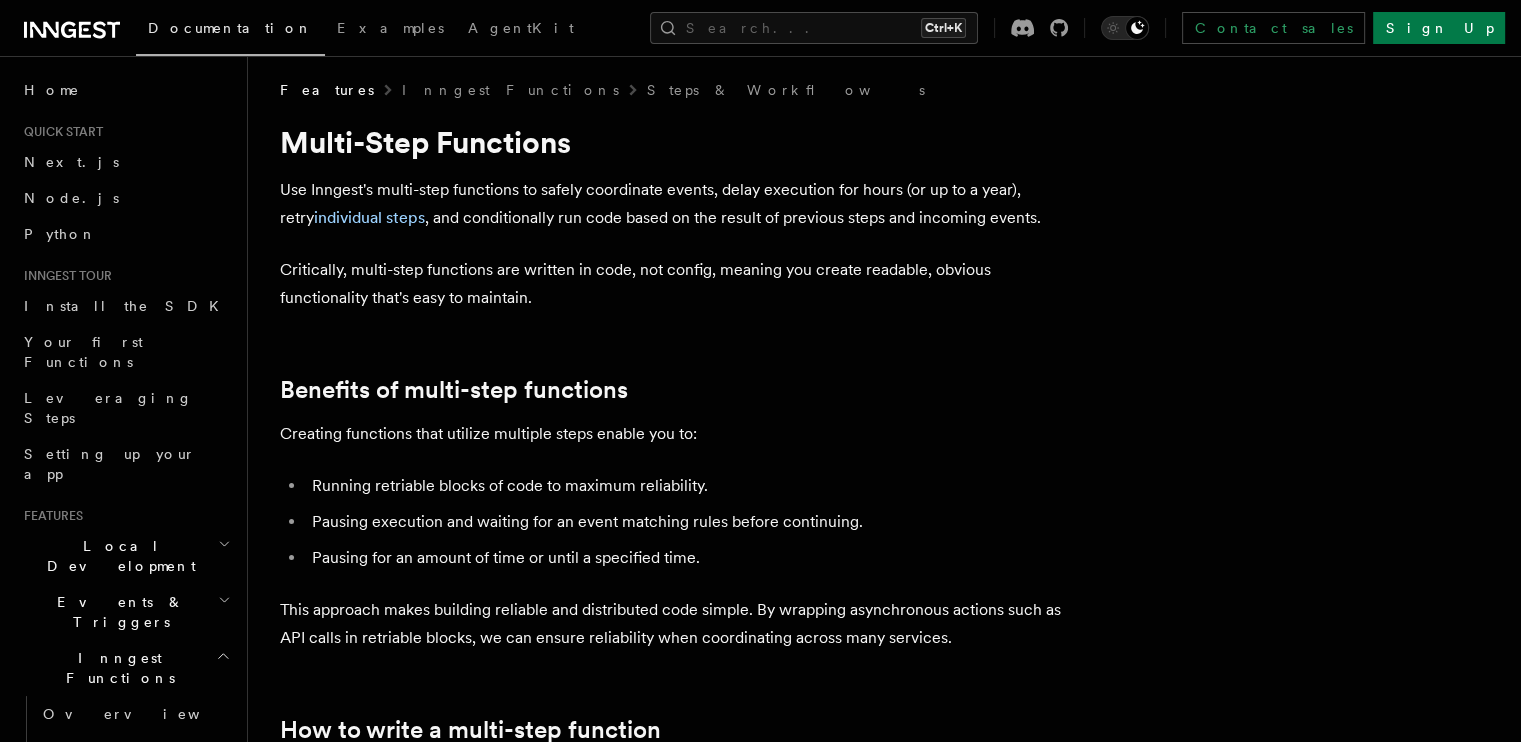 click on "Use Inngest's multi-step functions to safely coordinate events, delay execution for hours (or up to a year), retry  individual steps , and conditionally run code based on the result of previous steps and incoming events." at bounding box center [680, 204] 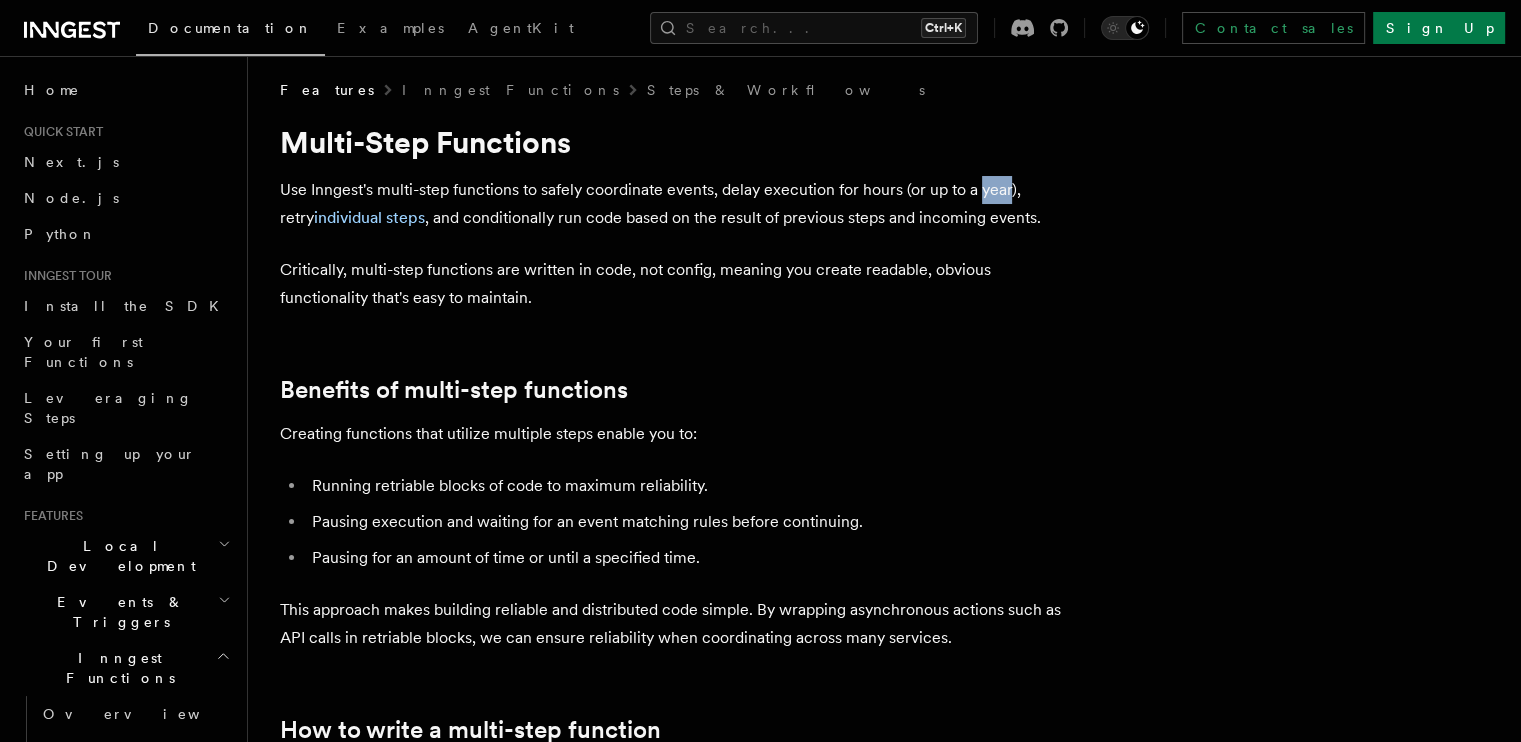 click on "Use Inngest's multi-step functions to safely coordinate events, delay execution for hours (or up to a year), retry  individual steps , and conditionally run code based on the result of previous steps and incoming events." at bounding box center (680, 204) 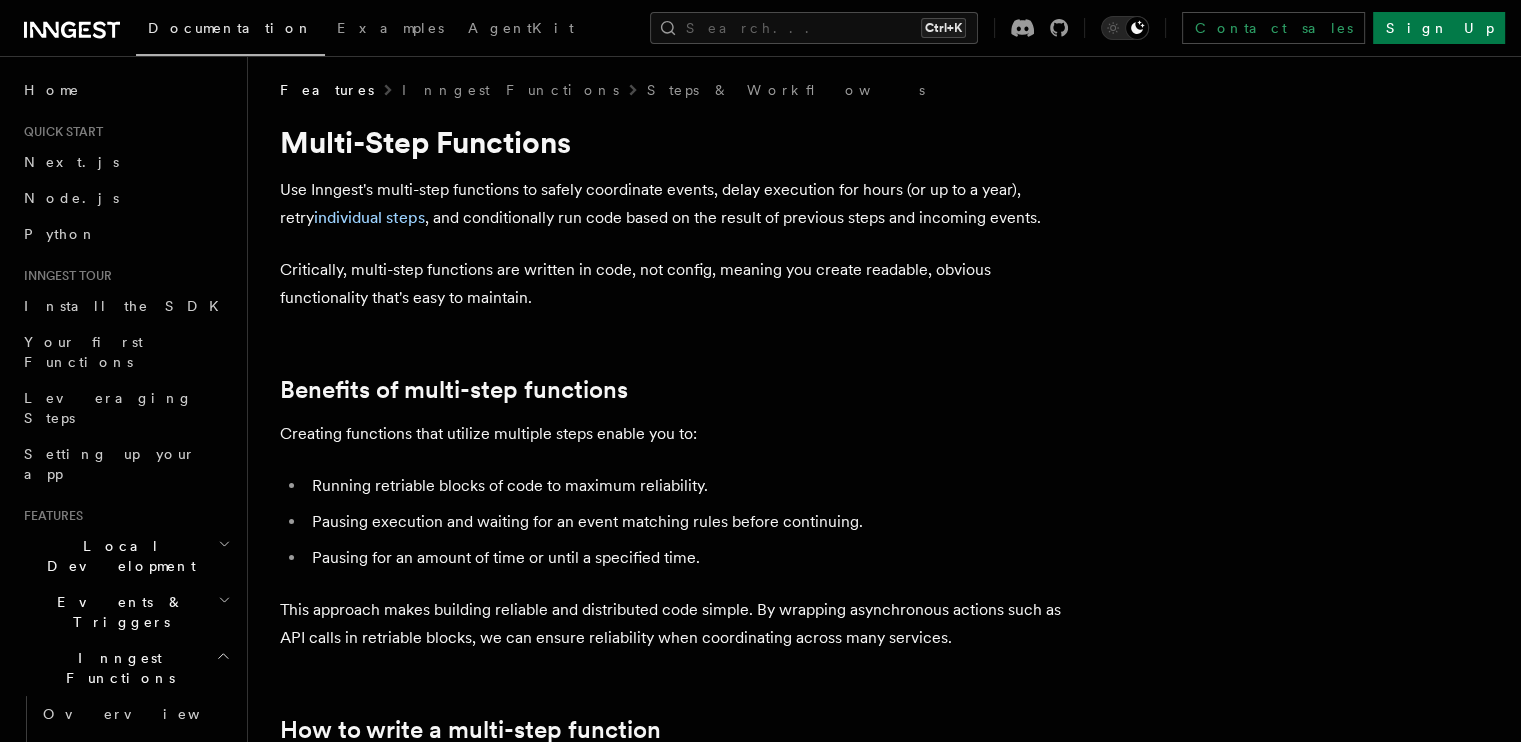 click on "Use Inngest's multi-step functions to safely coordinate events, delay execution for hours (or up to a year), retry  individual steps , and conditionally run code based on the result of previous steps and incoming events." at bounding box center (680, 204) 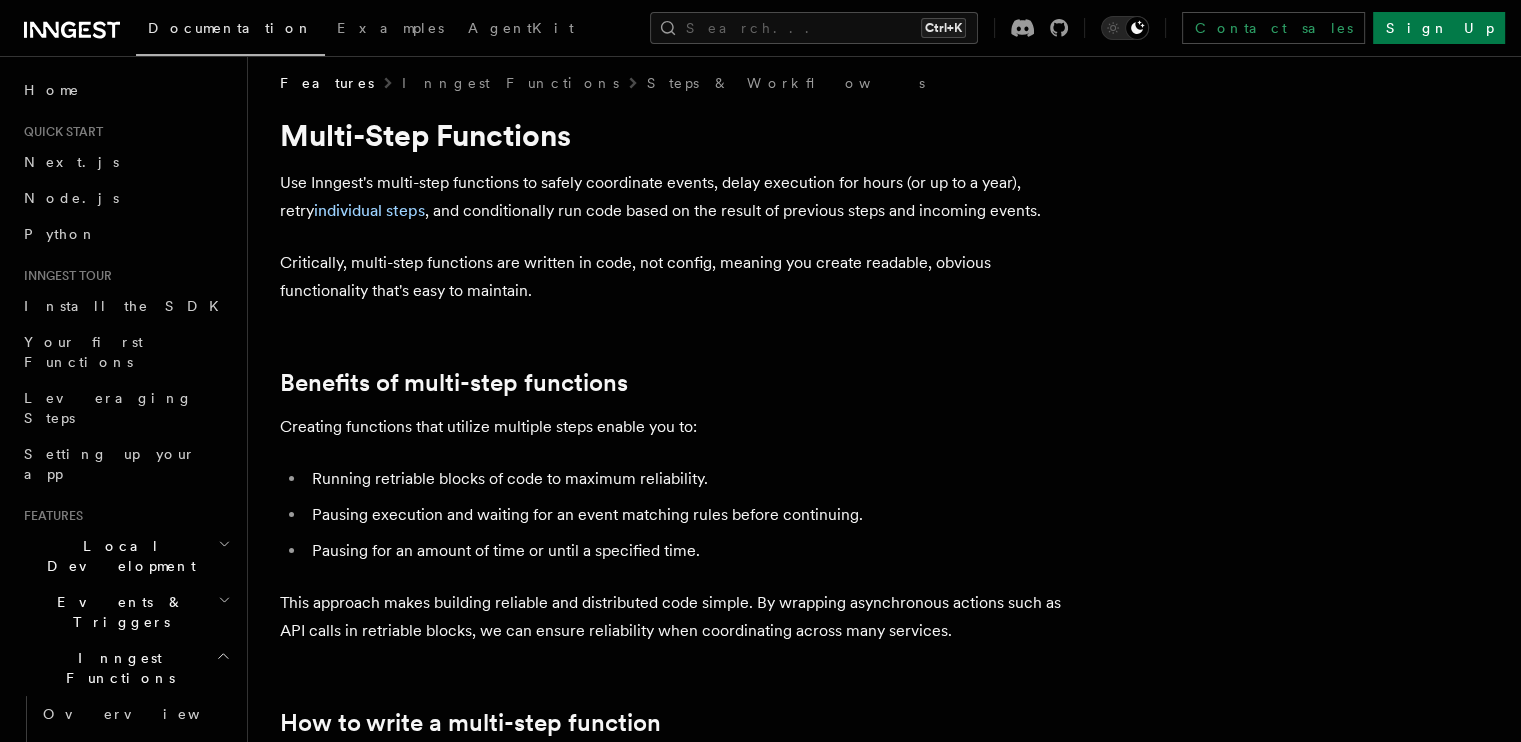 scroll, scrollTop: 16, scrollLeft: 0, axis: vertical 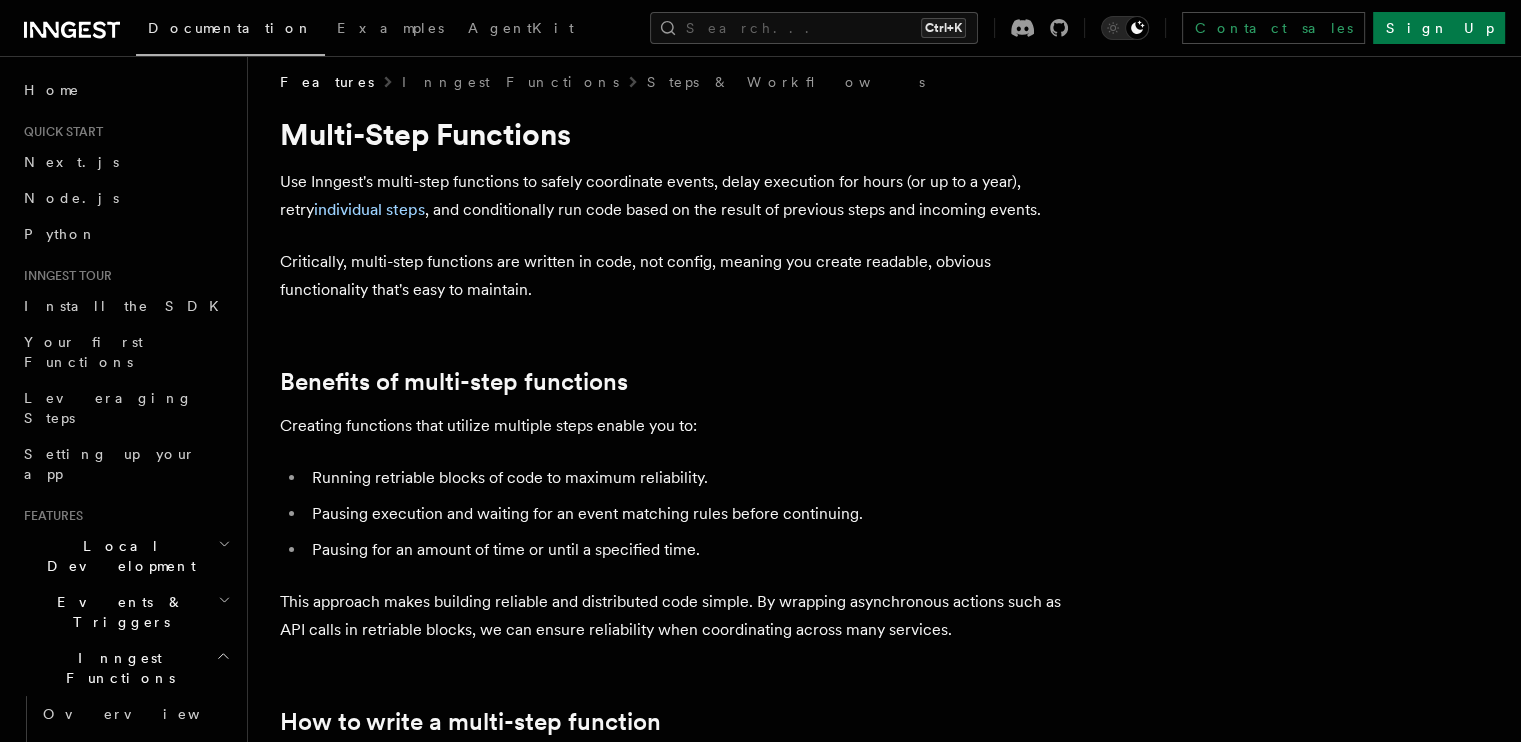 click on "Use Inngest's multi-step functions to safely coordinate events, delay execution for hours (or up to a year), retry  individual steps , and conditionally run code based on the result of previous steps and incoming events." at bounding box center [680, 196] 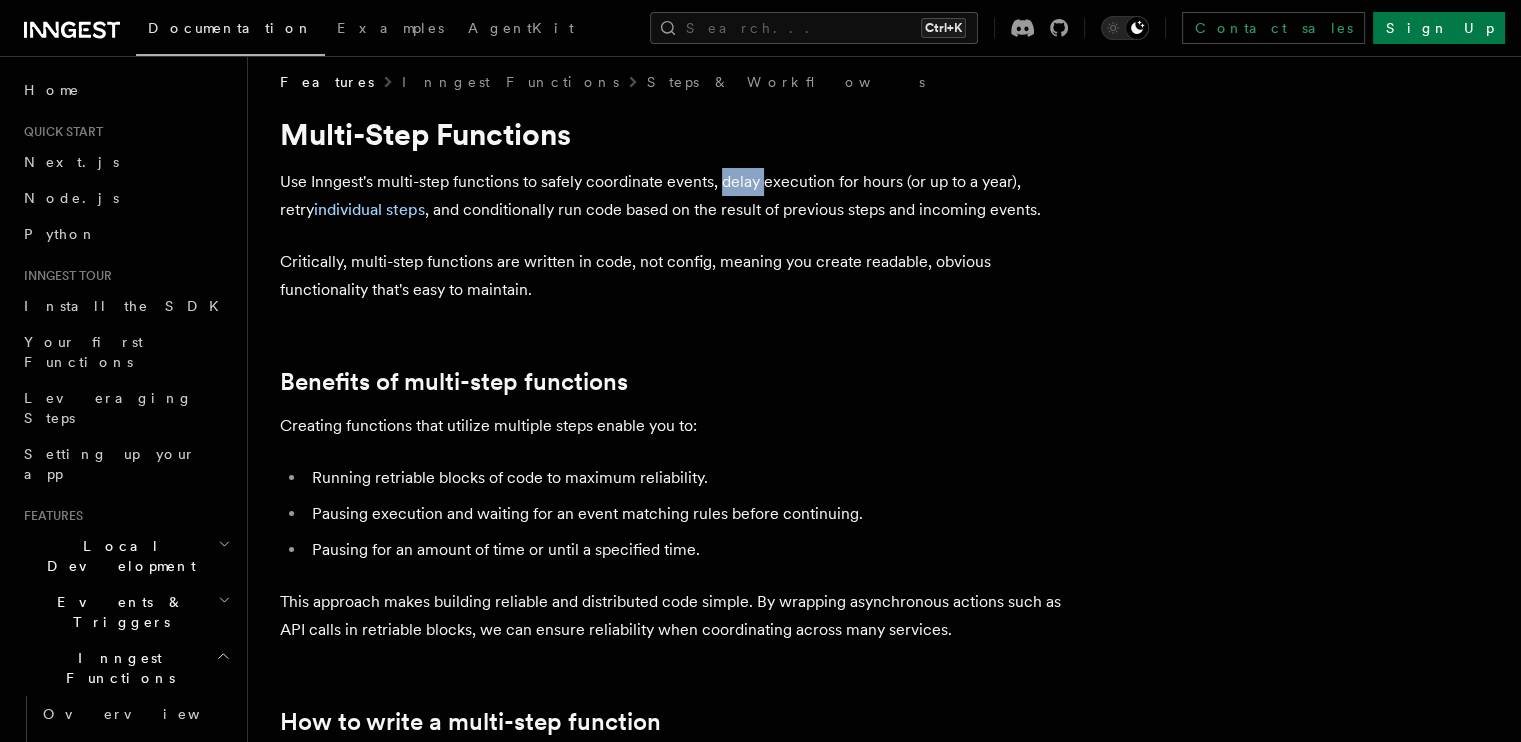 click on "Use Inngest's multi-step functions to safely coordinate events, delay execution for hours (or up to a year), retry  individual steps , and conditionally run code based on the result of previous steps and incoming events." at bounding box center (680, 196) 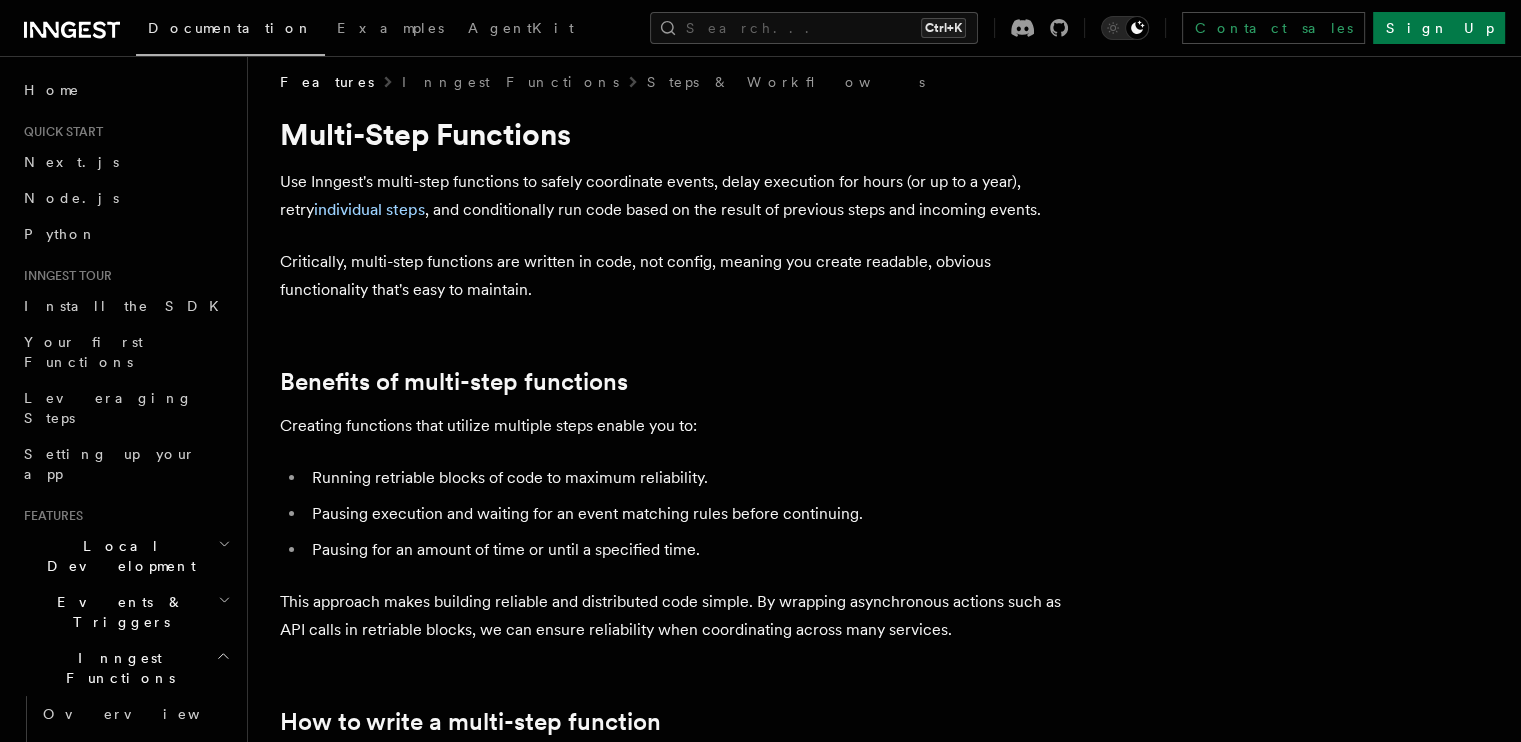 click on "Use Inngest's multi-step functions to safely coordinate events, delay execution for hours (or up to a year), retry  individual steps , and conditionally run code based on the result of previous steps and incoming events." at bounding box center (680, 196) 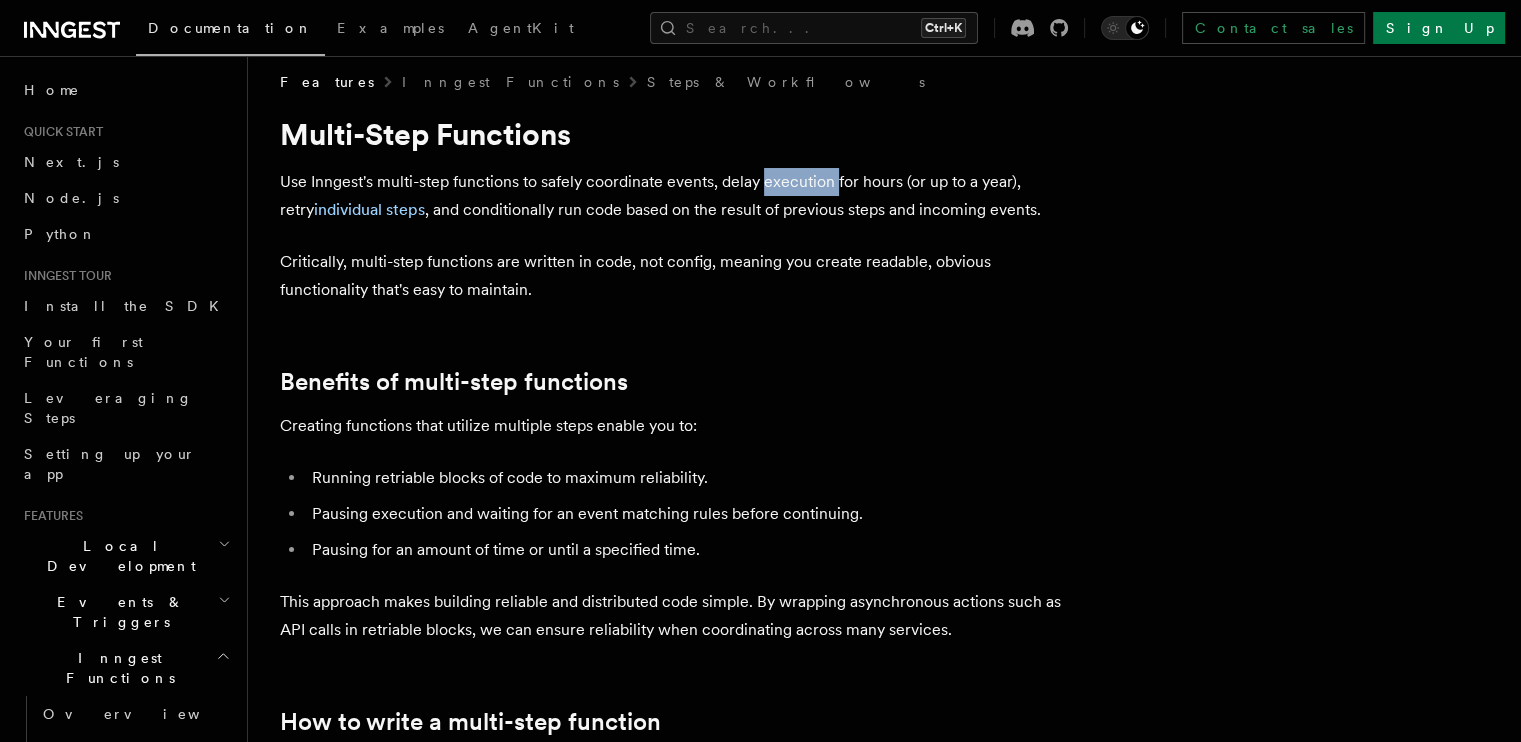 click on "Use Inngest's multi-step functions to safely coordinate events, delay execution for hours (or up to a year), retry  individual steps , and conditionally run code based on the result of previous steps and incoming events." at bounding box center [680, 196] 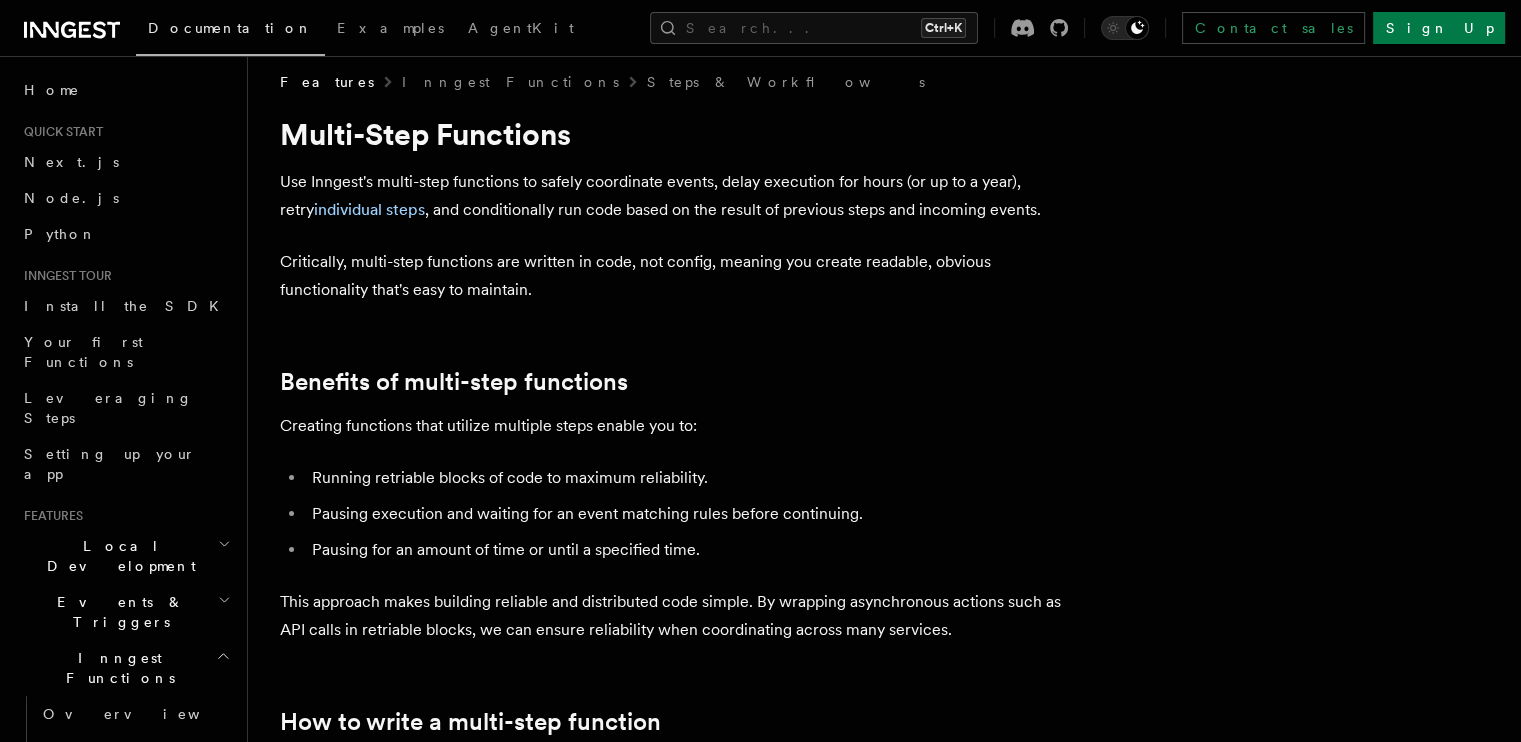 click on "Use Inngest's multi-step functions to safely coordinate events, delay execution for hours (or up to a year), retry  individual steps , and conditionally run code based on the result of previous steps and incoming events." at bounding box center (680, 196) 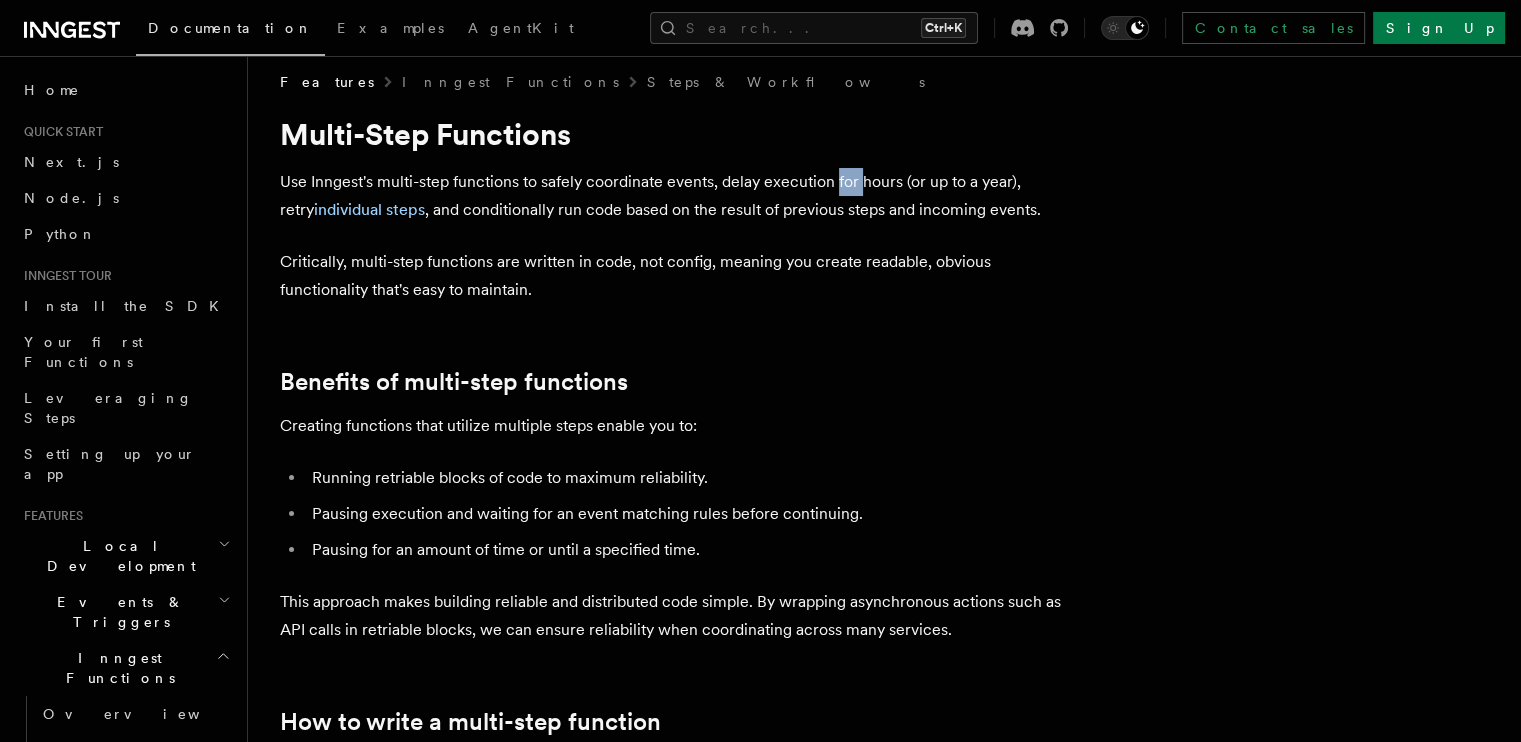drag, startPoint x: 868, startPoint y: 183, endPoint x: 893, endPoint y: 183, distance: 25 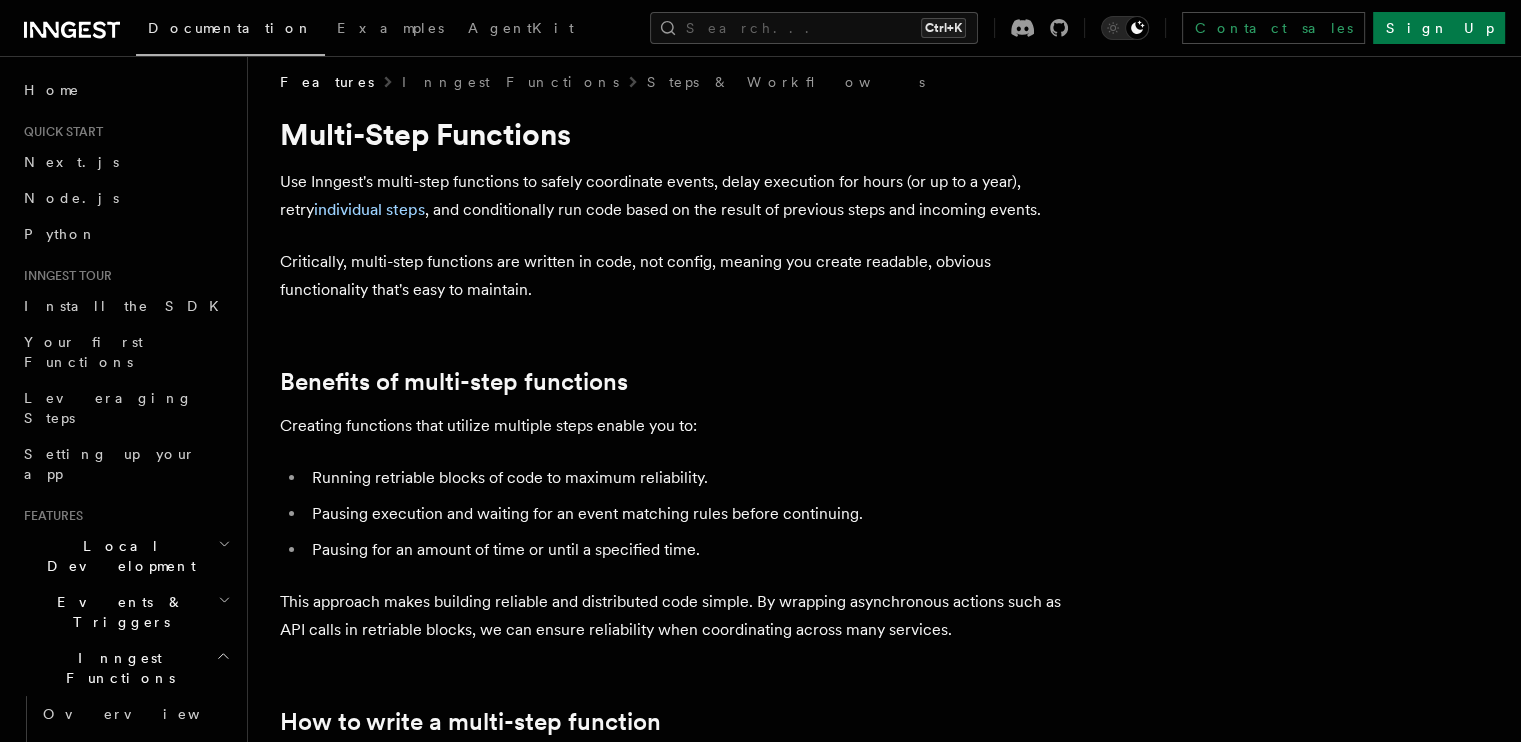 click on "Use Inngest's multi-step functions to safely coordinate events, delay execution for hours (or up to a year), retry  individual steps , and conditionally run code based on the result of previous steps and incoming events." at bounding box center [680, 196] 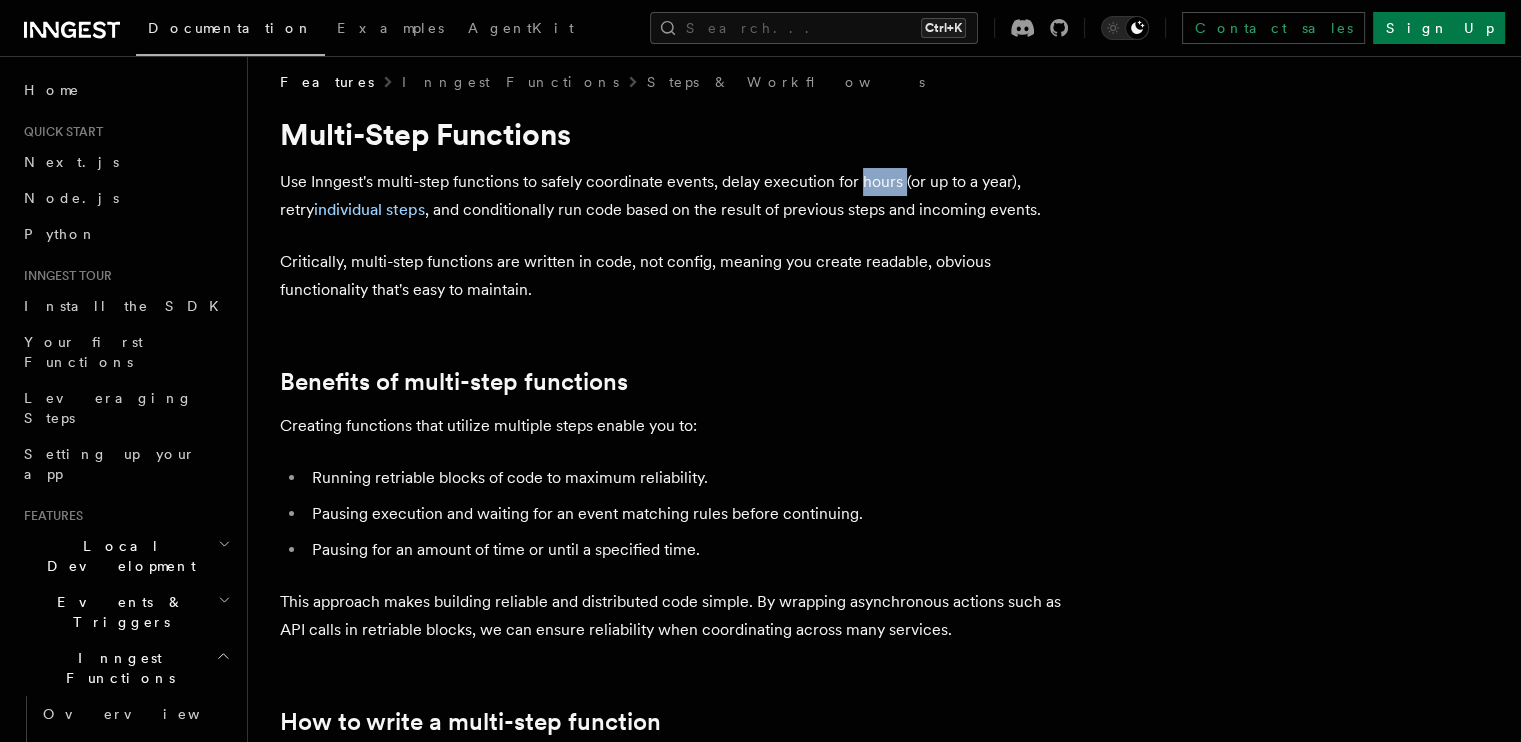 click on "Use Inngest's multi-step functions to safely coordinate events, delay execution for hours (or up to a year), retry  individual steps , and conditionally run code based on the result of previous steps and incoming events." at bounding box center [680, 196] 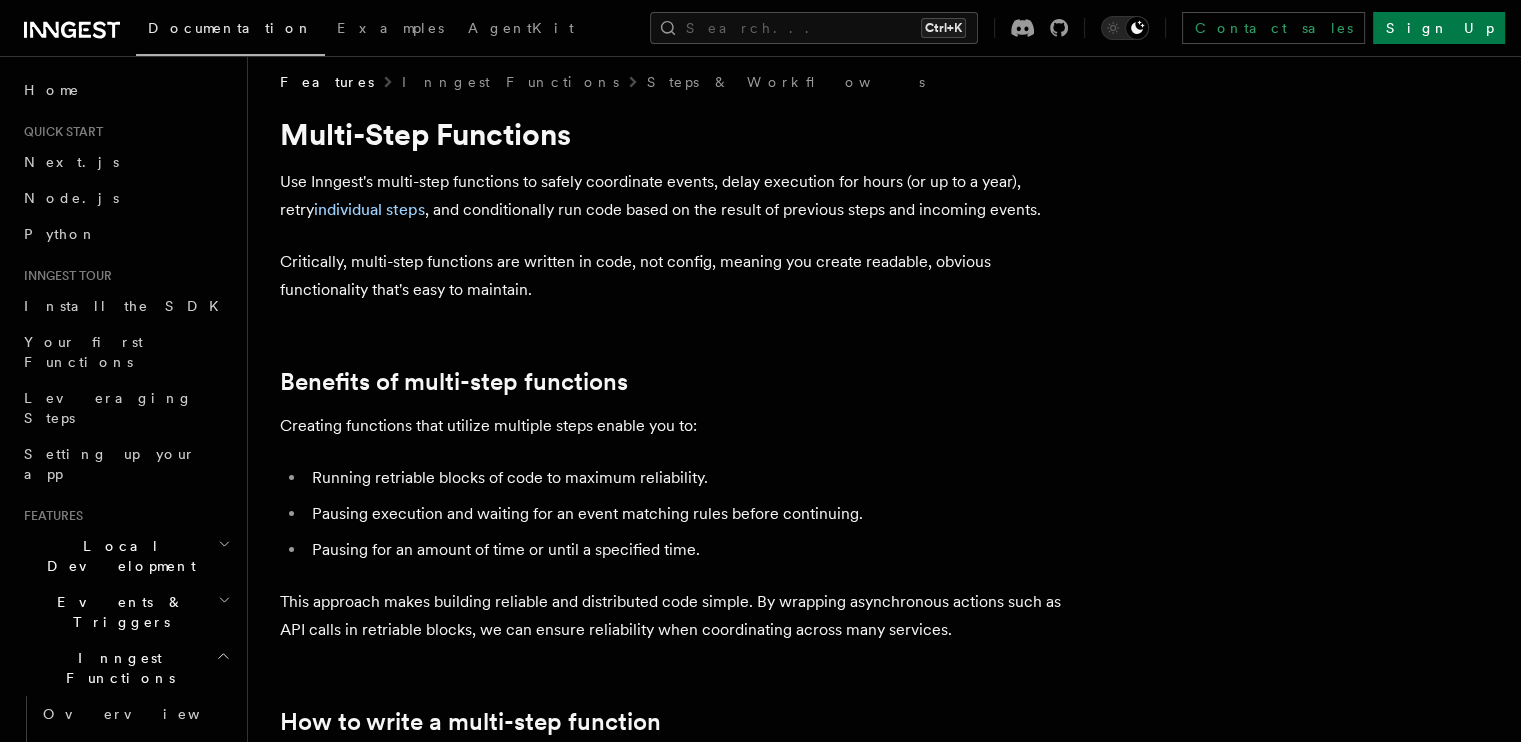 click on "Use Inngest's multi-step functions to safely coordinate events, delay execution for hours (or up to a year), retry  individual steps , and conditionally run code based on the result of previous steps and incoming events." at bounding box center (680, 196) 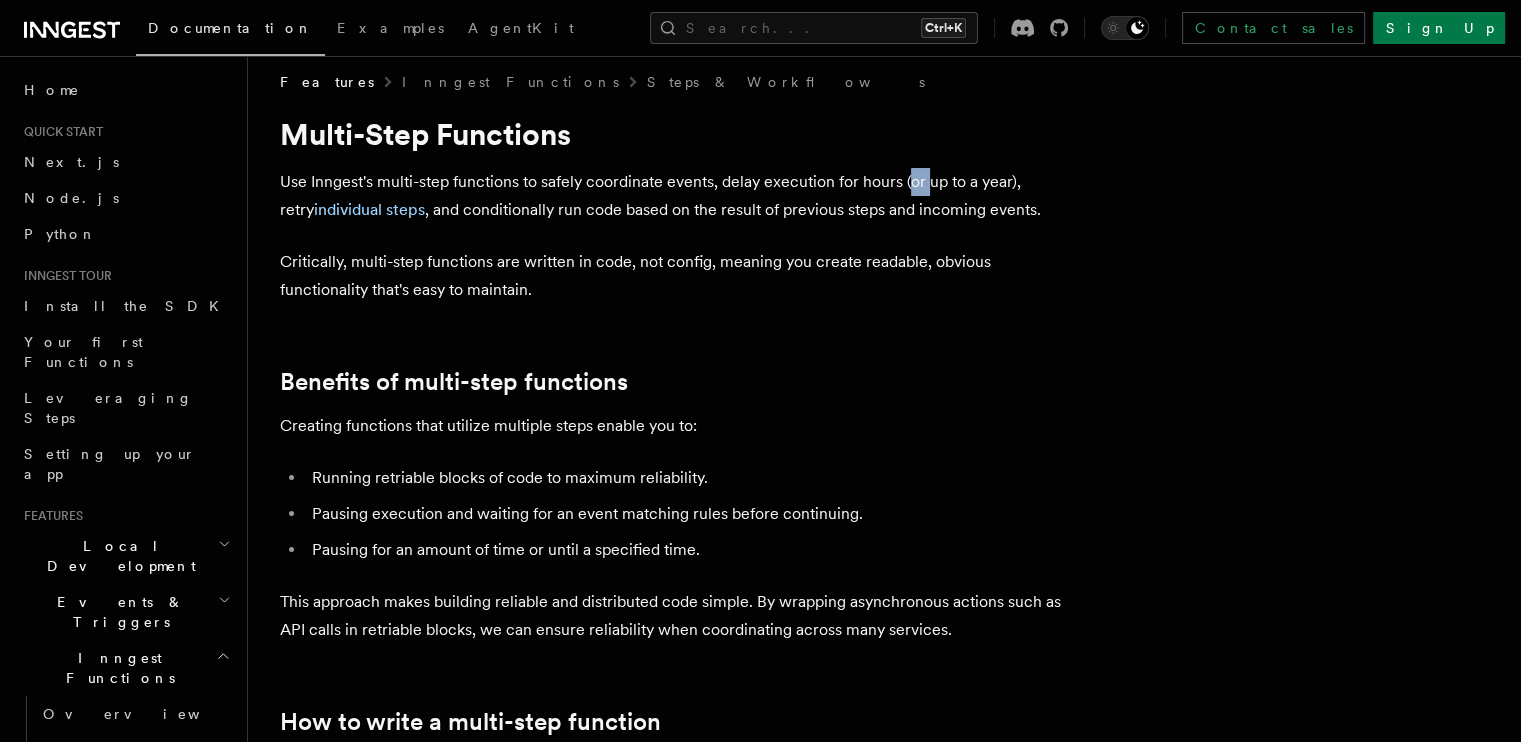 click on "Use Inngest's multi-step functions to safely coordinate events, delay execution for hours (or up to a year), retry  individual steps , and conditionally run code based on the result of previous steps and incoming events." at bounding box center (680, 196) 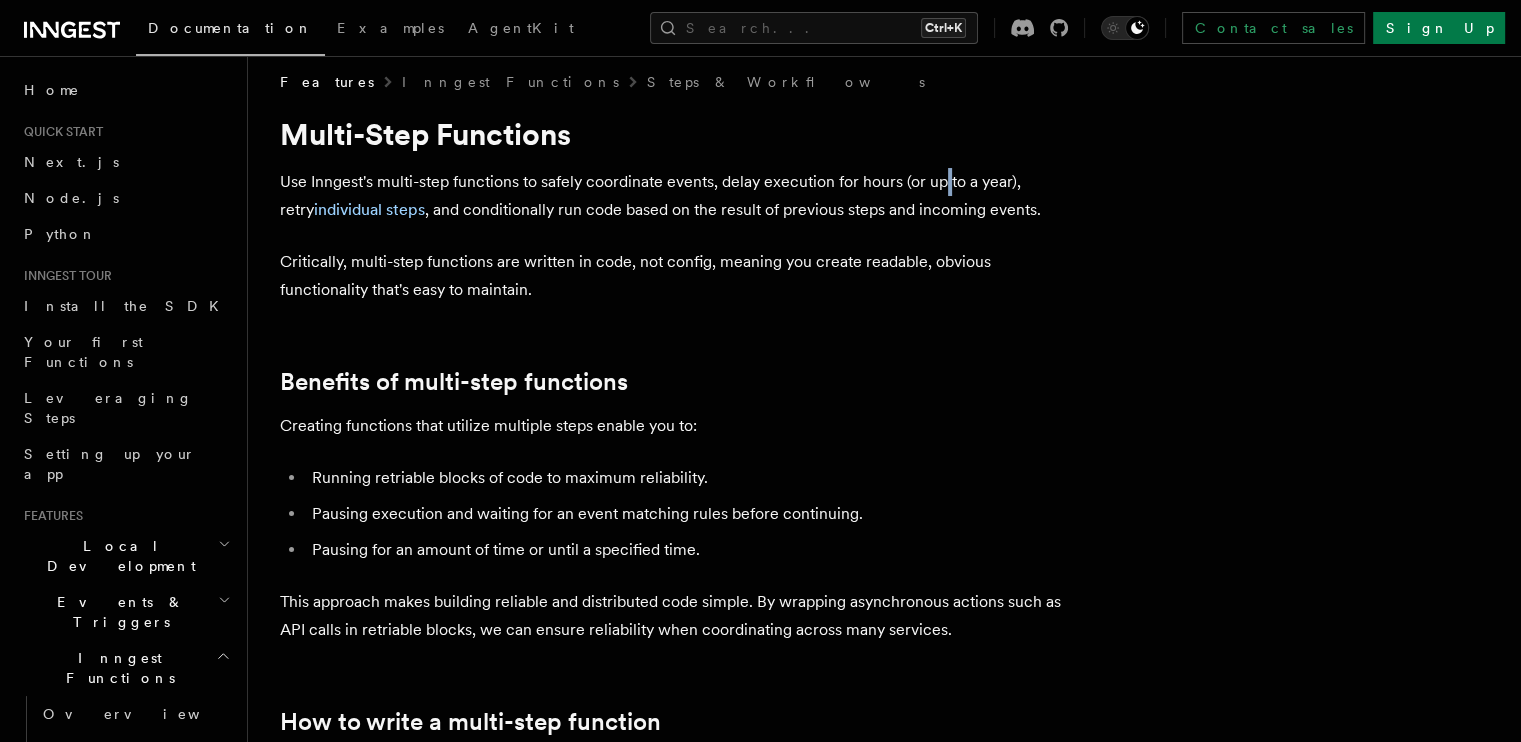 click on "Use Inngest's multi-step functions to safely coordinate events, delay execution for hours (or up to a year), retry  individual steps , and conditionally run code based on the result of previous steps and incoming events." at bounding box center [680, 196] 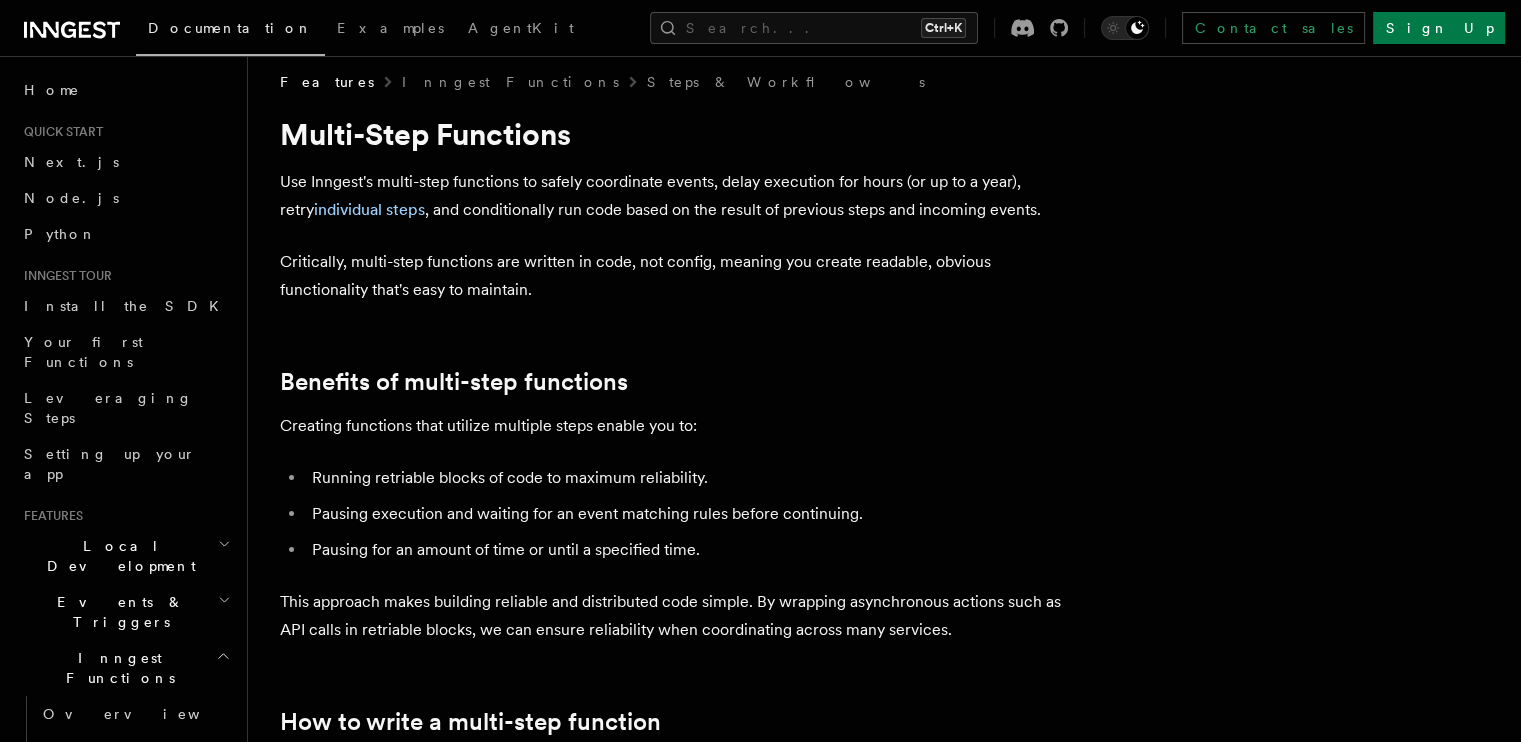 click on "Use Inngest's multi-step functions to safely coordinate events, delay execution for hours (or up to a year), retry  individual steps , and conditionally run code based on the result of previous steps and incoming events." at bounding box center (680, 196) 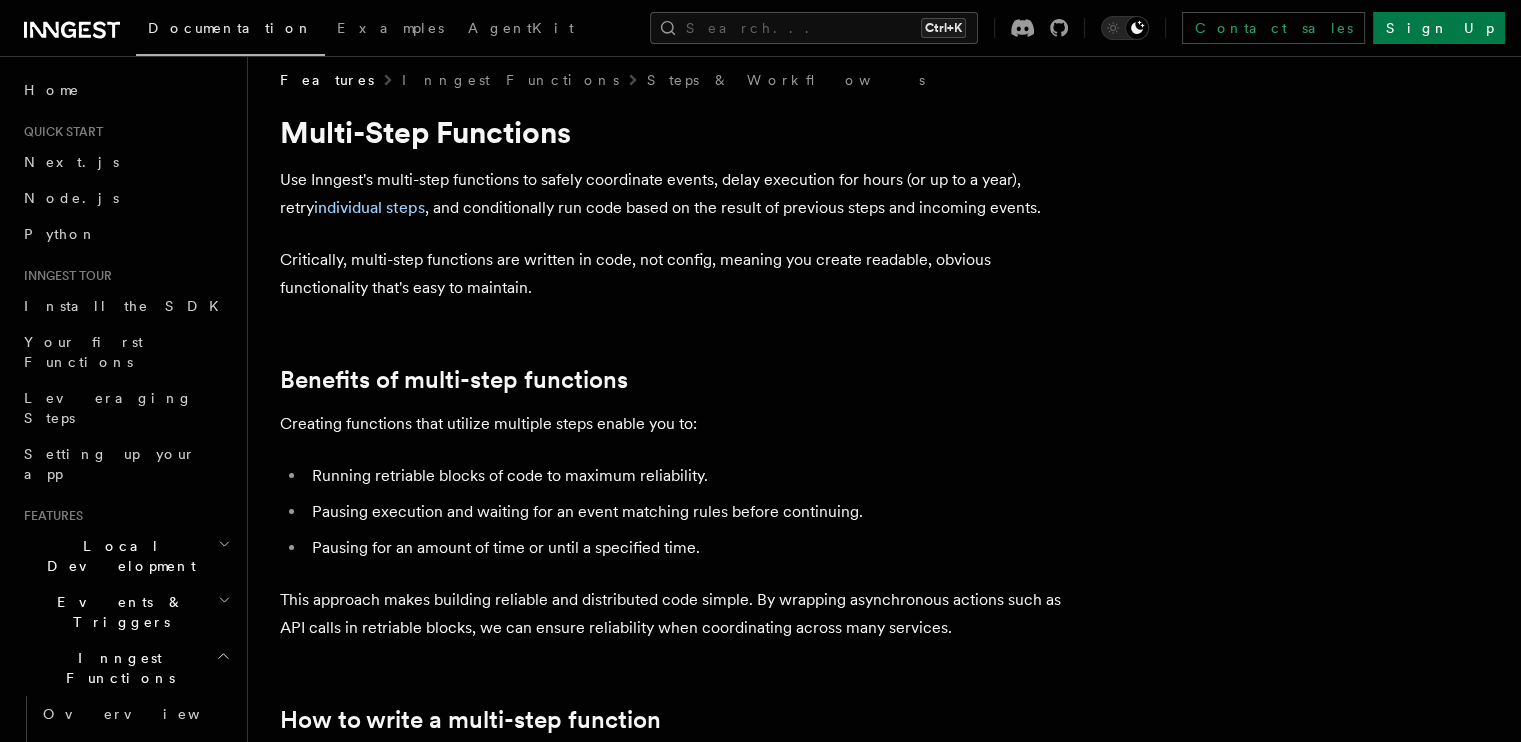 scroll, scrollTop: 22, scrollLeft: 0, axis: vertical 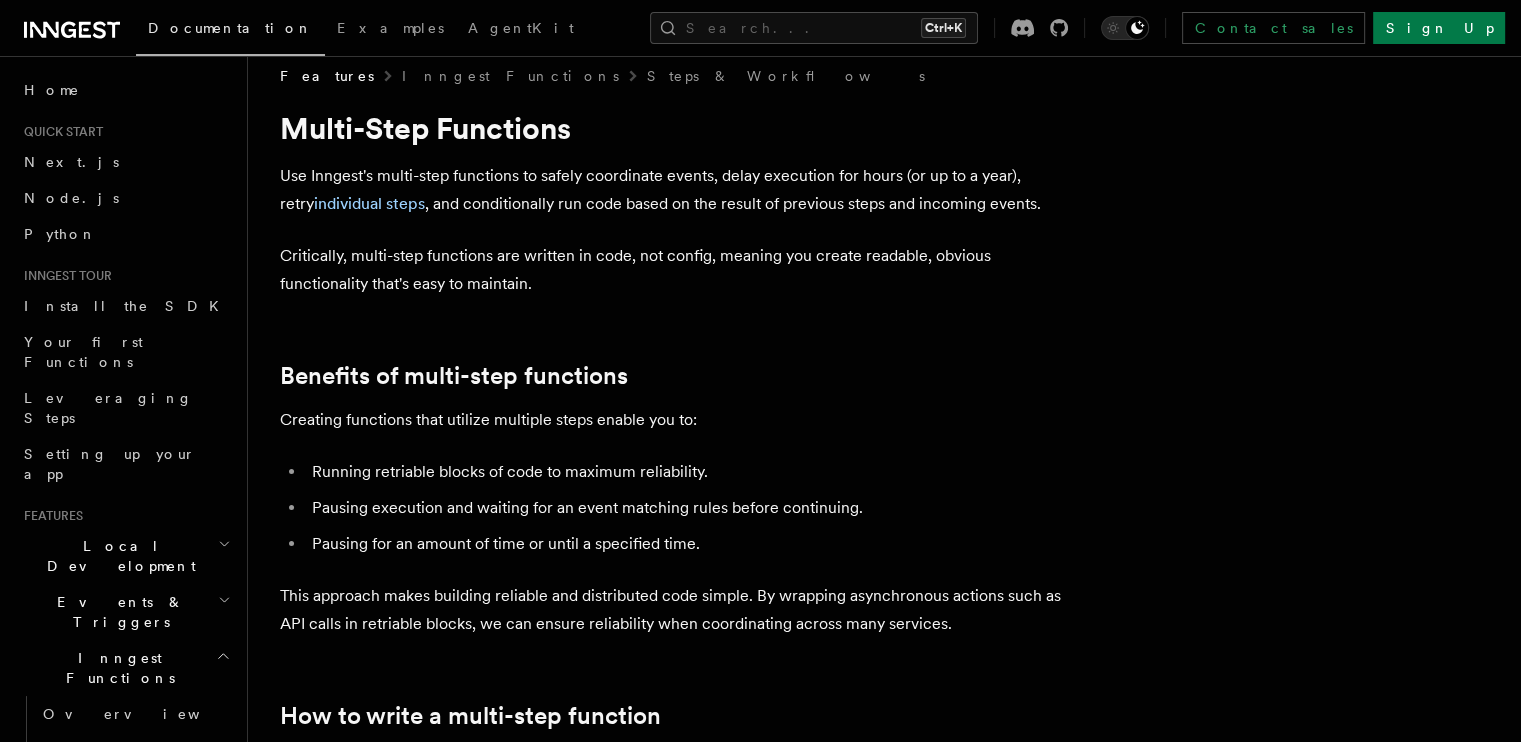 click on "Use Inngest's multi-step functions to safely coordinate events, delay execution for hours (or up to a year), retry  individual steps , and conditionally run code based on the result of previous steps and incoming events." at bounding box center [680, 190] 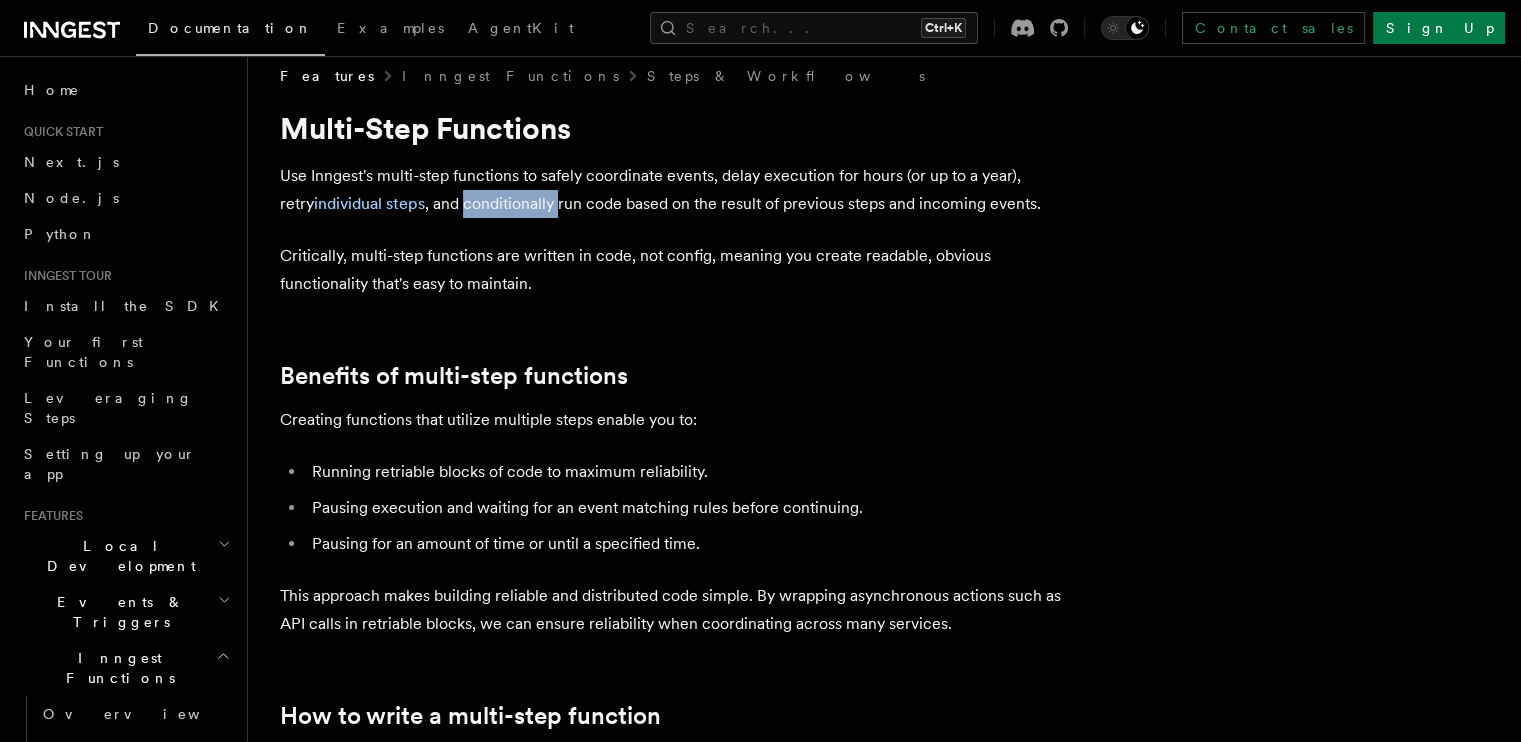 click on "Use Inngest's multi-step functions to safely coordinate events, delay execution for hours (or up to a year), retry  individual steps , and conditionally run code based on the result of previous steps and incoming events." at bounding box center [680, 190] 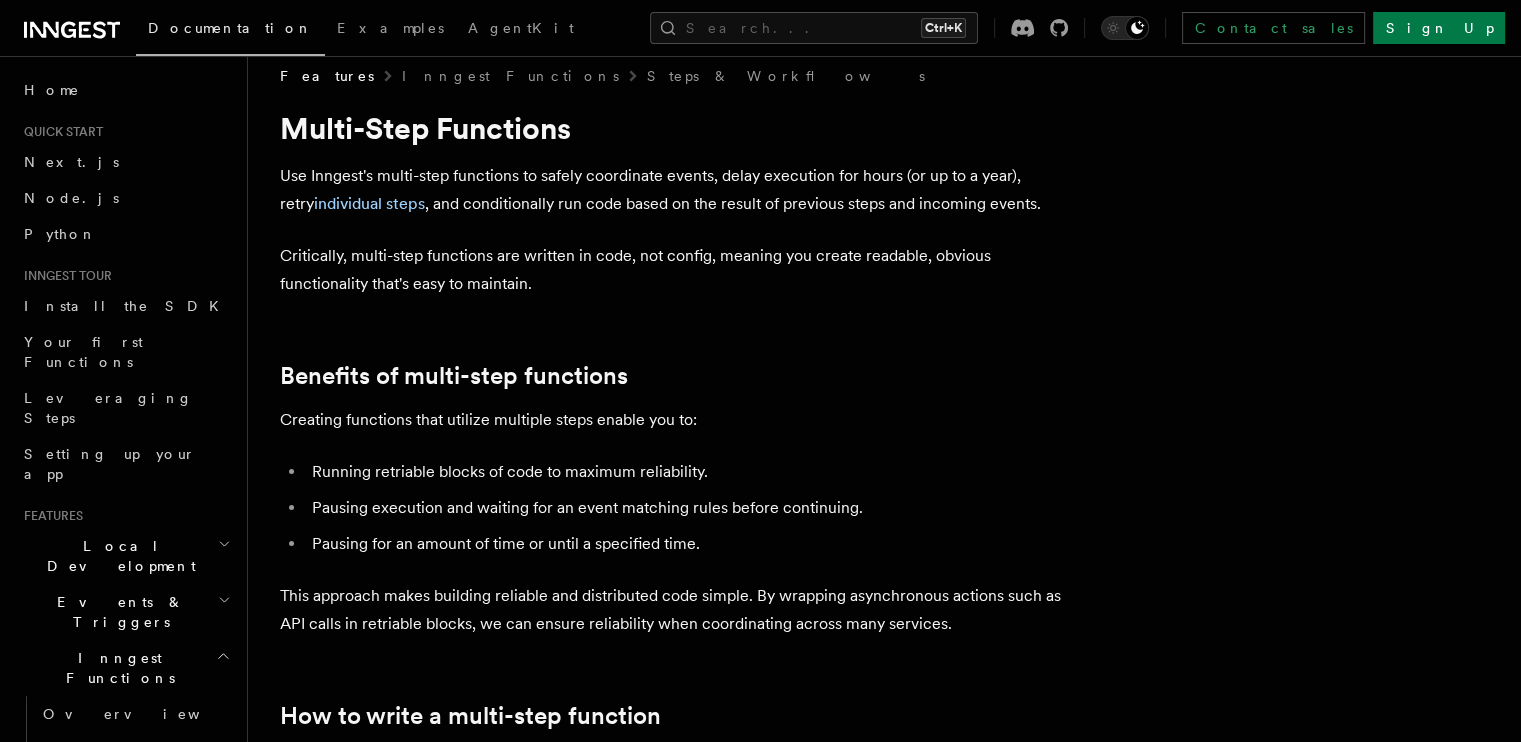 click on "Use Inngest's multi-step functions to safely coordinate events, delay execution for hours (or up to a year), retry  individual steps , and conditionally run code based on the result of previous steps and incoming events." at bounding box center [680, 190] 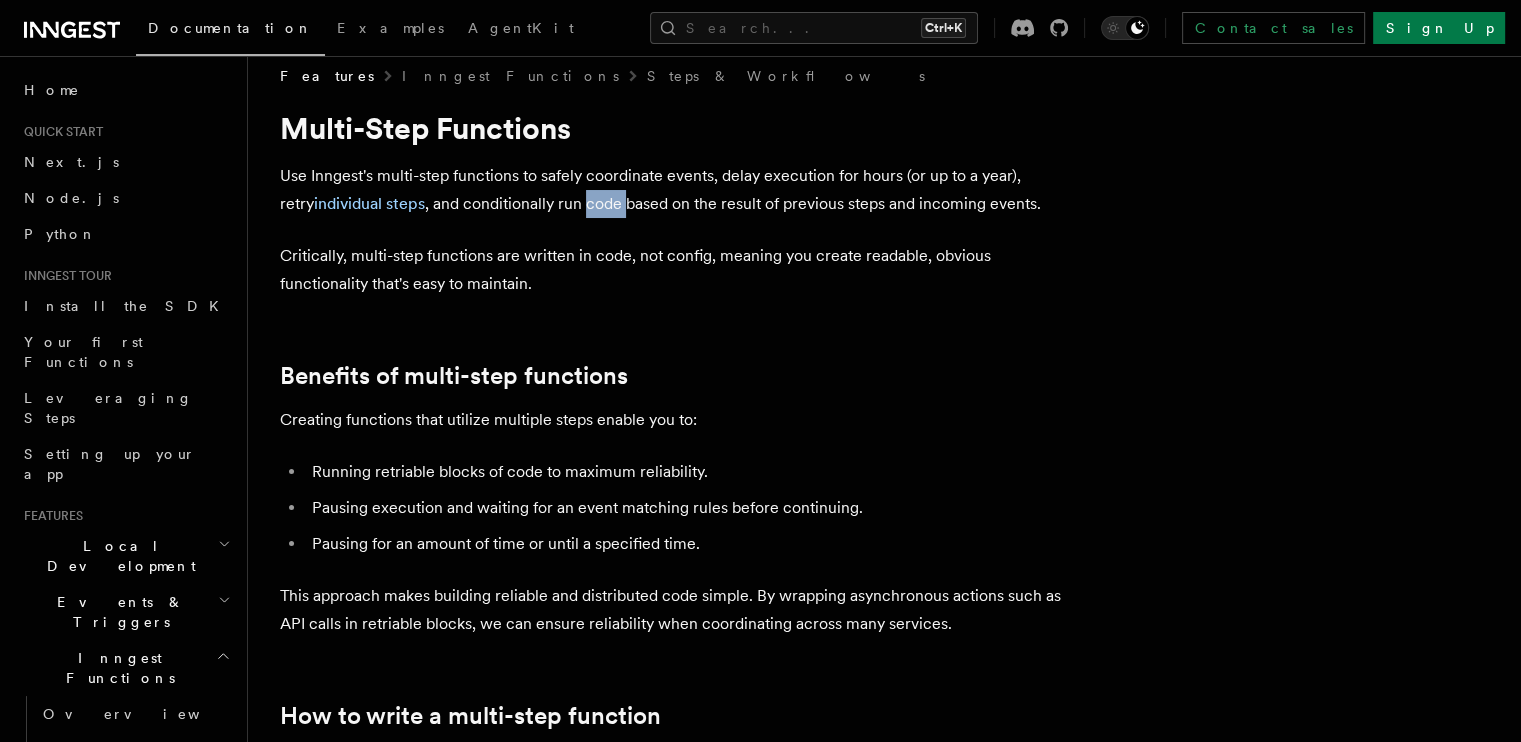 click on "Use Inngest's multi-step functions to safely coordinate events, delay execution for hours (or up to a year), retry  individual steps , and conditionally run code based on the result of previous steps and incoming events." at bounding box center [680, 190] 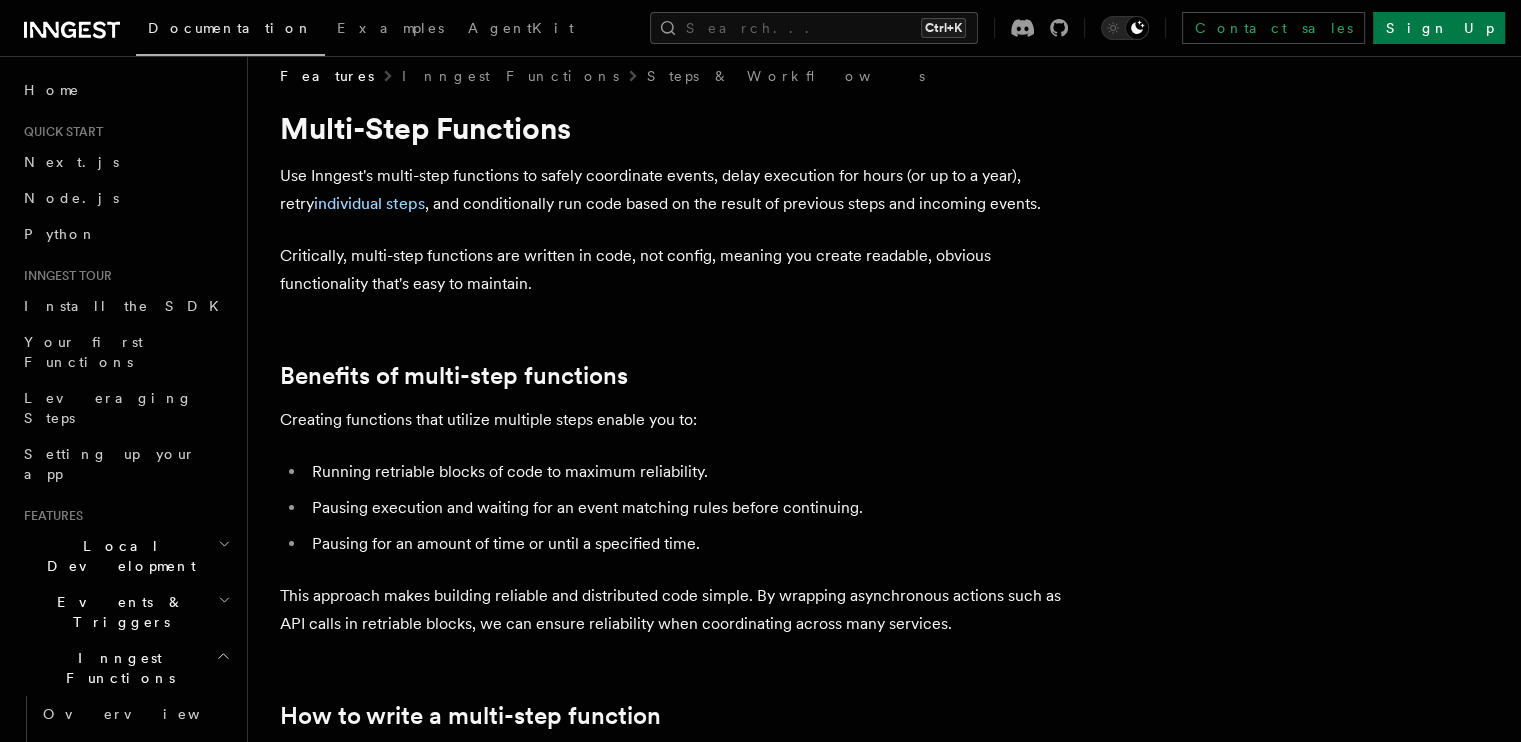 click on "Critically, multi-step functions are written in code, not config, meaning you create readable, obvious functionality that's easy to maintain." at bounding box center [680, 270] 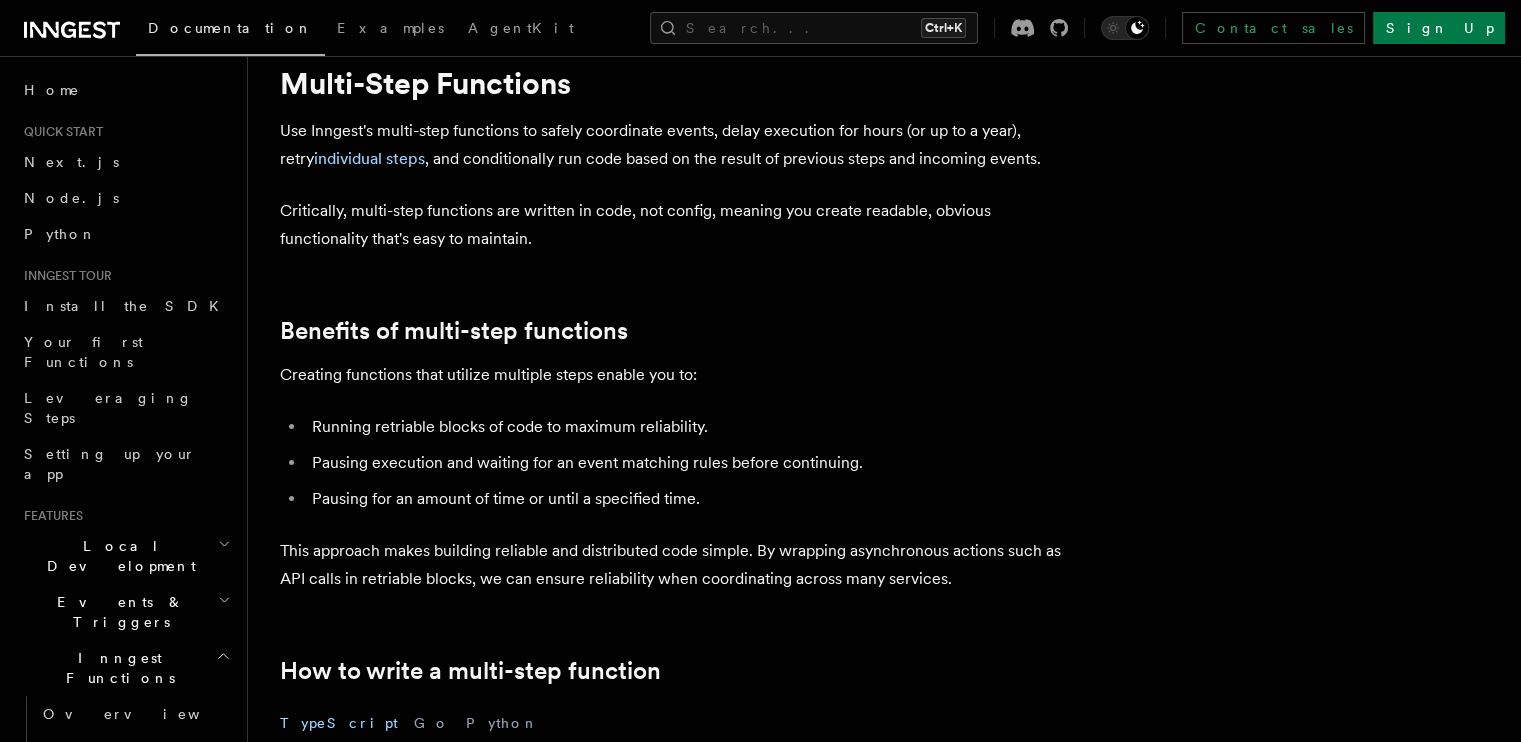 scroll, scrollTop: 71, scrollLeft: 0, axis: vertical 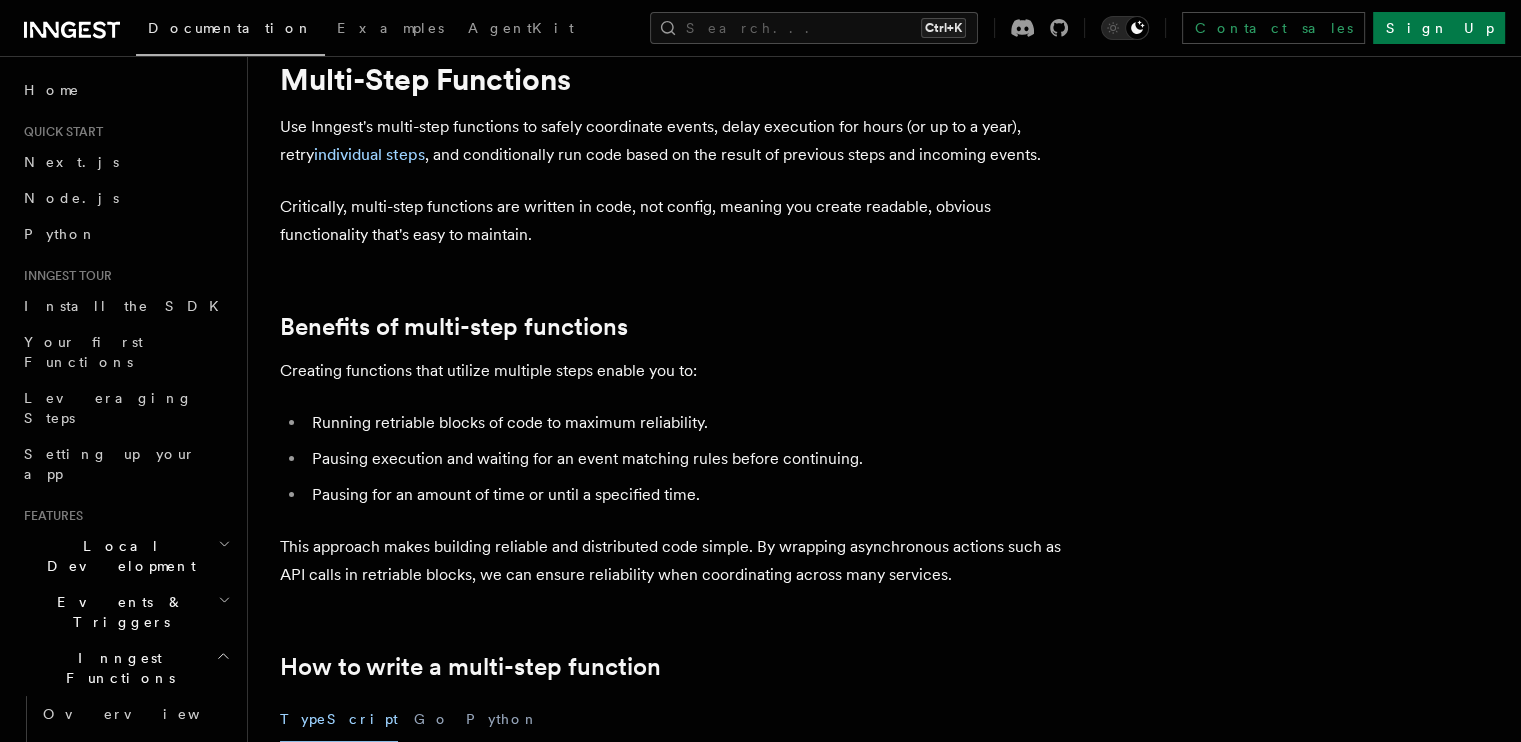 click on "Critically, multi-step functions are written in code, not config, meaning you create readable, obvious functionality that's easy to maintain." at bounding box center [680, 221] 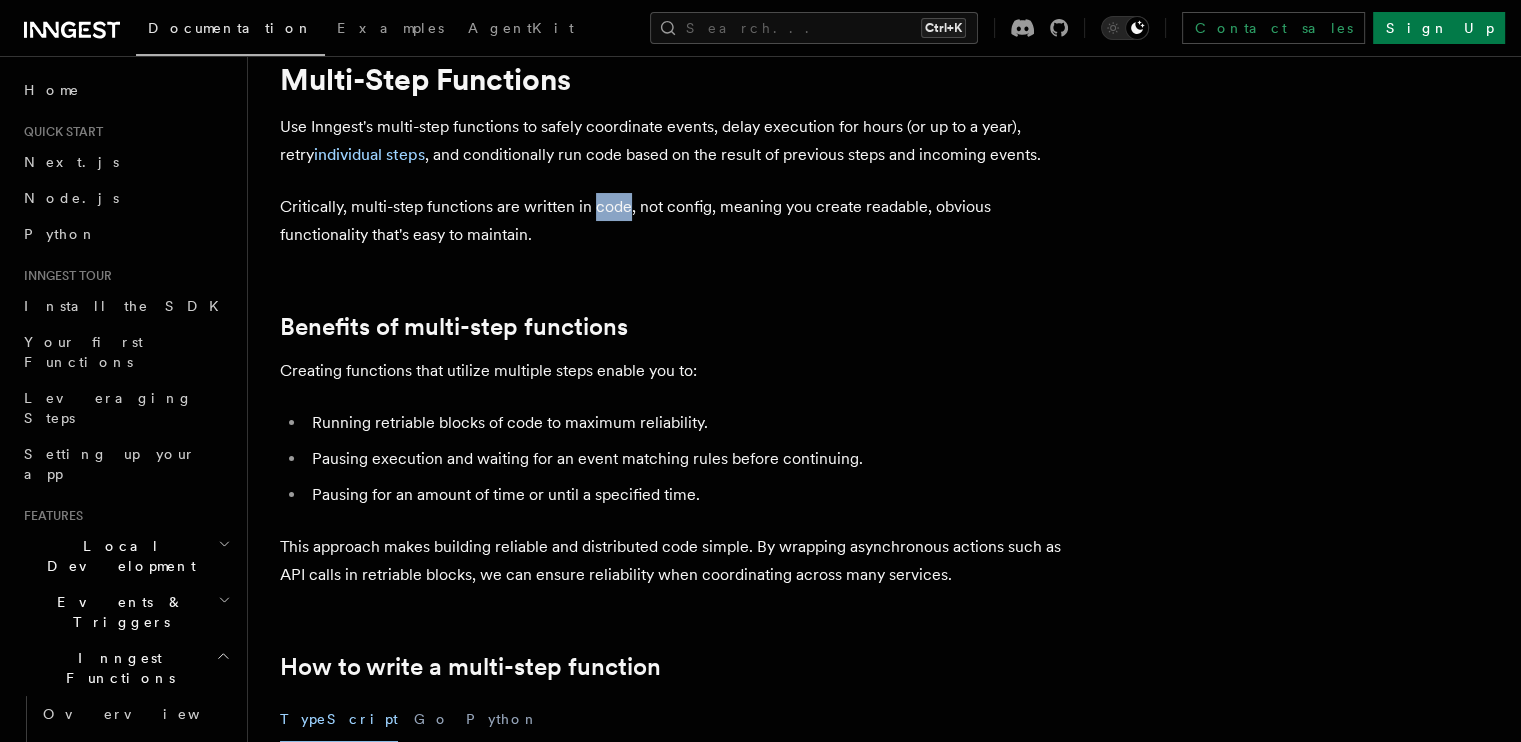 click on "Critically, multi-step functions are written in code, not config, meaning you create readable, obvious functionality that's easy to maintain." at bounding box center [680, 221] 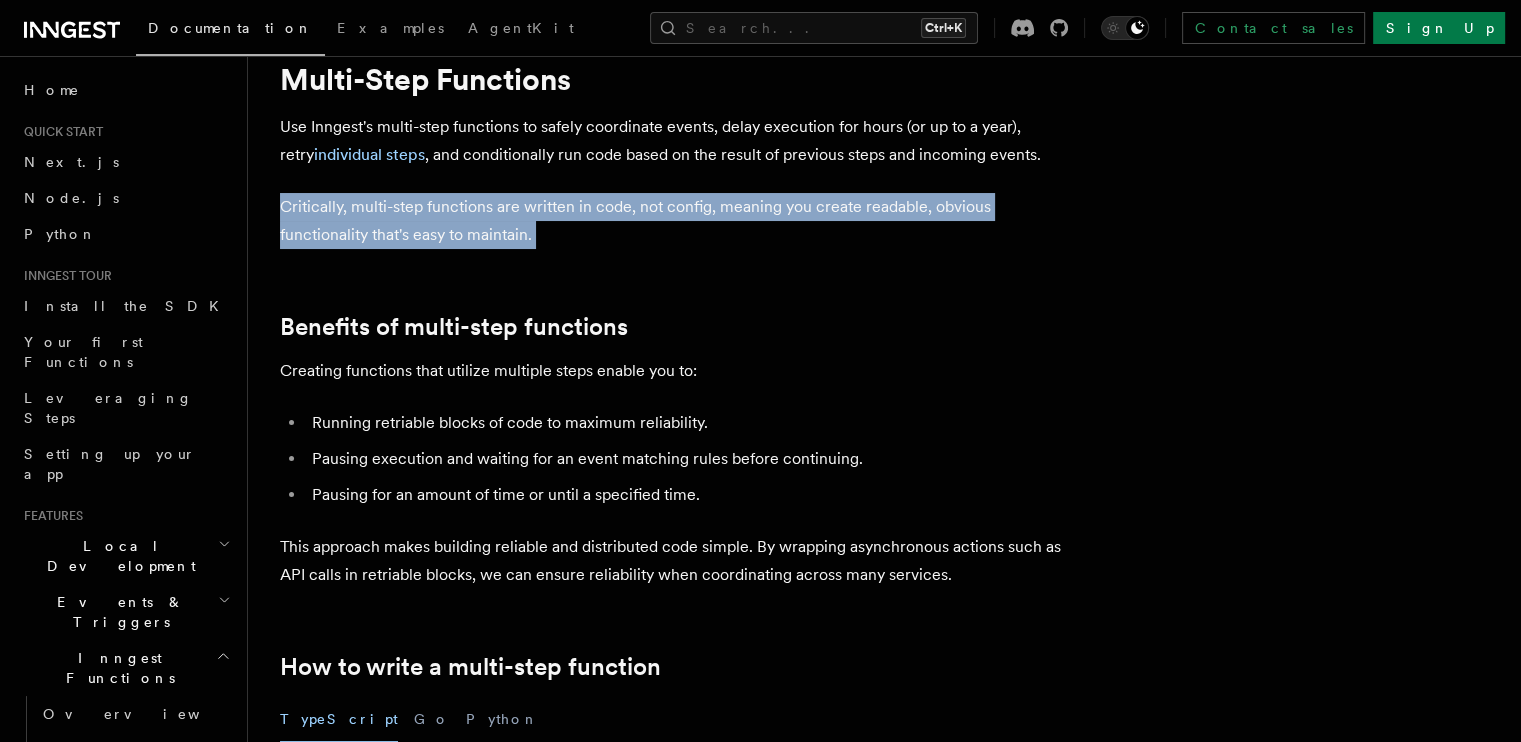 click on "Critically, multi-step functions are written in code, not config, meaning you create readable, obvious functionality that's easy to maintain." at bounding box center (680, 221) 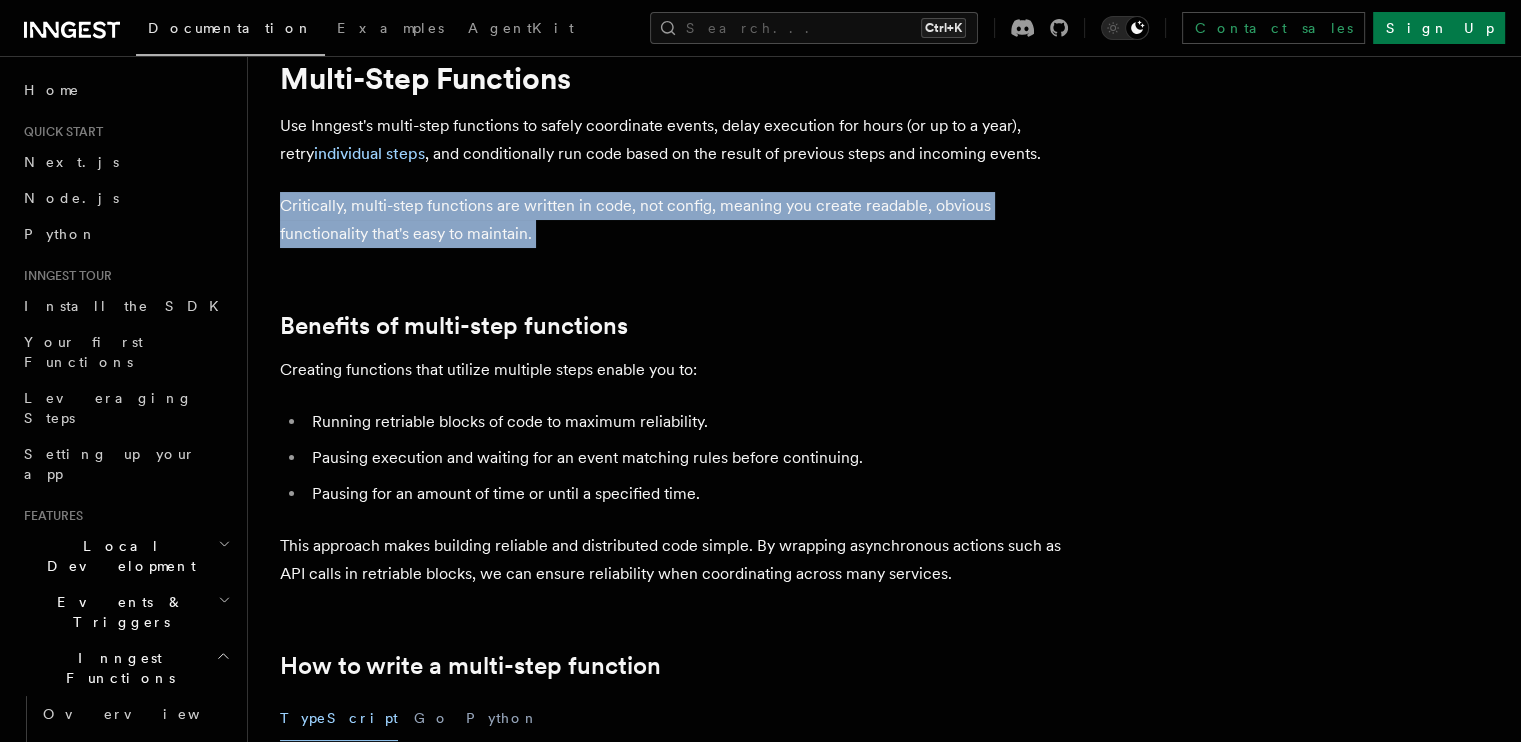 click on "Critically, multi-step functions are written in code, not config, meaning you create readable, obvious functionality that's easy to maintain." at bounding box center [680, 220] 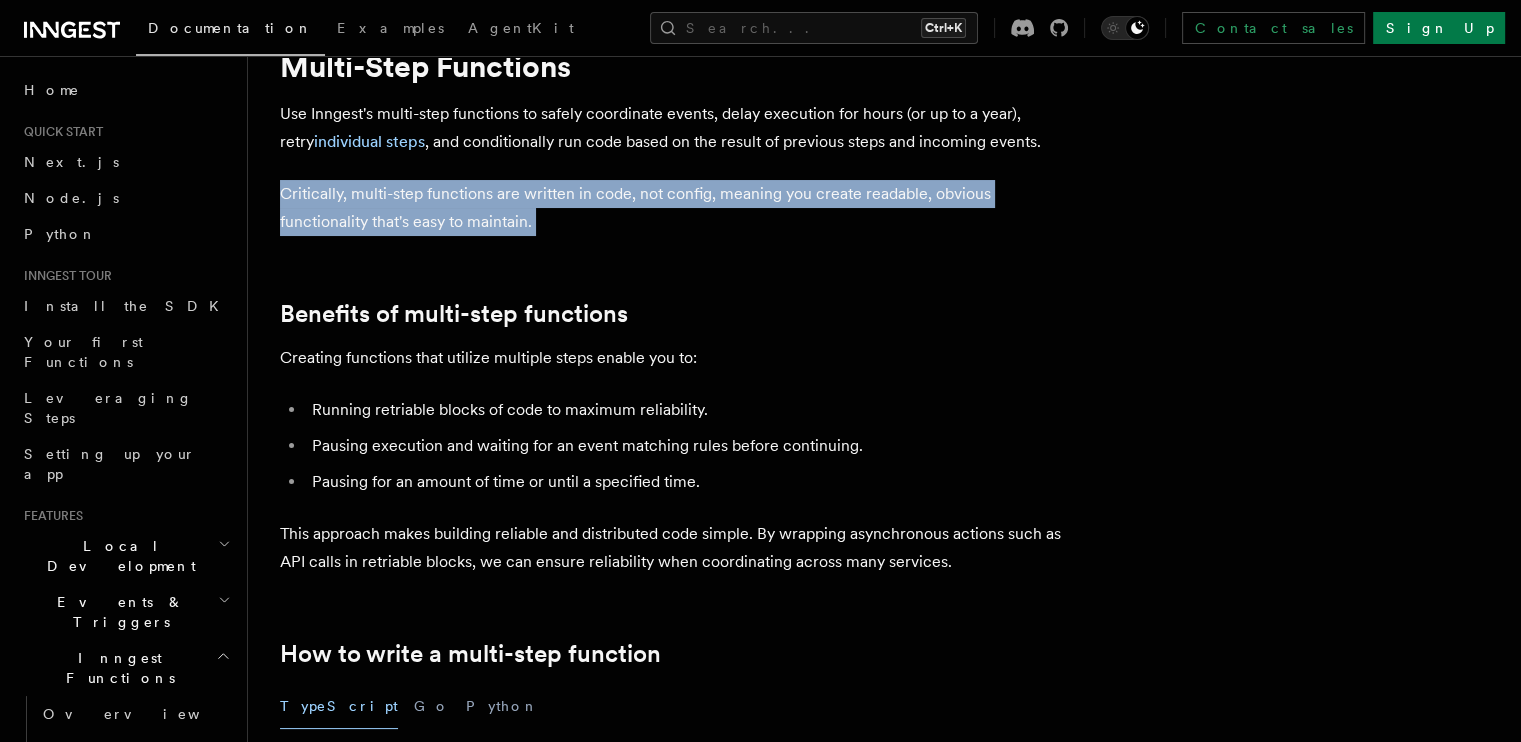 scroll, scrollTop: 86, scrollLeft: 0, axis: vertical 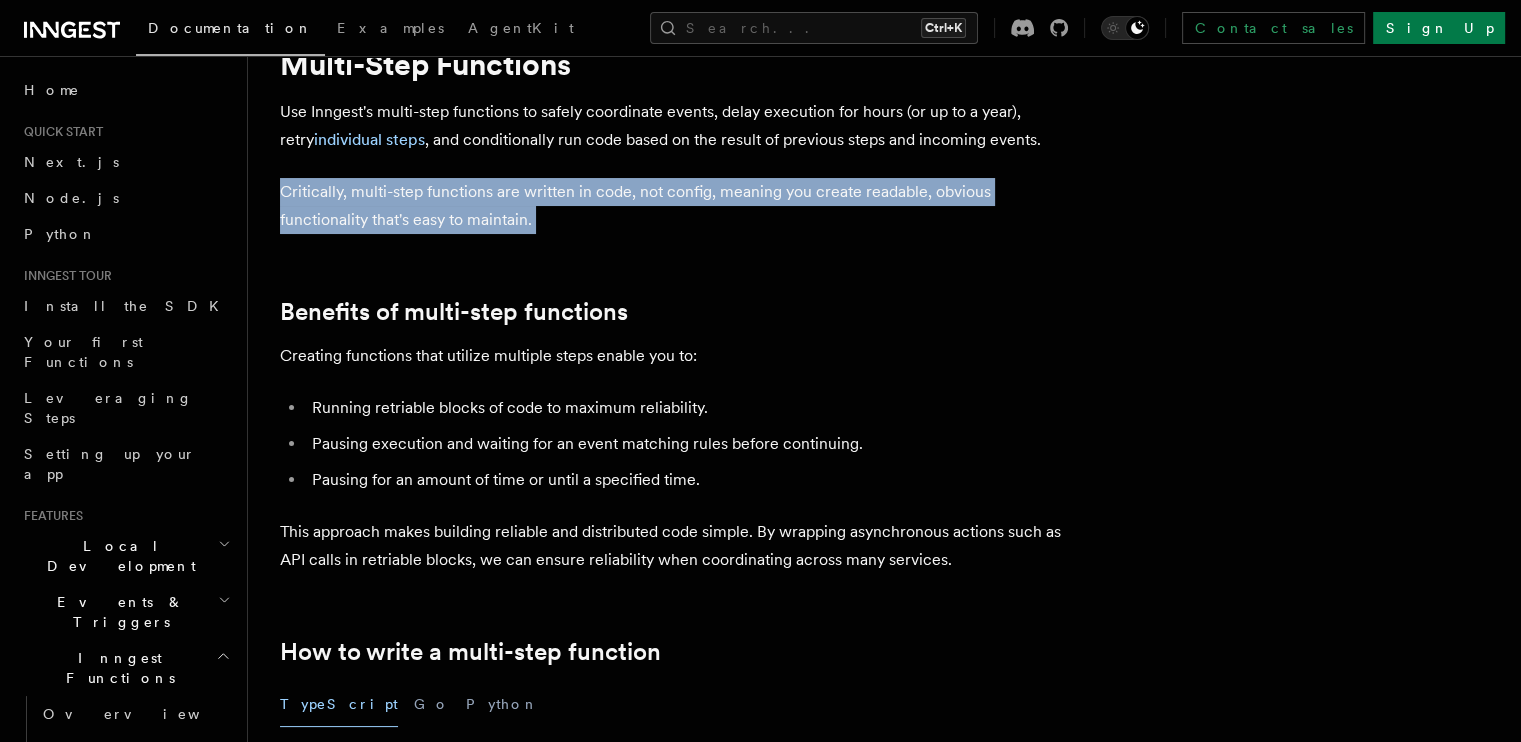 click on "Critically, multi-step functions are written in code, not config, meaning you create readable, obvious functionality that's easy to maintain." at bounding box center [680, 206] 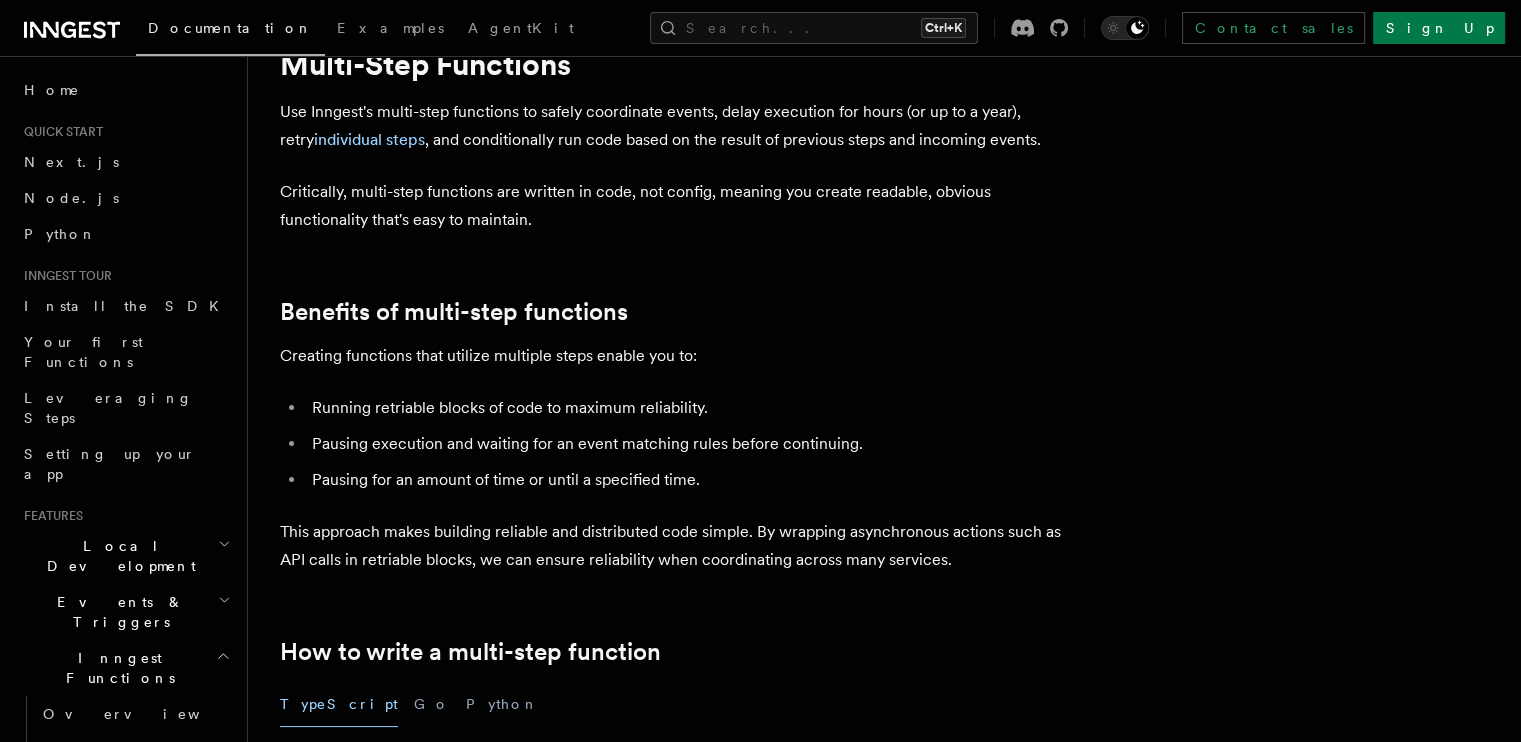 click on "Critically, multi-step functions are written in code, not config, meaning you create readable, obvious functionality that's easy to maintain." at bounding box center [680, 206] 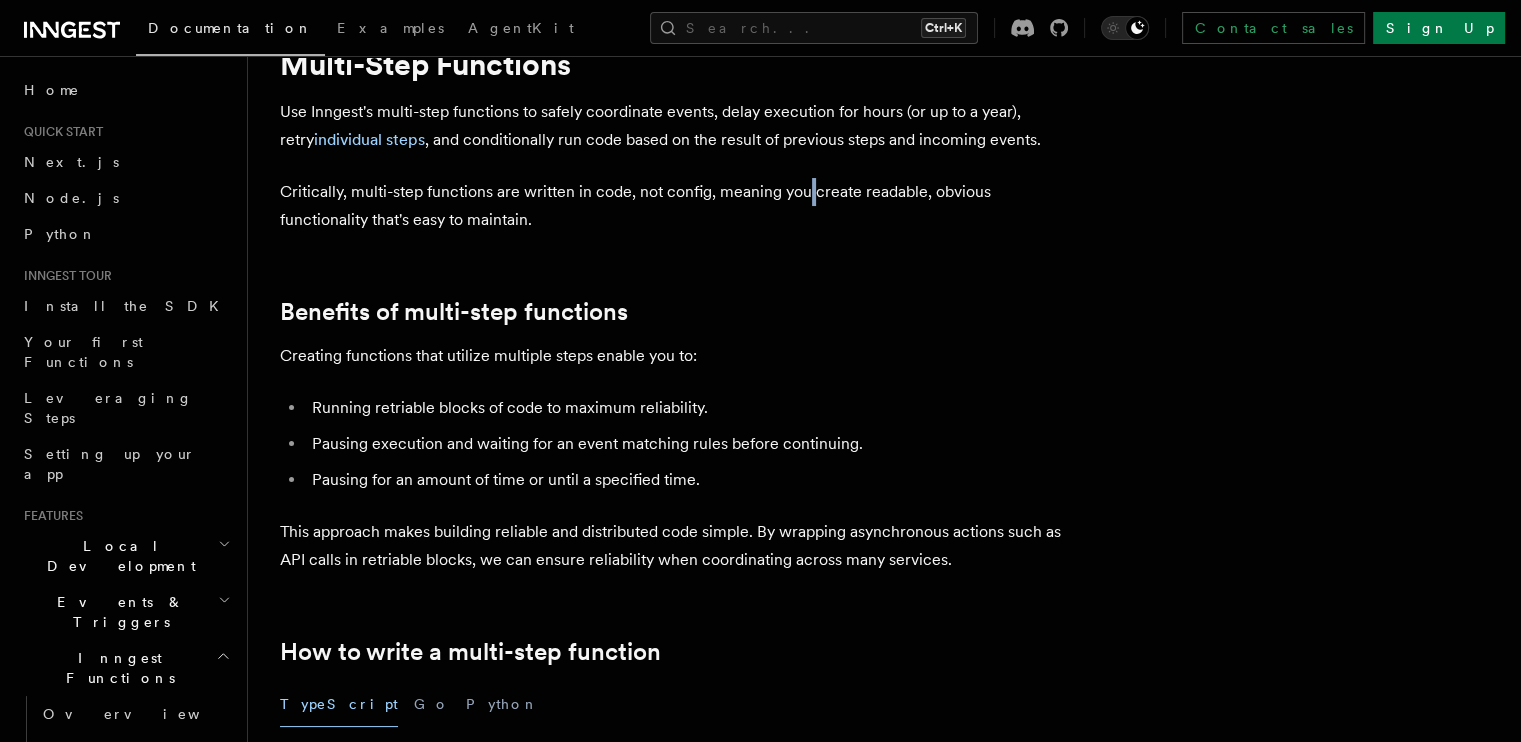click on "Critically, multi-step functions are written in code, not config, meaning you create readable, obvious functionality that's easy to maintain." at bounding box center (680, 206) 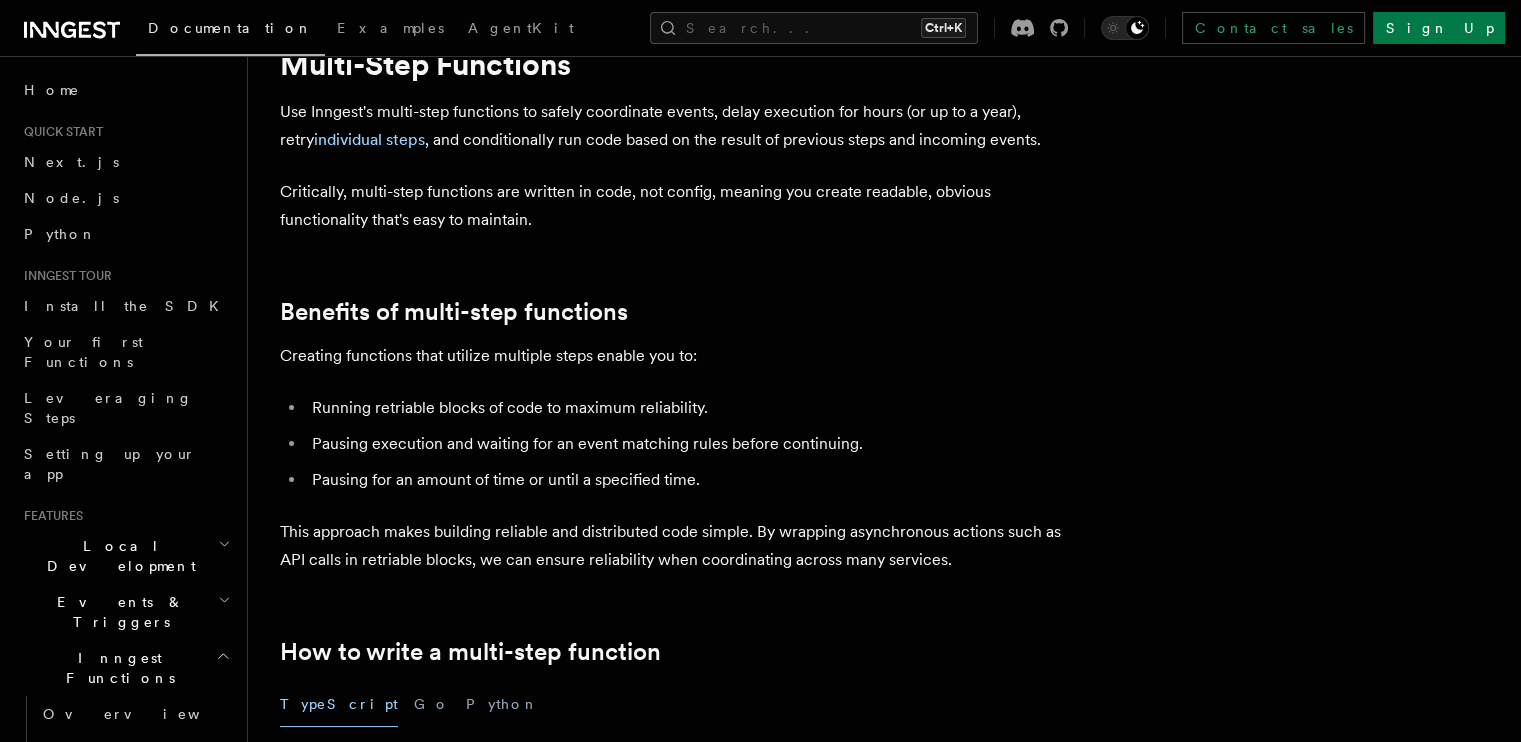 click on "Critically, multi-step functions are written in code, not config, meaning you create readable, obvious functionality that's easy to maintain." at bounding box center (680, 206) 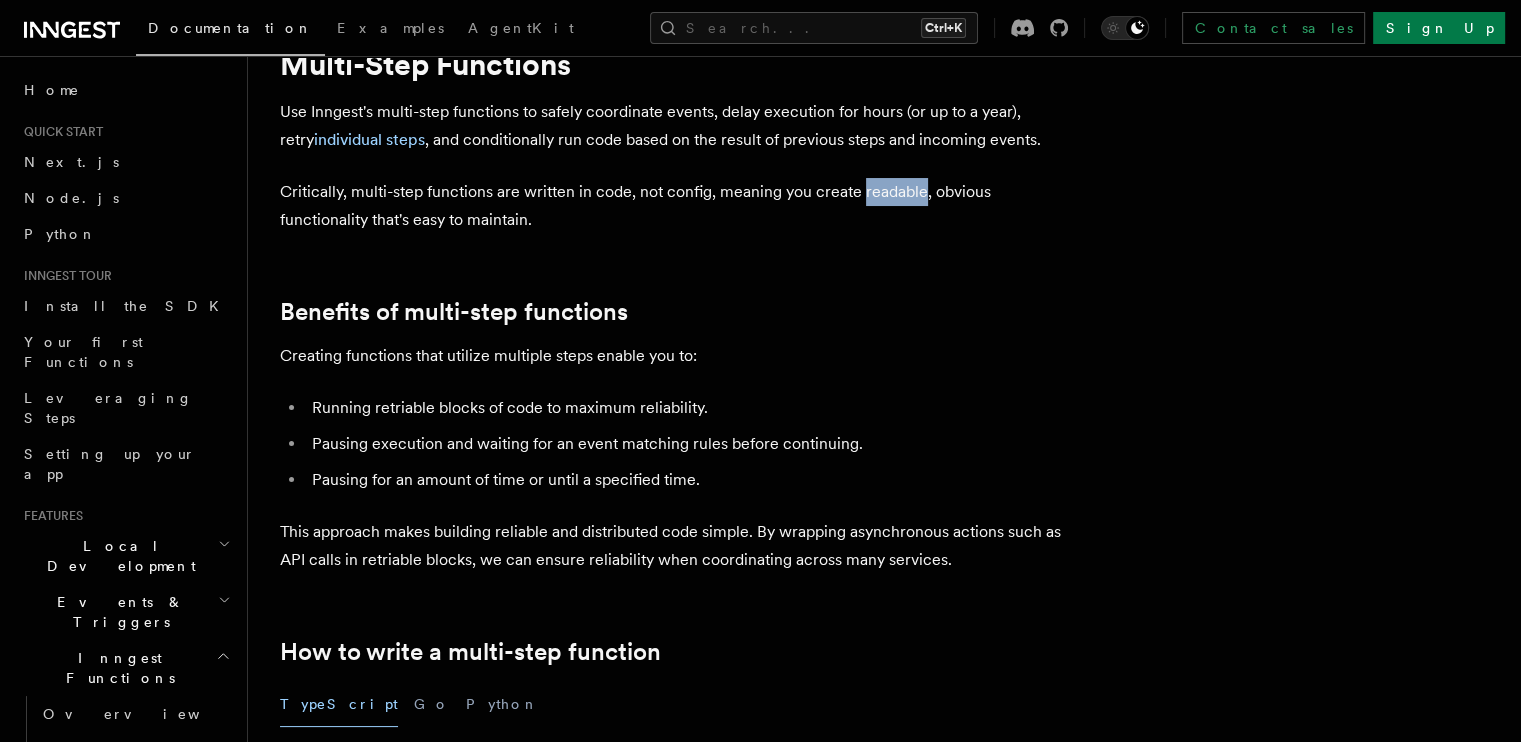click on "Critically, multi-step functions are written in code, not config, meaning you create readable, obvious functionality that's easy to maintain." at bounding box center [680, 206] 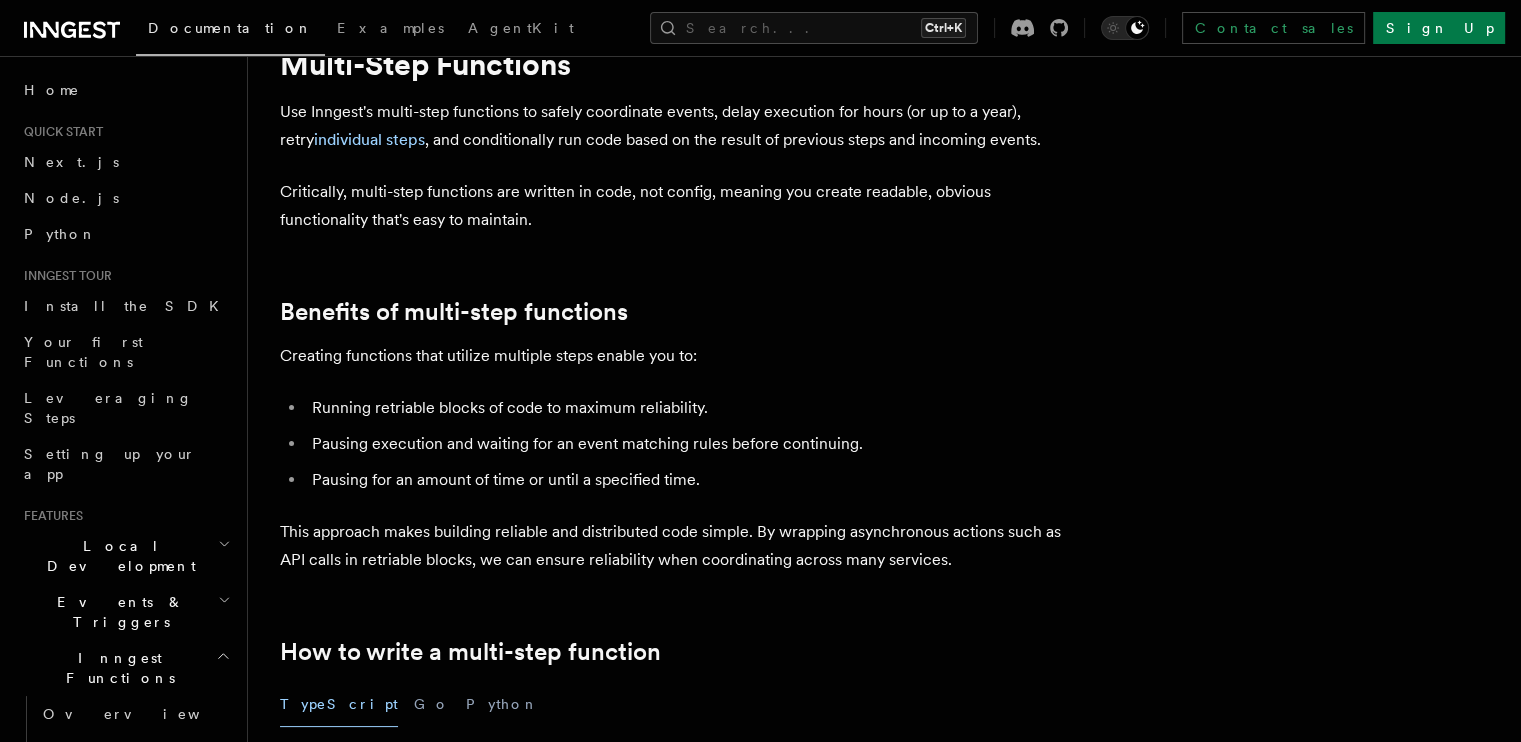 click on "Critically, multi-step functions are written in code, not config, meaning you create readable, obvious functionality that's easy to maintain." at bounding box center [680, 206] 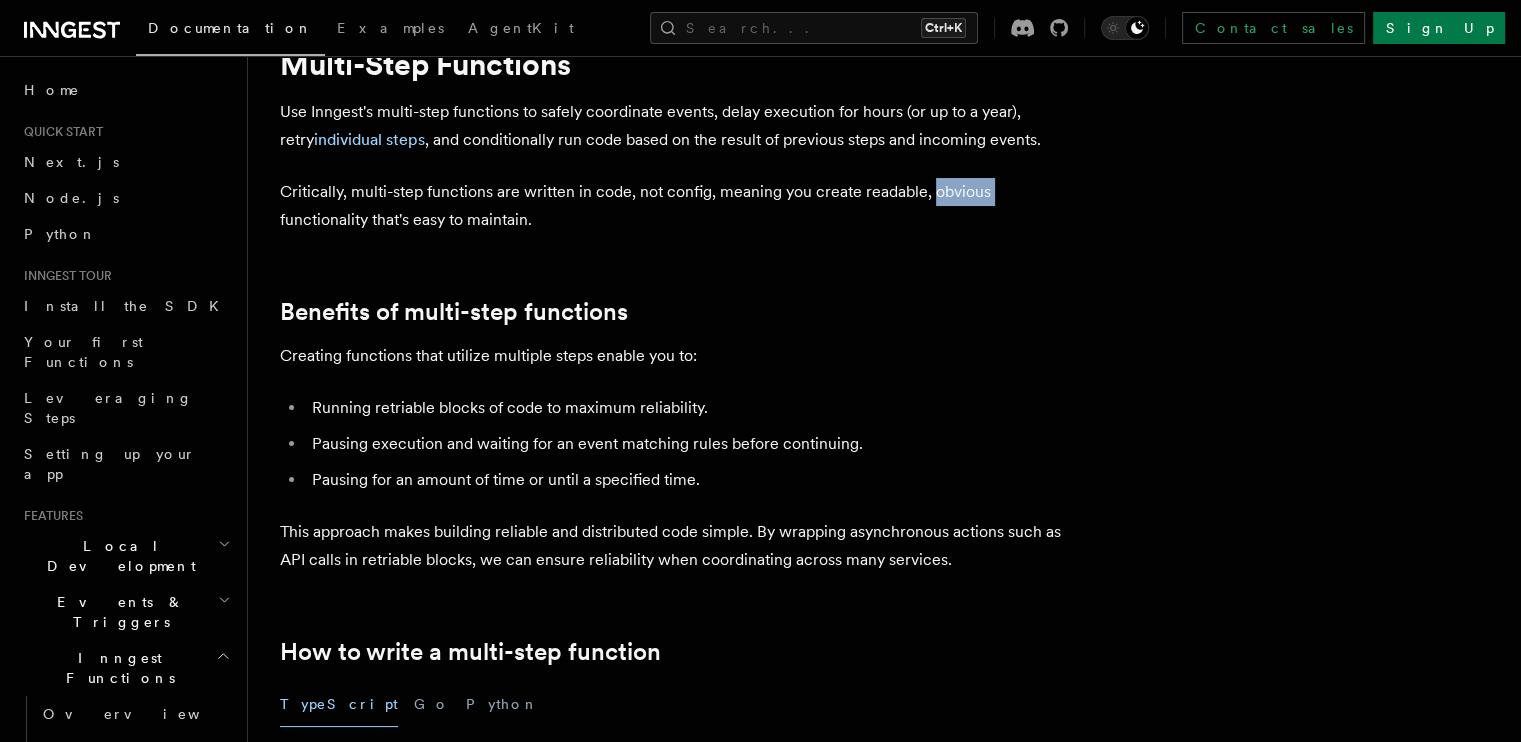 click on "Critically, multi-step functions are written in code, not config, meaning you create readable, obvious functionality that's easy to maintain." at bounding box center (680, 206) 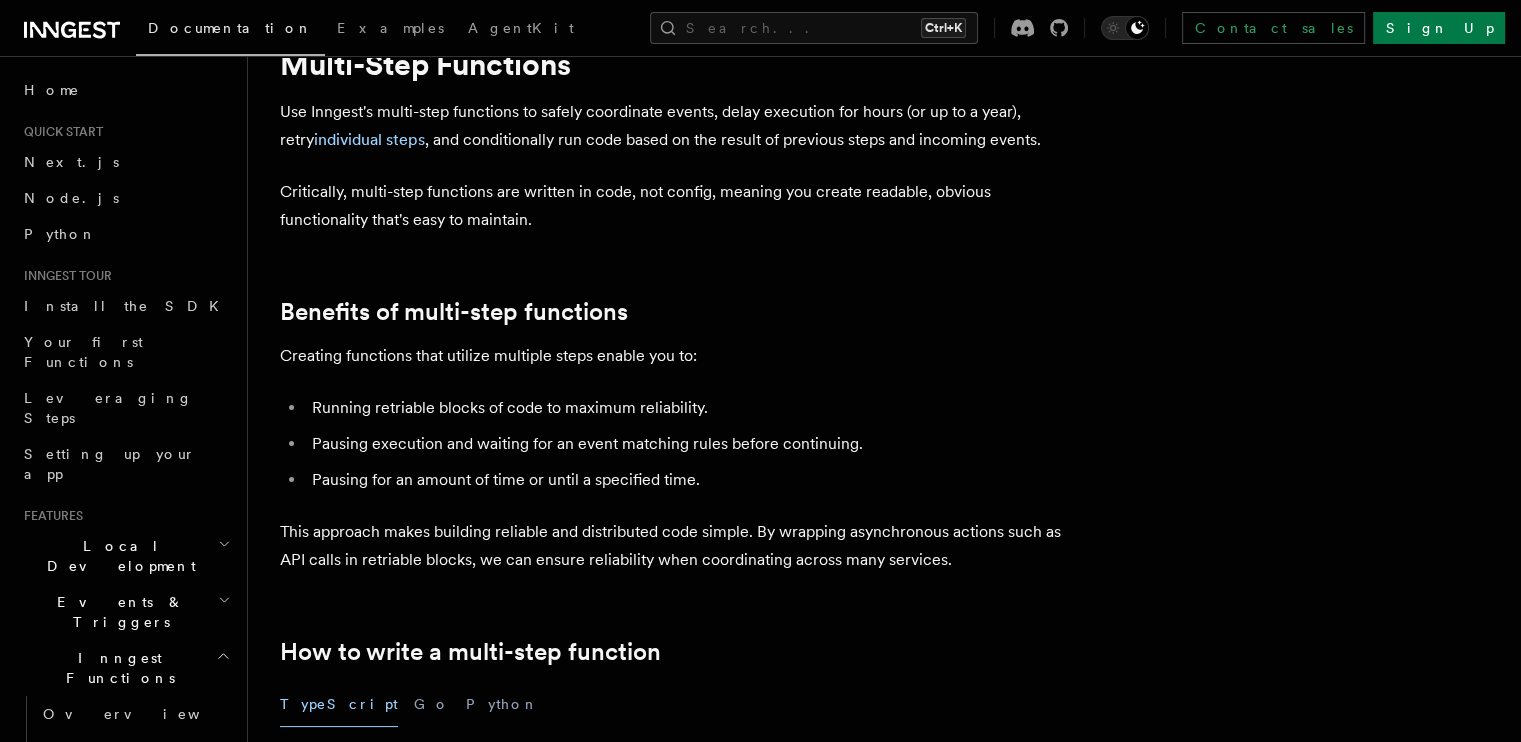 click on "Critically, multi-step functions are written in code, not config, meaning you create readable, obvious functionality that's easy to maintain." at bounding box center (680, 206) 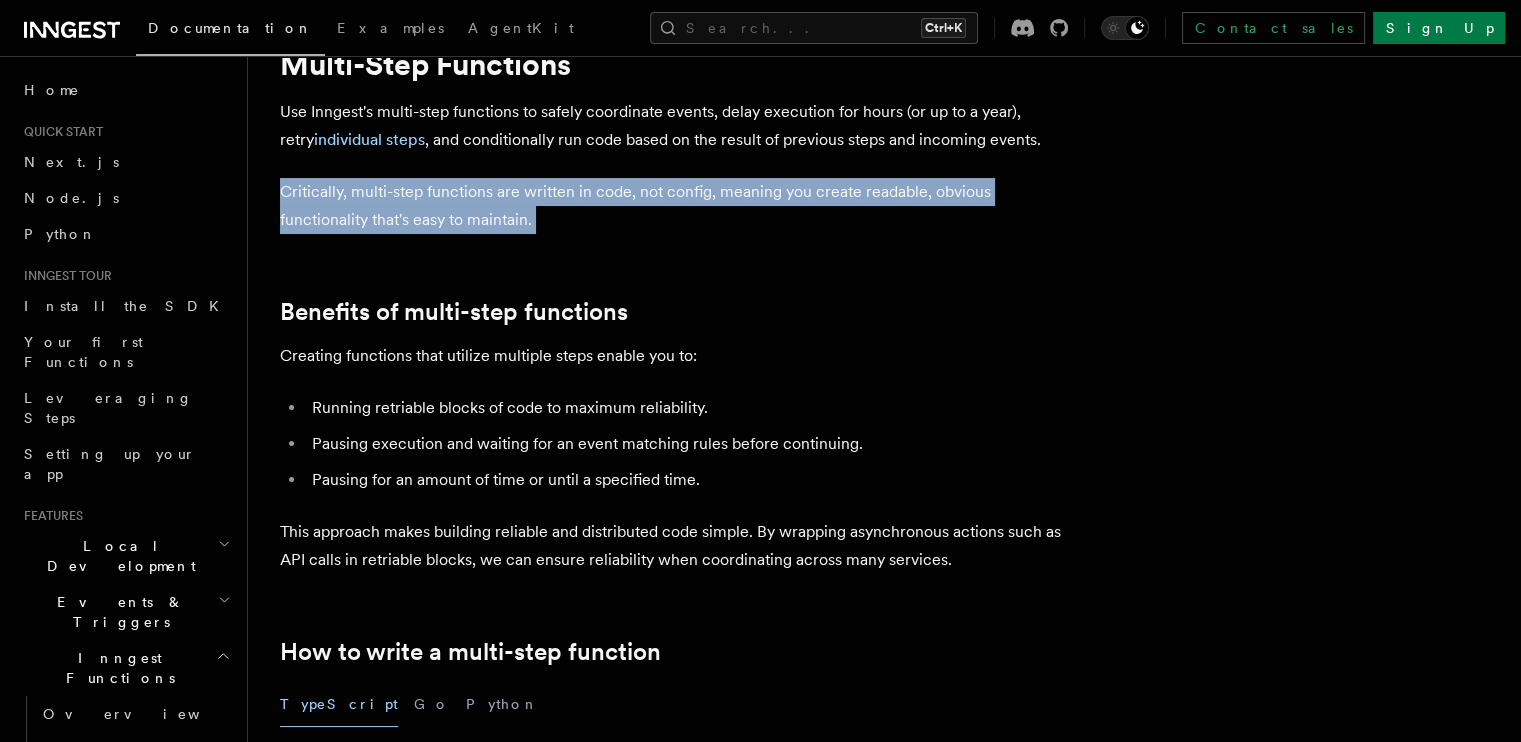 click on "Critically, multi-step functions are written in code, not config, meaning you create readable, obvious functionality that's easy to maintain." at bounding box center [680, 206] 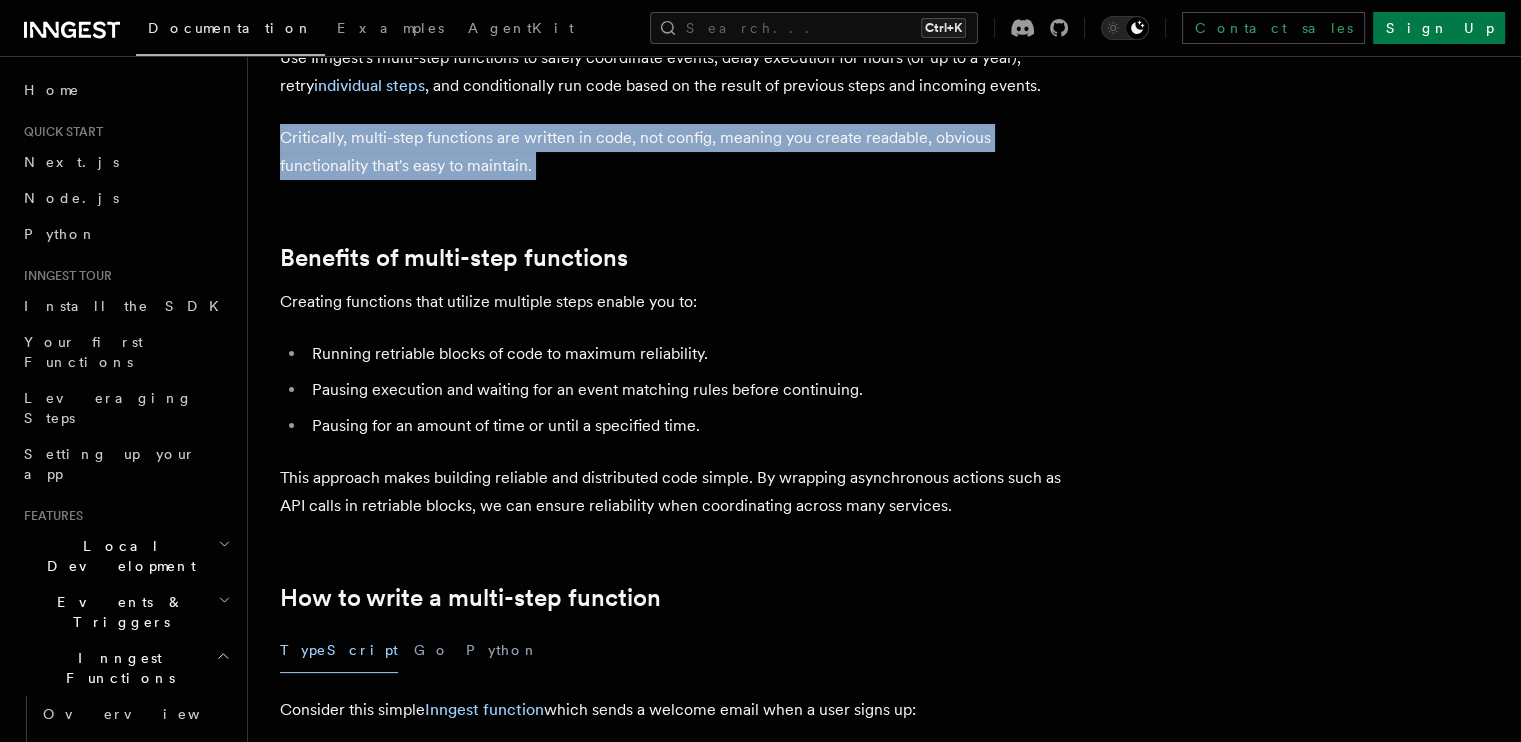 scroll, scrollTop: 142, scrollLeft: 0, axis: vertical 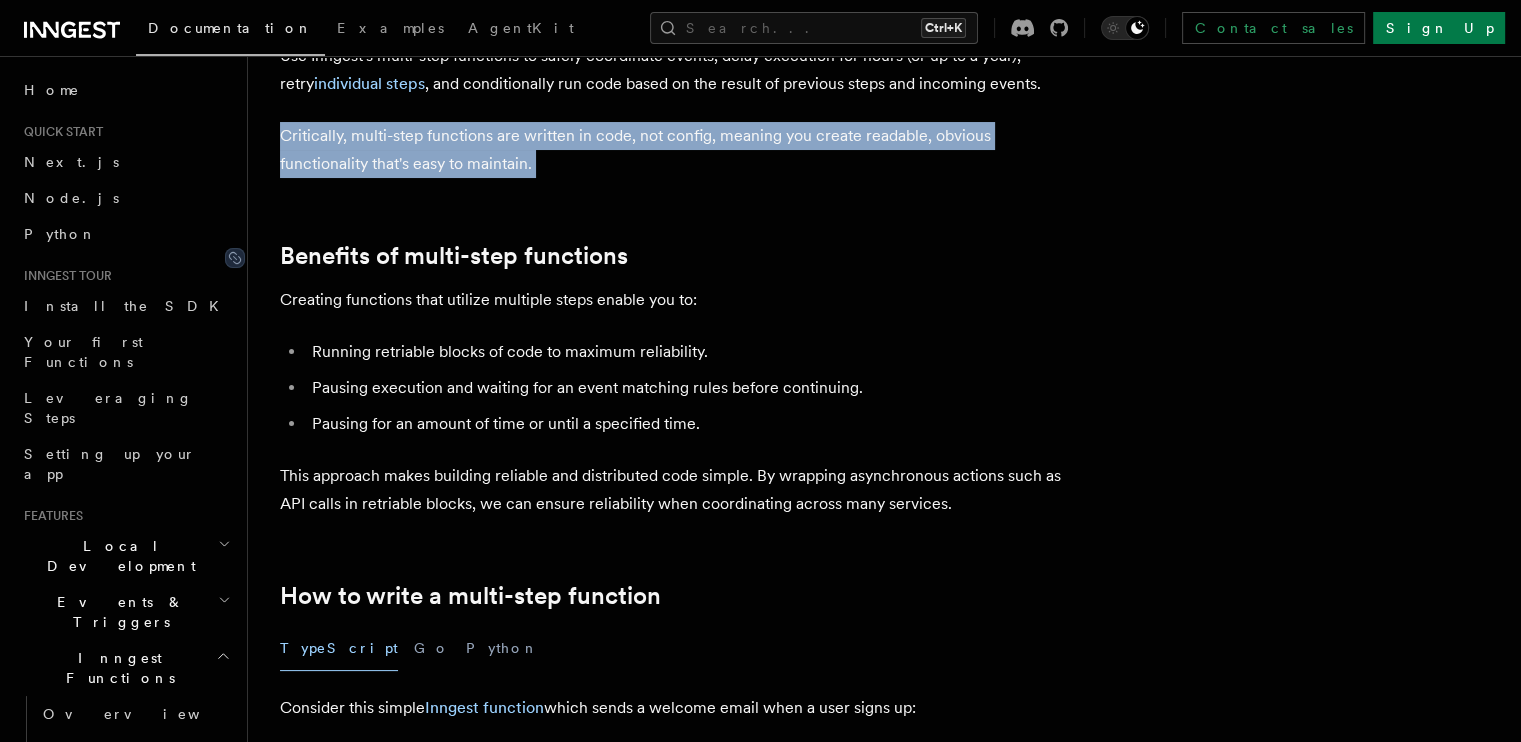 click on "Benefits of multi-step functions" at bounding box center (454, 256) 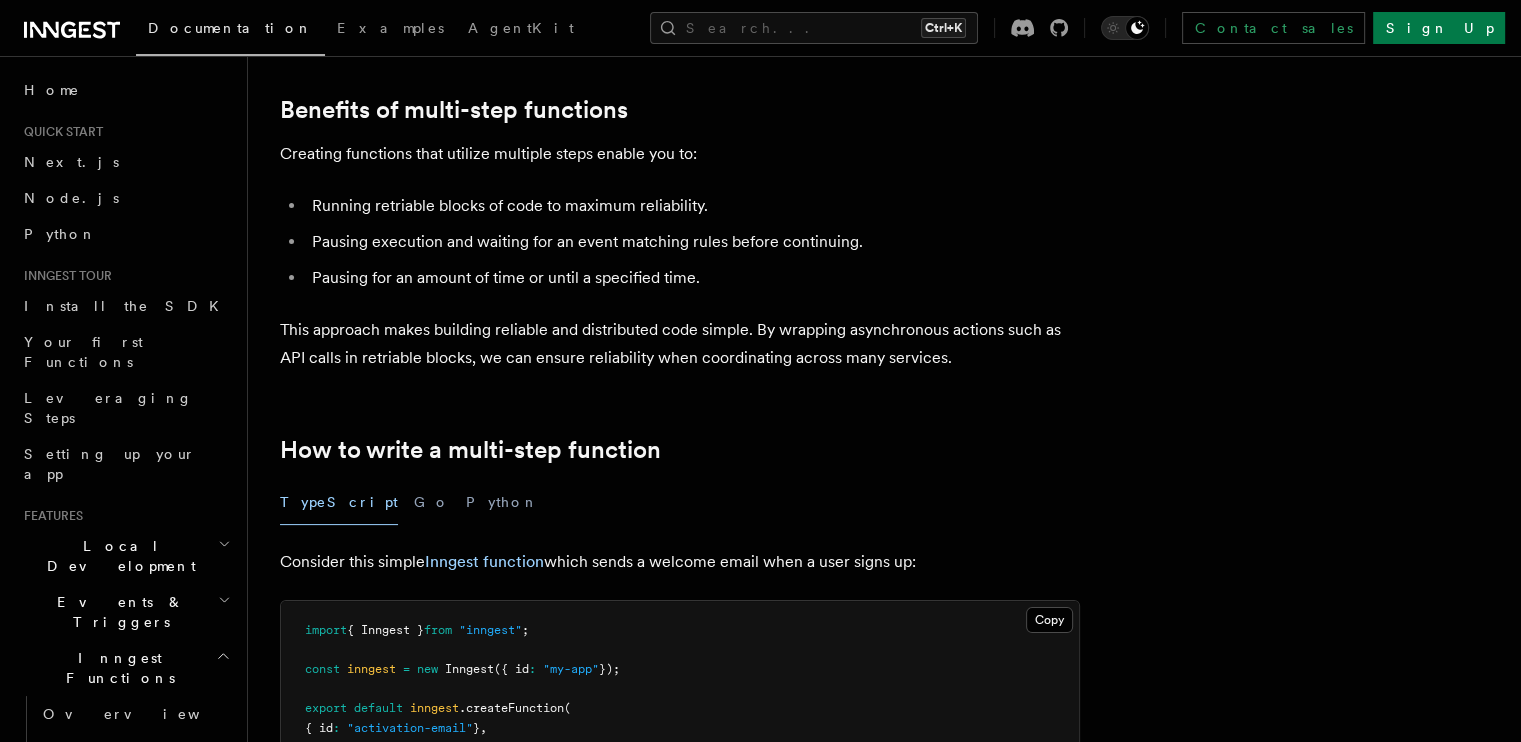 click on "Creating functions that utilize multiple steps enable you to:" at bounding box center [680, 154] 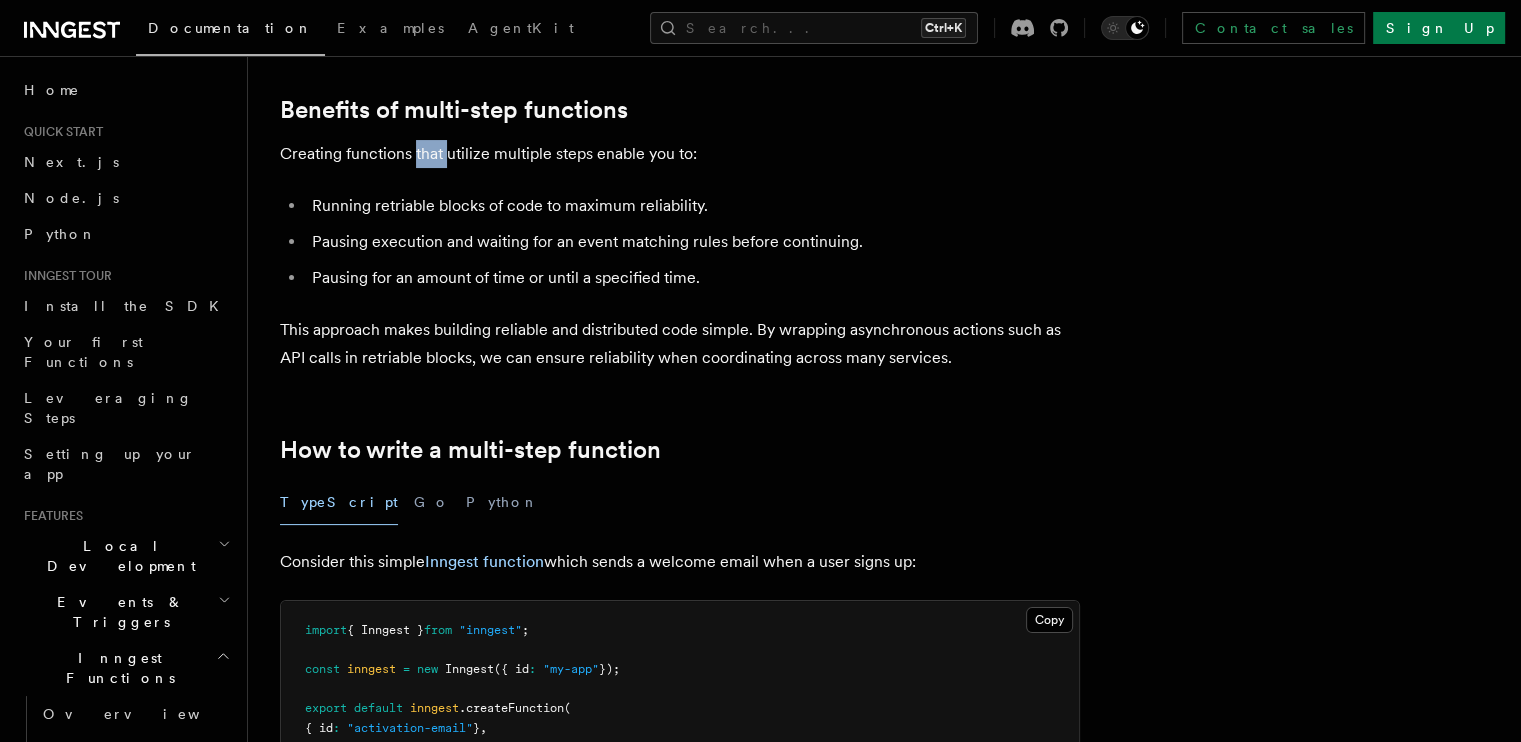 click on "Creating functions that utilize multiple steps enable you to:" at bounding box center (680, 154) 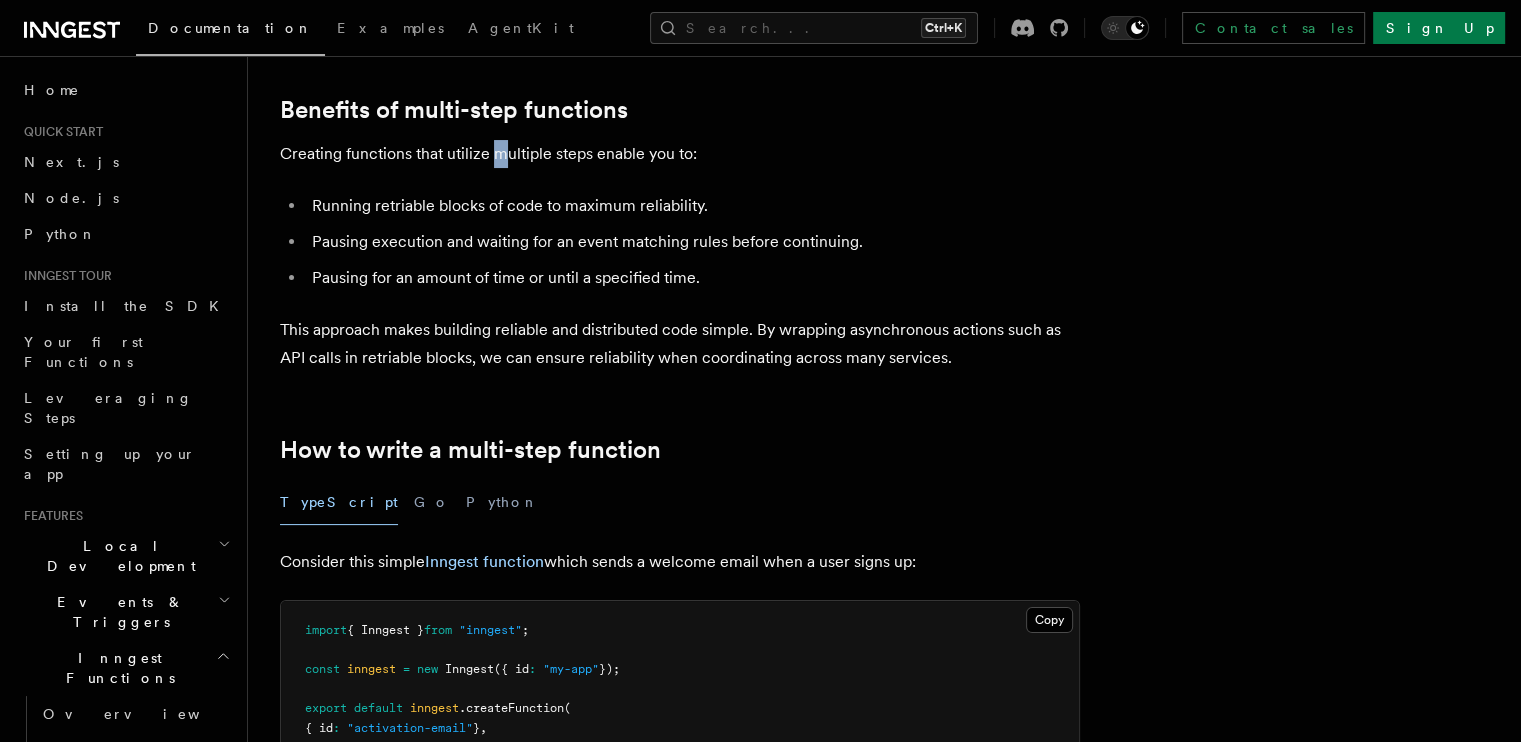 click on "Creating functions that utilize multiple steps enable you to:" at bounding box center [680, 154] 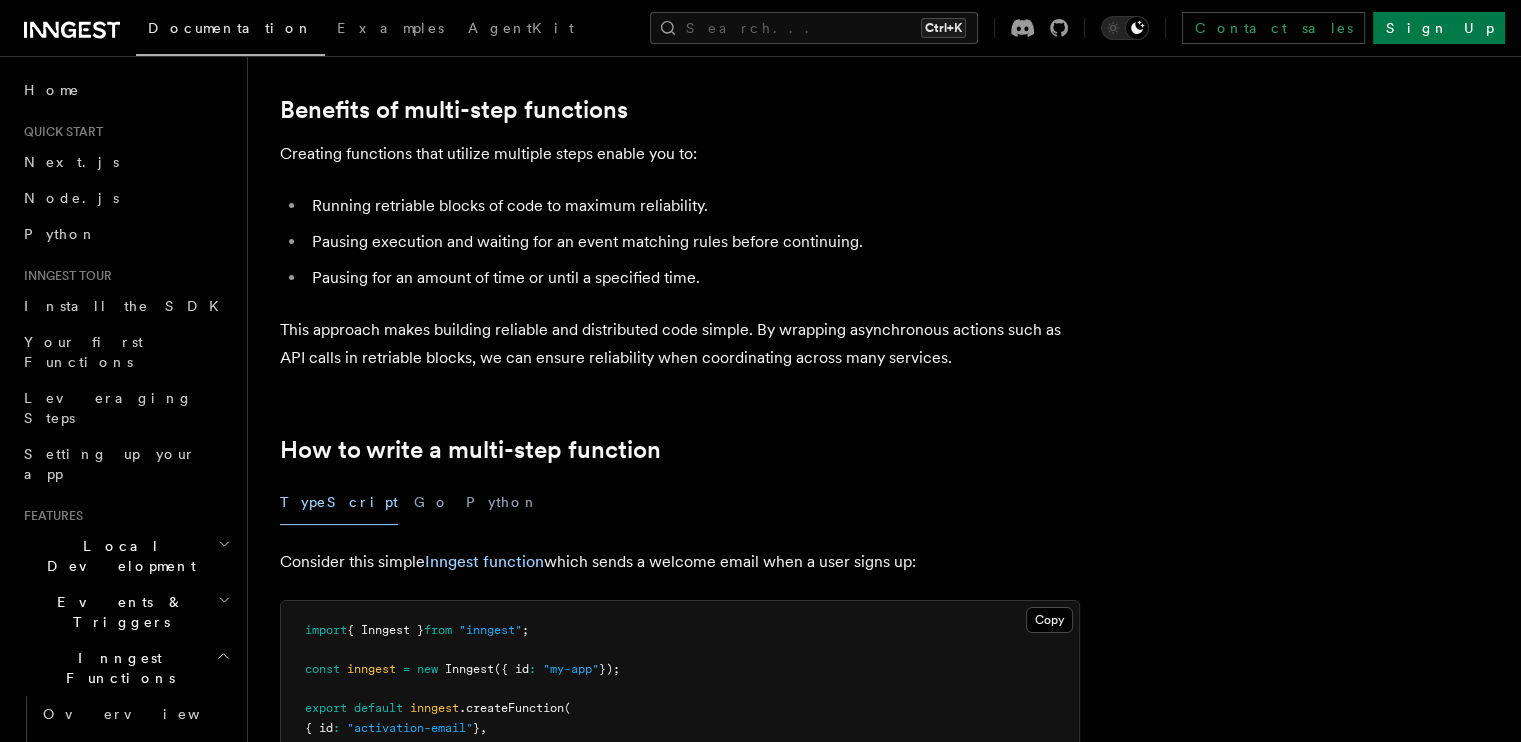 click on "Creating functions that utilize multiple steps enable you to:" at bounding box center [680, 154] 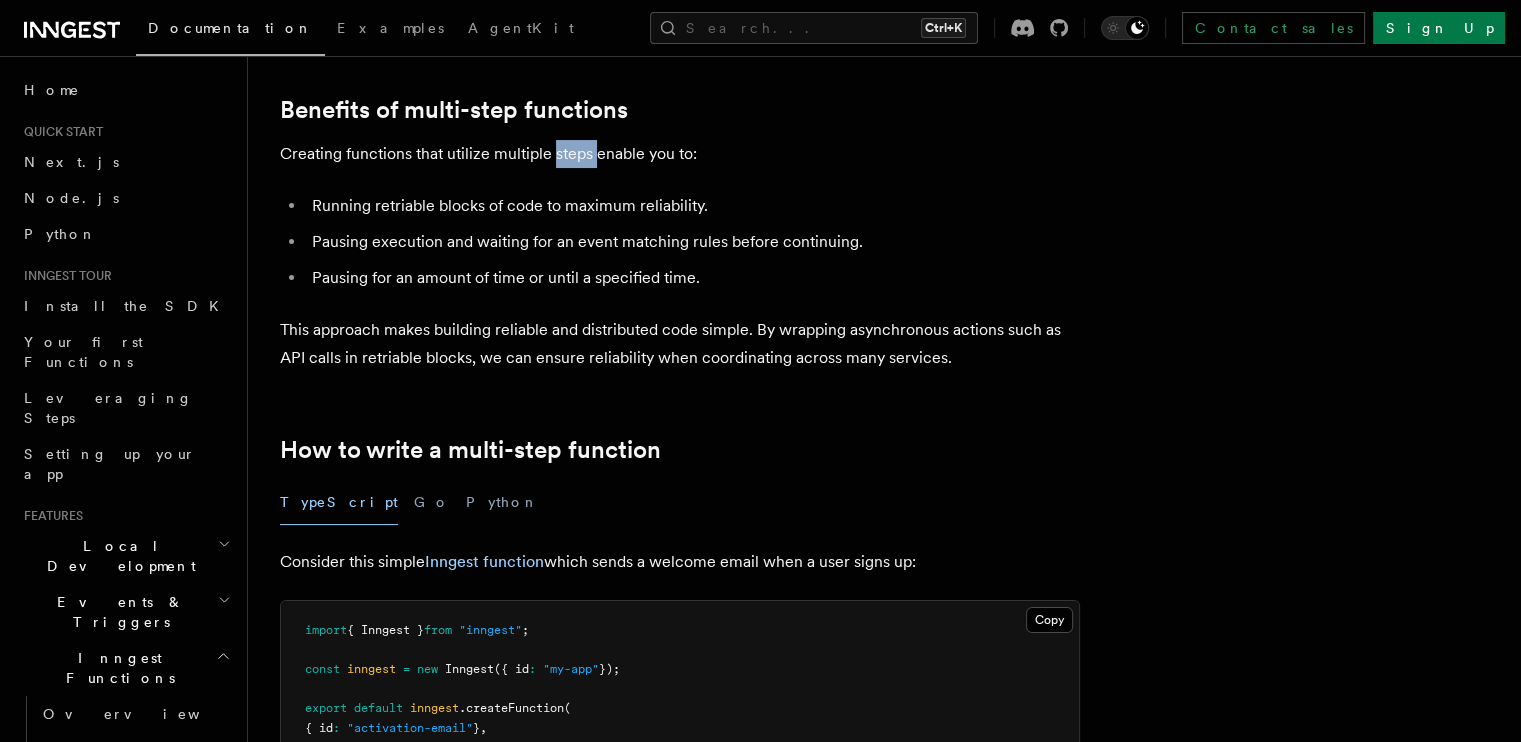 click on "Creating functions that utilize multiple steps enable you to:" at bounding box center [680, 154] 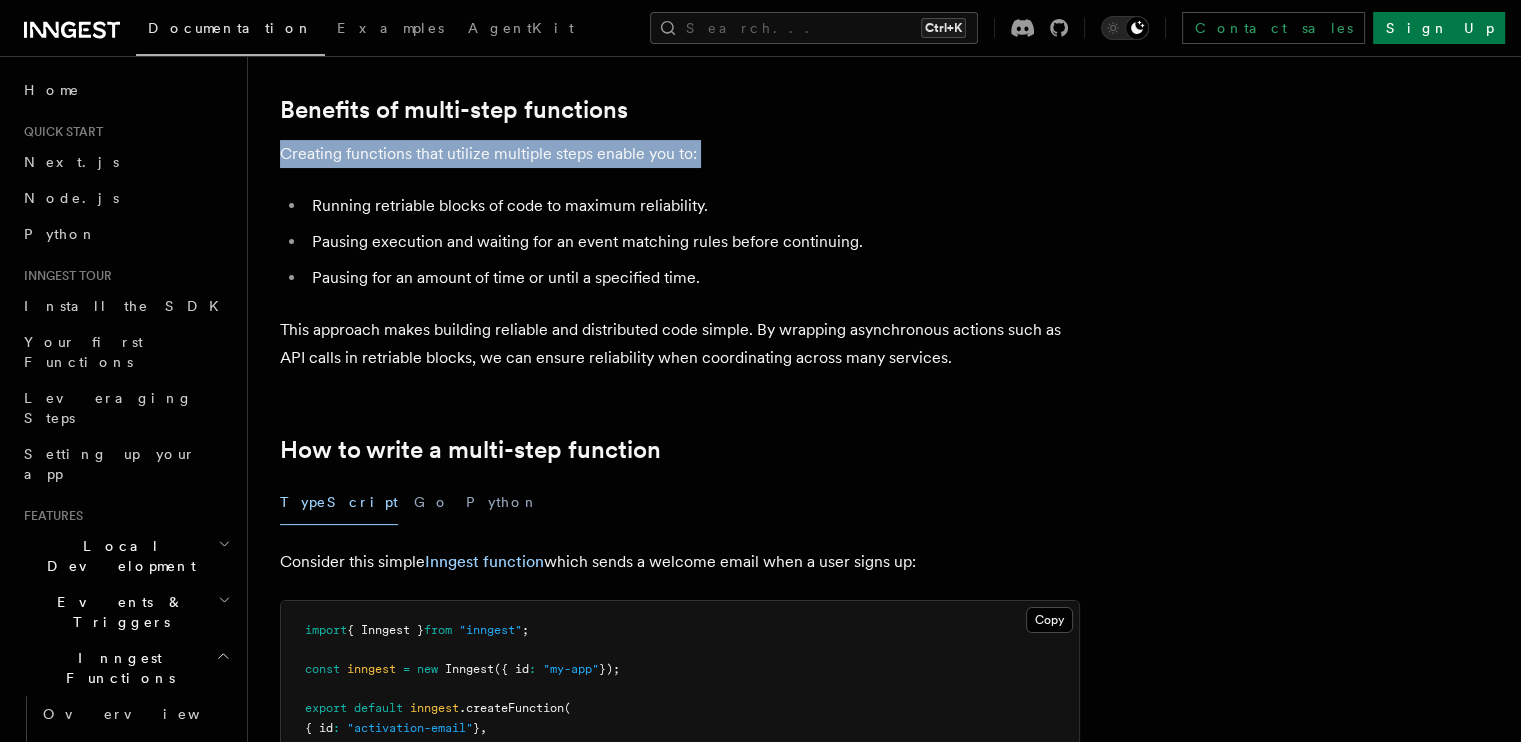 click on "Creating functions that utilize multiple steps enable you to:" at bounding box center (680, 154) 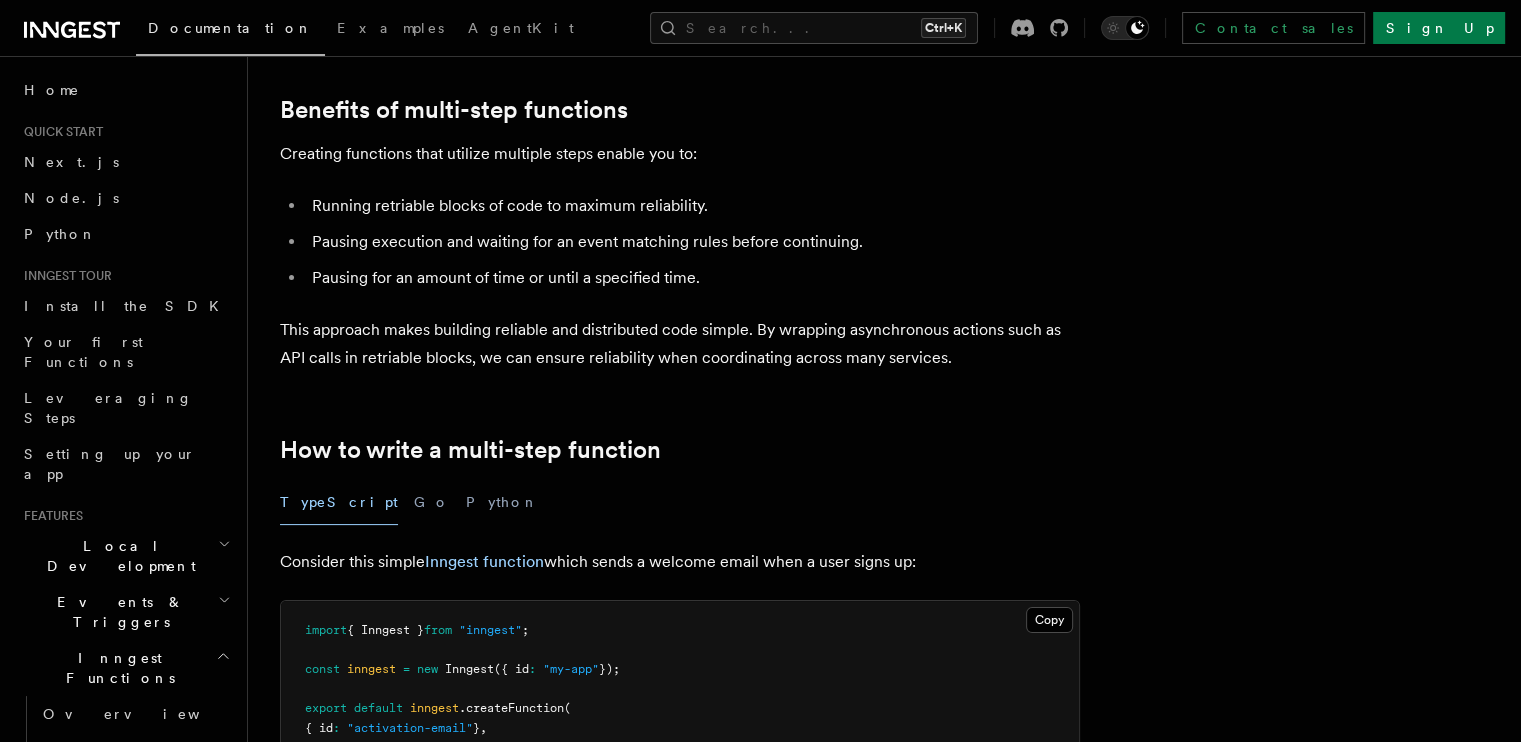 click on "Running retriable blocks of code to maximum reliability." at bounding box center (693, 206) 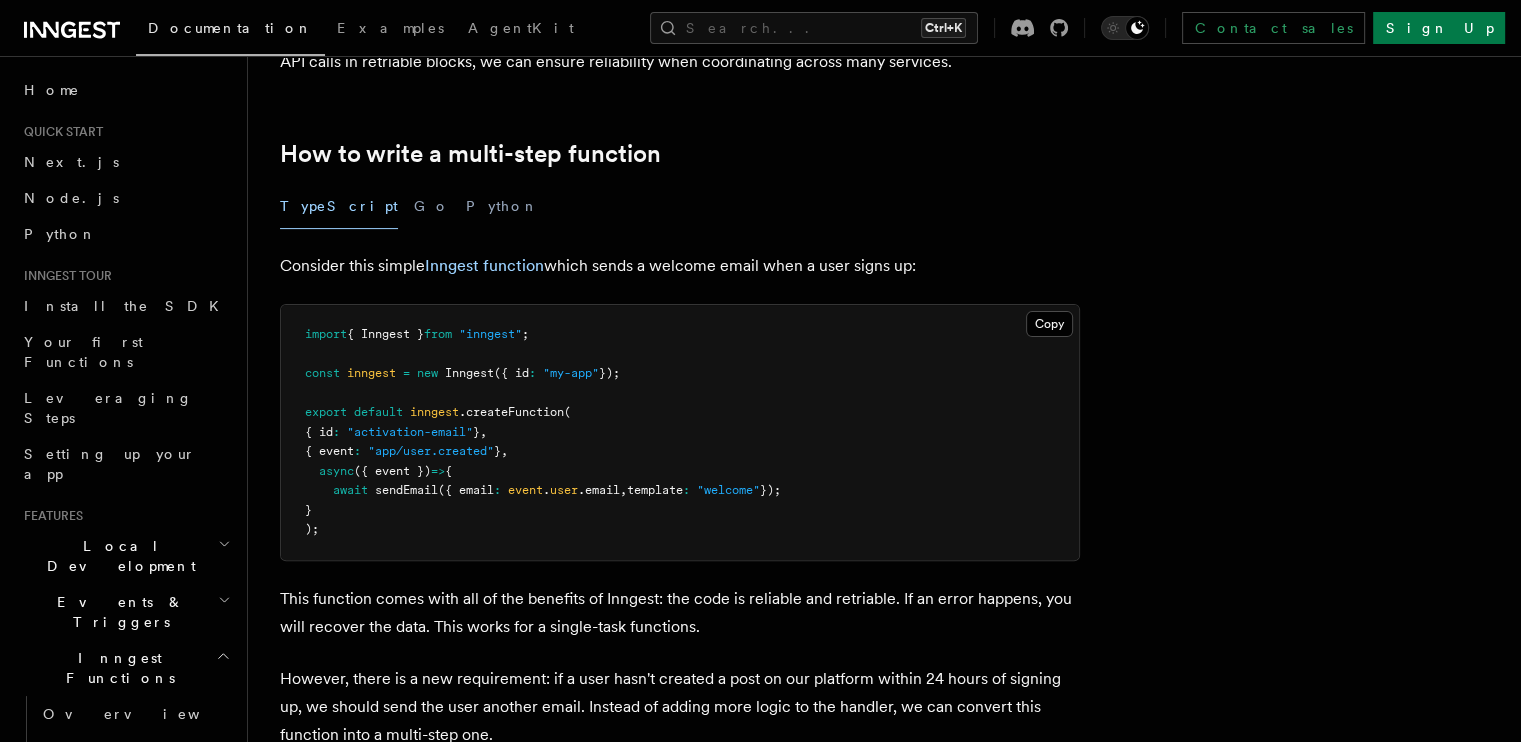 scroll, scrollTop: 586, scrollLeft: 0, axis: vertical 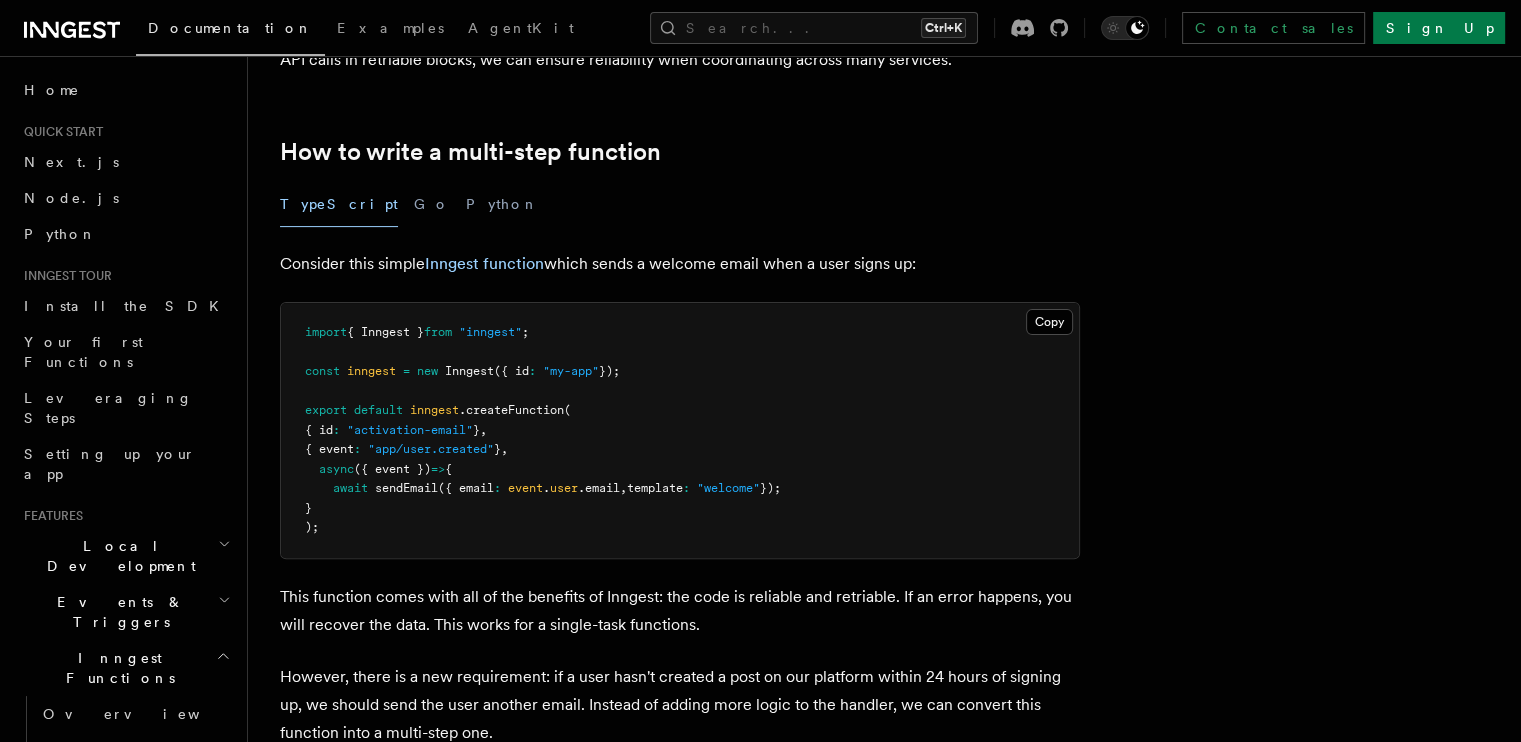 click on "({ email" at bounding box center (466, 488) 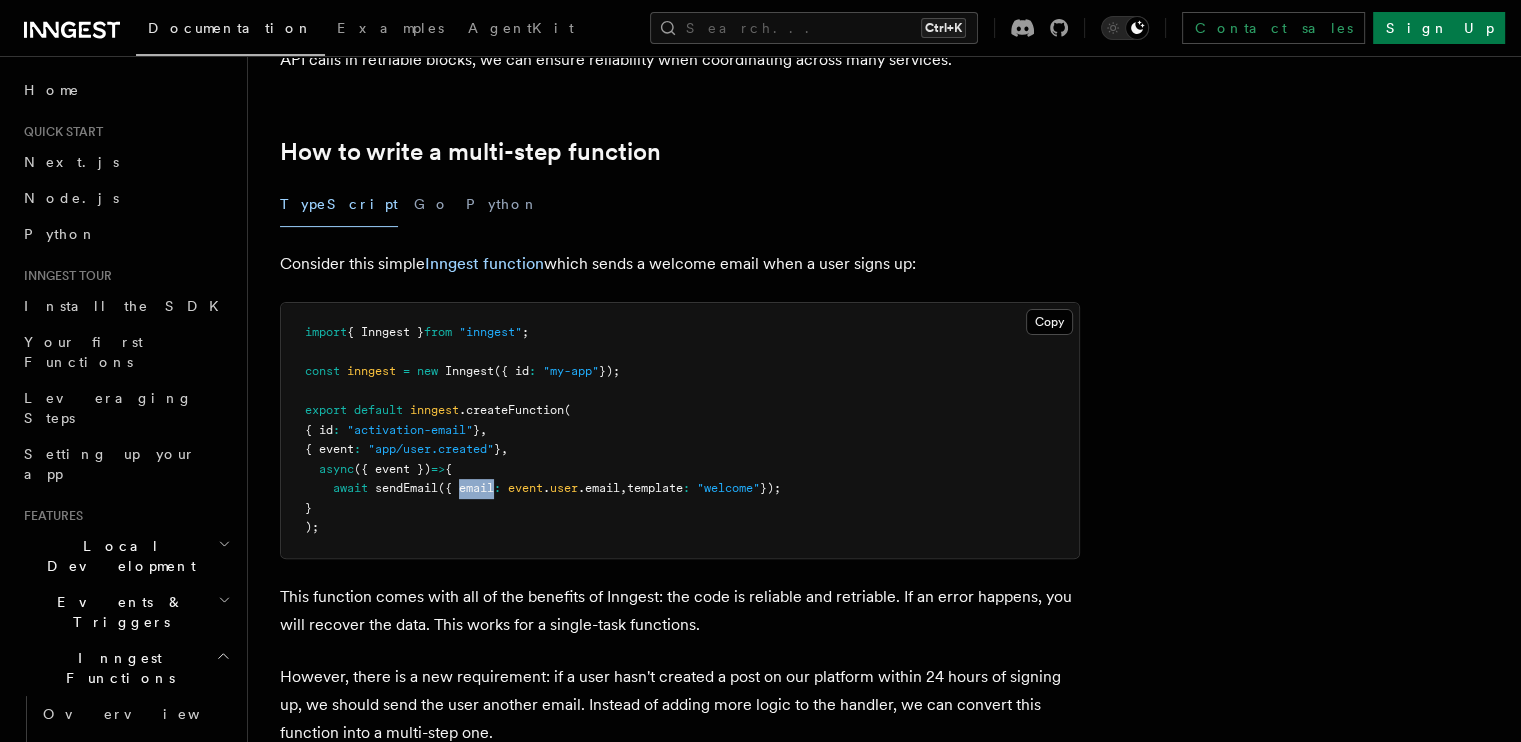 click on "({ email" at bounding box center (466, 488) 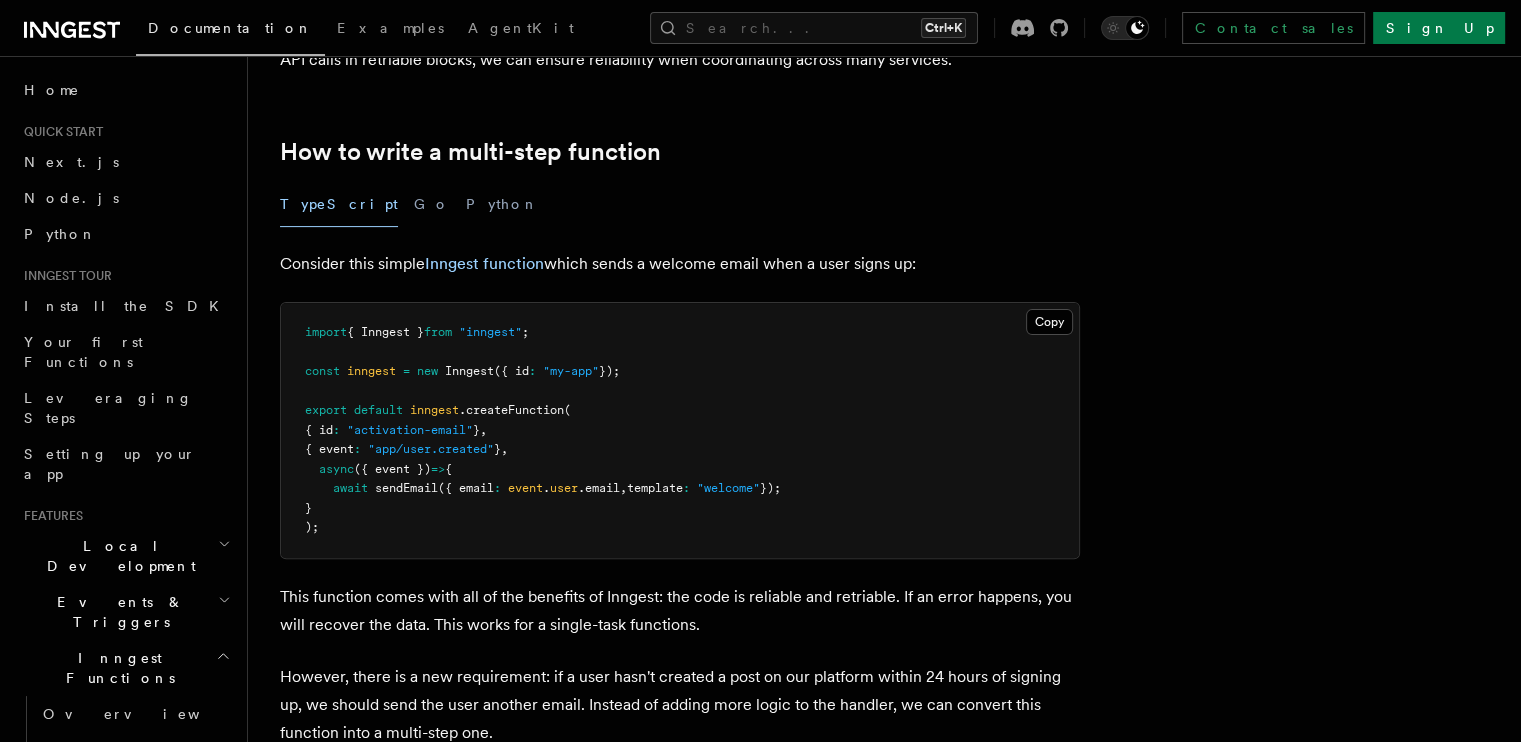 click on "import  { Inngest }  from   "inngest" ;
const   inngest   =   new   Inngest ({ id :   "my-app"  });
export   default   inngest .createFunction (
{ id :   "activation-email"  } ,
{ event :   "app/user.created"  } ,
async  ({ event })  =>  {
await   sendEmail ({ email :   event . user .email ,  template :   "welcome"  });
}
);" at bounding box center (680, 430) 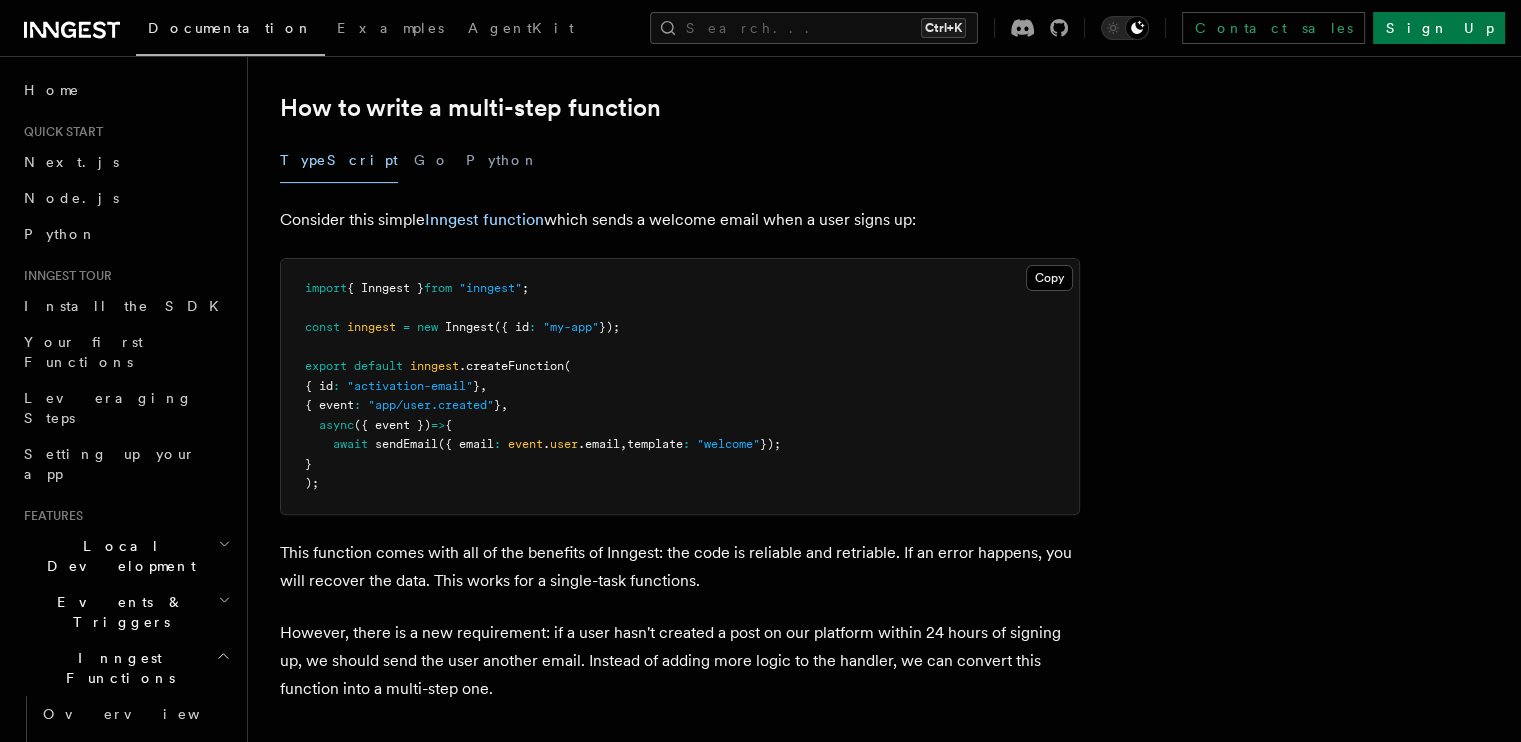 scroll, scrollTop: 631, scrollLeft: 0, axis: vertical 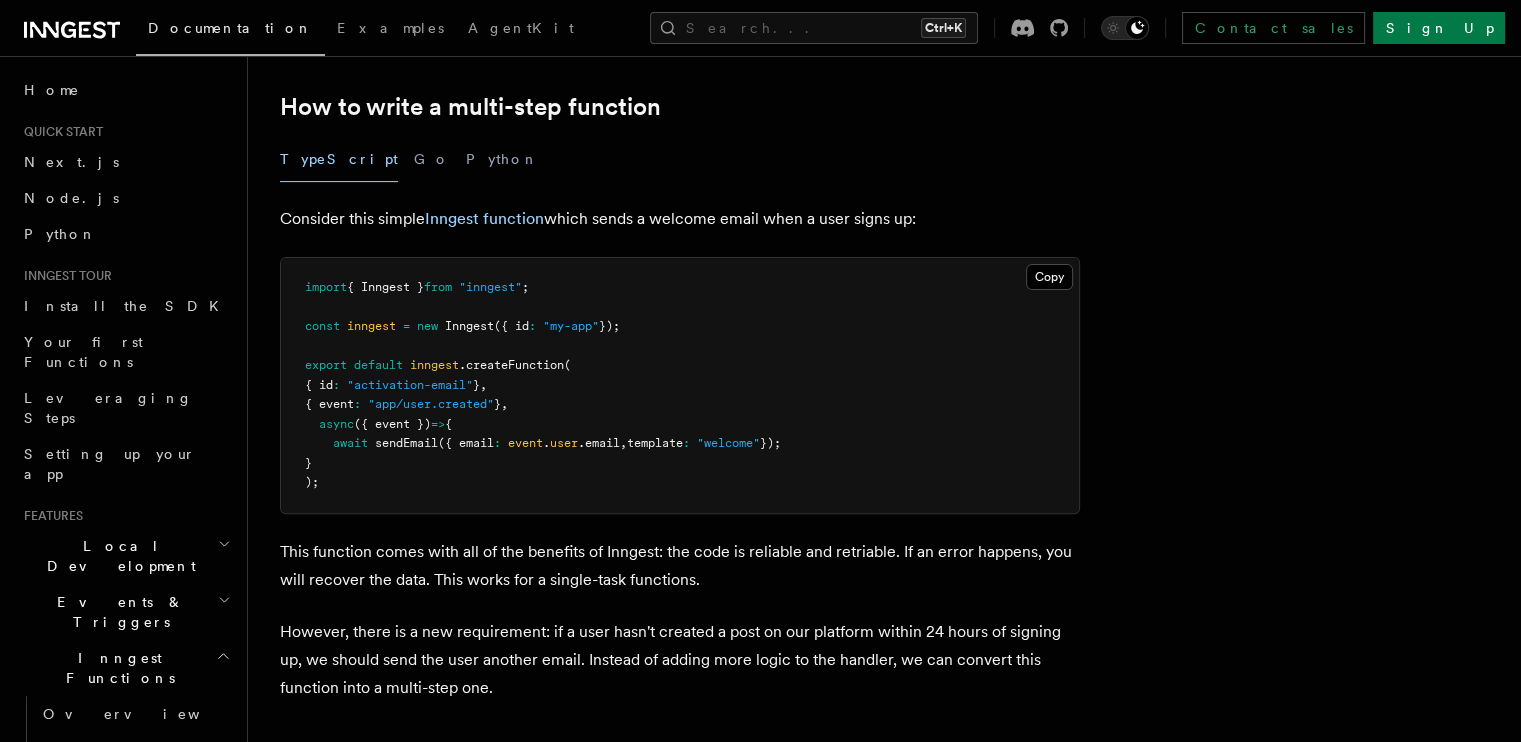 click on ".createFunction" at bounding box center (511, 365) 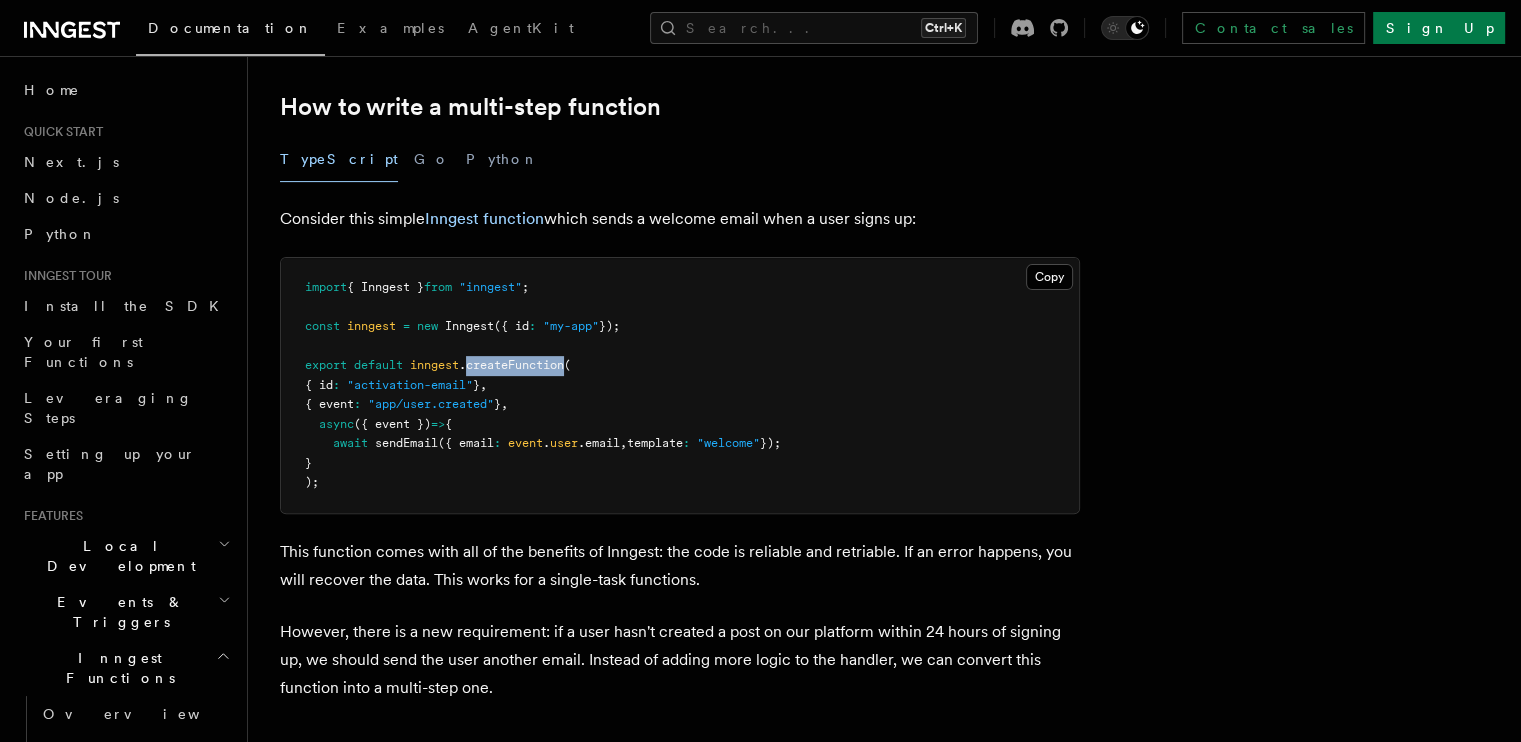 click on ".createFunction" at bounding box center [511, 365] 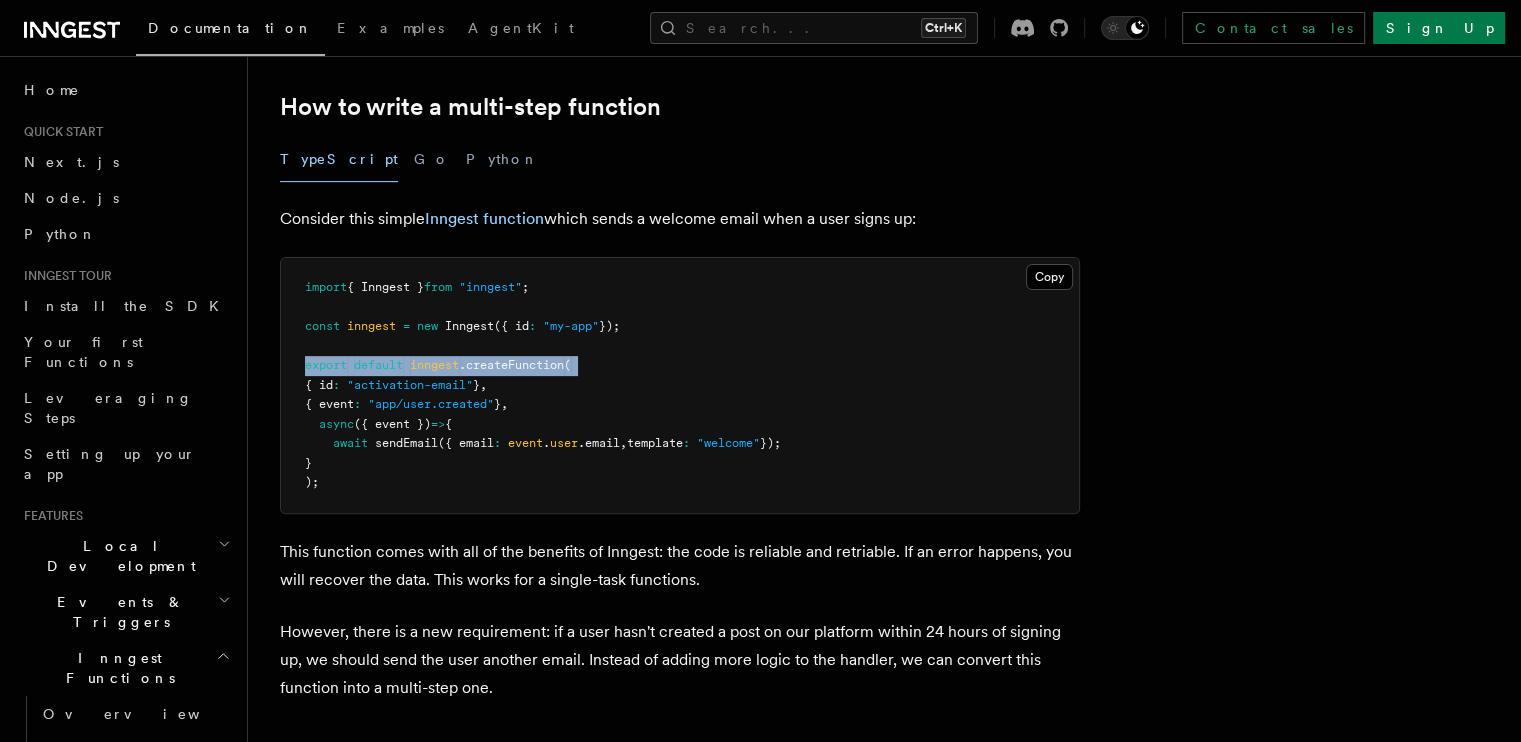 click on ".createFunction" at bounding box center (511, 365) 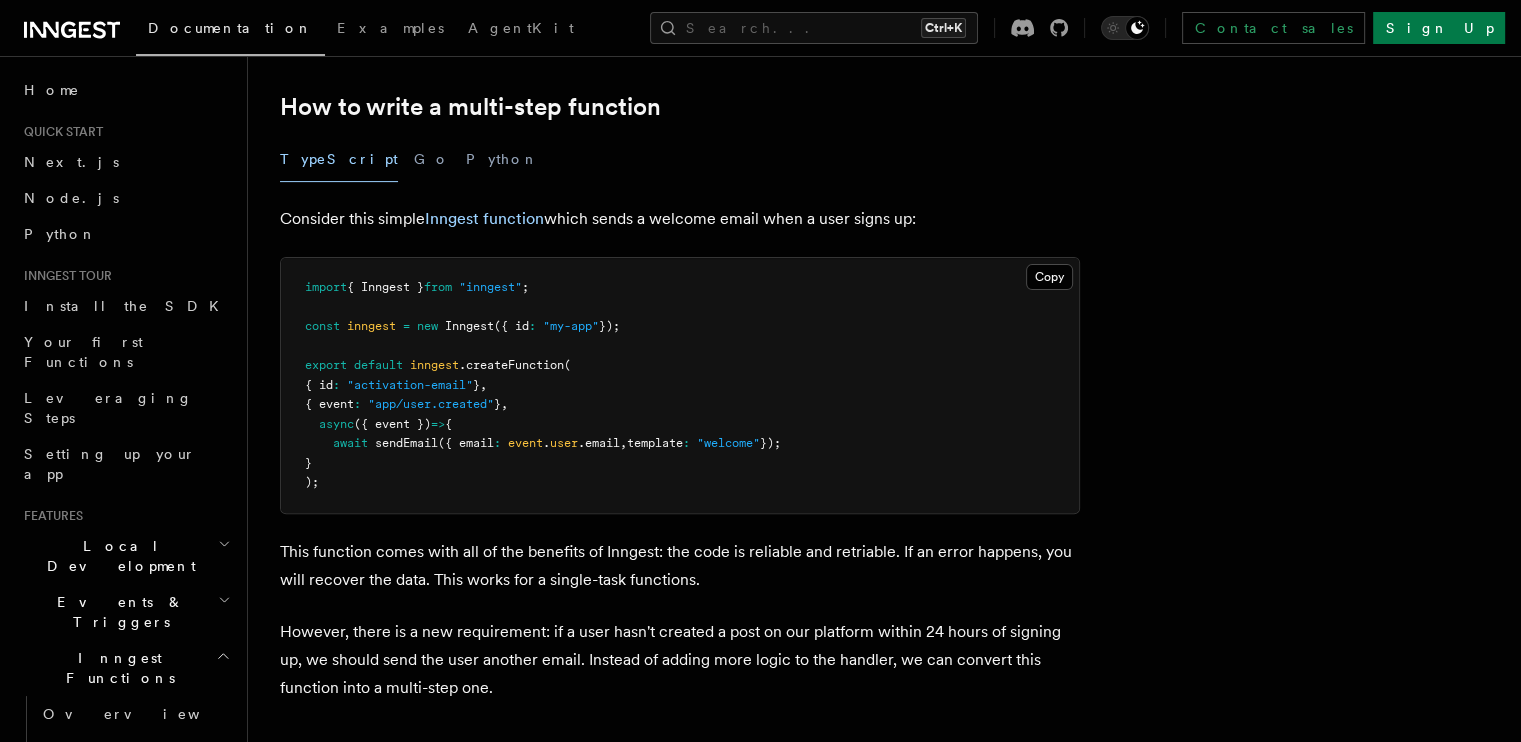 click on "import  { Inngest }  from   "inngest" ;
const   inngest   =   new   Inngest ({ id :   "my-app"  });
export   default   inngest .createFunction (
{ id :   "activation-email"  } ,
{ event :   "app/user.created"  } ,
async  ({ event })  =>  {
await   sendEmail ({ email :   event . user .email ,  template :   "welcome"  });
}
);" at bounding box center (680, 385) 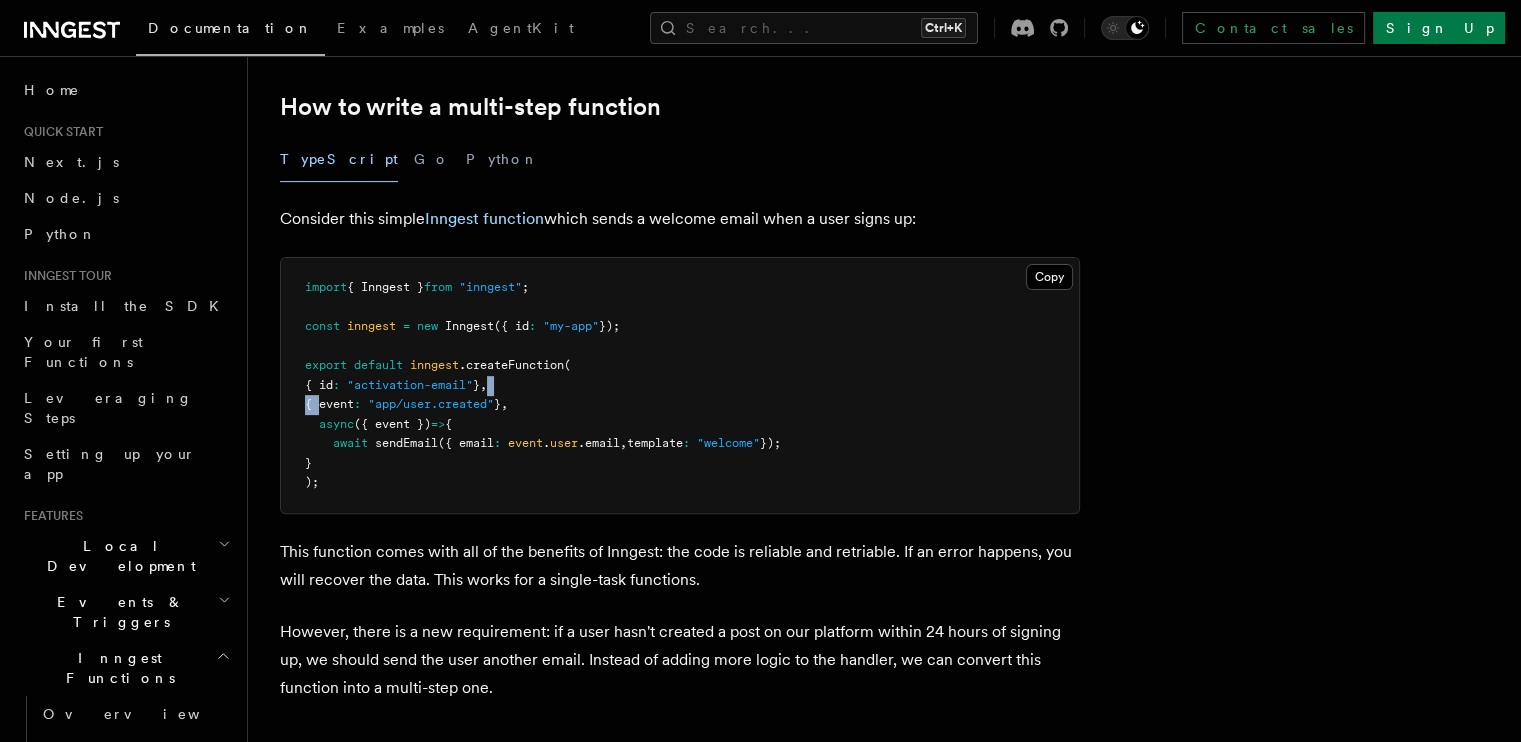 click on "import  { Inngest }  from   "inngest" ;
const   inngest   =   new   Inngest ({ id :   "my-app"  });
export   default   inngest .createFunction (
{ id :   "activation-email"  } ,
{ event :   "app/user.created"  } ,
async  ({ event })  =>  {
await   sendEmail ({ email :   event . user .email ,  template :   "welcome"  });
}
);" at bounding box center (680, 385) 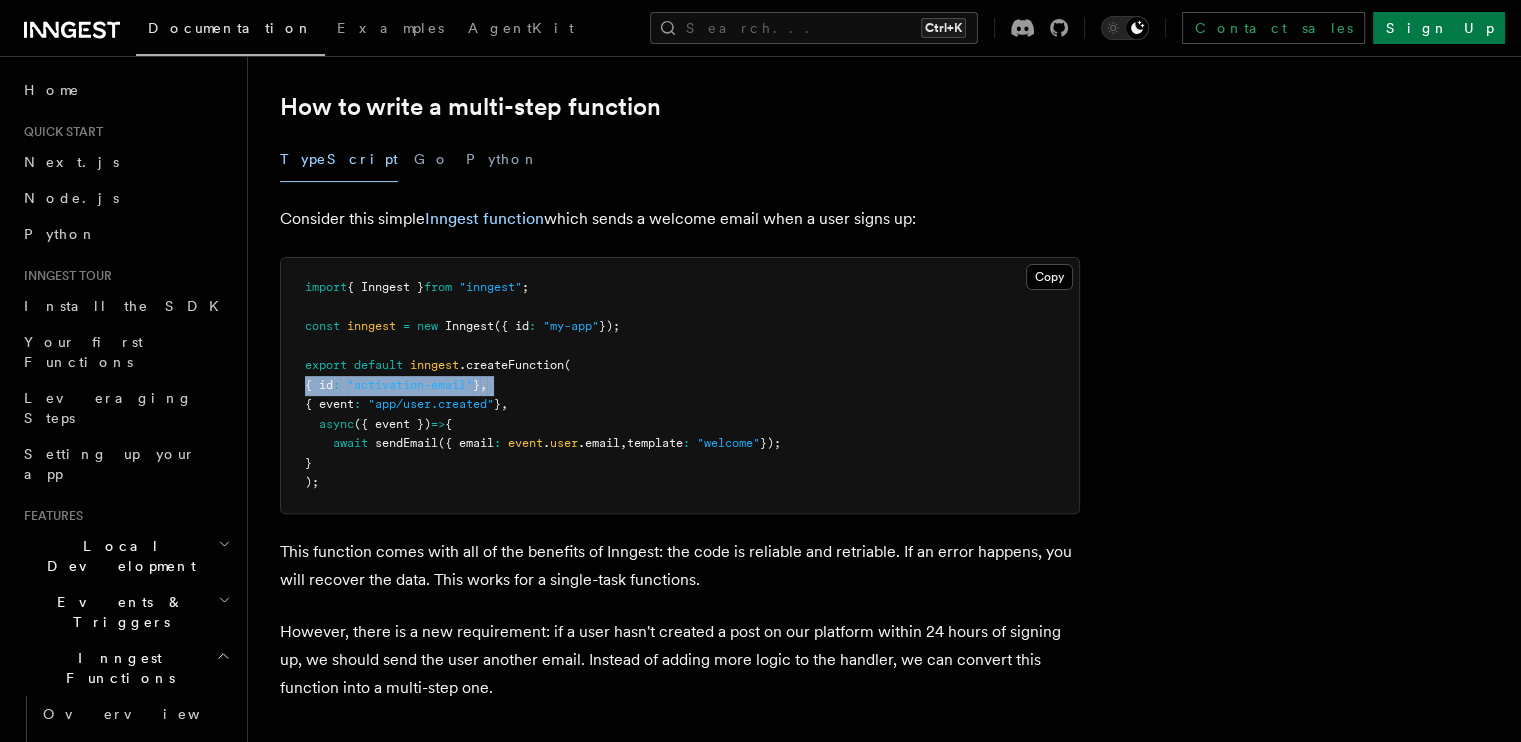 click on "import  { Inngest }  from   "inngest" ;
const   inngest   =   new   Inngest ({ id :   "my-app"  });
export   default   inngest .createFunction (
{ id :   "activation-email"  } ,
{ event :   "app/user.created"  } ,
async  ({ event })  =>  {
await   sendEmail ({ email :   event . user .email ,  template :   "welcome"  });
}
);" at bounding box center [680, 385] 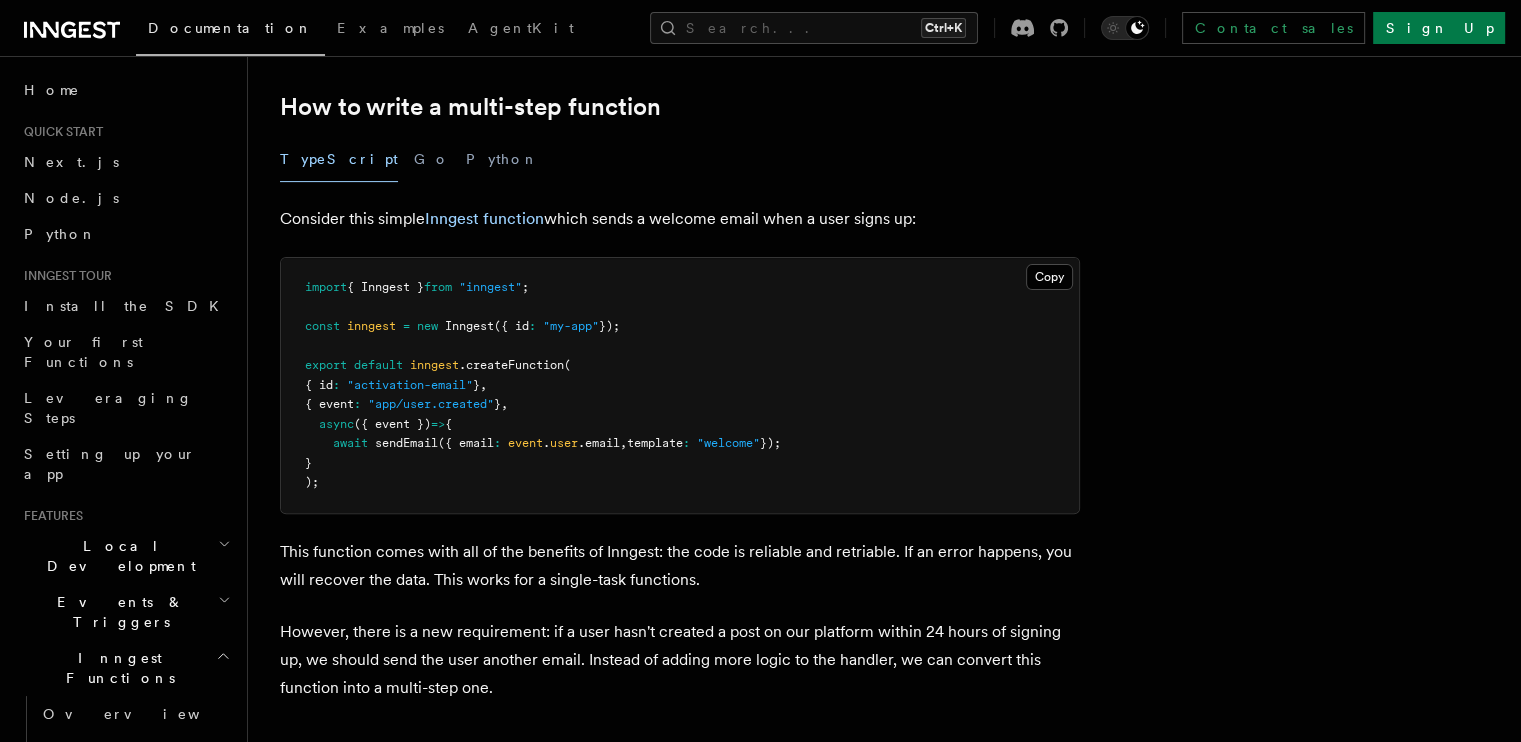 click on "," at bounding box center (504, 404) 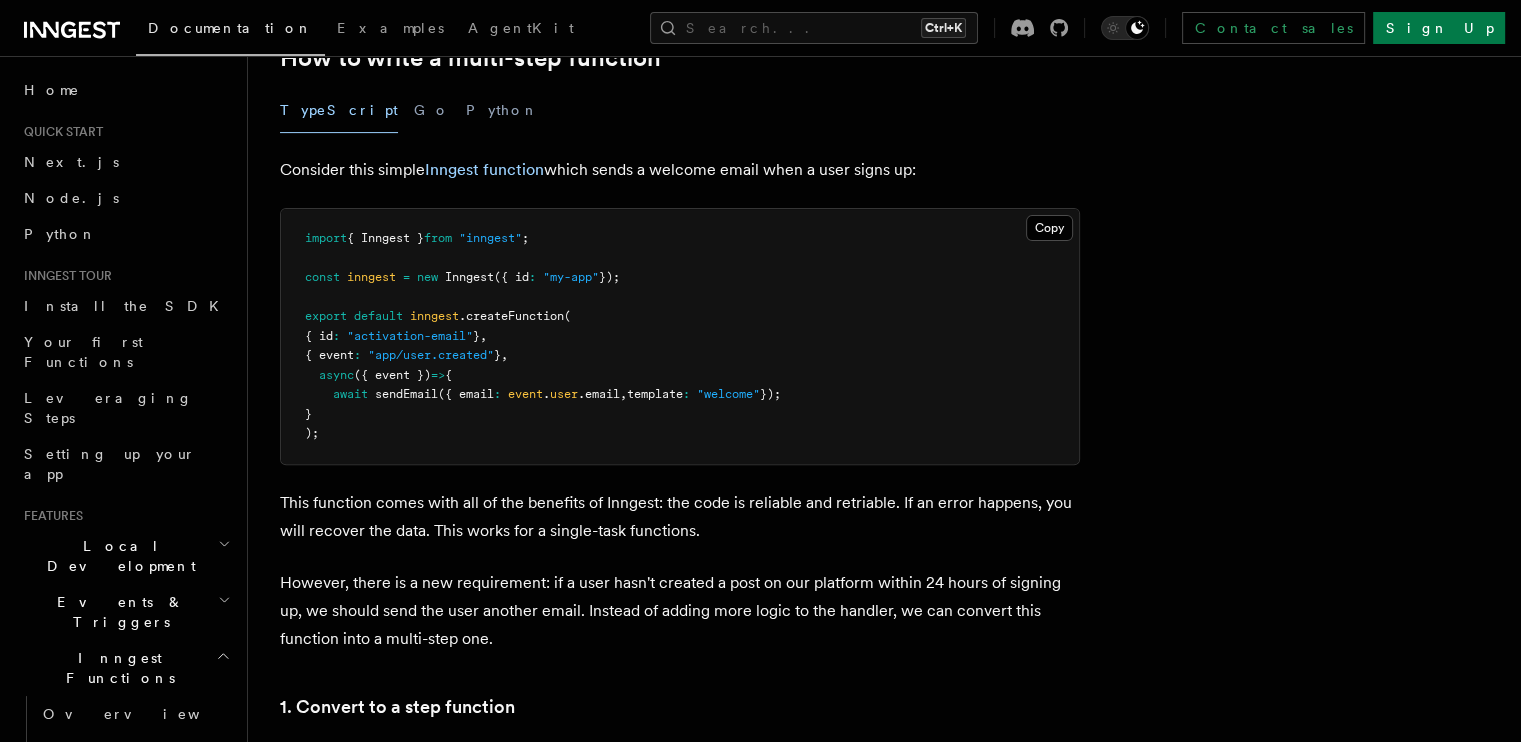 scroll, scrollTop: 696, scrollLeft: 0, axis: vertical 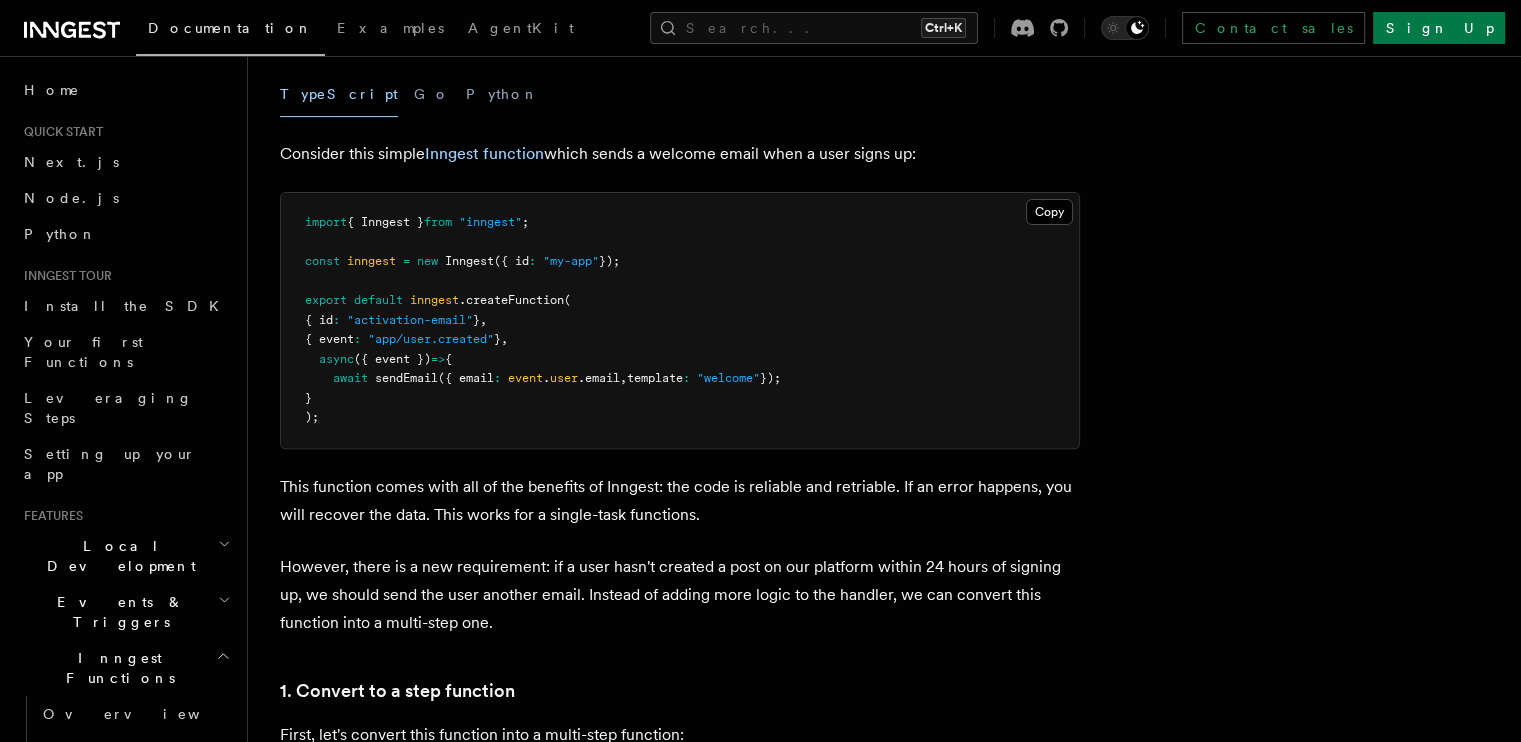 click on "import  { Inngest }  from   "inngest" ;
const   inngest   =   new   Inngest ({ id :   "my-app"  });
export   default   inngest .createFunction (
{ id :   "activation-email"  } ,
{ event :   "app/user.created"  } ,
async  ({ event })  =>  {
await   sendEmail ({ email :   event . user .email ,  template :   "welcome"  });
}
);" at bounding box center (680, 320) 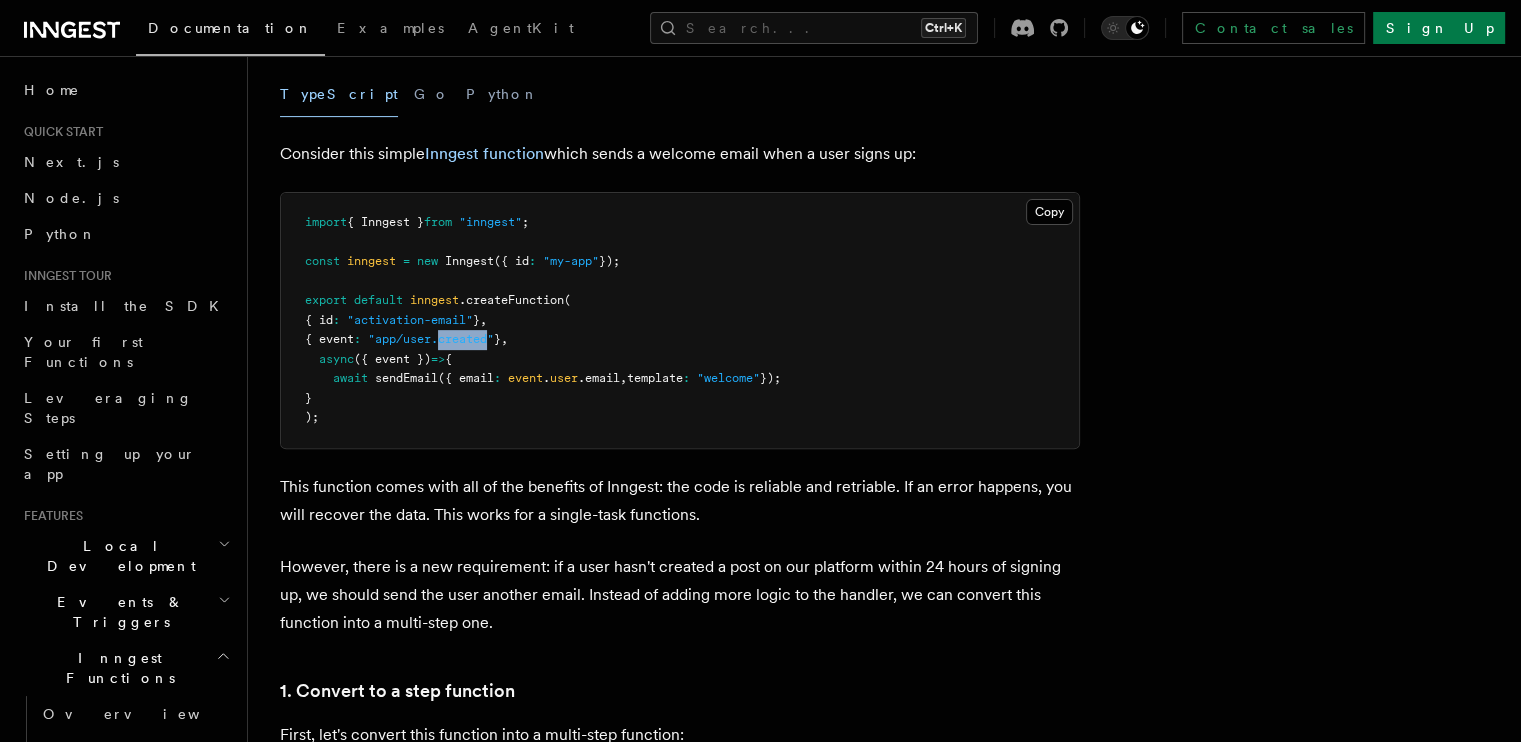 click on "import  { Inngest }  from   "inngest" ;
const   inngest   =   new   Inngest ({ id :   "my-app"  });
export   default   inngest .createFunction (
{ id :   "activation-email"  } ,
{ event :   "app/user.created"  } ,
async  ({ event })  =>  {
await   sendEmail ({ email :   event . user .email ,  template :   "welcome"  });
}
);" at bounding box center (680, 320) 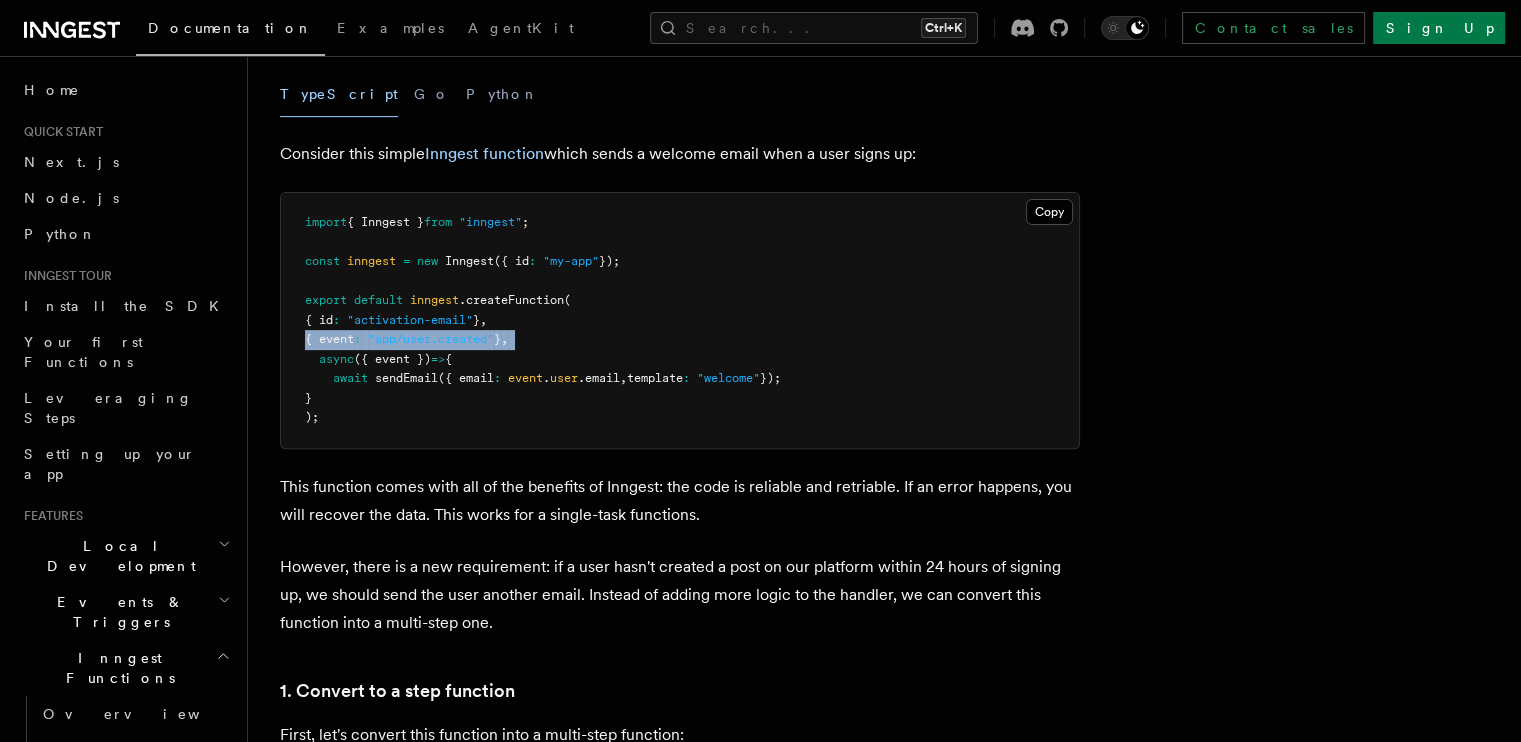 click on "import  { Inngest }  from   "inngest" ;
const   inngest   =   new   Inngest ({ id :   "my-app"  });
export   default   inngest .createFunction (
{ id :   "activation-email"  } ,
{ event :   "app/user.created"  } ,
async  ({ event })  =>  {
await   sendEmail ({ email :   event . user .email ,  template :   "welcome"  });
}
);" at bounding box center [680, 320] 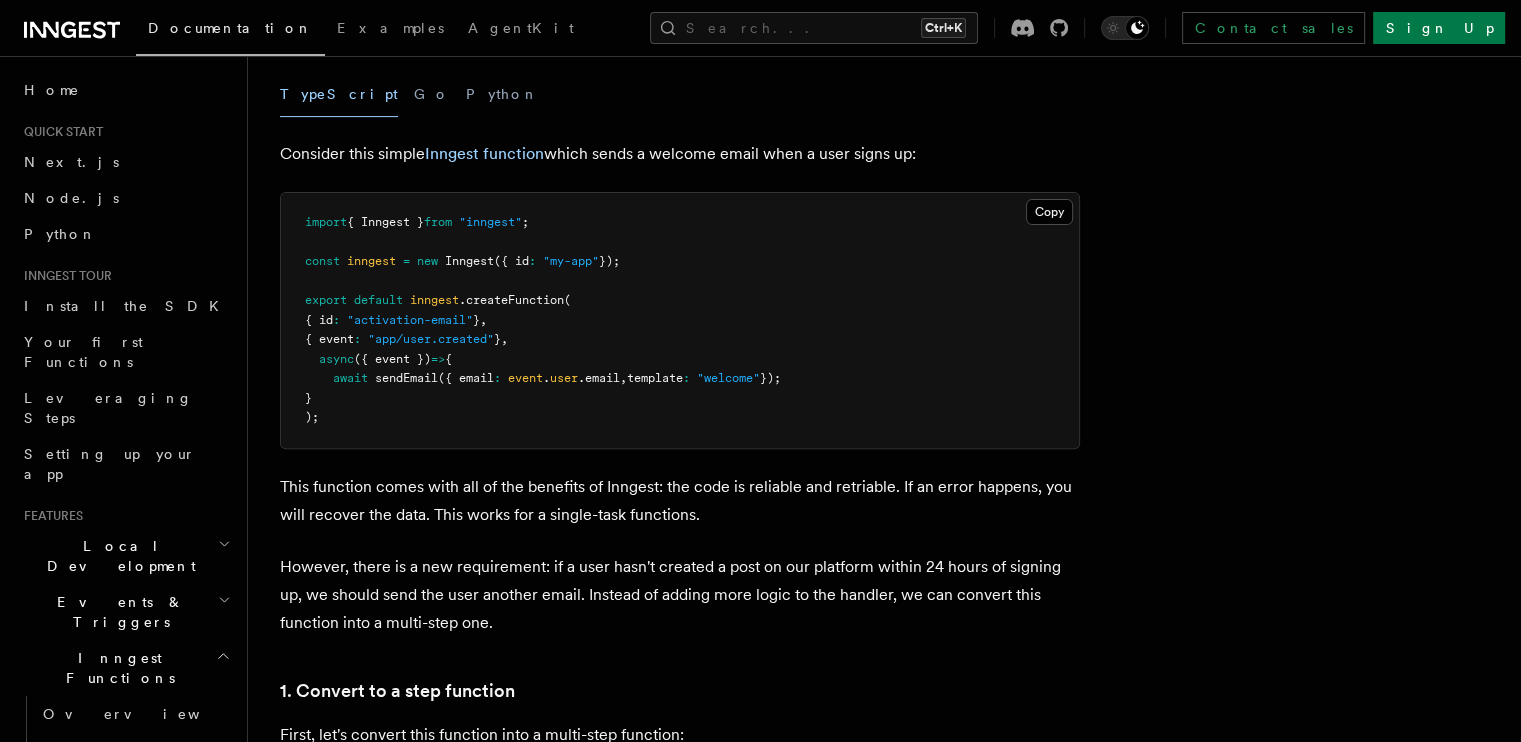 click on "({ email" at bounding box center (466, 378) 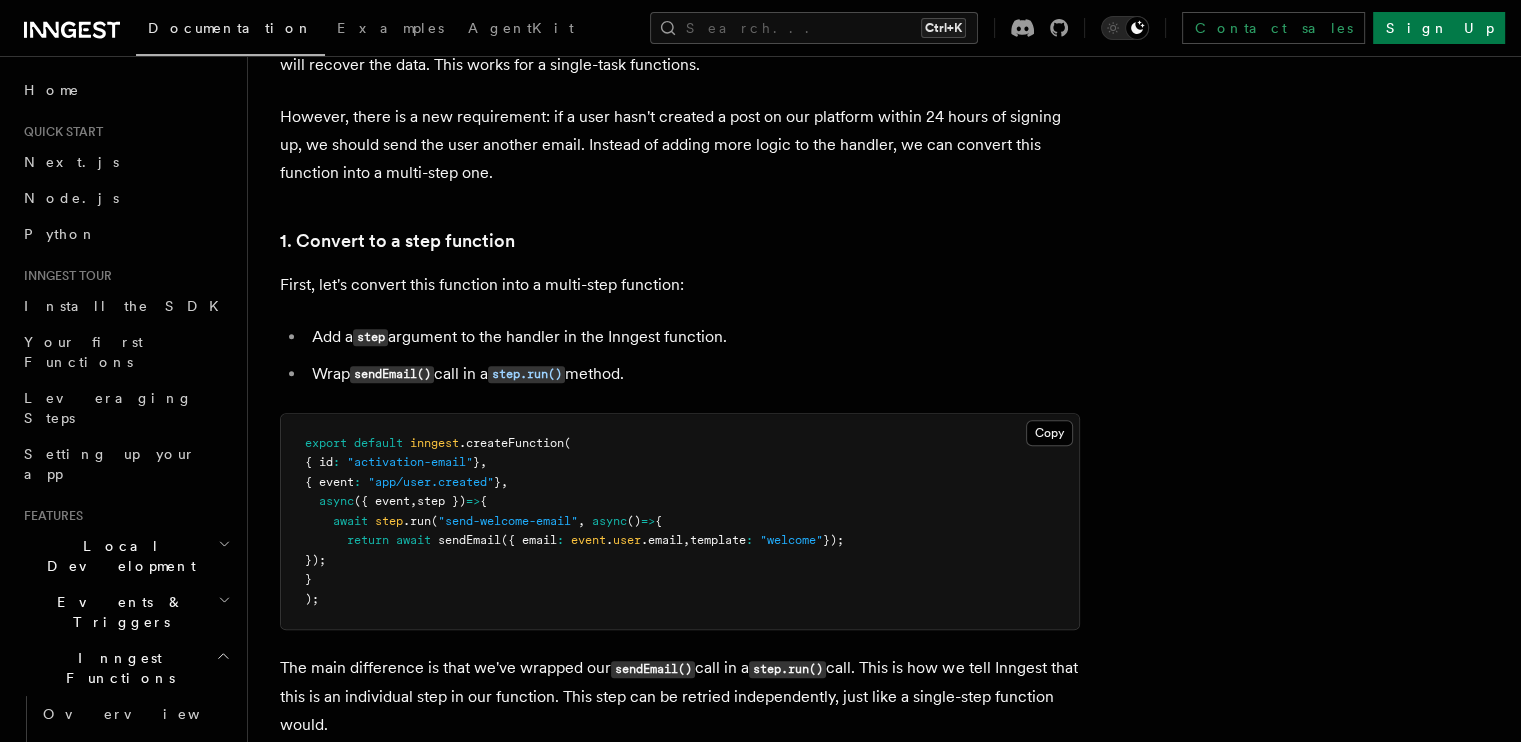 scroll, scrollTop: 1147, scrollLeft: 0, axis: vertical 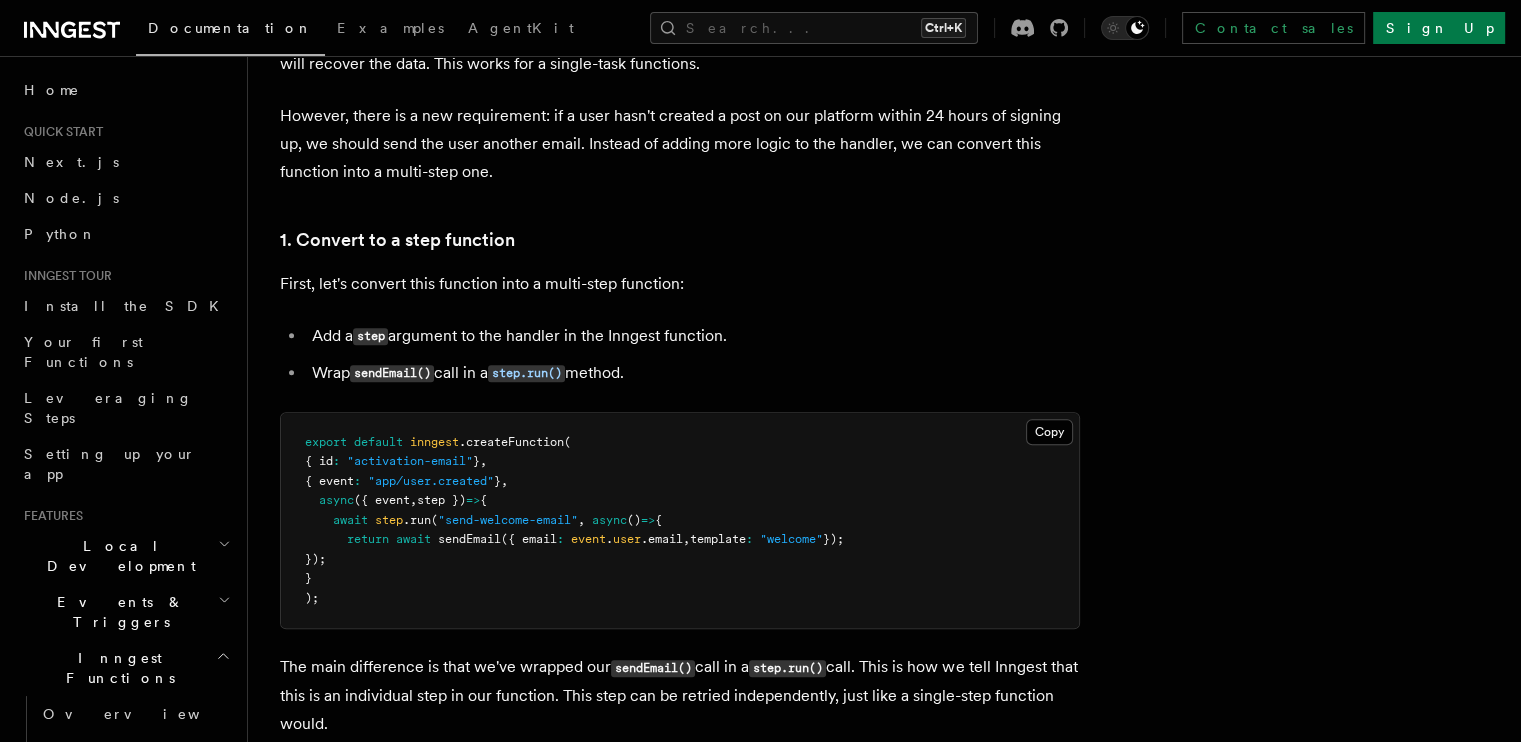 click on "First, let's convert this function into a multi-step function:" at bounding box center (680, 284) 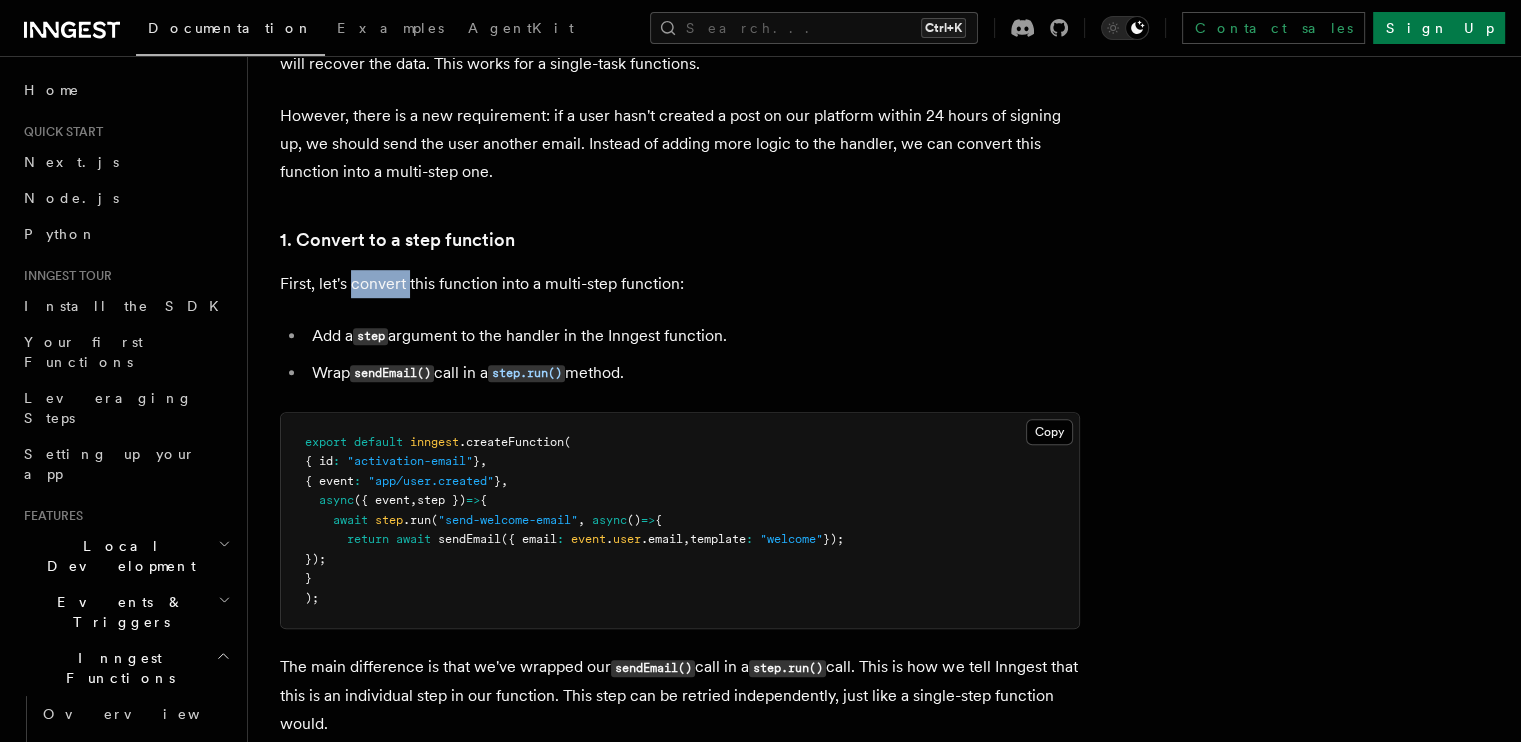 click on "First, let's convert this function into a multi-step function:" at bounding box center [680, 284] 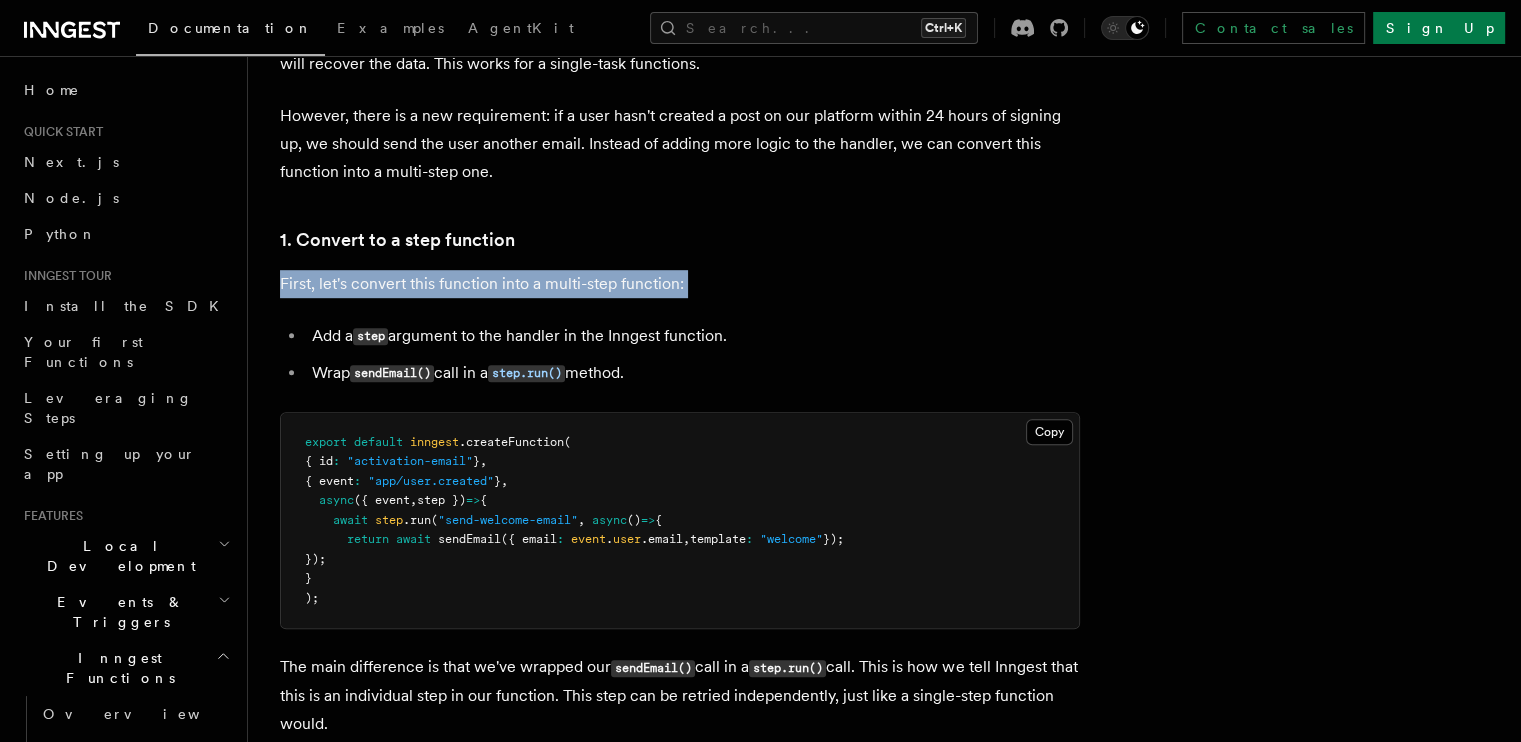 click on "First, let's convert this function into a multi-step function:" at bounding box center (680, 284) 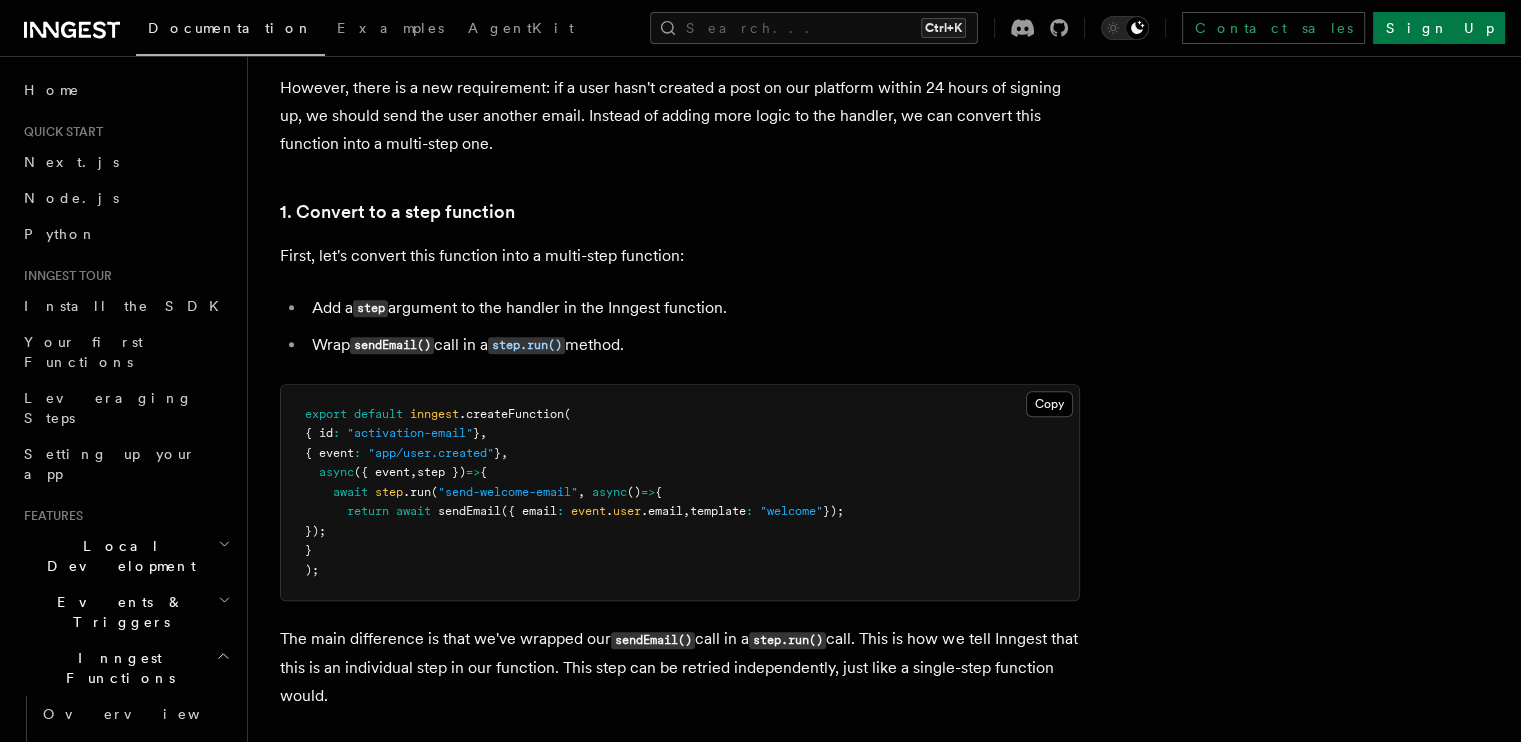 click on "Add a  step  argument to the handler in the Inngest function." at bounding box center [693, 308] 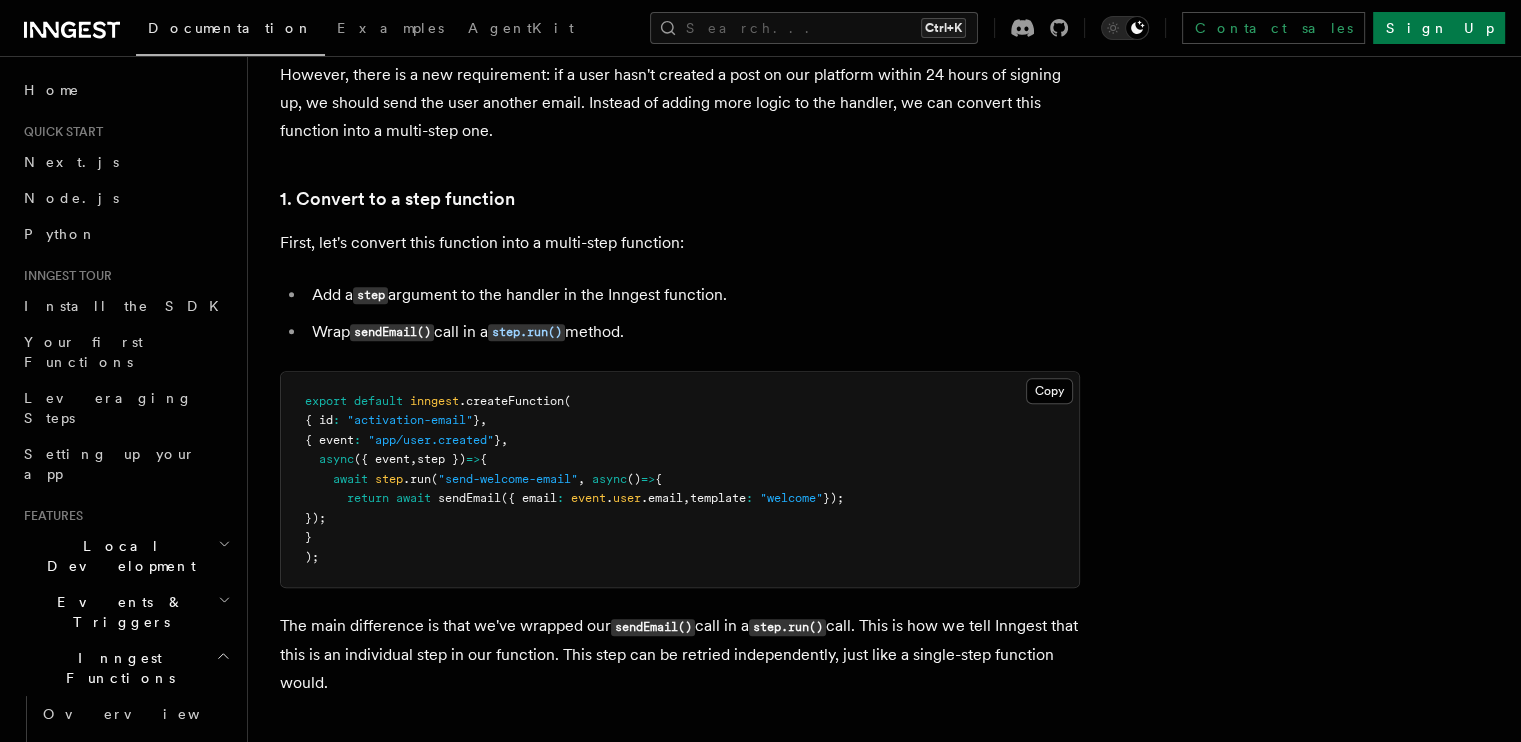 scroll, scrollTop: 1190, scrollLeft: 0, axis: vertical 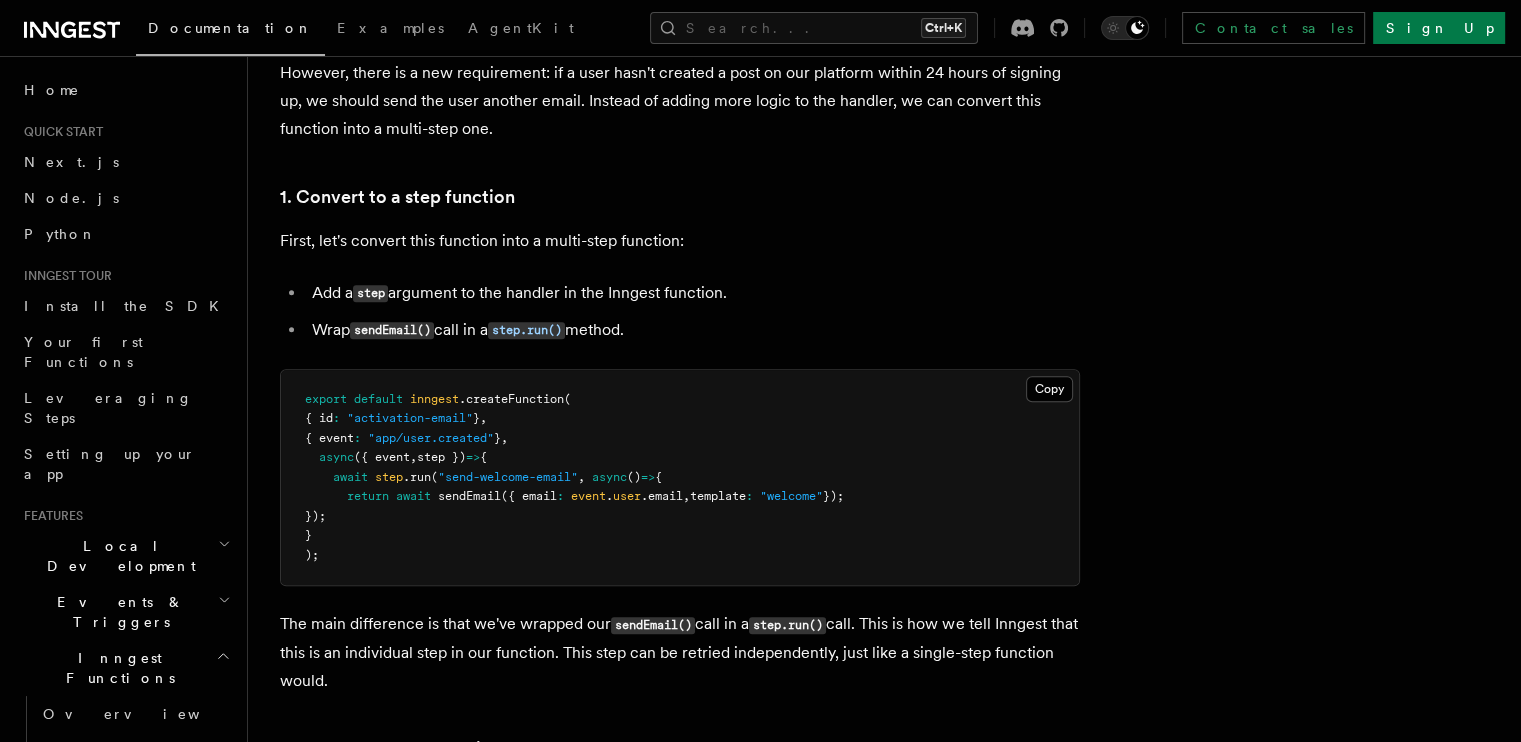 click on "Add a  step  argument to the handler in the Inngest function." at bounding box center [693, 293] 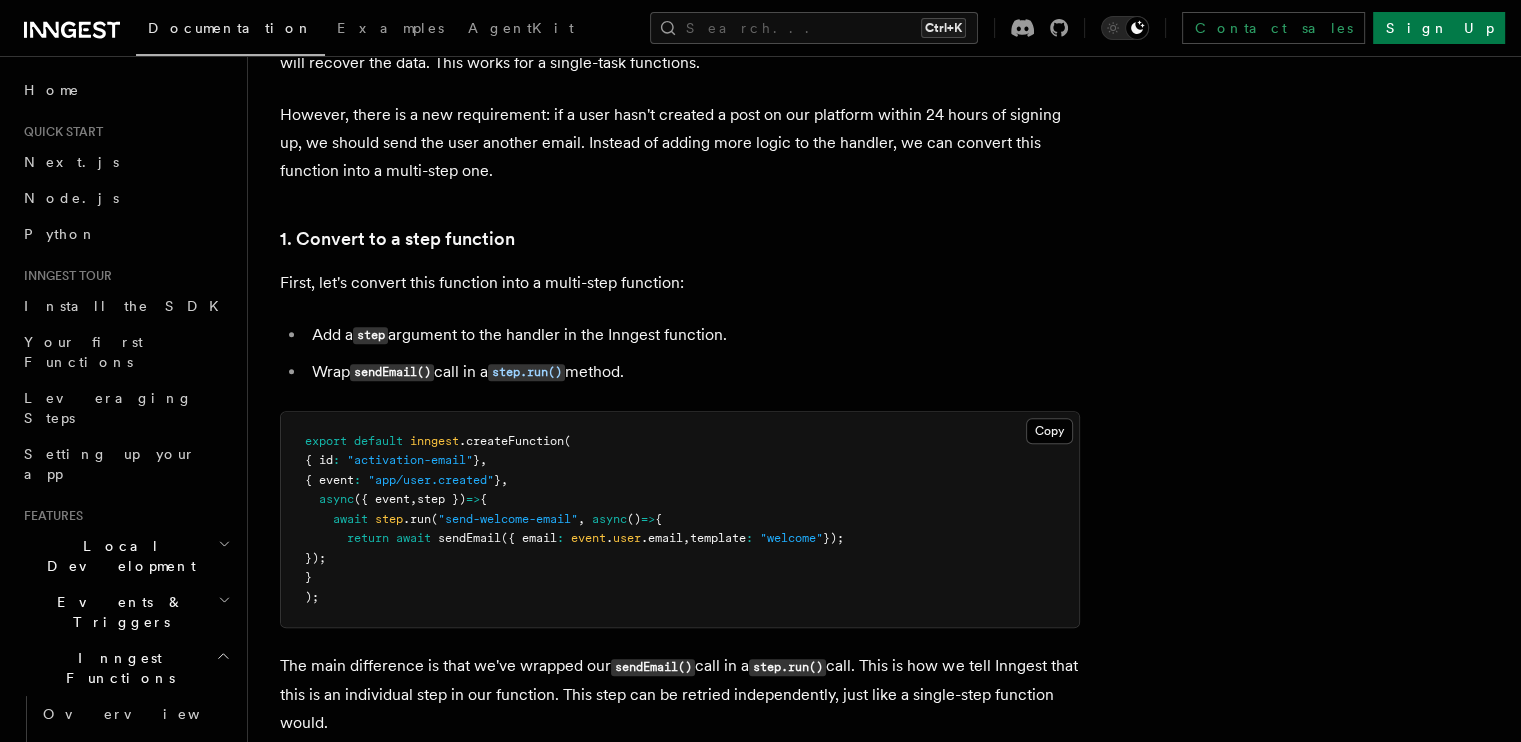 scroll, scrollTop: 1156, scrollLeft: 0, axis: vertical 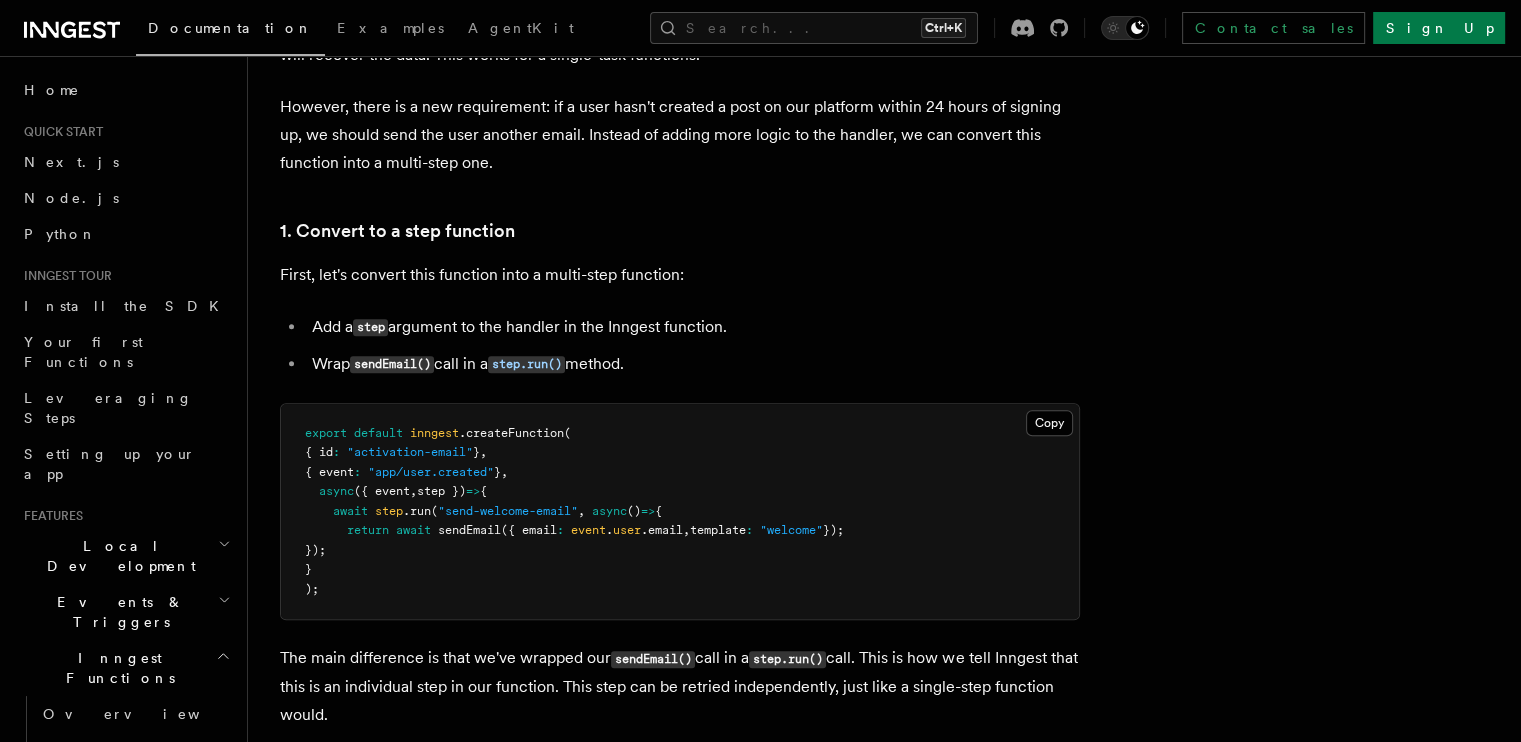 click on "First, let's convert this function into a multi-step function:" at bounding box center (680, 275) 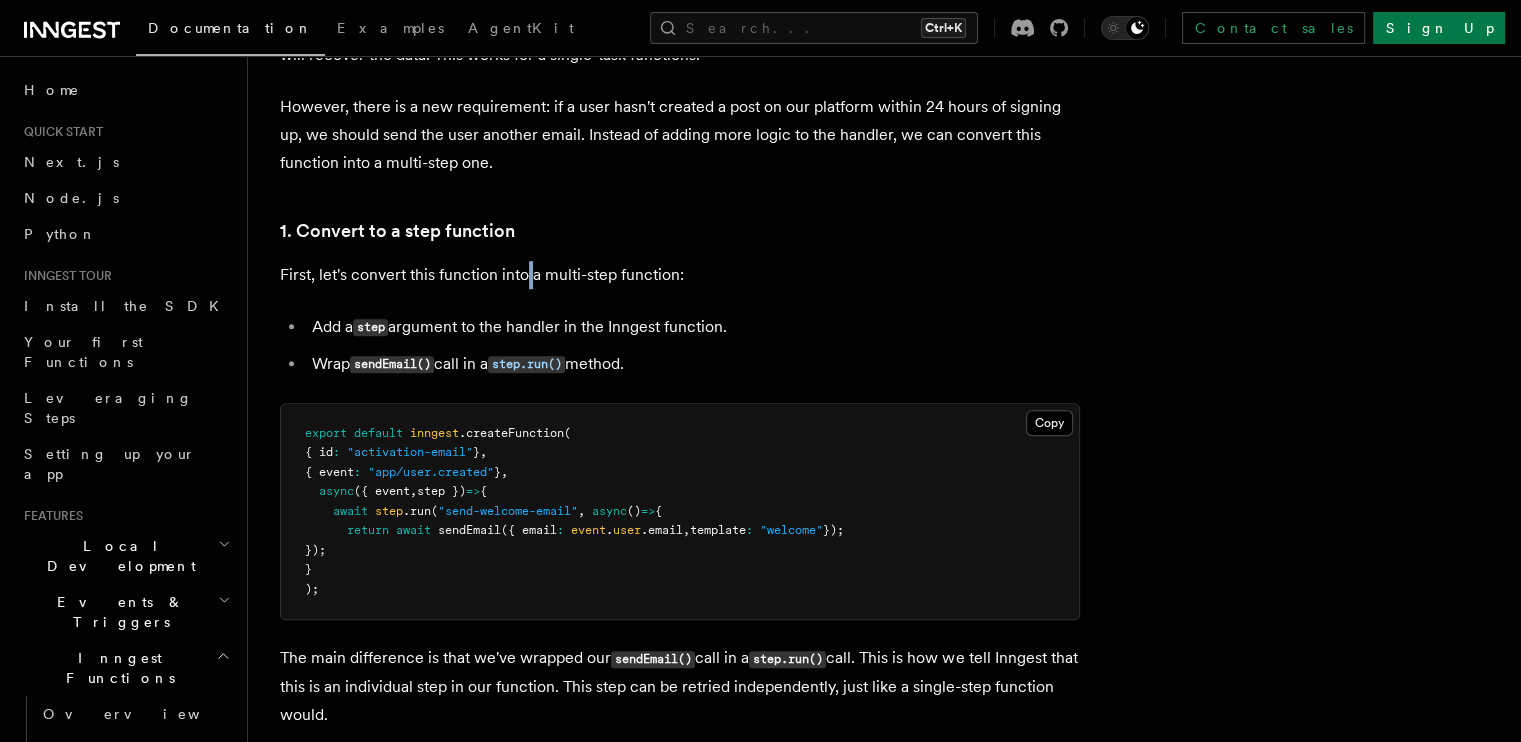 click on "First, let's convert this function into a multi-step function:" at bounding box center (680, 275) 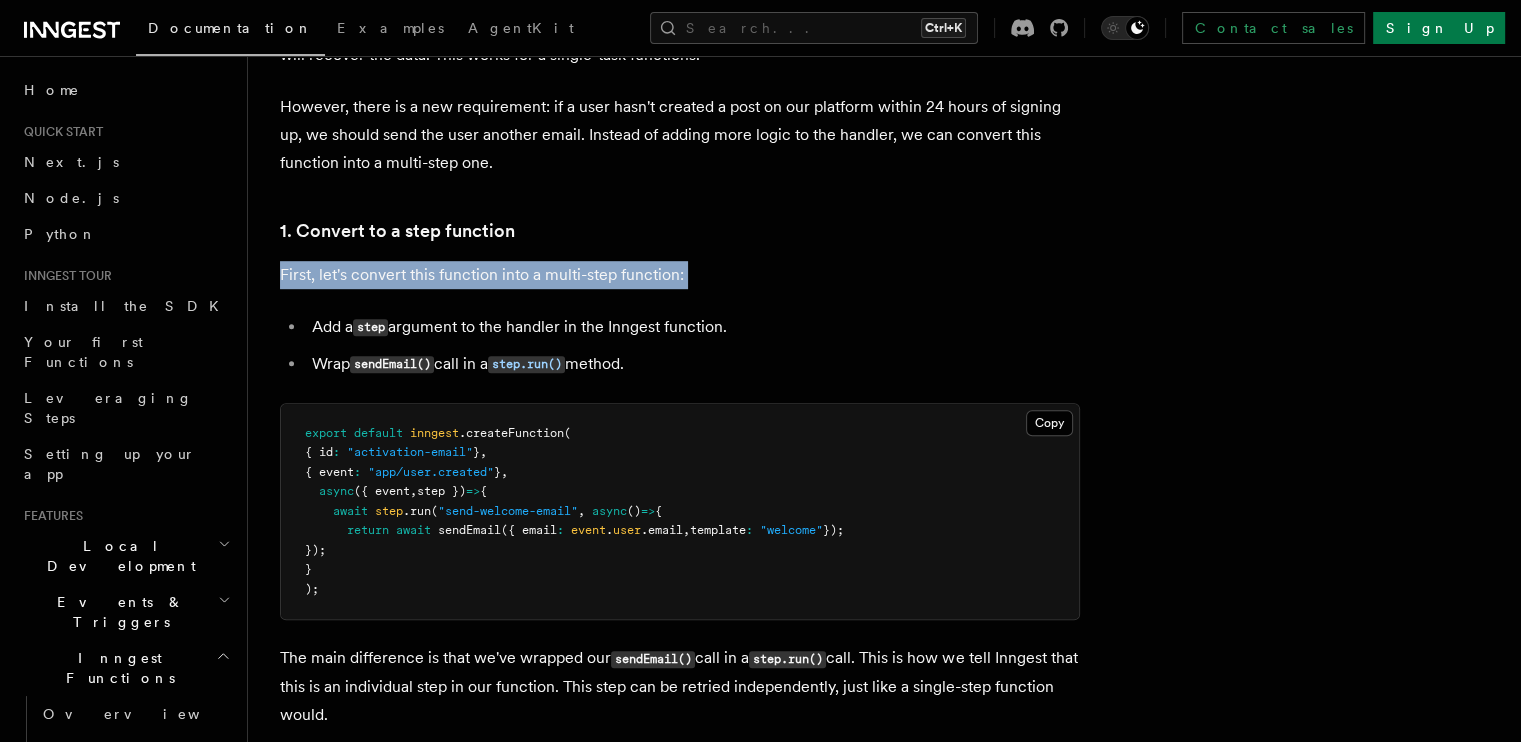 click on "First, let's convert this function into a multi-step function:" at bounding box center [680, 275] 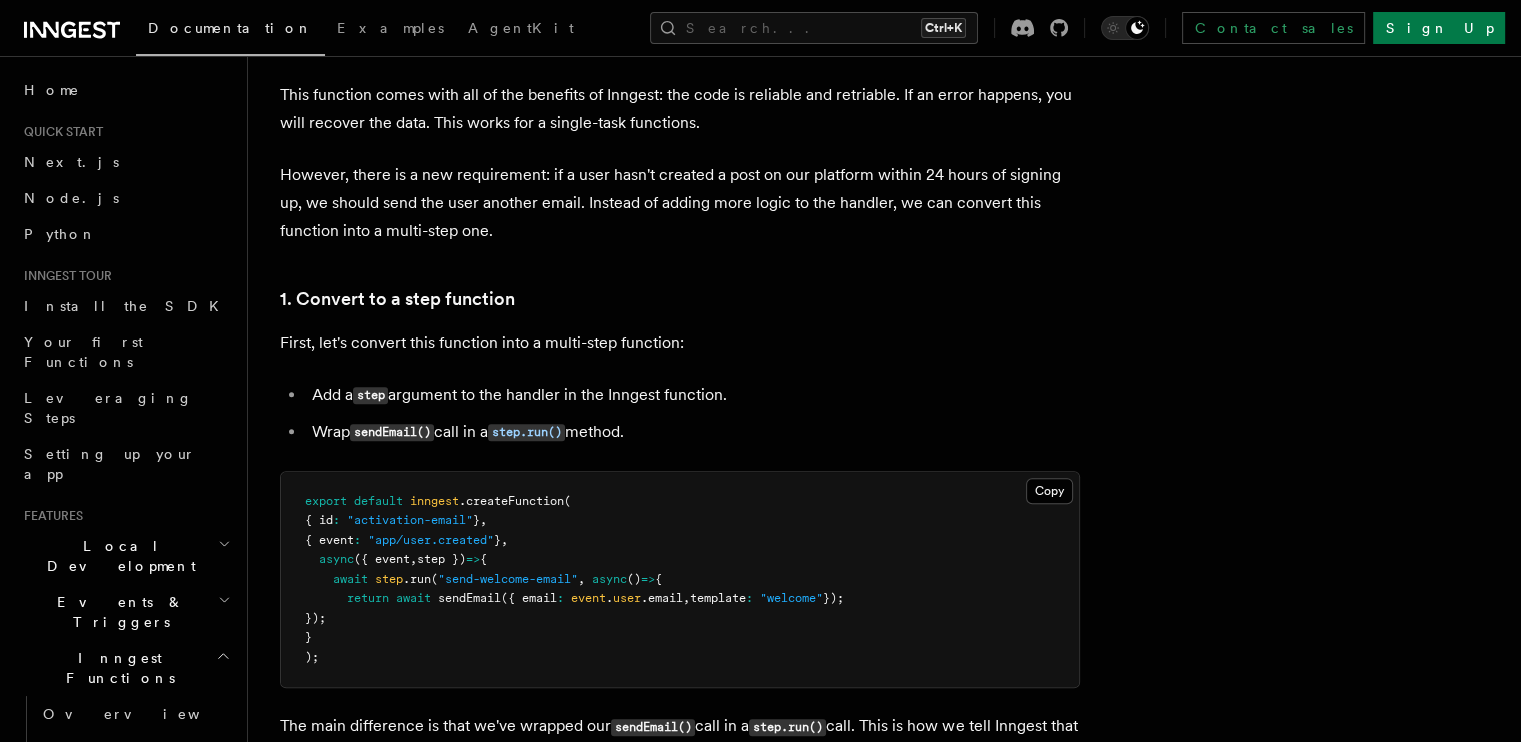 scroll, scrollTop: 1088, scrollLeft: 0, axis: vertical 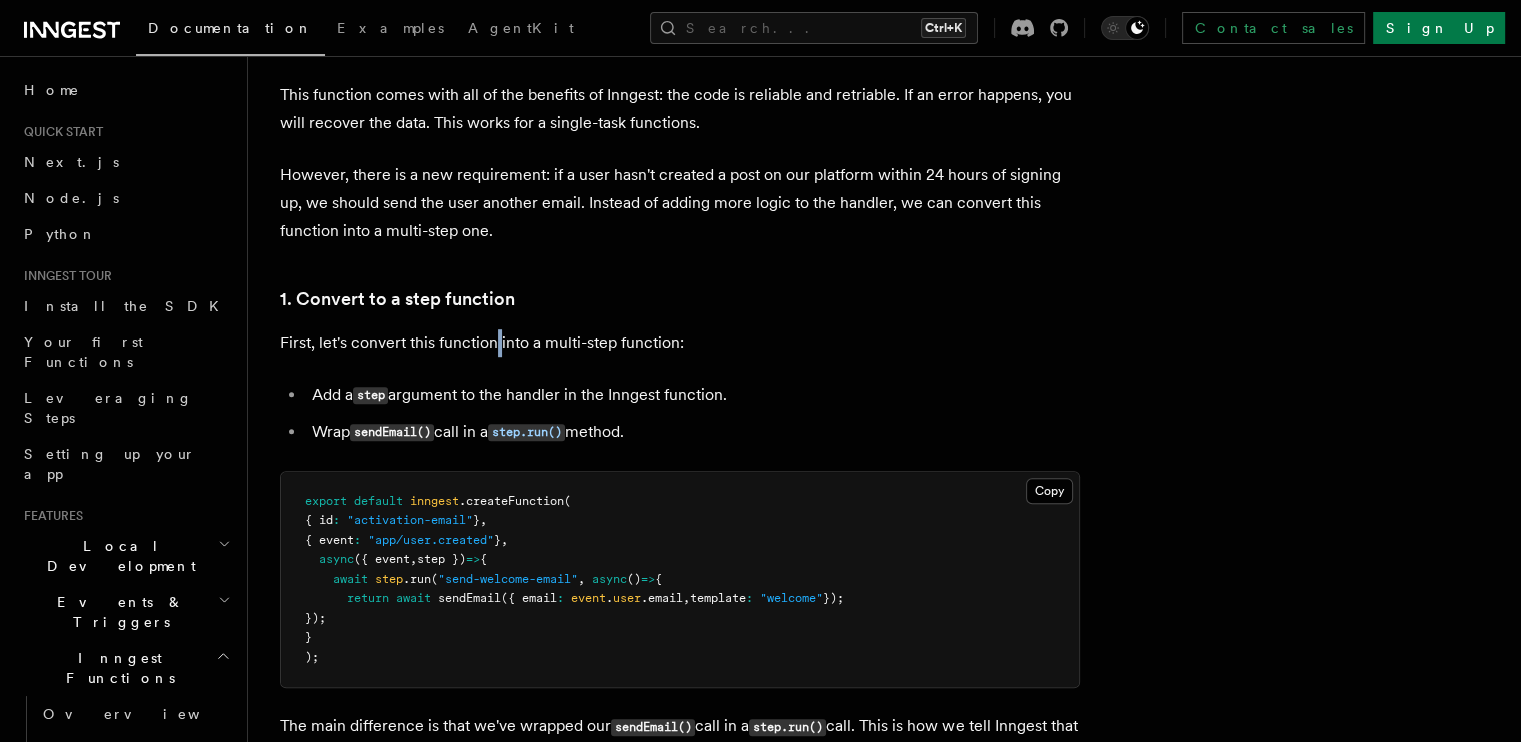 click on "First, let's convert this function into a multi-step function:" at bounding box center (680, 343) 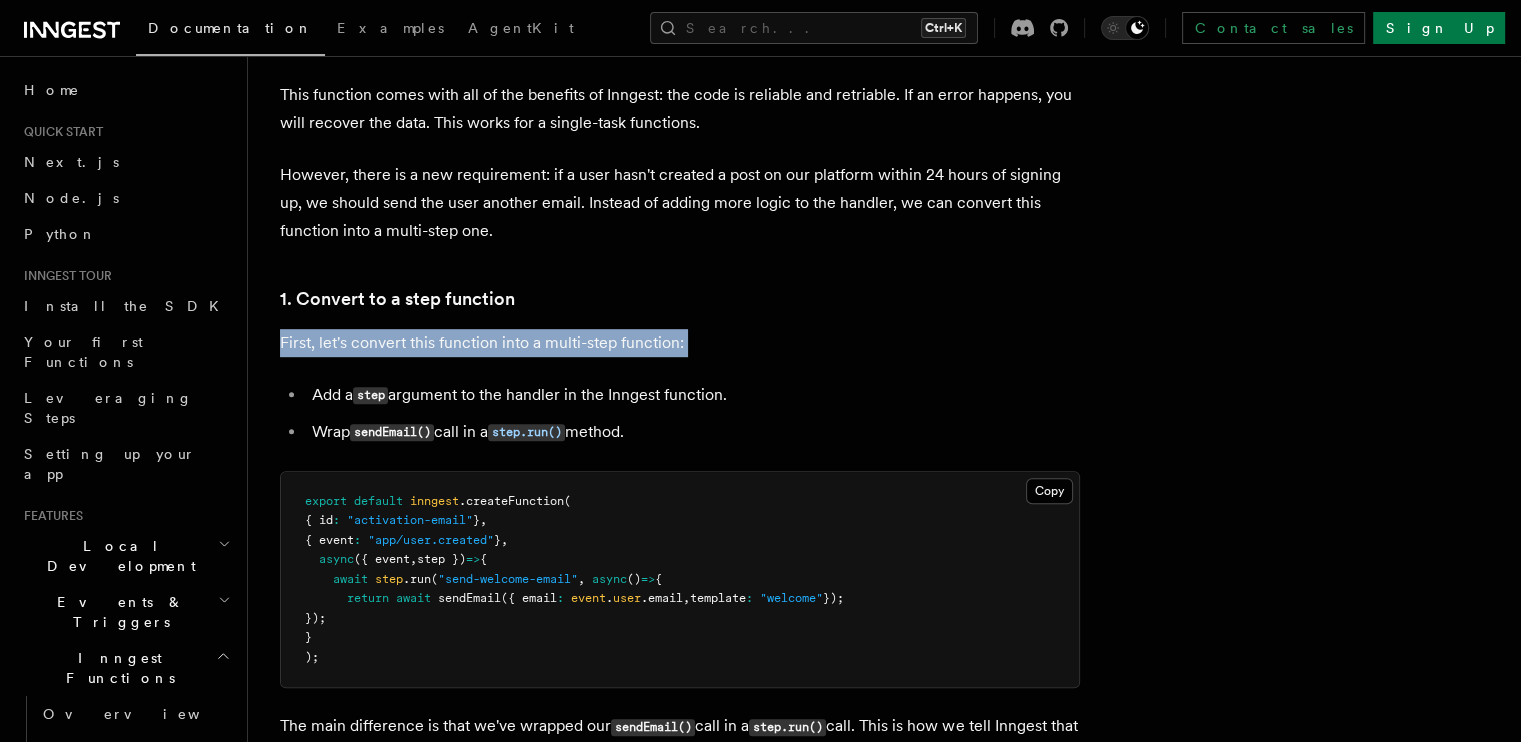 click on "First, let's convert this function into a multi-step function:" at bounding box center [680, 343] 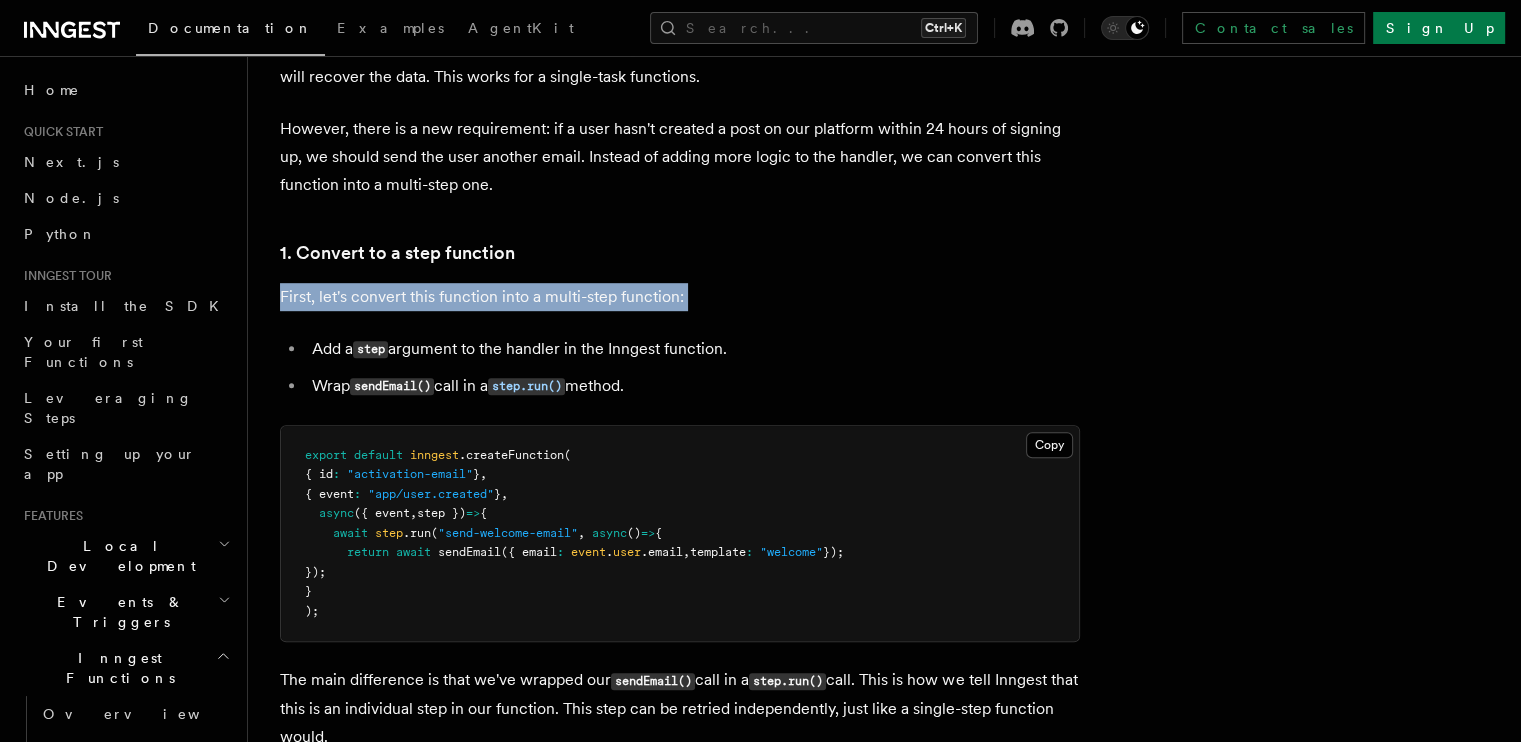 scroll, scrollTop: 1144, scrollLeft: 0, axis: vertical 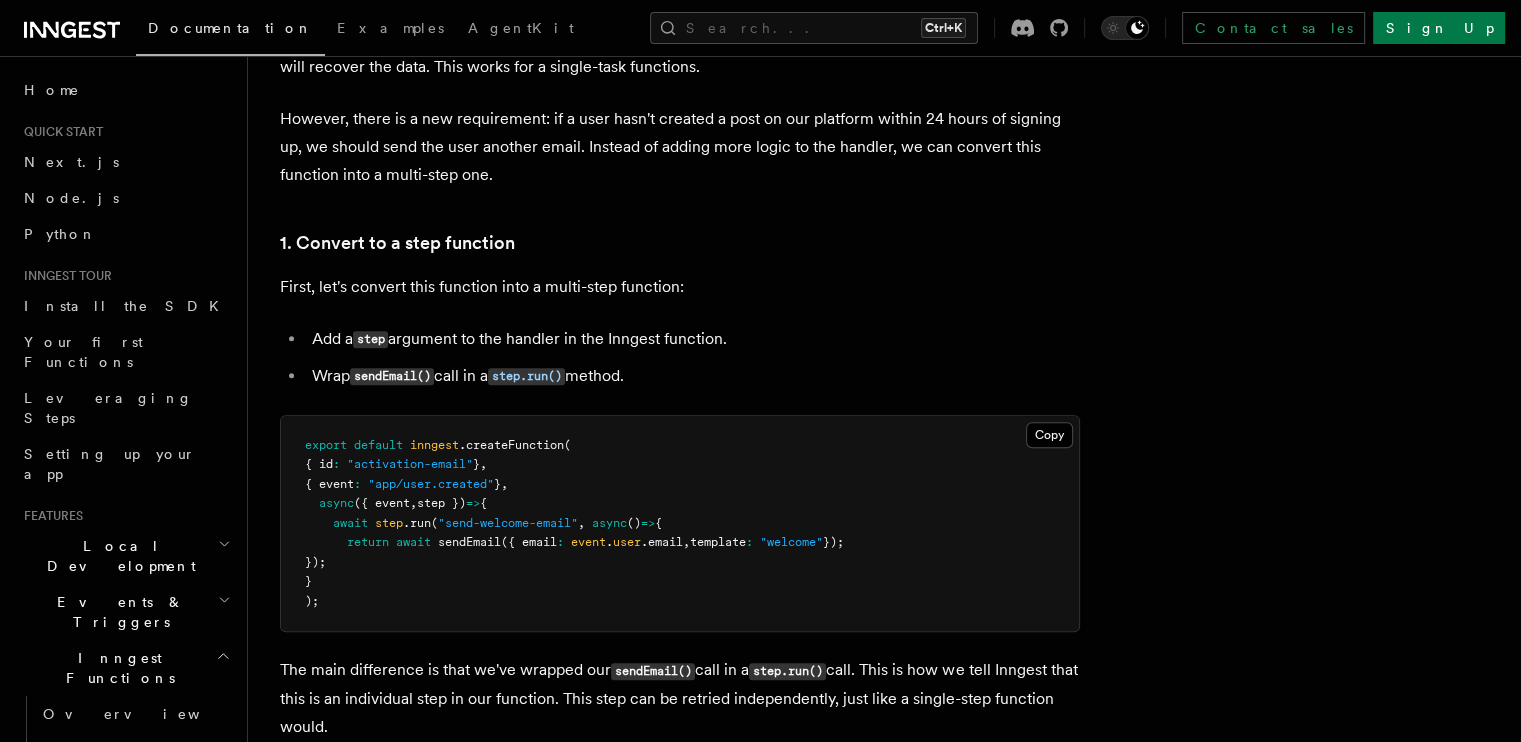 click on "Add a  step  argument to the handler in the Inngest function." at bounding box center [693, 339] 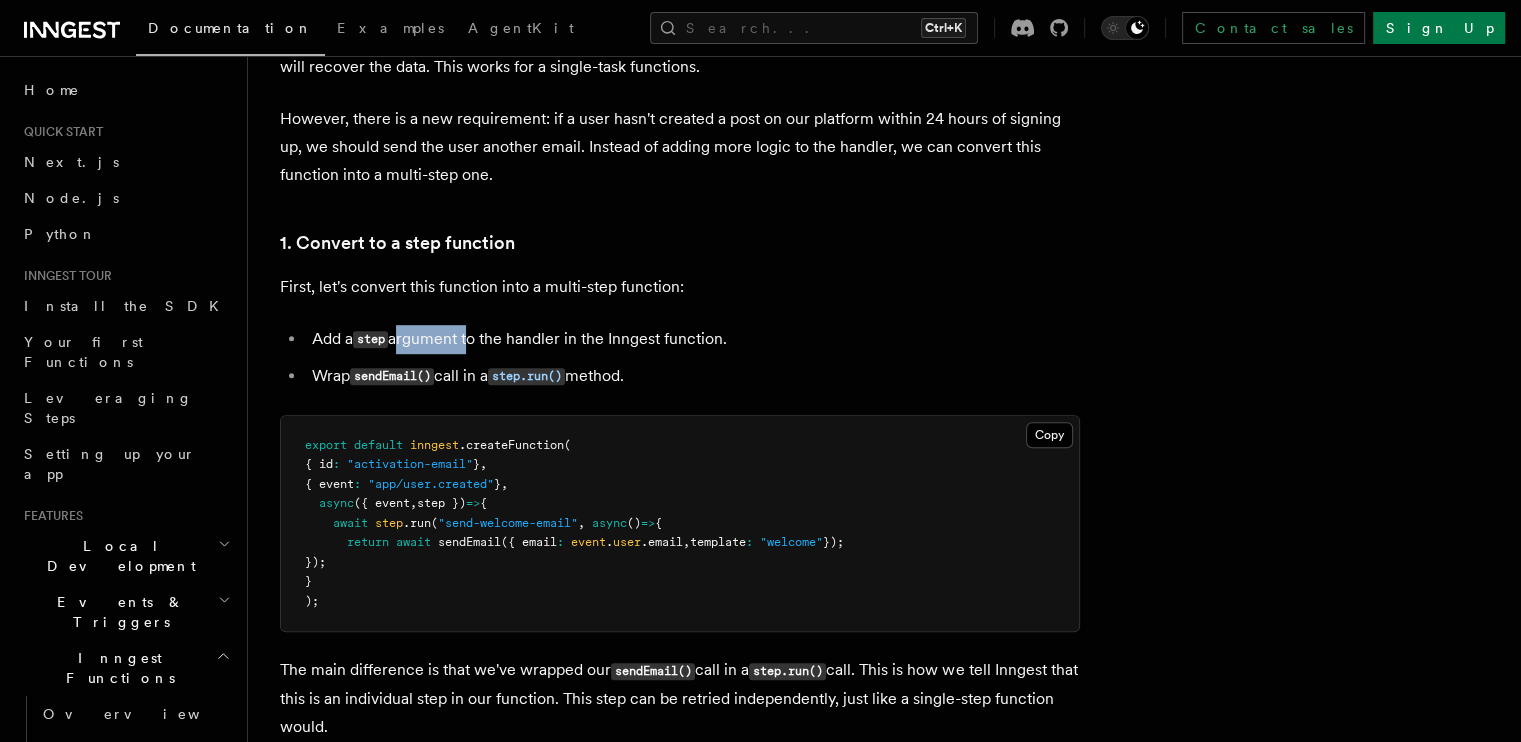 click on "Add a  step  argument to the handler in the Inngest function." at bounding box center [693, 339] 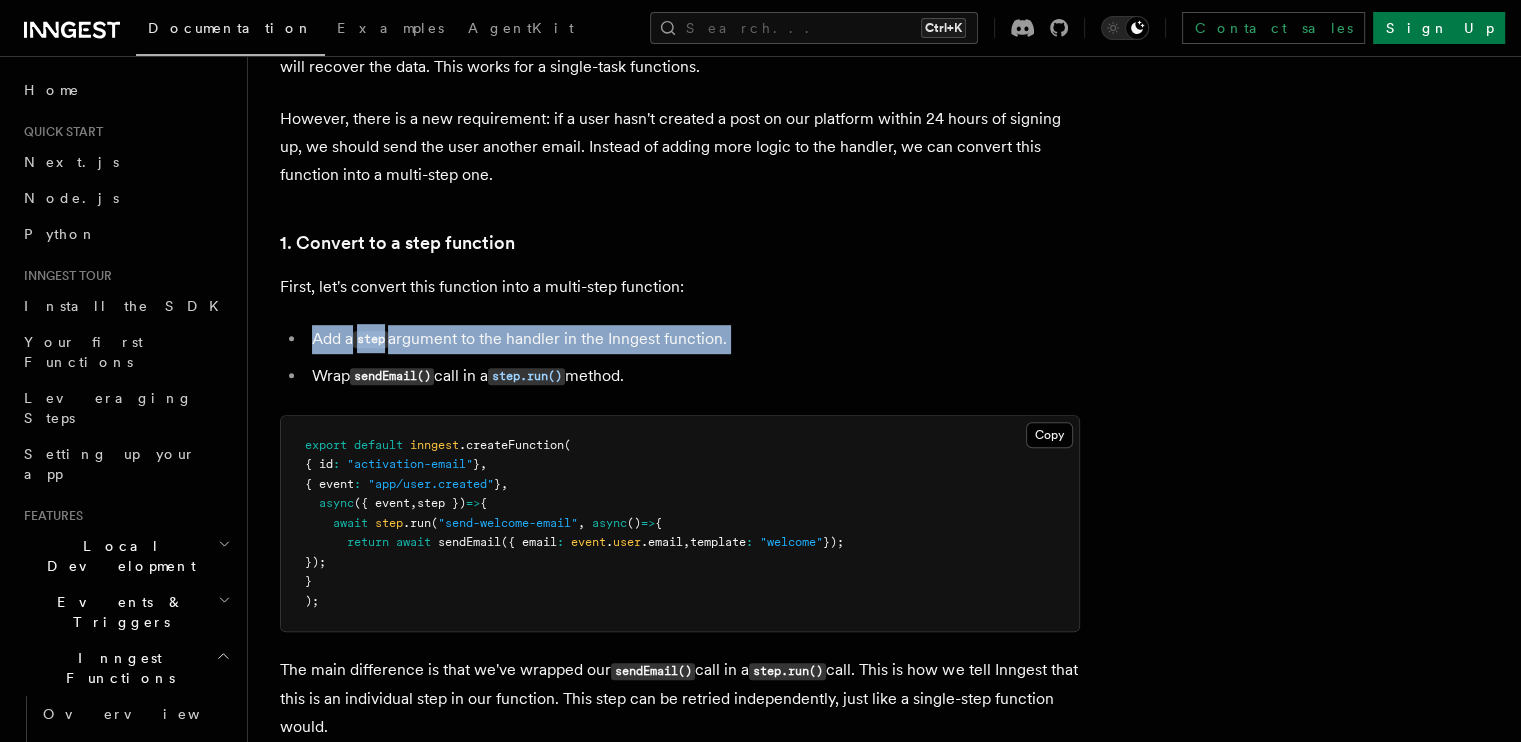 click on "Add a  step  argument to the handler in the Inngest function." at bounding box center [693, 339] 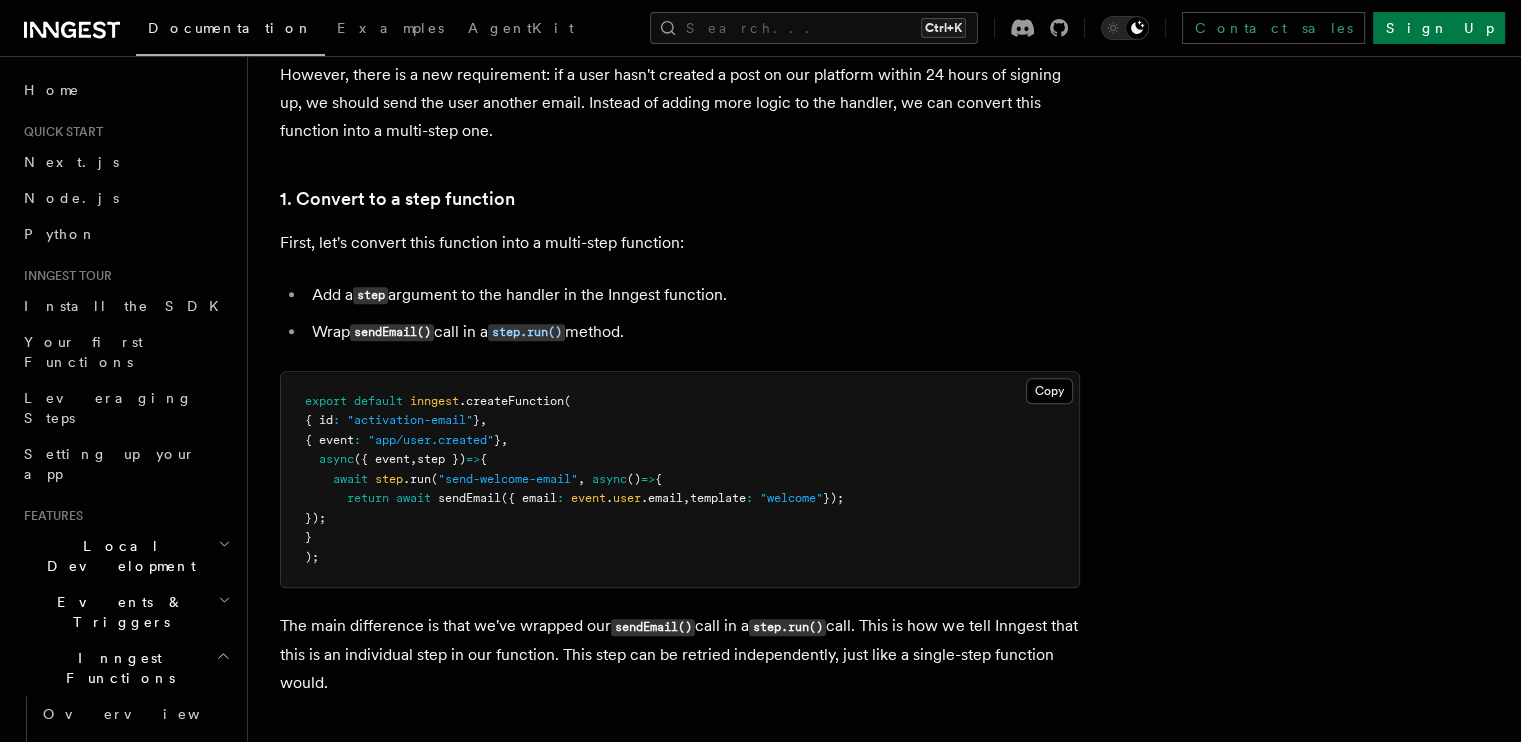scroll, scrollTop: 1196, scrollLeft: 0, axis: vertical 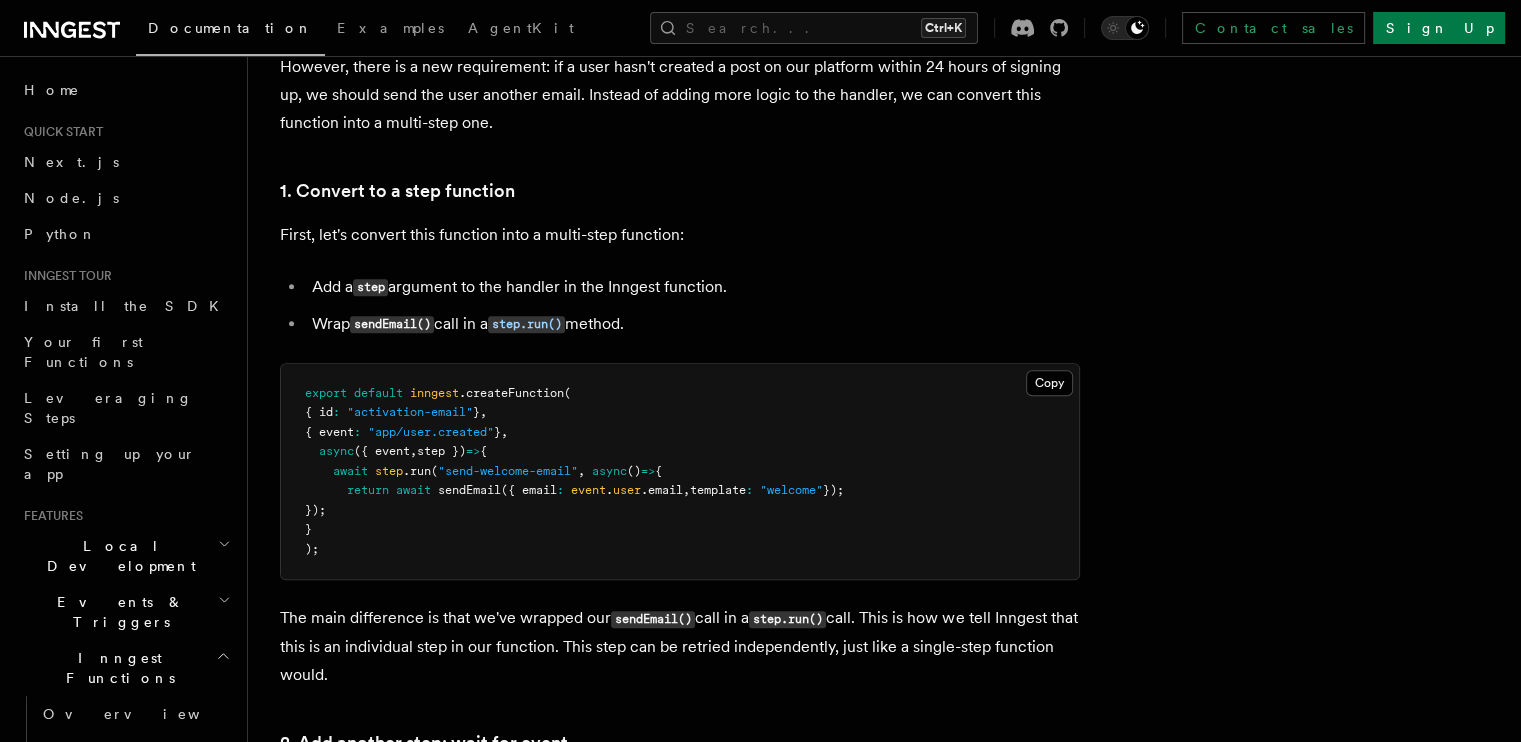 click on "sendEmail()" at bounding box center [392, 324] 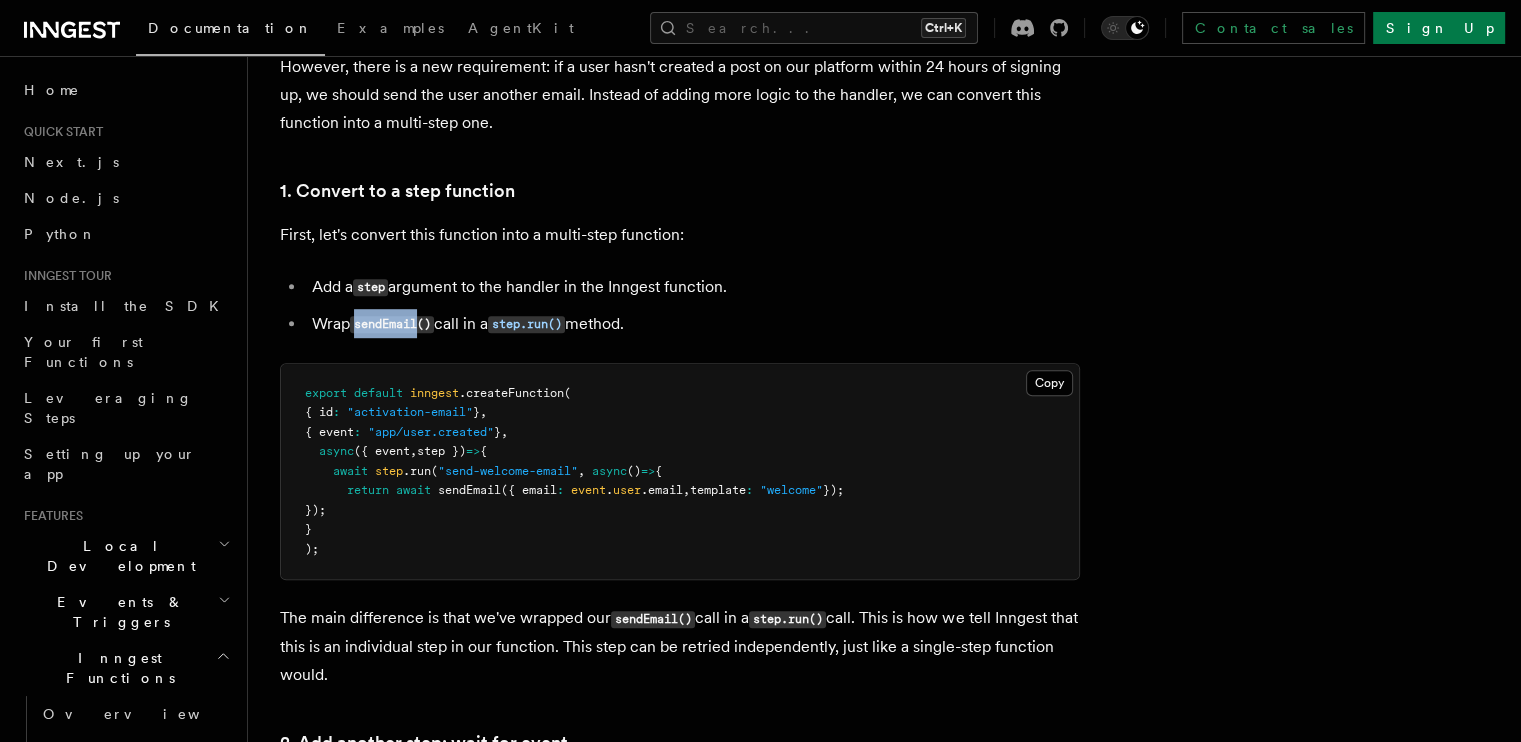 click on "sendEmail()" at bounding box center [392, 324] 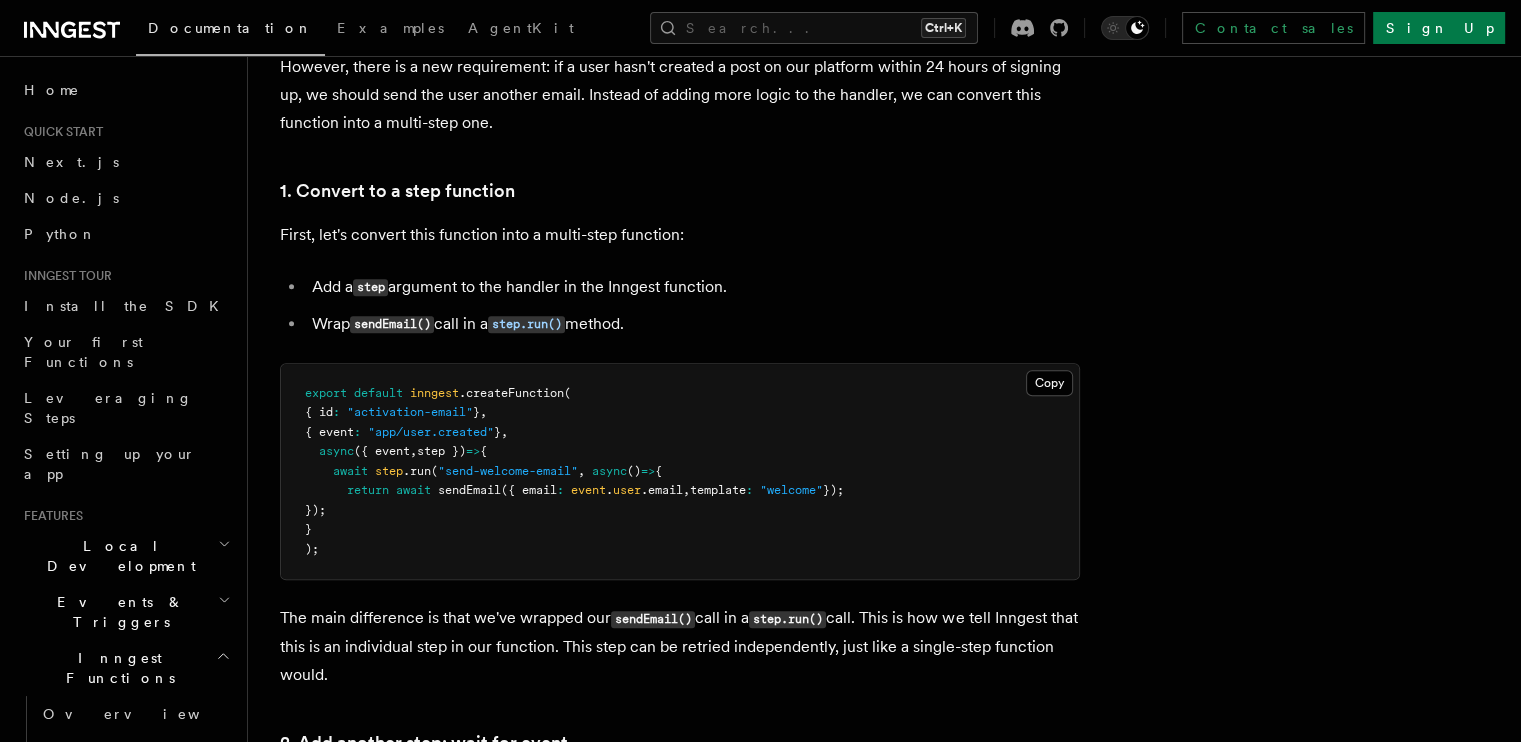 click on "Wrap  sendEmail()  call in a  step.run()  method." at bounding box center (693, 324) 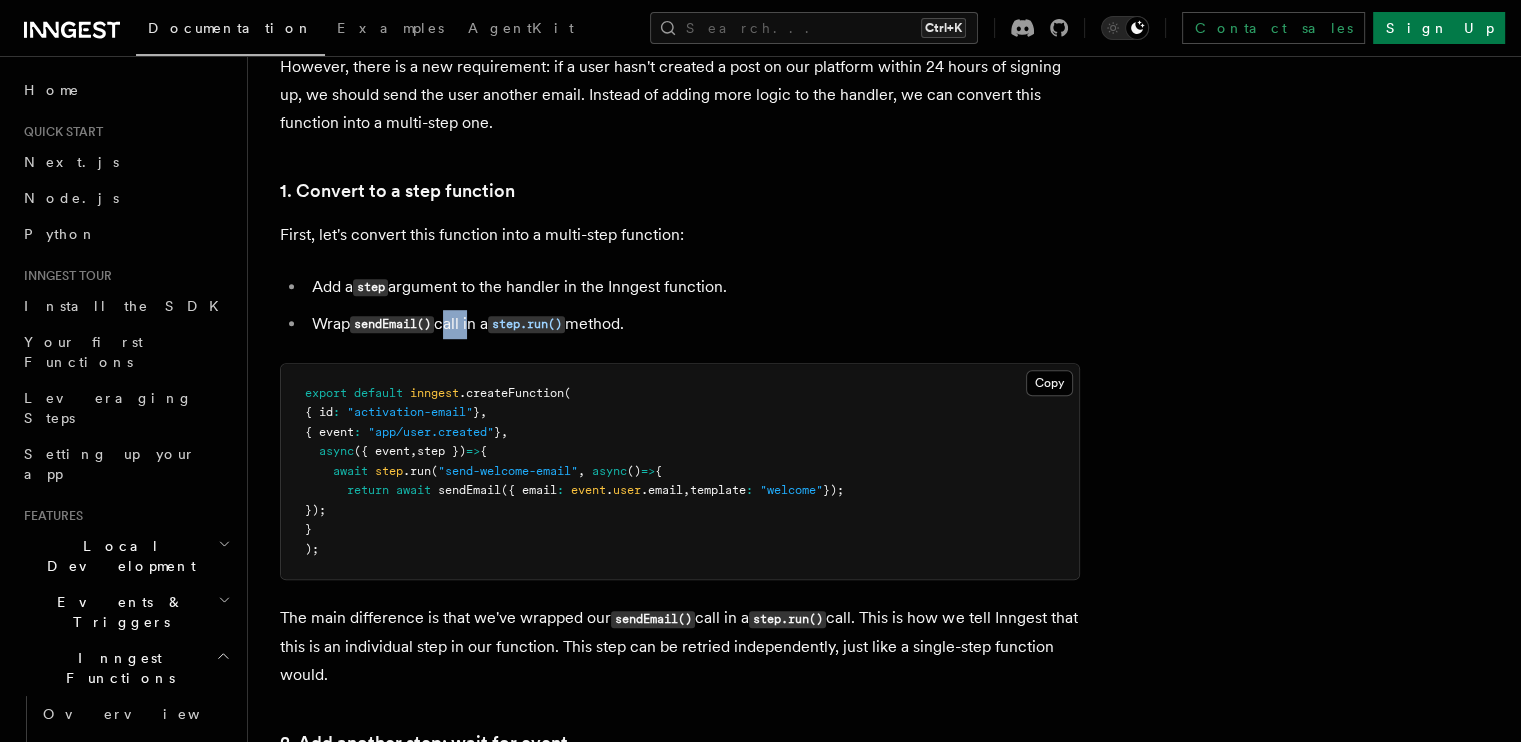 click on "Wrap  sendEmail()  call in a  step.run()  method." at bounding box center (693, 324) 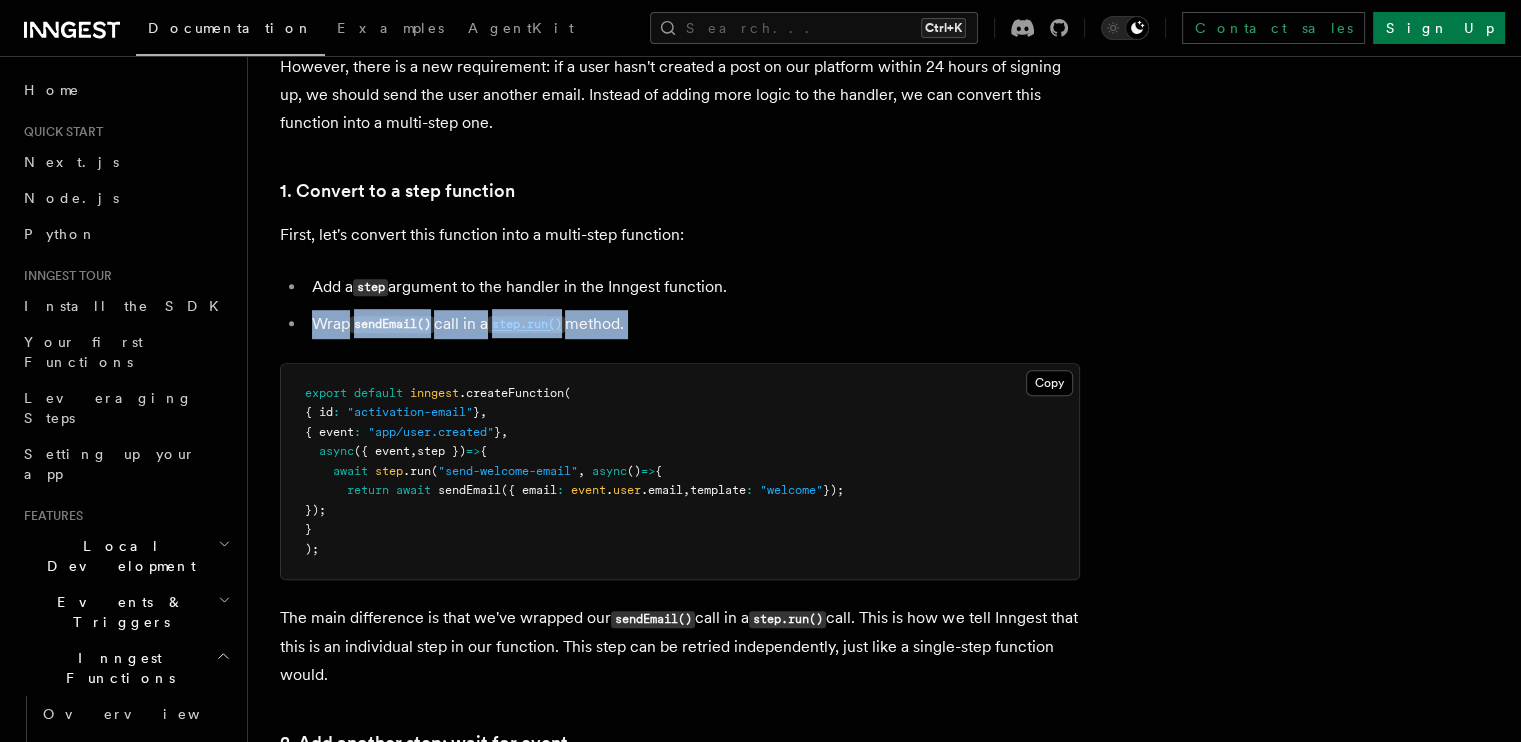 click on "Wrap  sendEmail()  call in a  step.run()  method." at bounding box center (693, 324) 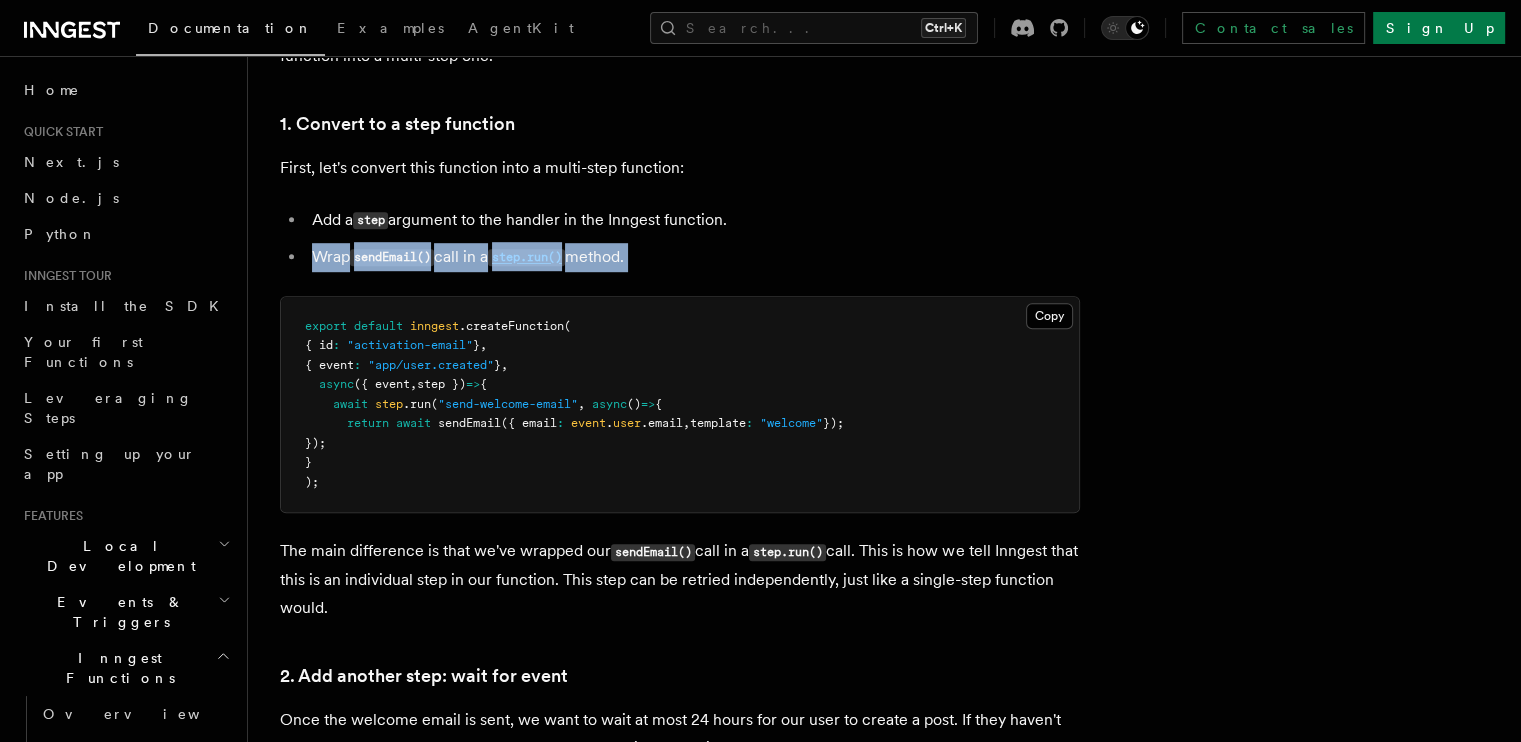 scroll, scrollTop: 1264, scrollLeft: 0, axis: vertical 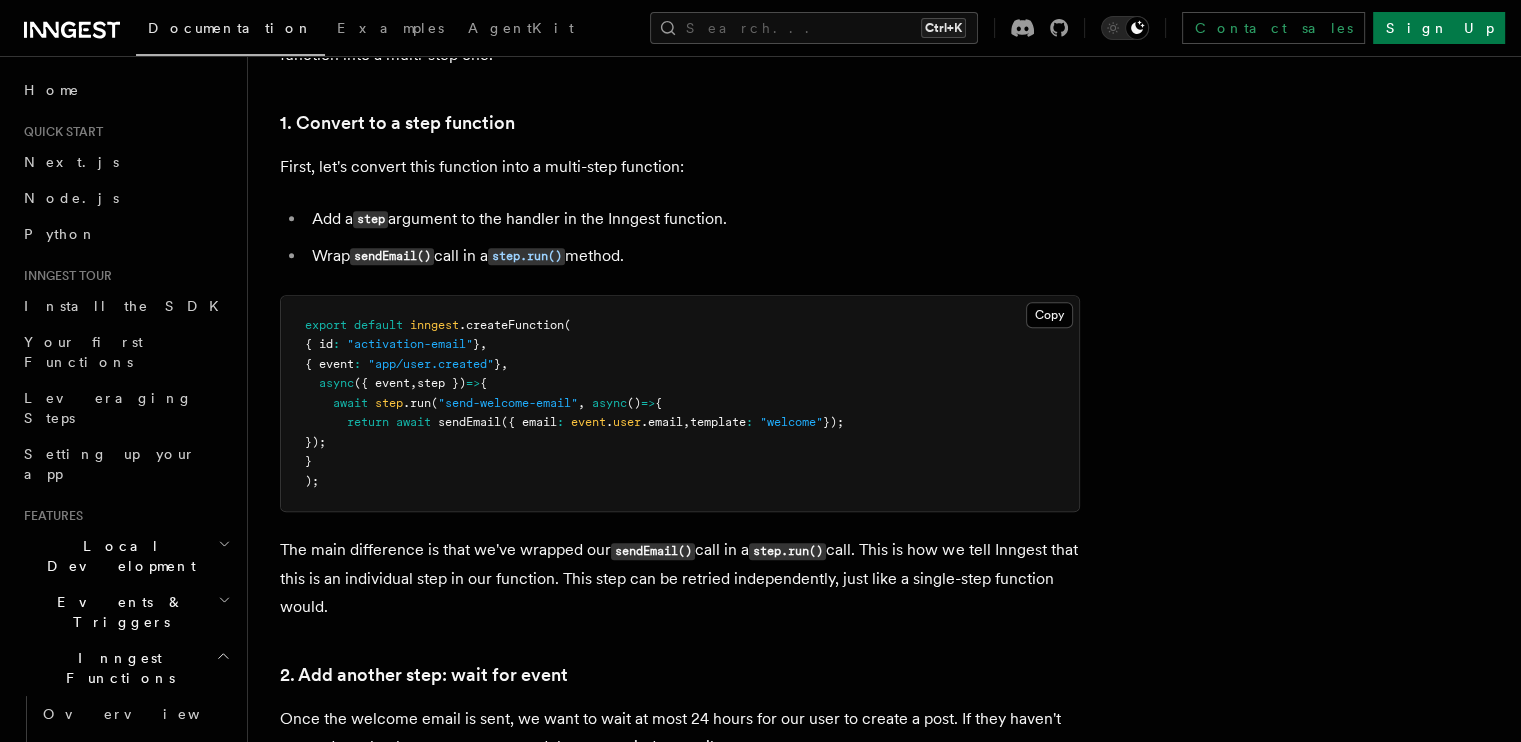 click on "export   default   inngest .createFunction (
{ id :   "activation-email"  } ,
{ event :   "app/user.created"  } ,
async  ({ event ,  step })  =>  {
await   step .run ( "send-welcome-email" ,   async  ()  =>  {
return   await   sendEmail ({ email :   event . user .email ,  template :   "welcome"  });
});
}
);" at bounding box center [680, 404] 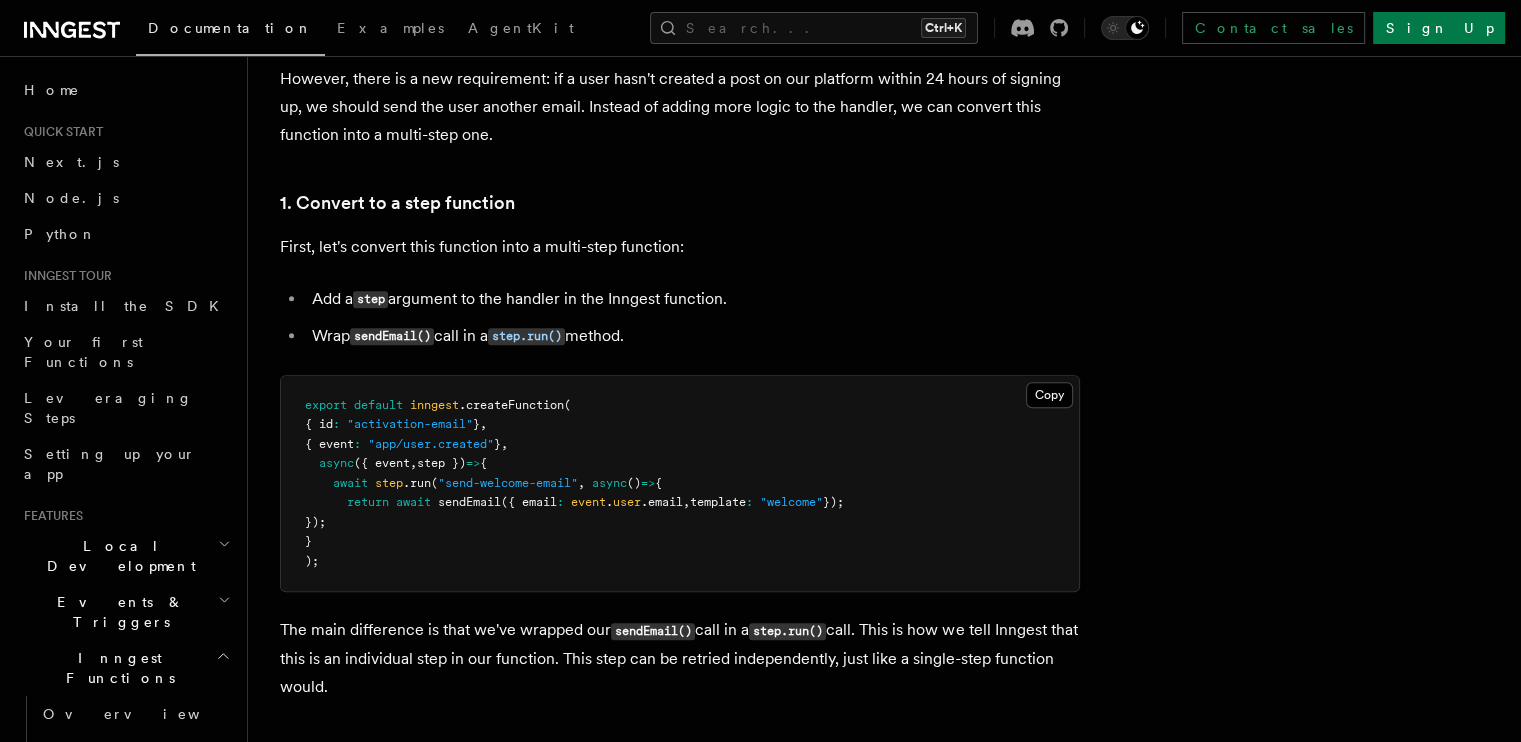 scroll, scrollTop: 1192, scrollLeft: 0, axis: vertical 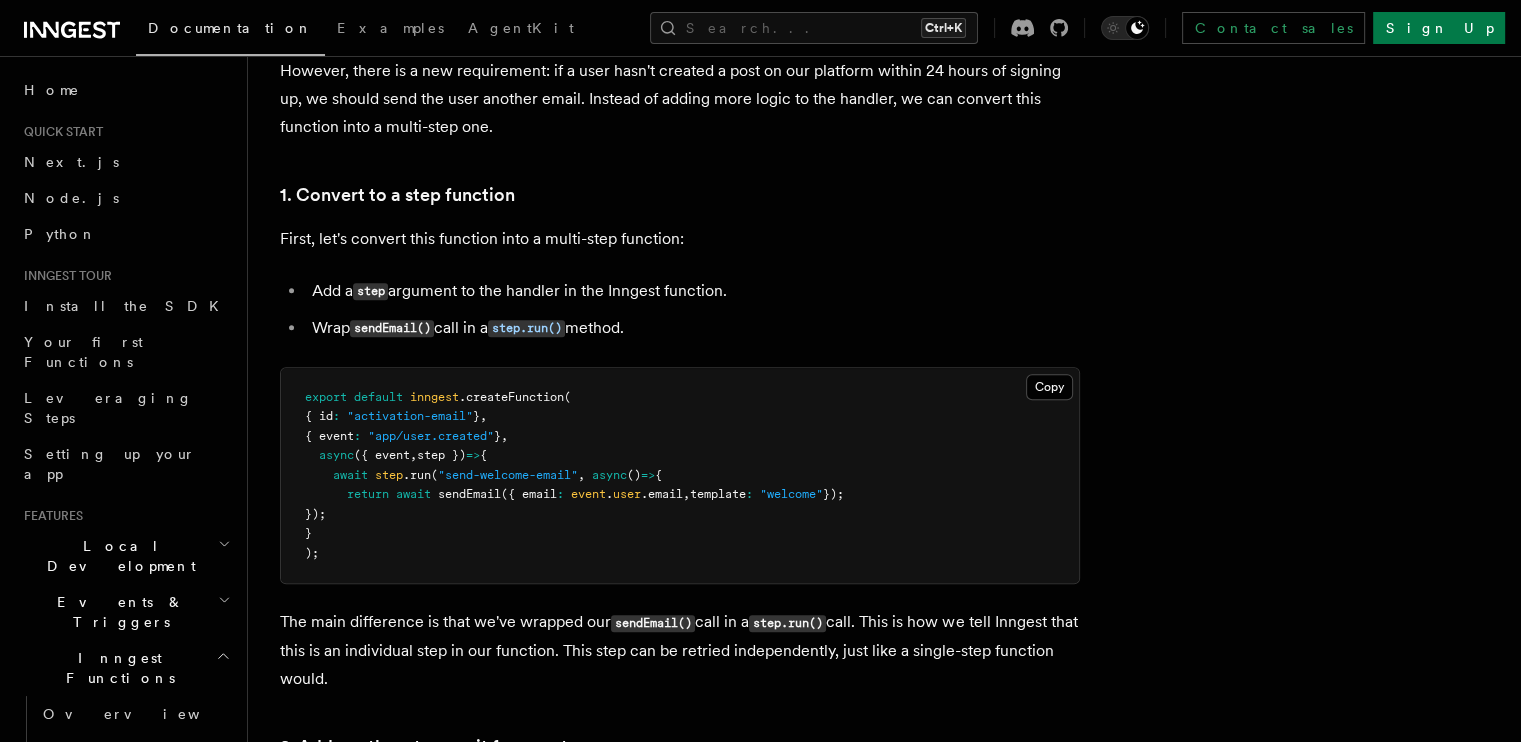 click on ".run" at bounding box center [417, 475] 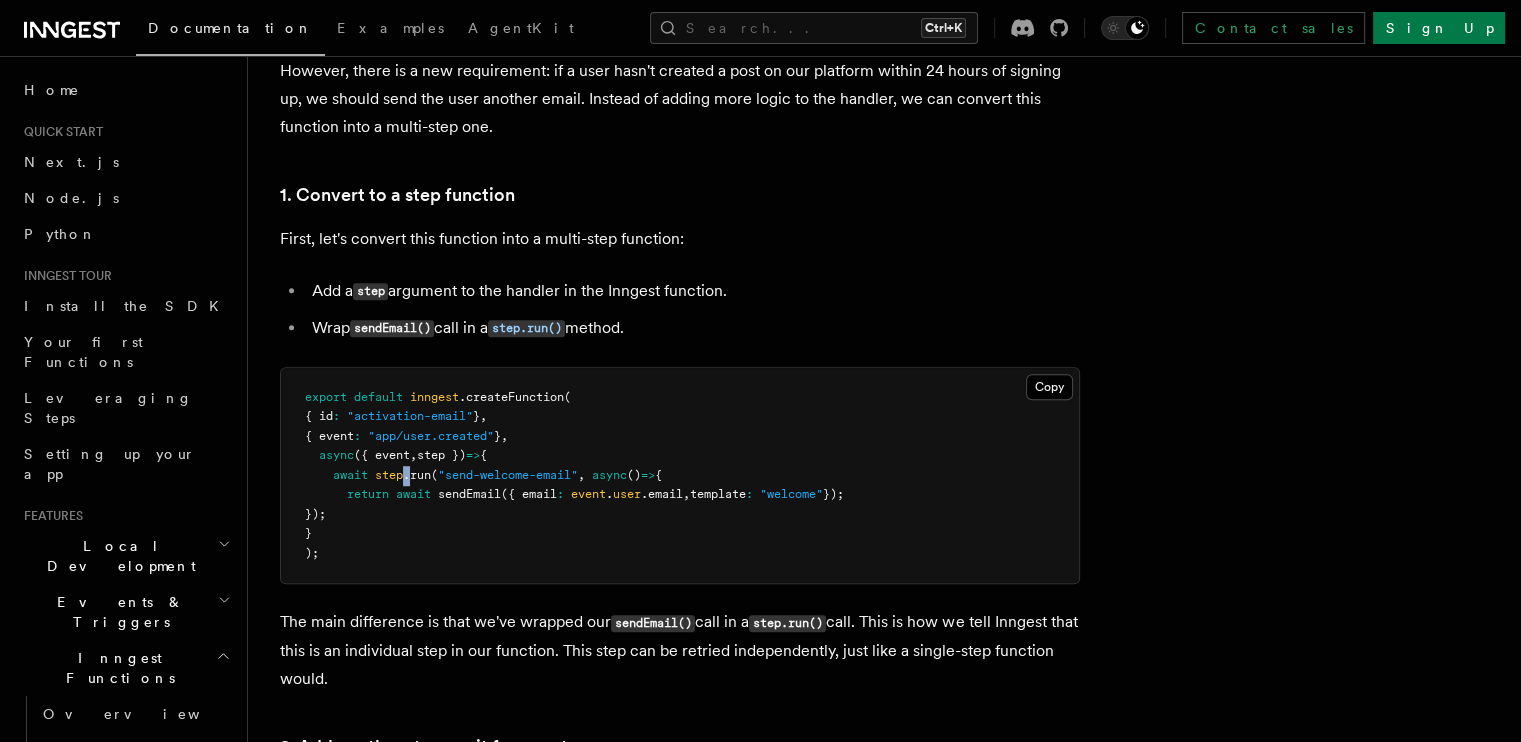 click on ".run" at bounding box center (417, 475) 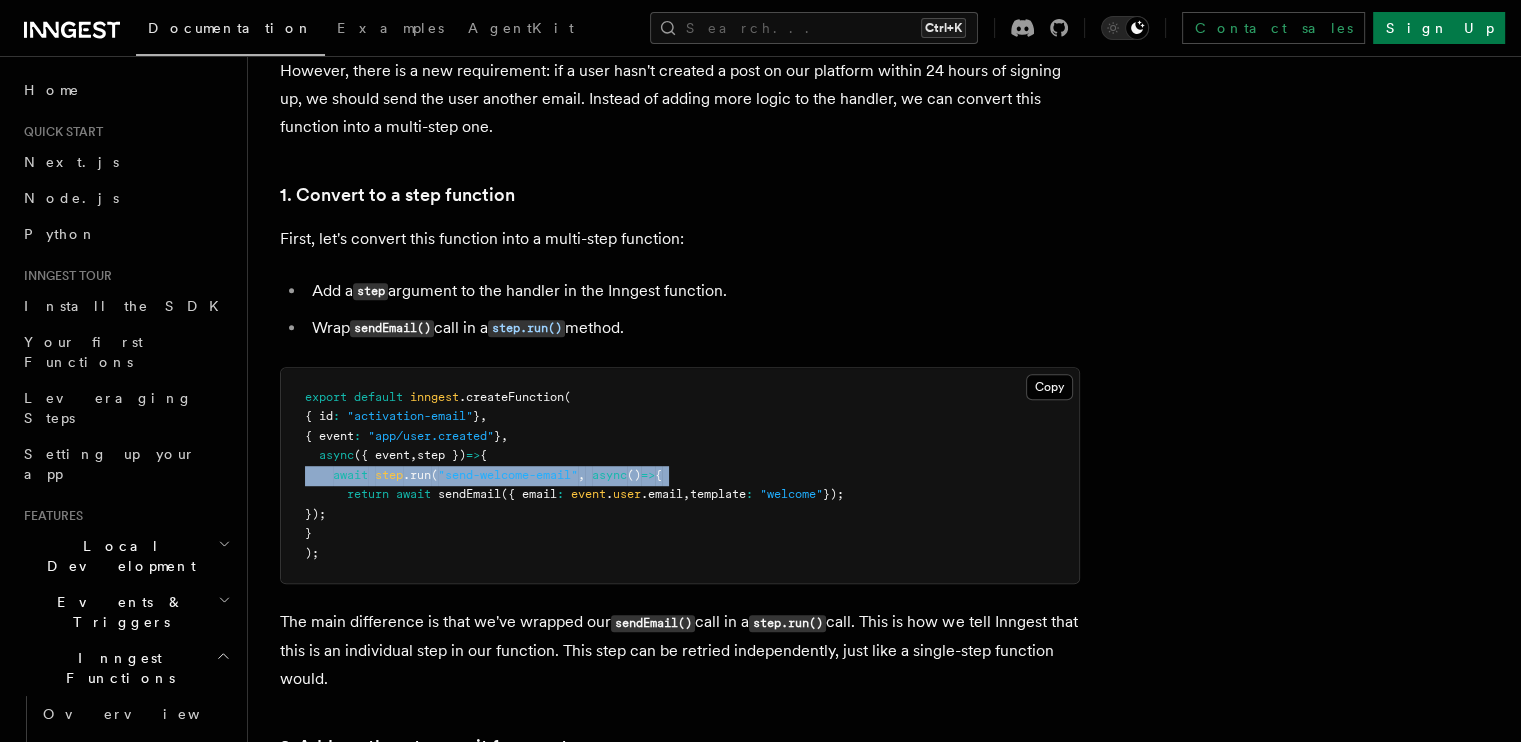 click on ".run" at bounding box center [417, 475] 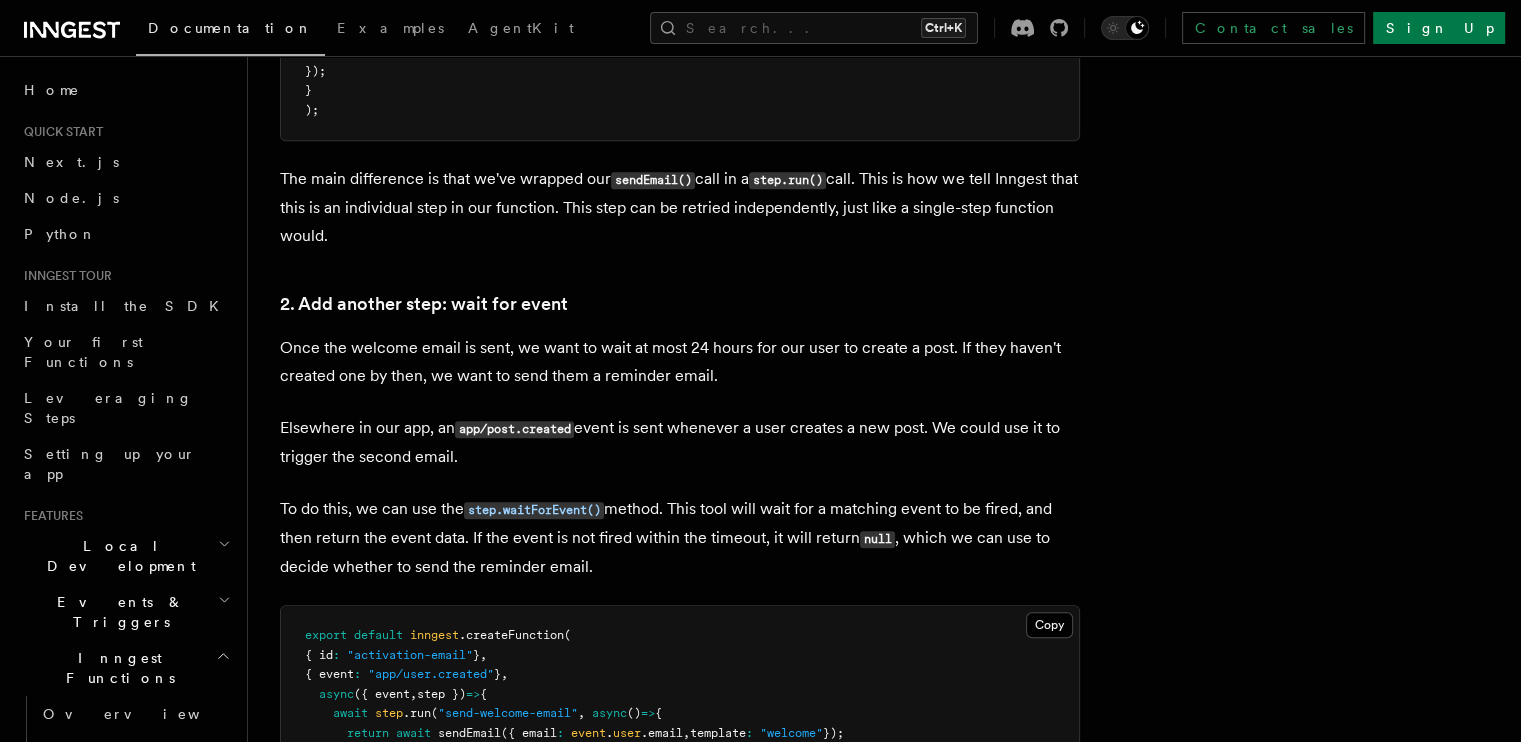 scroll, scrollTop: 1636, scrollLeft: 0, axis: vertical 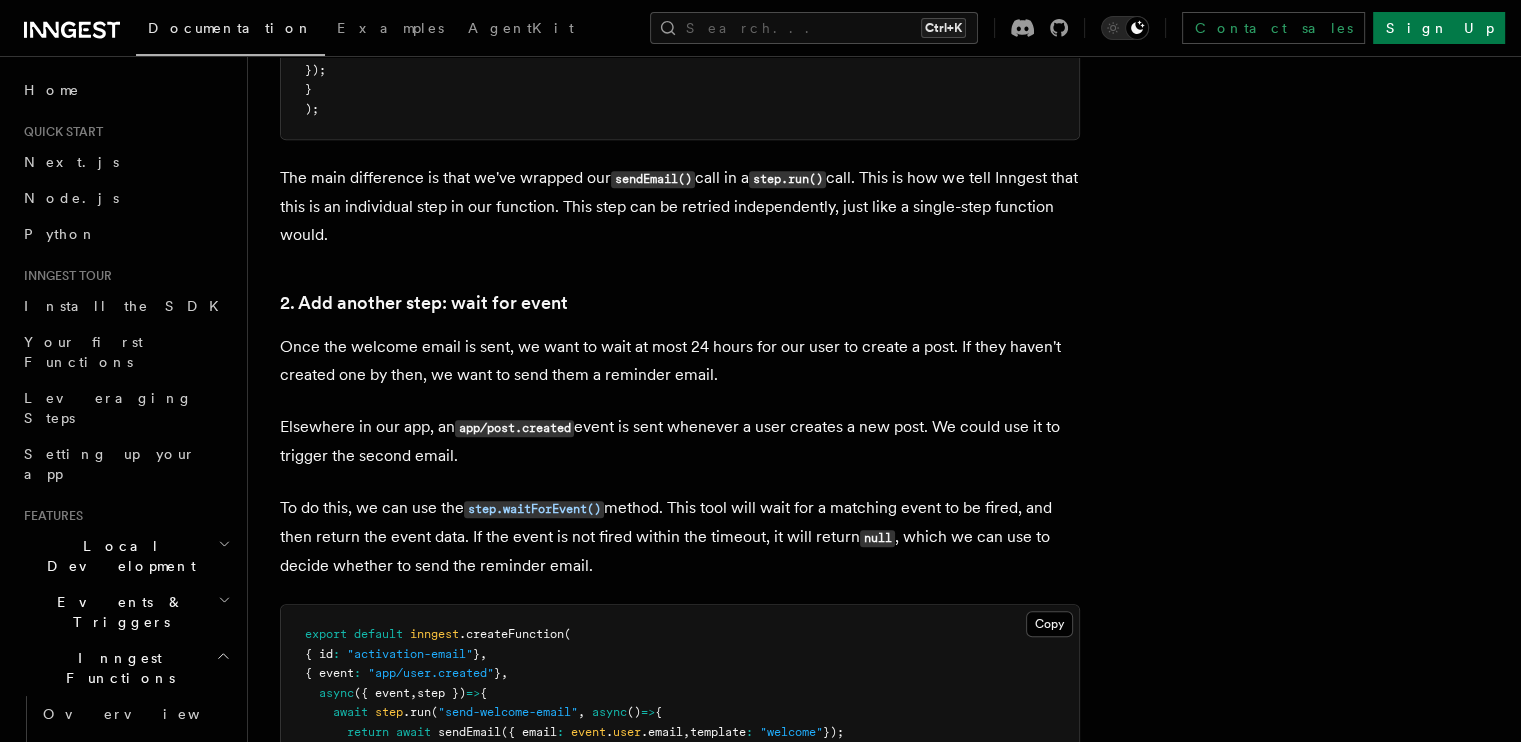 click on "Once the welcome email is sent, we want to wait at most 24 hours for our user to create a post. If they haven't created one by then, we want to send them a reminder email." at bounding box center [680, 361] 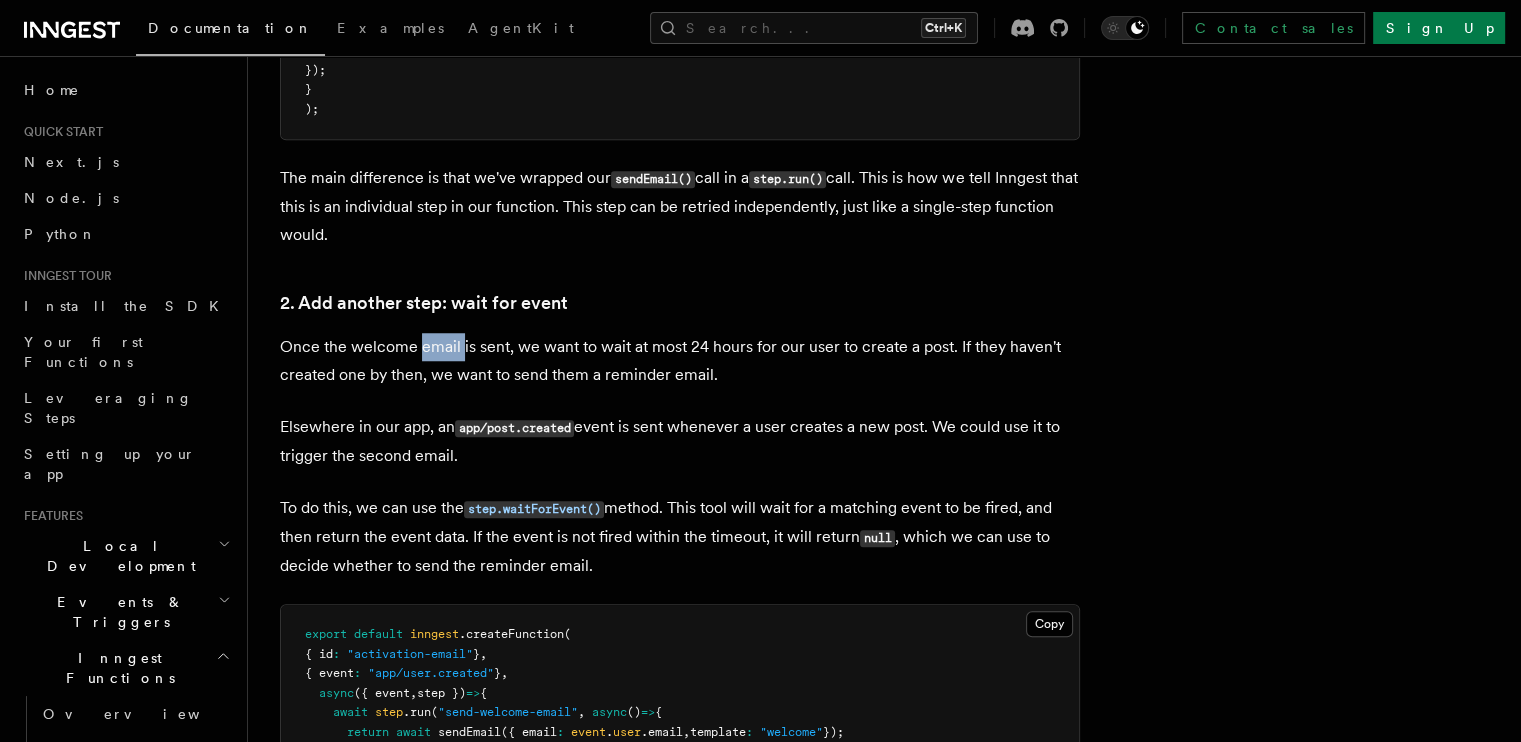 click on "Once the welcome email is sent, we want to wait at most 24 hours for our user to create a post. If they haven't created one by then, we want to send them a reminder email." at bounding box center (680, 361) 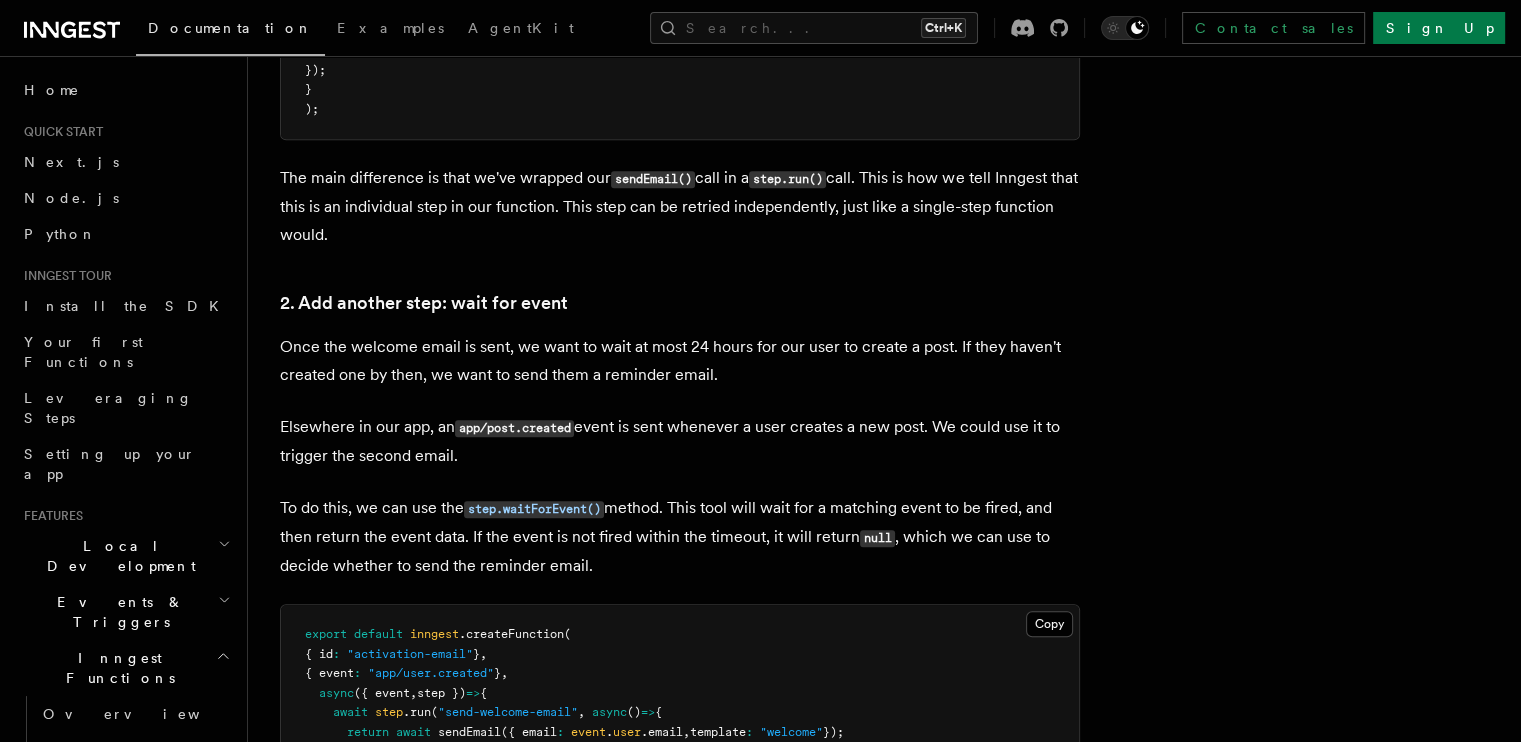 click on "Once the welcome email is sent, we want to wait at most 24 hours for our user to create a post. If they haven't created one by then, we want to send them a reminder email." at bounding box center [680, 361] 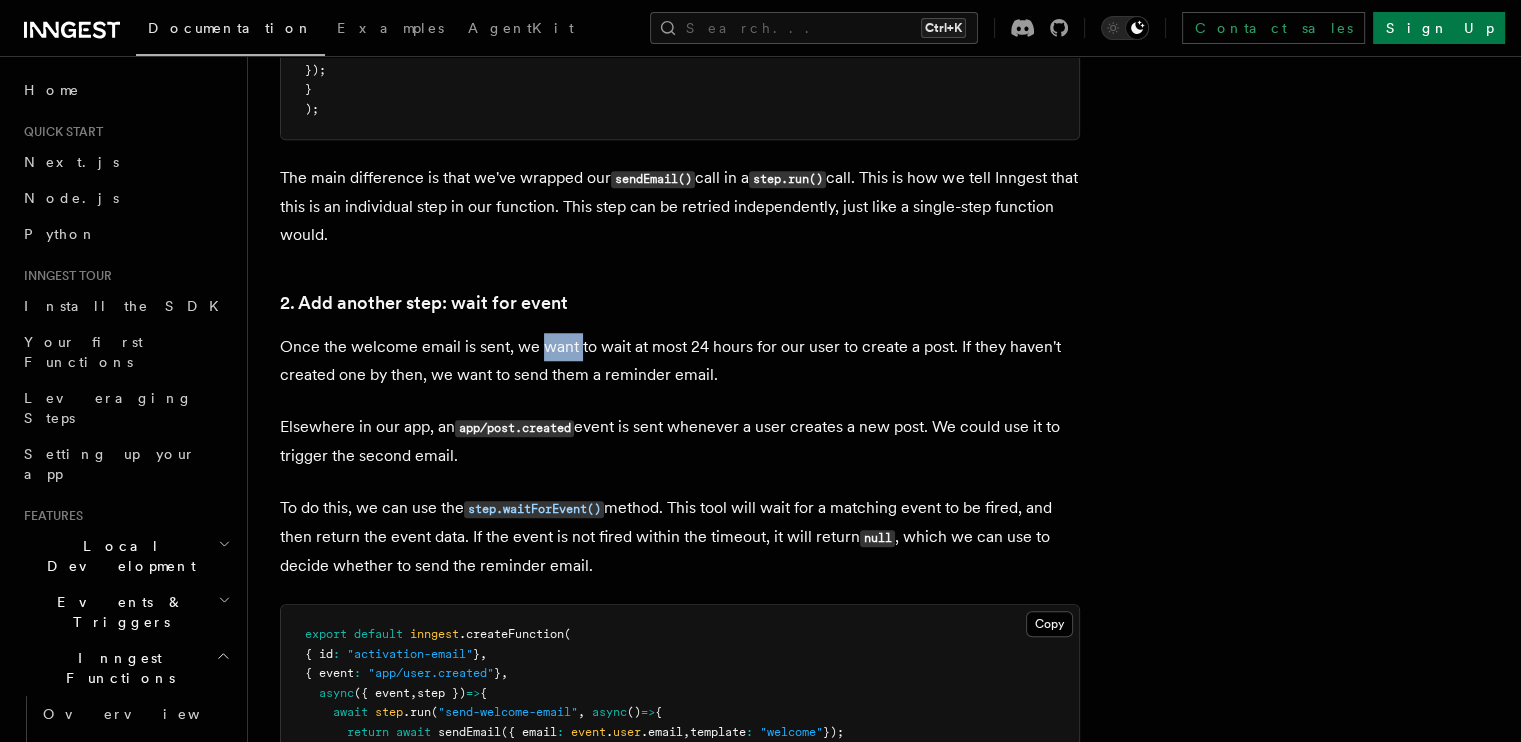 click on "Once the welcome email is sent, we want to wait at most 24 hours for our user to create a post. If they haven't created one by then, we want to send them a reminder email." at bounding box center [680, 361] 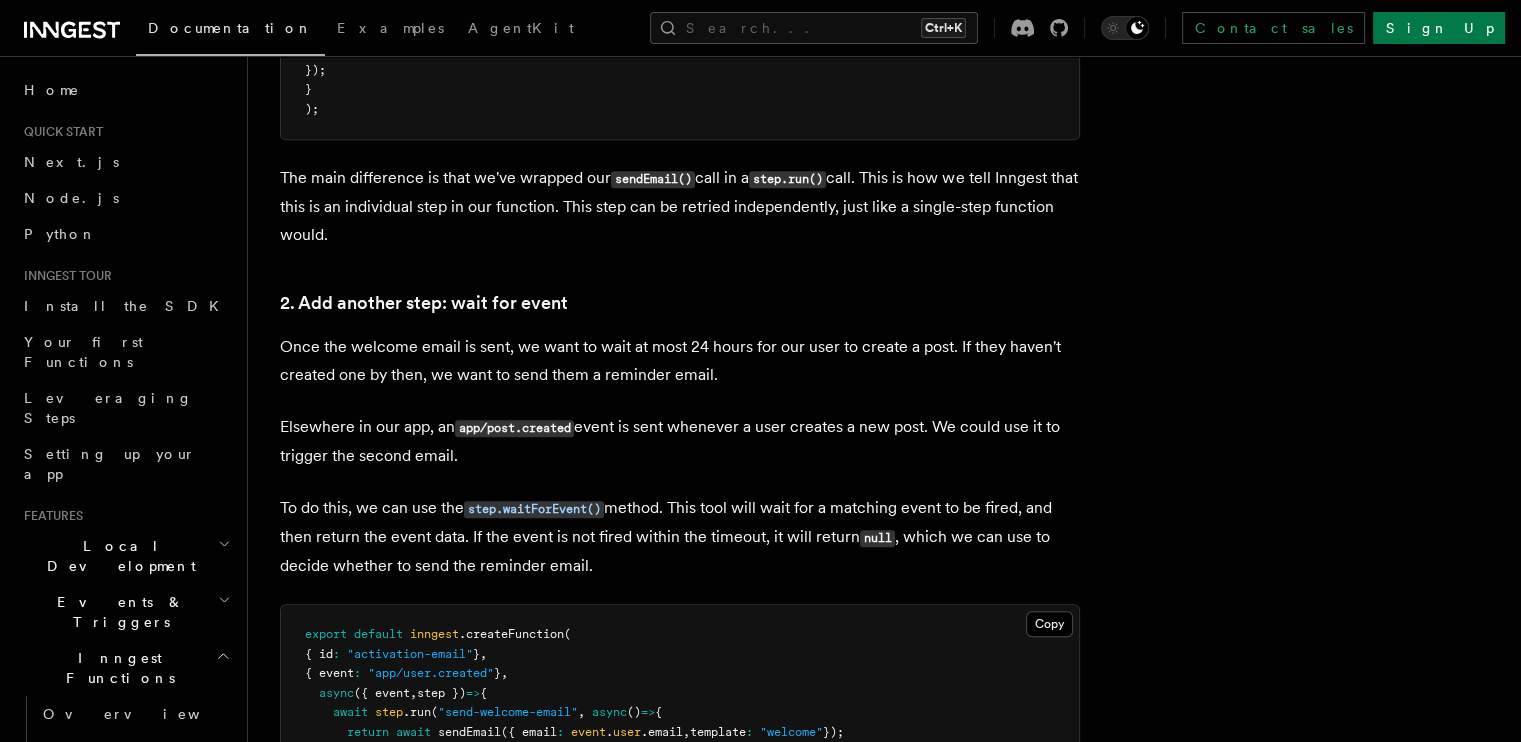 click on "Once the welcome email is sent, we want to wait at most 24 hours for our user to create a post. If they haven't created one by then, we want to send them a reminder email." at bounding box center (680, 361) 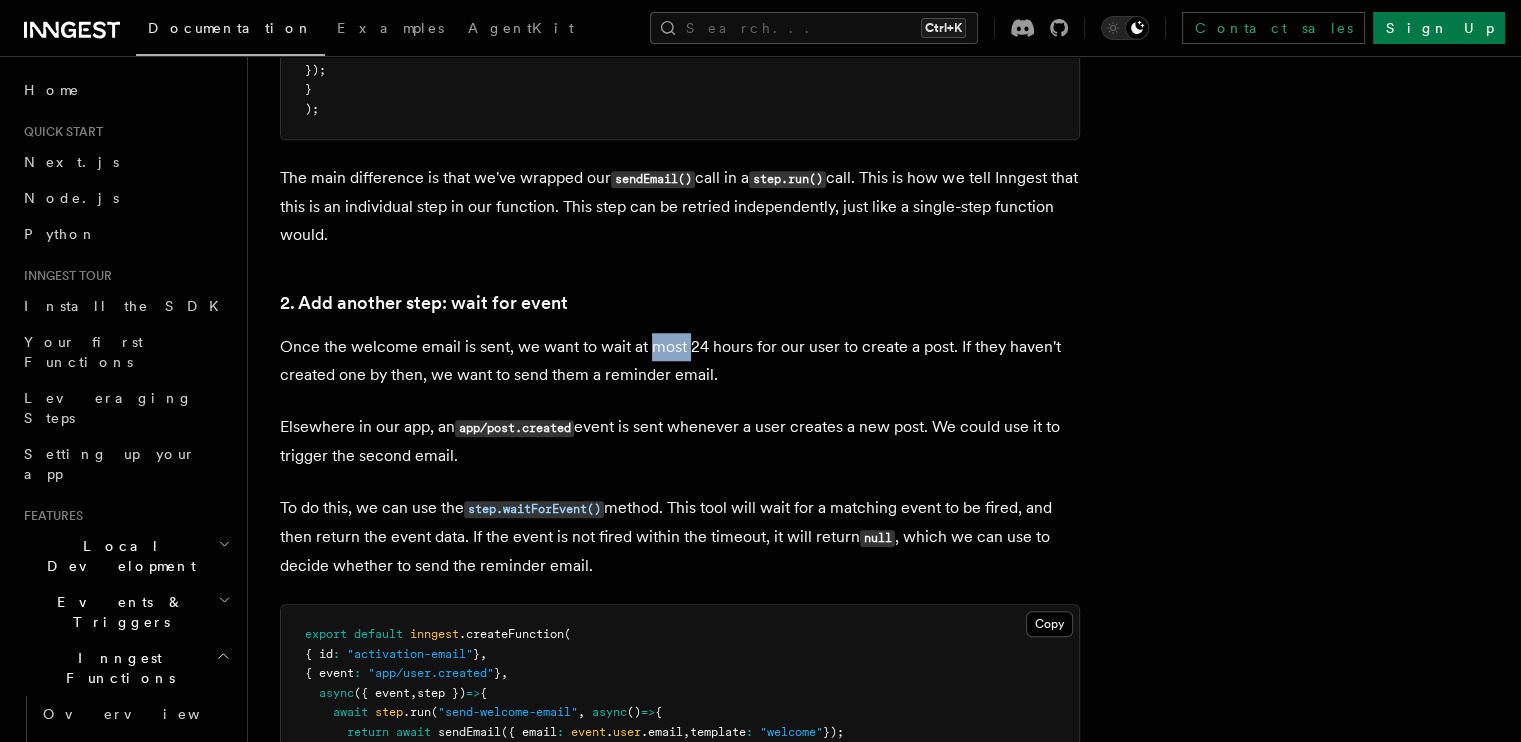 click on "Once the welcome email is sent, we want to wait at most 24 hours for our user to create a post. If they haven't created one by then, we want to send them a reminder email." at bounding box center (680, 361) 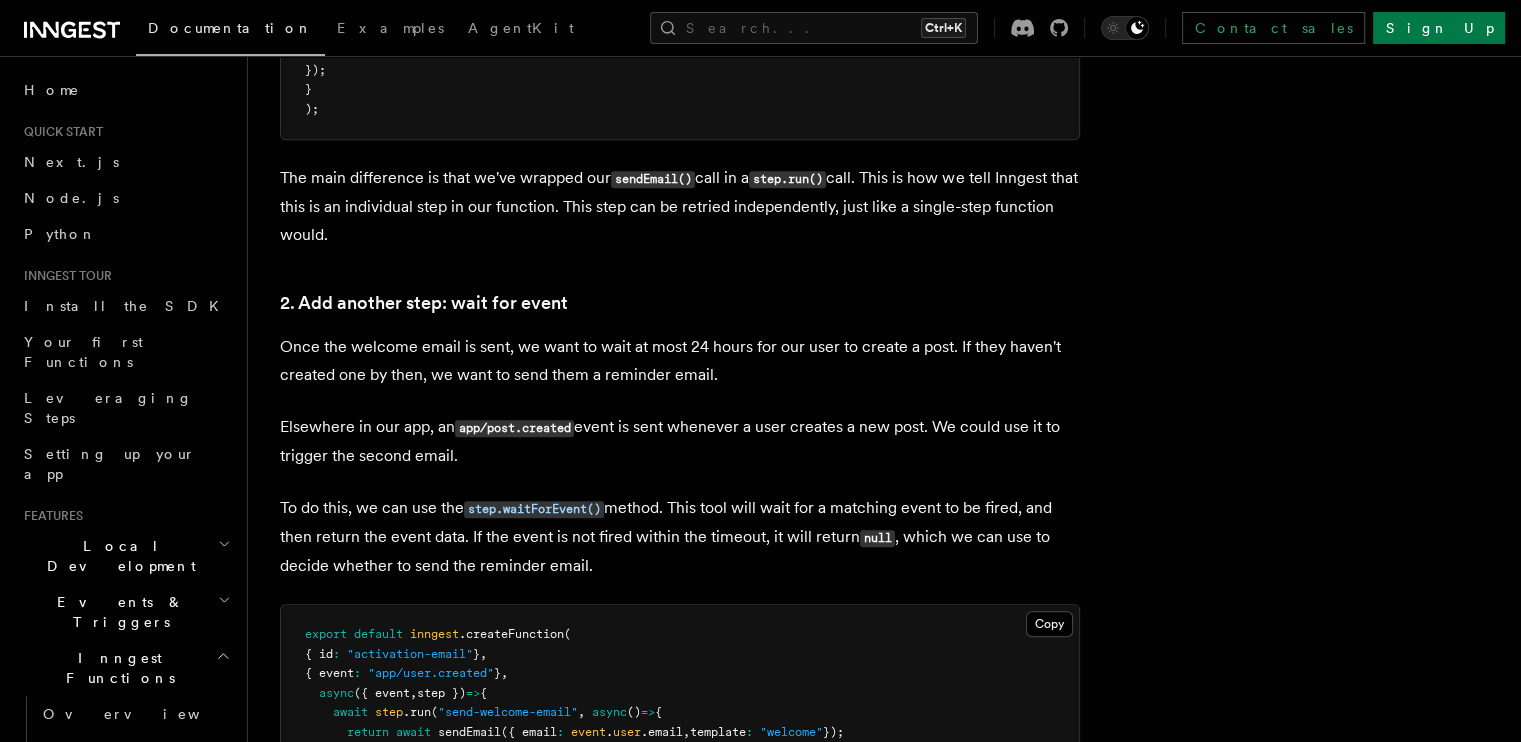 click on "Once the welcome email is sent, we want to wait at most 24 hours for our user to create a post. If they haven't created one by then, we want to send them a reminder email." at bounding box center [680, 361] 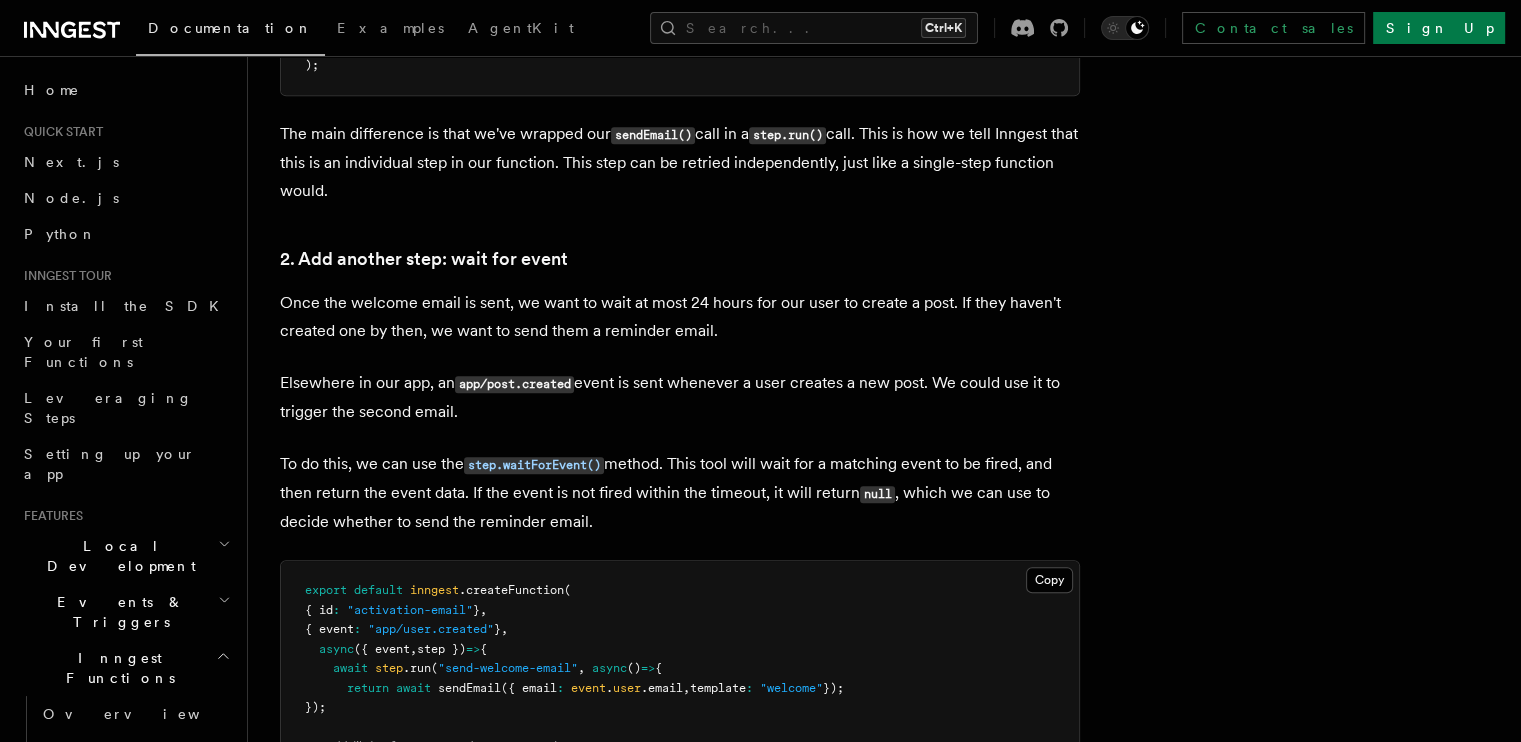 scroll, scrollTop: 1682, scrollLeft: 0, axis: vertical 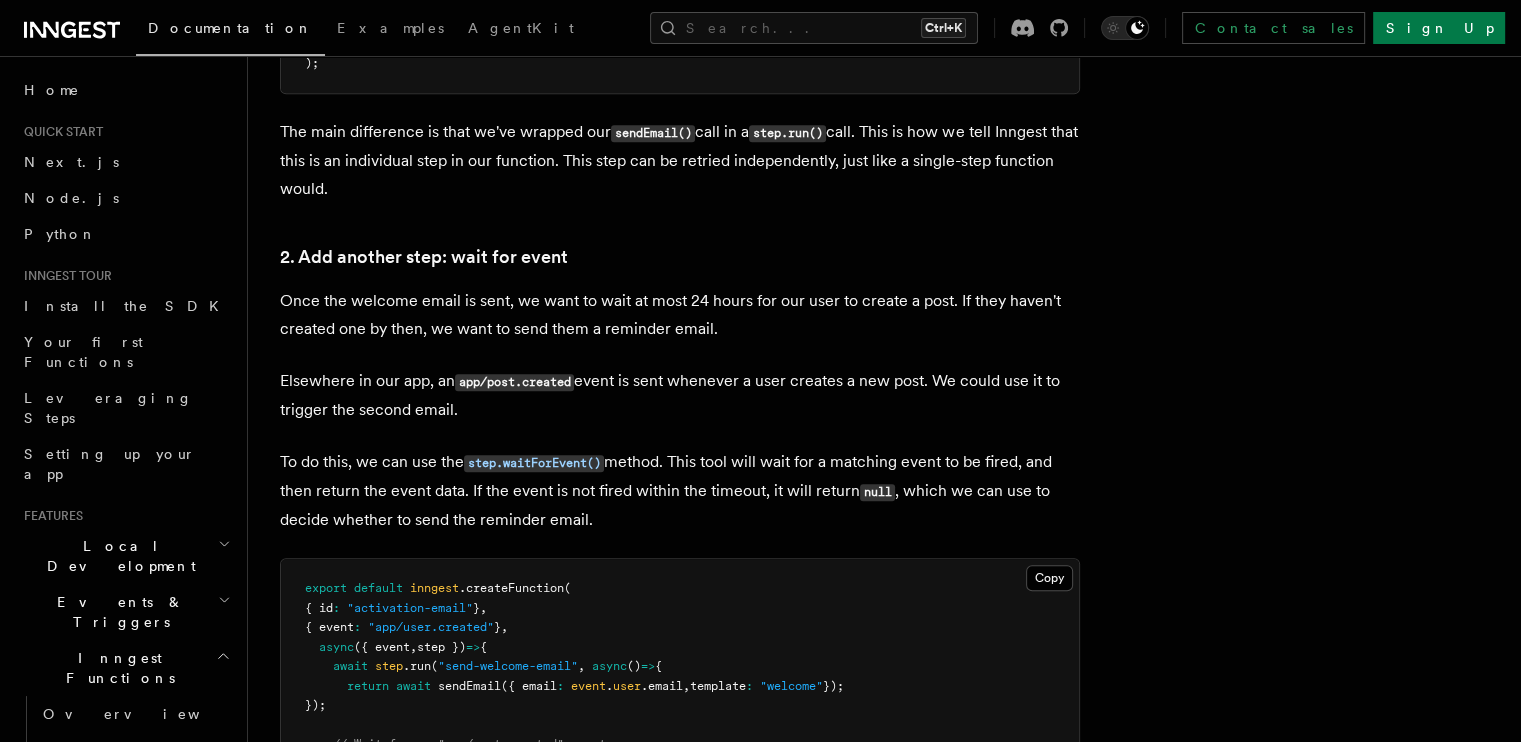 click on "Once the welcome email is sent, we want to wait at most 24 hours for our user to create a post. If they haven't created one by then, we want to send them a reminder email." at bounding box center [680, 315] 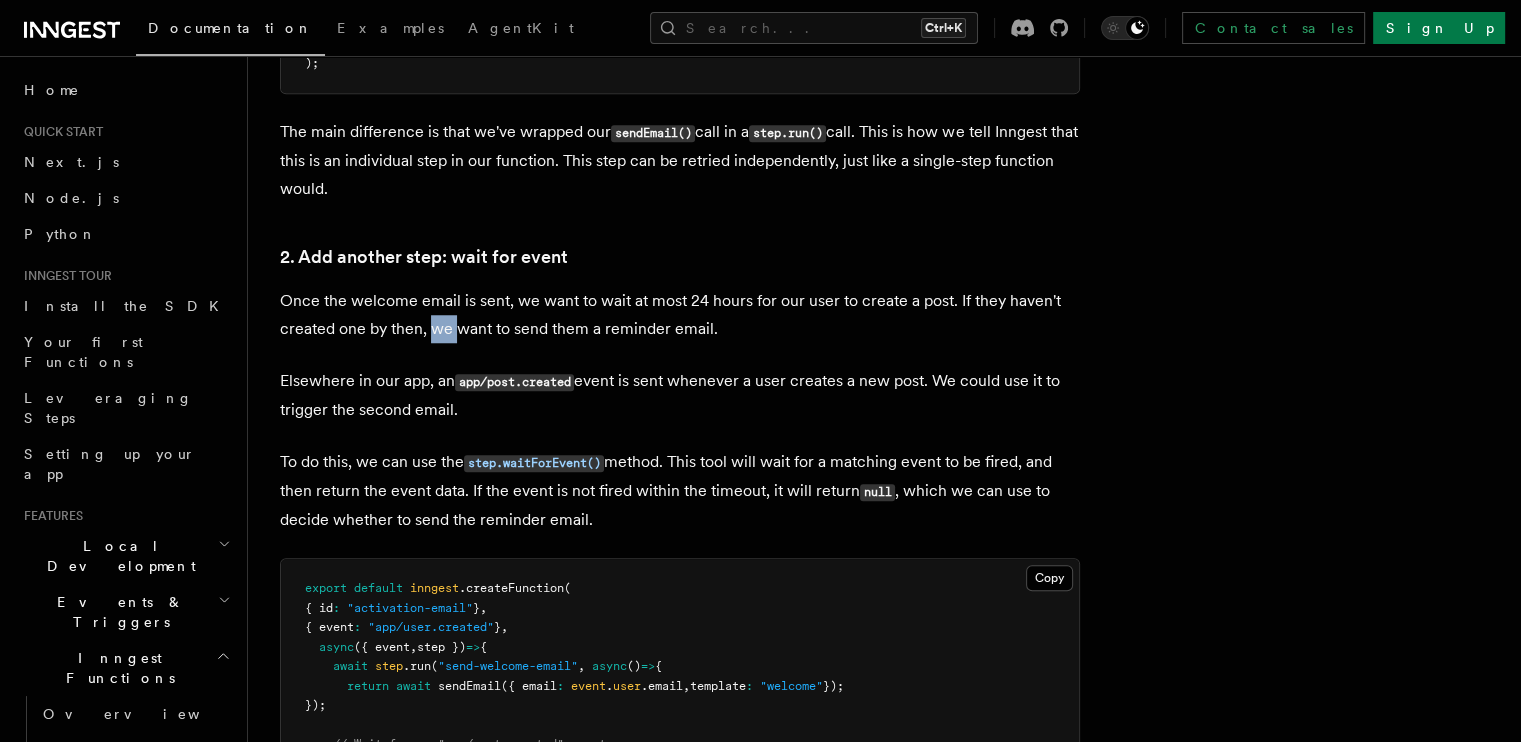 click on "Once the welcome email is sent, we want to wait at most 24 hours for our user to create a post. If they haven't created one by then, we want to send them a reminder email." at bounding box center [680, 315] 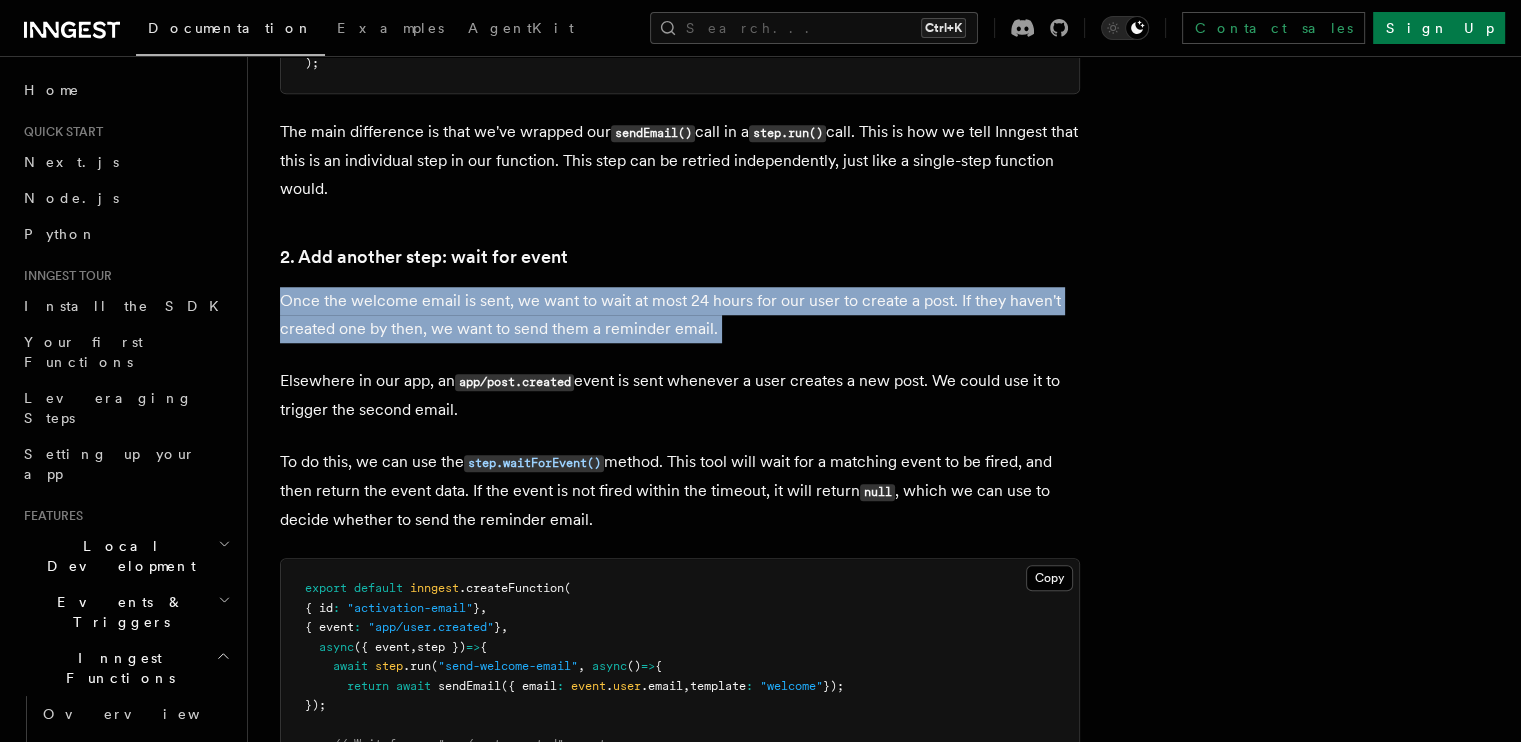 click on "Once the welcome email is sent, we want to wait at most 24 hours for our user to create a post. If they haven't created one by then, we want to send them a reminder email." at bounding box center [680, 315] 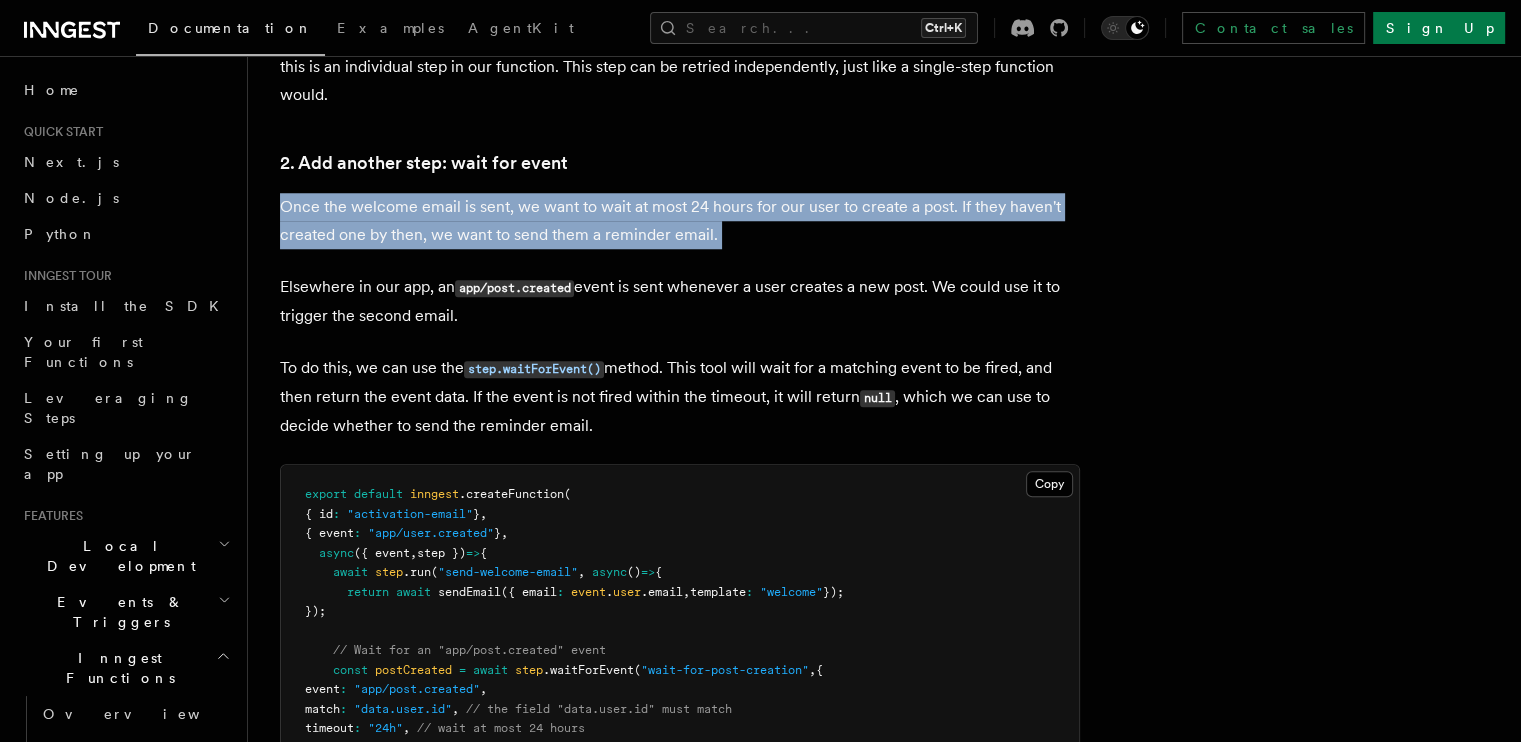 scroll, scrollTop: 1780, scrollLeft: 0, axis: vertical 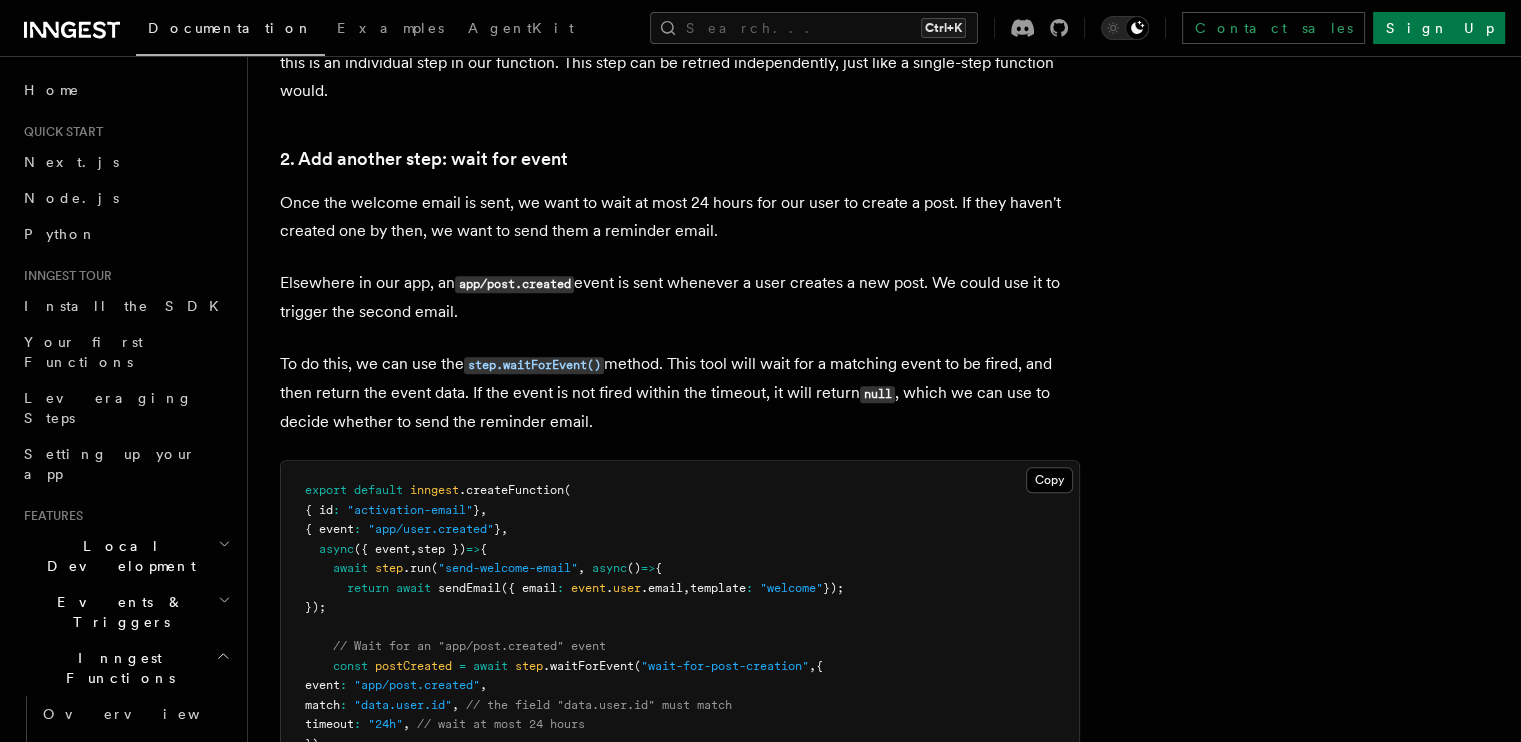 click on "Elsewhere in our app, an  app/post.created  event is sent whenever a user creates a new post. We could use it to trigger the second email." at bounding box center [680, 297] 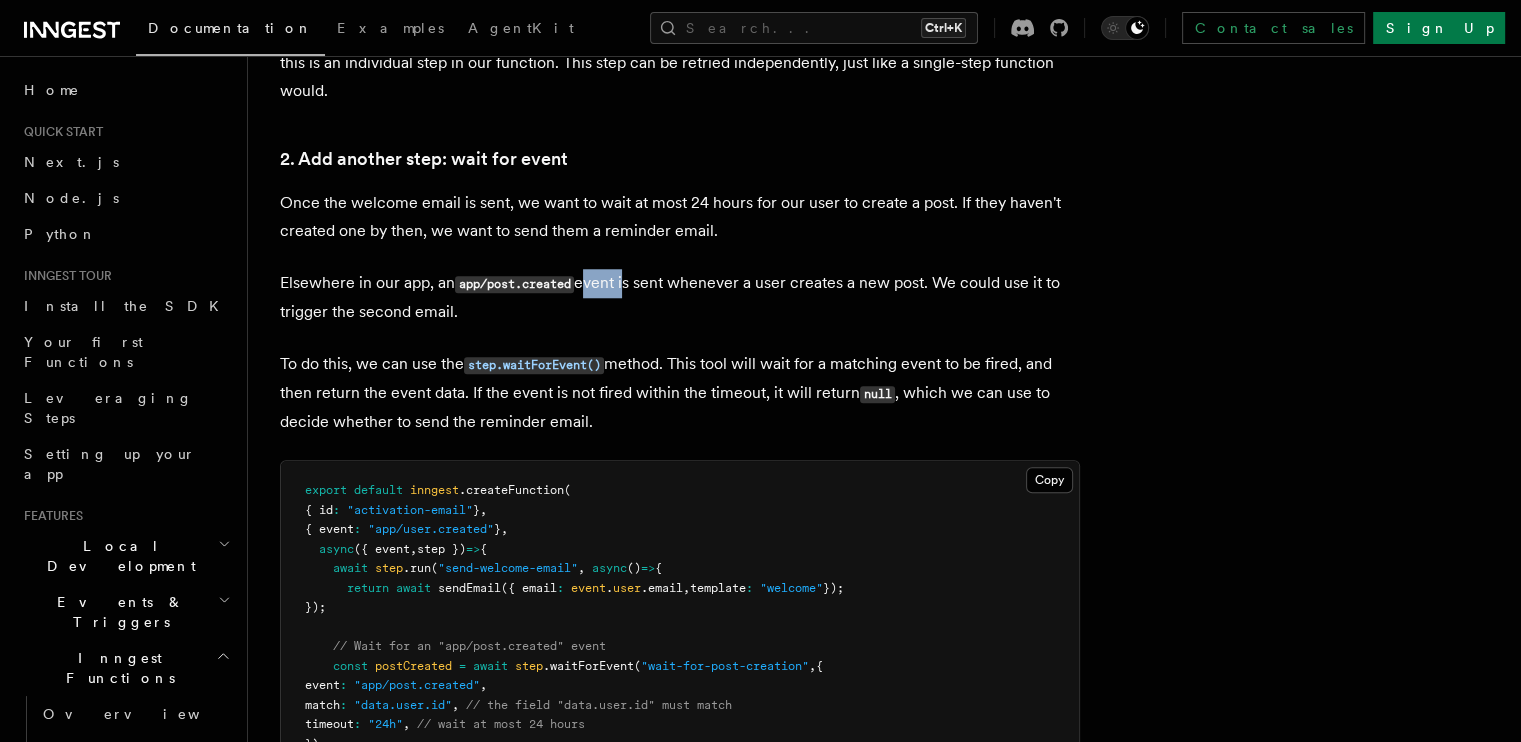 click on "Elsewhere in our app, an  app/post.created  event is sent whenever a user creates a new post. We could use it to trigger the second email." at bounding box center [680, 297] 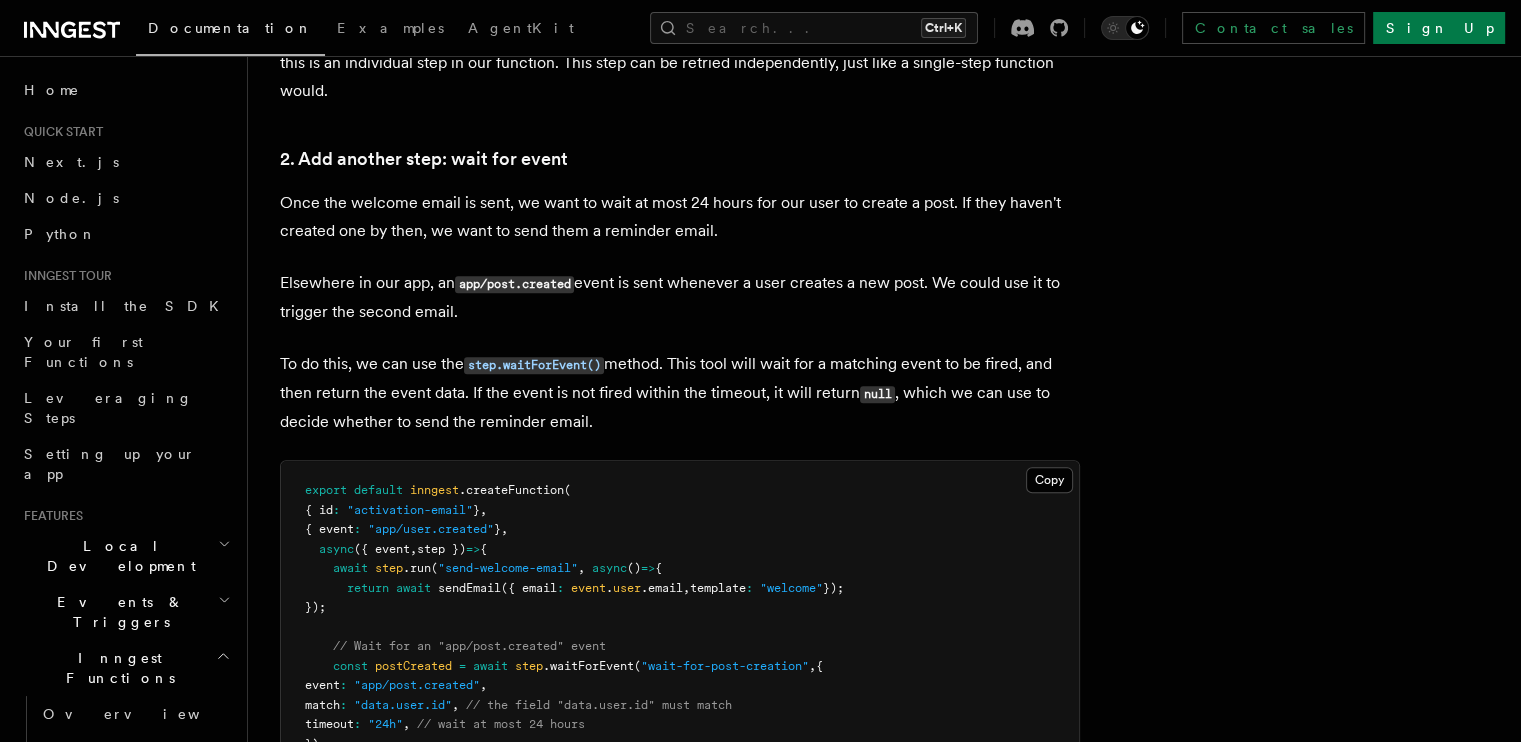 click on "Elsewhere in our app, an  app/post.created  event is sent whenever a user creates a new post. We could use it to trigger the second email." at bounding box center (680, 297) 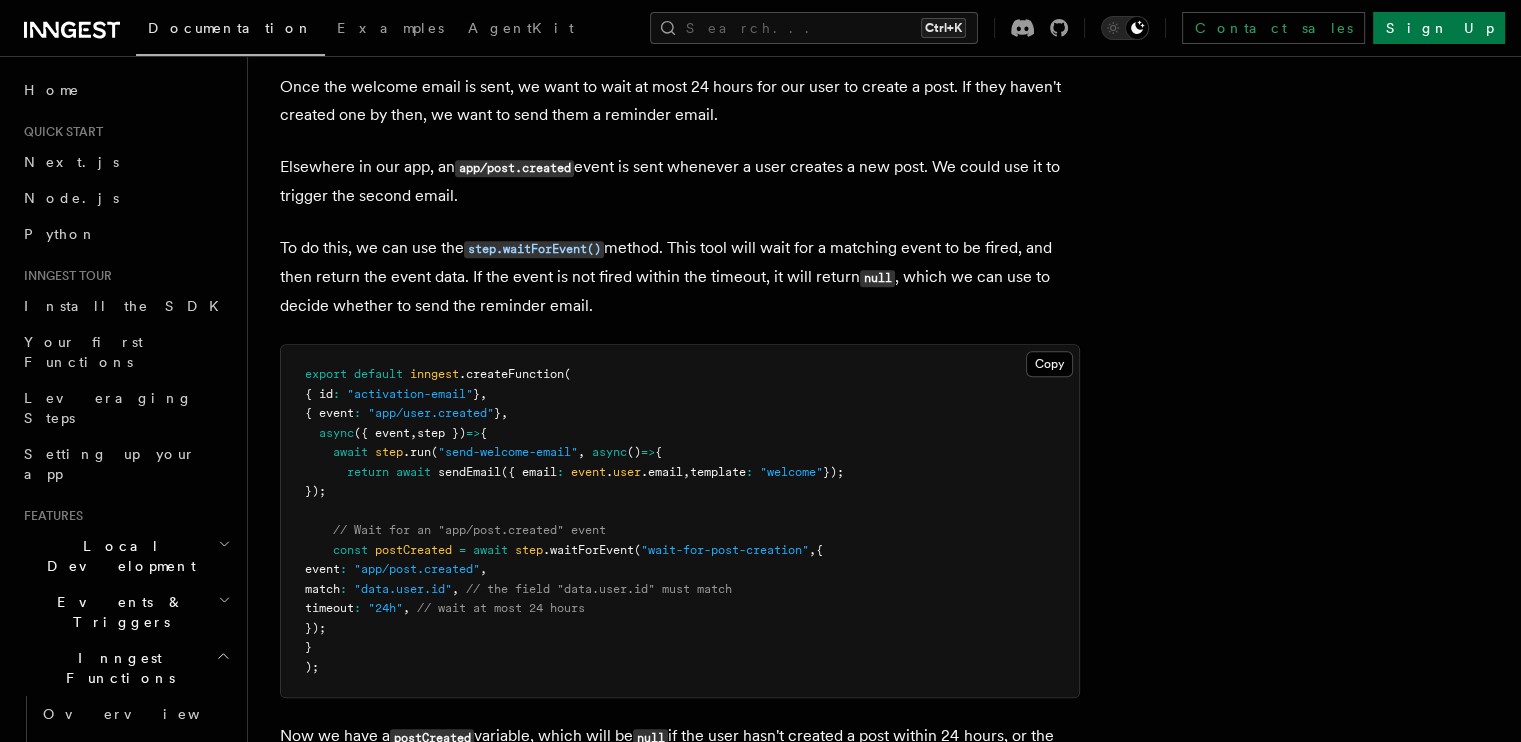 scroll, scrollTop: 1896, scrollLeft: 0, axis: vertical 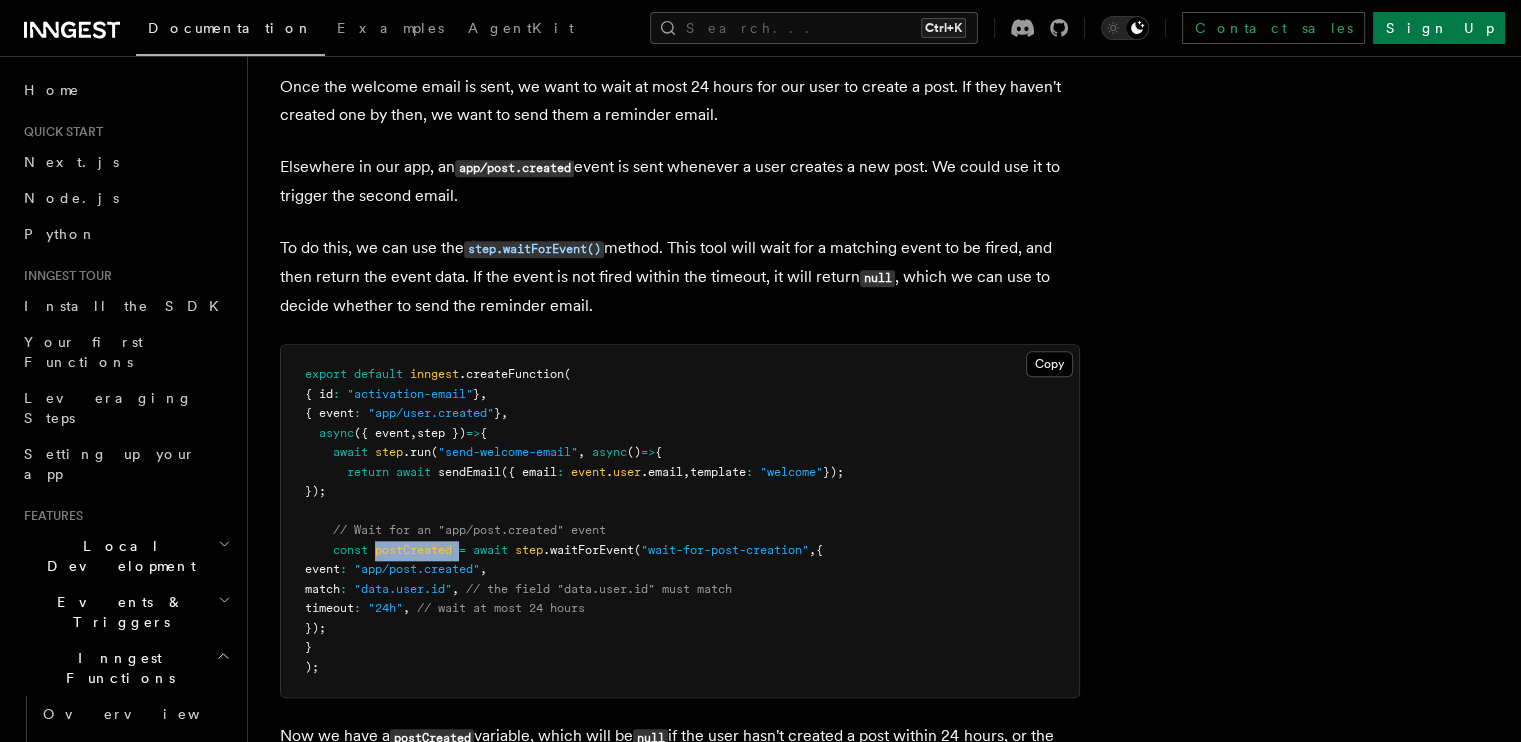 click on "postCreated" at bounding box center [413, 550] 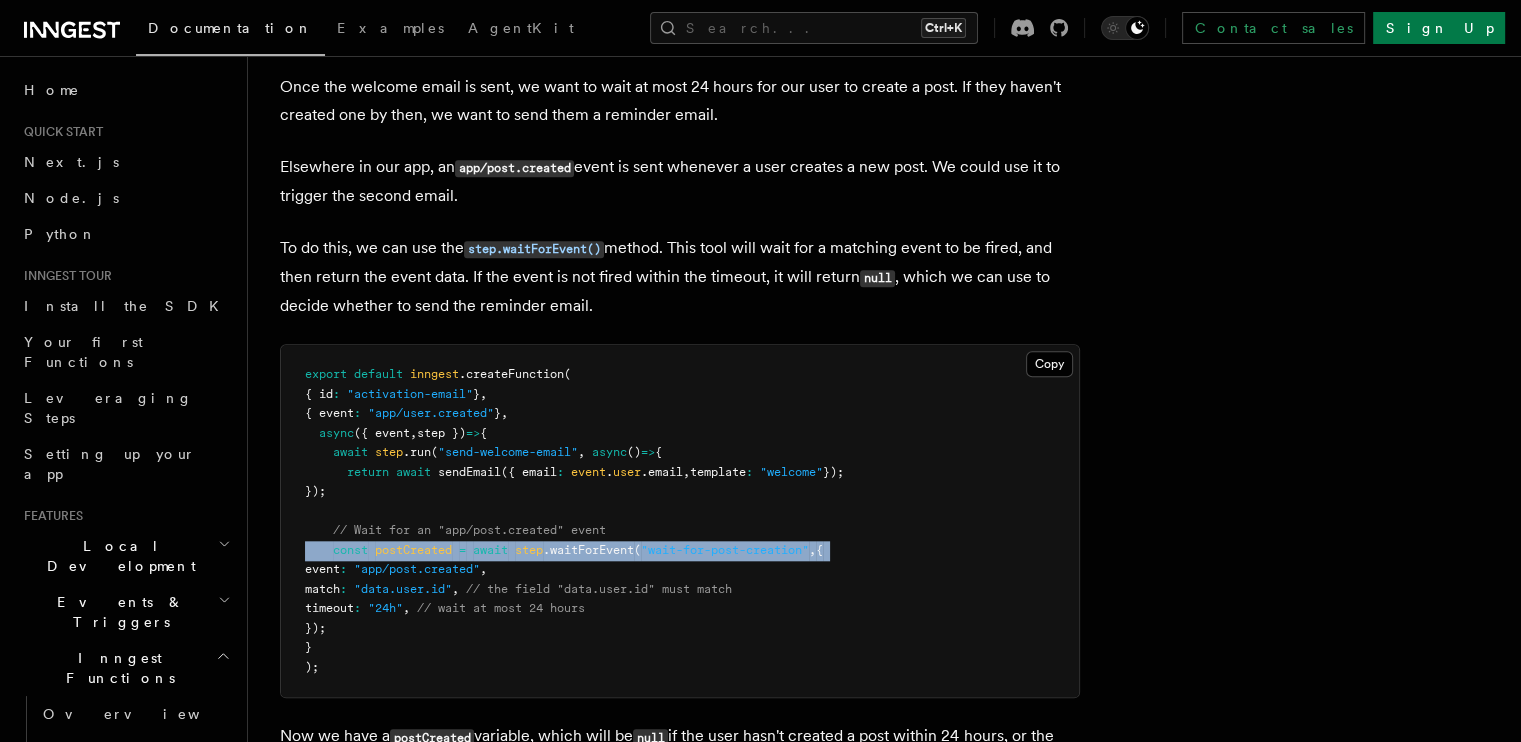 click on "postCreated" at bounding box center (413, 550) 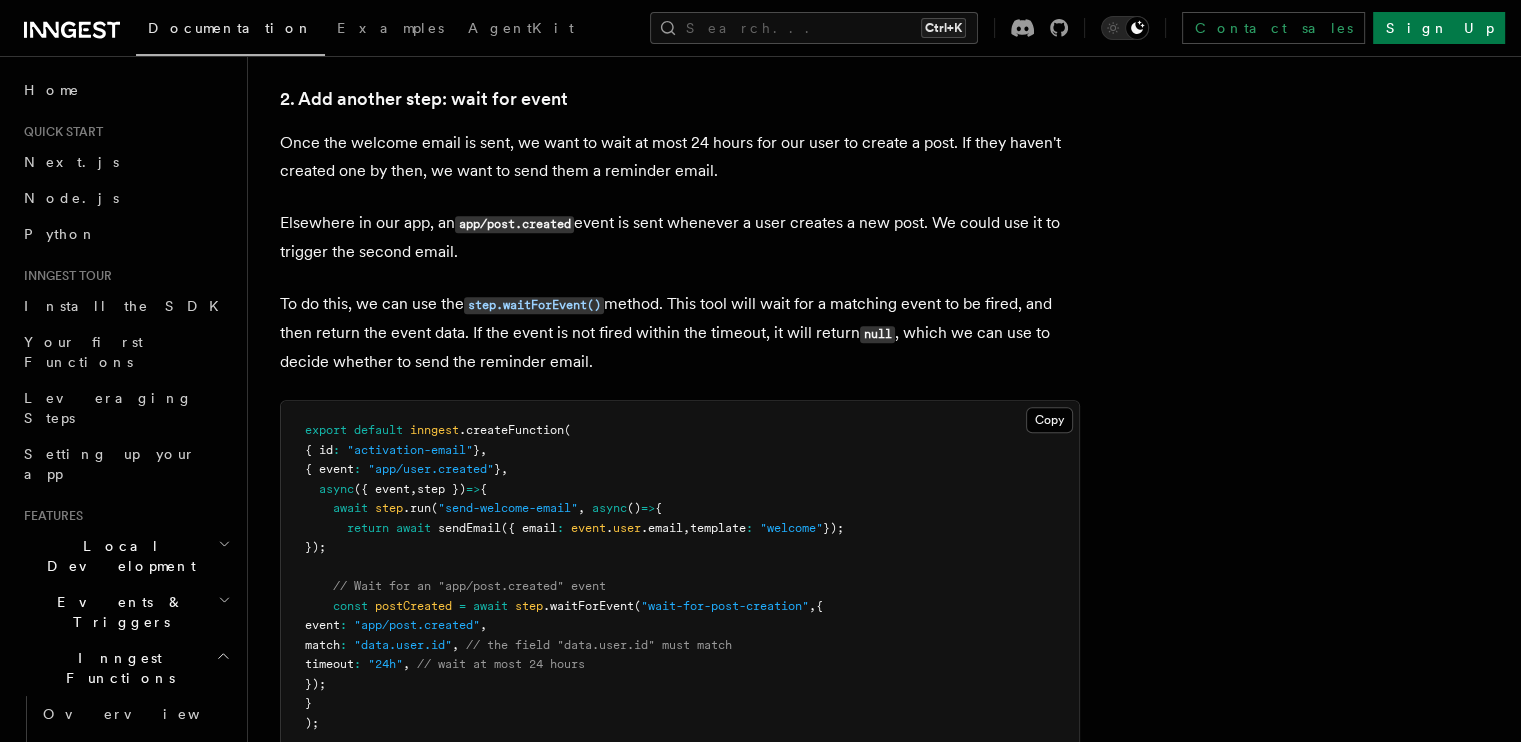 scroll, scrollTop: 1876, scrollLeft: 0, axis: vertical 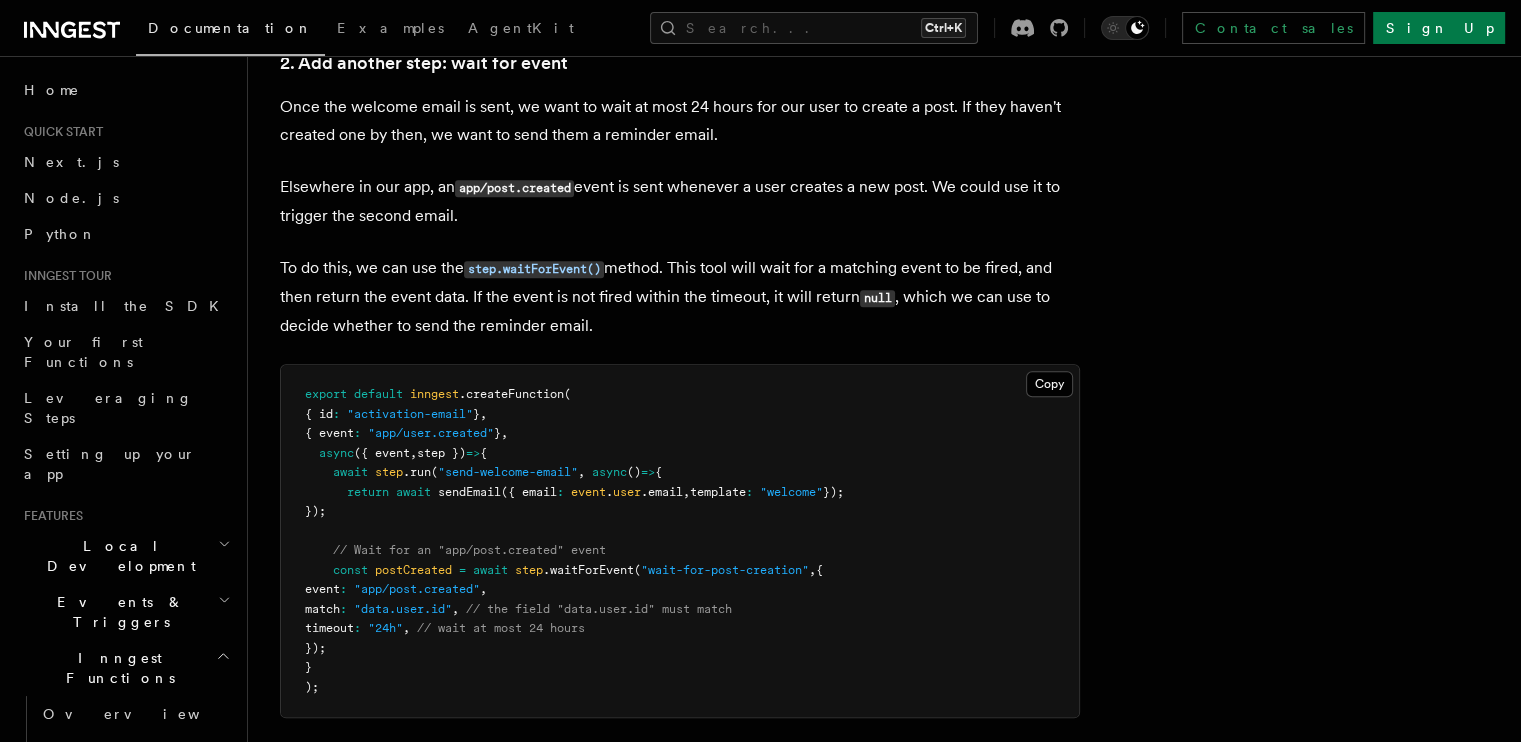 click on "To do this, we can use the  step.waitForEvent()  method. This tool will wait for a matching event to be fired, and then return the event data. If the event is not fired within the timeout, it will return  null , which we can use to decide whether to send the reminder email." at bounding box center (680, 297) 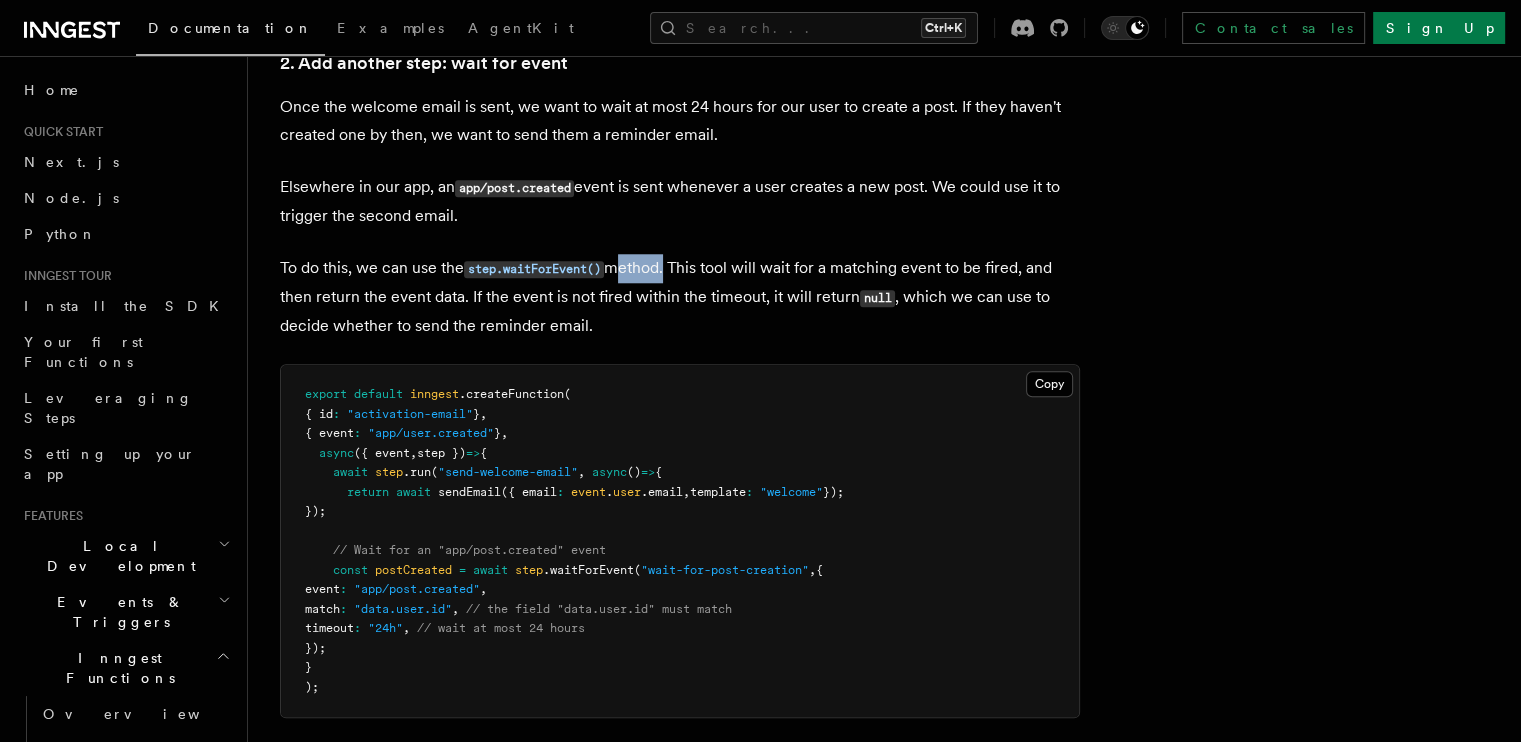 click on "To do this, we can use the  step.waitForEvent()  method. This tool will wait for a matching event to be fired, and then return the event data. If the event is not fired within the timeout, it will return  null , which we can use to decide whether to send the reminder email." at bounding box center [680, 297] 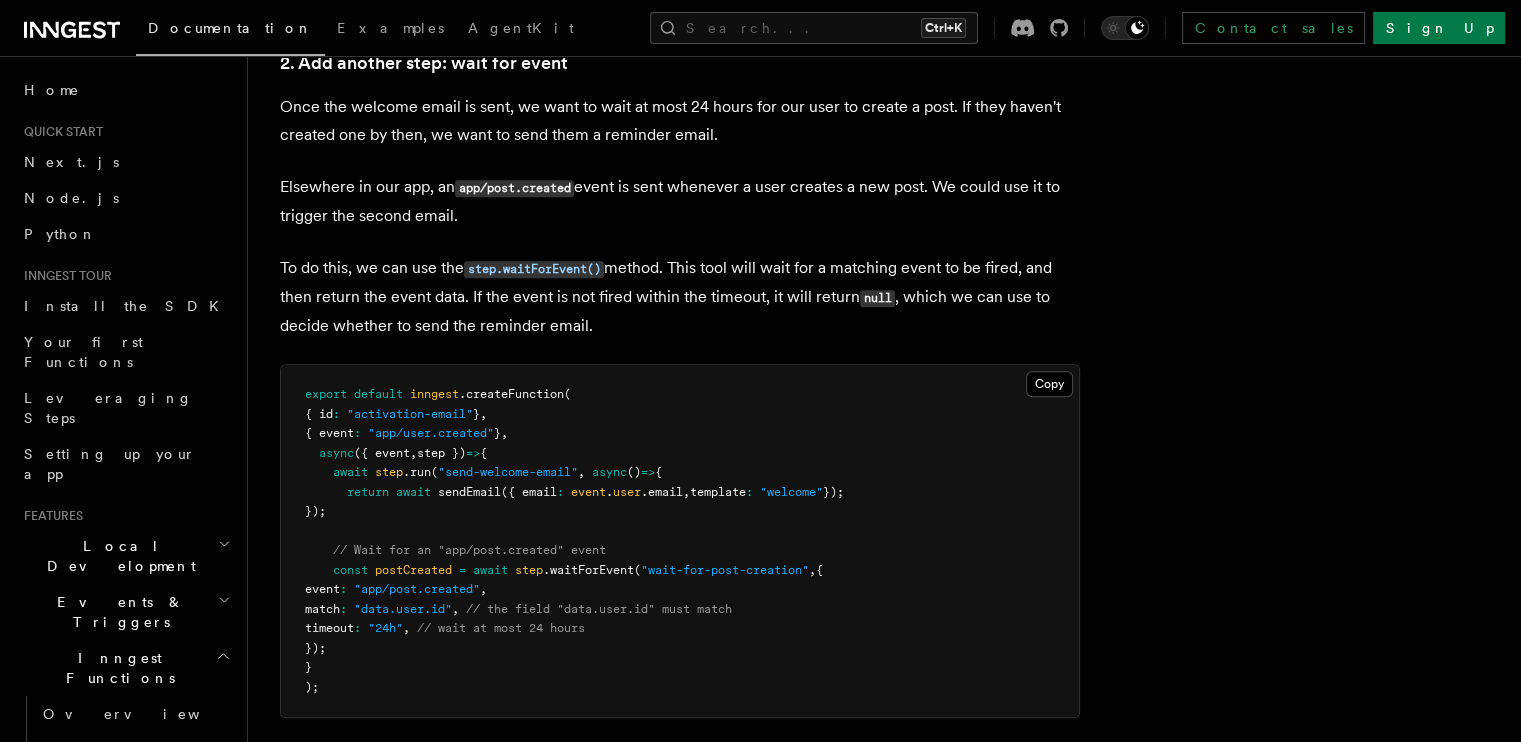 click on "To do this, we can use the  step.waitForEvent()  method. This tool will wait for a matching event to be fired, and then return the event data. If the event is not fired within the timeout, it will return  null , which we can use to decide whether to send the reminder email." at bounding box center [680, 297] 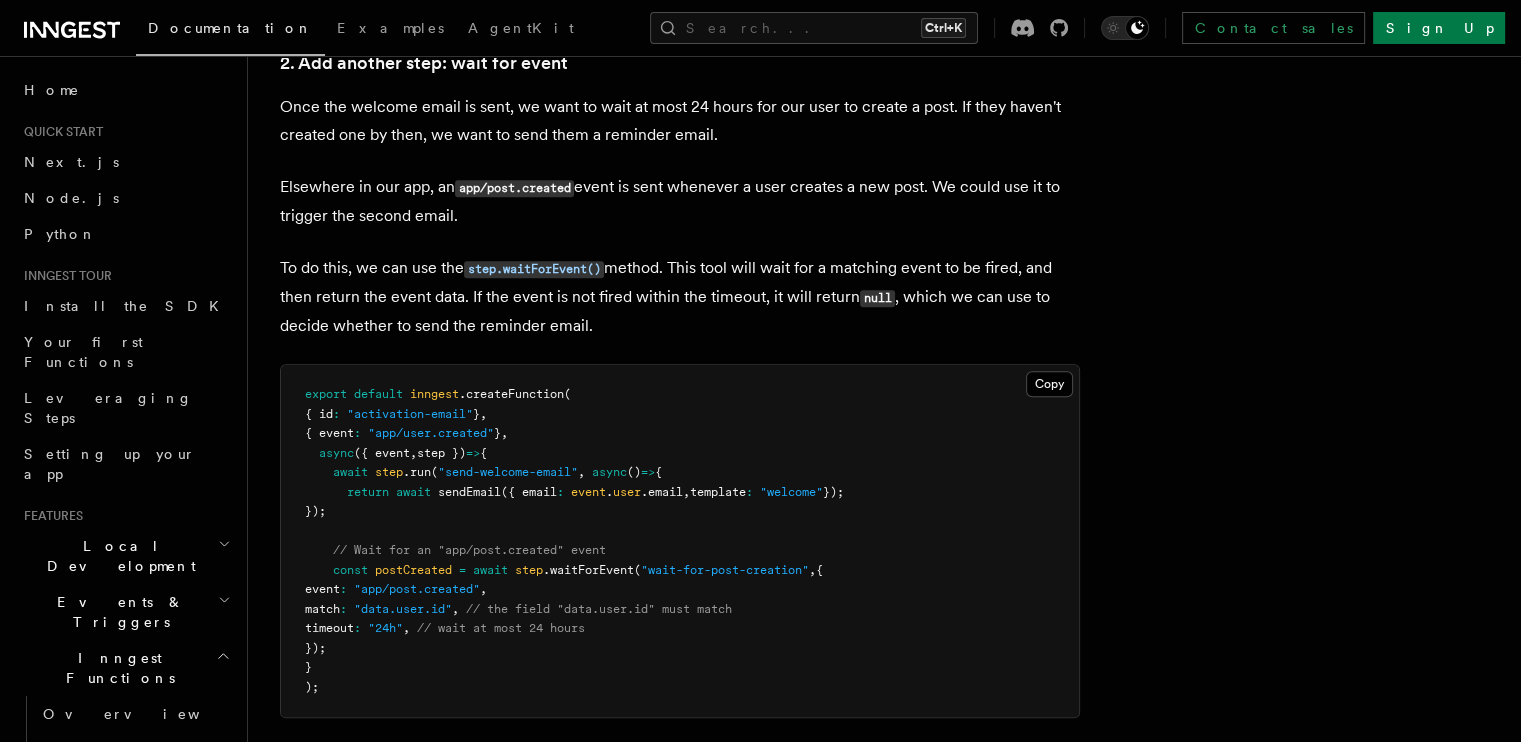 scroll, scrollTop: 1888, scrollLeft: 0, axis: vertical 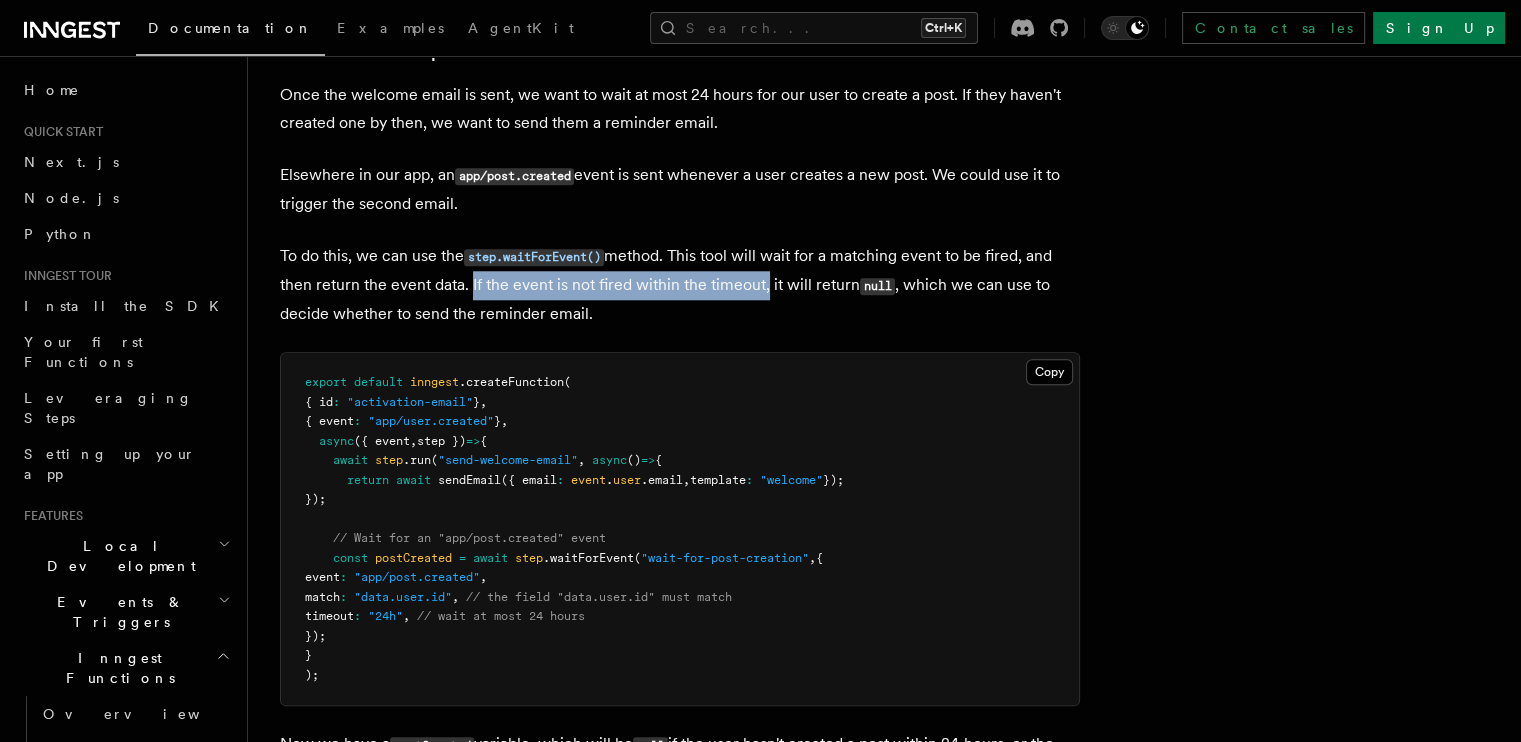 drag, startPoint x: 493, startPoint y: 291, endPoint x: 785, endPoint y: 283, distance: 292.10956 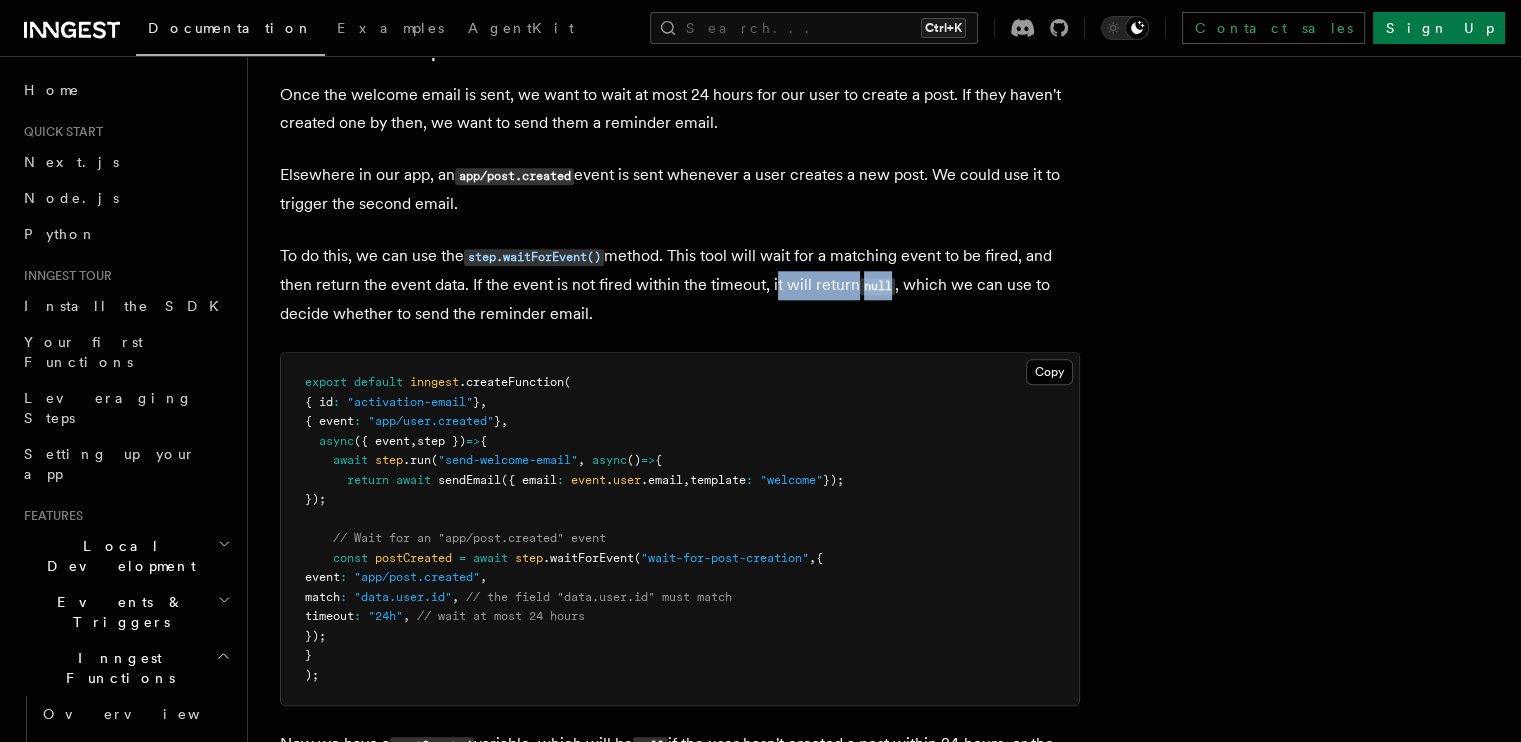 drag, startPoint x: 795, startPoint y: 286, endPoint x: 912, endPoint y: 285, distance: 117.00427 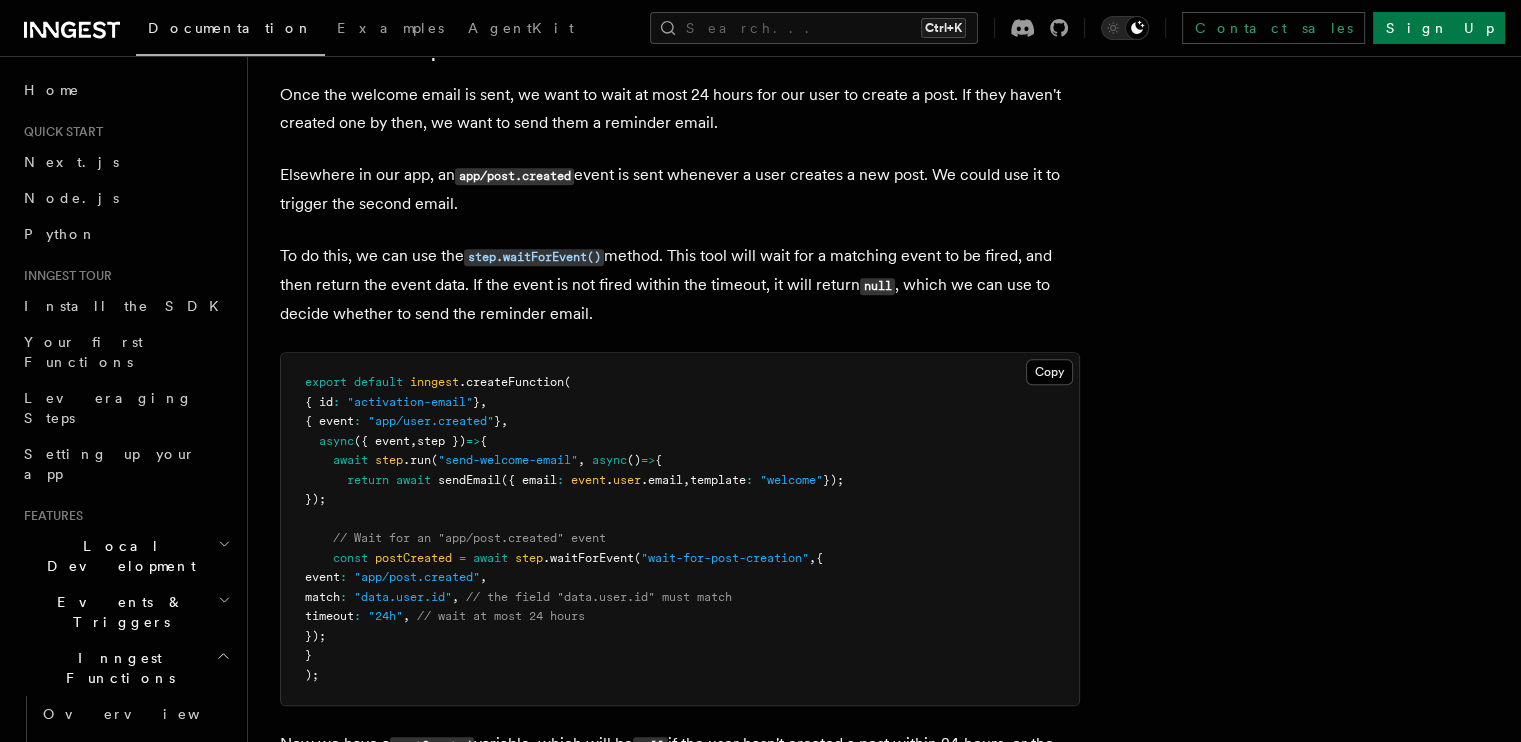 click on "To do this, we can use the  step.waitForEvent()  method. This tool will wait for a matching event to be fired, and then return the event data. If the event is not fired within the timeout, it will return  null , which we can use to decide whether to send the reminder email." at bounding box center (680, 285) 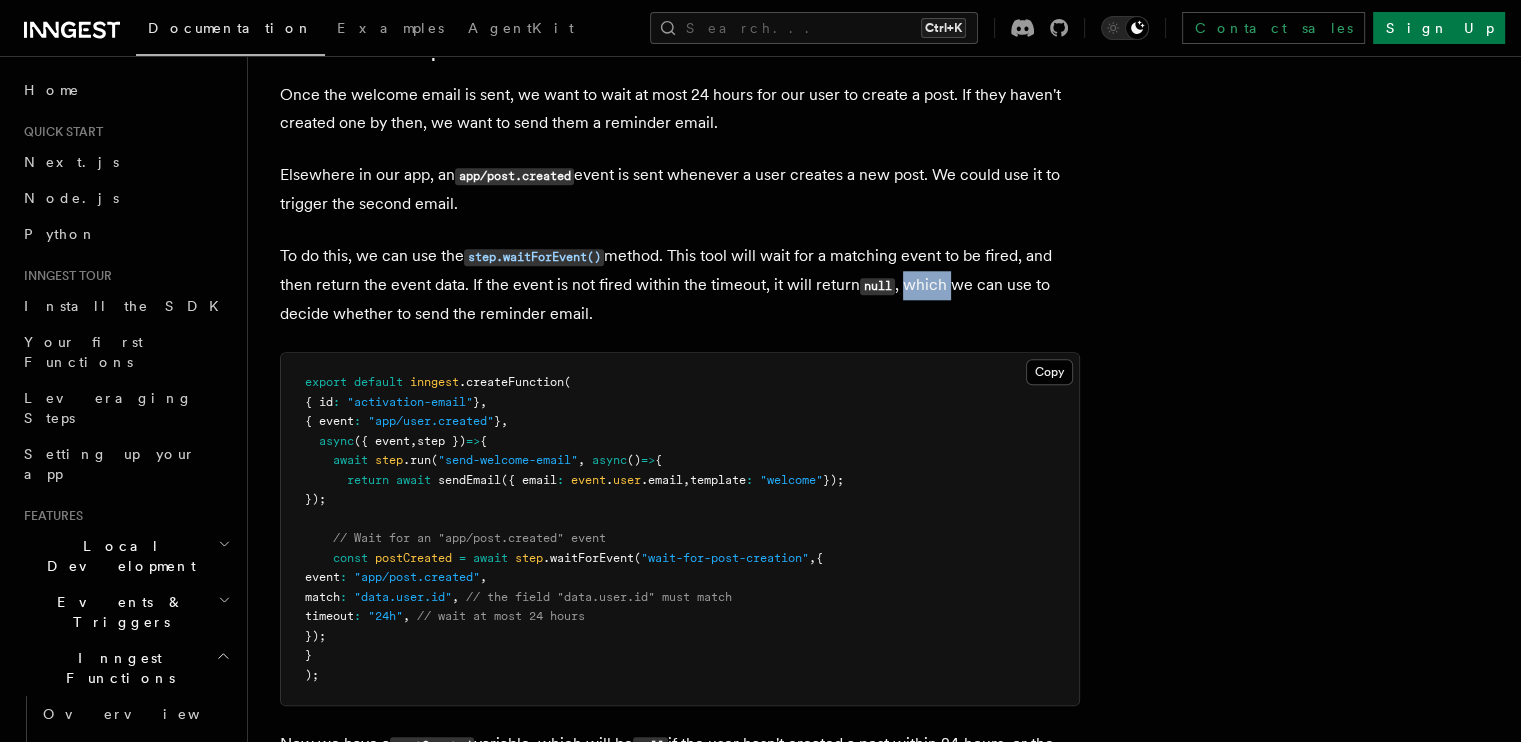 click on "To do this, we can use the  step.waitForEvent()  method. This tool will wait for a matching event to be fired, and then return the event data. If the event is not fired within the timeout, it will return  null , which we can use to decide whether to send the reminder email." at bounding box center [680, 285] 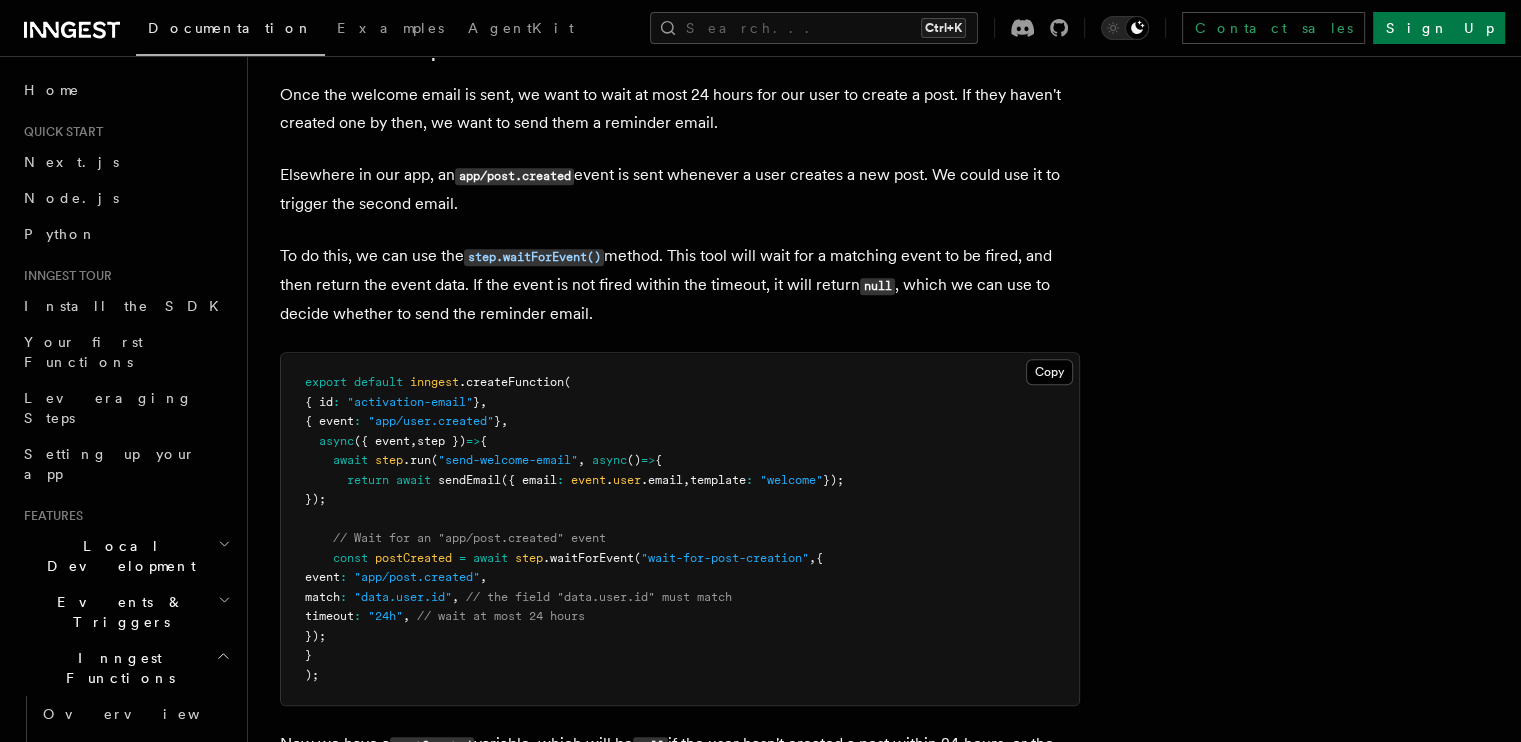click on "To do this, we can use the  step.waitForEvent()  method. This tool will wait for a matching event to be fired, and then return the event data. If the event is not fired within the timeout, it will return  null , which we can use to decide whether to send the reminder email." at bounding box center [680, 285] 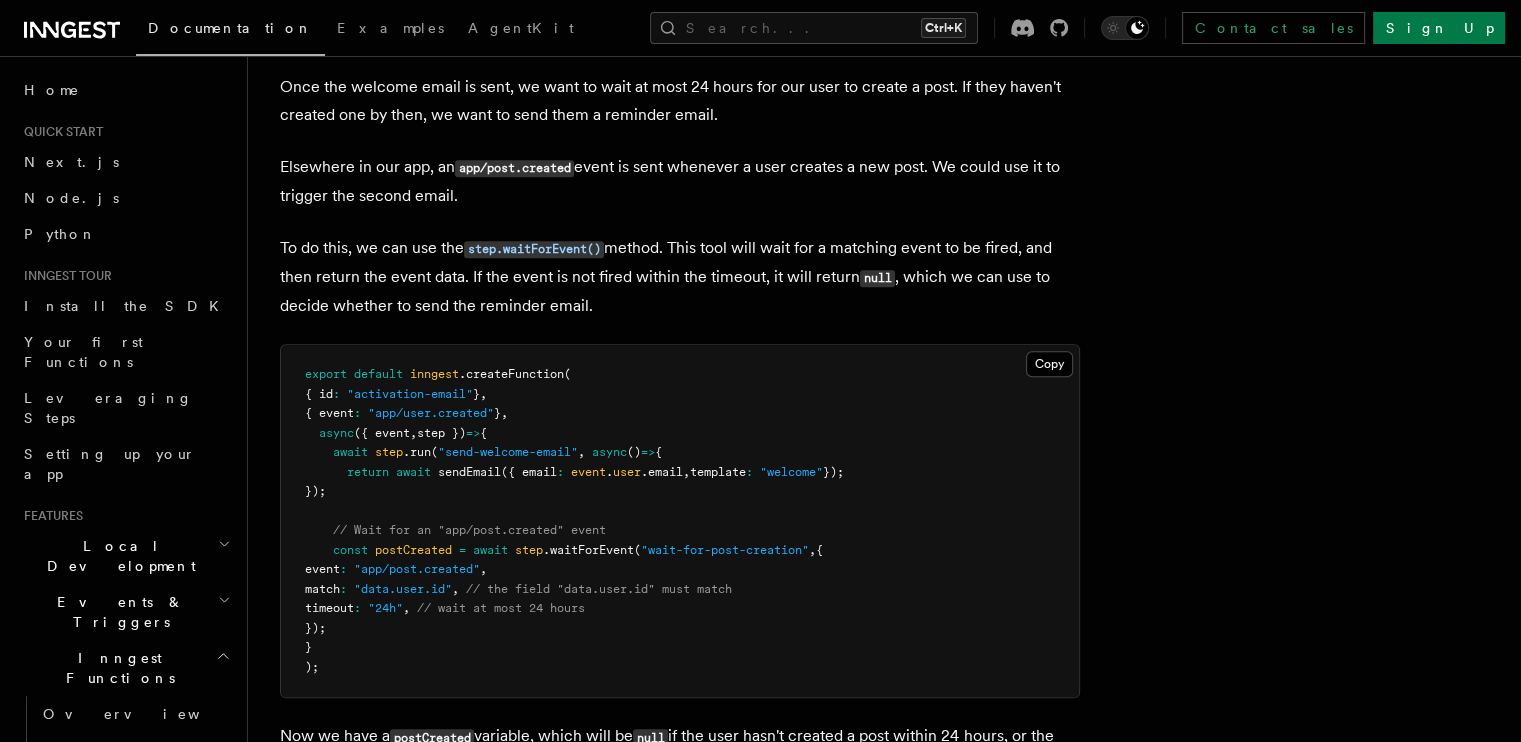 click on "To do this, we can use the  step.waitForEvent()  method. This tool will wait for a matching event to be fired, and then return the event data. If the event is not fired within the timeout, it will return  null , which we can use to decide whether to send the reminder email." at bounding box center (680, 277) 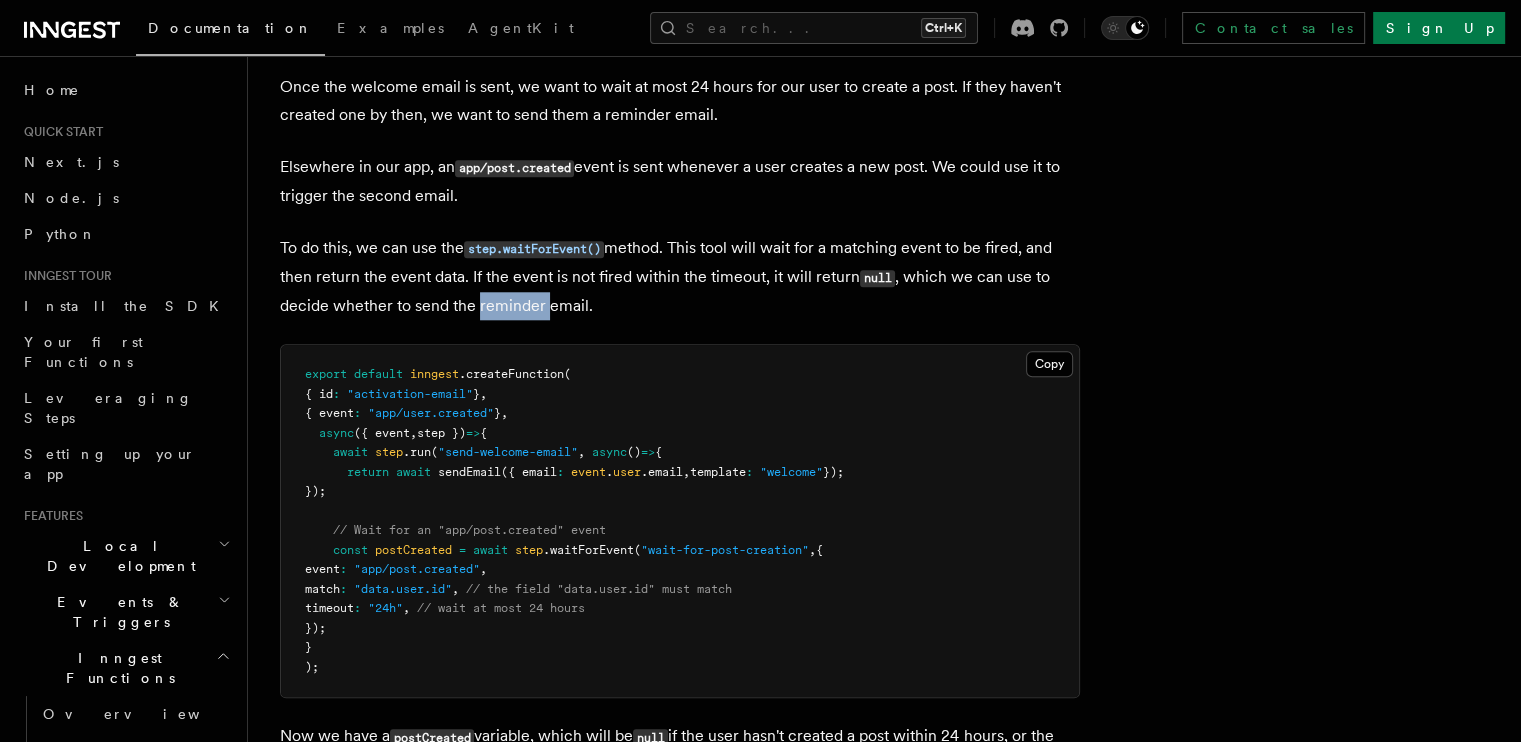 click on "To do this, we can use the  step.waitForEvent()  method. This tool will wait for a matching event to be fired, and then return the event data. If the event is not fired within the timeout, it will return  null , which we can use to decide whether to send the reminder email." at bounding box center (680, 277) 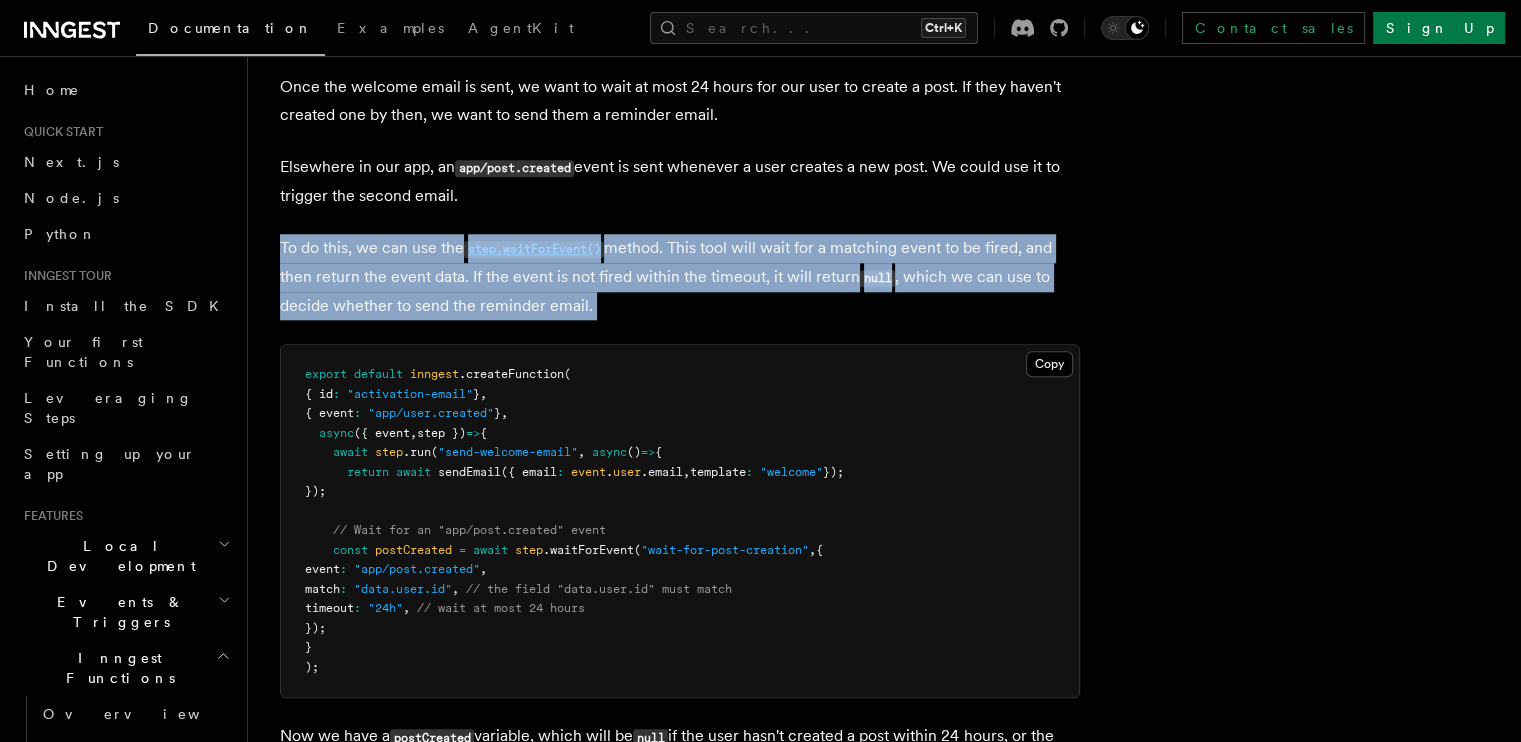 click on "To do this, we can use the  step.waitForEvent()  method. This tool will wait for a matching event to be fired, and then return the event data. If the event is not fired within the timeout, it will return  null , which we can use to decide whether to send the reminder email." at bounding box center (680, 277) 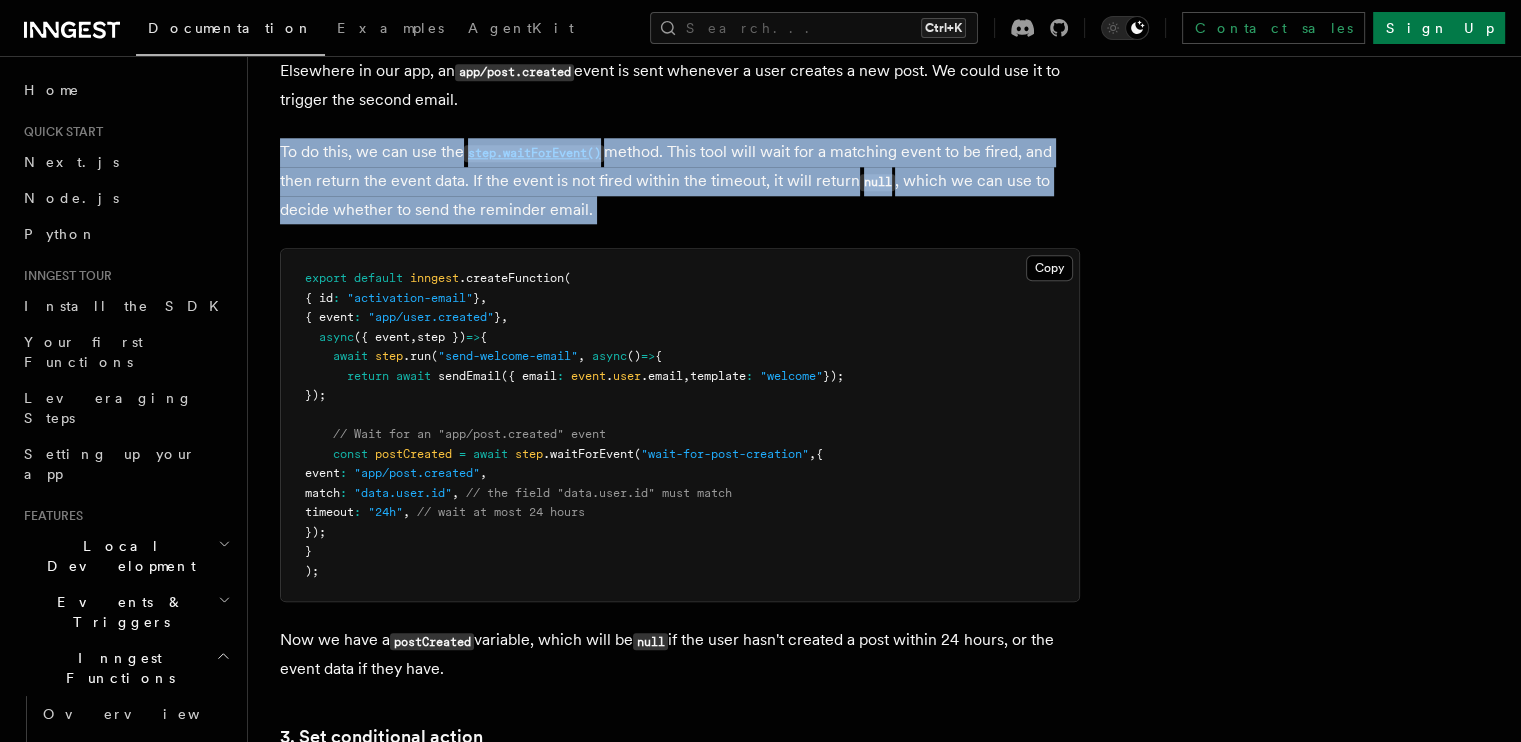 scroll, scrollTop: 1999, scrollLeft: 0, axis: vertical 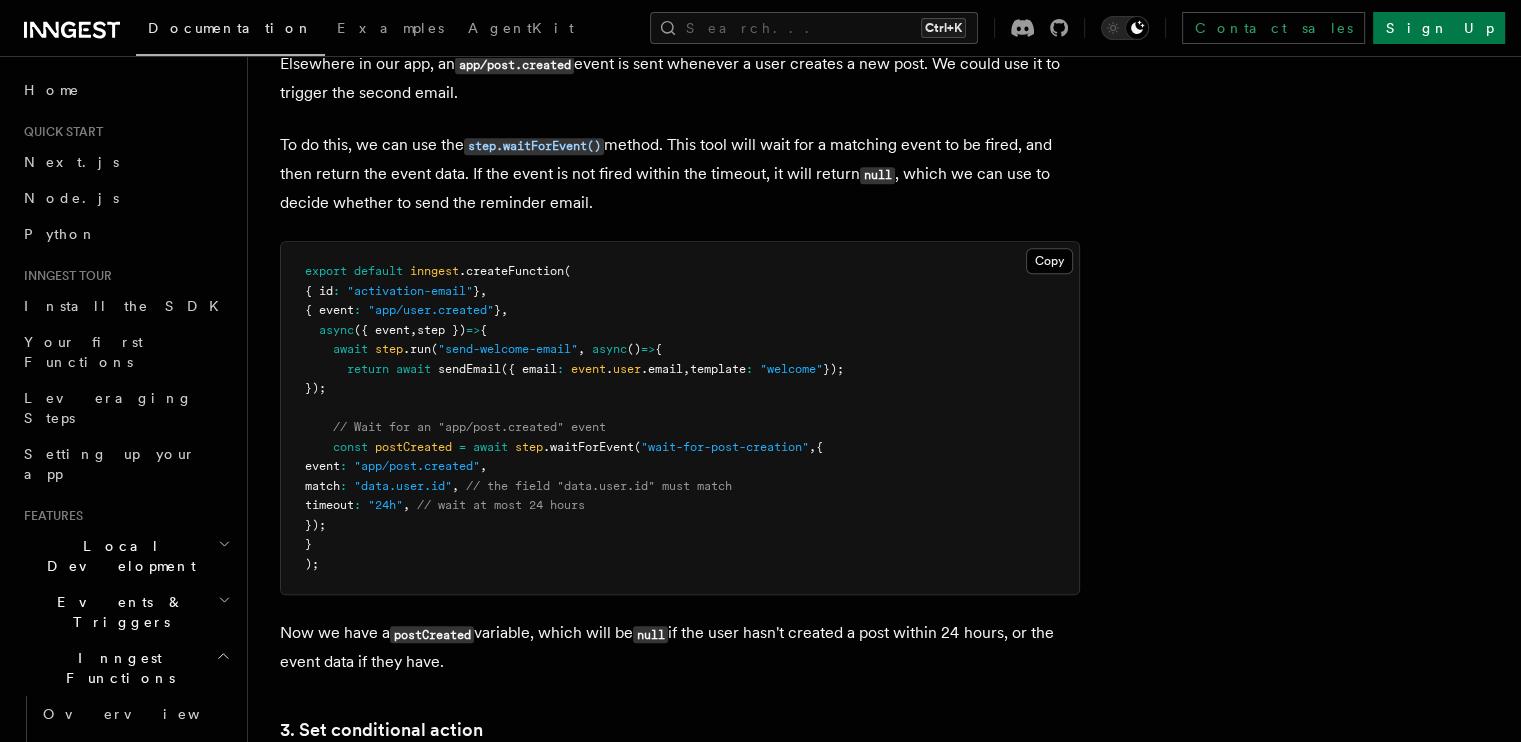 click on "export   default   inngest .createFunction (
{ id :   "activation-email"  } ,
{ event :   "app/user.created"  } ,
async  ({ event ,  step })  =>  {
await   step .run ( "send-welcome-email" ,   async  ()  =>  {
return   await   sendEmail ({ email :   event . user .email ,  template :   "welcome"  });
});
// Wait for an "app/post.created" event
const   postCreated   =   await   step .waitForEvent ( "wait-for-post-creation" ,  {
event :   "app/post.created" ,
match :   "data.user.id" ,   // the field "data.user.id" must match
timeout :   "24h" ,   // wait at most 24 hours
});
}
);" at bounding box center (680, 418) 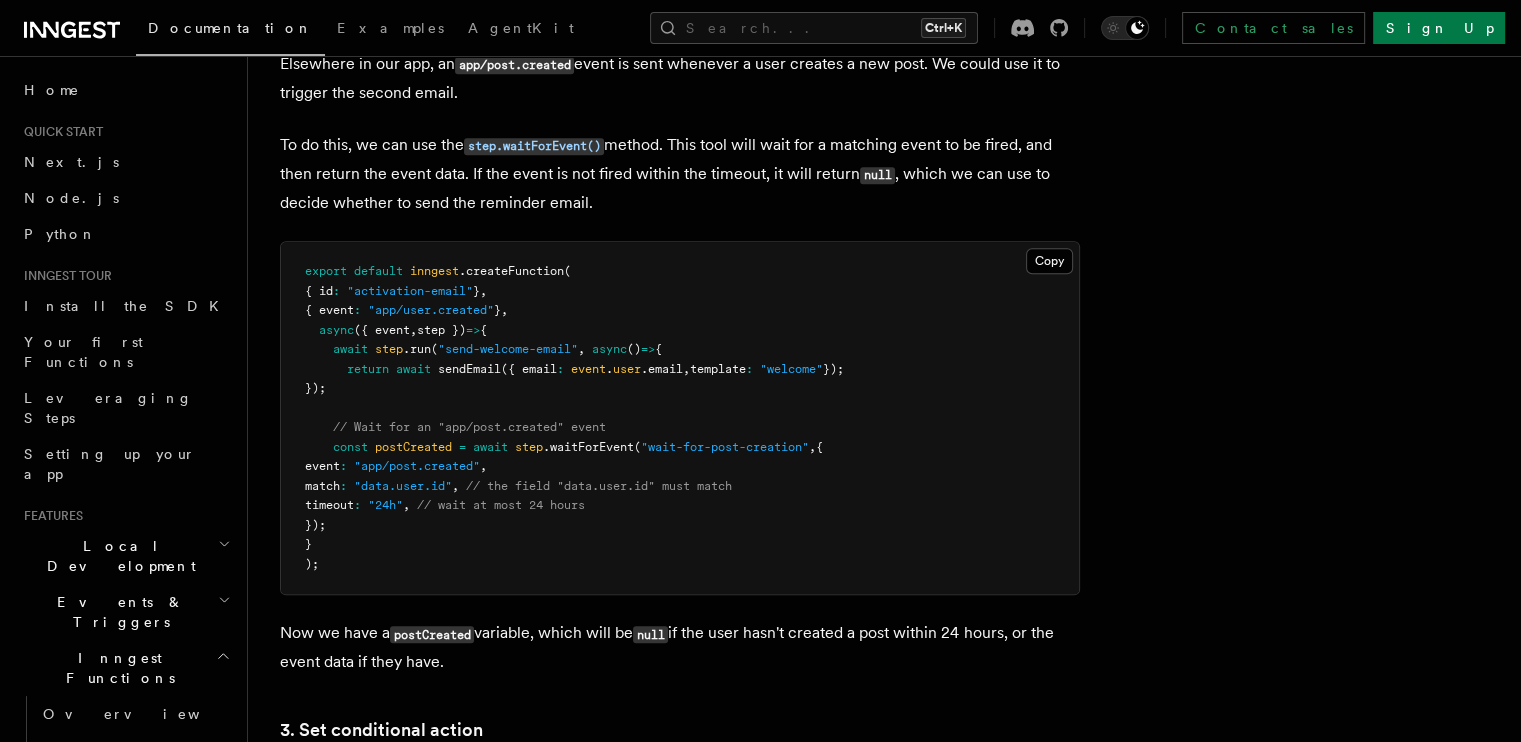drag, startPoint x: 423, startPoint y: 394, endPoint x: 356, endPoint y: 356, distance: 77.02597 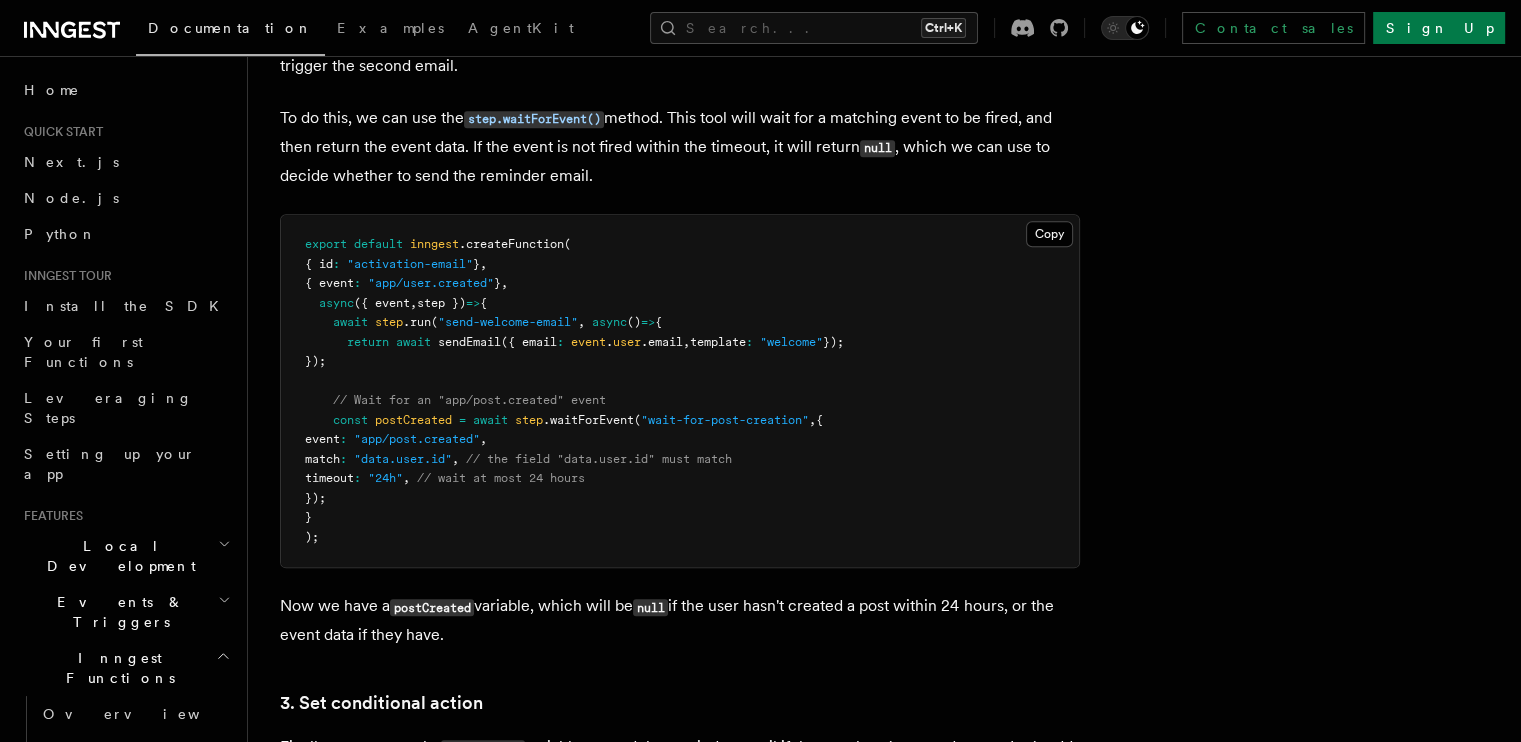 scroll, scrollTop: 2027, scrollLeft: 0, axis: vertical 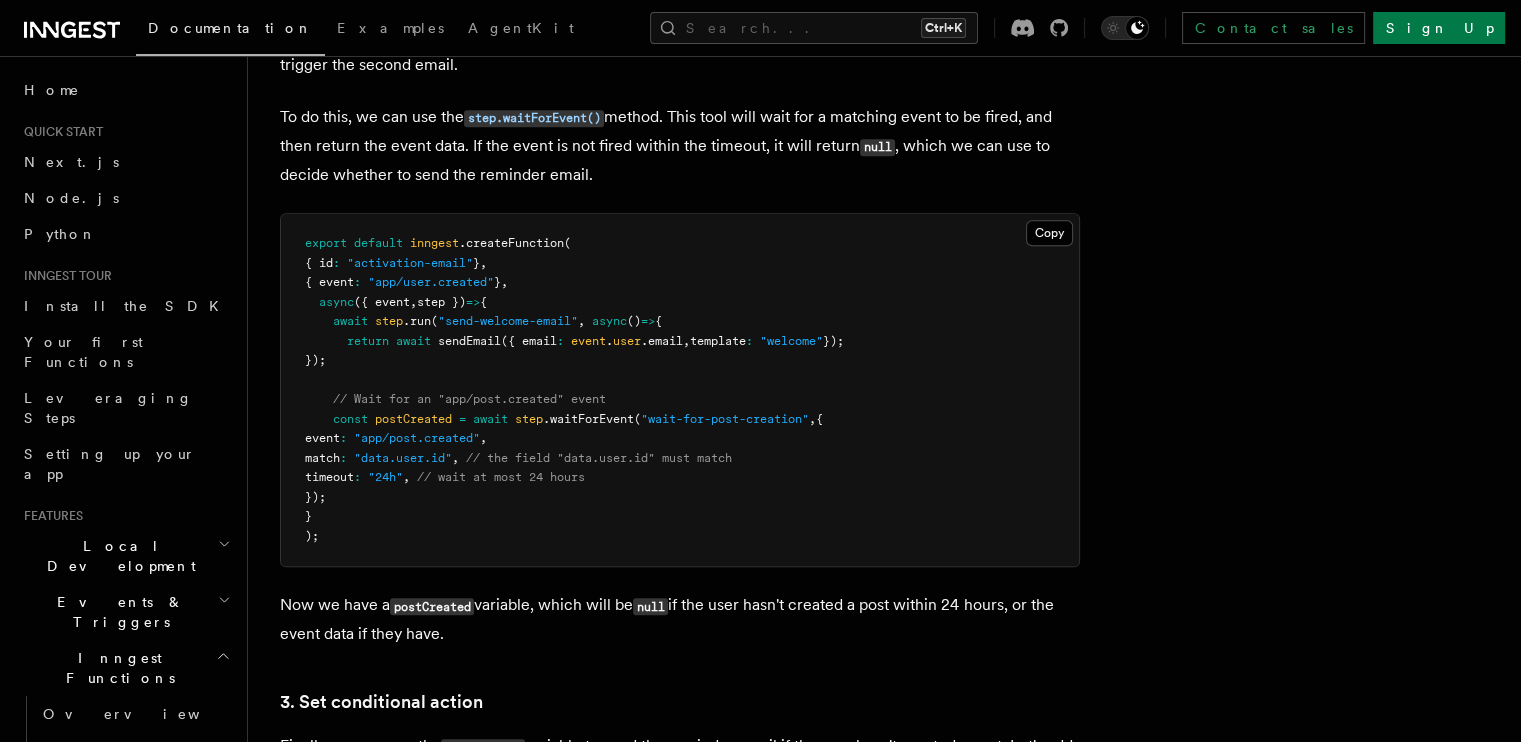 click on "postCreated" at bounding box center [413, 419] 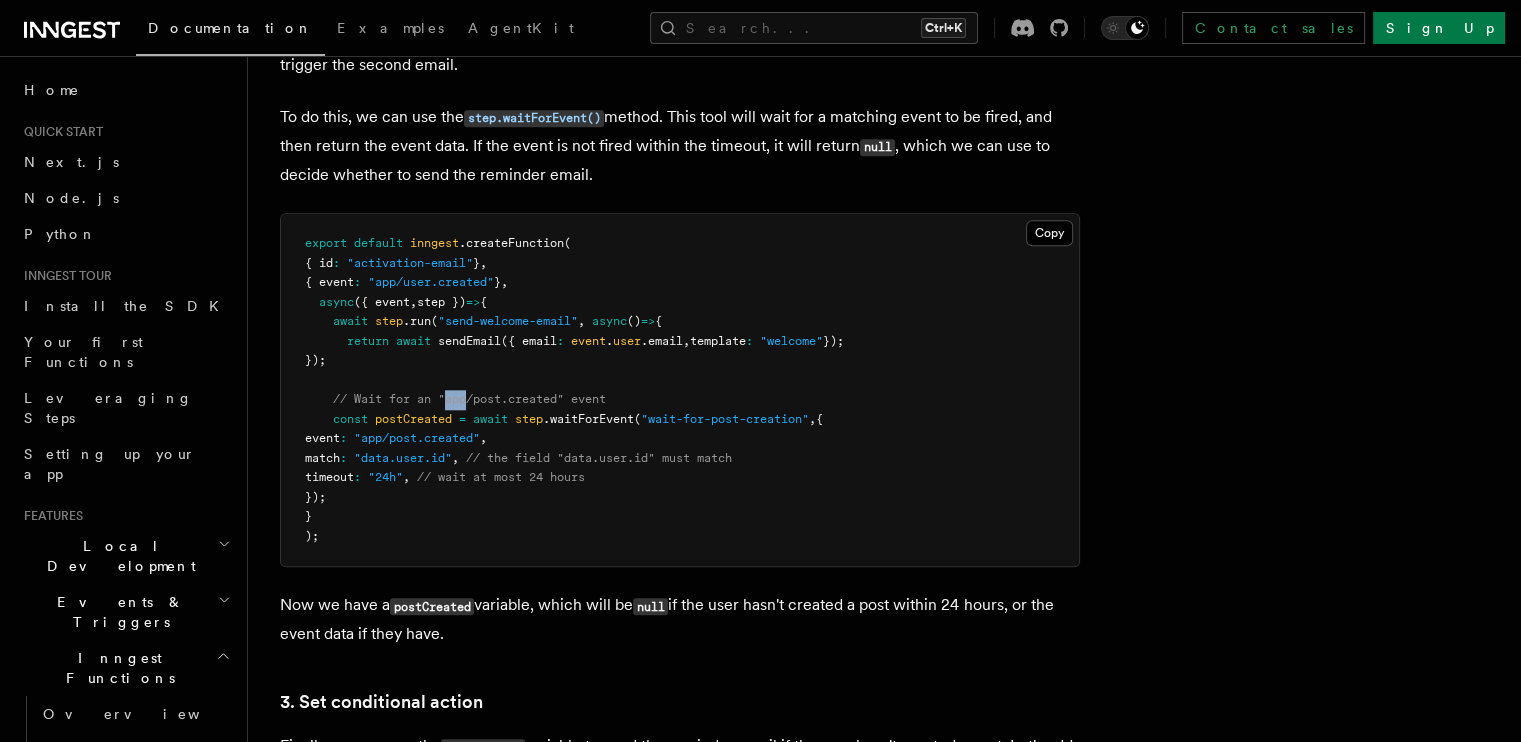 click on "// Wait for an "app/post.created" event" at bounding box center [469, 399] 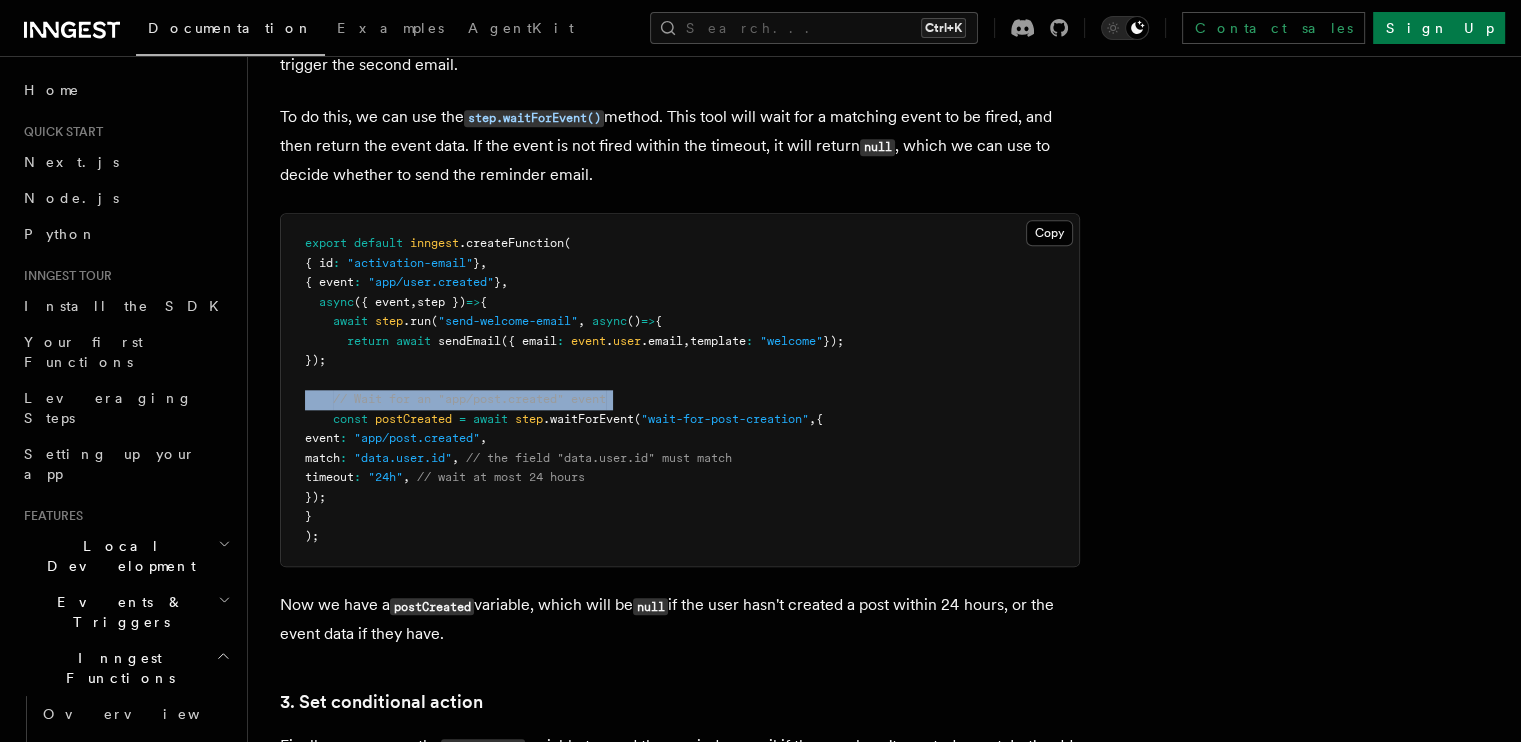 click on "// Wait for an "app/post.created" event" at bounding box center (469, 399) 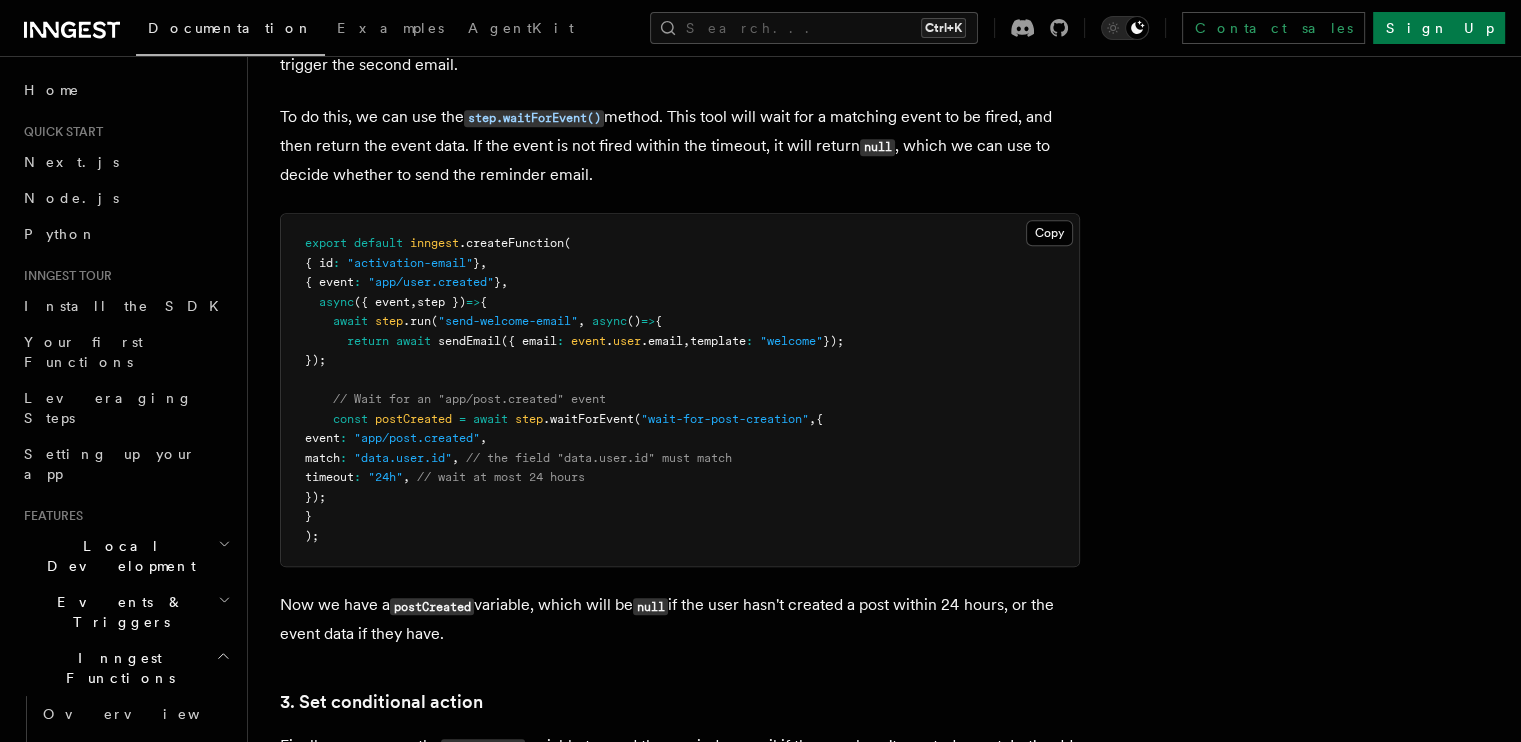 click on "postCreated" at bounding box center [413, 419] 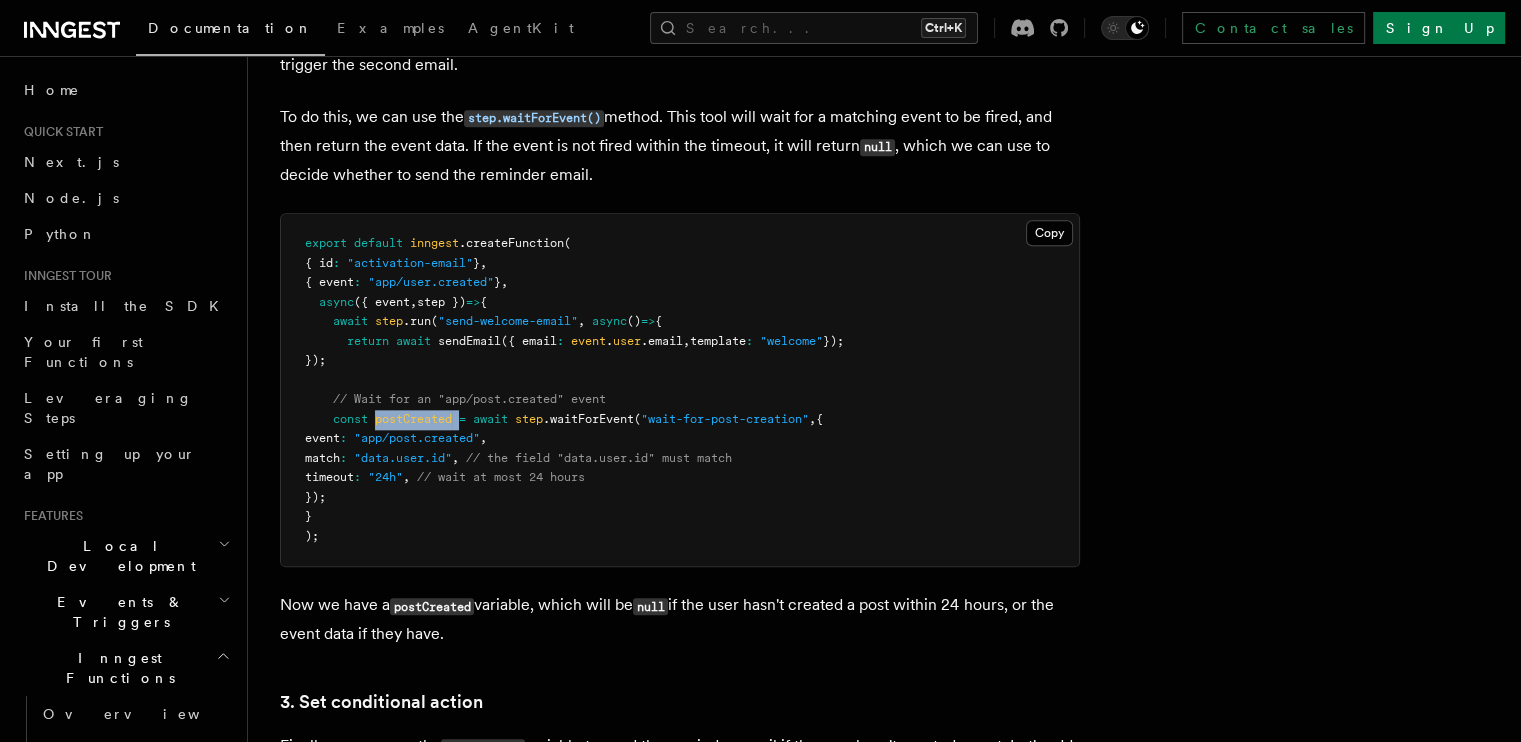 click on "postCreated" at bounding box center [413, 419] 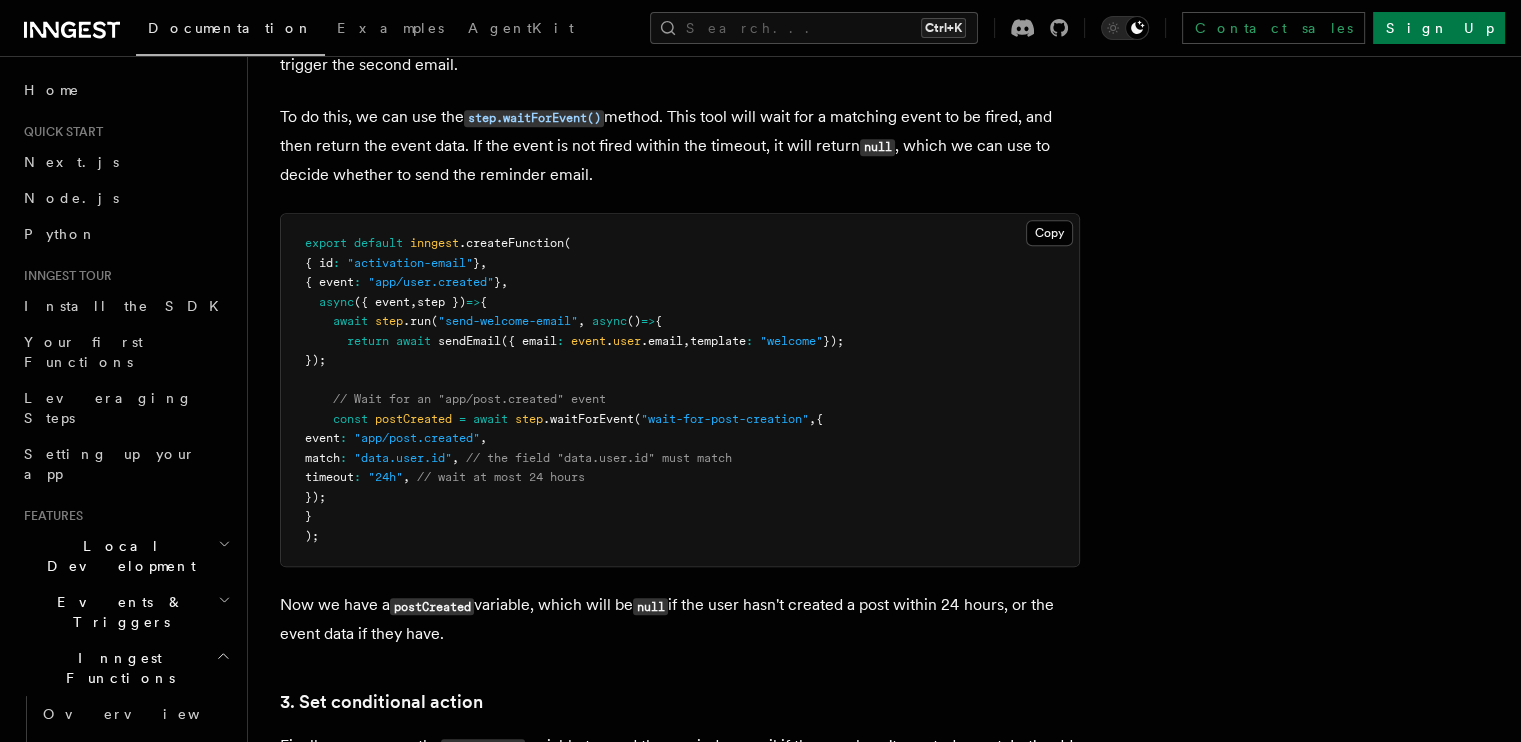 click on "step" at bounding box center (529, 419) 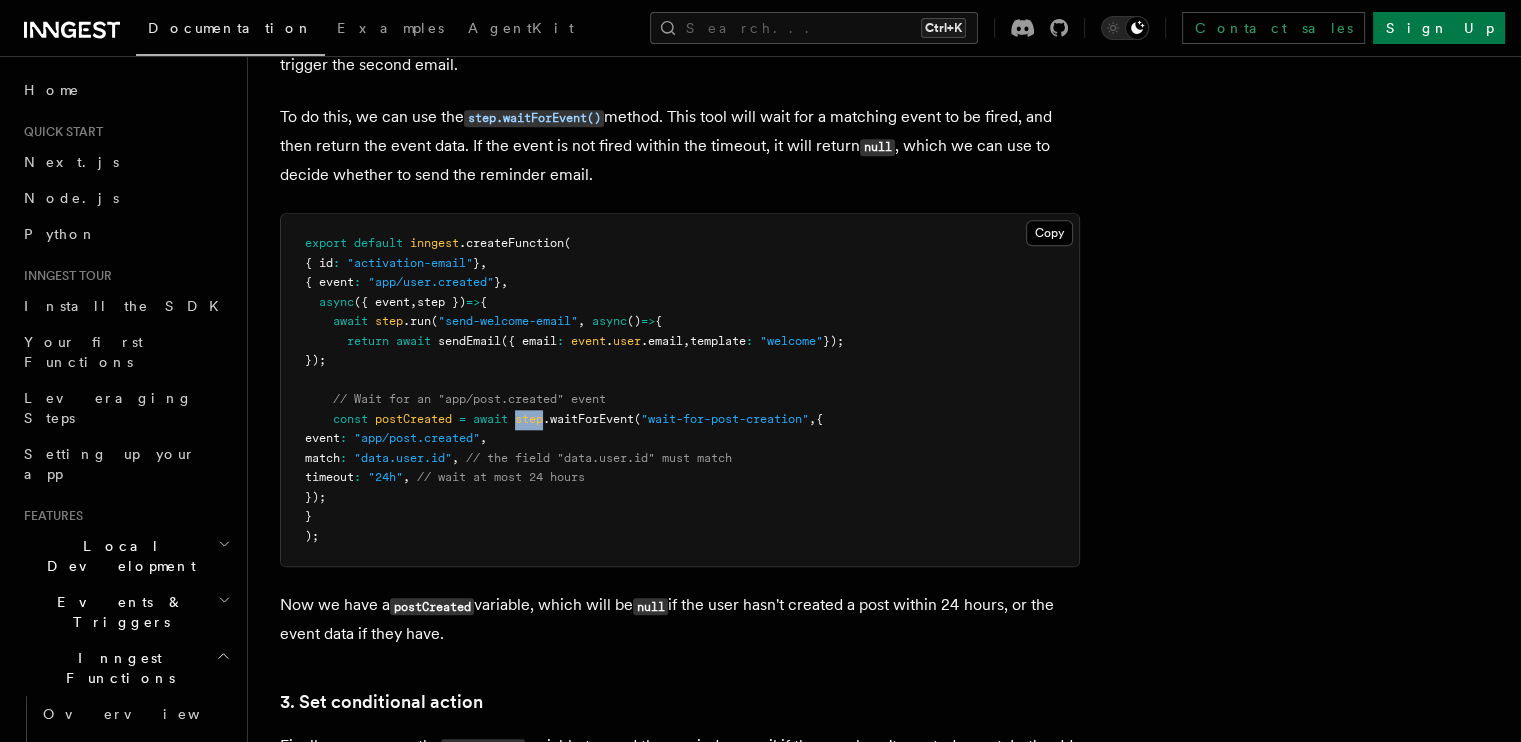 click on "step" at bounding box center [529, 419] 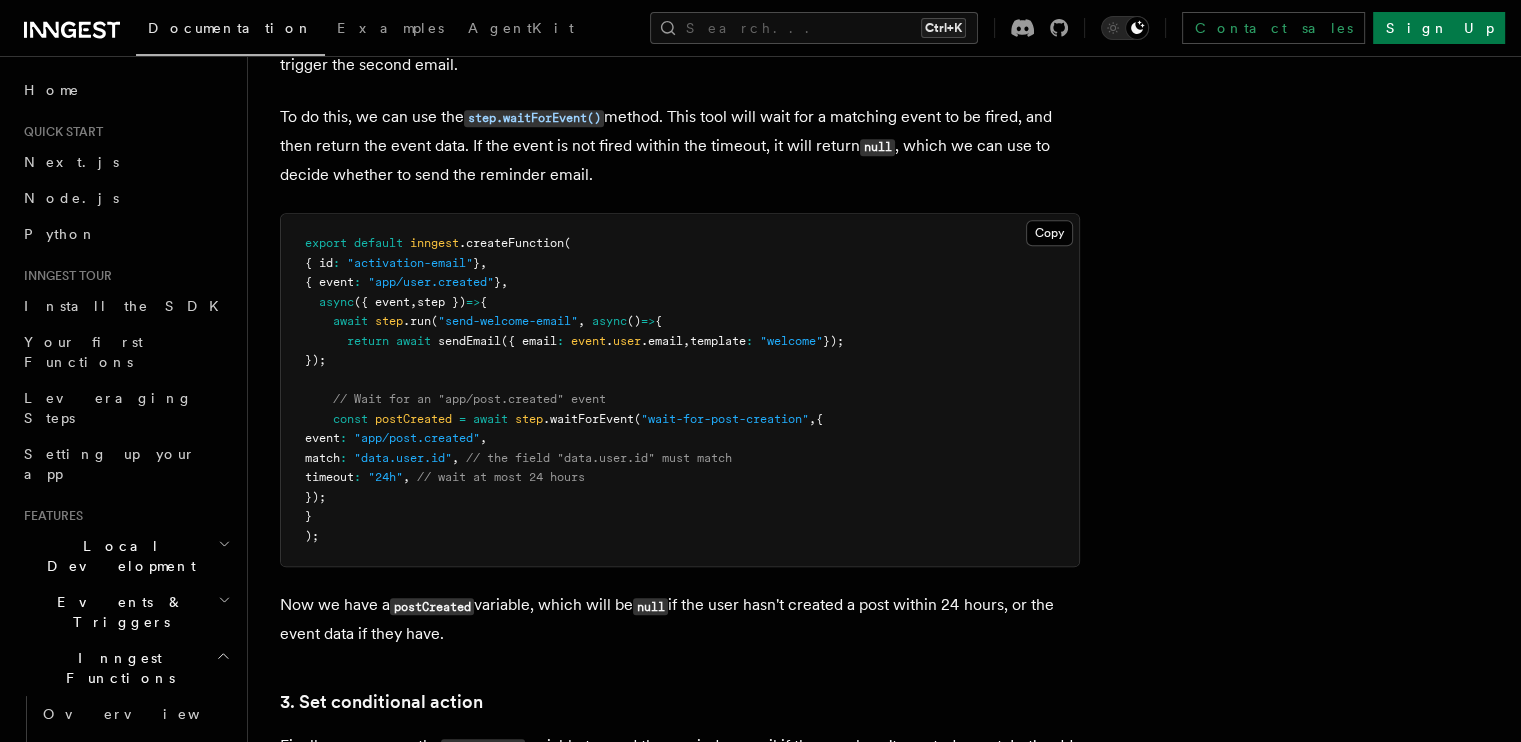 click on "export   default   inngest .createFunction (
{ id :   "activation-email"  } ,
{ event :   "app/user.created"  } ,
async  ({ event ,  step })  =>  {
await   step .run ( "send-welcome-email" ,   async  ()  =>  {
return   await   sendEmail ({ email :   event . user .email ,  template :   "welcome"  });
});
// Wait for an "app/post.created" event
const   postCreated   =   await   step .waitForEvent ( "wait-for-post-creation" ,  {
event :   "app/post.created" ,
match :   "data.user.id" ,   // the field "data.user.id" must match
timeout :   "24h" ,   // wait at most 24 hours
});
}
);" at bounding box center (680, 390) 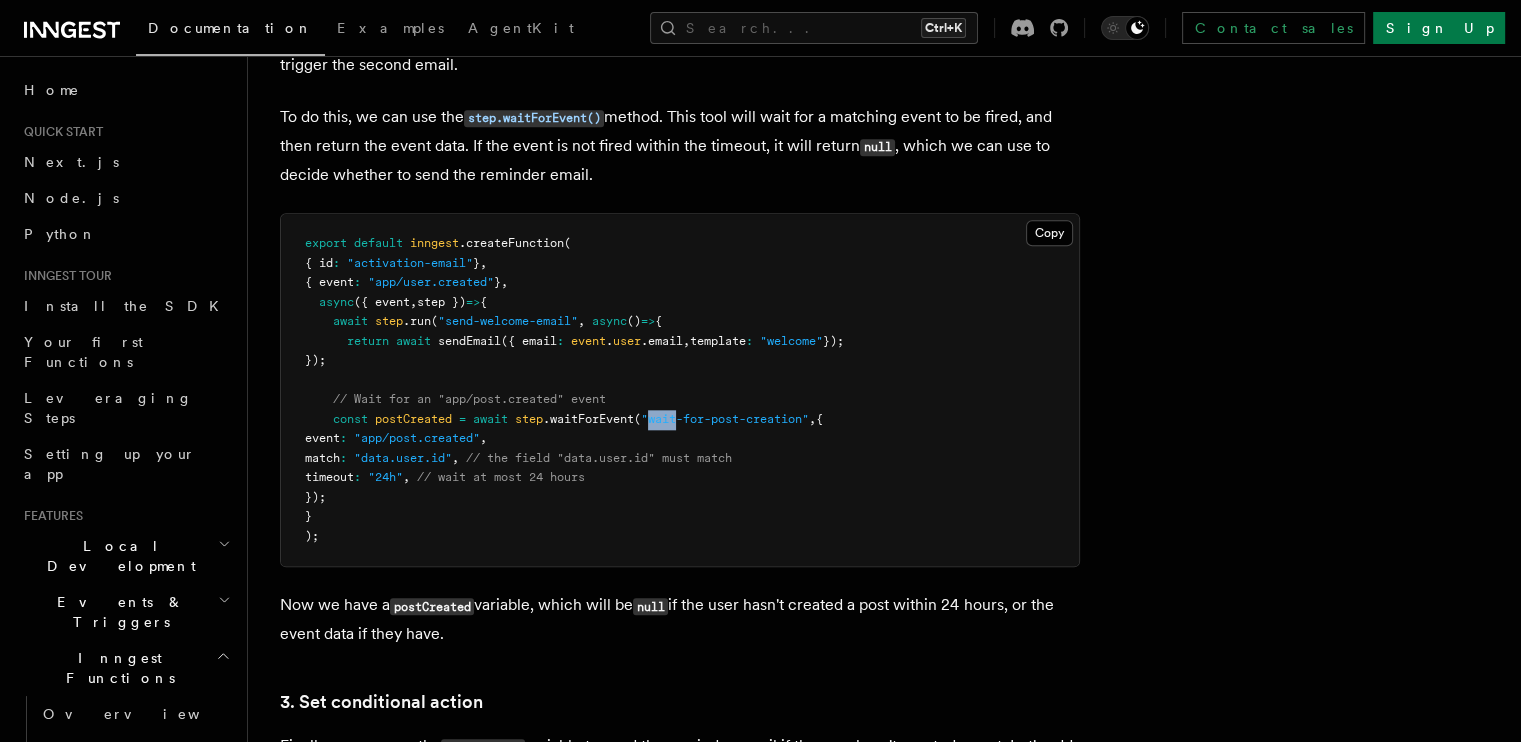 click on ""wait-for-post-creation"" at bounding box center [725, 419] 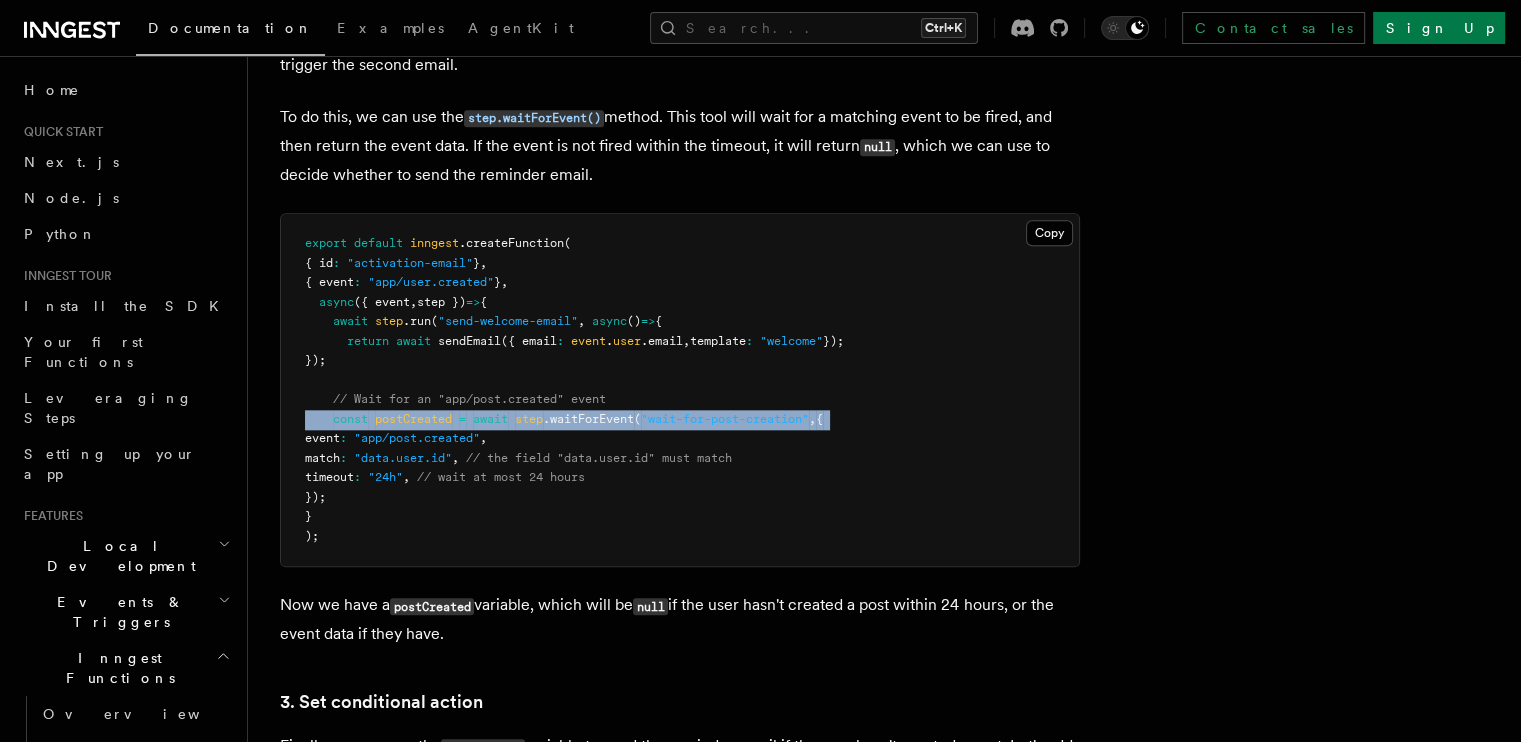click on ""wait-for-post-creation"" at bounding box center (725, 419) 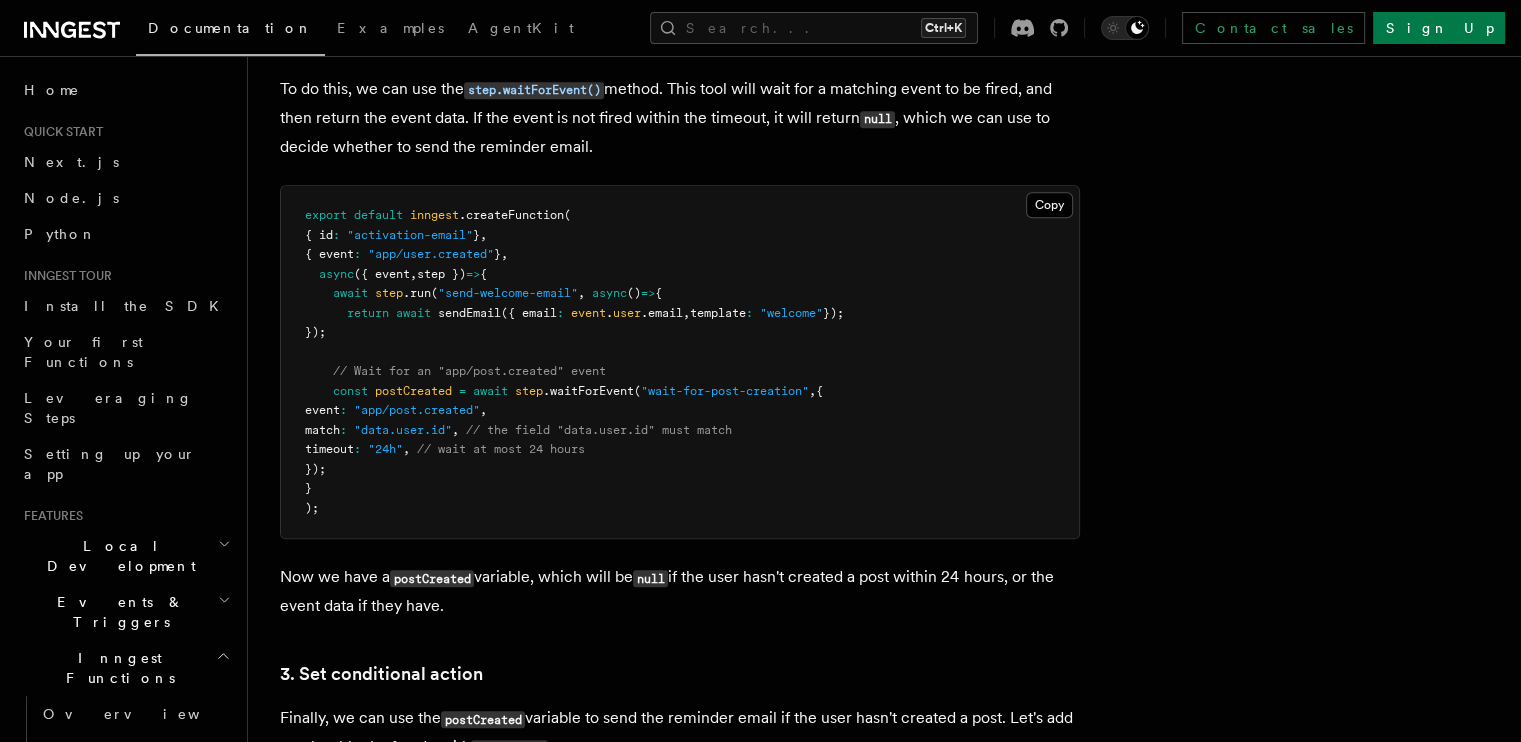 click on ""app/post.created"" at bounding box center [417, 410] 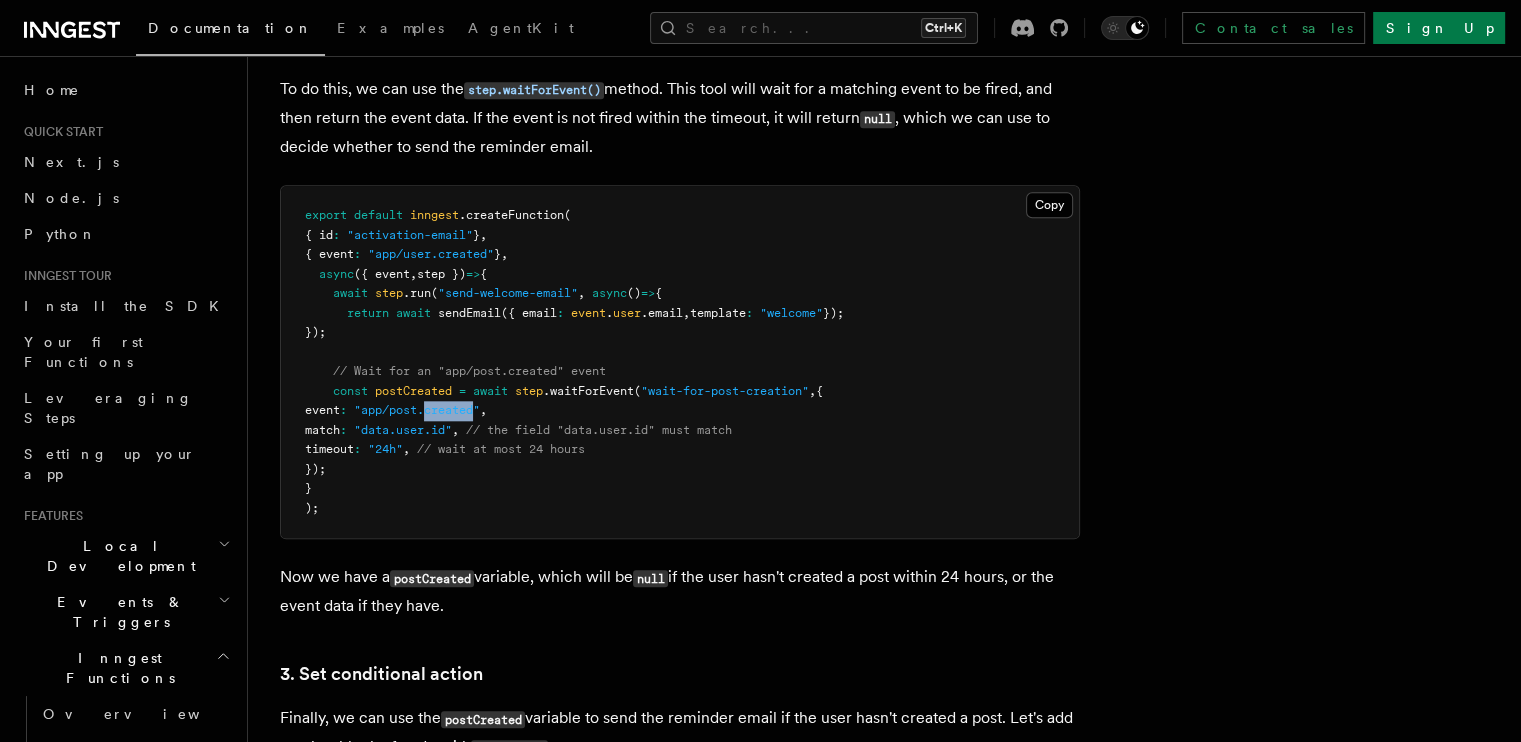 click on ""app/post.created"" at bounding box center [417, 410] 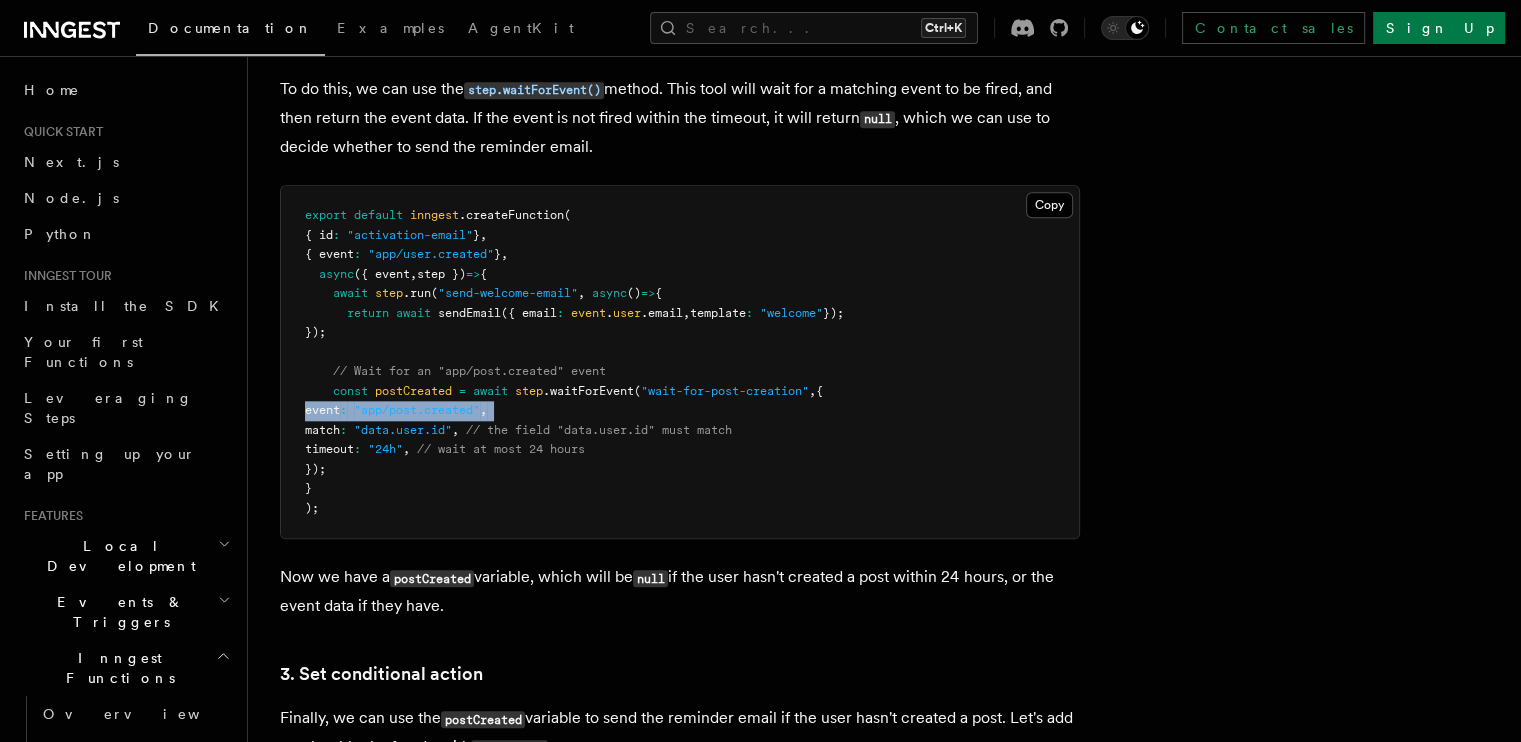 click on ""app/post.created"" at bounding box center (417, 410) 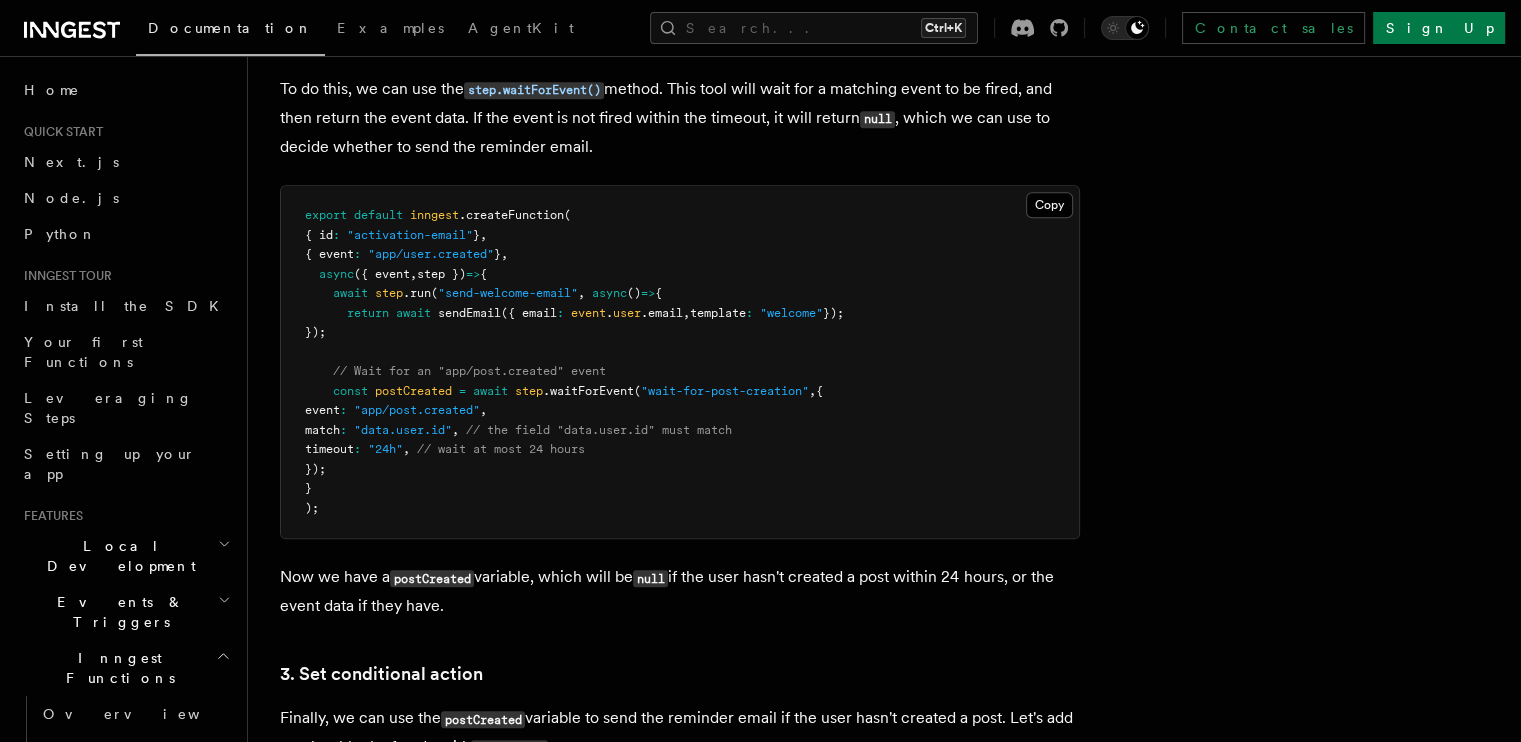 click on ""data.user.id"" at bounding box center (403, 430) 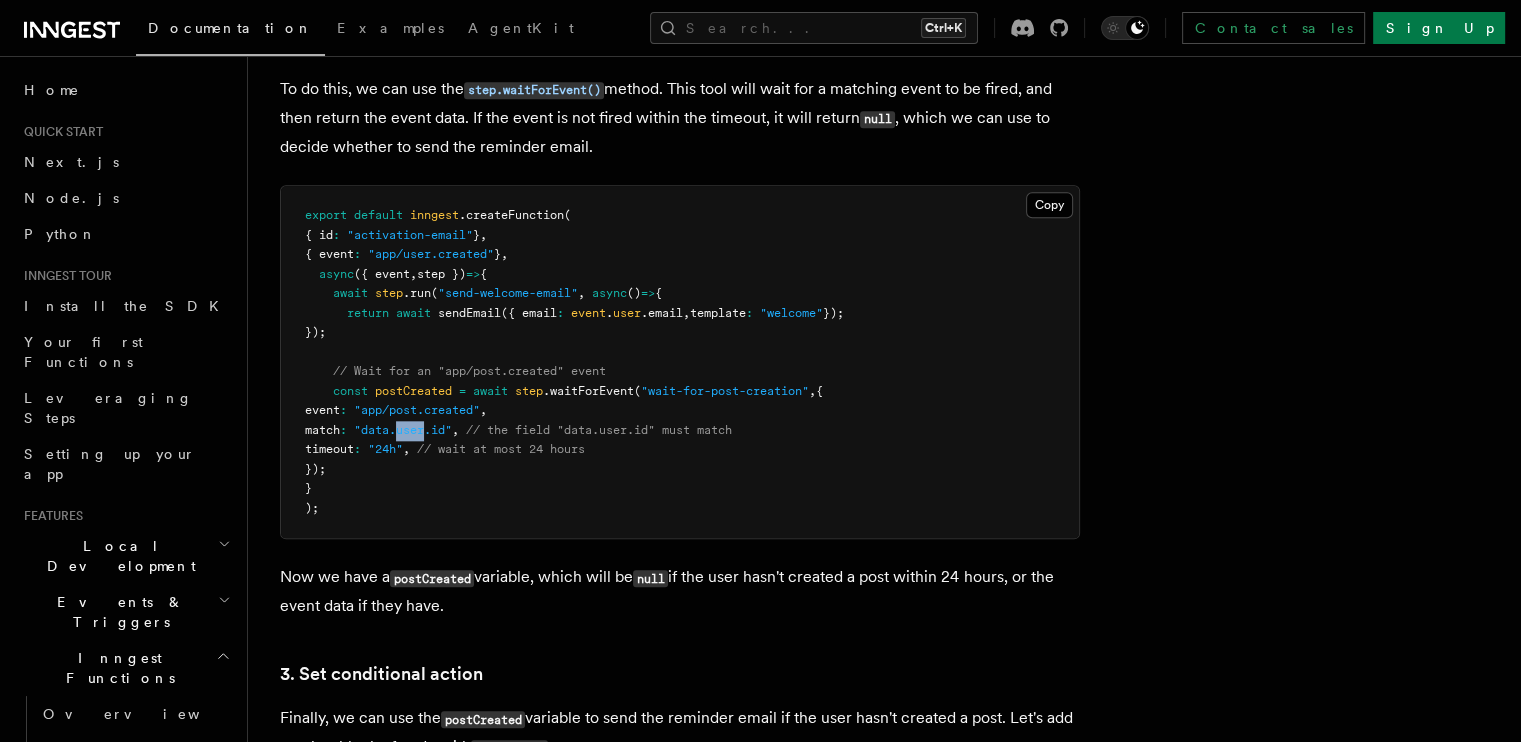 click on ""data.user.id"" at bounding box center (403, 430) 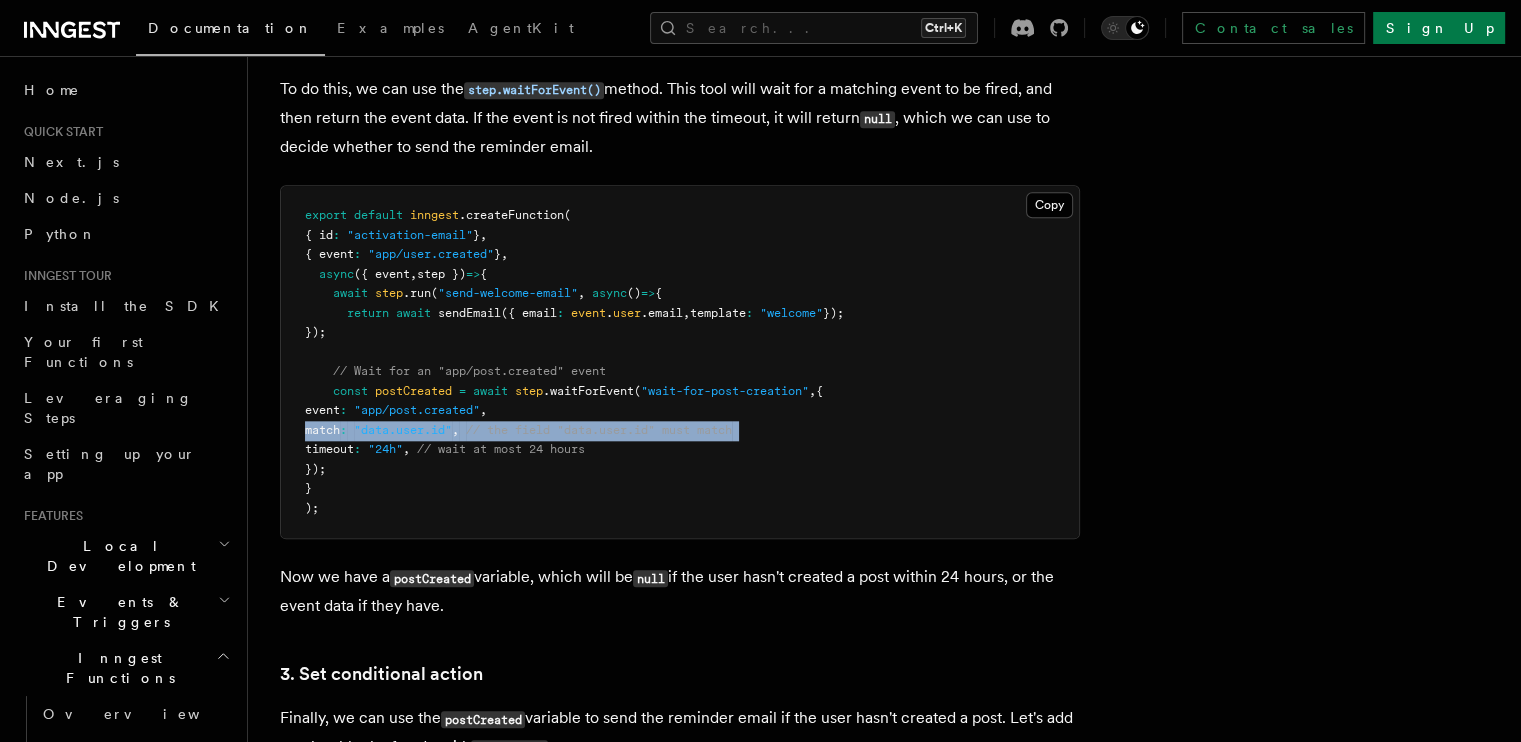click on ""data.user.id"" at bounding box center [403, 430] 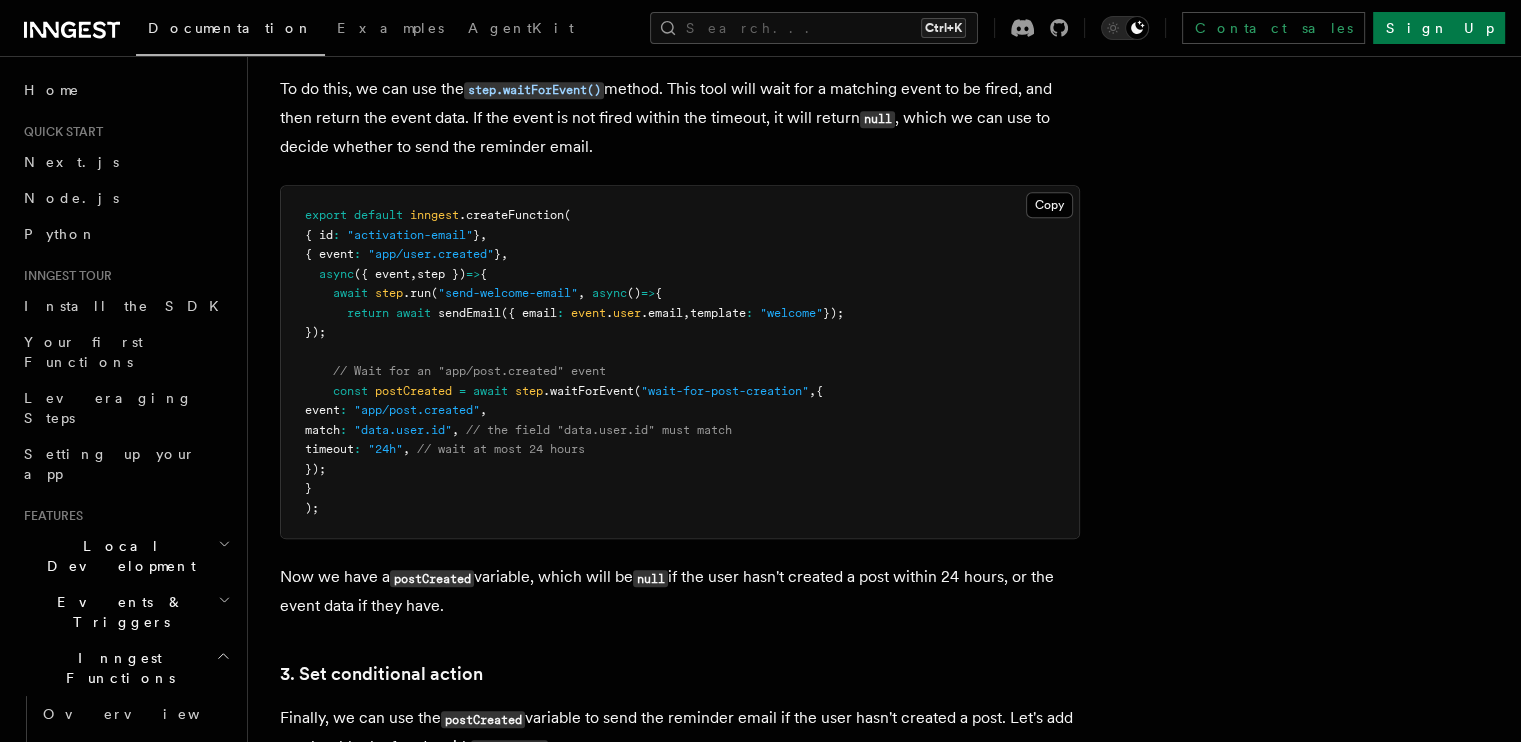 click at bounding box center (413, 449) 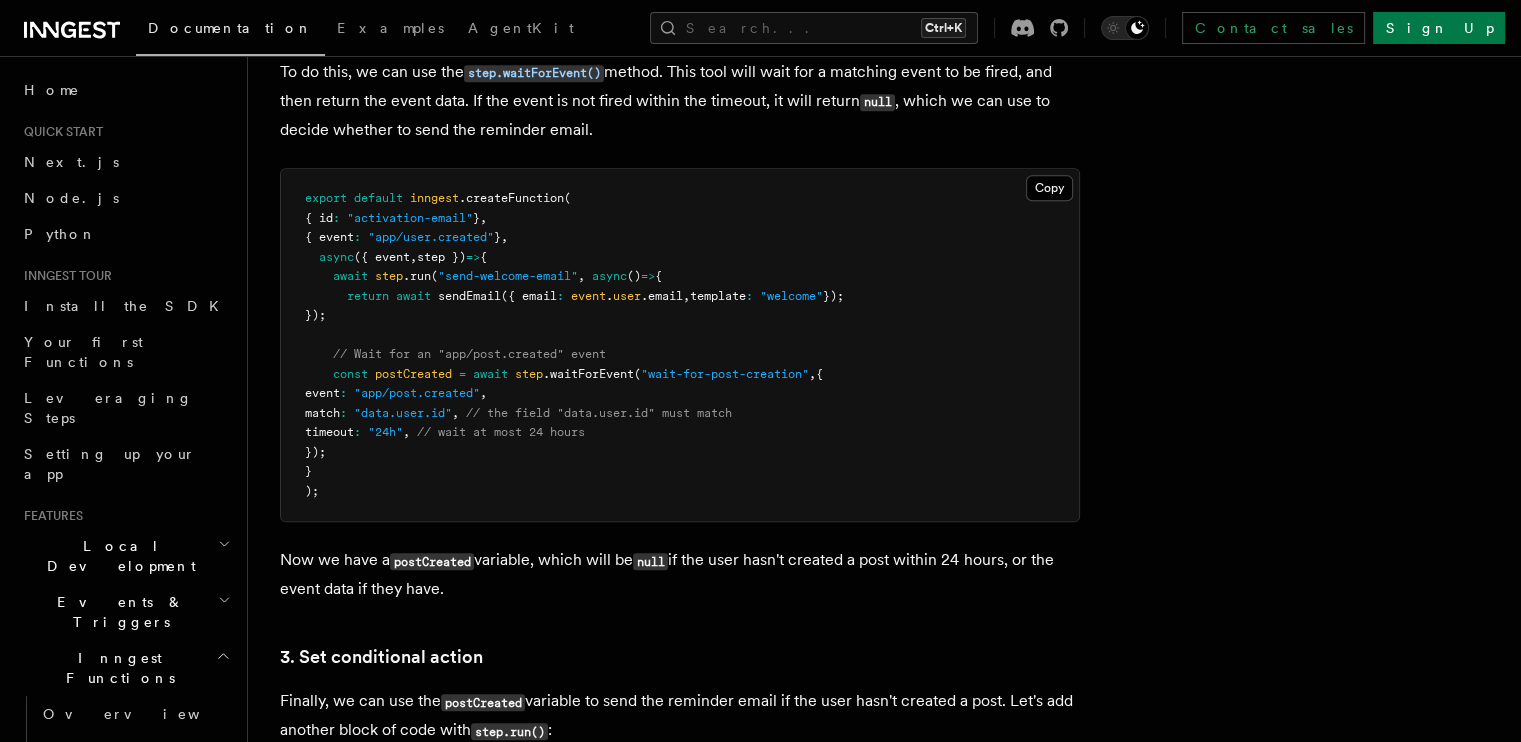 scroll, scrollTop: 2087, scrollLeft: 0, axis: vertical 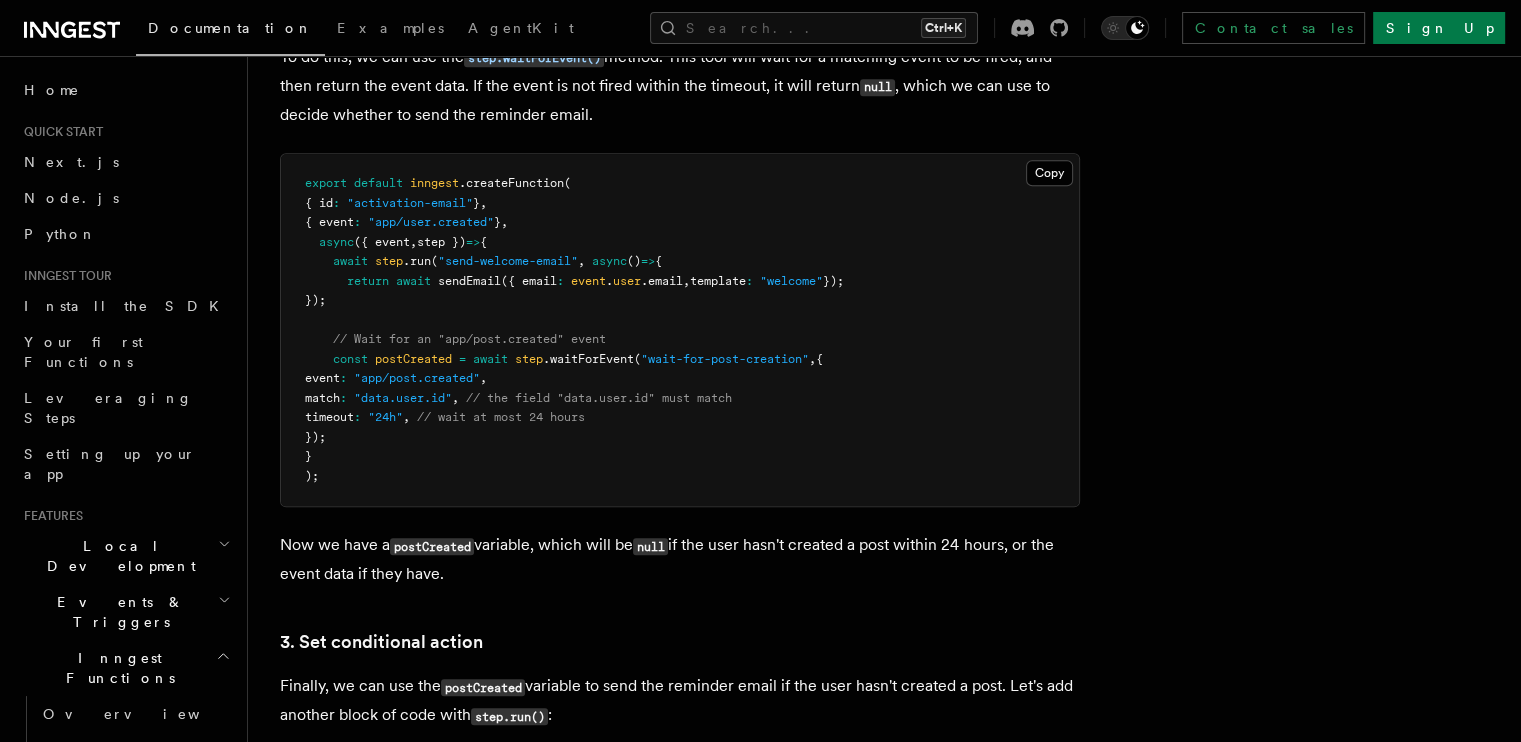 click on "// wait at most 24 hours" at bounding box center [501, 417] 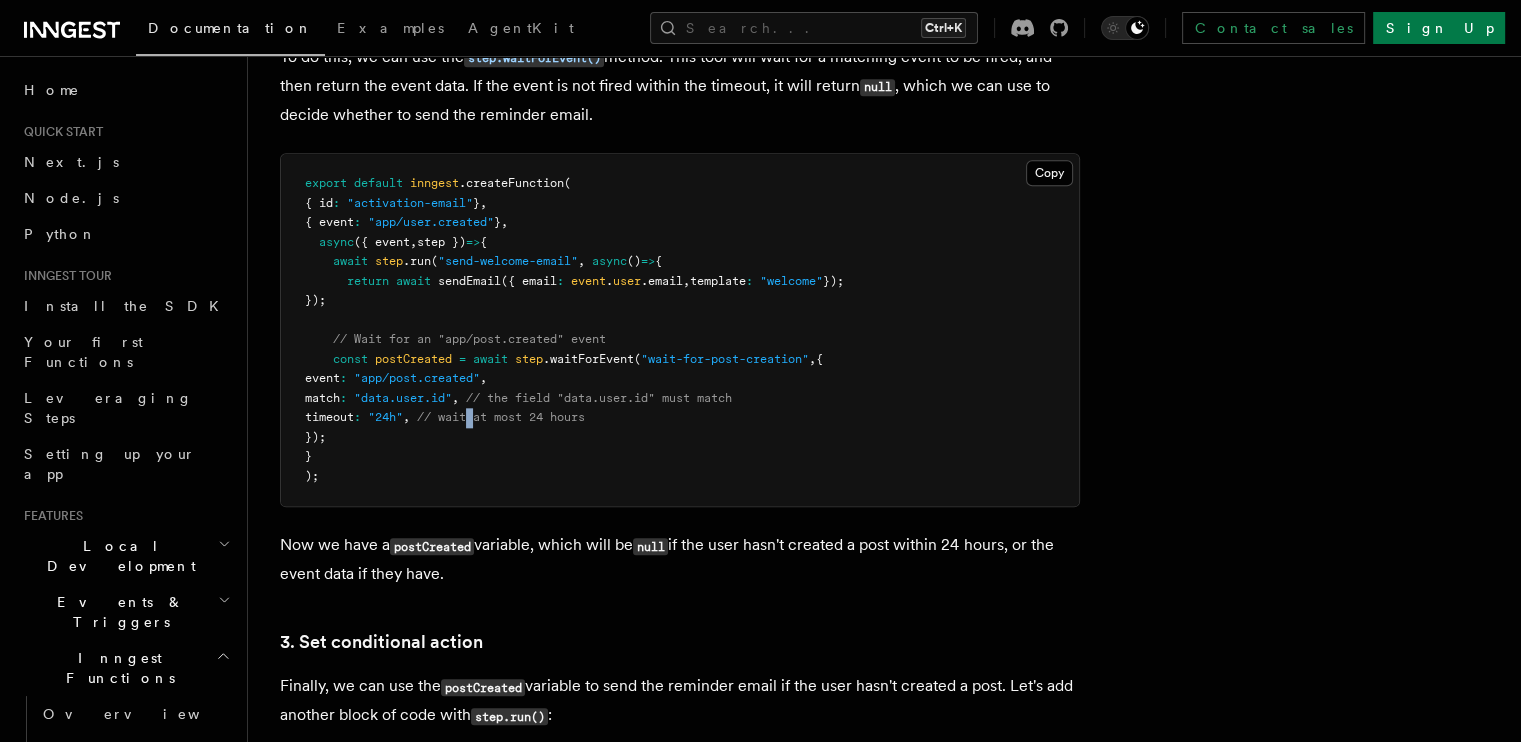 click on "// wait at most 24 hours" at bounding box center (501, 417) 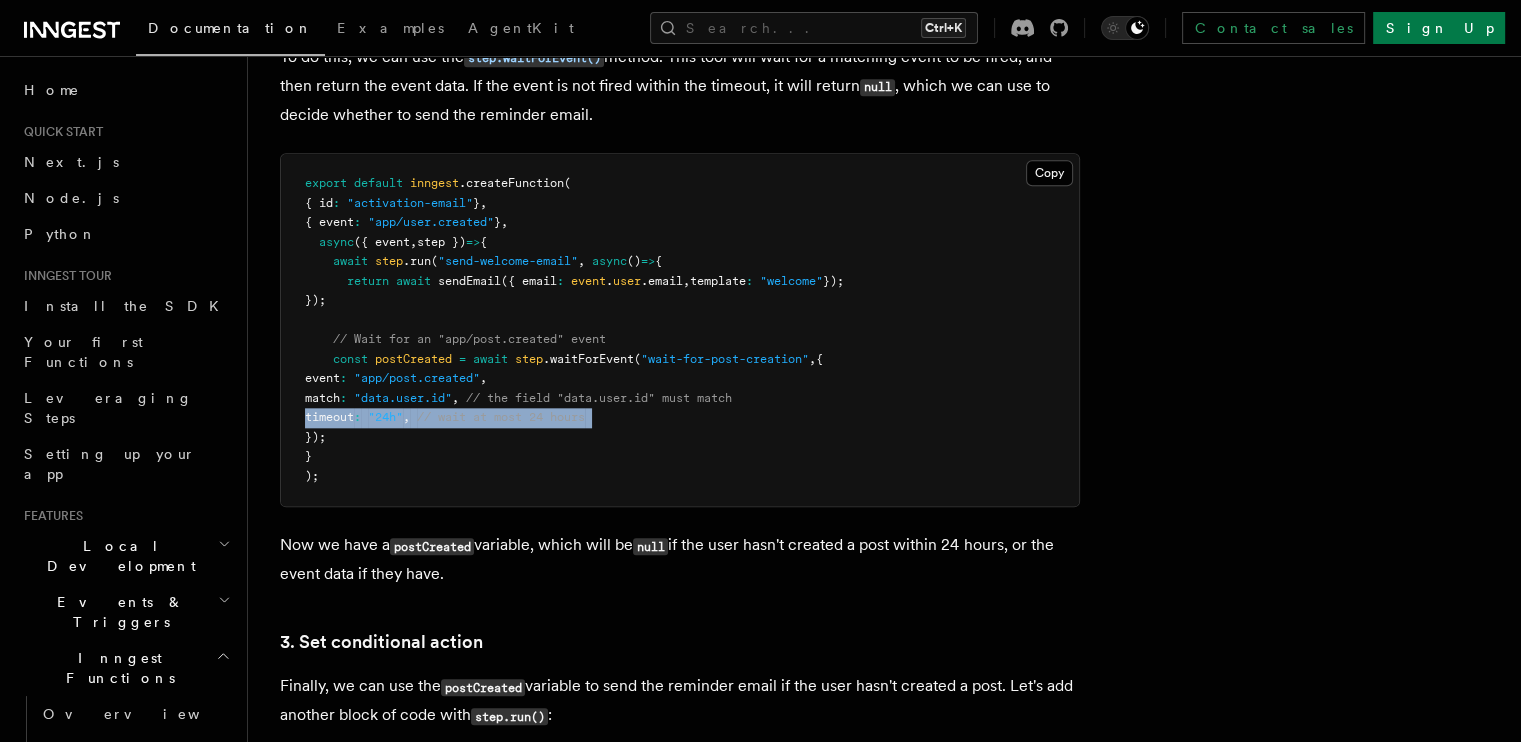 click on "// wait at most 24 hours" at bounding box center (501, 417) 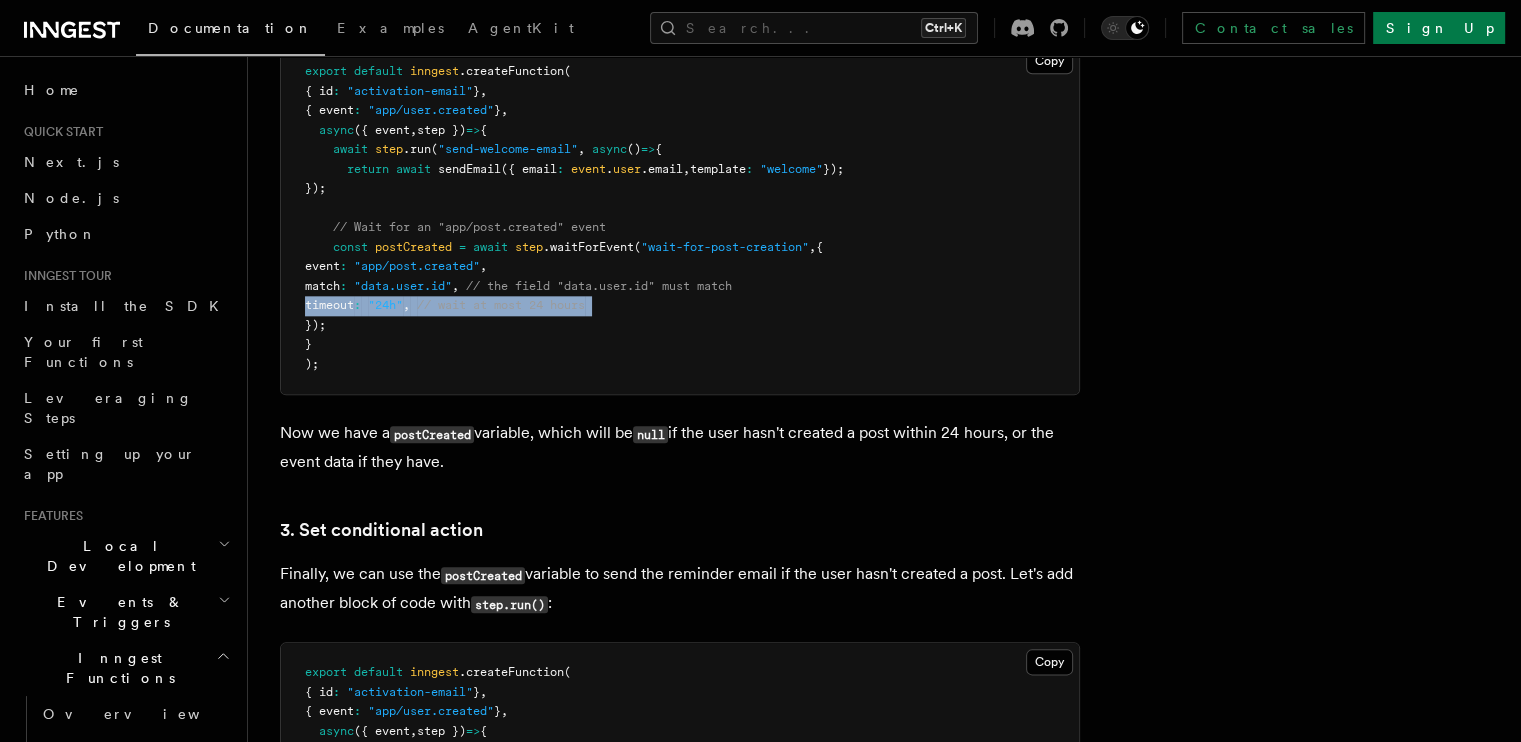 scroll, scrollTop: 2204, scrollLeft: 0, axis: vertical 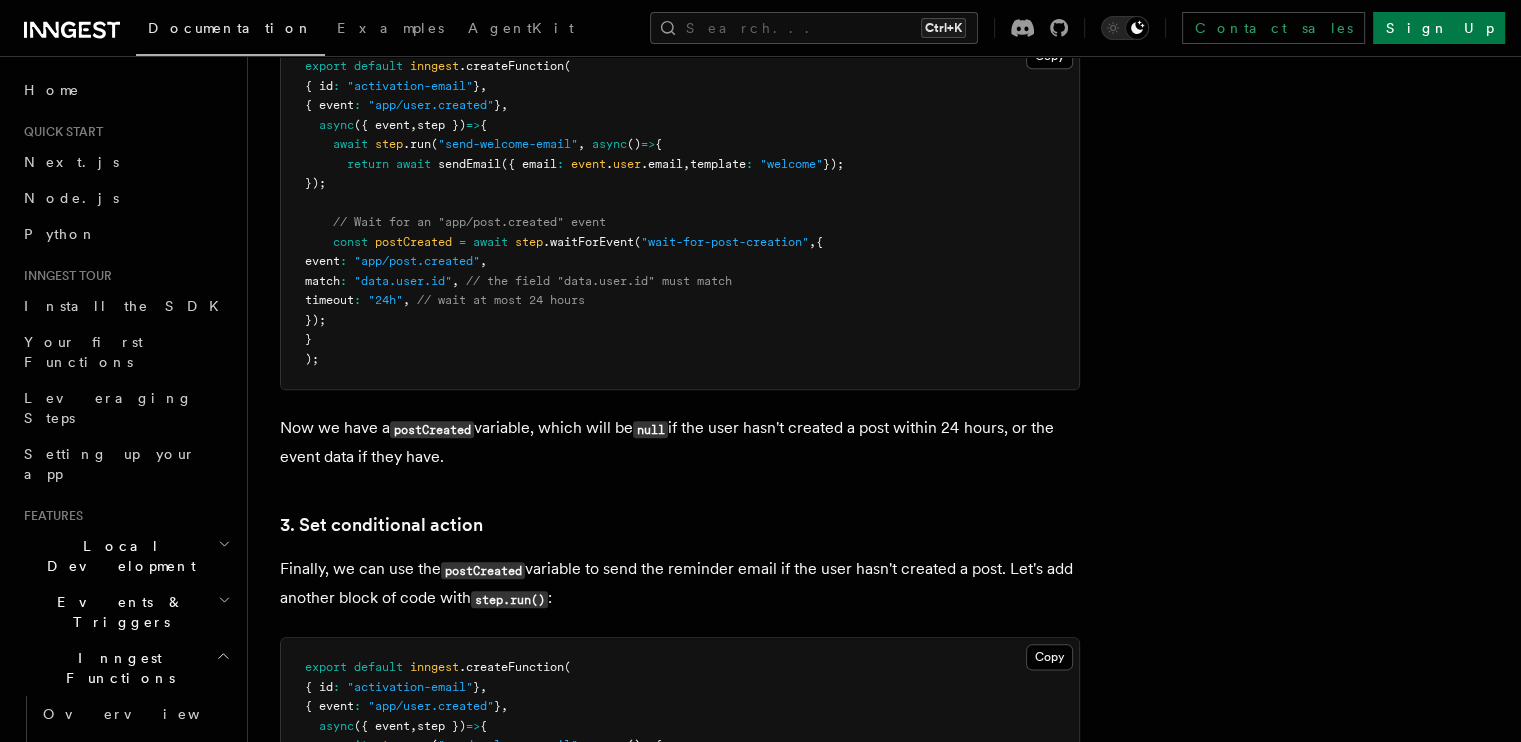 click on "postCreated" at bounding box center [432, 429] 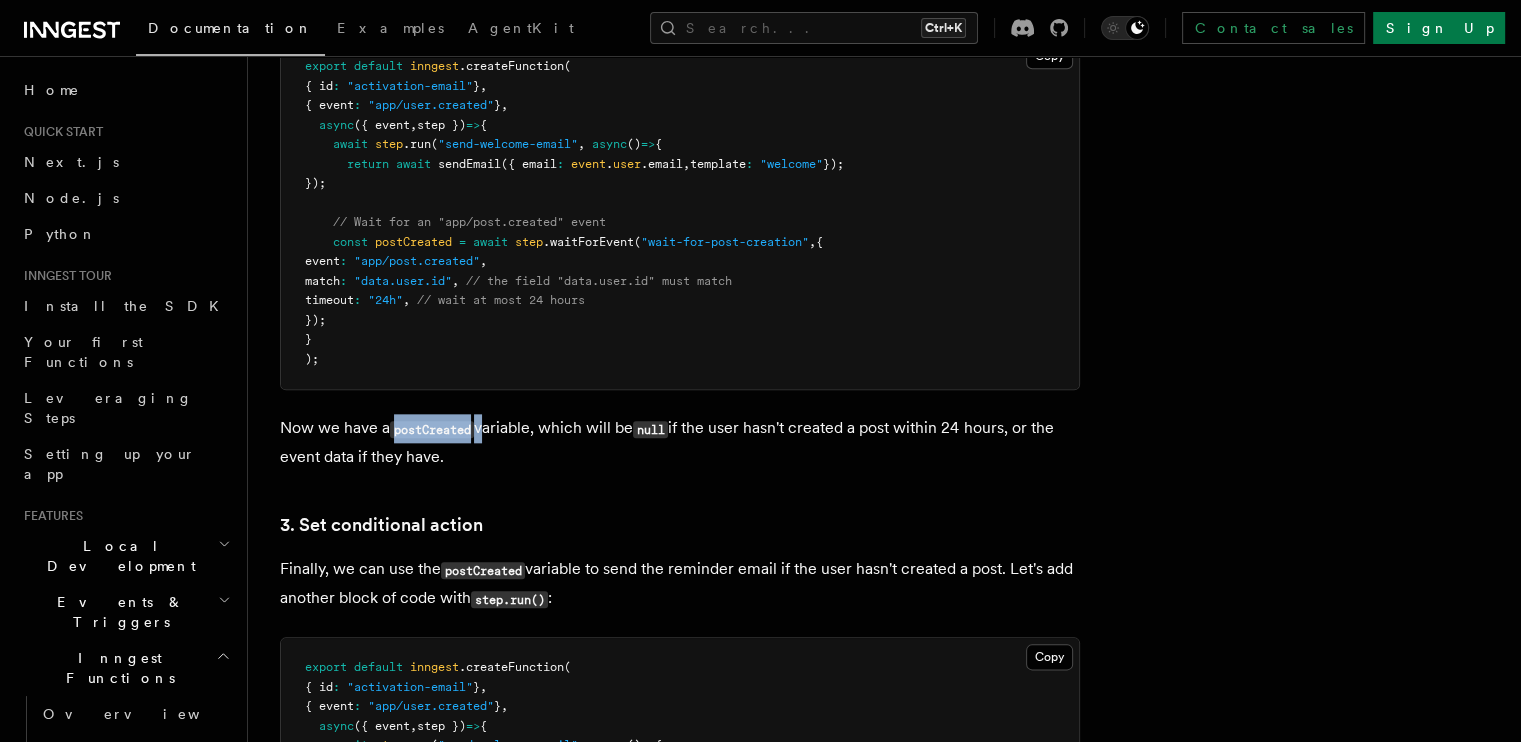 click on "postCreated" at bounding box center [432, 429] 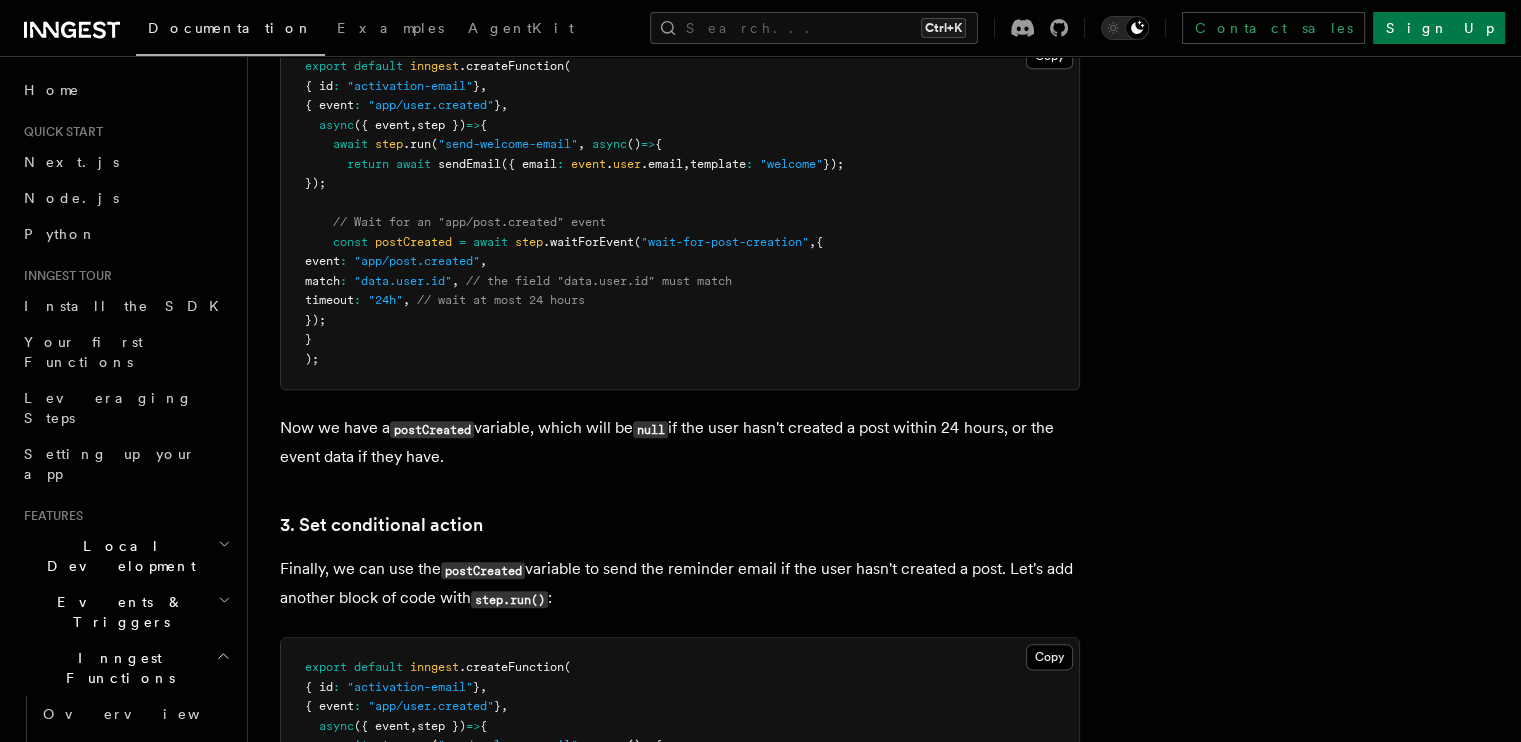click on "Now we have a  postCreated  variable, which will be  null  if the user hasn't created a post within 24 hours, or the event data if they have." at bounding box center [680, 442] 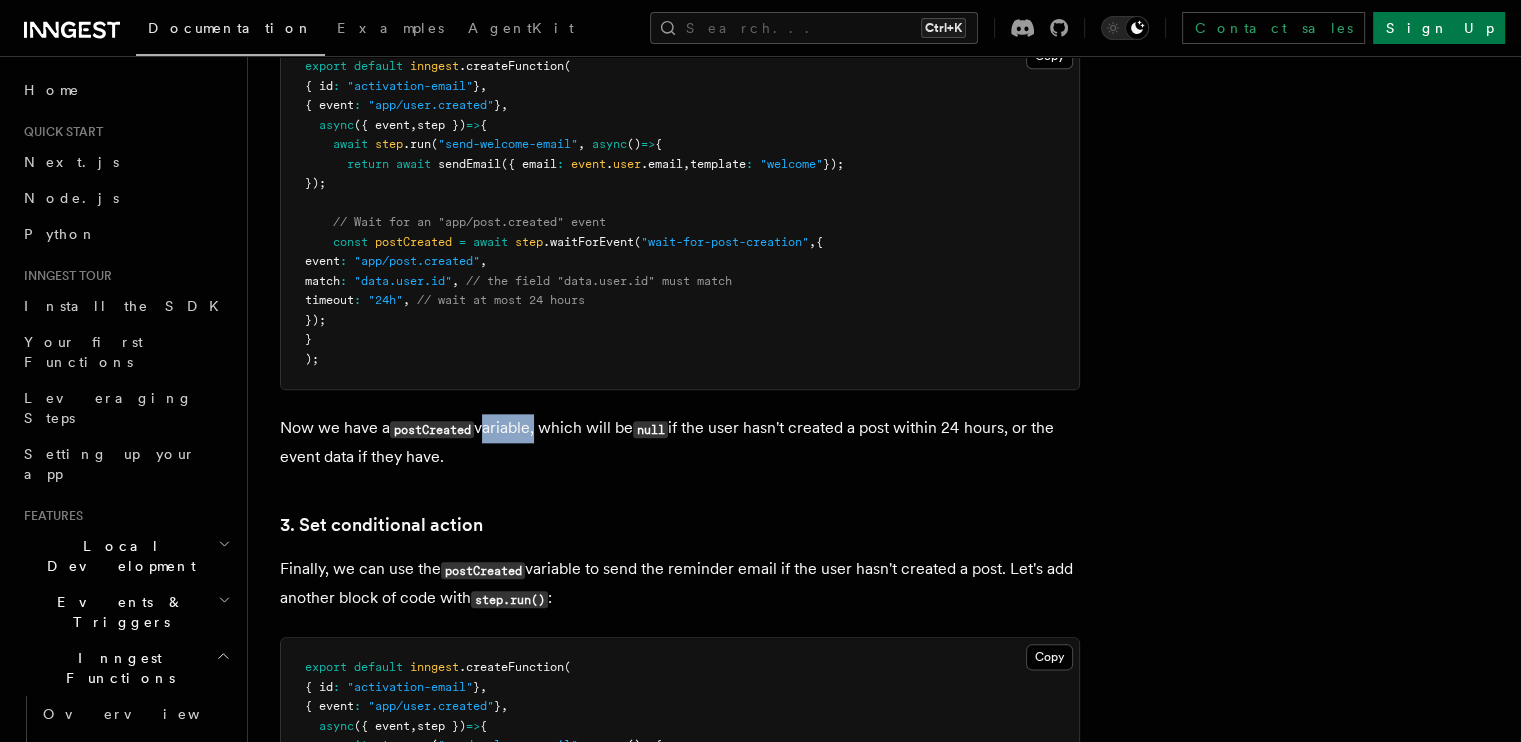 click on "Now we have a  postCreated  variable, which will be  null  if the user hasn't created a post within 24 hours, or the event data if they have." at bounding box center (680, 442) 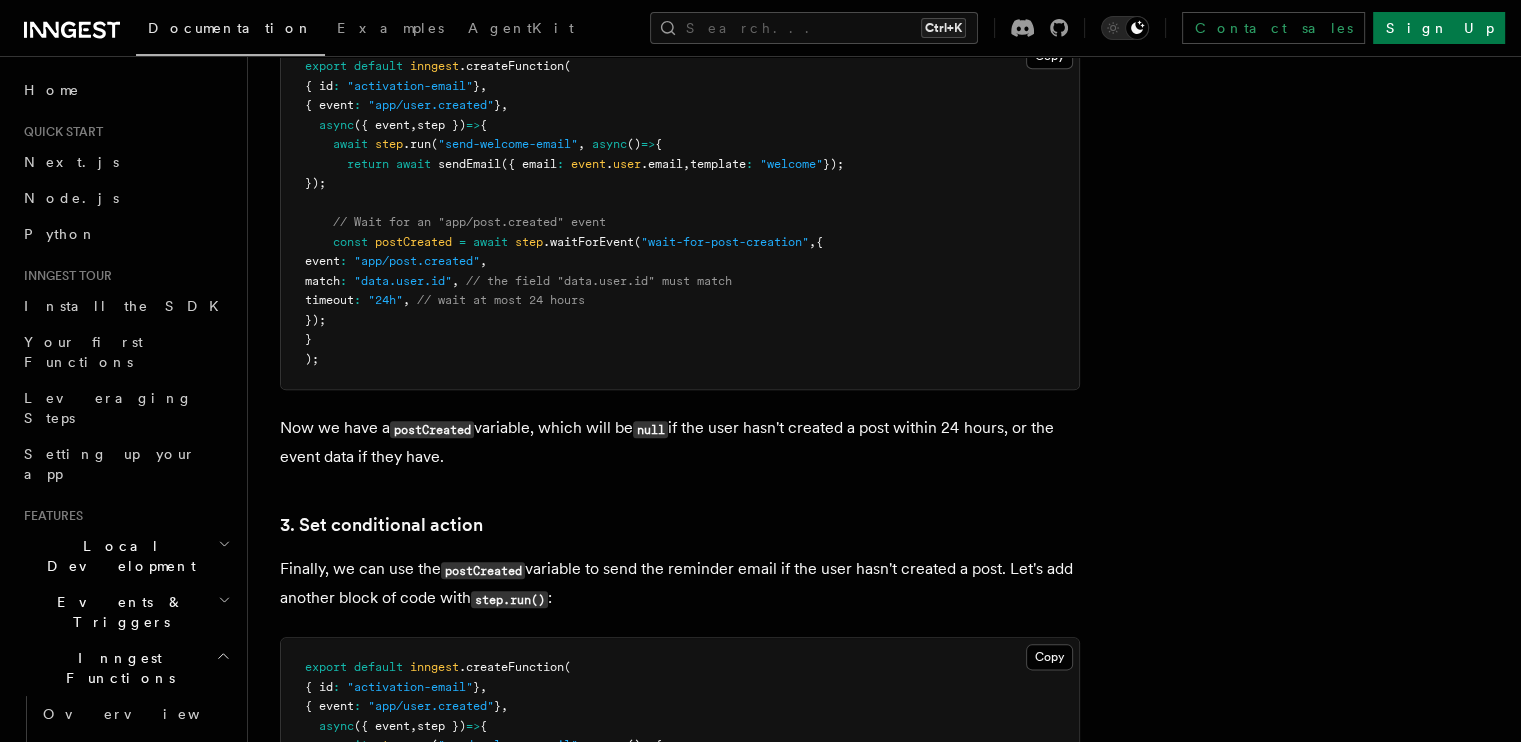 click on "Now we have a  postCreated  variable, which will be  null  if the user hasn't created a post within 24 hours, or the event data if they have." at bounding box center [680, 442] 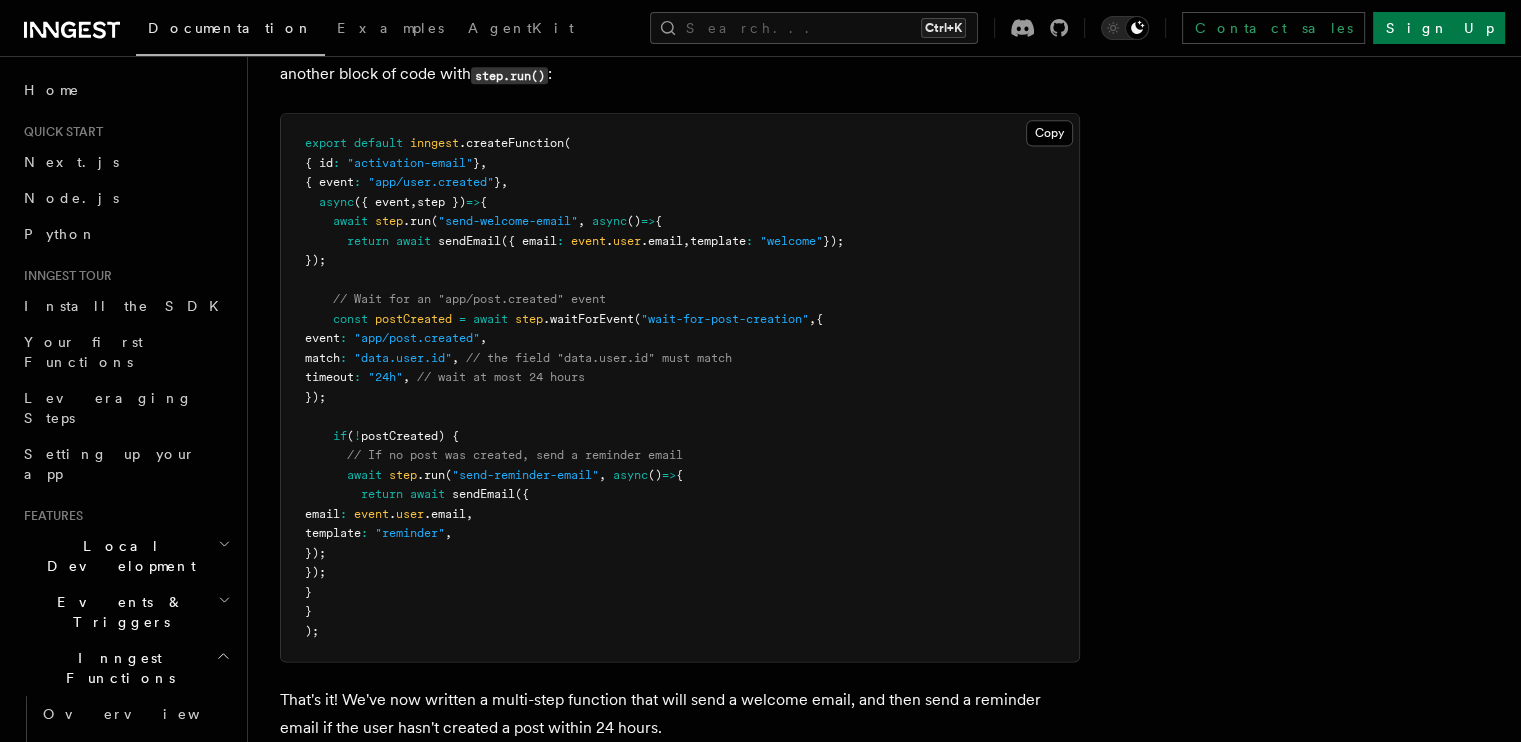 scroll, scrollTop: 2735, scrollLeft: 0, axis: vertical 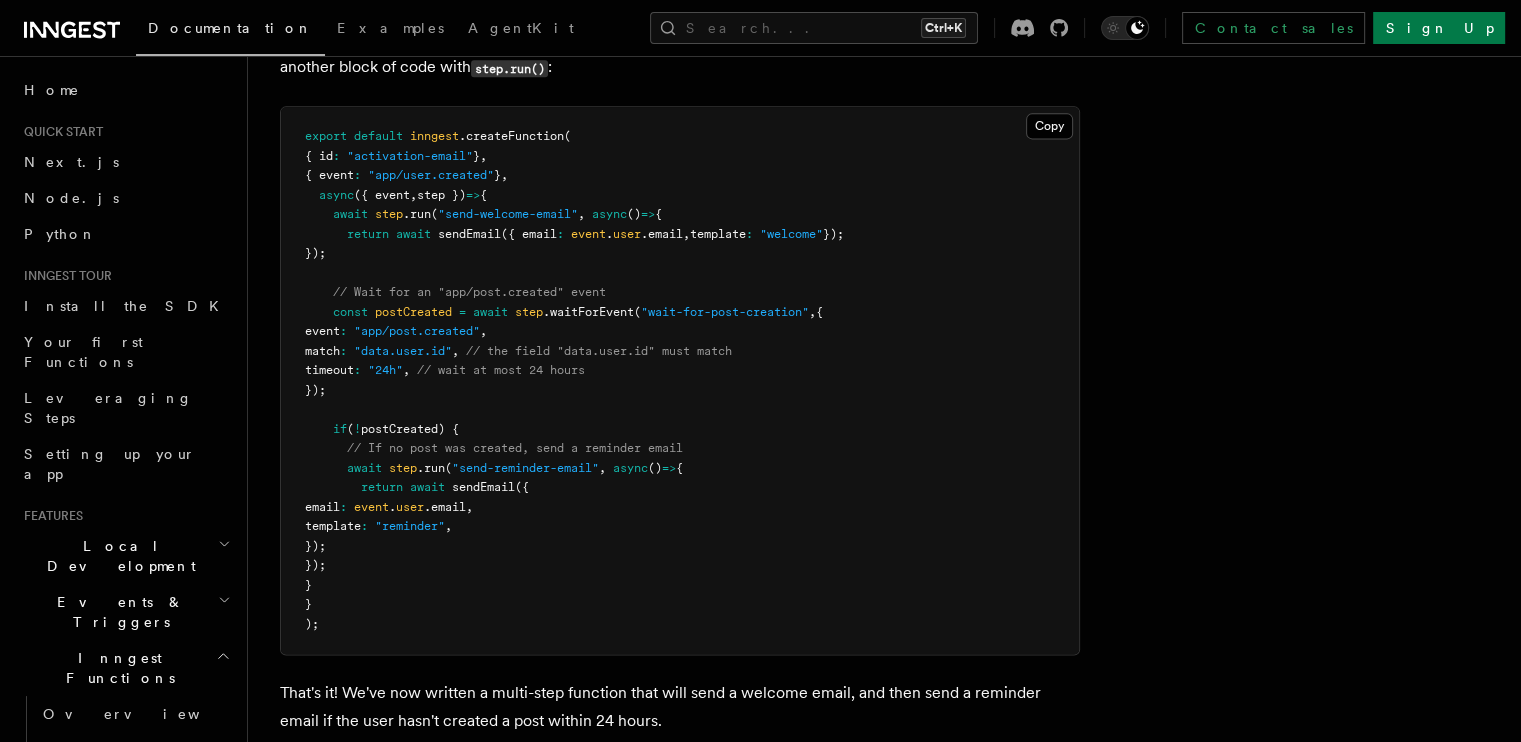 click on ".waitForEvent" at bounding box center (588, 312) 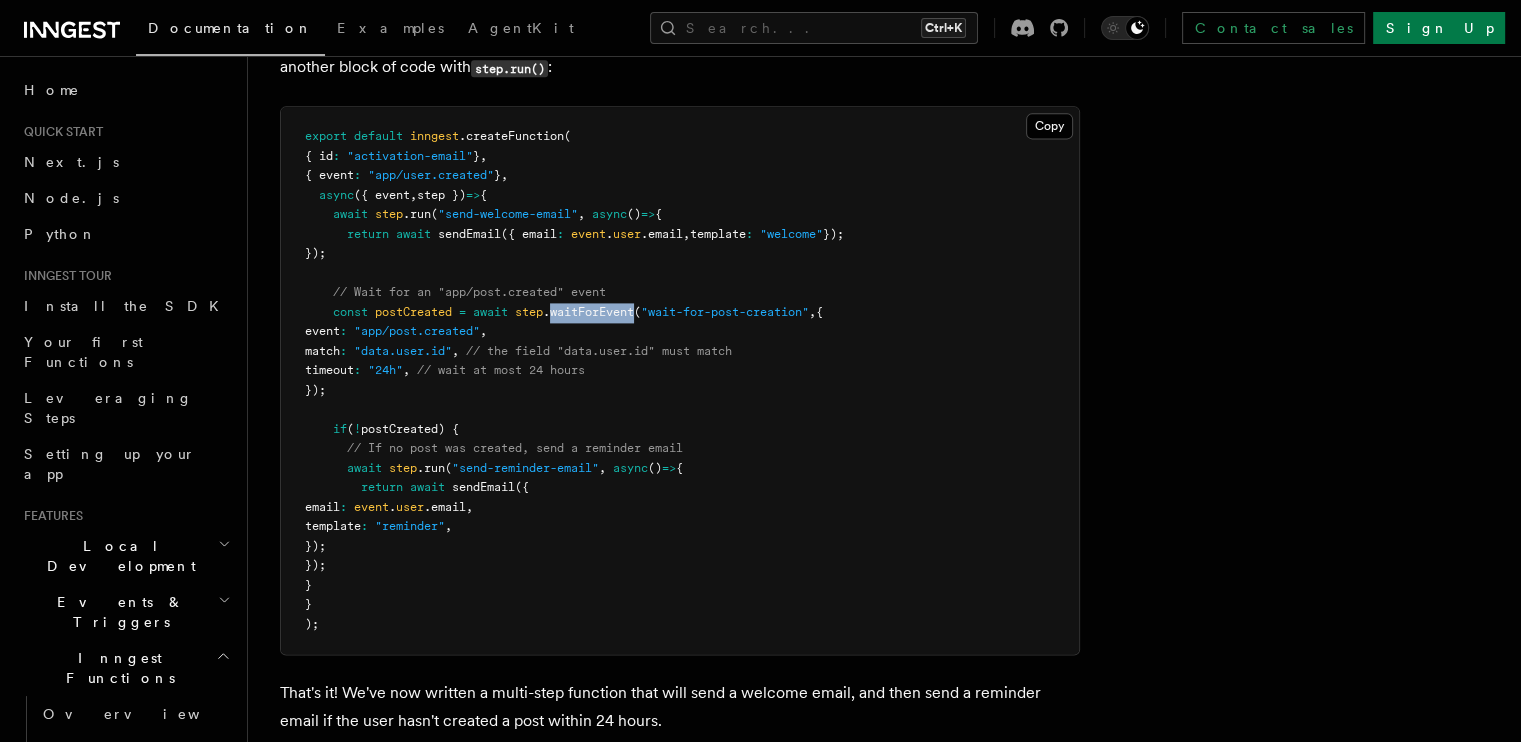 click on ".waitForEvent" at bounding box center [588, 312] 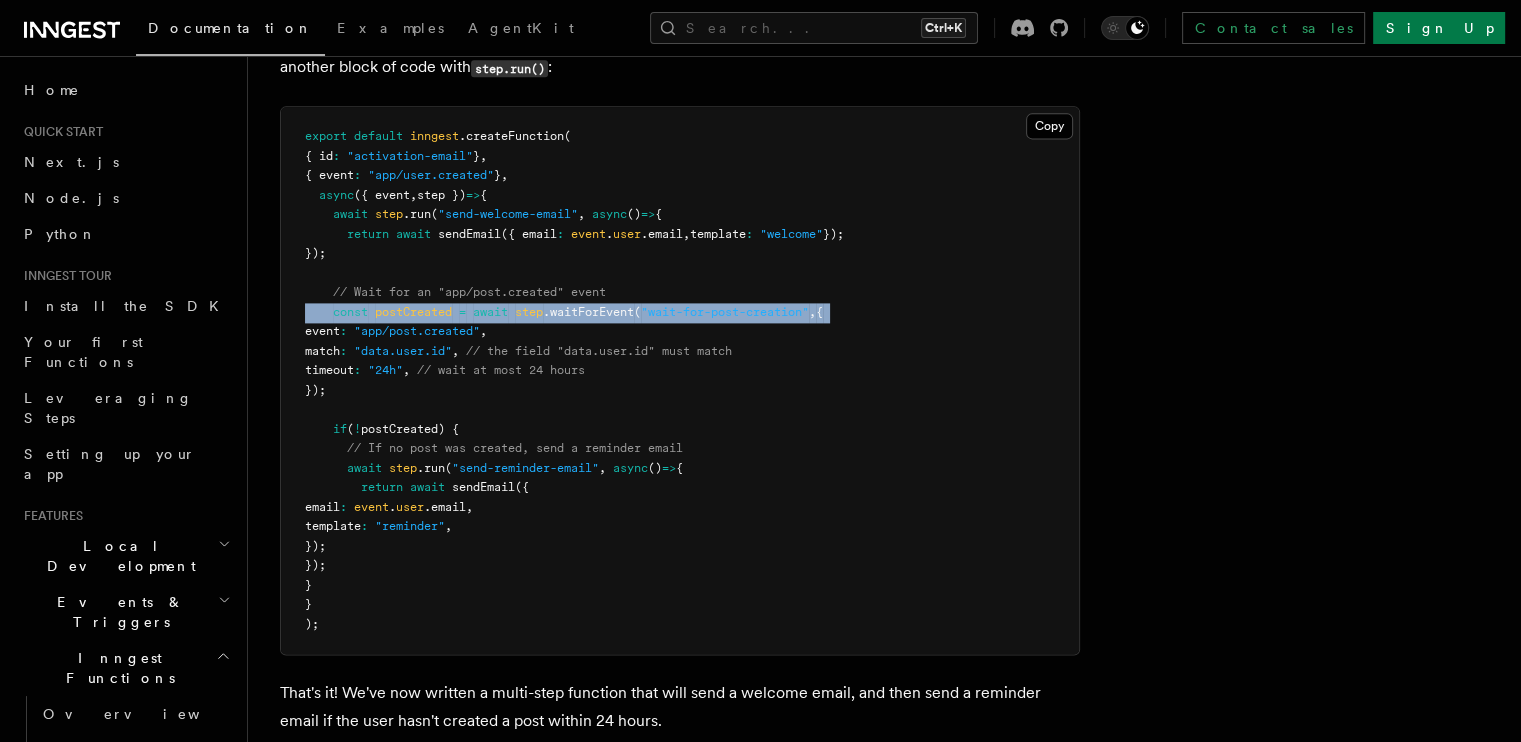 click on ".waitForEvent" at bounding box center [588, 312] 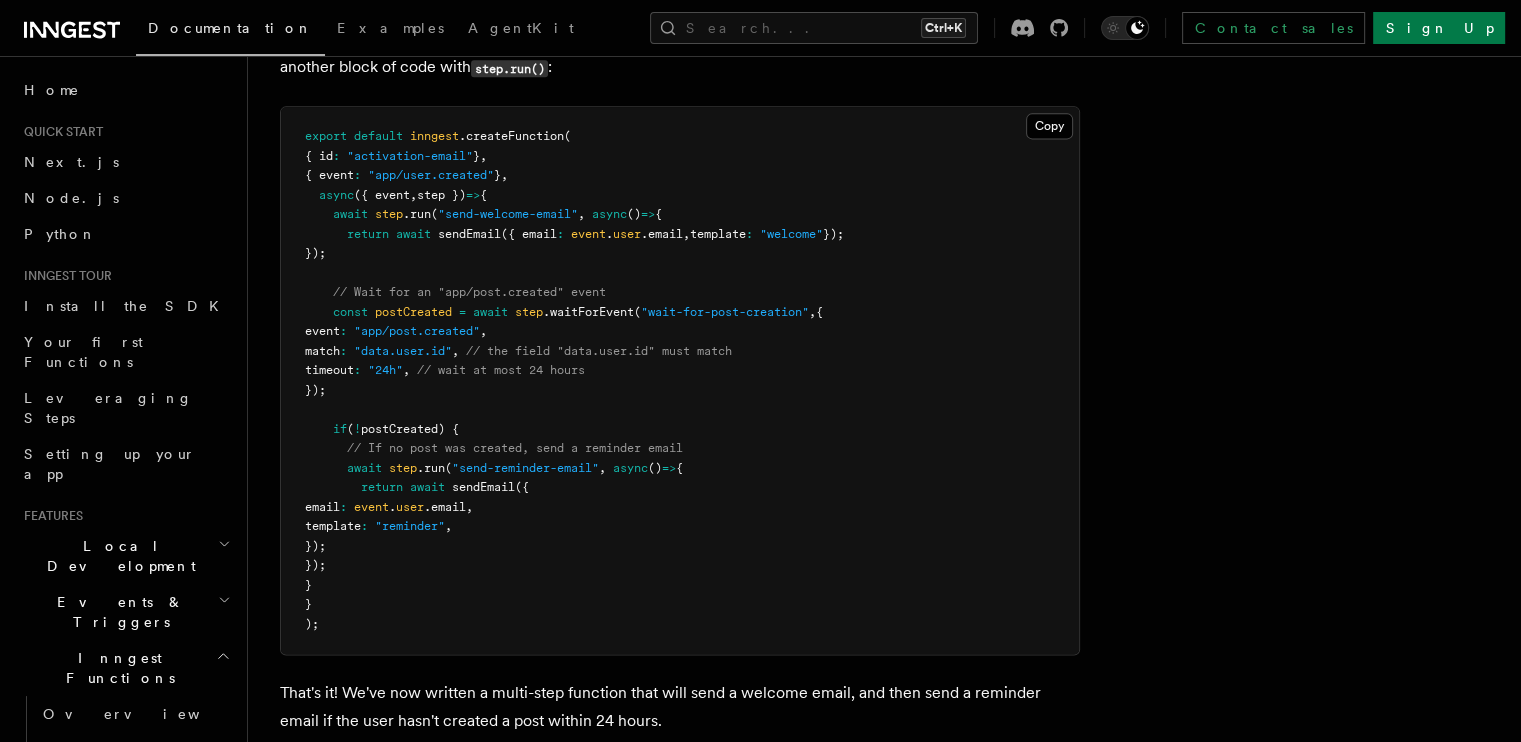 click on "export   default   inngest .createFunction (
{ id :   "activation-email"  } ,
{ event :   "app/user.created"  } ,
async  ({ event ,  step })  =>  {
await   step .run ( "send-welcome-email" ,   async  ()  =>  {
return   await   sendEmail ({ email :   event . user .email ,  template :   "welcome"  });
});
// Wait for an "app/post.created" event
const   postCreated   =   await   step .waitForEvent ( "wait-for-post-creation" ,  {
event :   "app/post.created" ,
match :   "data.user.id" ,   // the field "data.user.id" must match
timeout :   "24h" ,   // wait at most 24 hours
});
if  ( ! postCreated) {
// If no post was created, send a reminder email
await   step .run ( "send-reminder-email" ,   async  ()  =>  {
return   await   sendEmail ({
email :   event . user .email ,
template :   "reminder" ,
});
});
}
}
);" at bounding box center (680, 380) 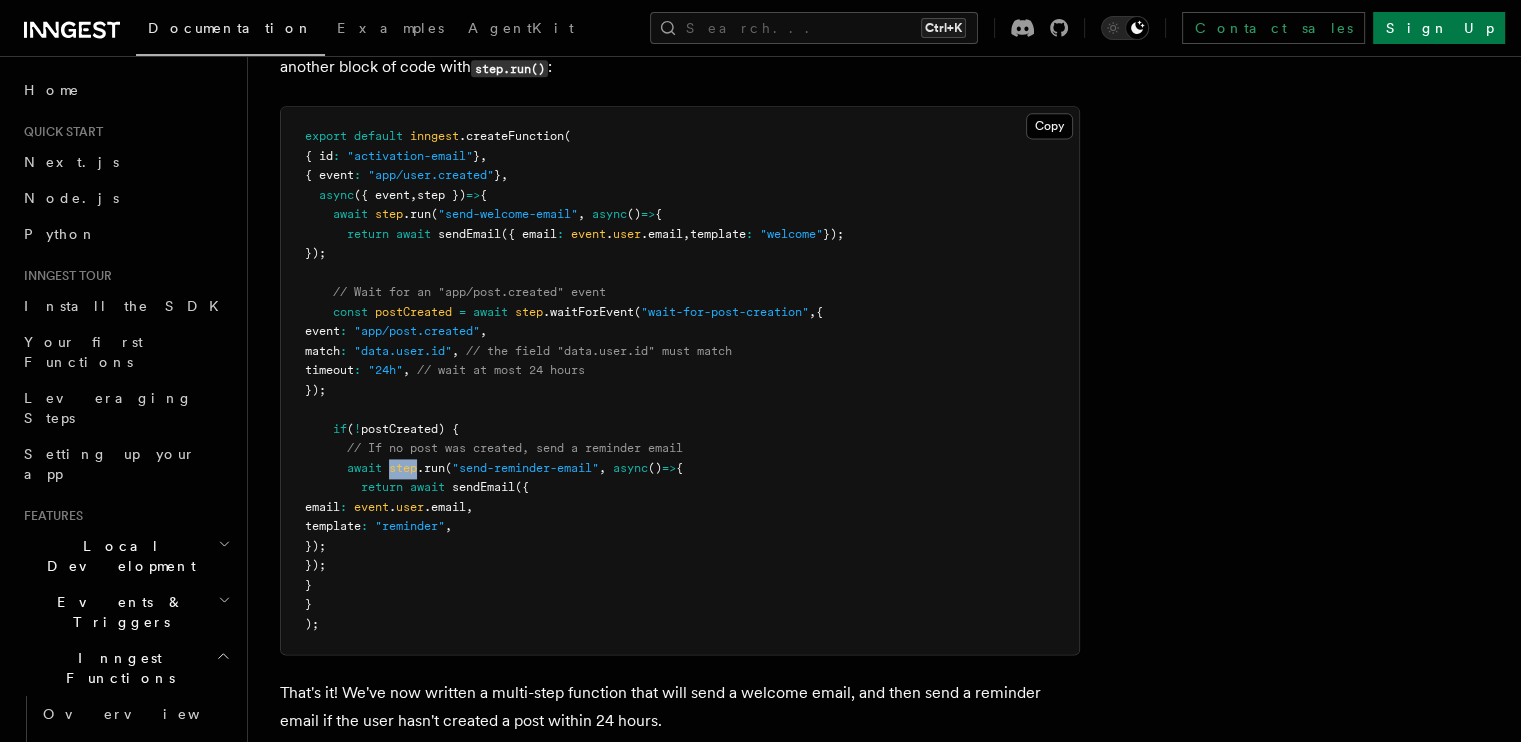 click on "step" at bounding box center (403, 468) 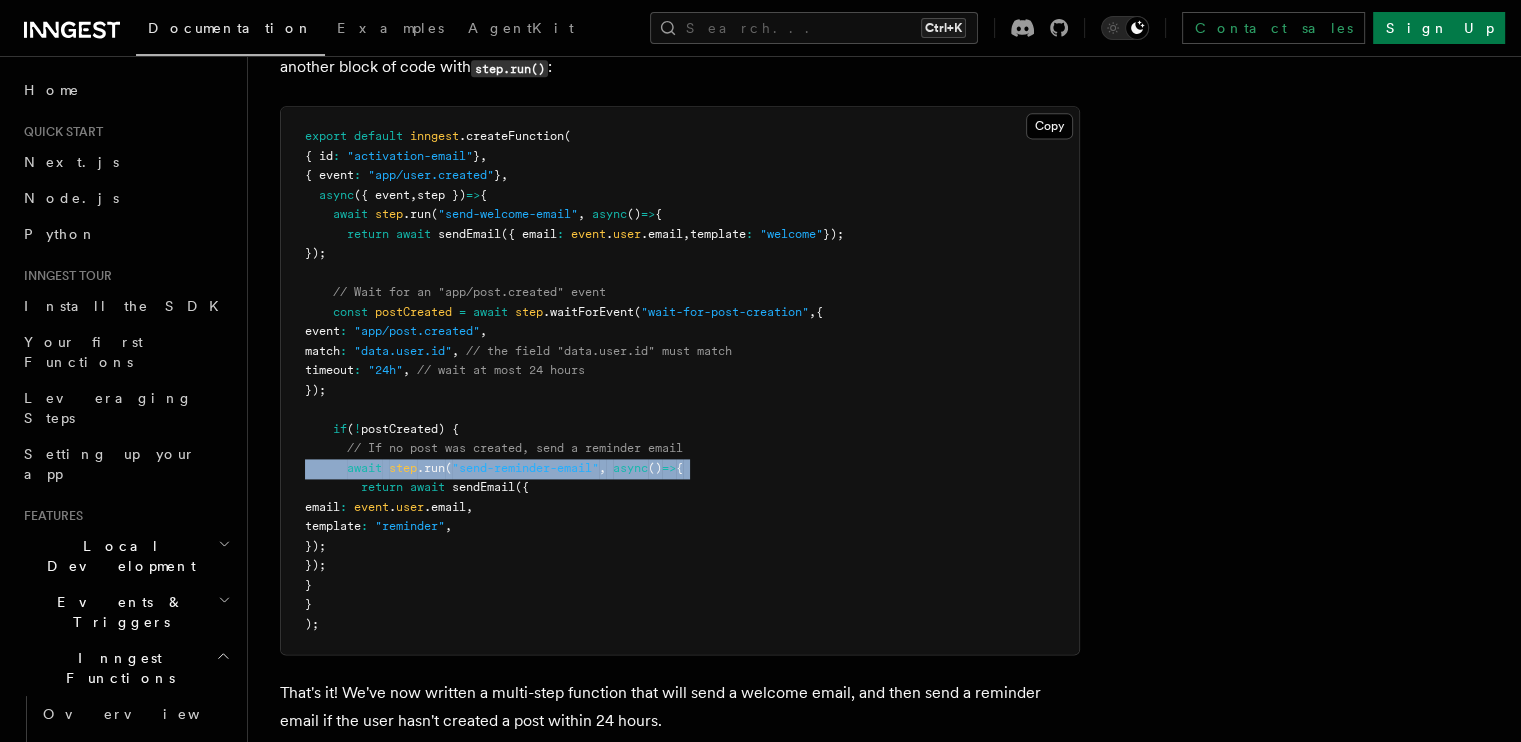 click on "step" at bounding box center [403, 468] 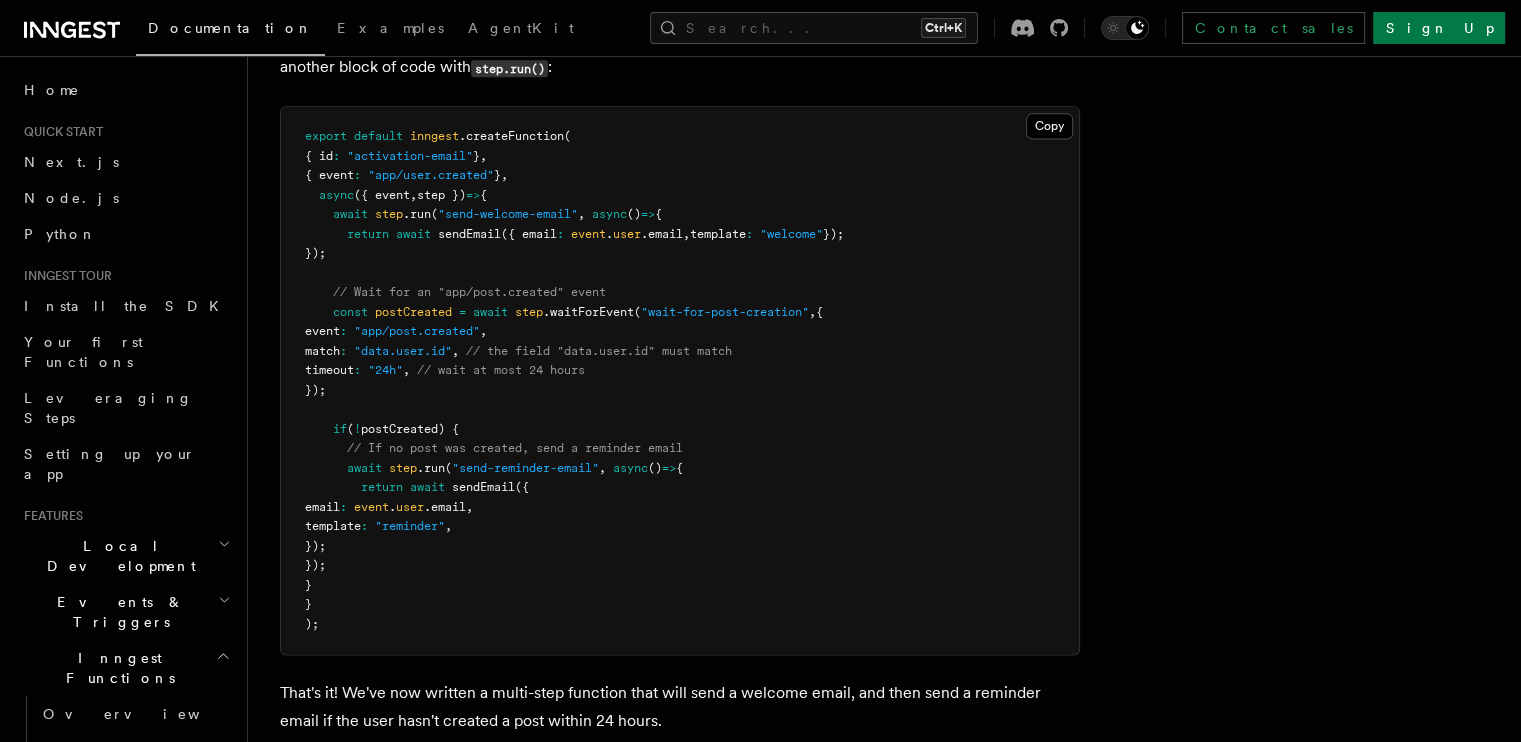 click on "await" at bounding box center [427, 487] 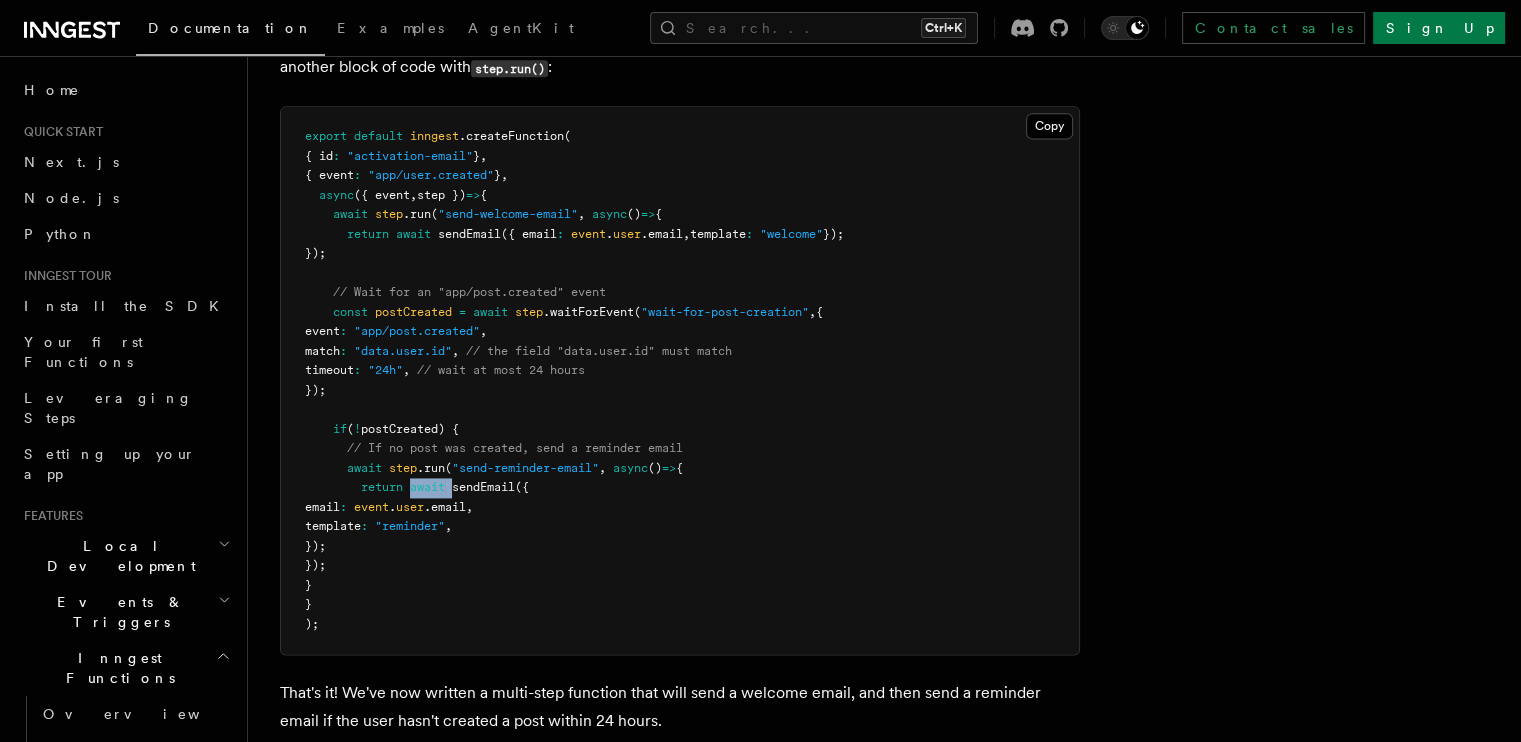click on "await" at bounding box center [427, 487] 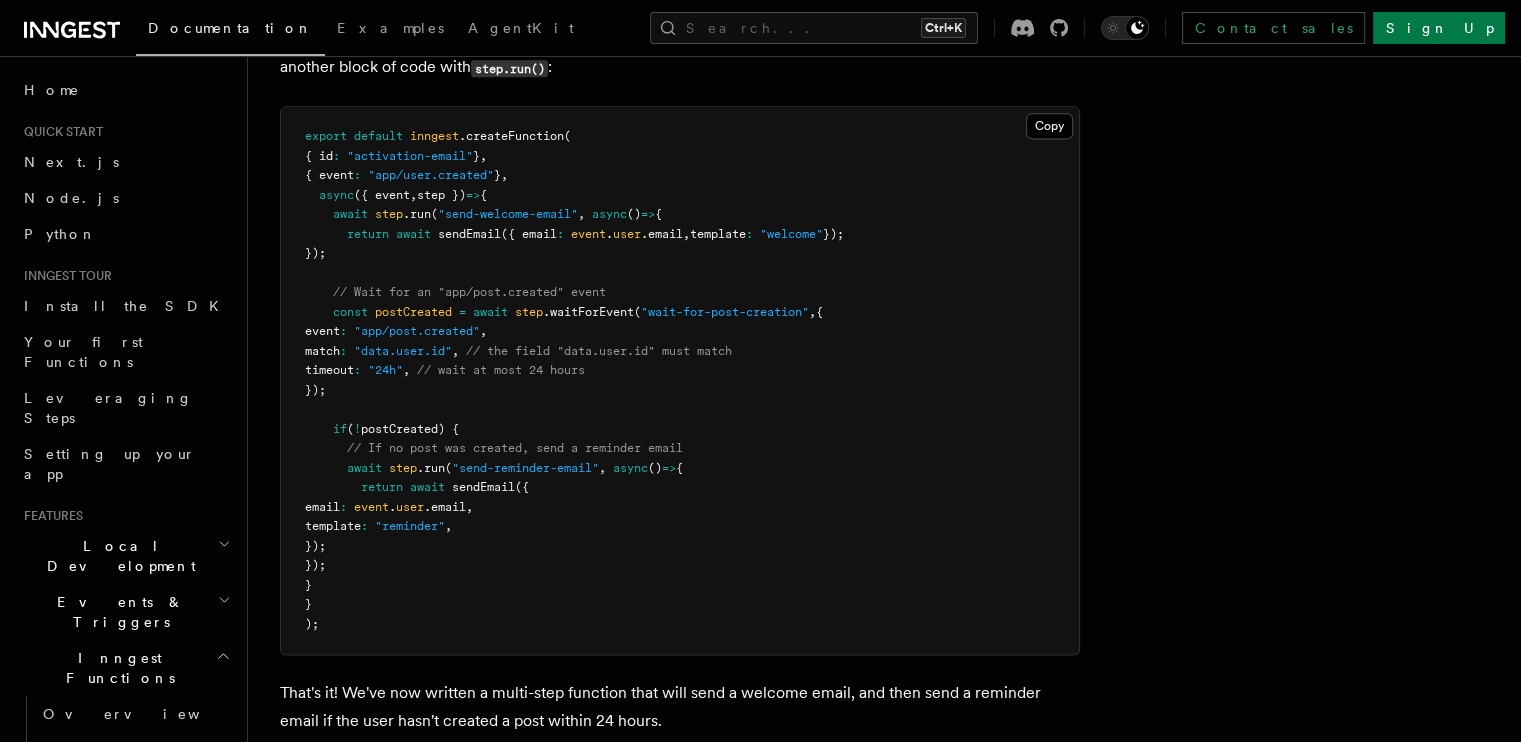 click on "export   default   inngest .createFunction (
{ id :   "activation-email"  } ,
{ event :   "app/user.created"  } ,
async  ({ event ,  step })  =>  {
await   step .run ( "send-welcome-email" ,   async  ()  =>  {
return   await   sendEmail ({ email :   event . user .email ,  template :   "welcome"  });
});
// Wait for an "app/post.created" event
const   postCreated   =   await   step .waitForEvent ( "wait-for-post-creation" ,  {
event :   "app/post.created" ,
match :   "data.user.id" ,   // the field "data.user.id" must match
timeout :   "24h" ,   // wait at most 24 hours
});
if  ( ! postCreated) {
// If no post was created, send a reminder email
await   step .run ( "send-reminder-email" ,   async  ()  =>  {
return   await   sendEmail ({
email :   event . user .email ,
template :   "reminder" ,
});
});
}
}
);" at bounding box center (680, 380) 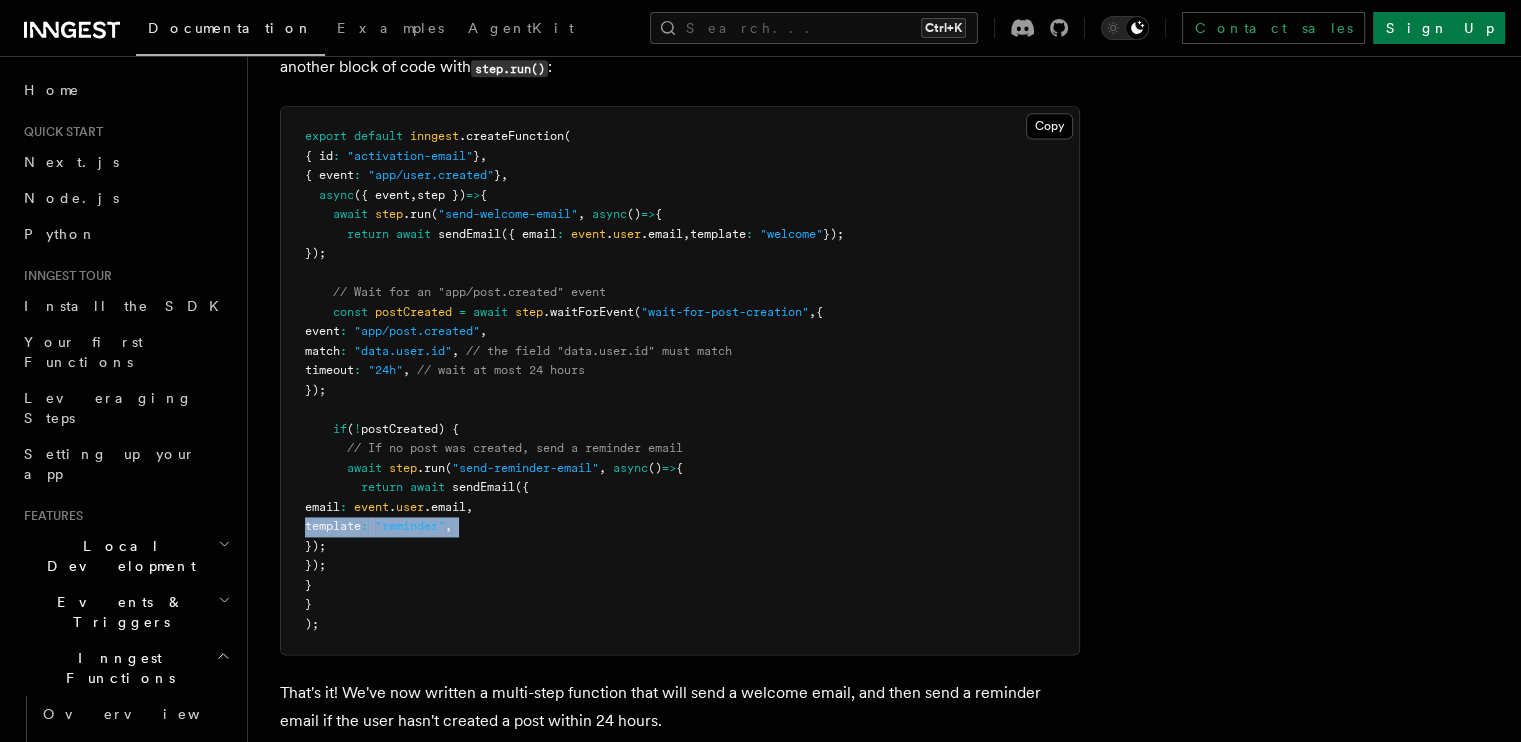 click on "export   default   inngest .createFunction (
{ id :   "activation-email"  } ,
{ event :   "app/user.created"  } ,
async  ({ event ,  step })  =>  {
await   step .run ( "send-welcome-email" ,   async  ()  =>  {
return   await   sendEmail ({ email :   event . user .email ,  template :   "welcome"  });
});
// Wait for an "app/post.created" event
const   postCreated   =   await   step .waitForEvent ( "wait-for-post-creation" ,  {
event :   "app/post.created" ,
match :   "data.user.id" ,   // the field "data.user.id" must match
timeout :   "24h" ,   // wait at most 24 hours
});
if  ( ! postCreated) {
// If no post was created, send a reminder email
await   step .run ( "send-reminder-email" ,   async  ()  =>  {
return   await   sendEmail ({
email :   event . user .email ,
template :   "reminder" ,
});
});
}
}
);" at bounding box center [680, 380] 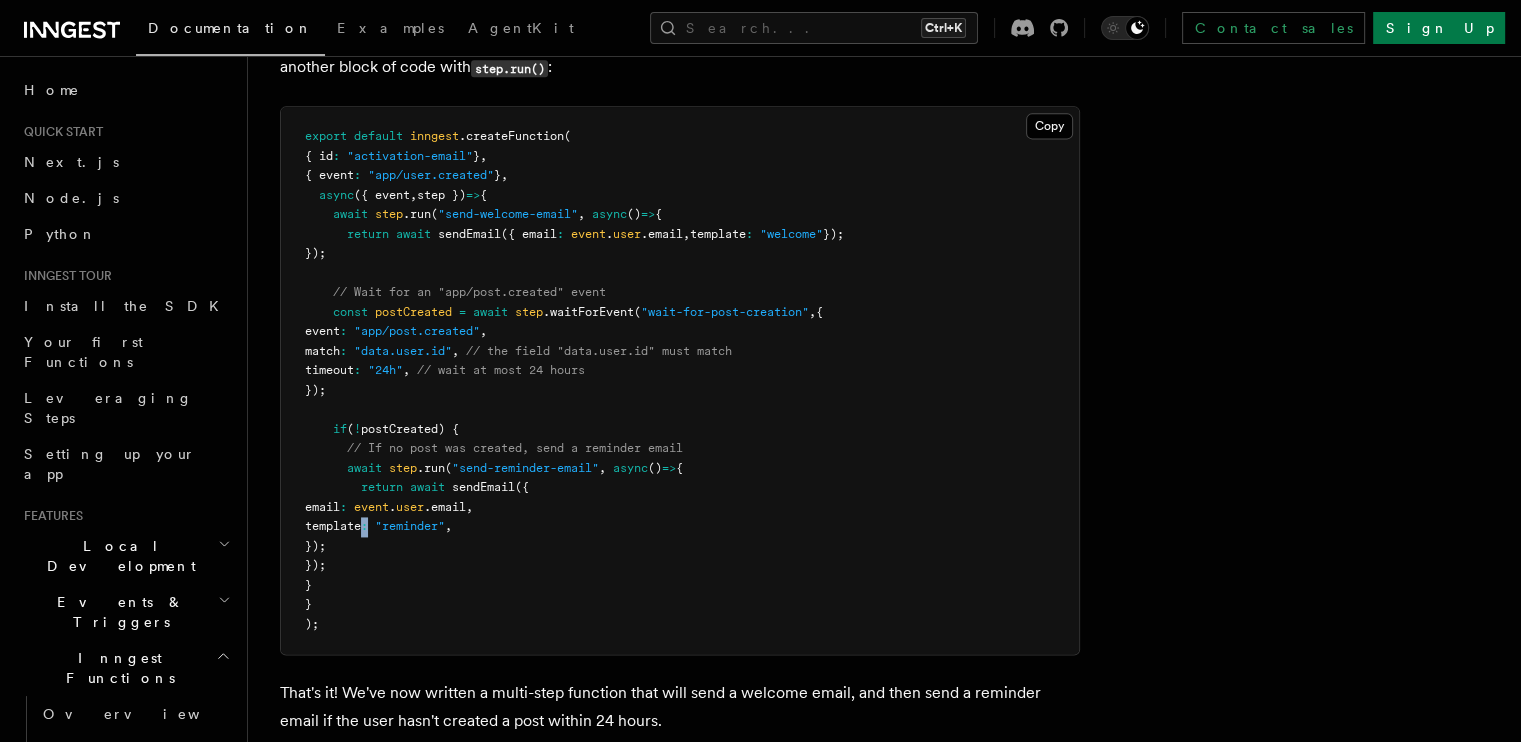 click on "export   default   inngest .createFunction (
{ id :   "activation-email"  } ,
{ event :   "app/user.created"  } ,
async  ({ event ,  step })  =>  {
await   step .run ( "send-welcome-email" ,   async  ()  =>  {
return   await   sendEmail ({ email :   event . user .email ,  template :   "welcome"  });
});
// Wait for an "app/post.created" event
const   postCreated   =   await   step .waitForEvent ( "wait-for-post-creation" ,  {
event :   "app/post.created" ,
match :   "data.user.id" ,   // the field "data.user.id" must match
timeout :   "24h" ,   // wait at most 24 hours
});
if  ( ! postCreated) {
// If no post was created, send a reminder email
await   step .run ( "send-reminder-email" ,   async  ()  =>  {
return   await   sendEmail ({
email :   event . user .email ,
template :   "reminder" ,
});
});
}
}
);" at bounding box center [680, 380] 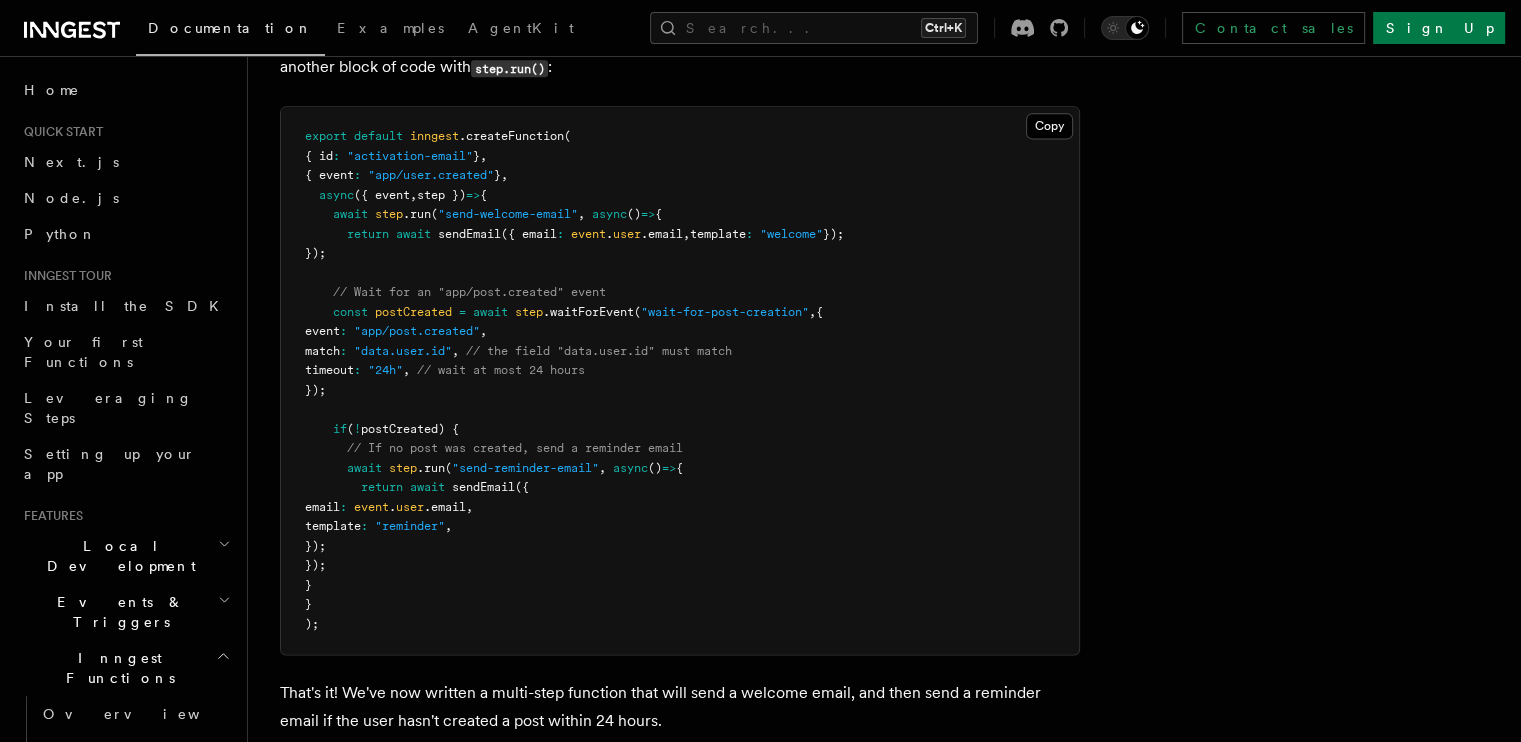 click on "export   default   inngest .createFunction (
{ id :   "activation-email"  } ,
{ event :   "app/user.created"  } ,
async  ({ event ,  step })  =>  {
await   step .run ( "send-welcome-email" ,   async  ()  =>  {
return   await   sendEmail ({ email :   event . user .email ,  template :   "welcome"  });
});
// Wait for an "app/post.created" event
const   postCreated   =   await   step .waitForEvent ( "wait-for-post-creation" ,  {
event :   "app/post.created" ,
match :   "data.user.id" ,   // the field "data.user.id" must match
timeout :   "24h" ,   // wait at most 24 hours
});
if  ( ! postCreated) {
// If no post was created, send a reminder email
await   step .run ( "send-reminder-email" ,   async  ()  =>  {
return   await   sendEmail ({
email :   event . user .email ,
template :   "reminder" ,
});
});
}
}
);" at bounding box center (680, 380) 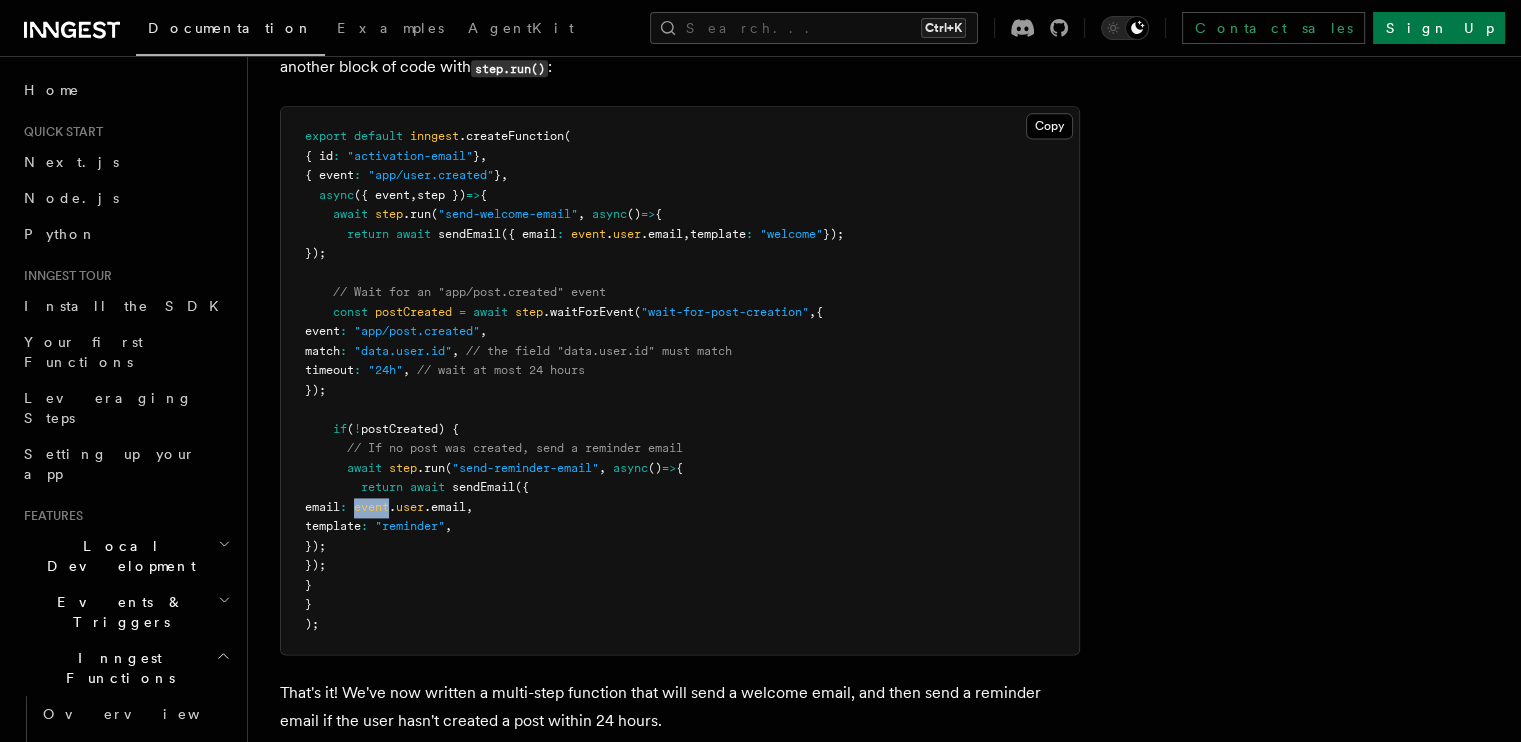 click on "export   default   inngest .createFunction (
{ id :   "activation-email"  } ,
{ event :   "app/user.created"  } ,
async  ({ event ,  step })  =>  {
await   step .run ( "send-welcome-email" ,   async  ()  =>  {
return   await   sendEmail ({ email :   event . user .email ,  template :   "welcome"  });
});
// Wait for an "app/post.created" event
const   postCreated   =   await   step .waitForEvent ( "wait-for-post-creation" ,  {
event :   "app/post.created" ,
match :   "data.user.id" ,   // the field "data.user.id" must match
timeout :   "24h" ,   // wait at most 24 hours
});
if  ( ! postCreated) {
// If no post was created, send a reminder email
await   step .run ( "send-reminder-email" ,   async  ()  =>  {
return   await   sendEmail ({
email :   event . user .email ,
template :   "reminder" ,
});
});
}
}
);" at bounding box center (680, 380) 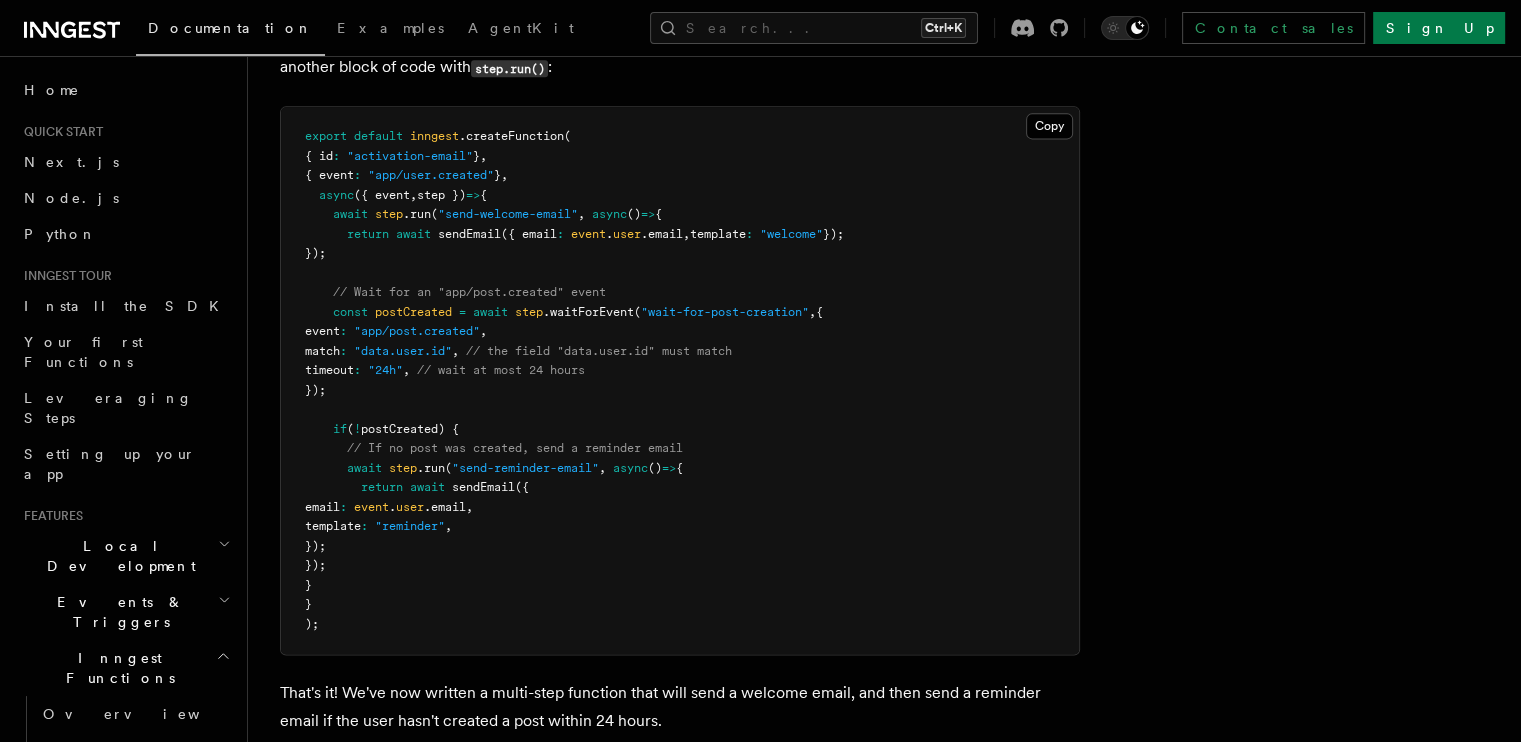 click on ""reminder"" at bounding box center [410, 526] 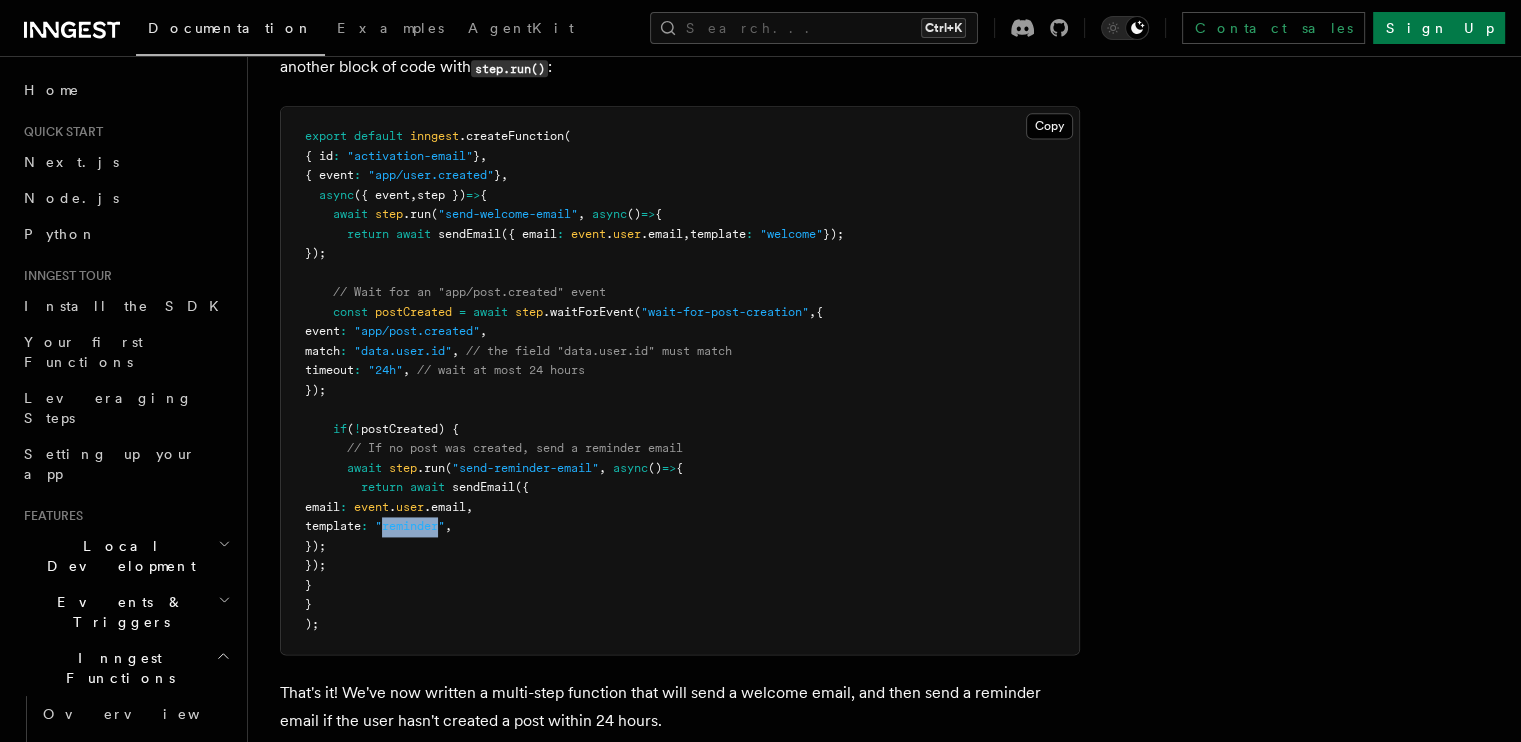 click on ""reminder"" at bounding box center (410, 526) 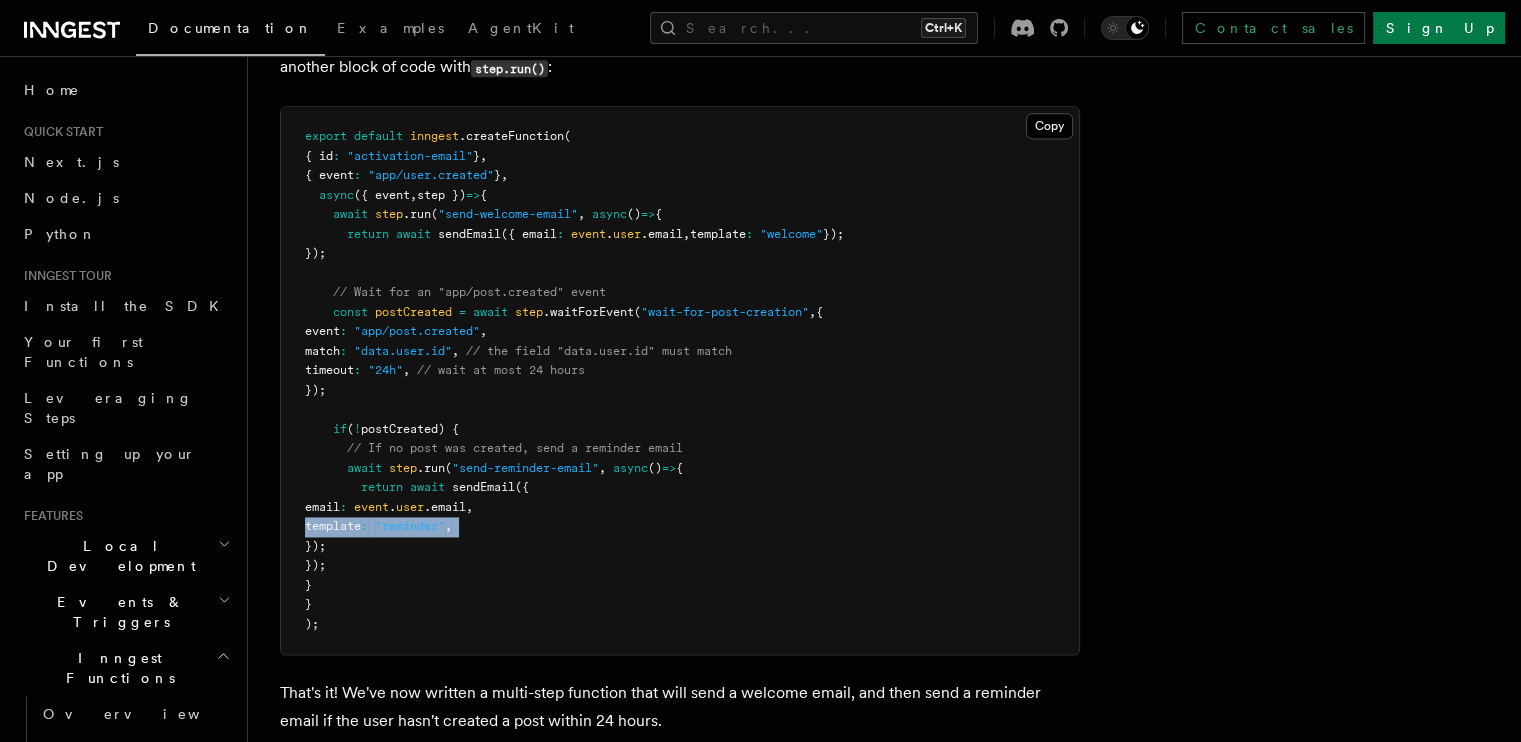 click on ""reminder"" at bounding box center (410, 526) 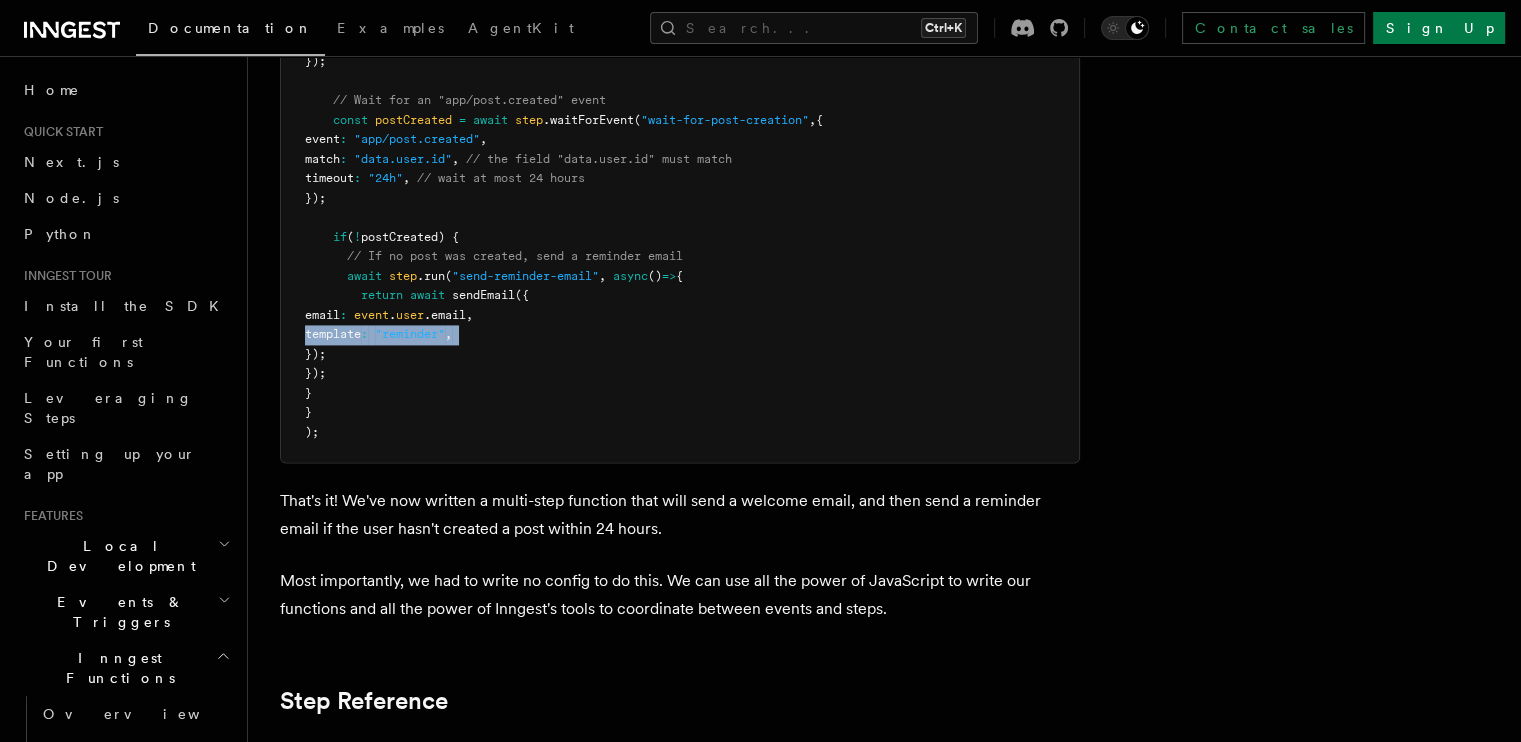 scroll, scrollTop: 2935, scrollLeft: 0, axis: vertical 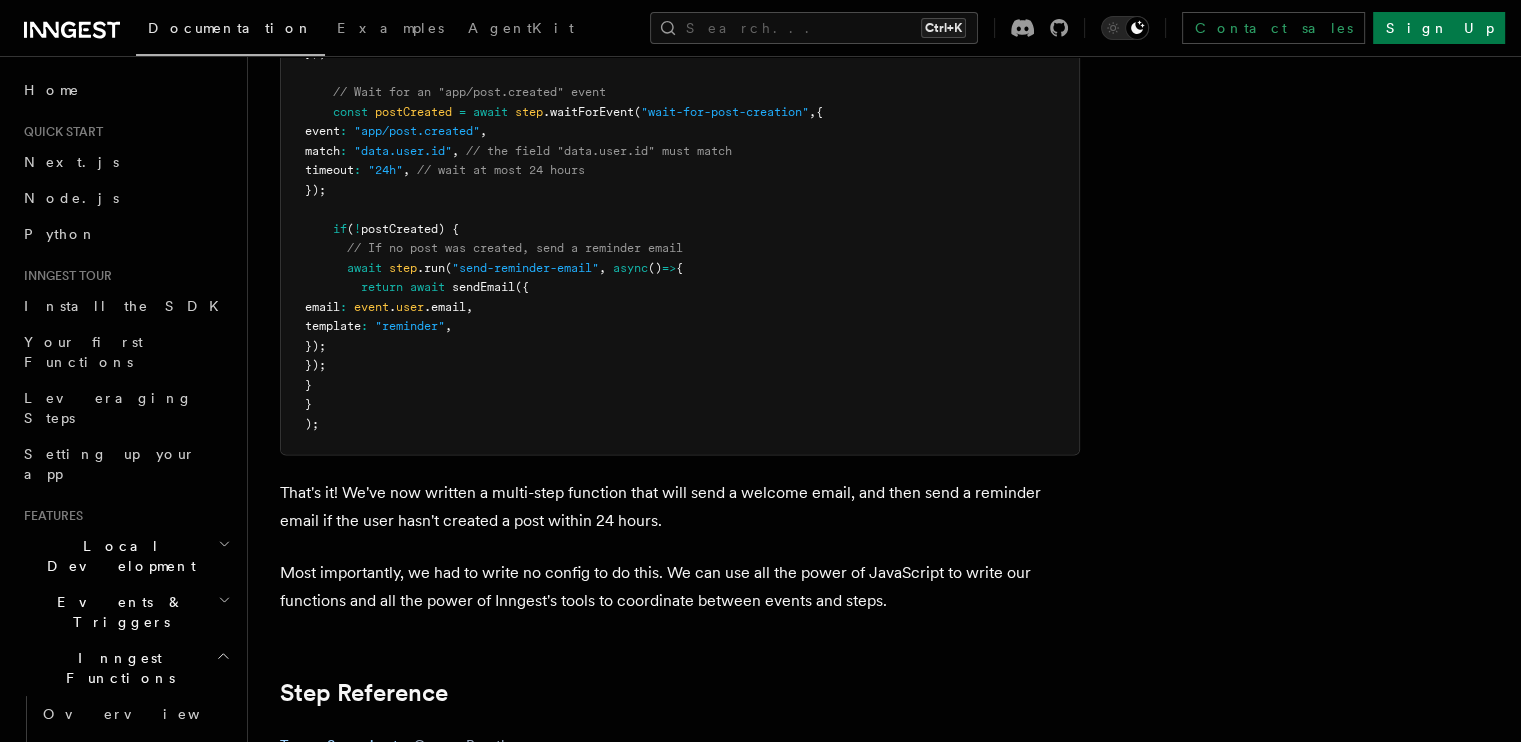 click on "That's it! We've now written a multi-step function that will send a welcome email, and then send a reminder email if the user hasn't created a post within 24 hours." at bounding box center (680, 507) 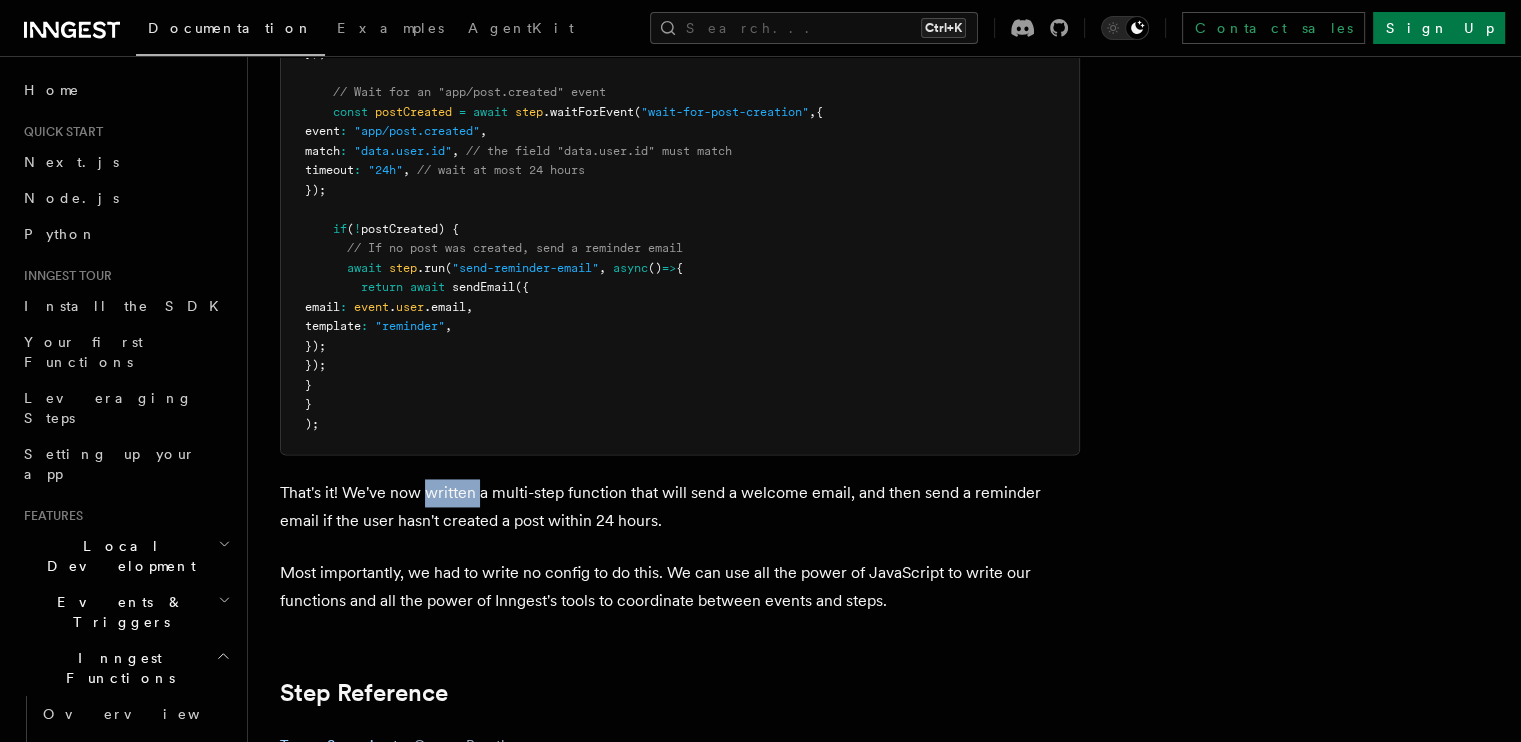 click on "That's it! We've now written a multi-step function that will send a welcome email, and then send a reminder email if the user hasn't created a post within 24 hours." at bounding box center [680, 507] 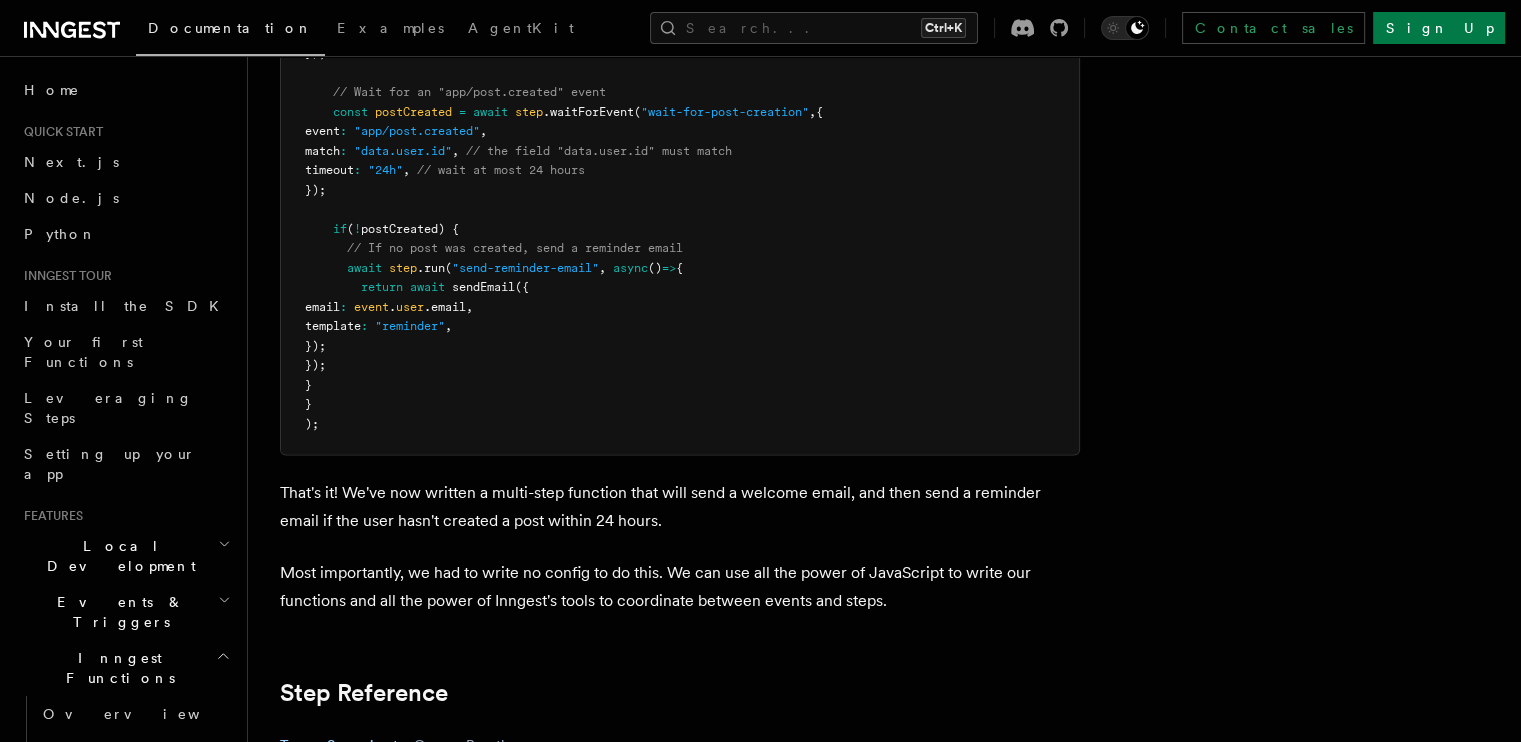 click on "That's it! We've now written a multi-step function that will send a welcome email, and then send a reminder email if the user hasn't created a post within 24 hours." at bounding box center [680, 507] 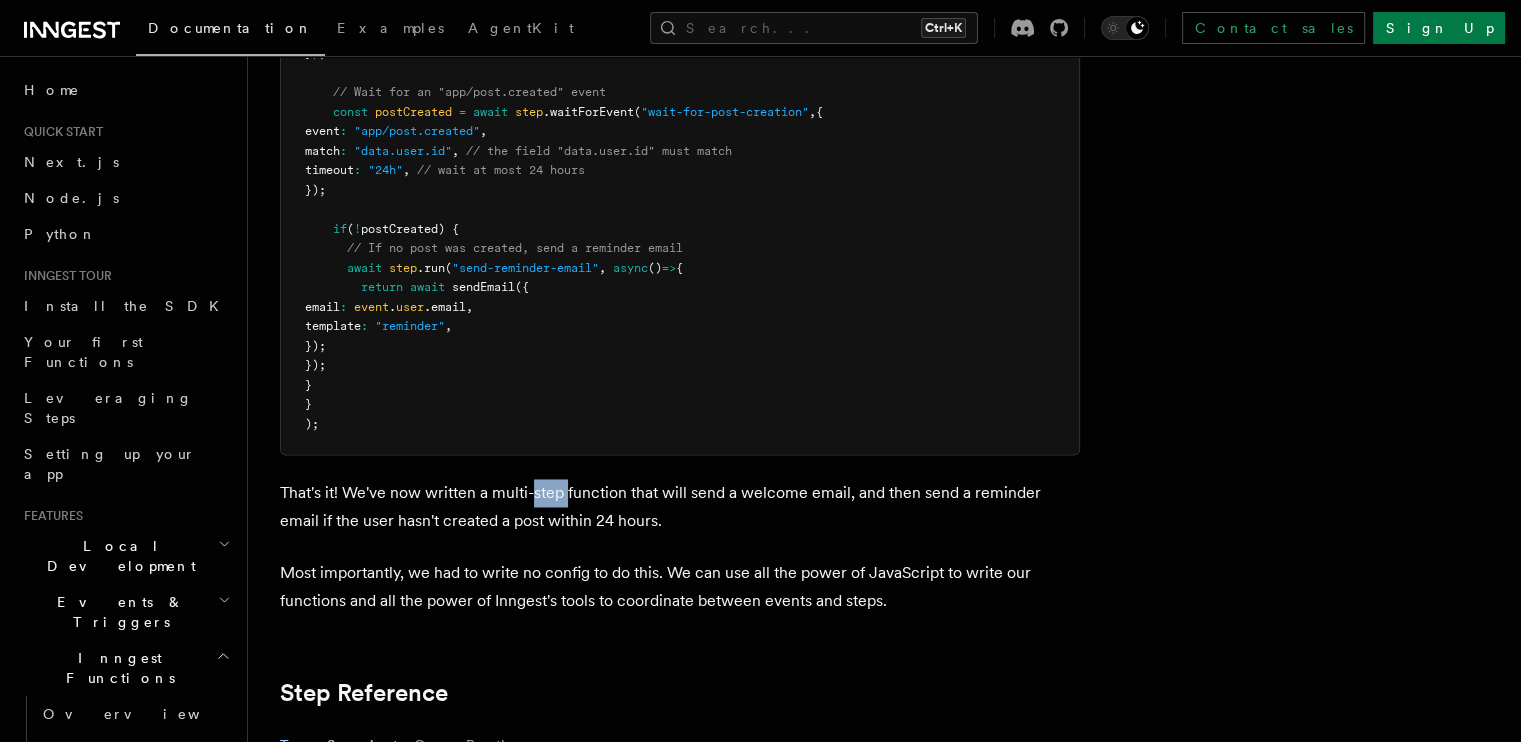 click on "That's it! We've now written a multi-step function that will send a welcome email, and then send a reminder email if the user hasn't created a post within 24 hours." at bounding box center (680, 507) 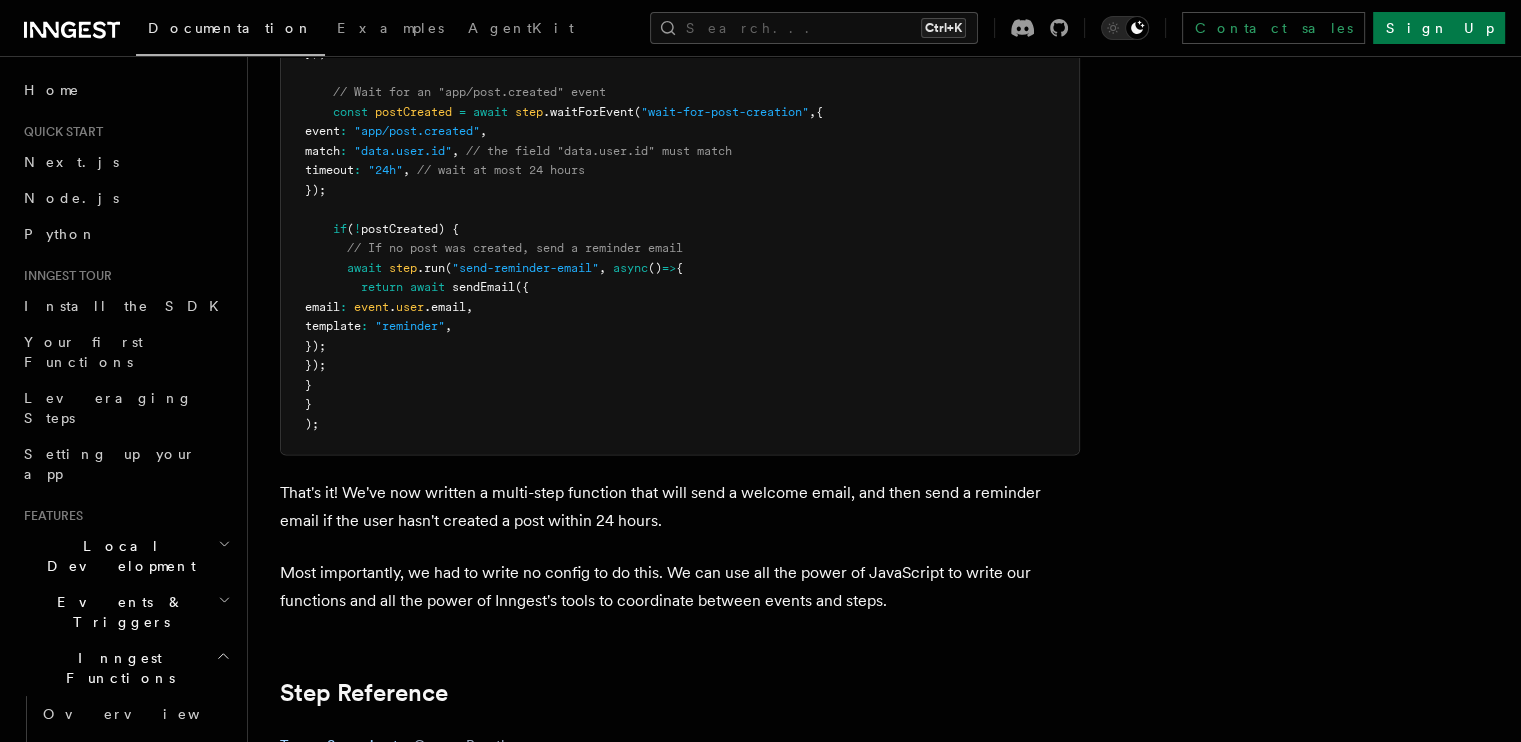 click on "That's it! We've now written a multi-step function that will send a welcome email, and then send a reminder email if the user hasn't created a post within 24 hours." at bounding box center (680, 507) 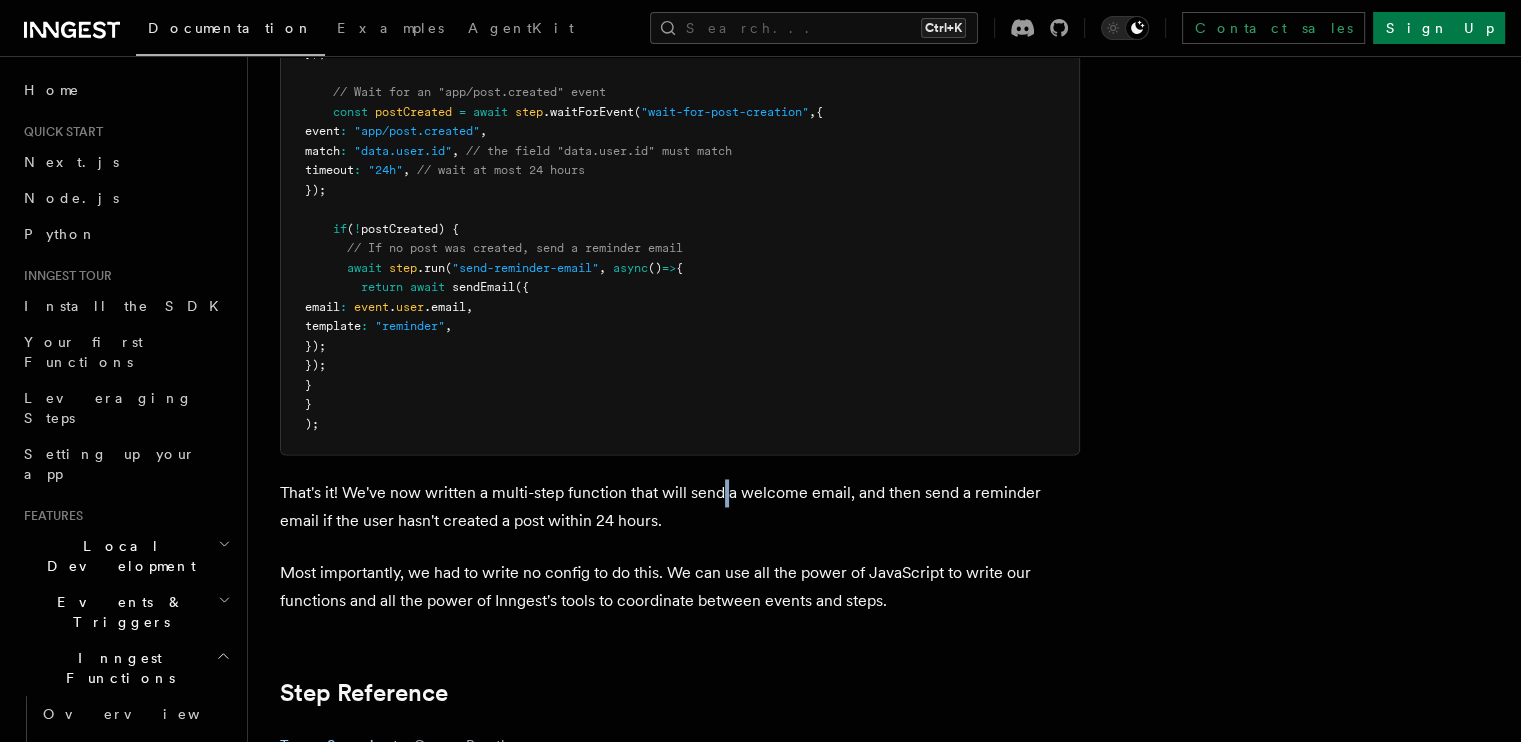 click on "That's it! We've now written a multi-step function that will send a welcome email, and then send a reminder email if the user hasn't created a post within 24 hours." at bounding box center [680, 507] 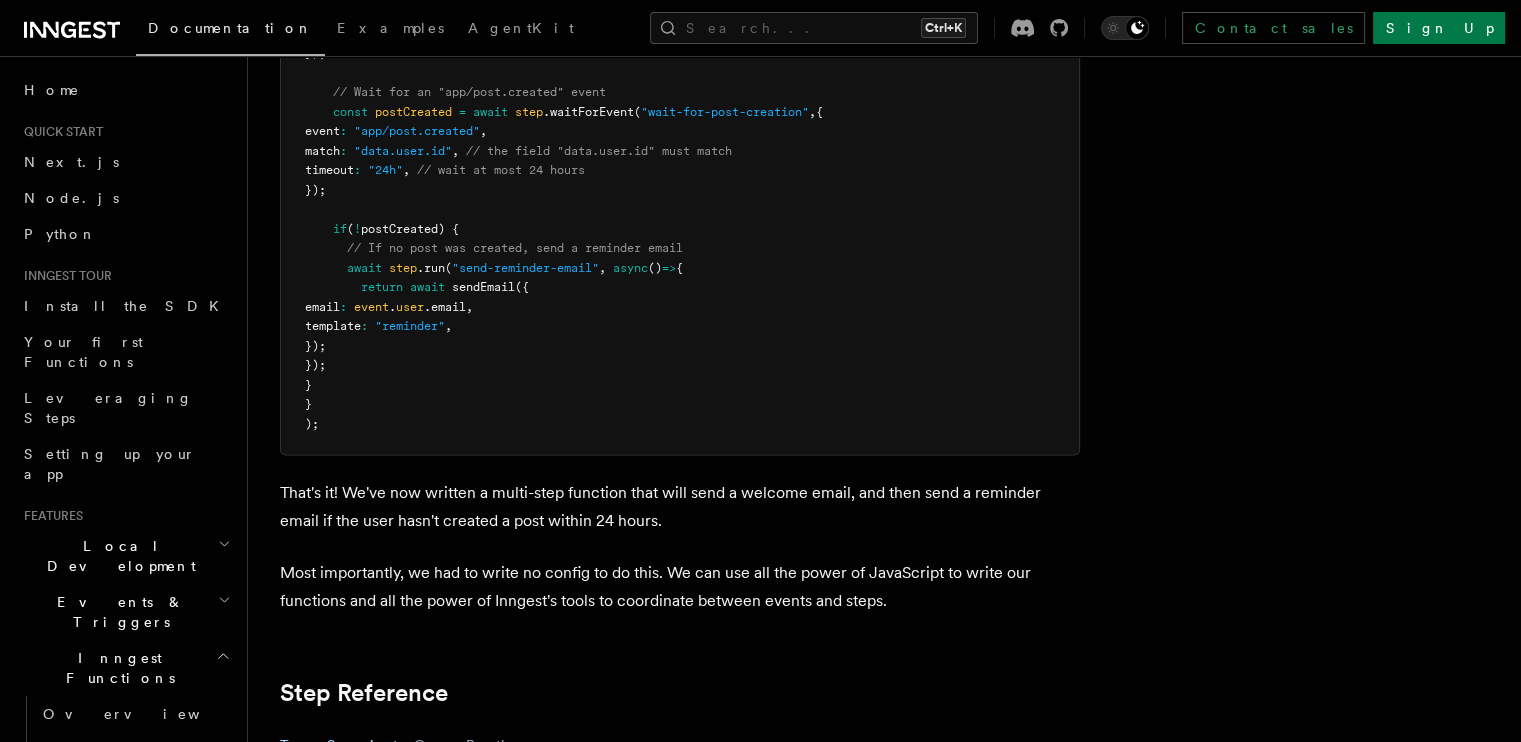 click on "That's it! We've now written a multi-step function that will send a welcome email, and then send a reminder email if the user hasn't created a post within 24 hours." at bounding box center [680, 507] 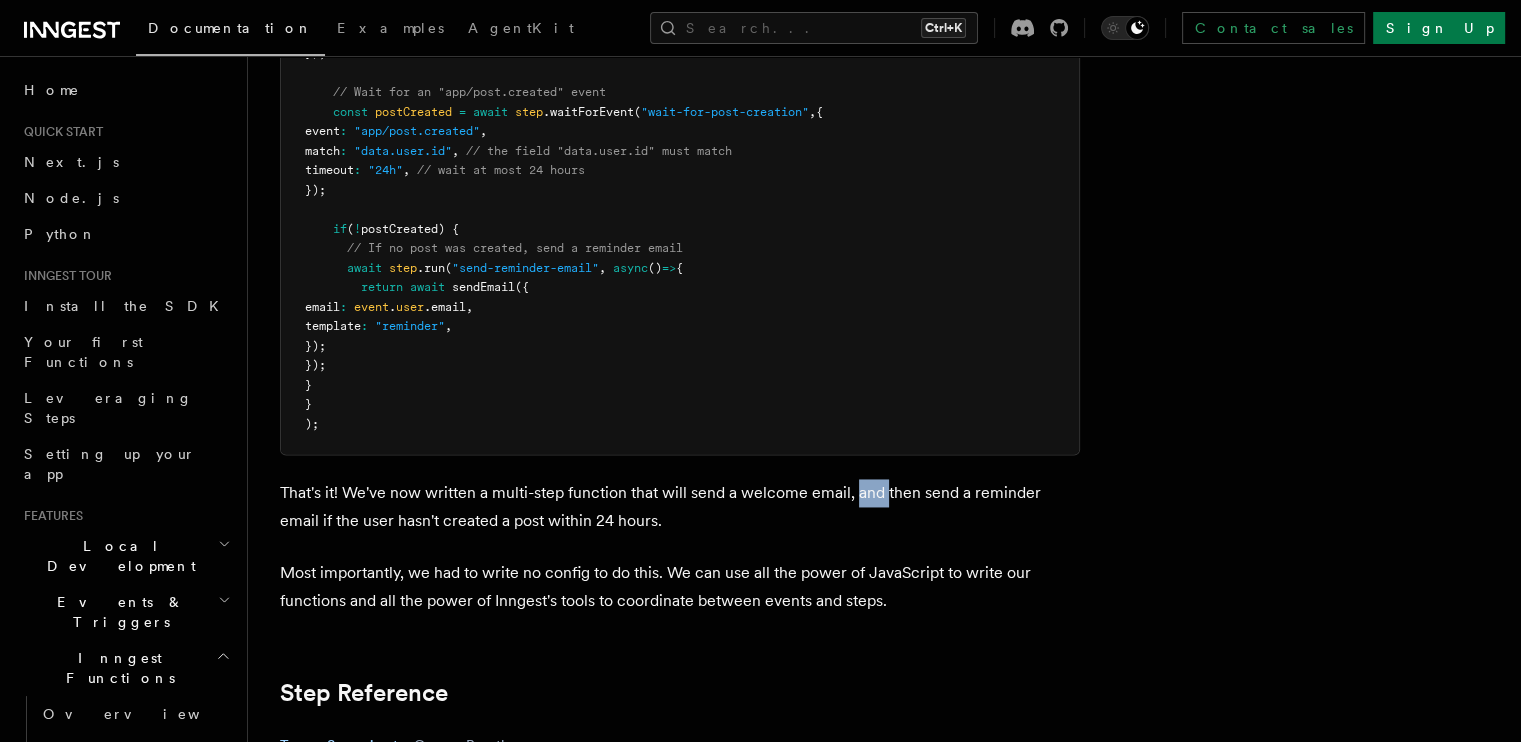 click on "That's it! We've now written a multi-step function that will send a welcome email, and then send a reminder email if the user hasn't created a post within 24 hours." at bounding box center (680, 507) 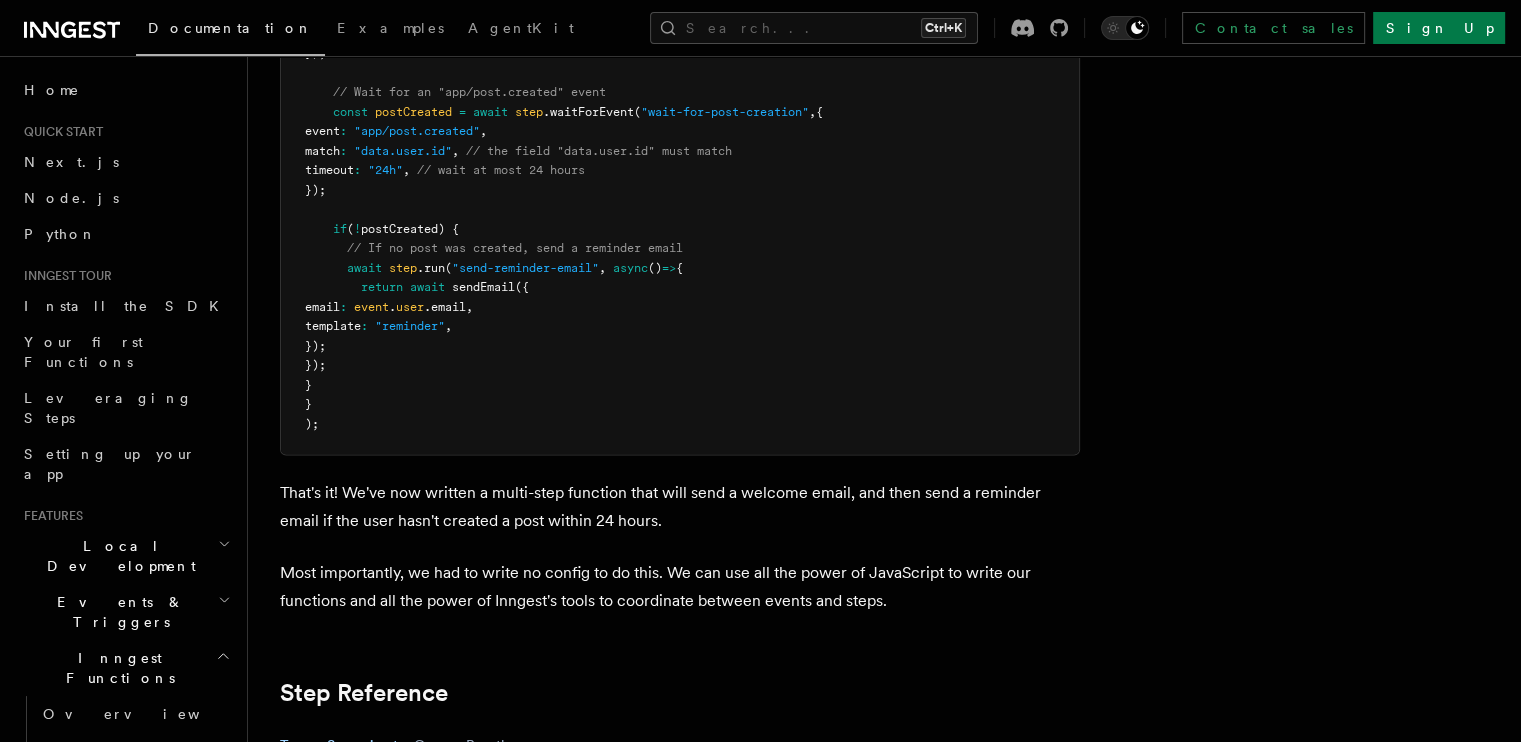 click on "That's it! We've now written a multi-step function that will send a welcome email, and then send a reminder email if the user hasn't created a post within 24 hours." at bounding box center (680, 507) 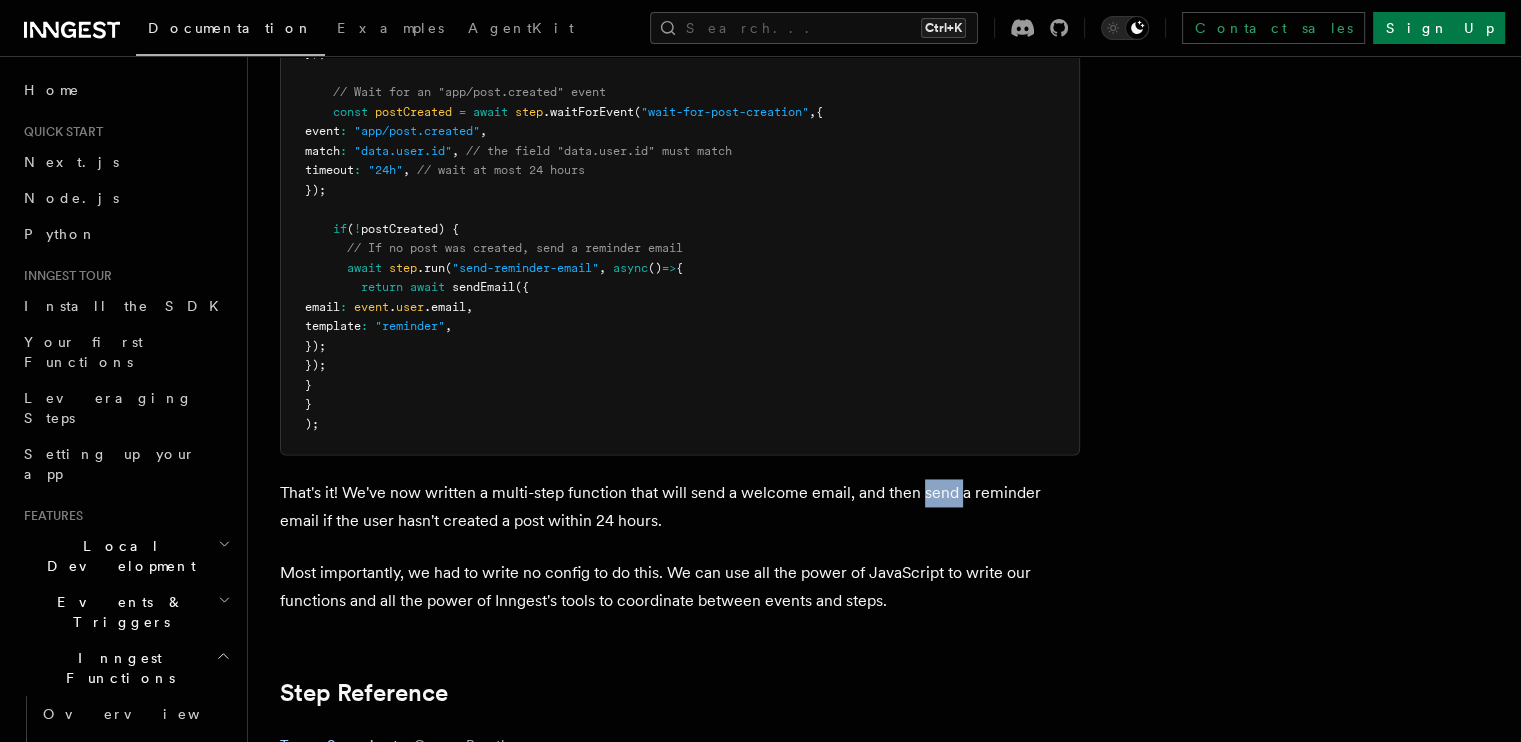 click on "That's it! We've now written a multi-step function that will send a welcome email, and then send a reminder email if the user hasn't created a post within 24 hours." at bounding box center [680, 507] 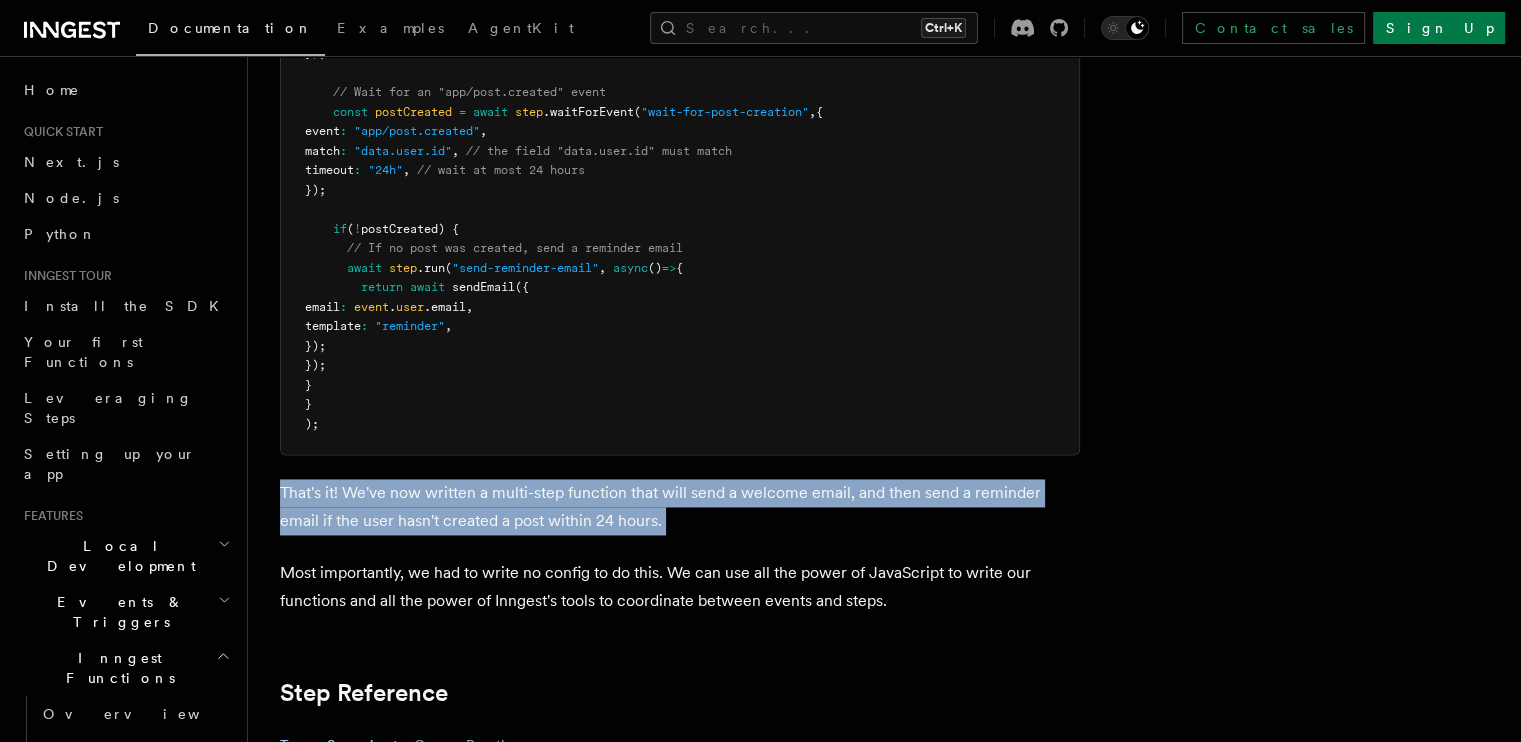 click on "That's it! We've now written a multi-step function that will send a welcome email, and then send a reminder email if the user hasn't created a post within 24 hours." at bounding box center [680, 507] 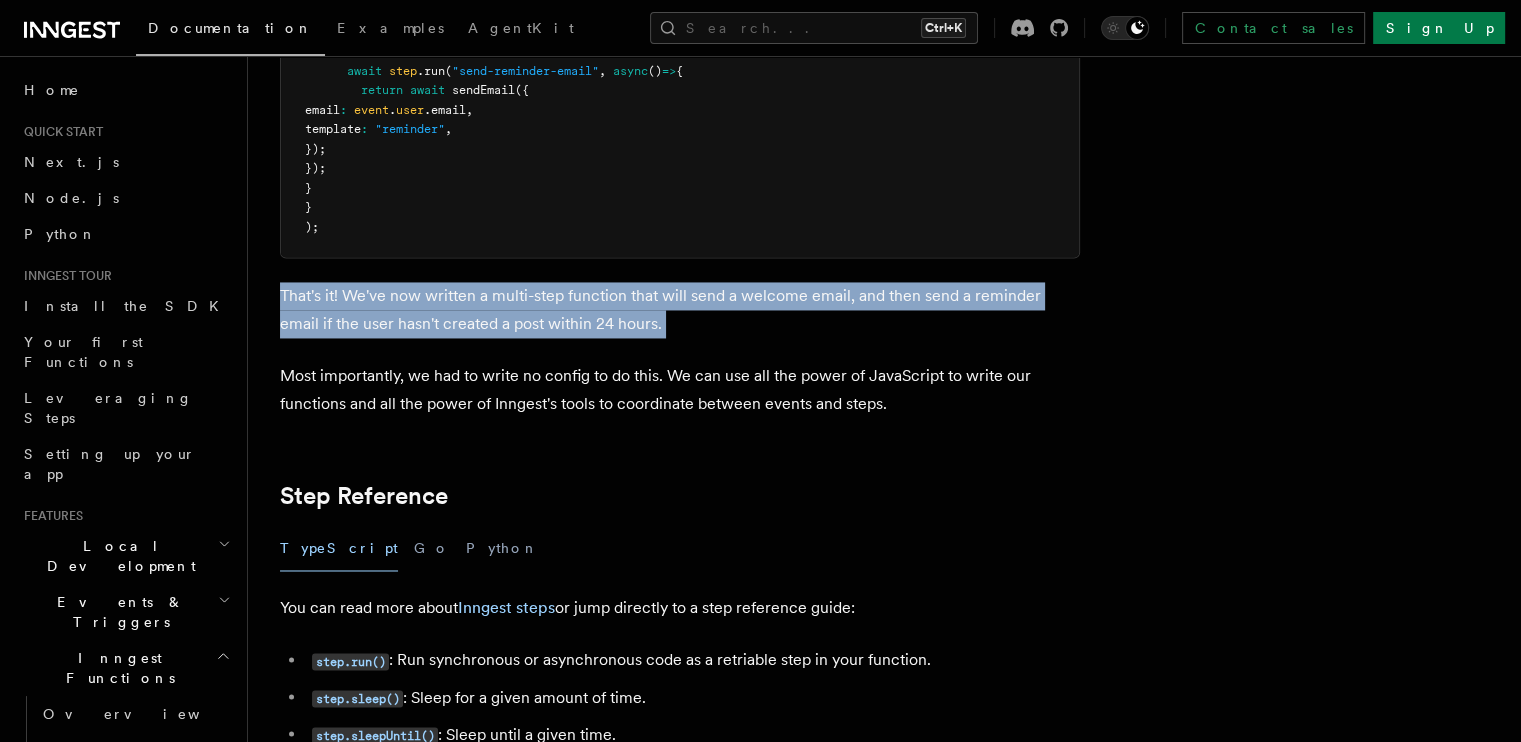 scroll, scrollTop: 3135, scrollLeft: 0, axis: vertical 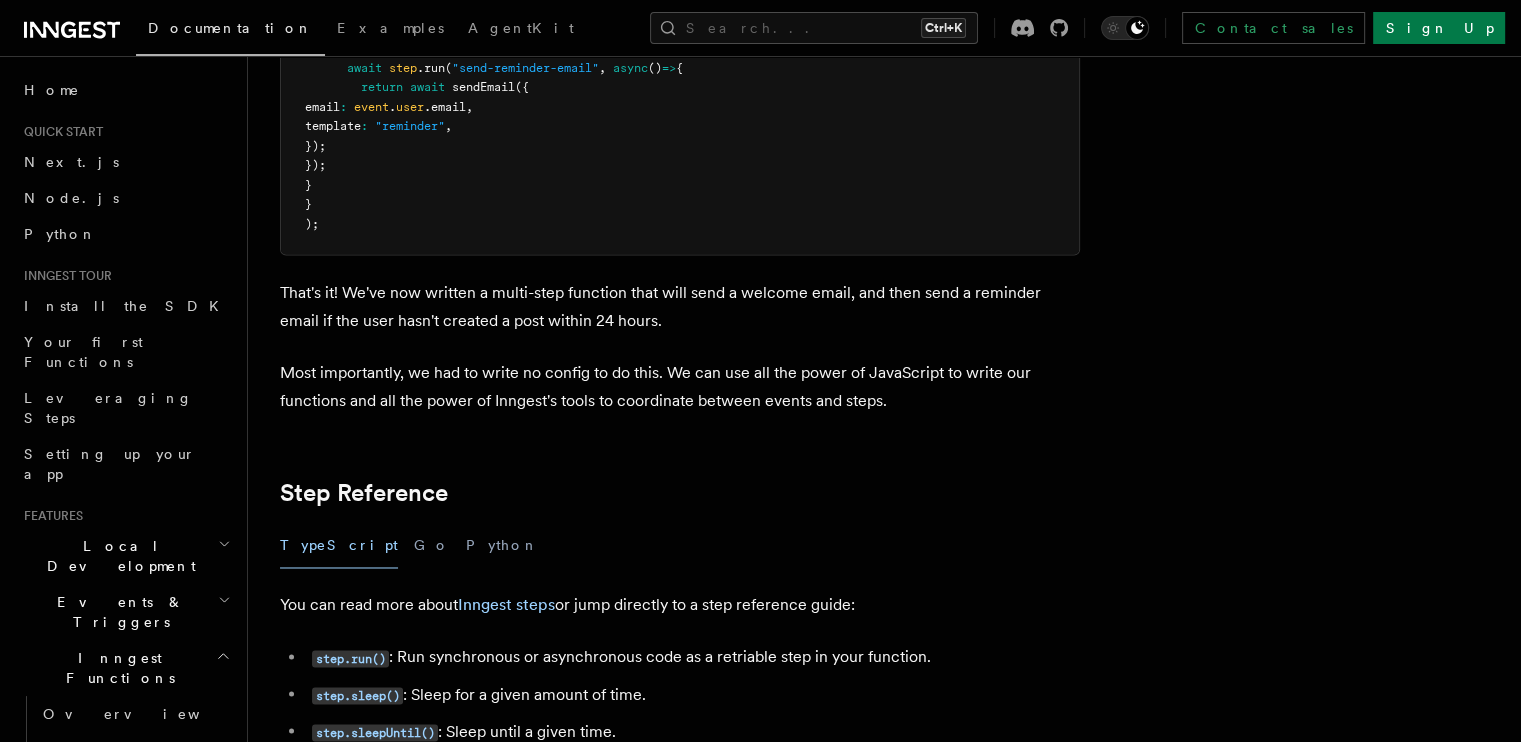 click on "Most importantly, we had to write no config to do this. We can use all the power of JavaScript to write our functions and all the power of Inngest's tools to coordinate between events and steps." at bounding box center (680, 387) 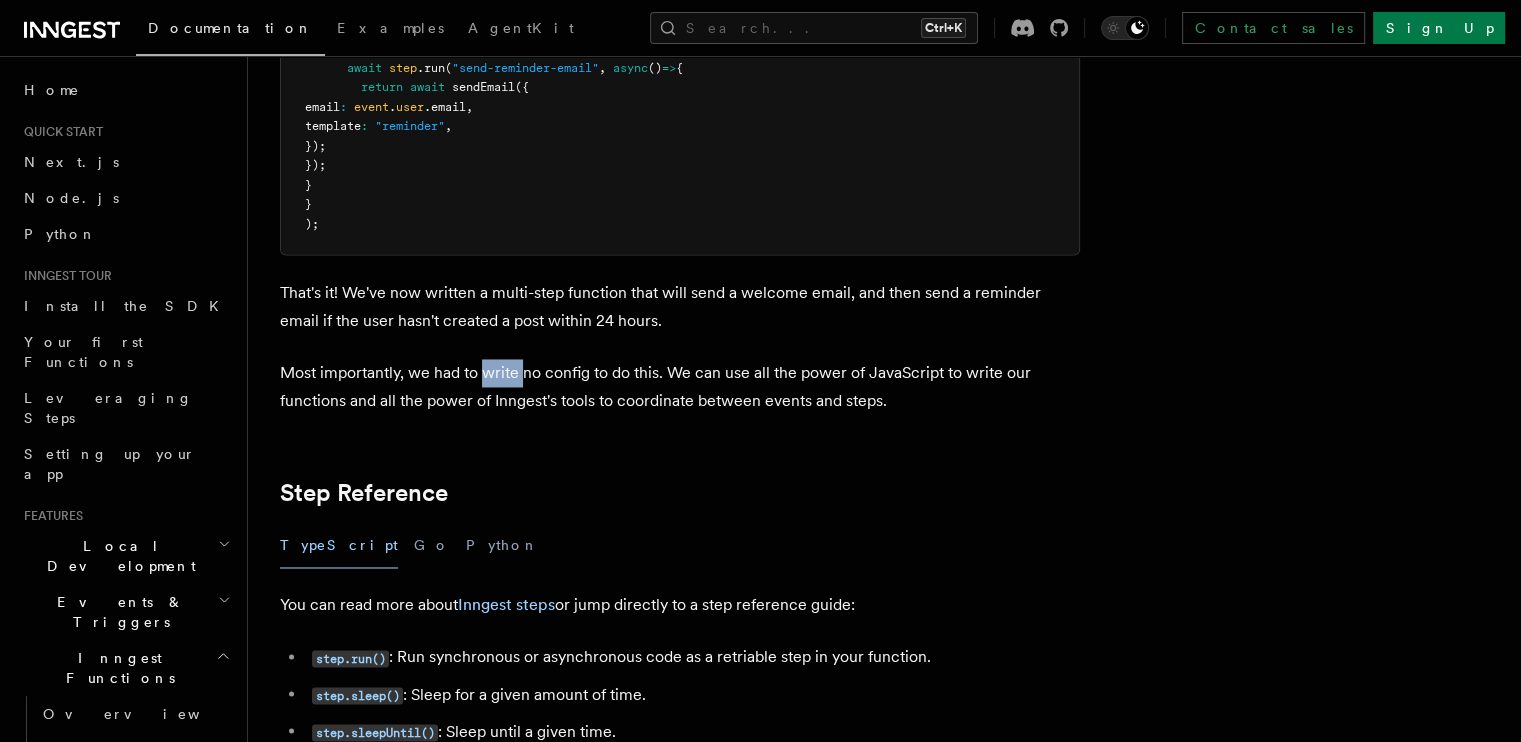 click on "Most importantly, we had to write no config to do this. We can use all the power of JavaScript to write our functions and all the power of Inngest's tools to coordinate between events and steps." at bounding box center (680, 387) 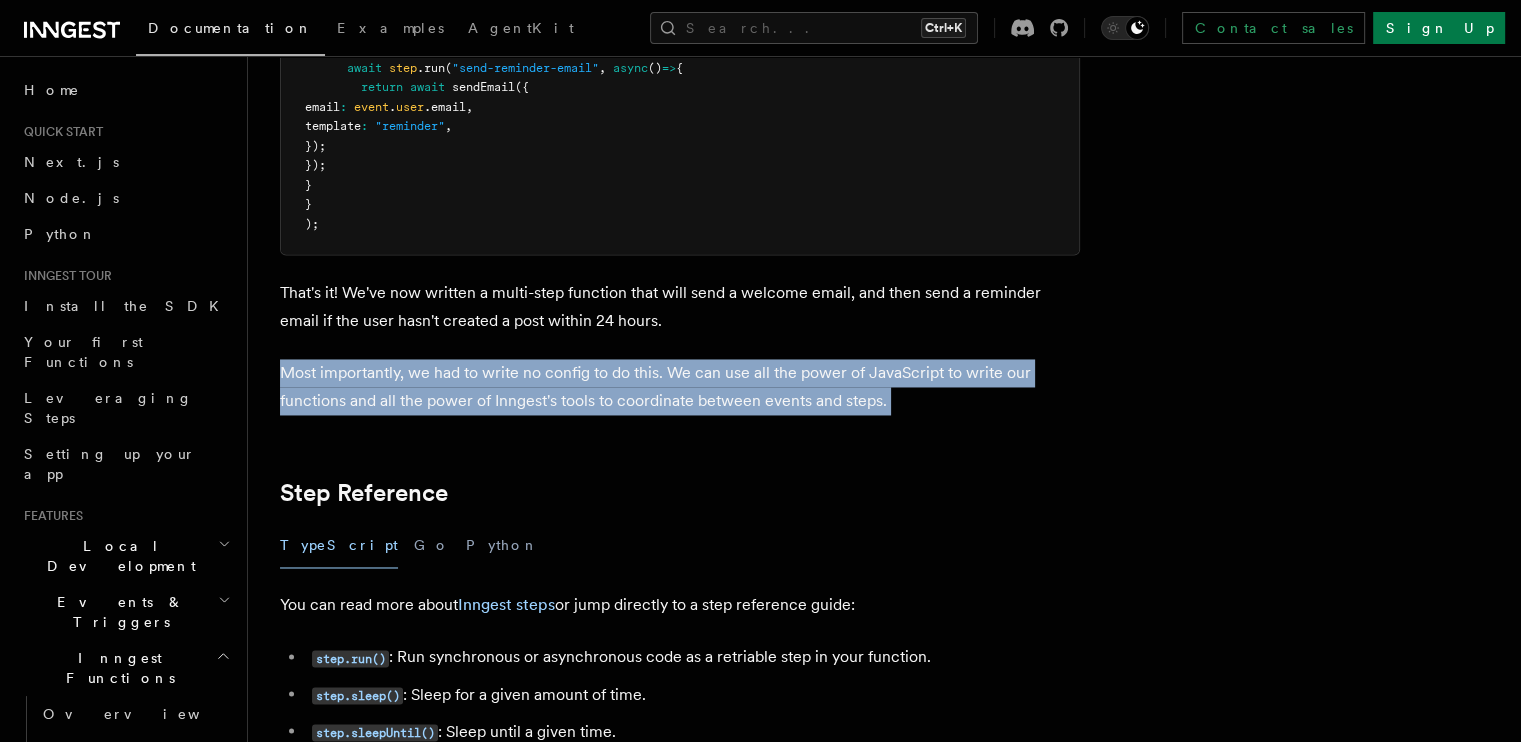 click on "Most importantly, we had to write no config to do this. We can use all the power of JavaScript to write our functions and all the power of Inngest's tools to coordinate between events and steps." at bounding box center (680, 387) 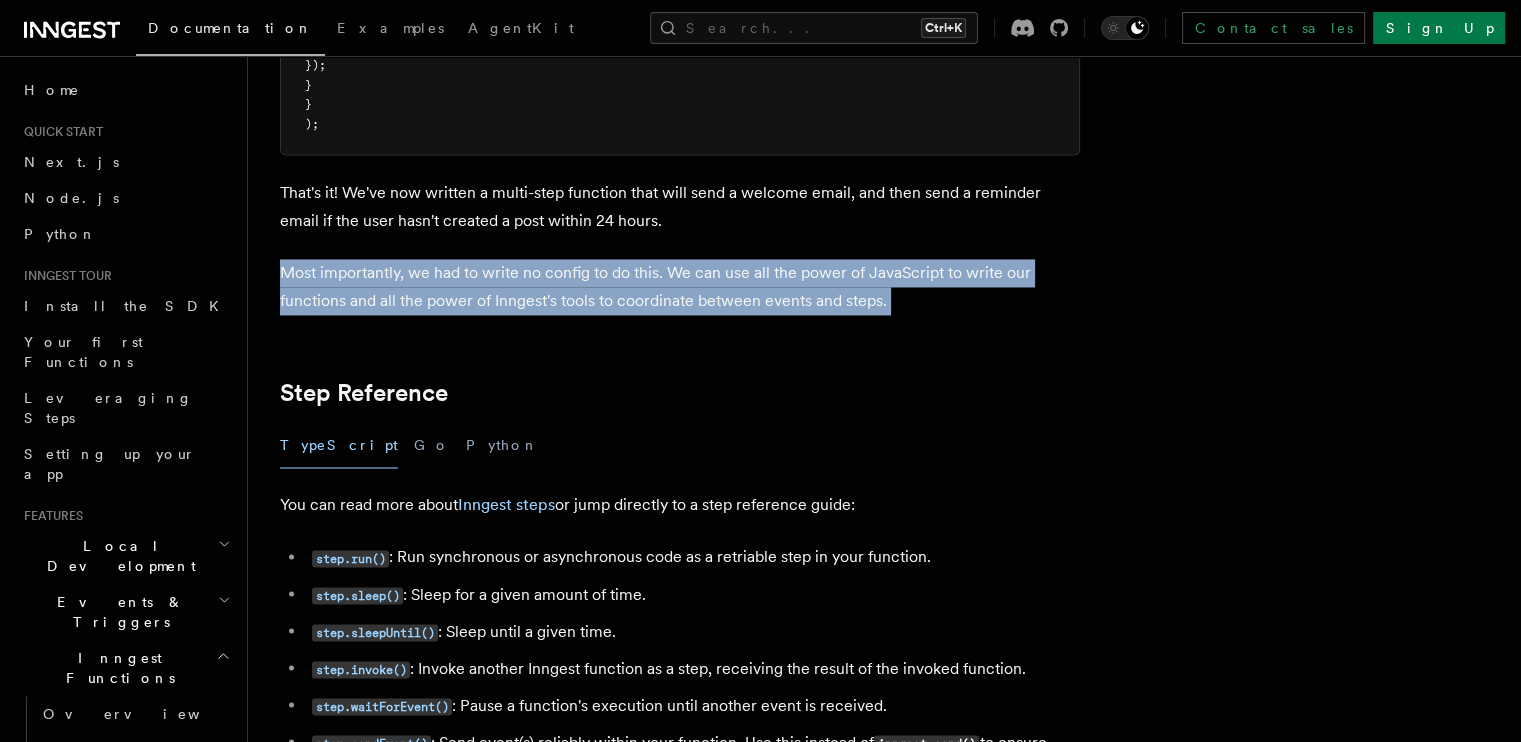 click on "Most importantly, we had to write no config to do this. We can use all the power of JavaScript to write our functions and all the power of Inngest's tools to coordinate between events and steps." at bounding box center [680, 287] 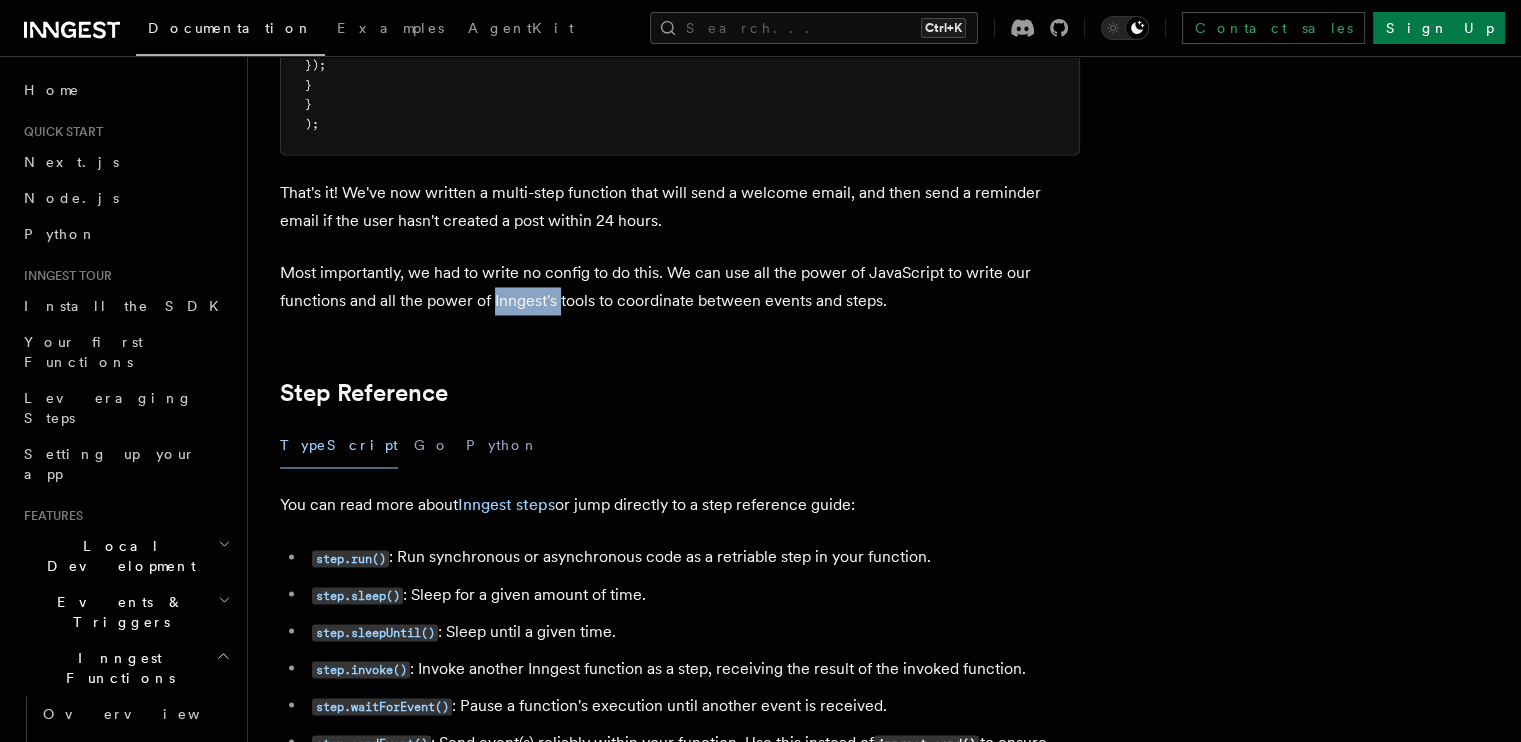 click on "Most importantly, we had to write no config to do this. We can use all the power of JavaScript to write our functions and all the power of Inngest's tools to coordinate between events and steps." at bounding box center (680, 287) 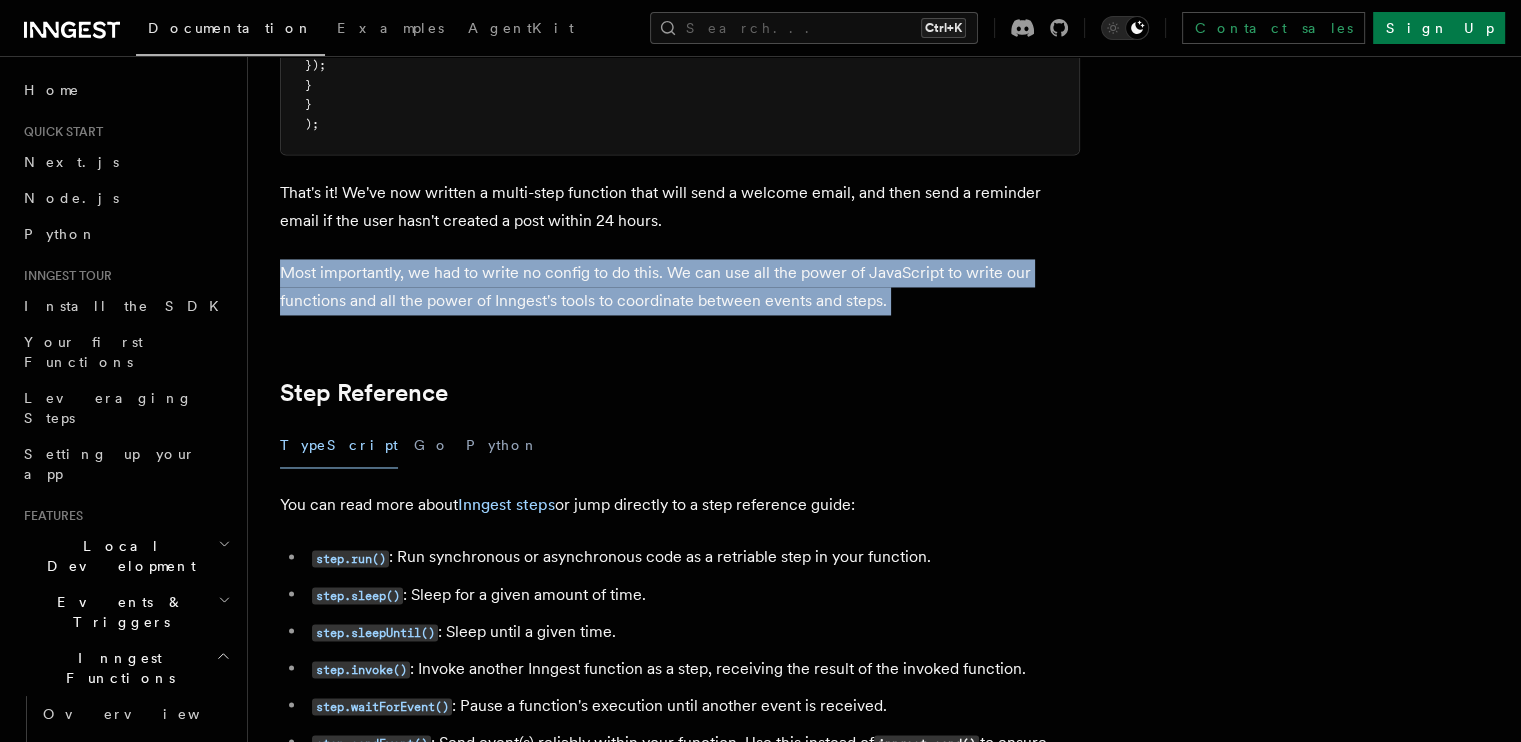 click on "Most importantly, we had to write no config to do this. We can use all the power of JavaScript to write our functions and all the power of Inngest's tools to coordinate between events and steps." at bounding box center [680, 287] 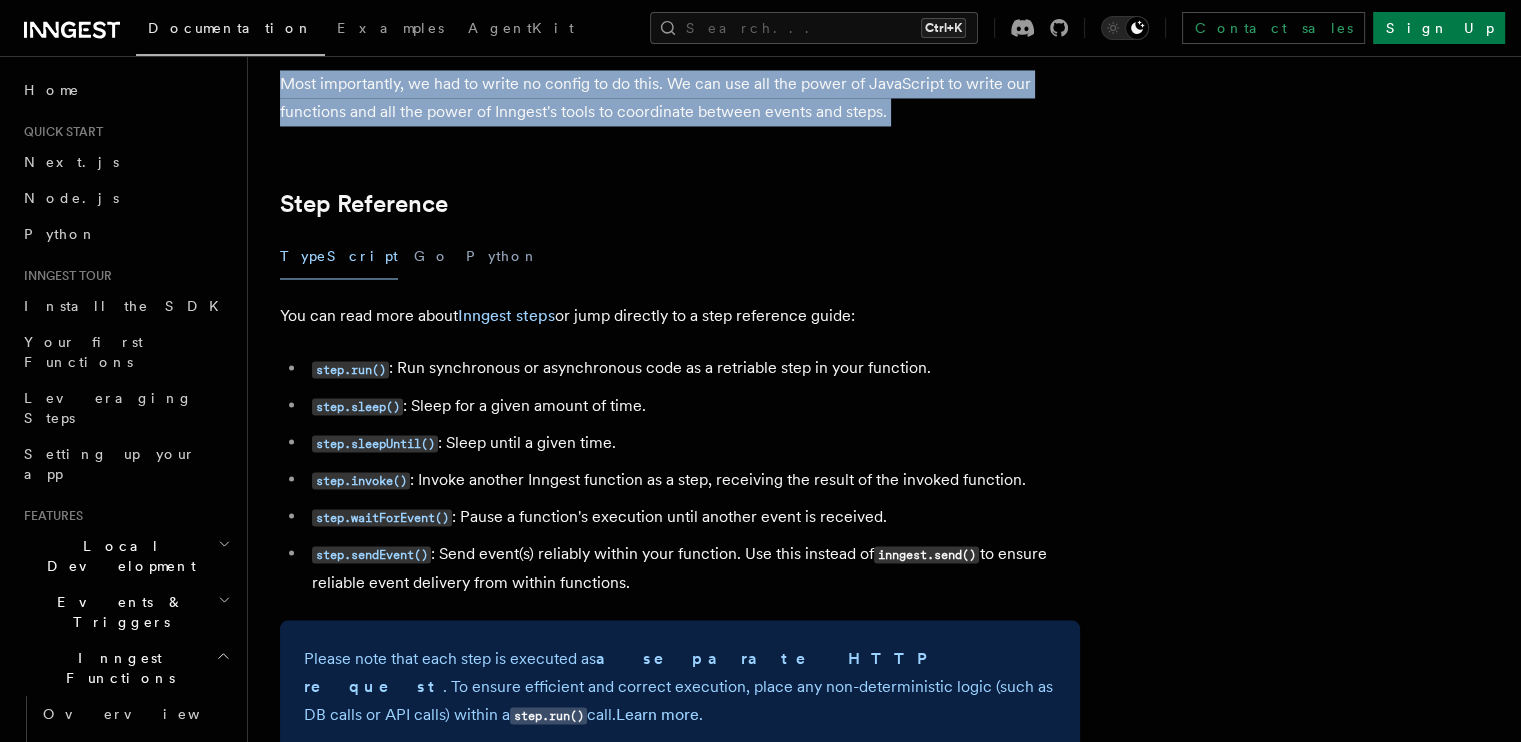 scroll, scrollTop: 3435, scrollLeft: 0, axis: vertical 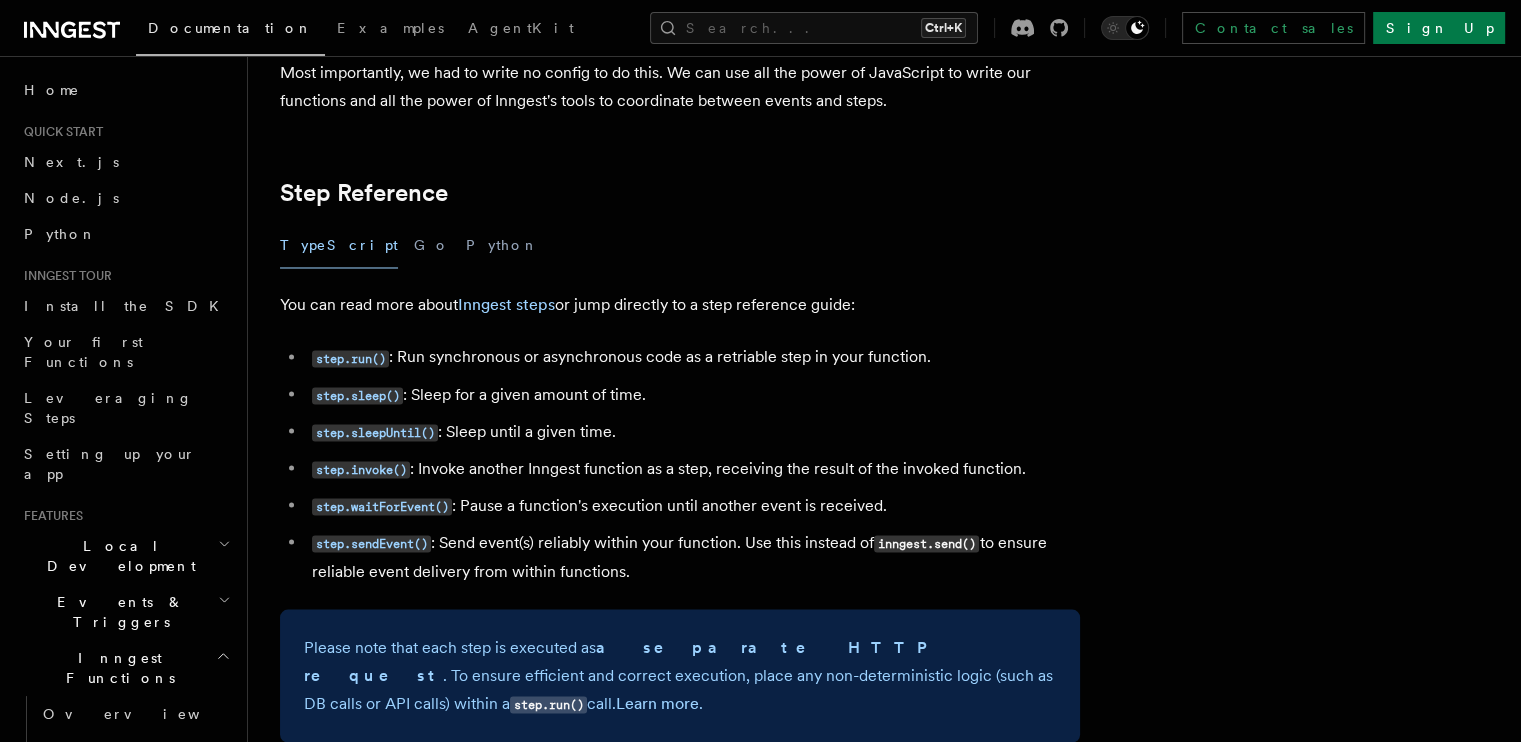 click on "You can read more about  Inngest steps  or jump directly to a step reference guide:" at bounding box center (680, 305) 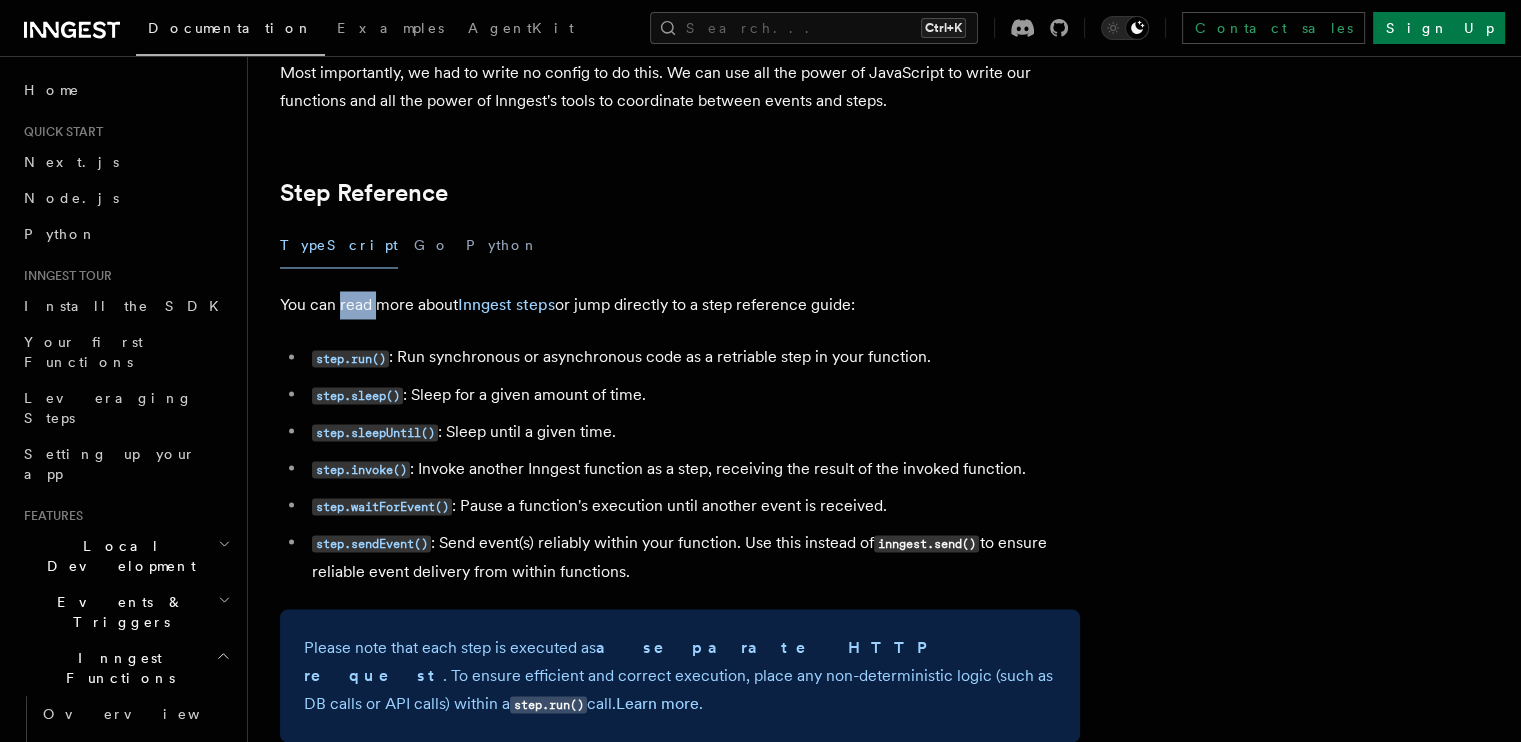 click on "You can read more about  Inngest steps  or jump directly to a step reference guide:" at bounding box center [680, 305] 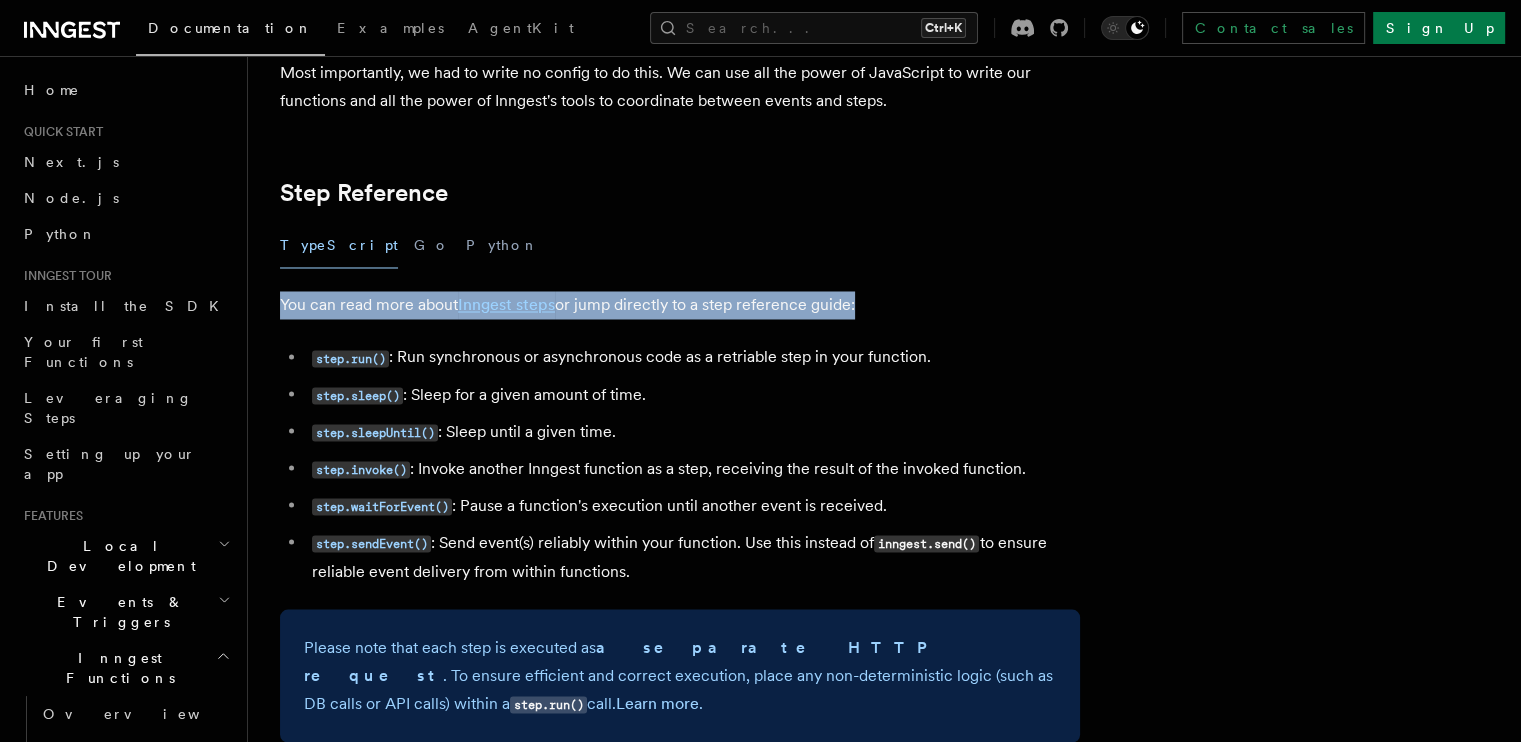 click on "You can read more about  Inngest steps  or jump directly to a step reference guide:" at bounding box center [680, 305] 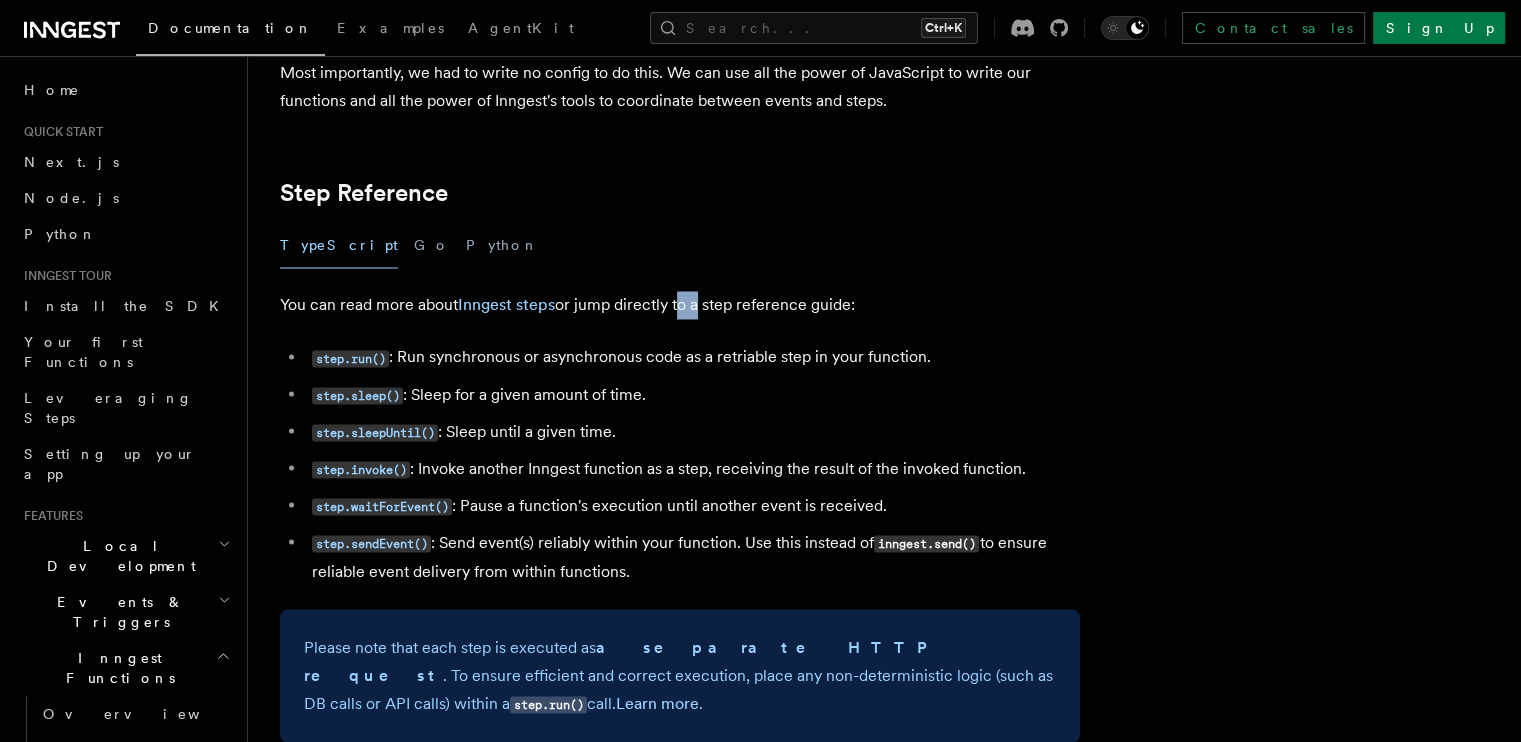 click on "You can read more about  Inngest steps  or jump directly to a step reference guide:" at bounding box center (680, 305) 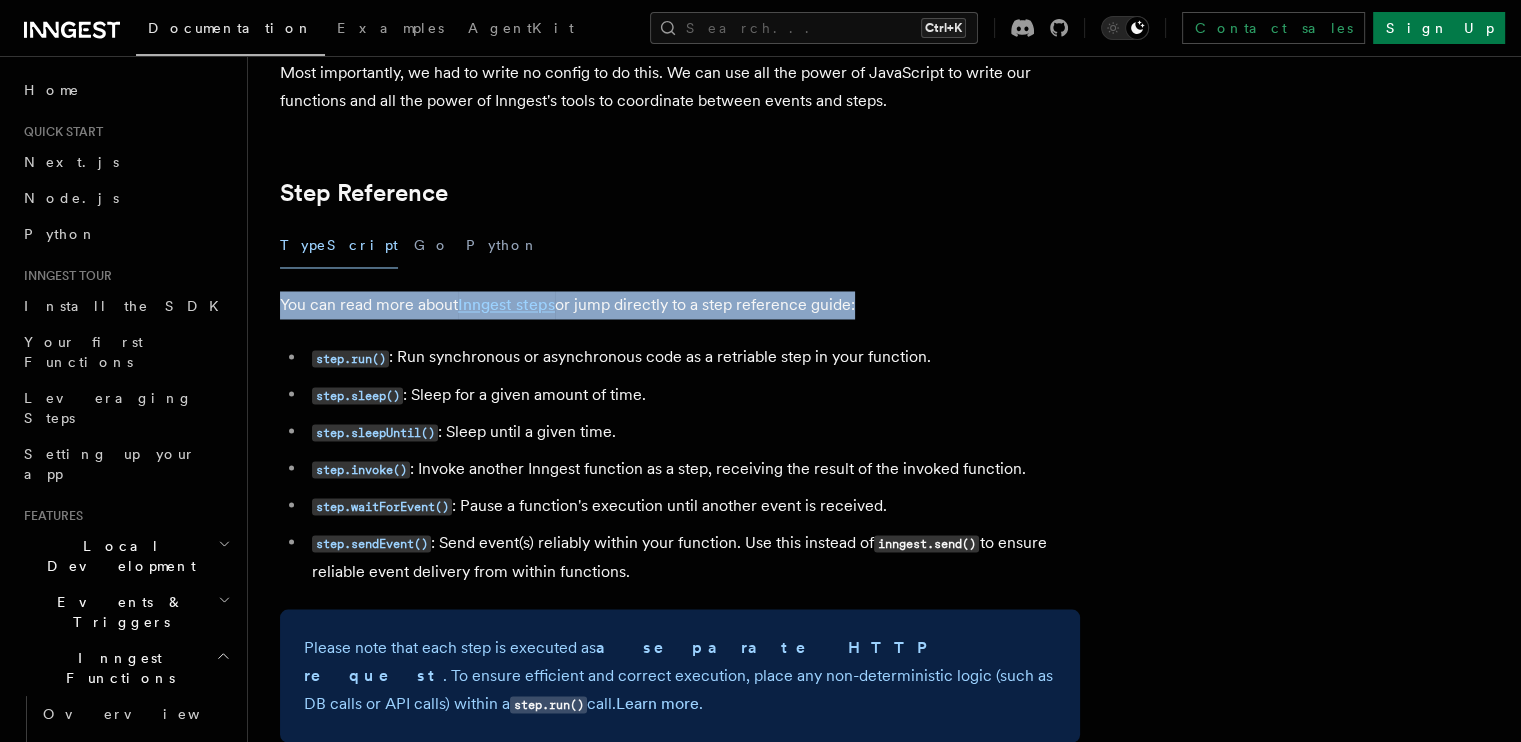 click on "You can read more about  Inngest steps  or jump directly to a step reference guide:" at bounding box center (680, 305) 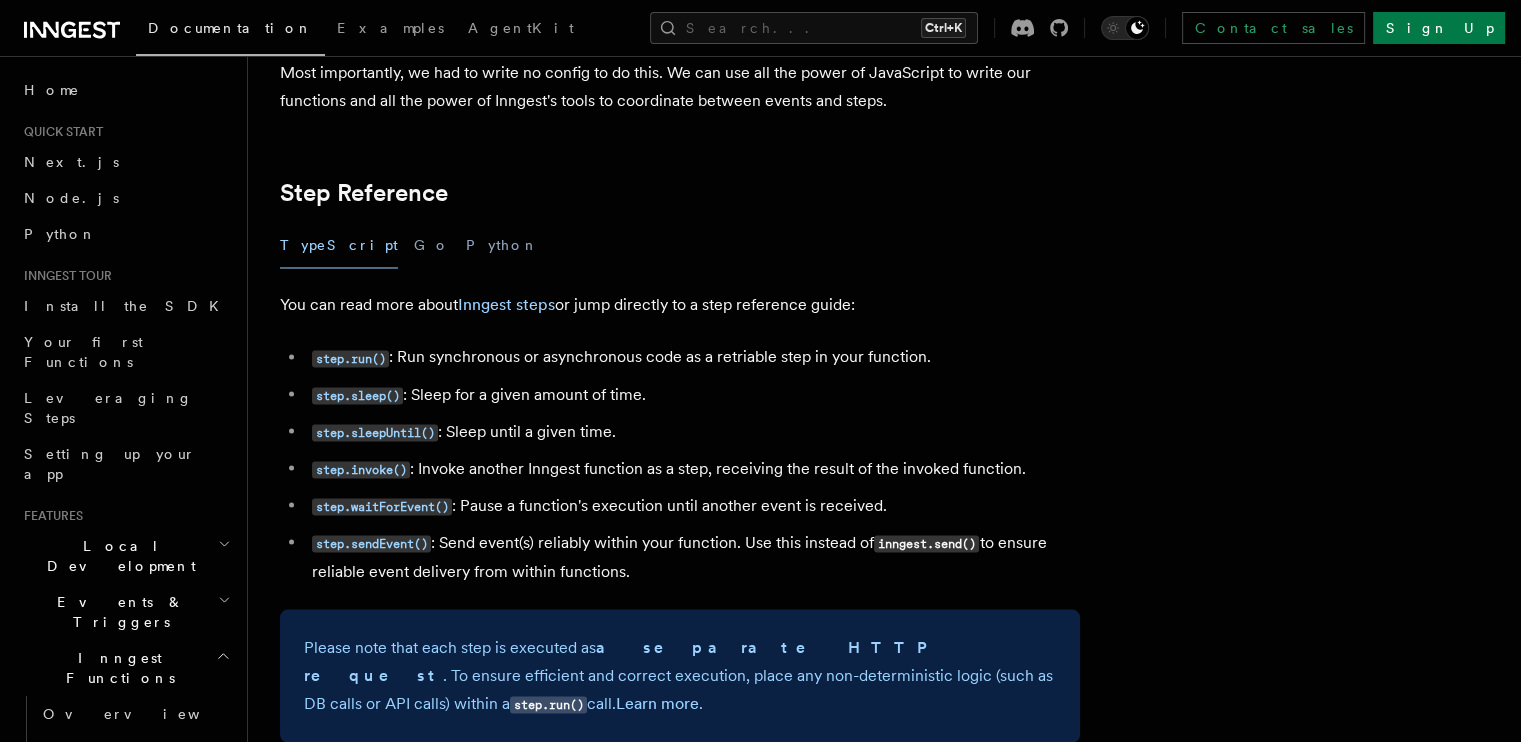 click on "step.run() : Run synchronous or asynchronous code as a retriable step in your function." at bounding box center (693, 357) 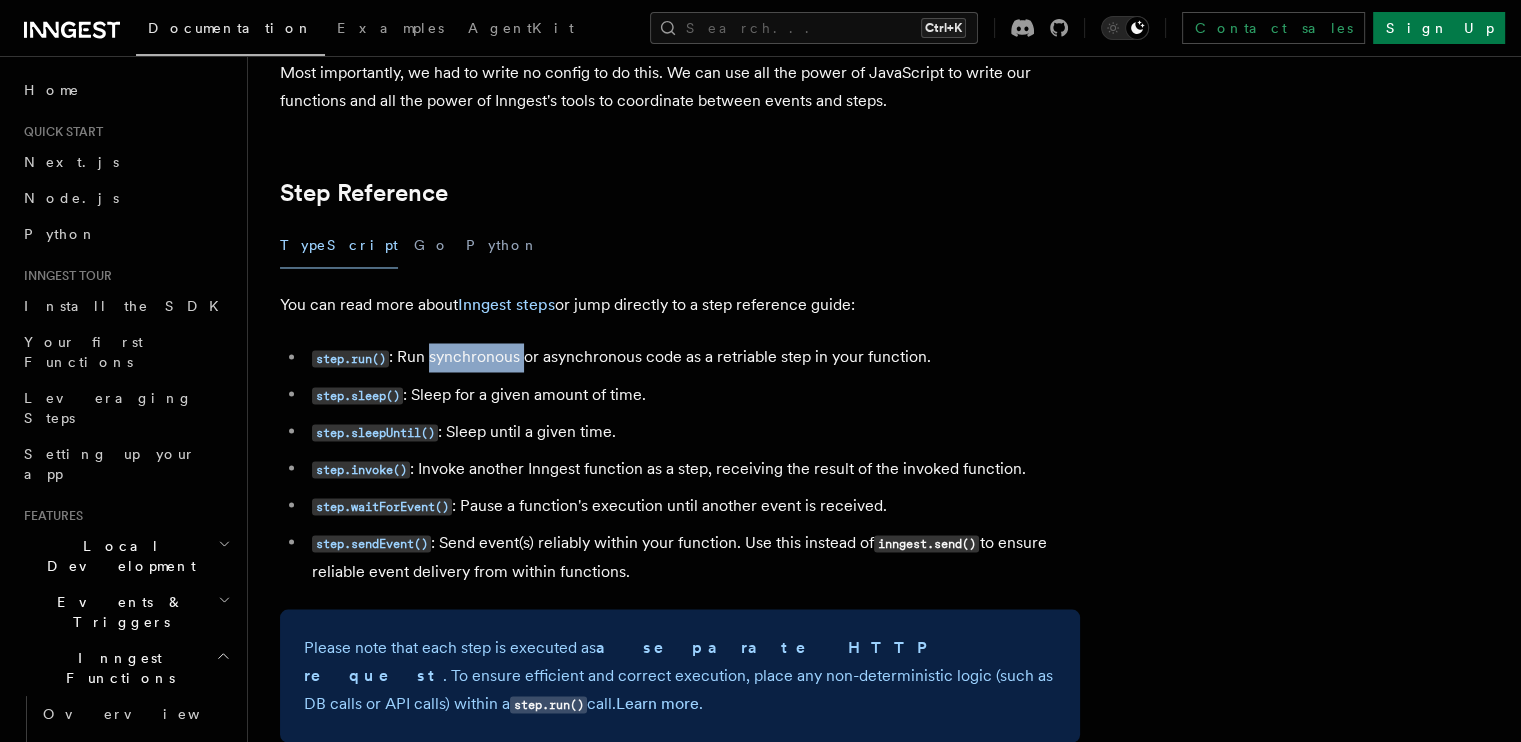 click on "step.run() : Run synchronous or asynchronous code as a retriable step in your function." at bounding box center (693, 357) 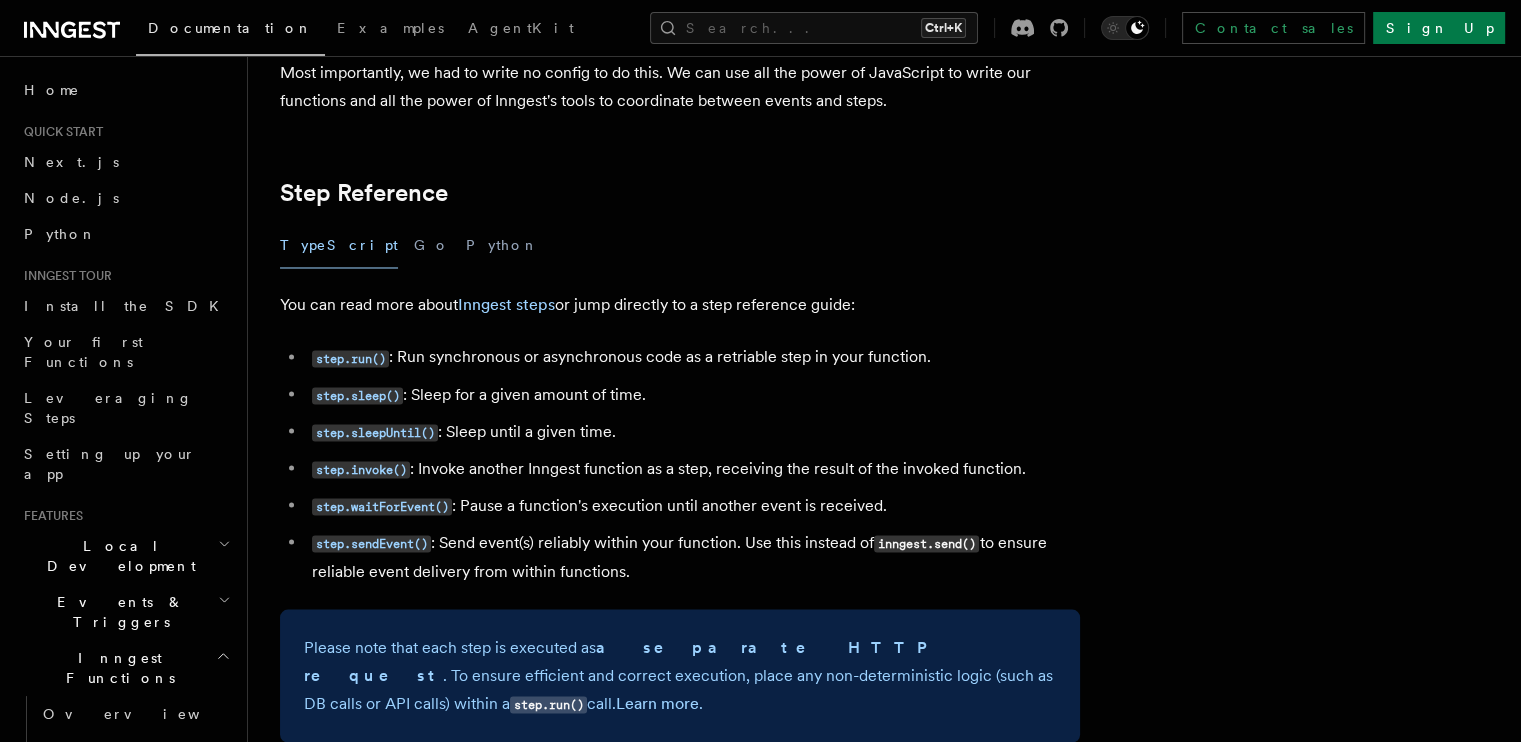 click on "step.run() : Run synchronous or asynchronous code as a retriable step in your function." at bounding box center [693, 357] 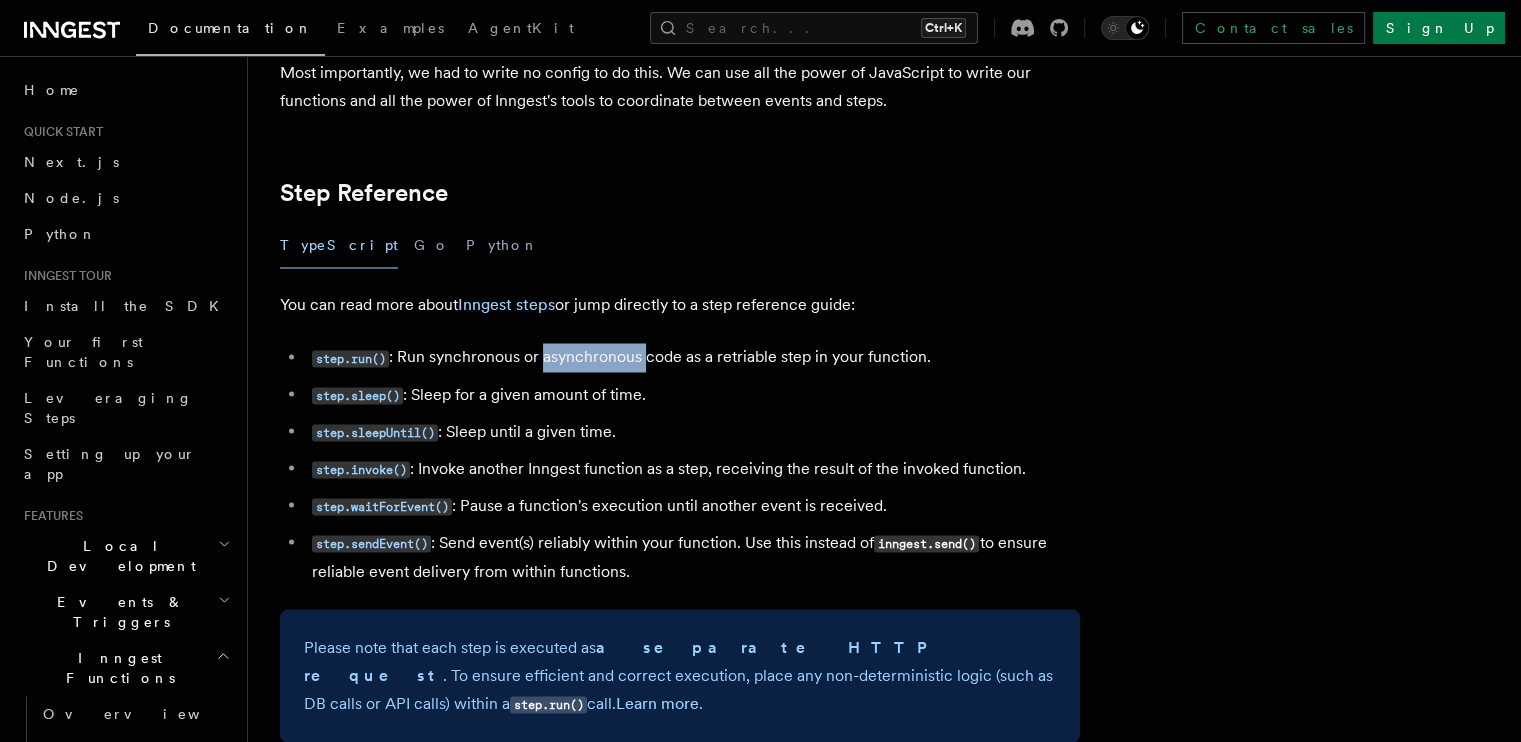 click on "step.run() : Run synchronous or asynchronous code as a retriable step in your function." at bounding box center [693, 357] 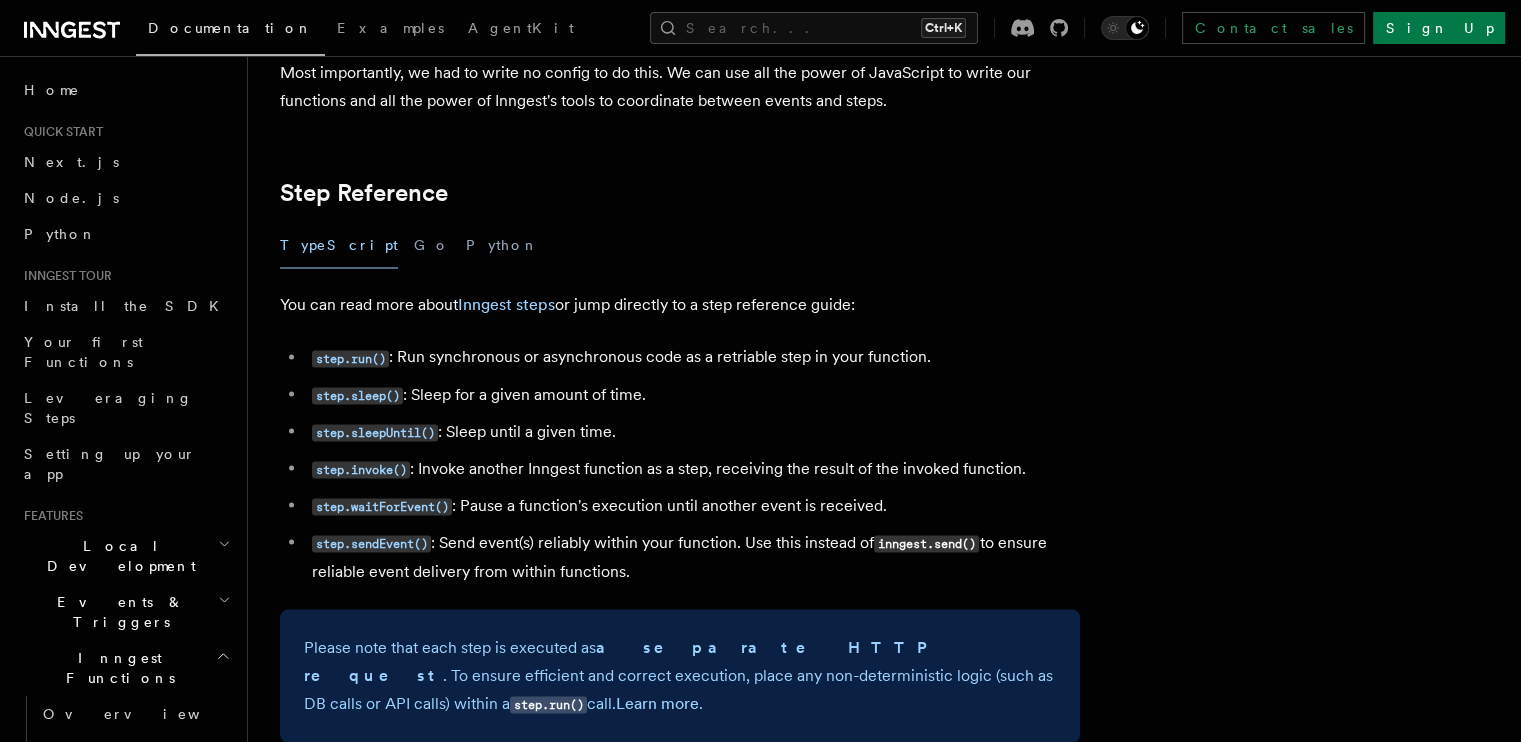 click on "step.run() : Run synchronous or asynchronous code as a retriable step in your function." at bounding box center (693, 357) 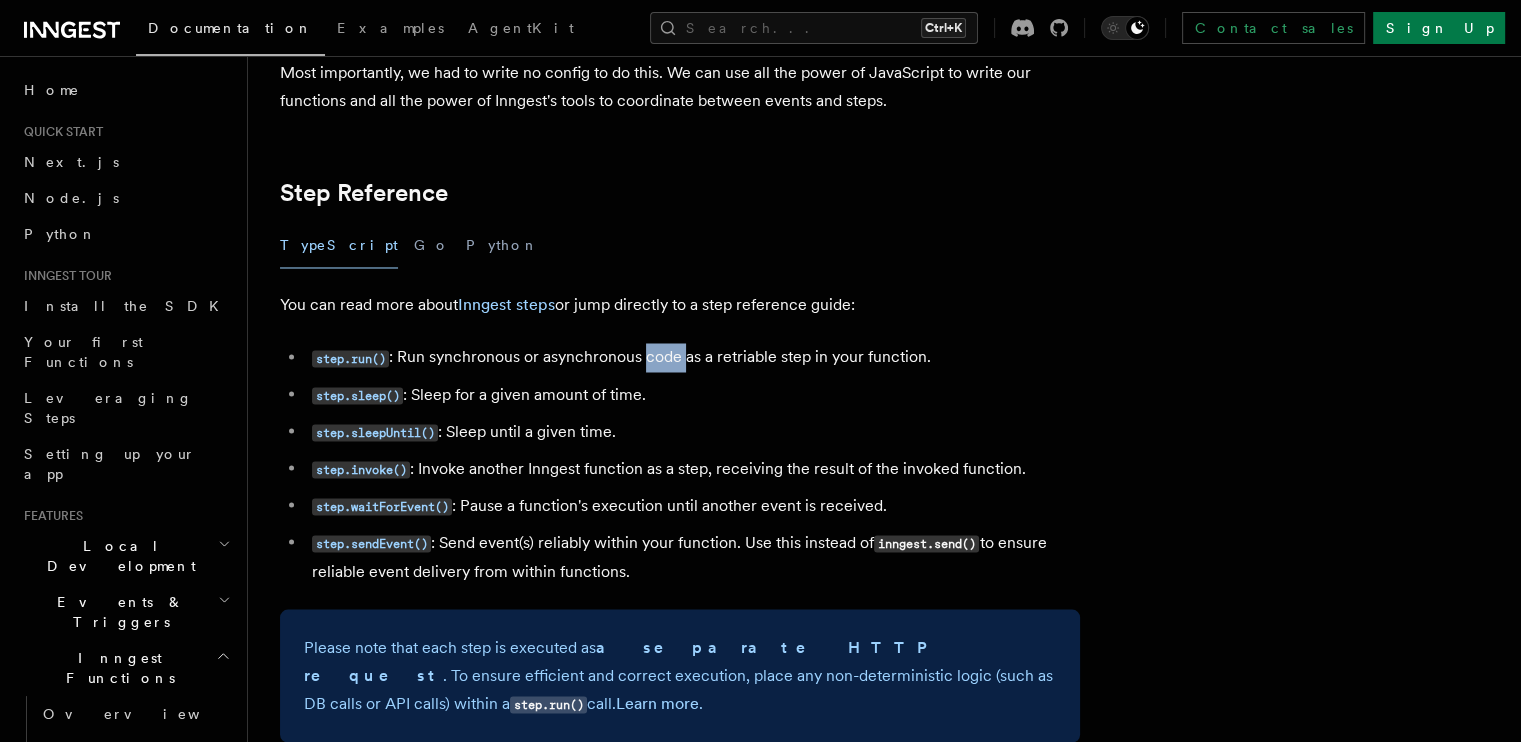 click on "step.run() : Run synchronous or asynchronous code as a retriable step in your function." at bounding box center [693, 357] 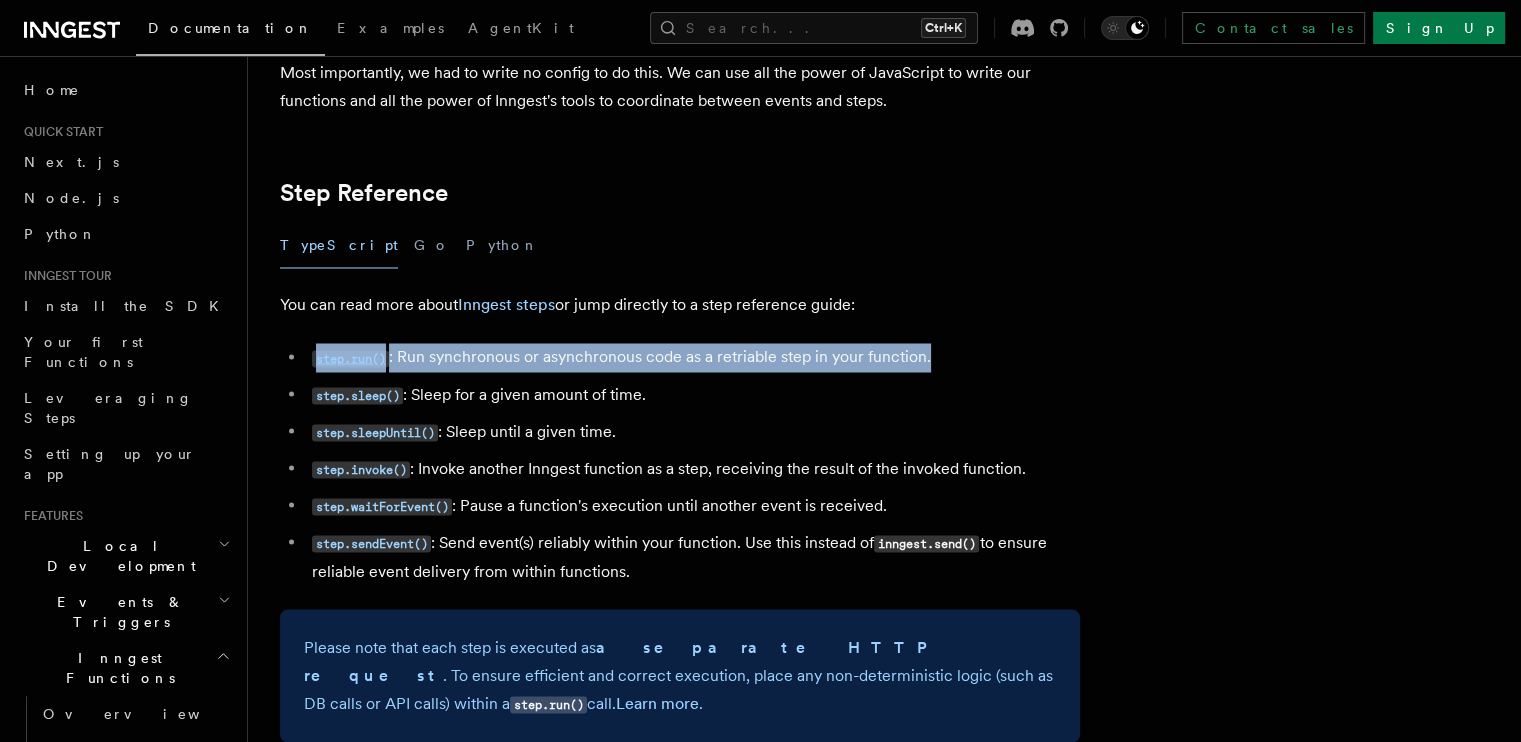 click on "step.run() : Run synchronous or asynchronous code as a retriable step in your function." at bounding box center (693, 357) 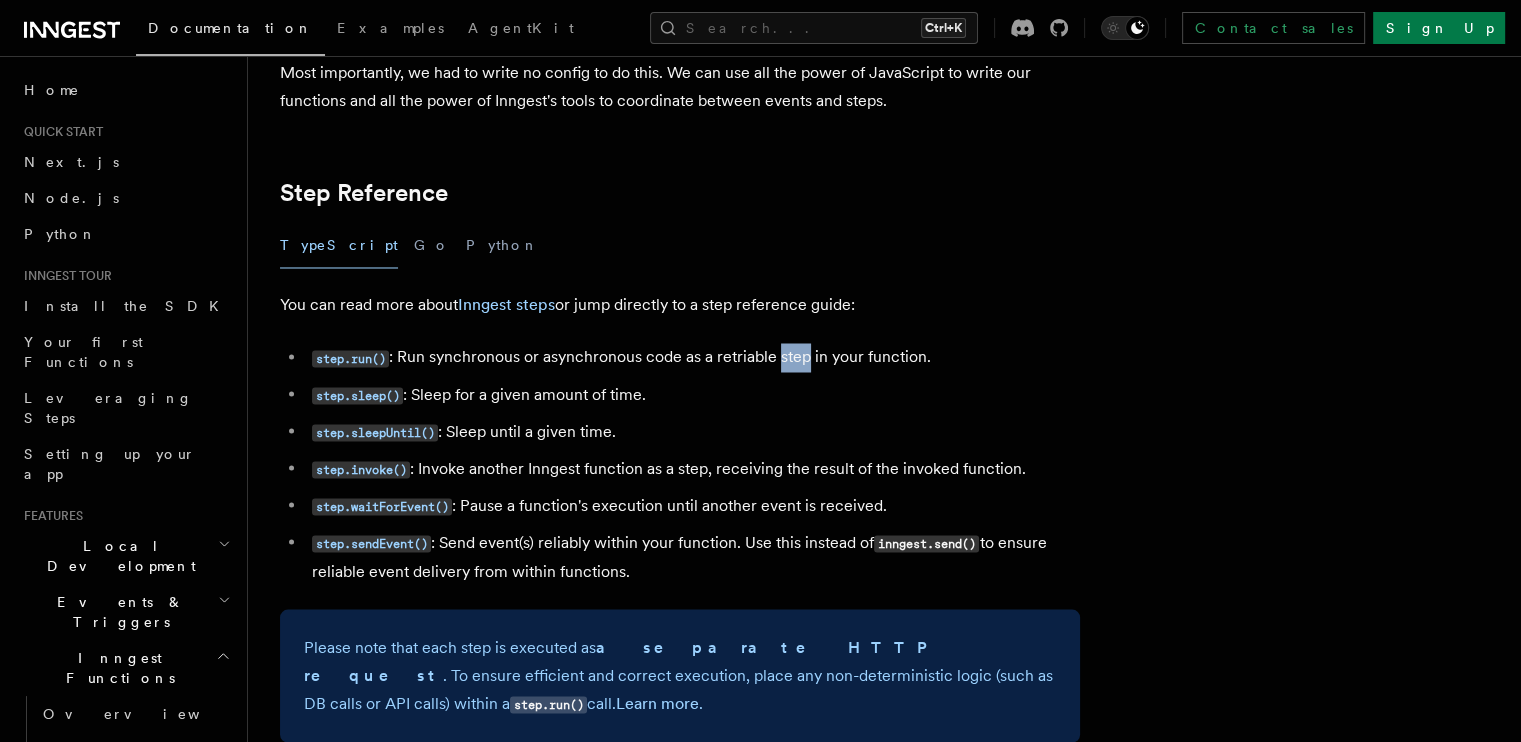 click on "step.run() : Run synchronous or asynchronous code as a retriable step in your function." at bounding box center [693, 357] 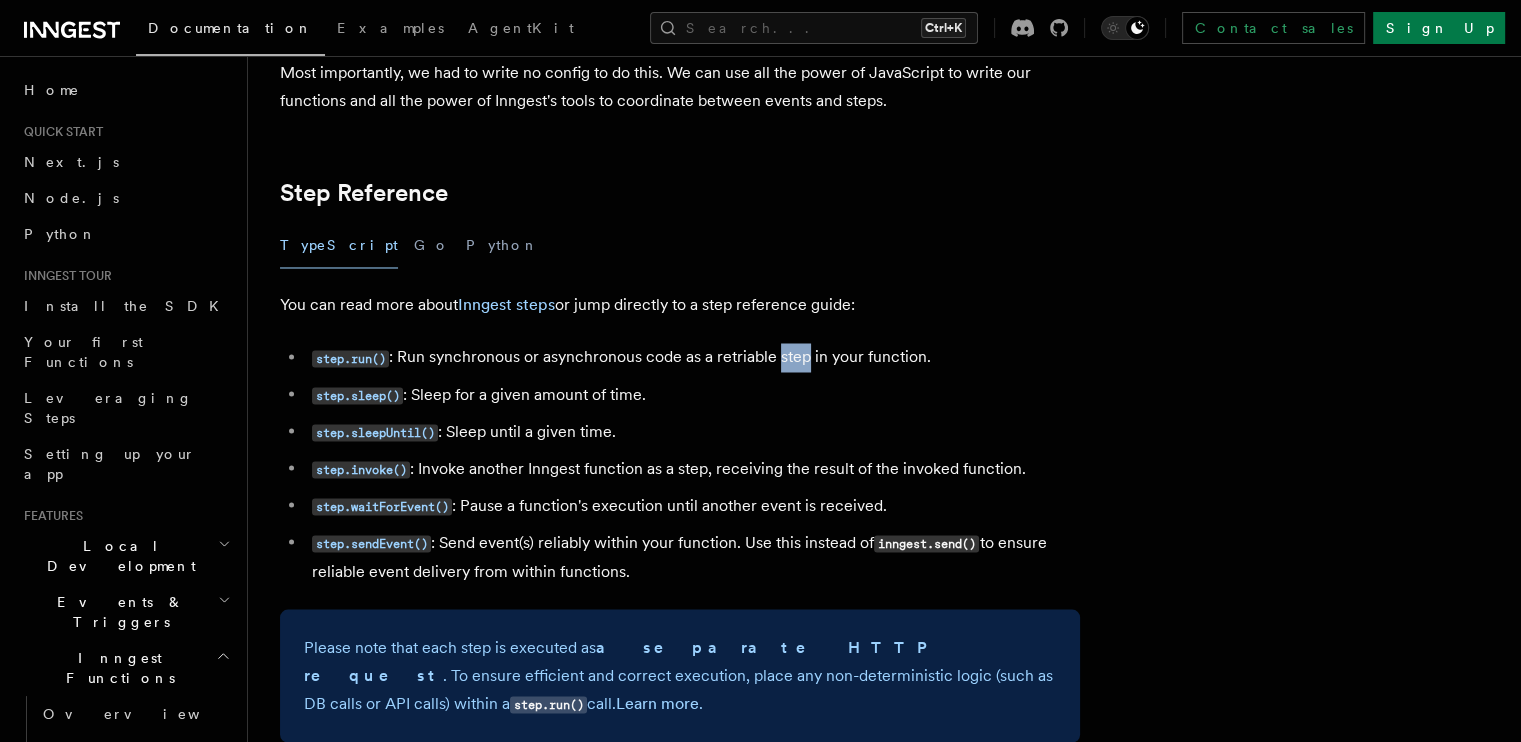 click on "step.run() : Run synchronous or asynchronous code as a retriable step in your function." at bounding box center [693, 357] 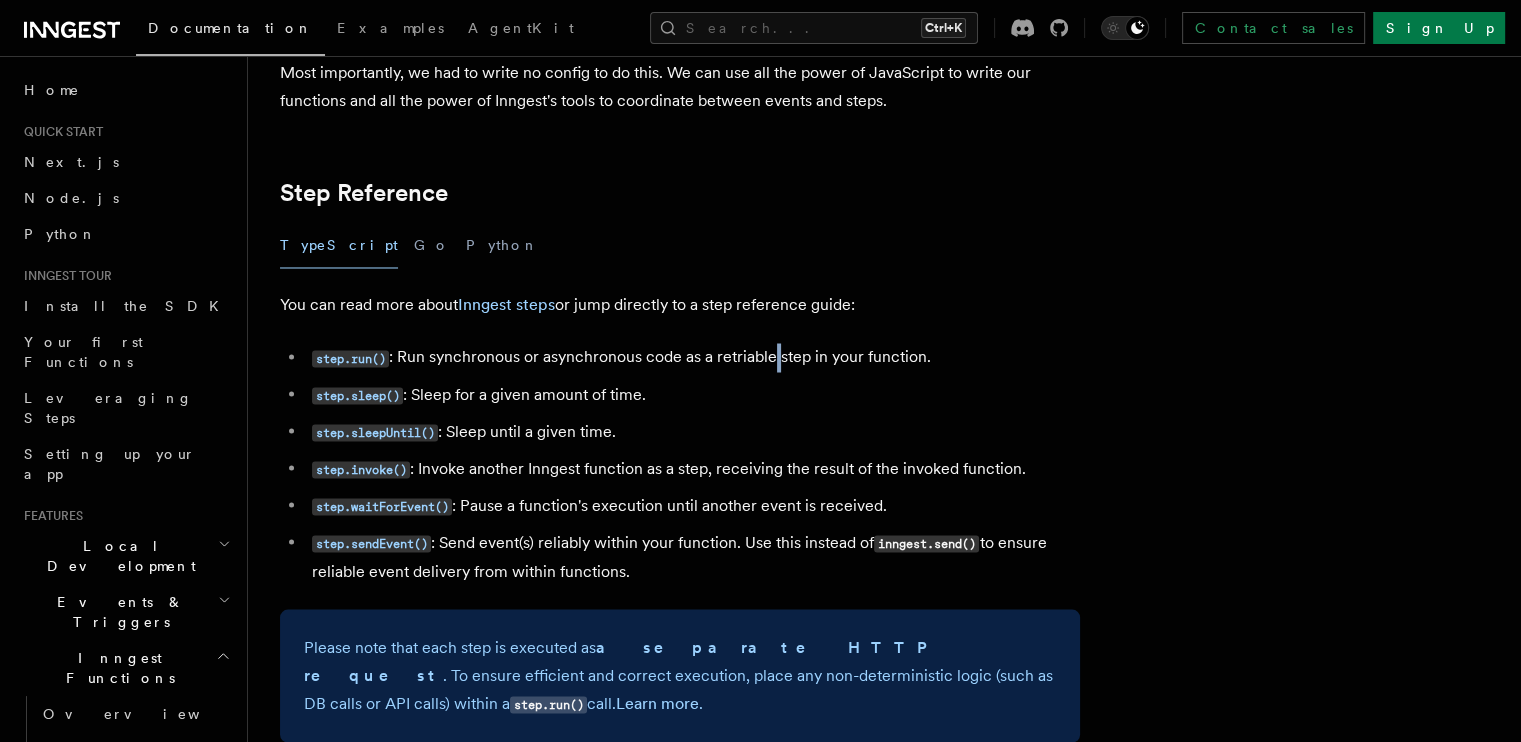 click on "step.run() : Run synchronous or asynchronous code as a retriable step in your function." at bounding box center (693, 357) 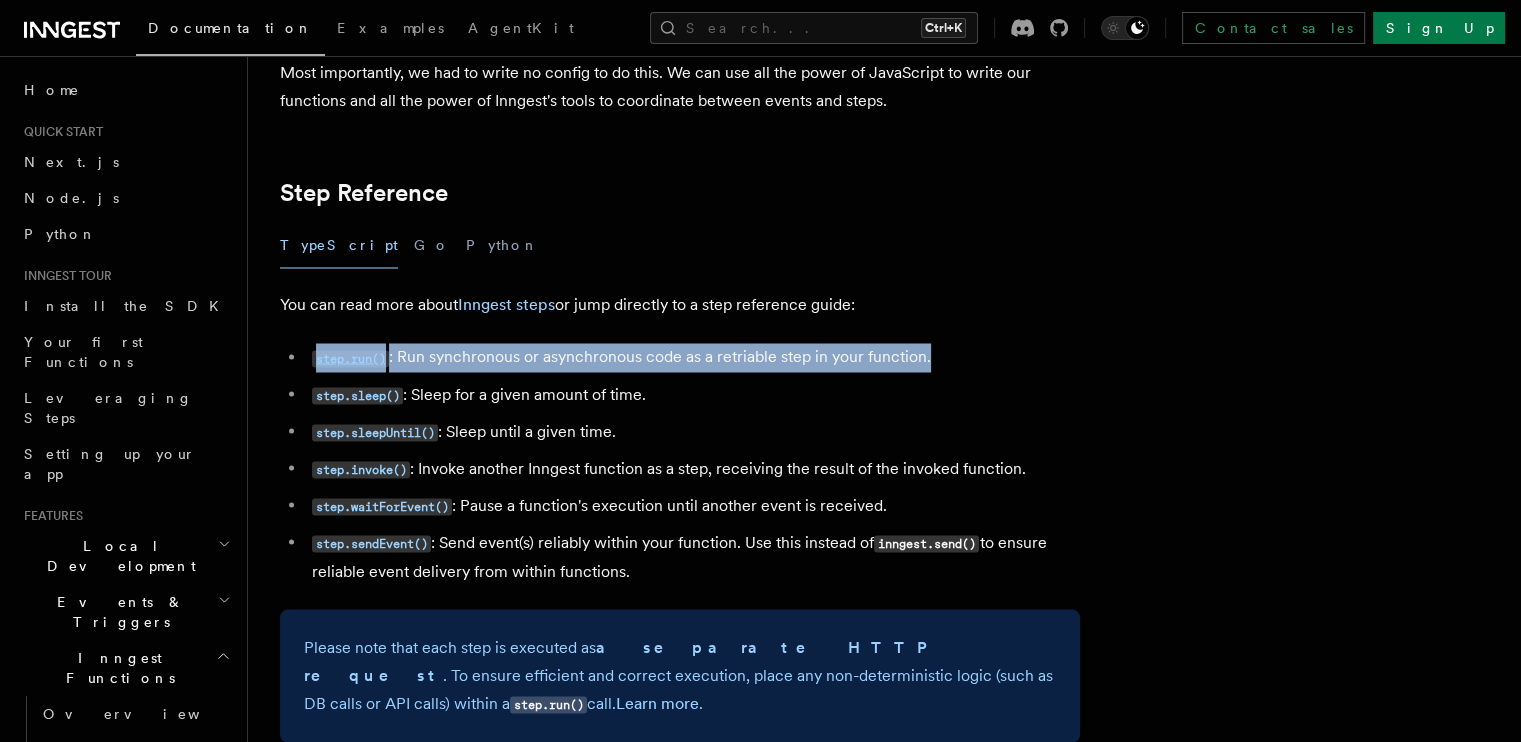 click on "step.run() : Run synchronous or asynchronous code as a retriable step in your function." at bounding box center (693, 357) 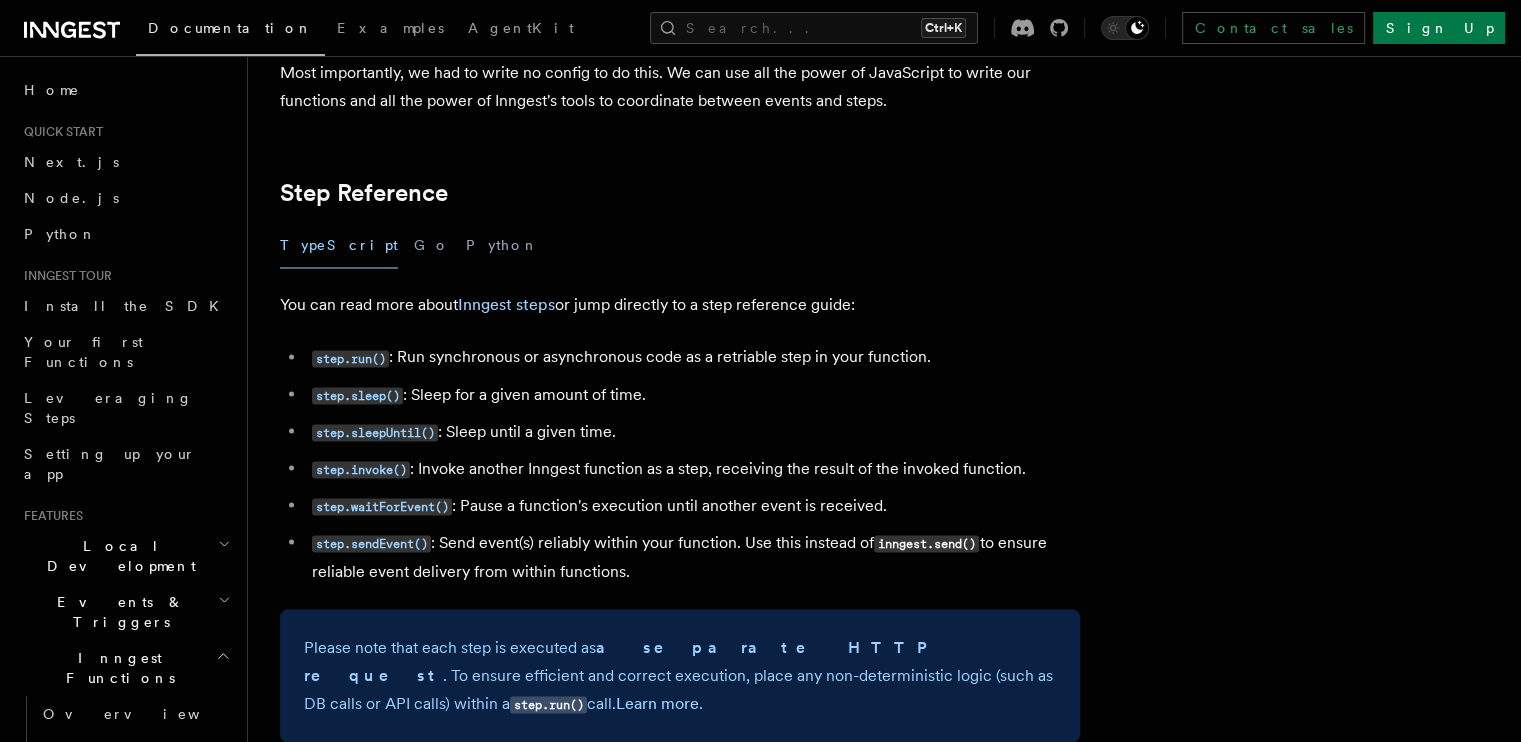 click on "step.sleep() : Sleep for a given amount of time." at bounding box center [693, 394] 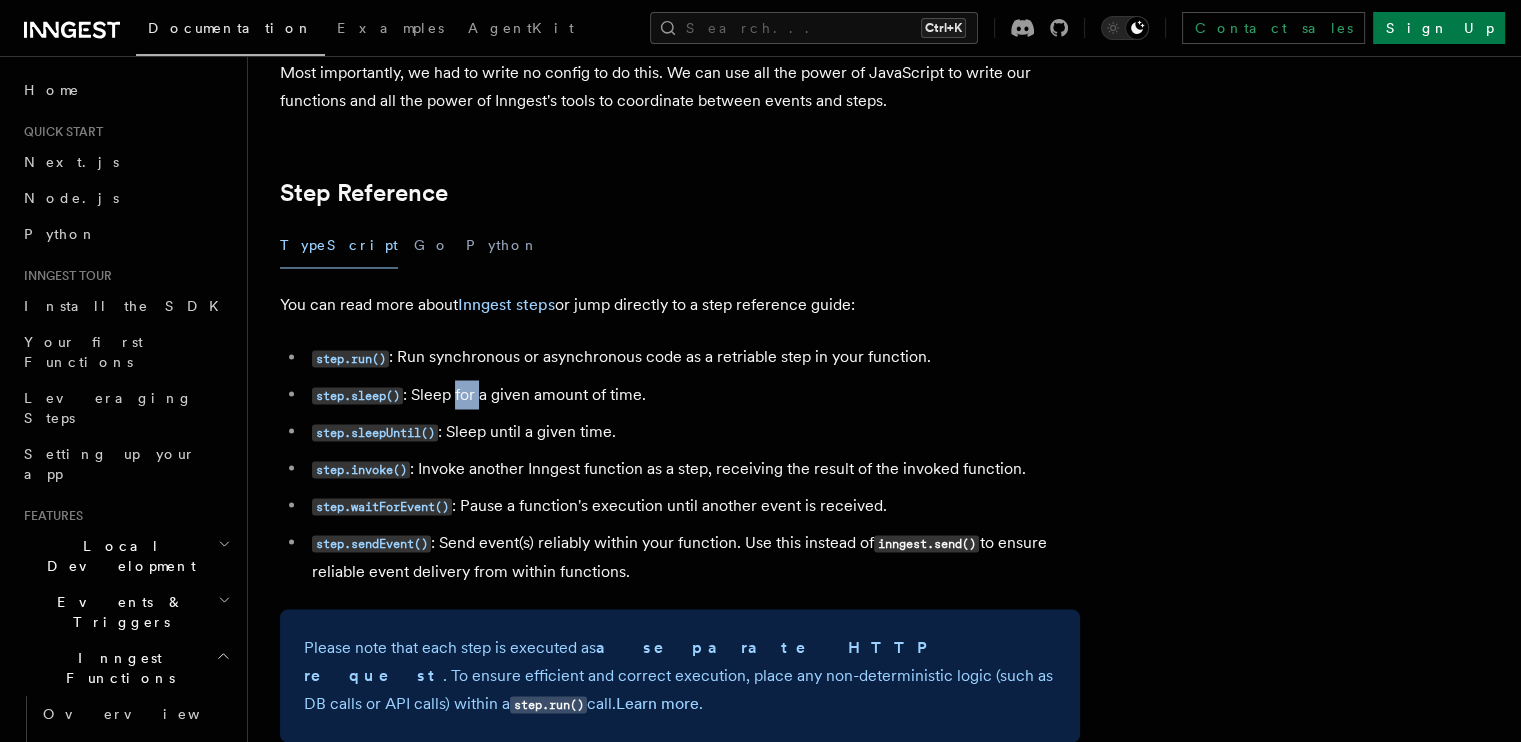 click on "step.sleep() : Sleep for a given amount of time." at bounding box center (693, 394) 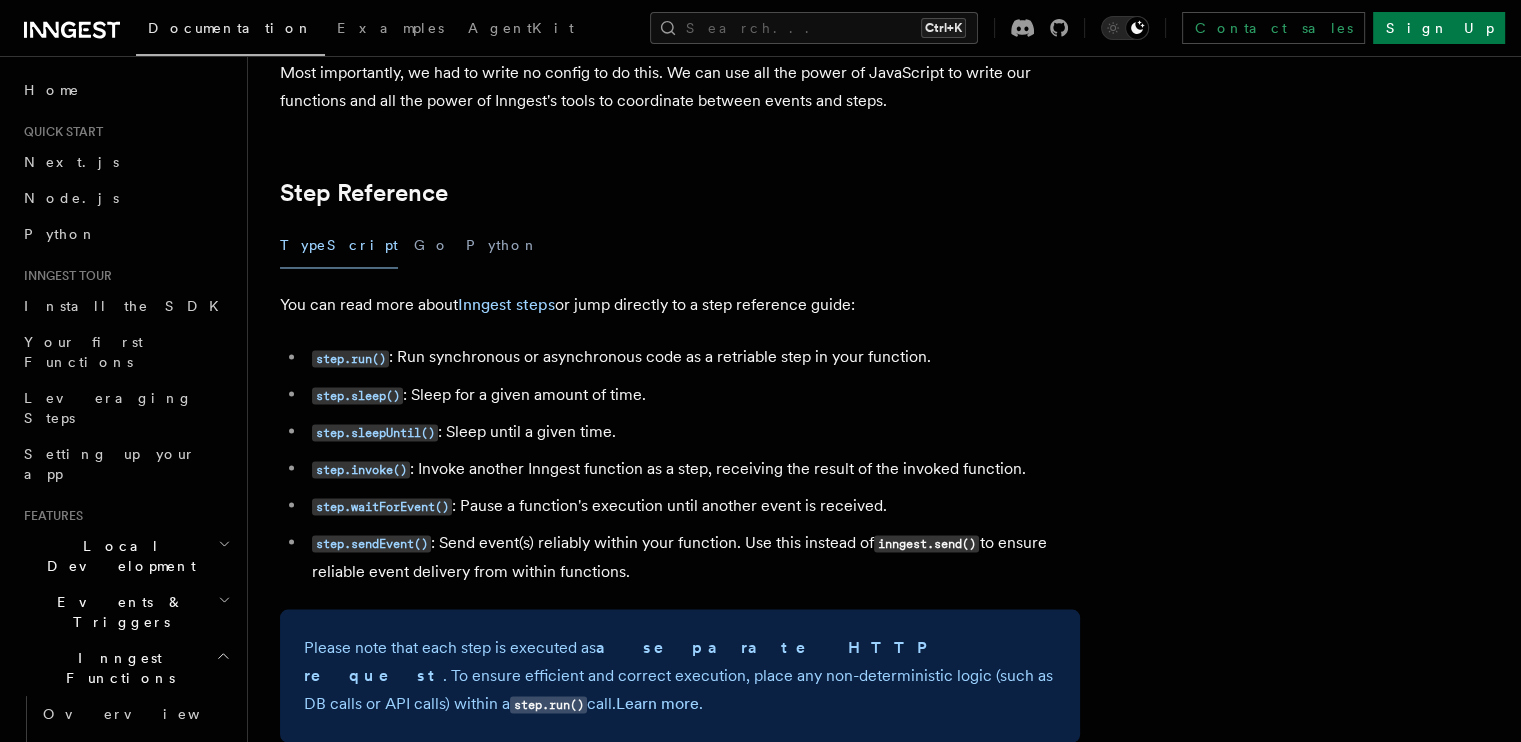 click on "step.sleepUntil() : Sleep until a given time." at bounding box center (693, 431) 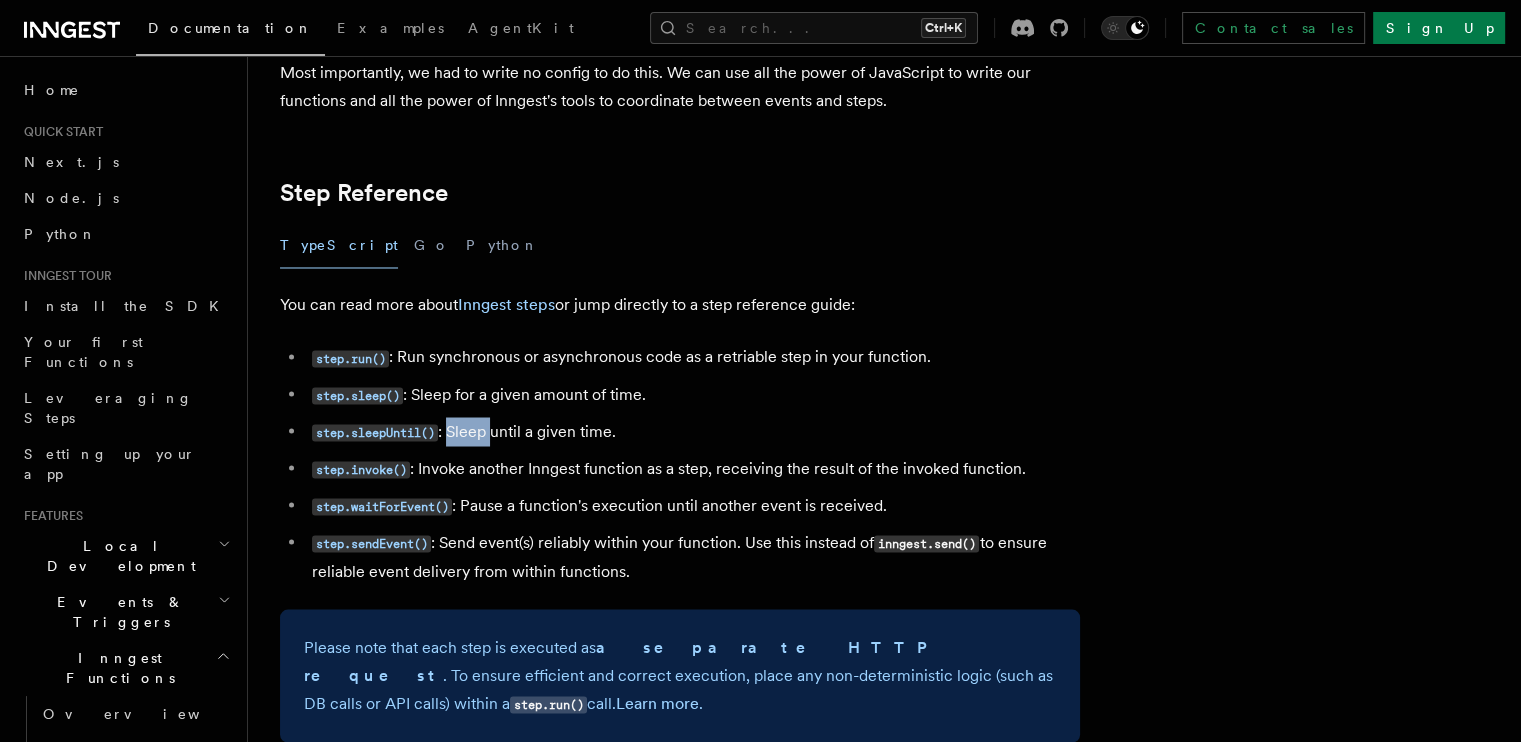 click on "step.sleepUntil() : Sleep until a given time." at bounding box center (693, 431) 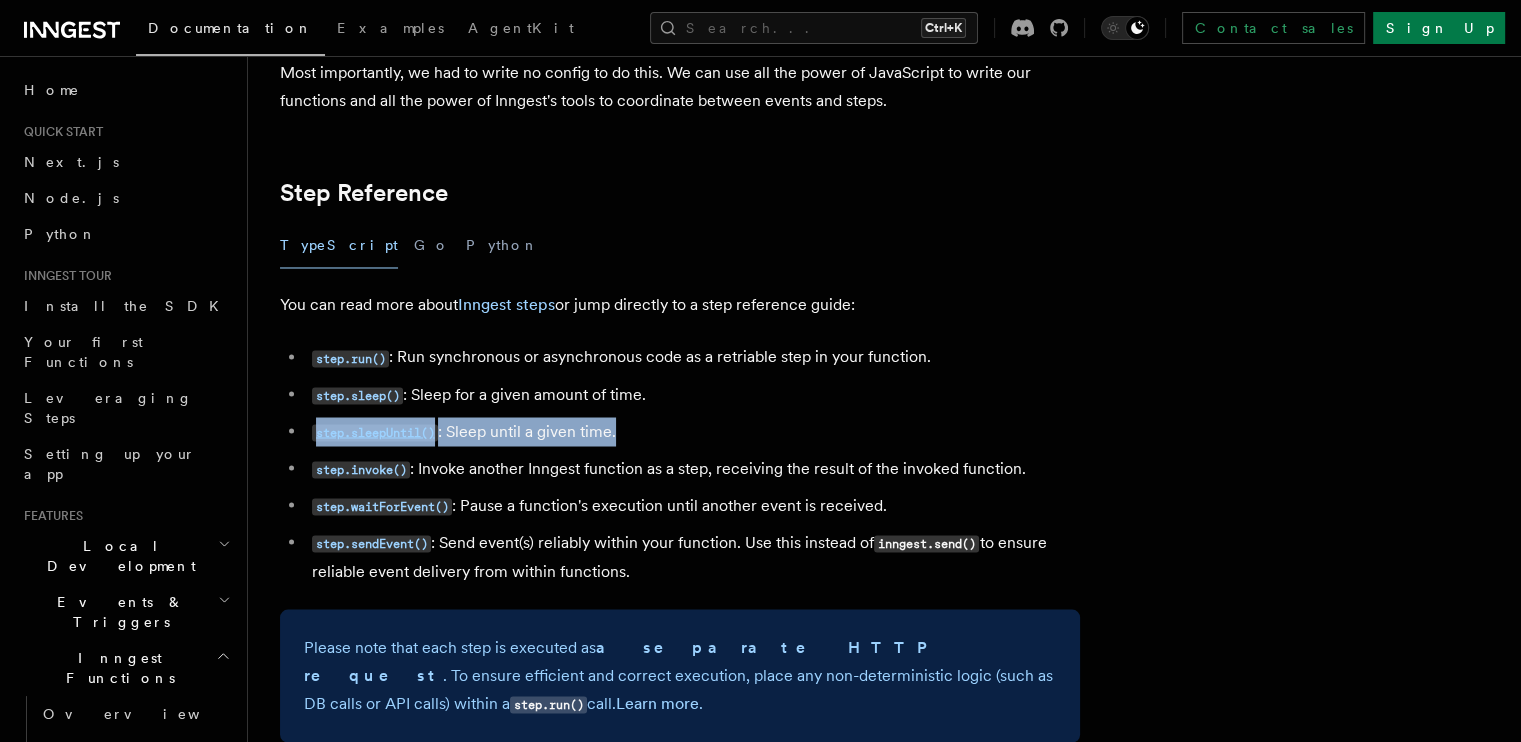 click on "step.sleepUntil() : Sleep until a given time." at bounding box center [693, 431] 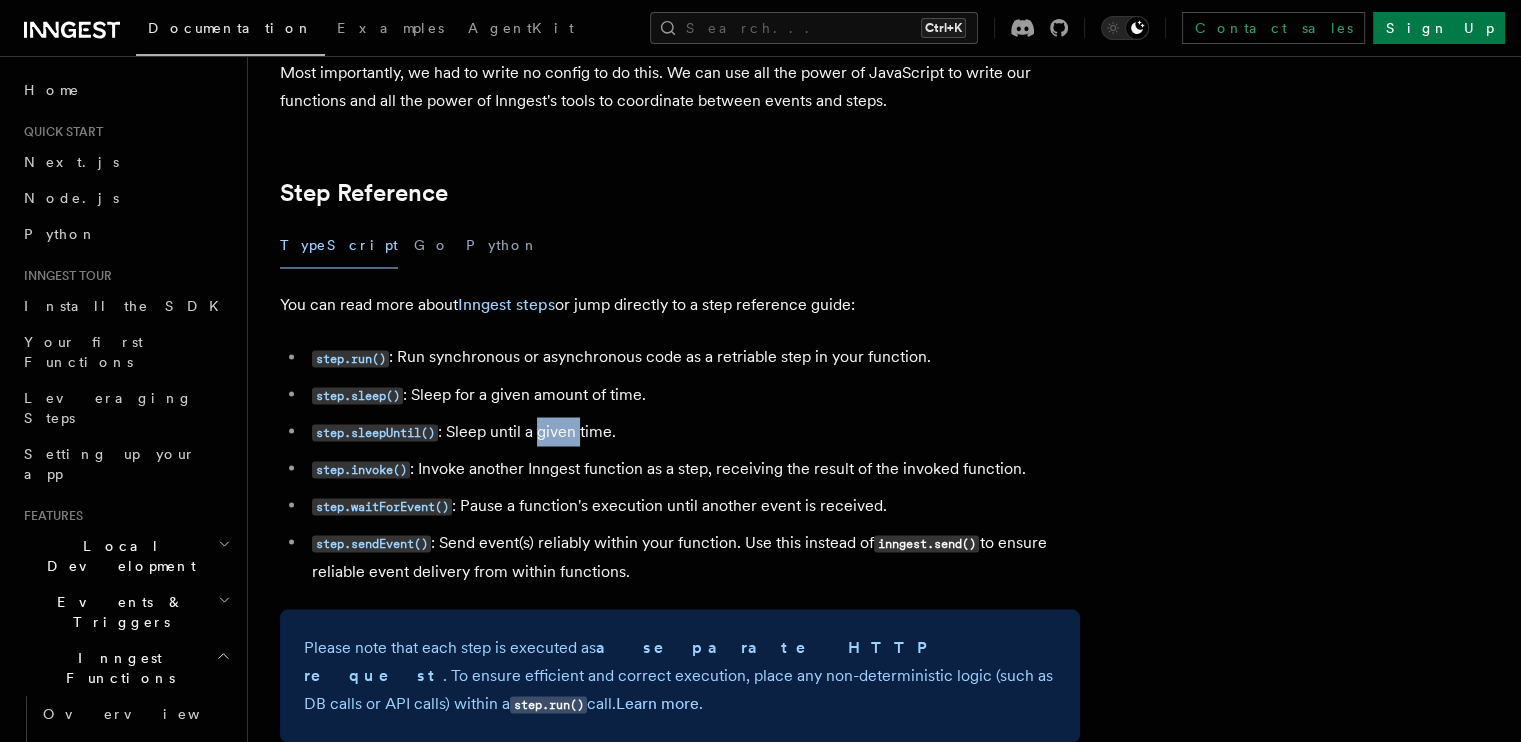 click on "step.sleepUntil() : Sleep until a given time." at bounding box center (693, 431) 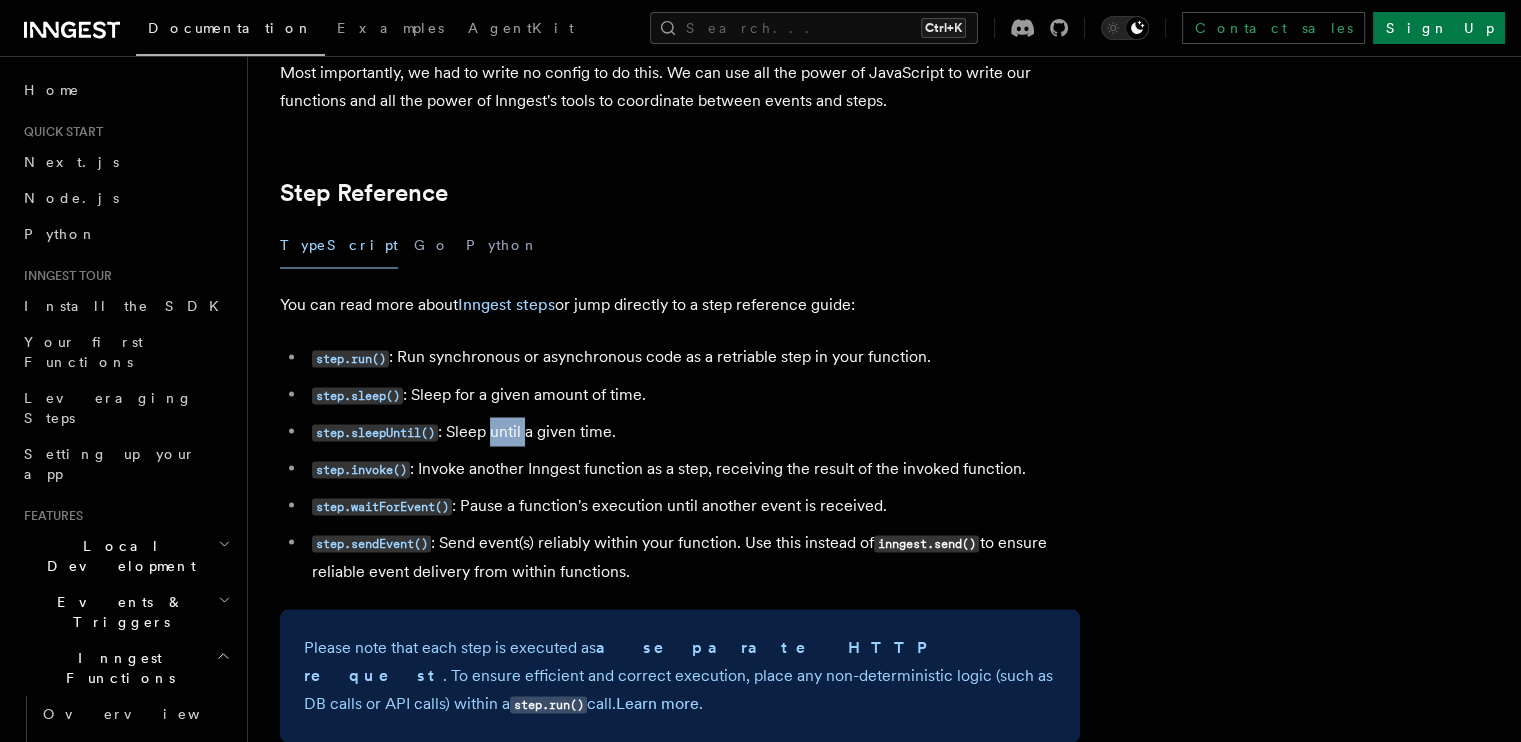 click on "step.sleepUntil() : Sleep until a given time." at bounding box center [693, 431] 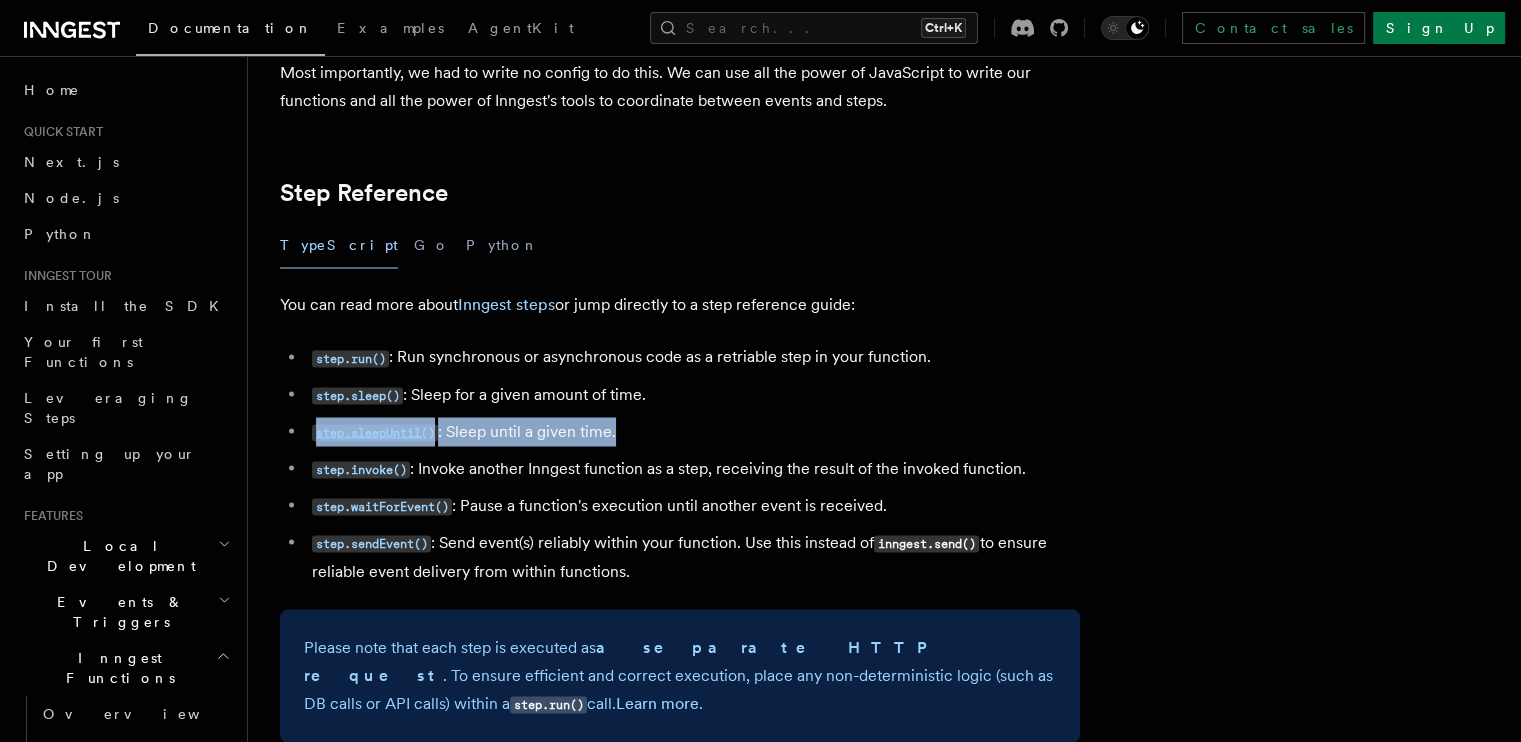 click on "step.sleepUntil() : Sleep until a given time." at bounding box center (693, 431) 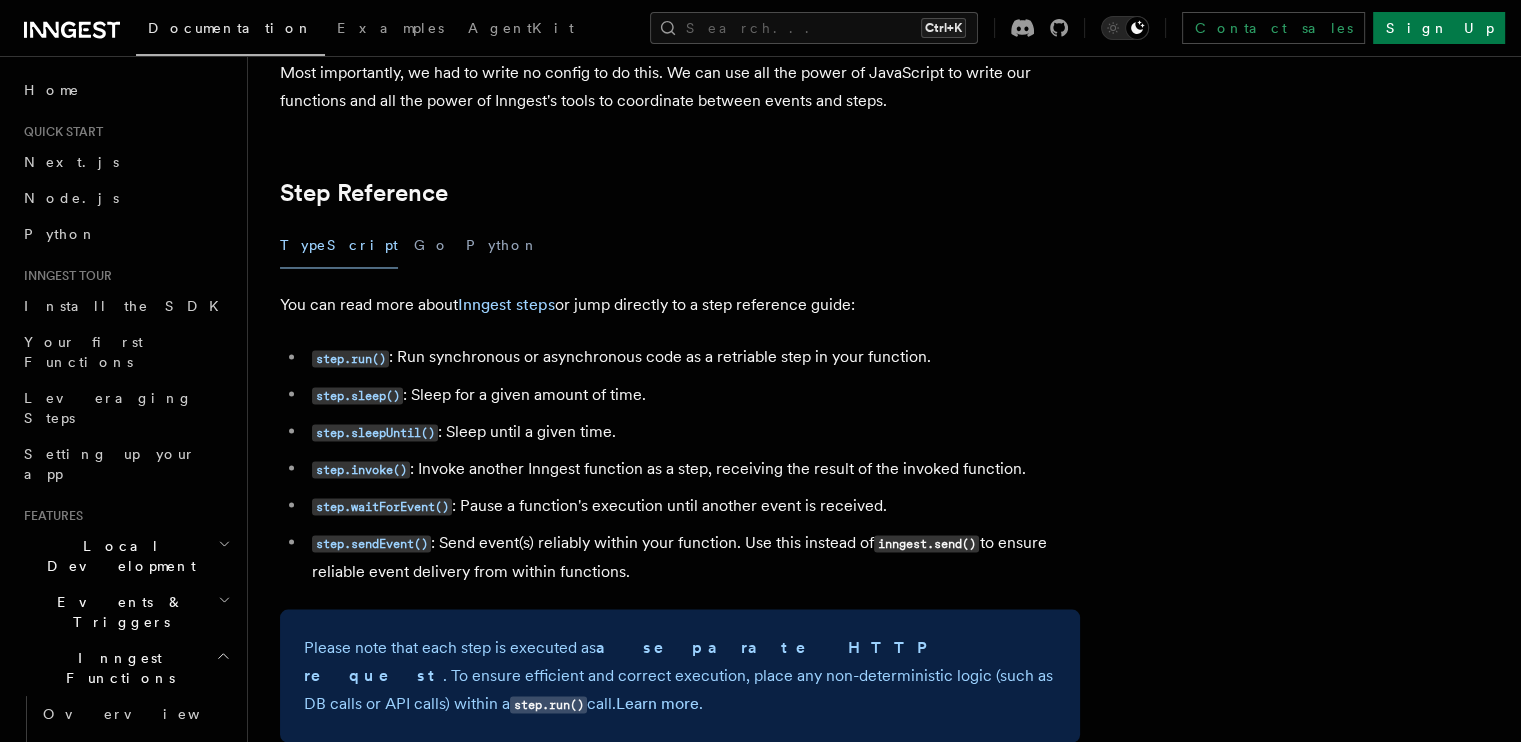 click on "step.invoke() : Invoke another Inngest function as a step, receiving the result of the invoked function." at bounding box center [693, 468] 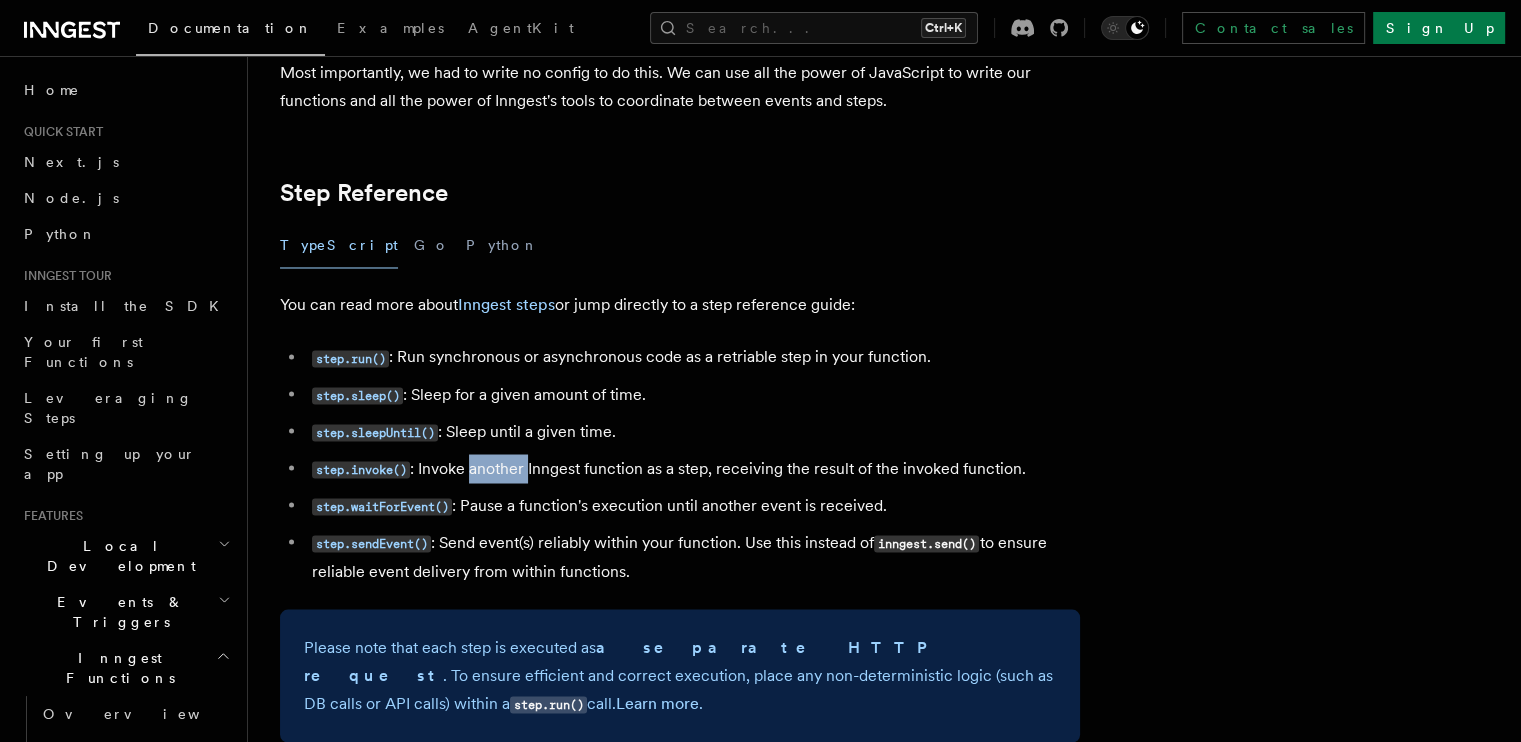 click on "step.invoke() : Invoke another Inngest function as a step, receiving the result of the invoked function." at bounding box center [693, 468] 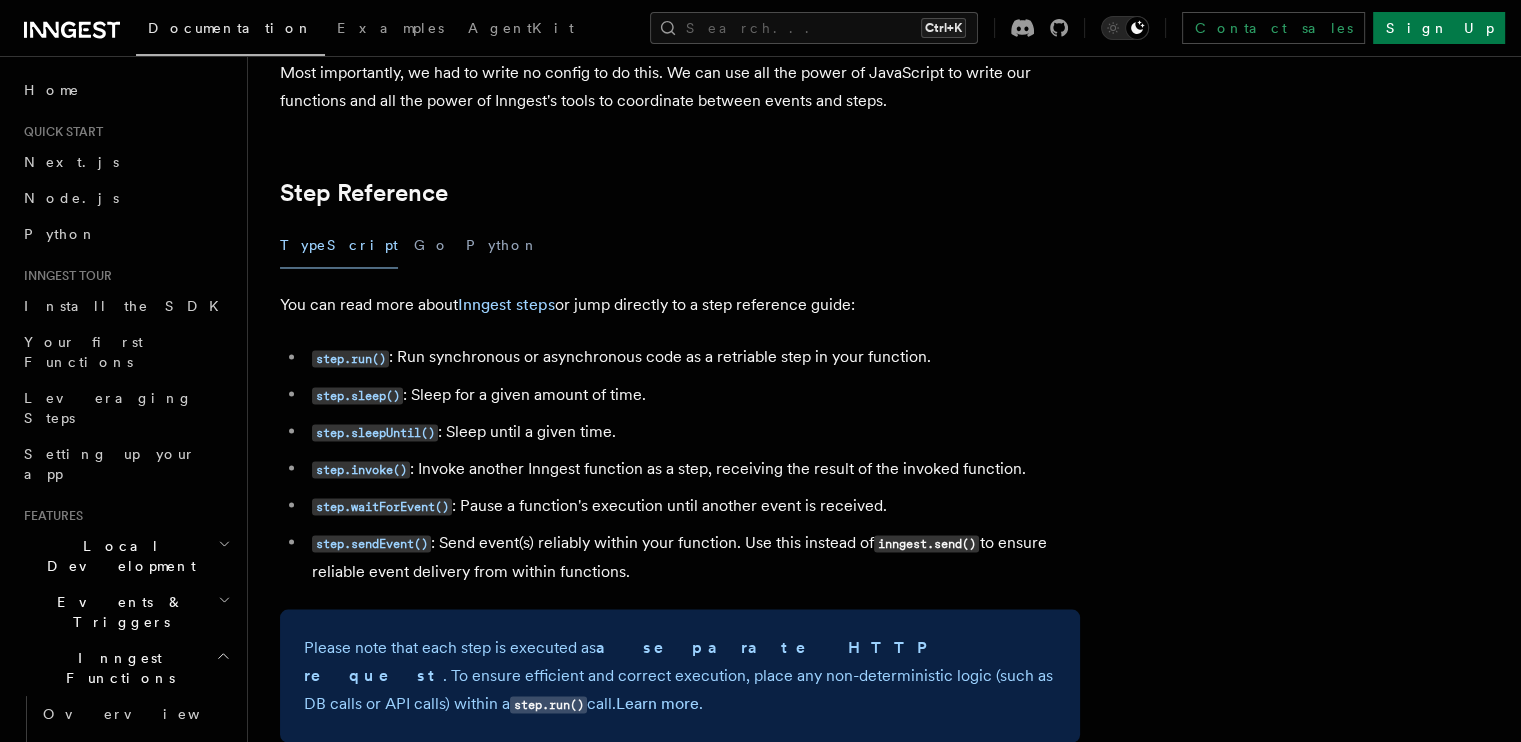 click on "step.invoke() : Invoke another Inngest function as a step, receiving the result of the invoked function." at bounding box center [693, 468] 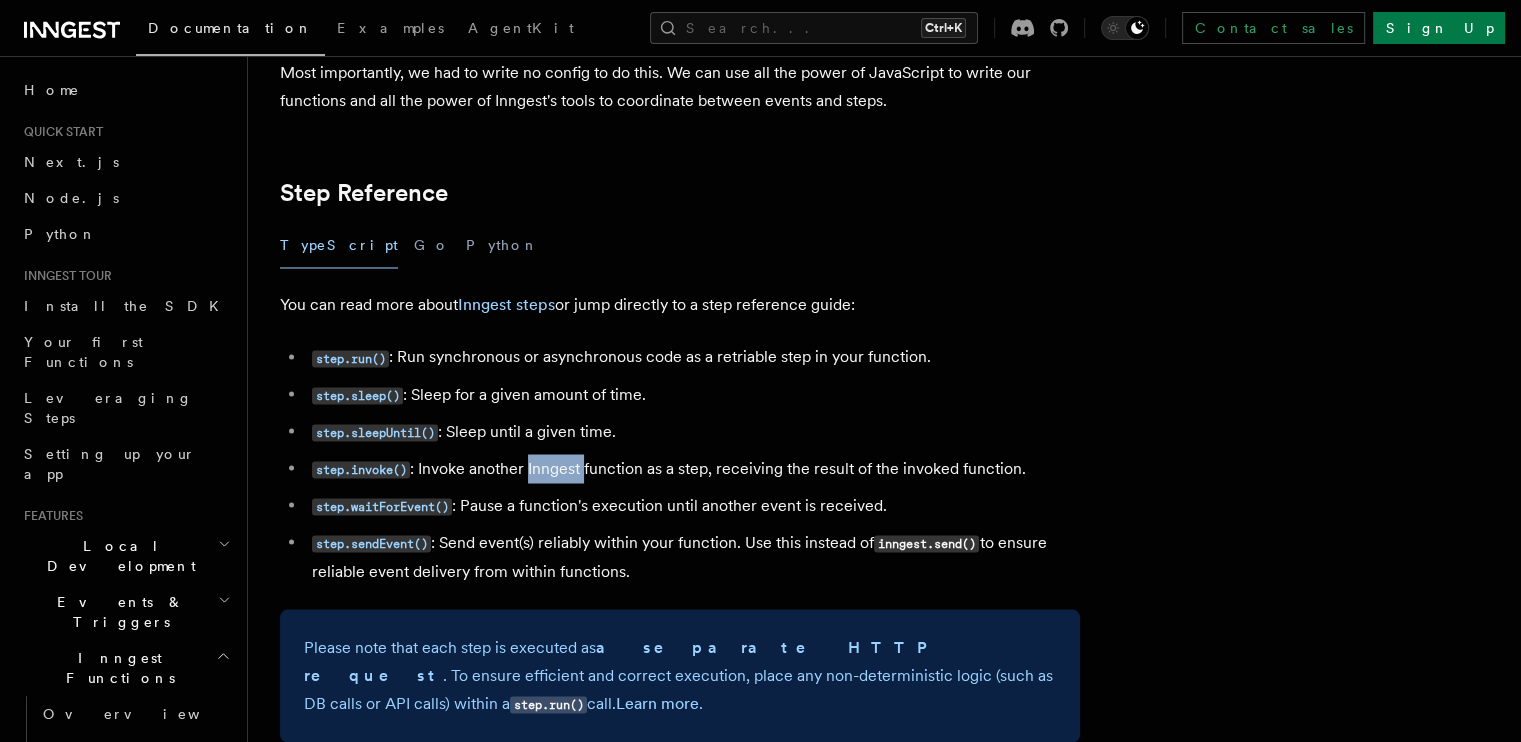click on "step.invoke() : Invoke another Inngest function as a step, receiving the result of the invoked function." at bounding box center [693, 468] 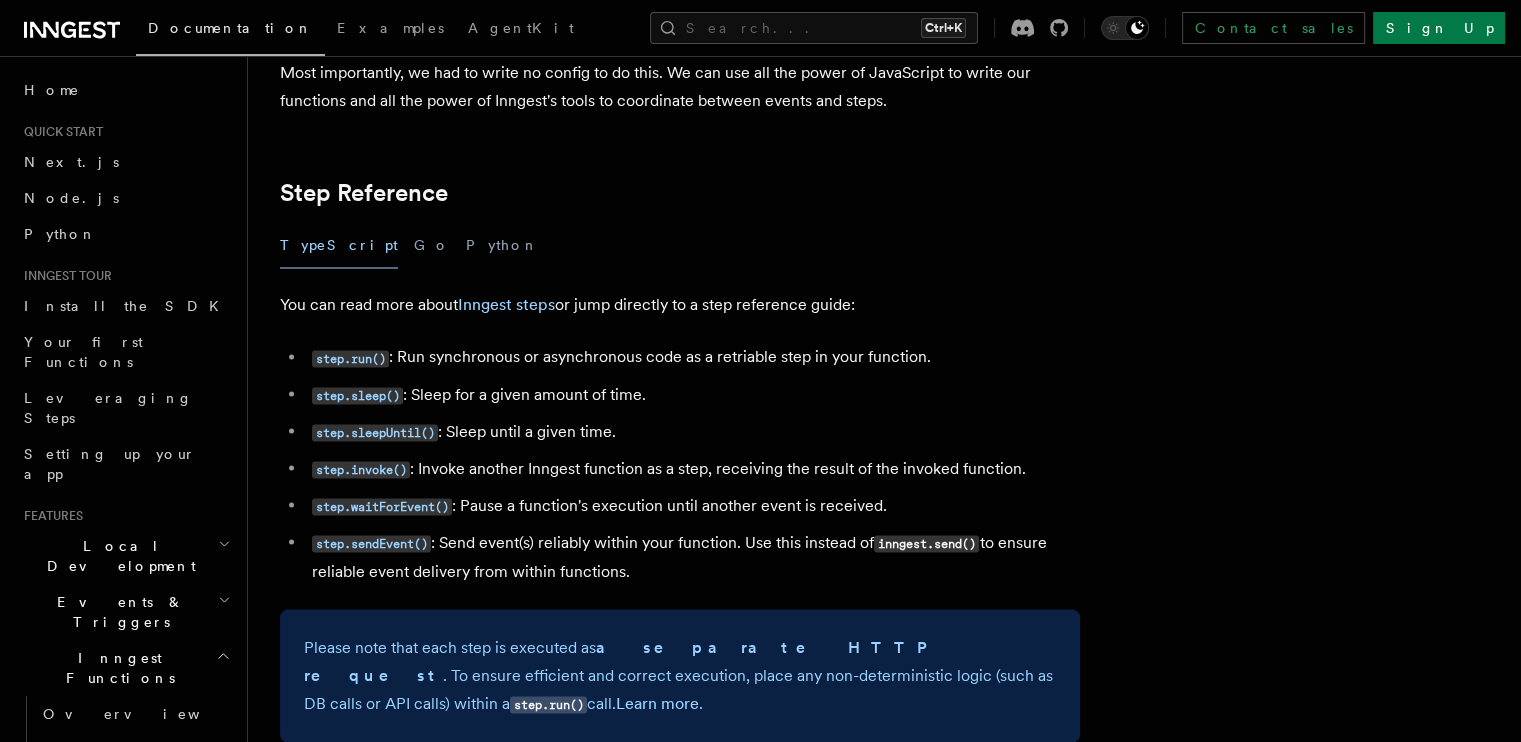 click on "step.invoke() : Invoke another Inngest function as a step, receiving the result of the invoked function." at bounding box center (693, 468) 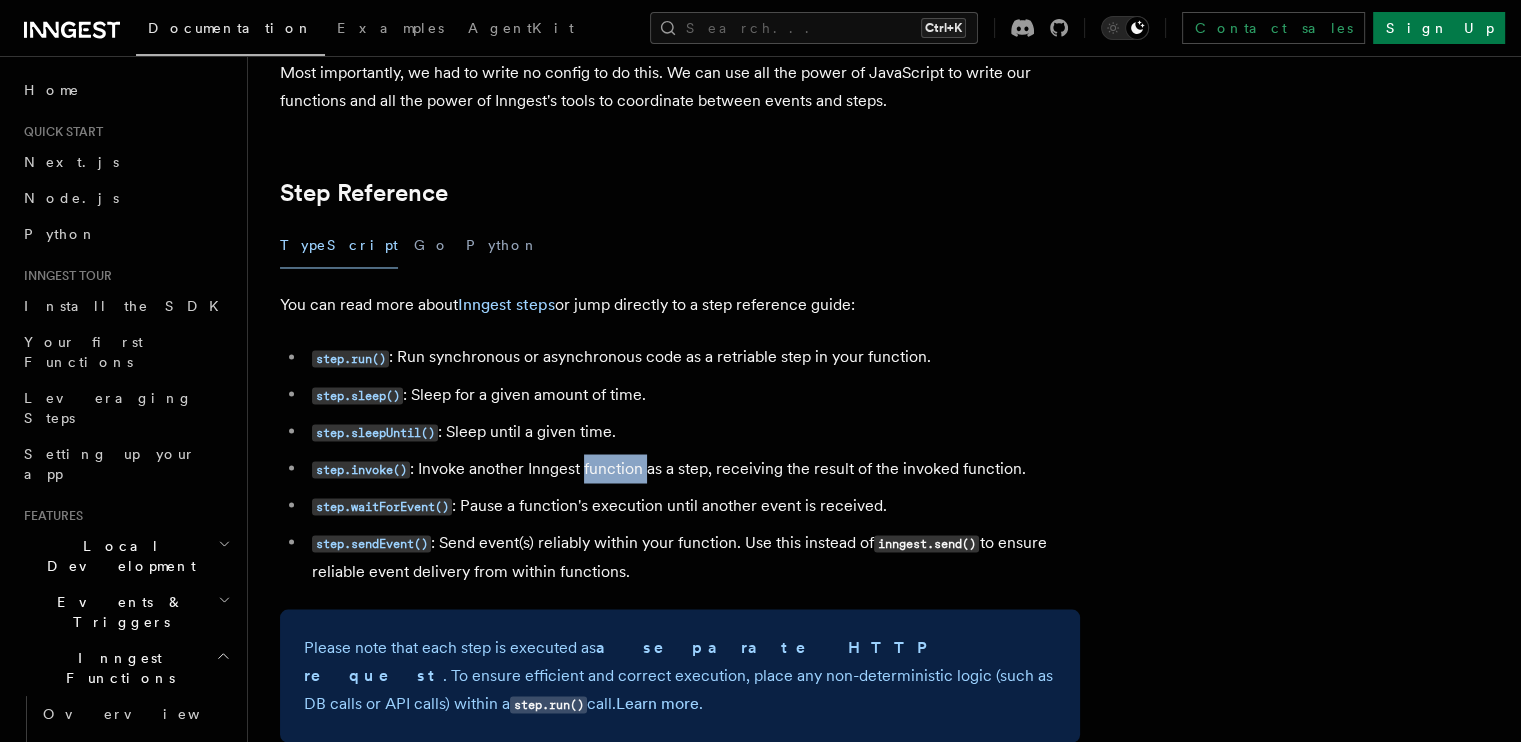 click on "step.invoke() : Invoke another Inngest function as a step, receiving the result of the invoked function." at bounding box center (693, 468) 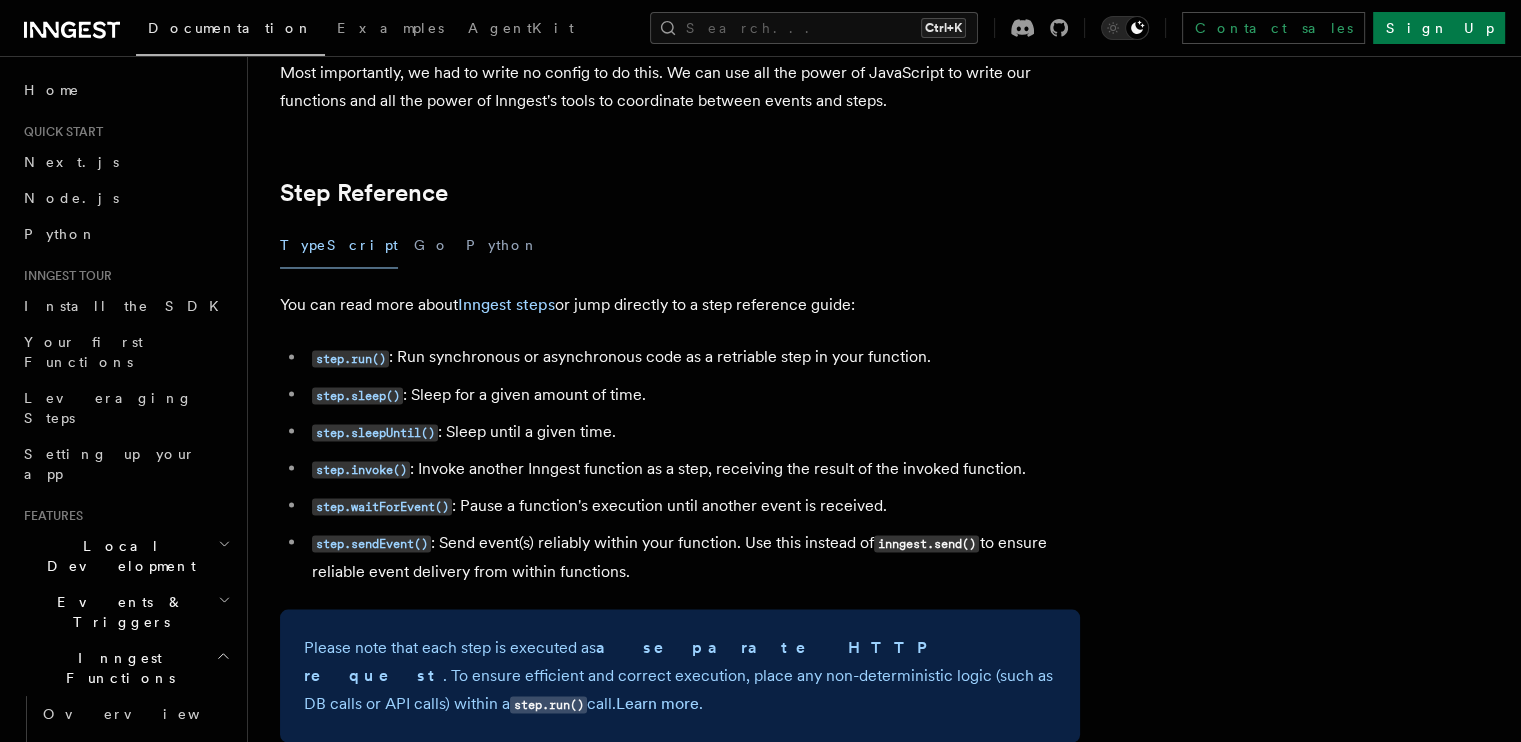 click on "step.invoke() : Invoke another Inngest function as a step, receiving the result of the invoked function." at bounding box center [693, 468] 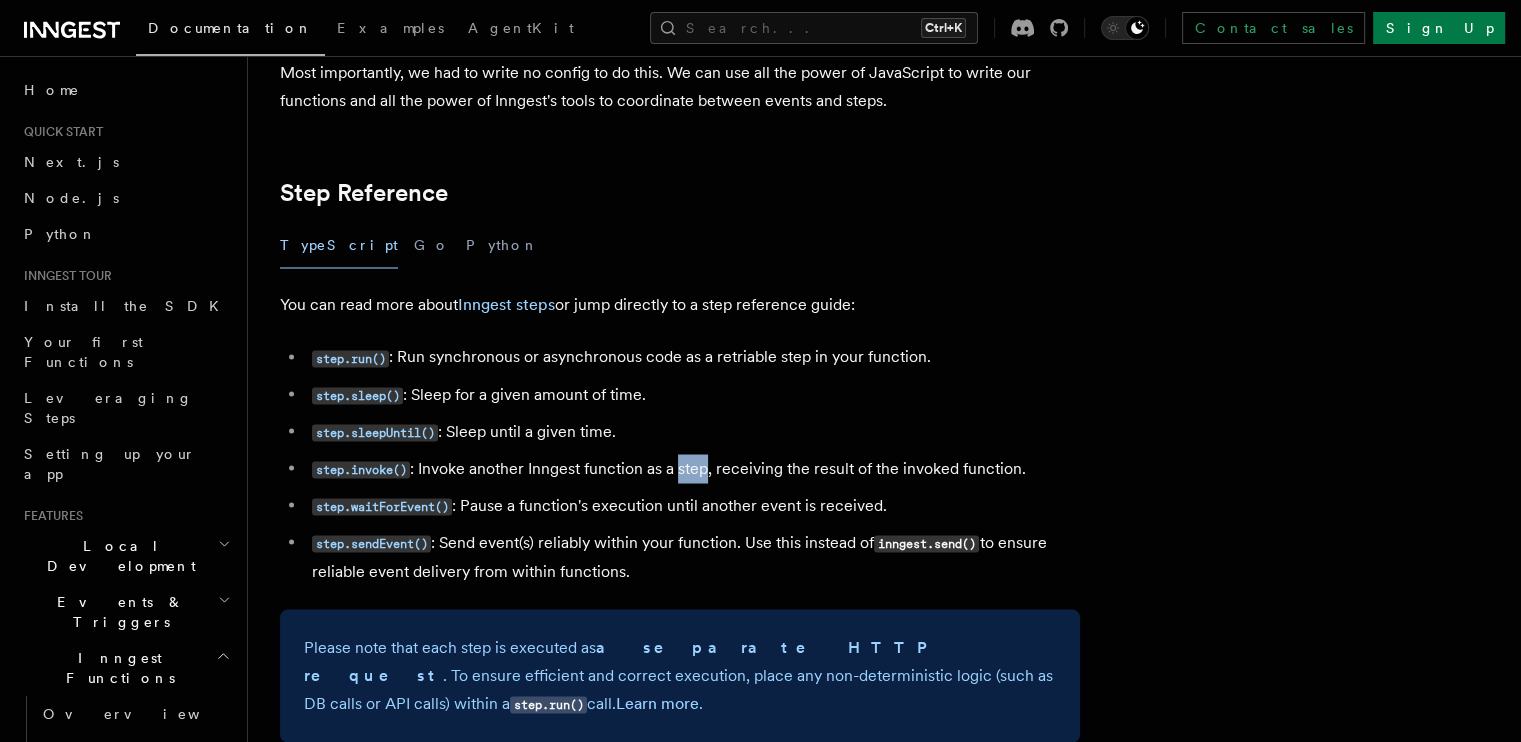 click on "step.invoke() : Invoke another Inngest function as a step, receiving the result of the invoked function." at bounding box center [693, 468] 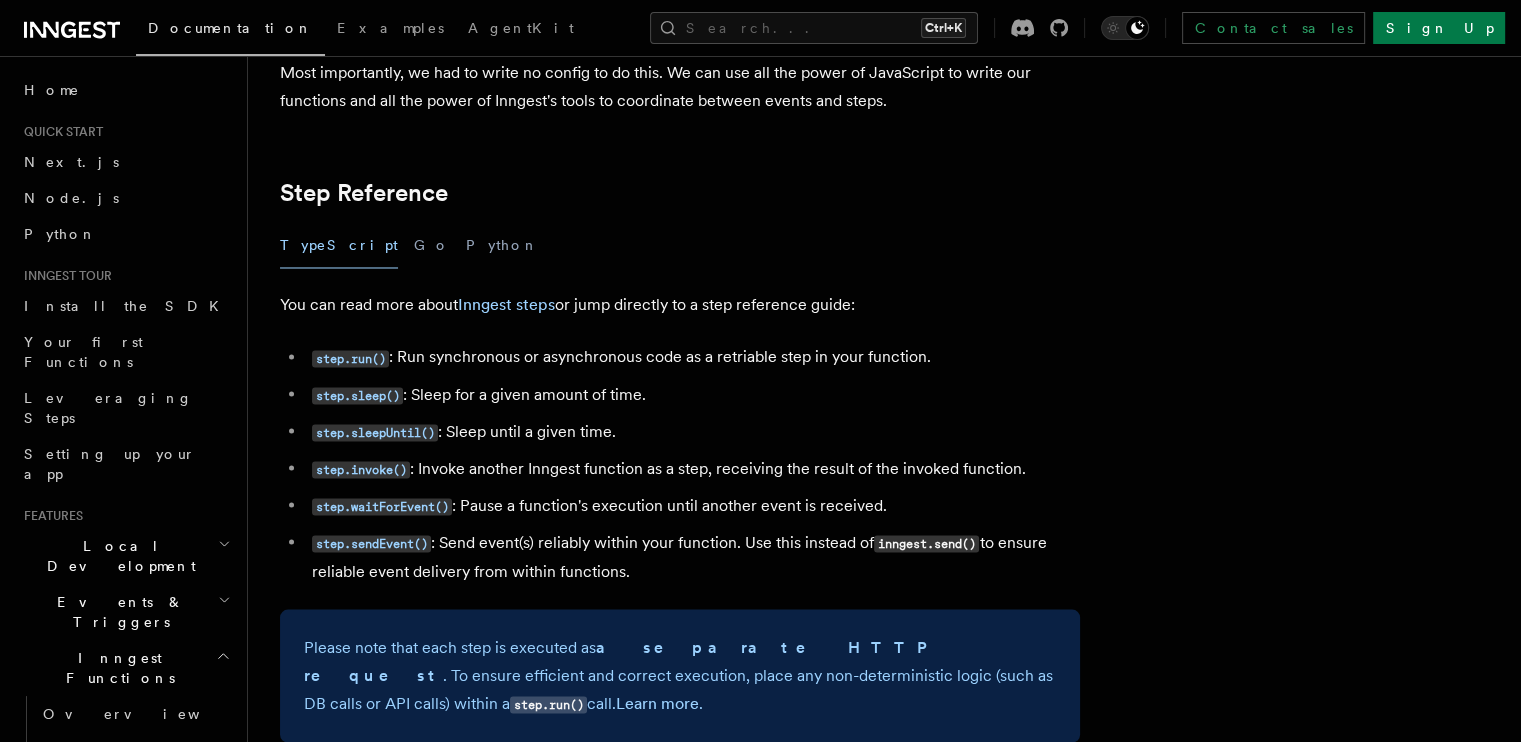 click on "step.invoke() : Invoke another Inngest function as a step, receiving the result of the invoked function." at bounding box center (693, 468) 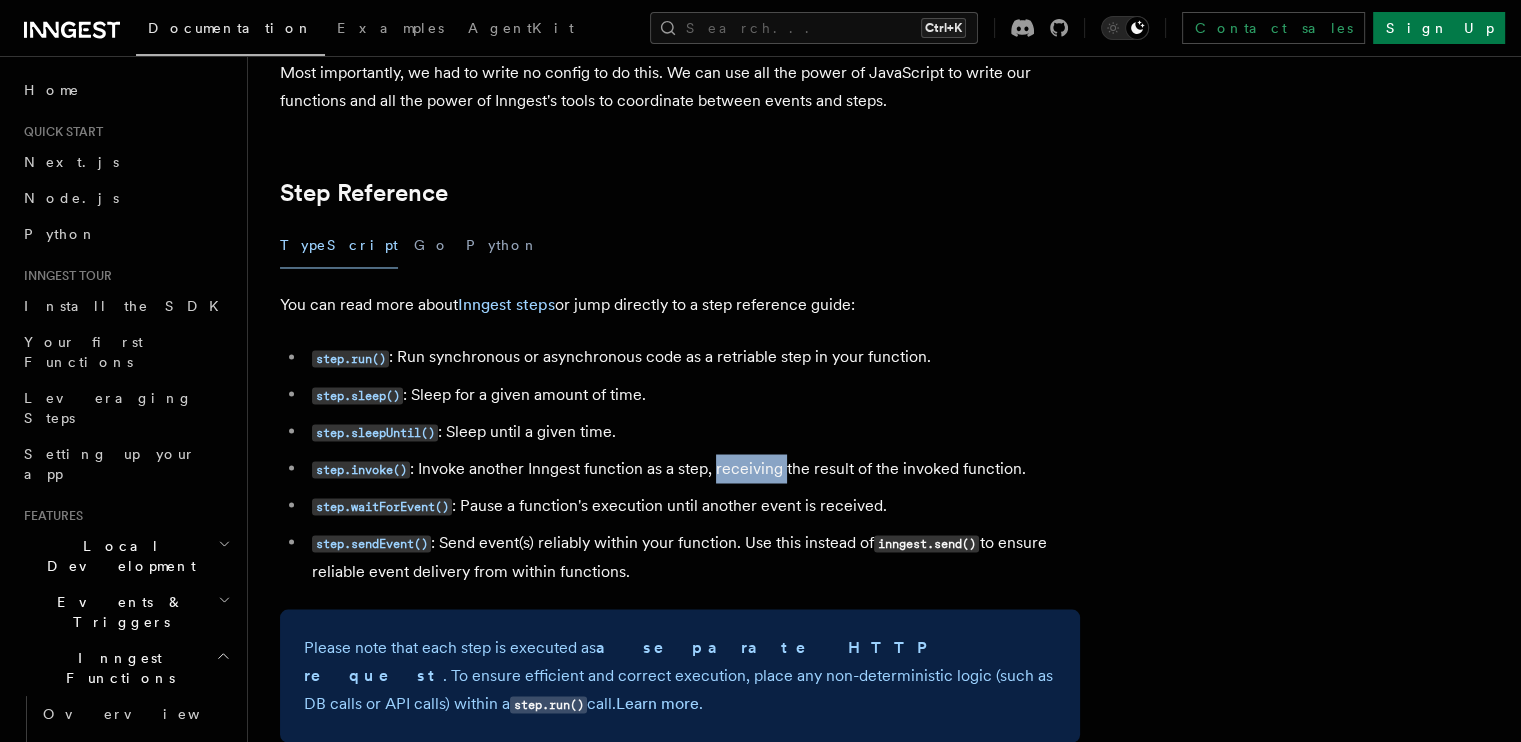 click on "step.invoke() : Invoke another Inngest function as a step, receiving the result of the invoked function." at bounding box center (693, 468) 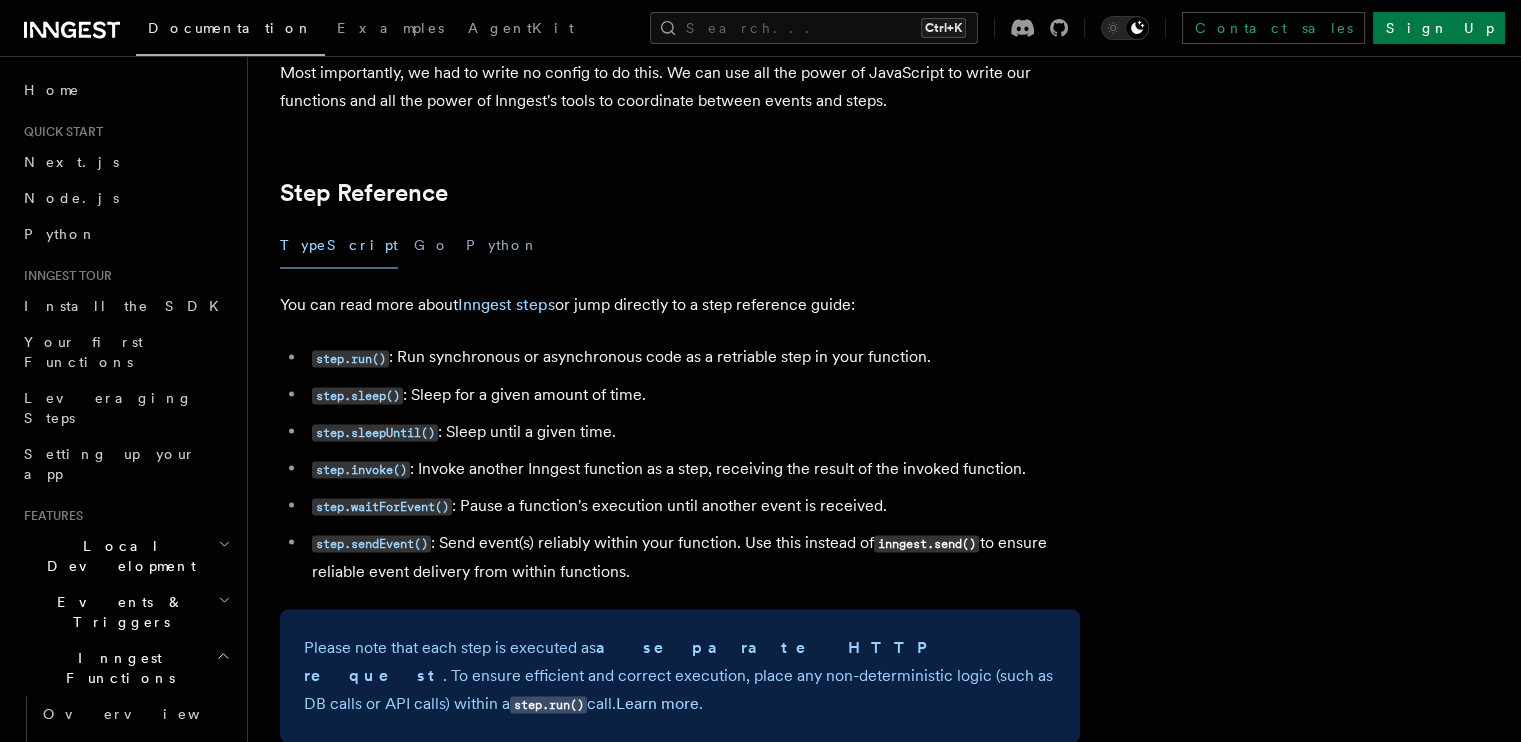click on "step.invoke() : Invoke another Inngest function as a step, receiving the result of the invoked function." at bounding box center [693, 468] 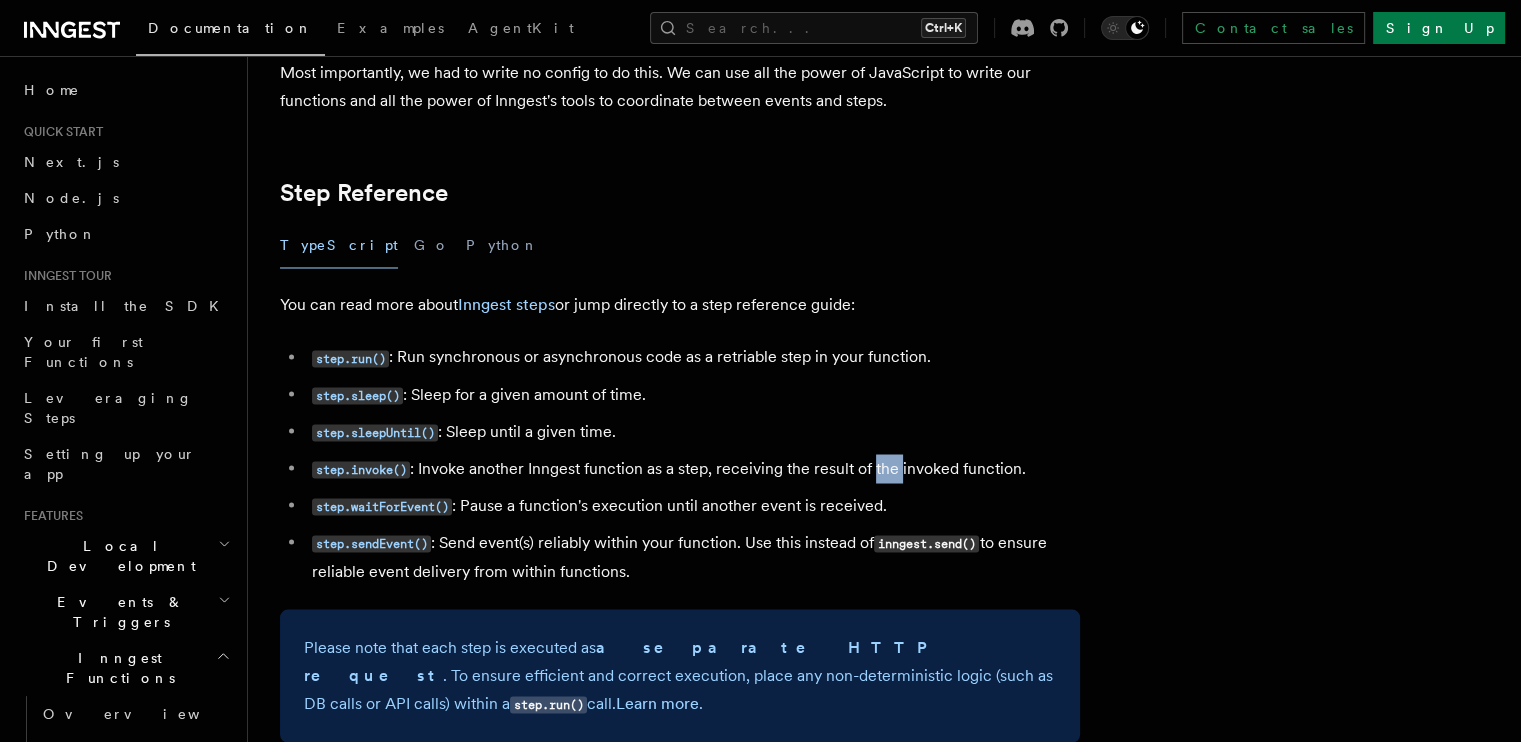 click on "step.invoke() : Invoke another Inngest function as a step, receiving the result of the invoked function." at bounding box center (693, 468) 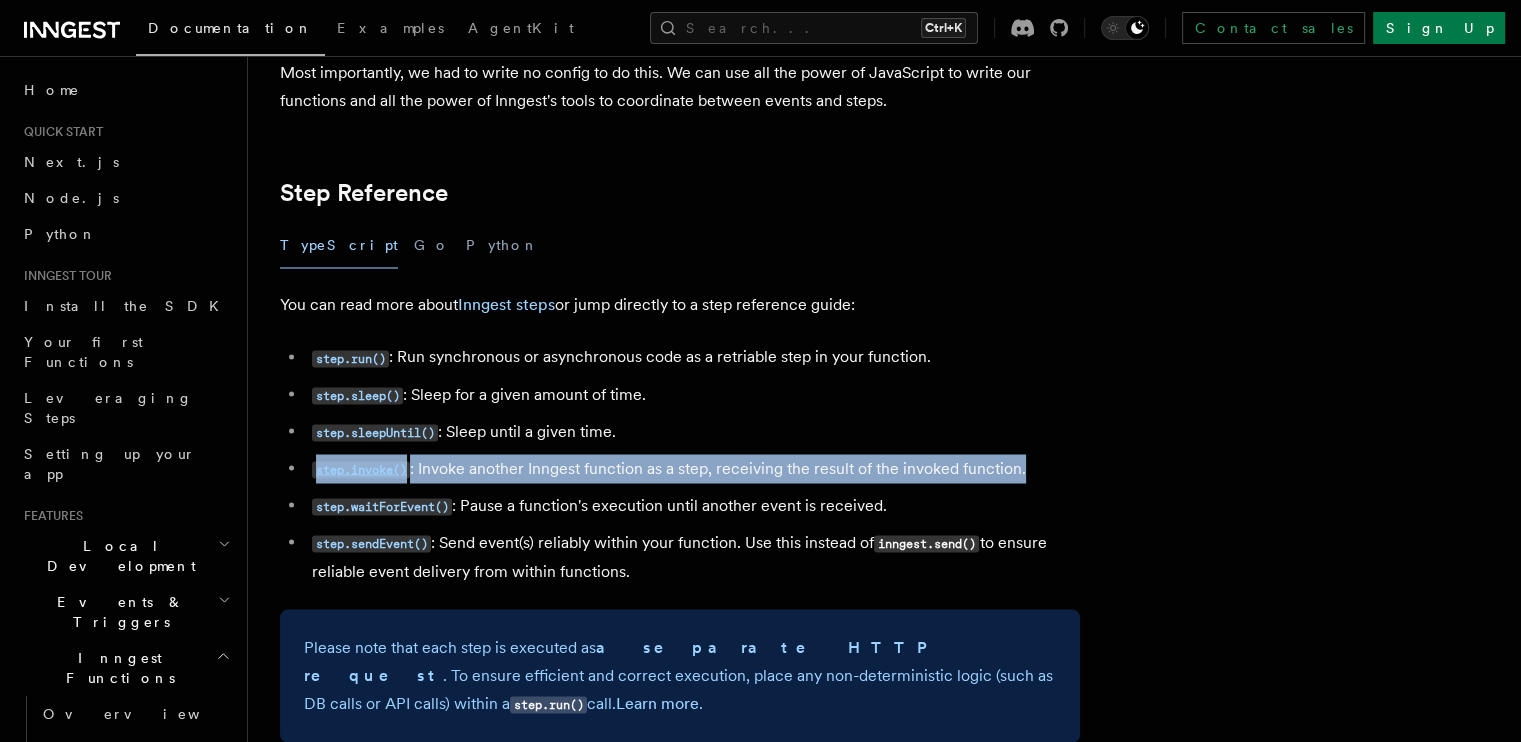 click on "step.invoke() : Invoke another Inngest function as a step, receiving the result of the invoked function." at bounding box center [693, 468] 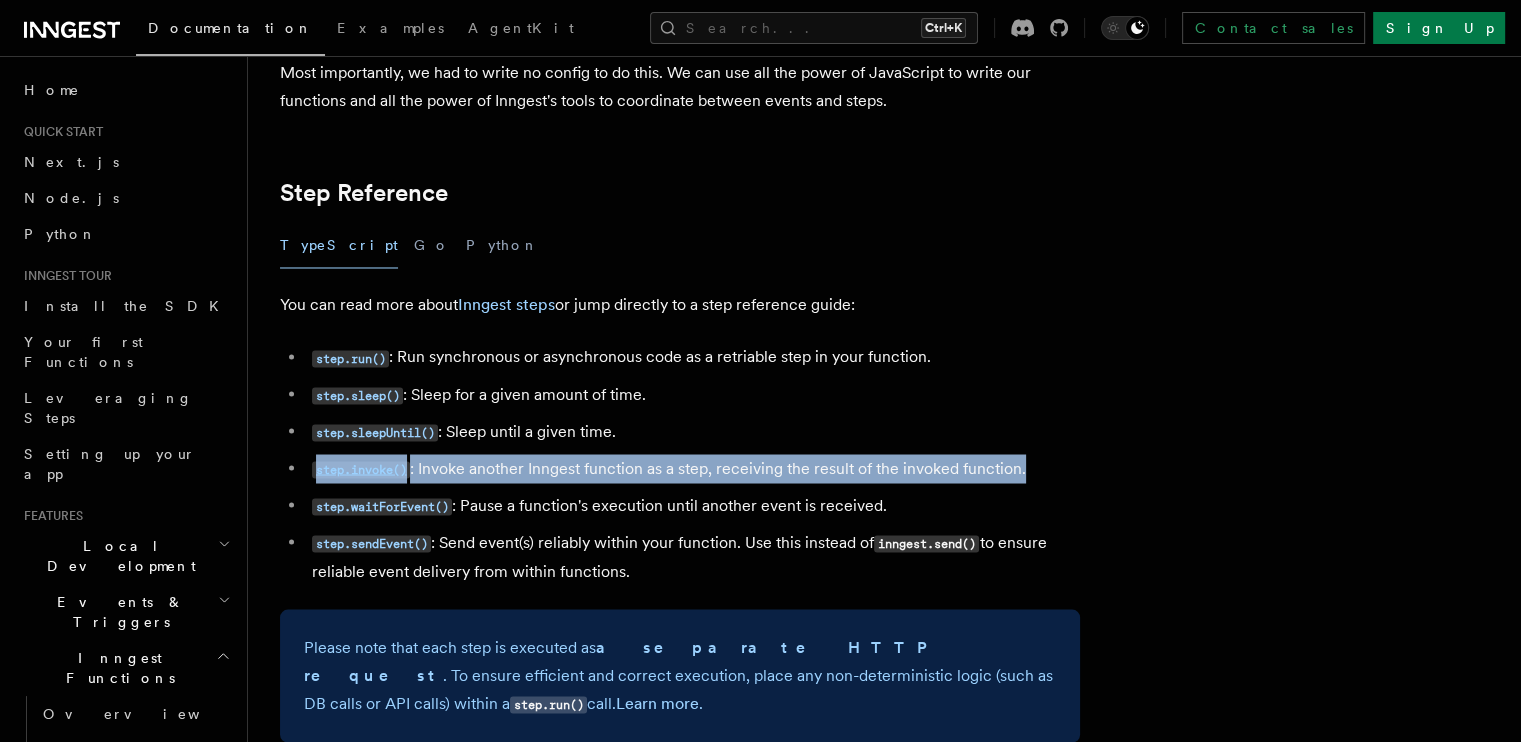 click on "step.invoke() : Invoke another Inngest function as a step, receiving the result of the invoked function." at bounding box center [693, 468] 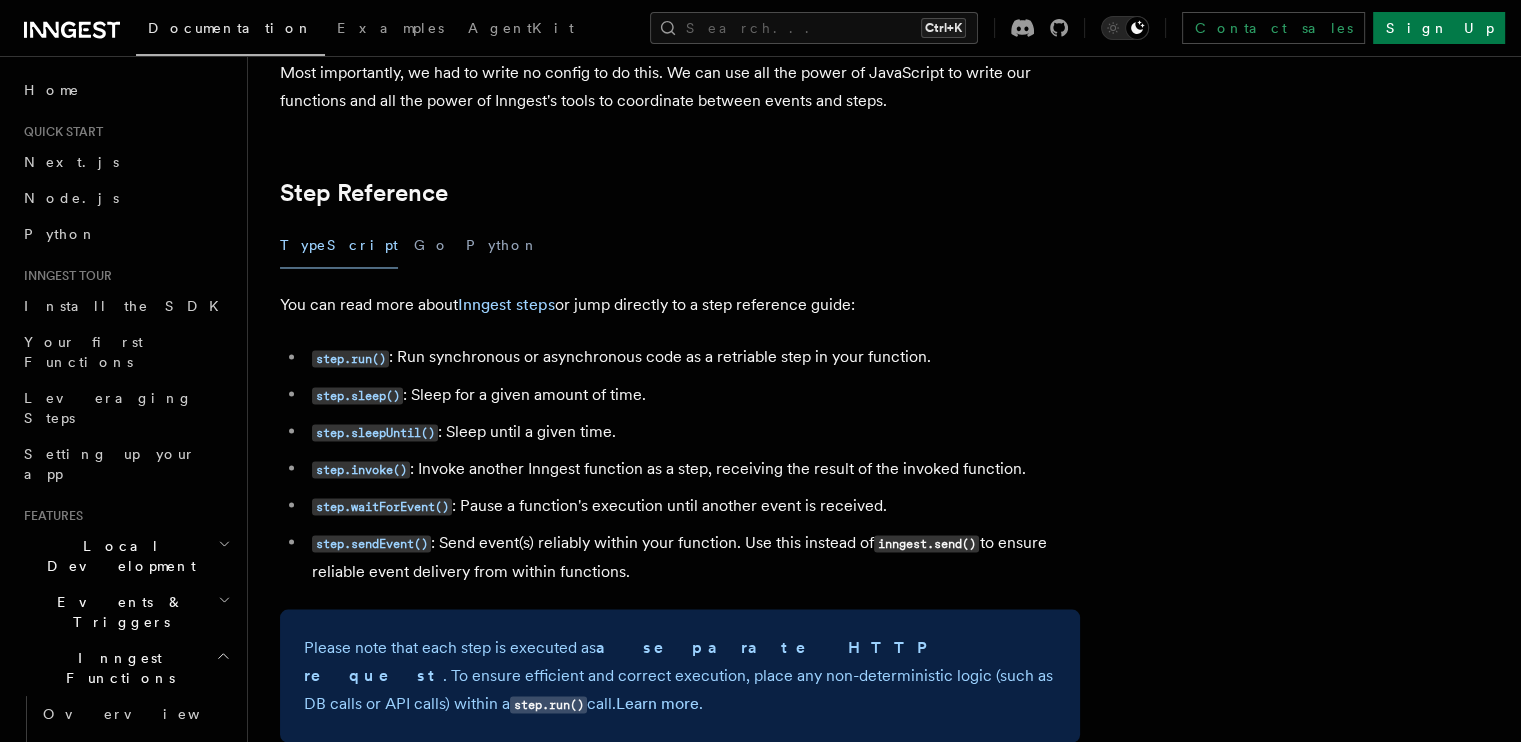 click on "step.invoke() : Invoke another Inngest function as a step, receiving the result of the invoked function." at bounding box center (693, 468) 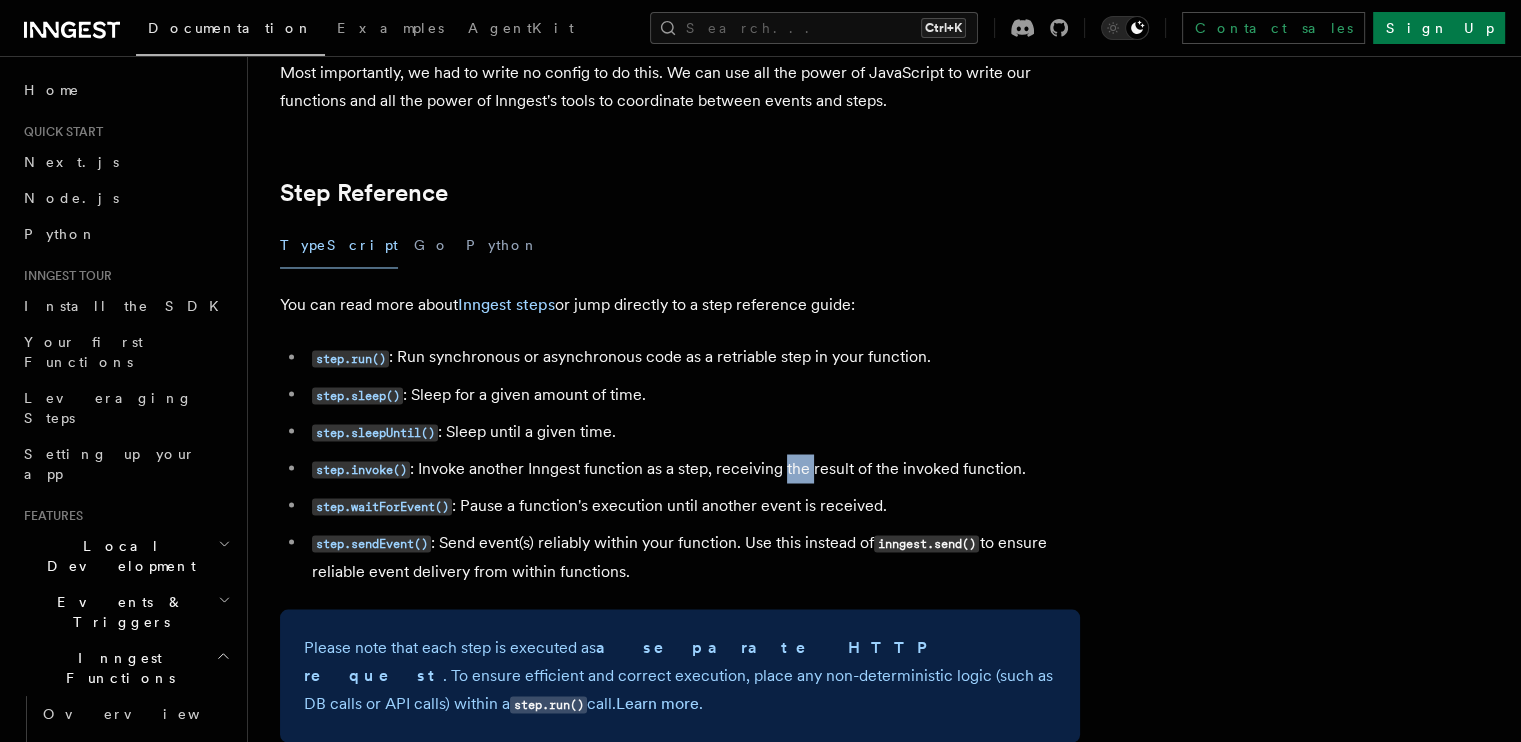 click on "step.invoke() : Invoke another Inngest function as a step, receiving the result of the invoked function." at bounding box center [693, 468] 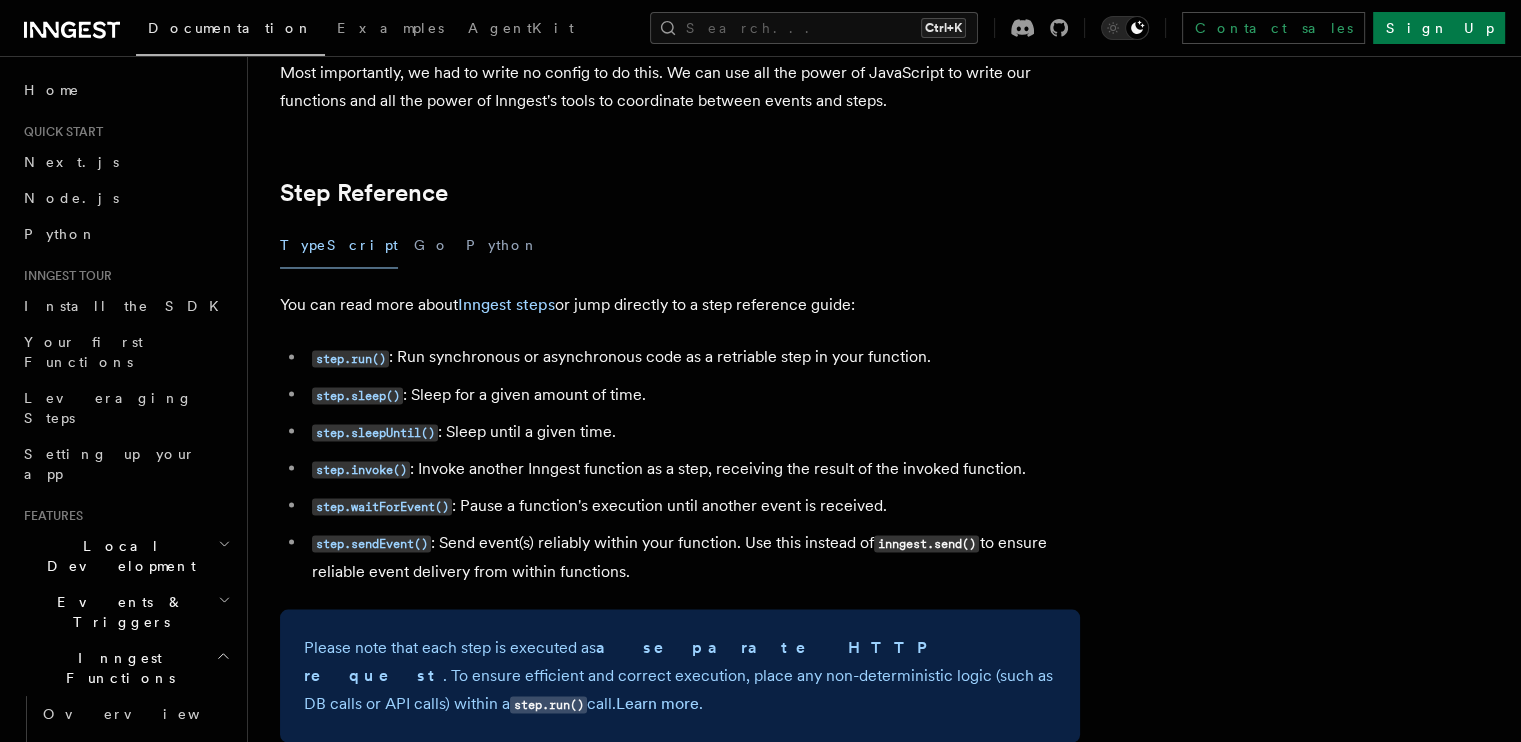 click on "step.invoke() : Invoke another Inngest function as a step, receiving the result of the invoked function." at bounding box center [693, 468] 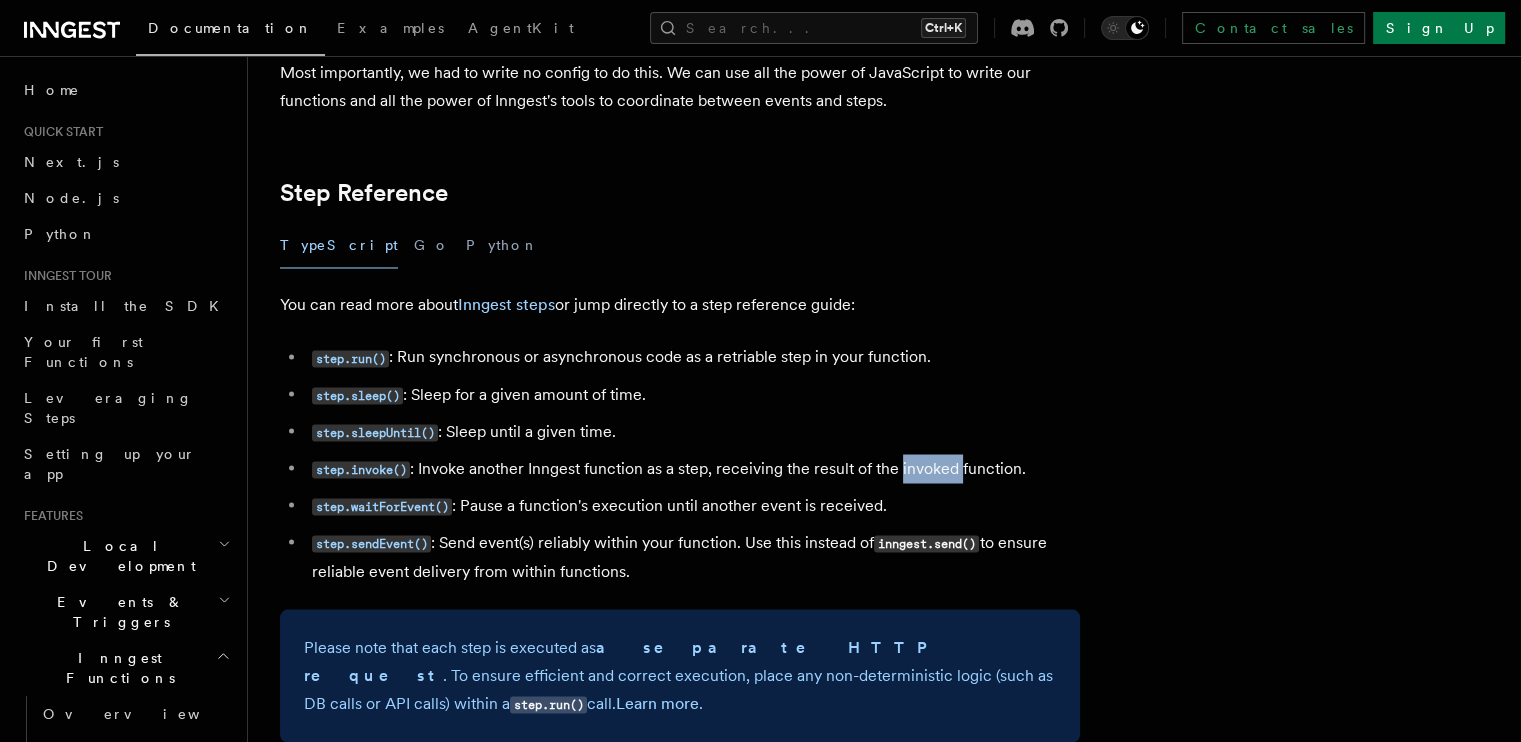click on "step.invoke() : Invoke another Inngest function as a step, receiving the result of the invoked function." at bounding box center (693, 468) 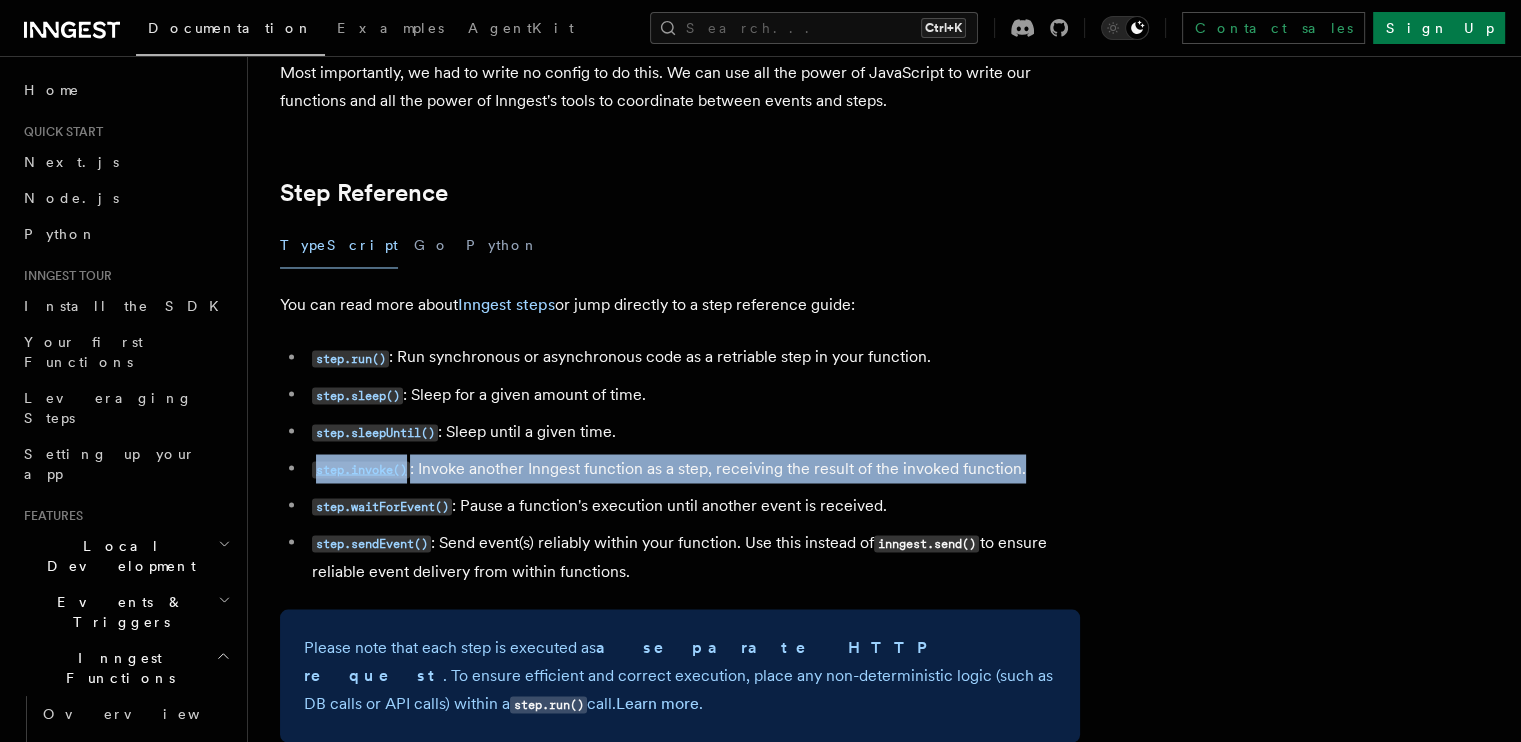 click on "step.invoke() : Invoke another Inngest function as a step, receiving the result of the invoked function." at bounding box center [693, 468] 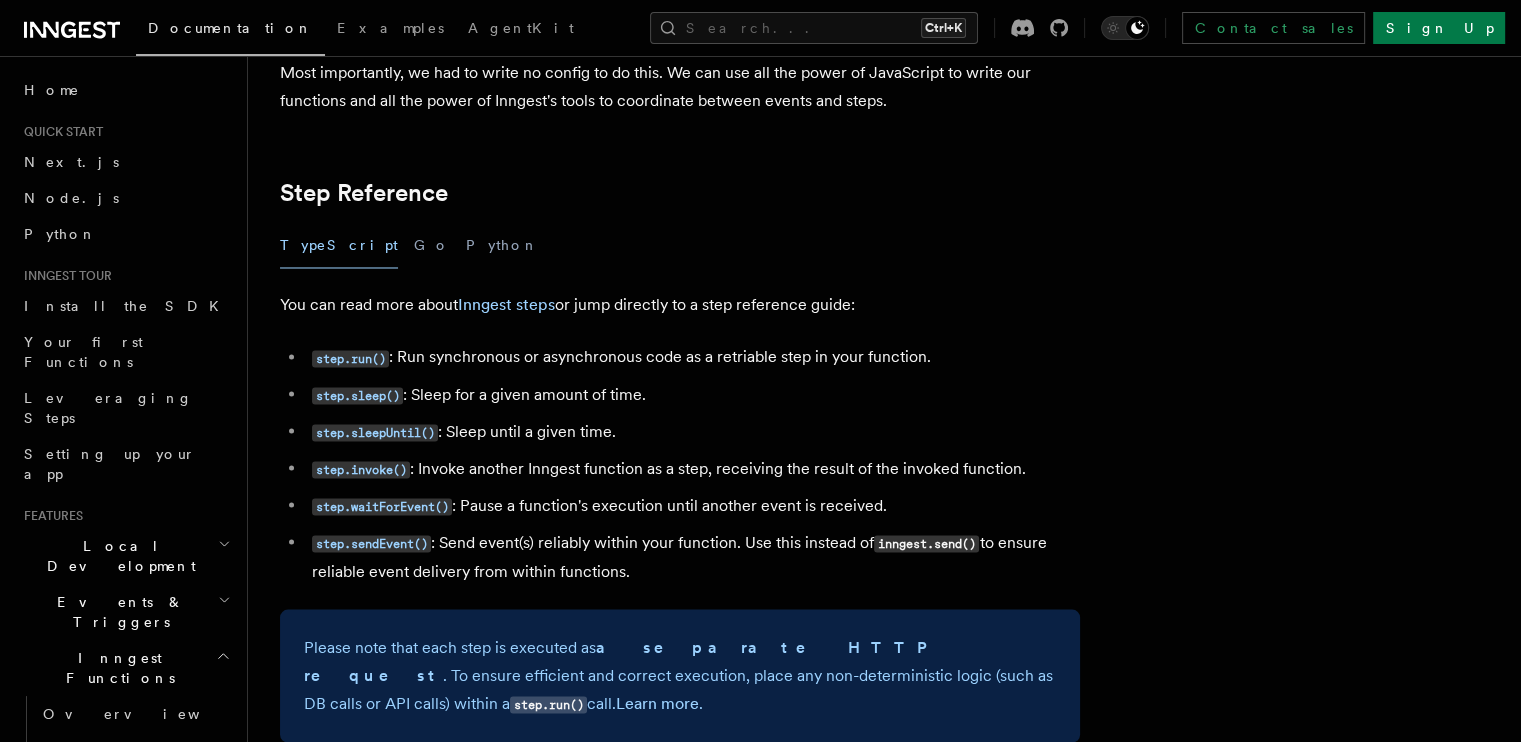 click on "step.waitForEvent() : Pause a function's execution until another event is received." at bounding box center (693, 505) 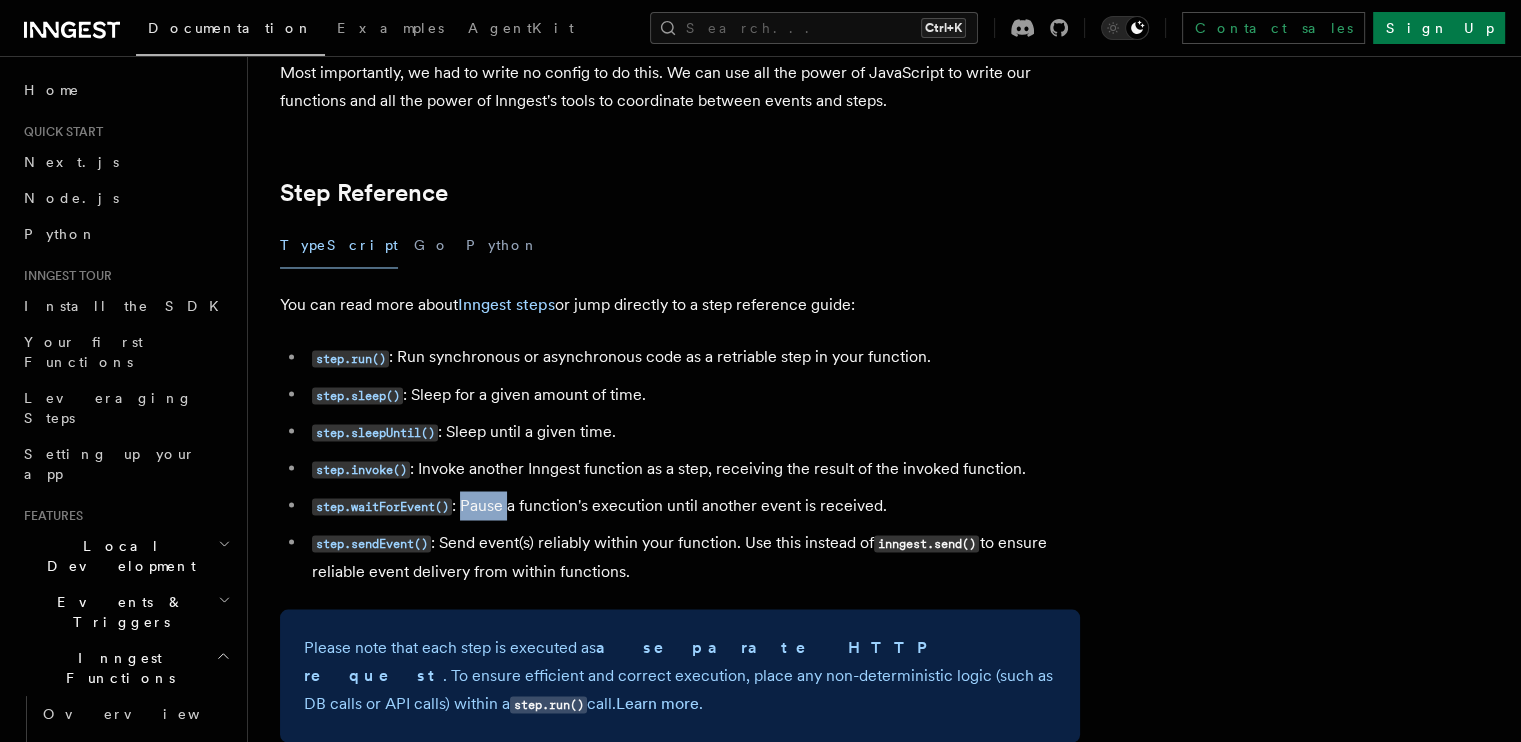 click on "step.waitForEvent() : Pause a function's execution until another event is received." at bounding box center (693, 505) 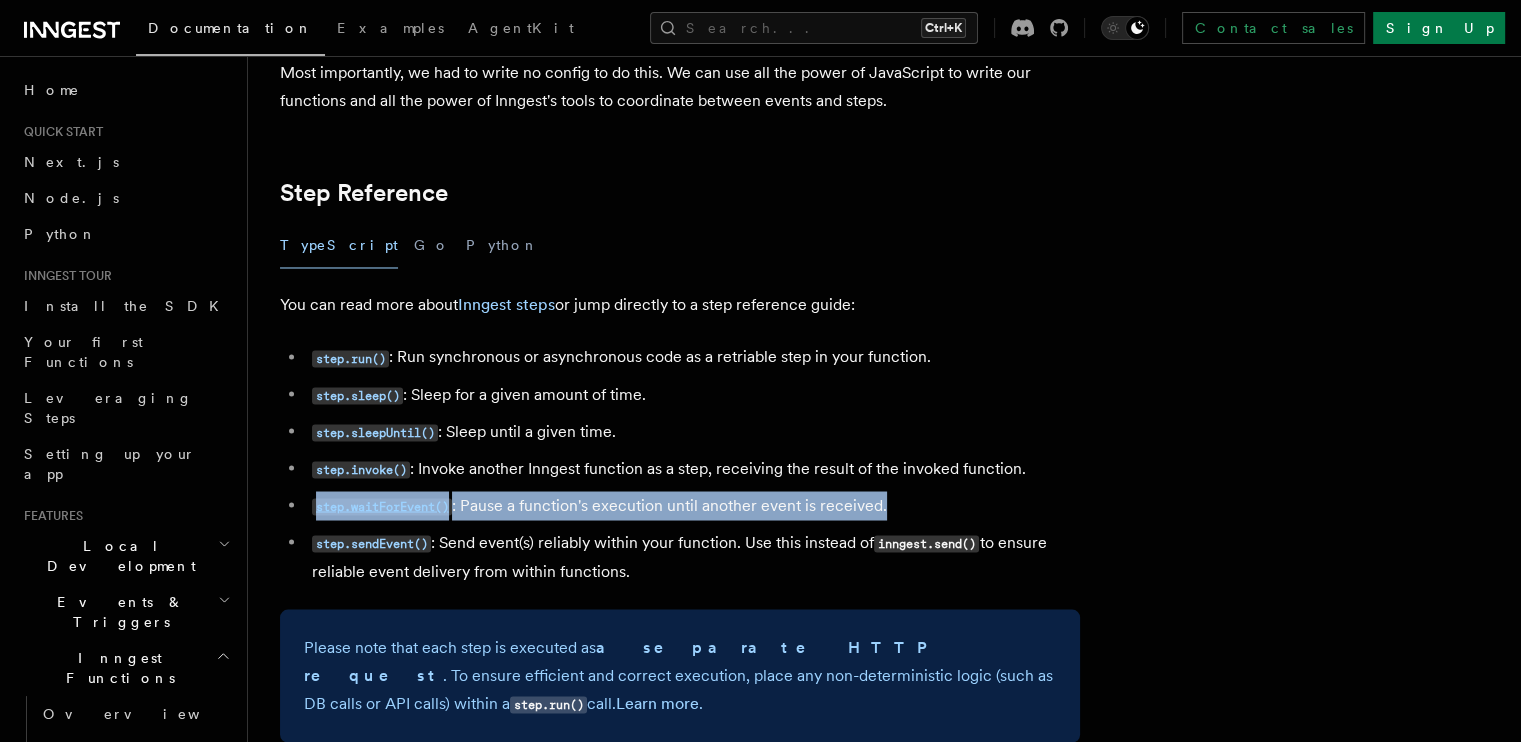click on "step.waitForEvent() : Pause a function's execution until another event is received." at bounding box center [693, 505] 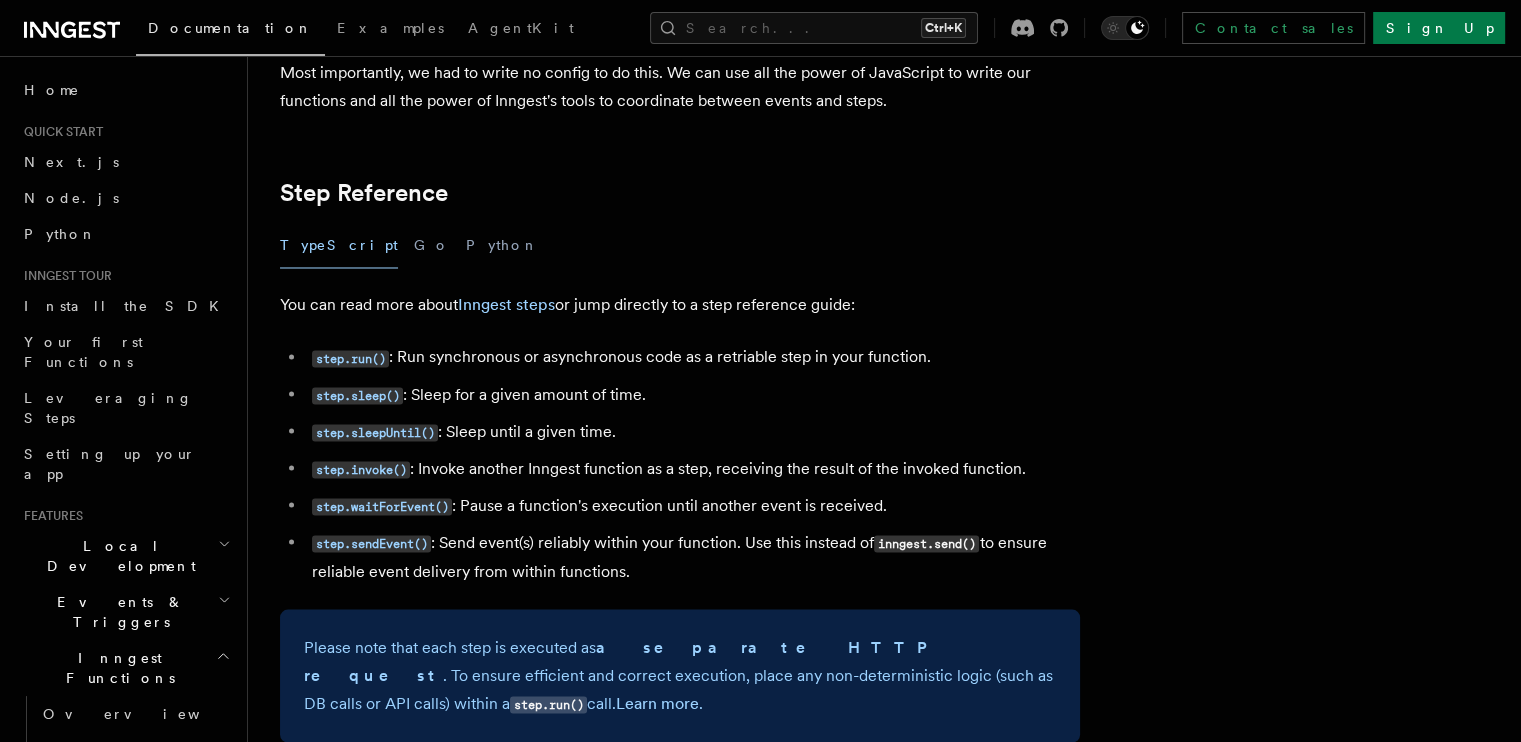click on "step.sendEvent() : Send event(s) reliably within your function. Use this instead of  inngest.send()  to ensure reliable event delivery from within functions." at bounding box center [693, 556] 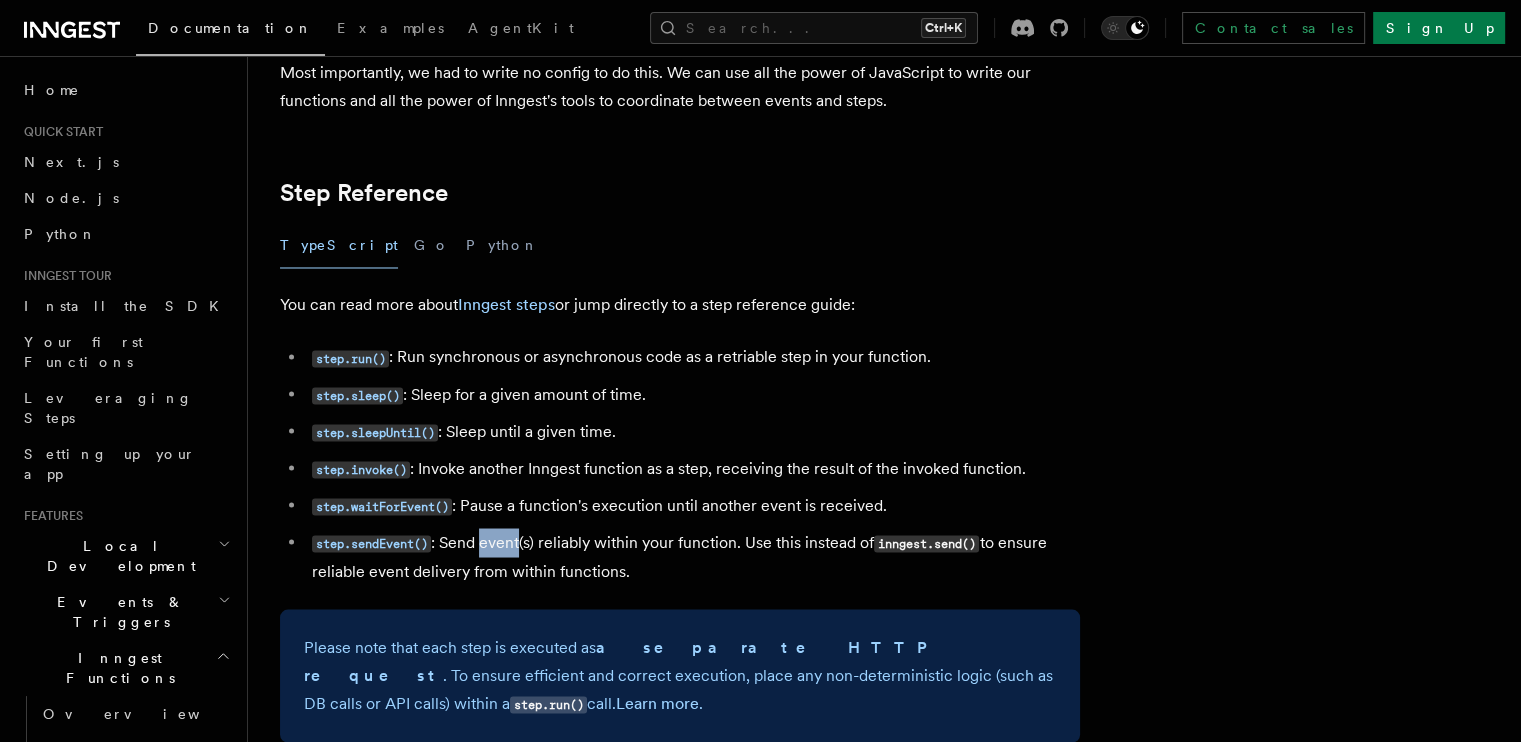 click on "step.sendEvent() : Send event(s) reliably within your function. Use this instead of  inngest.send()  to ensure reliable event delivery from within functions." at bounding box center (693, 556) 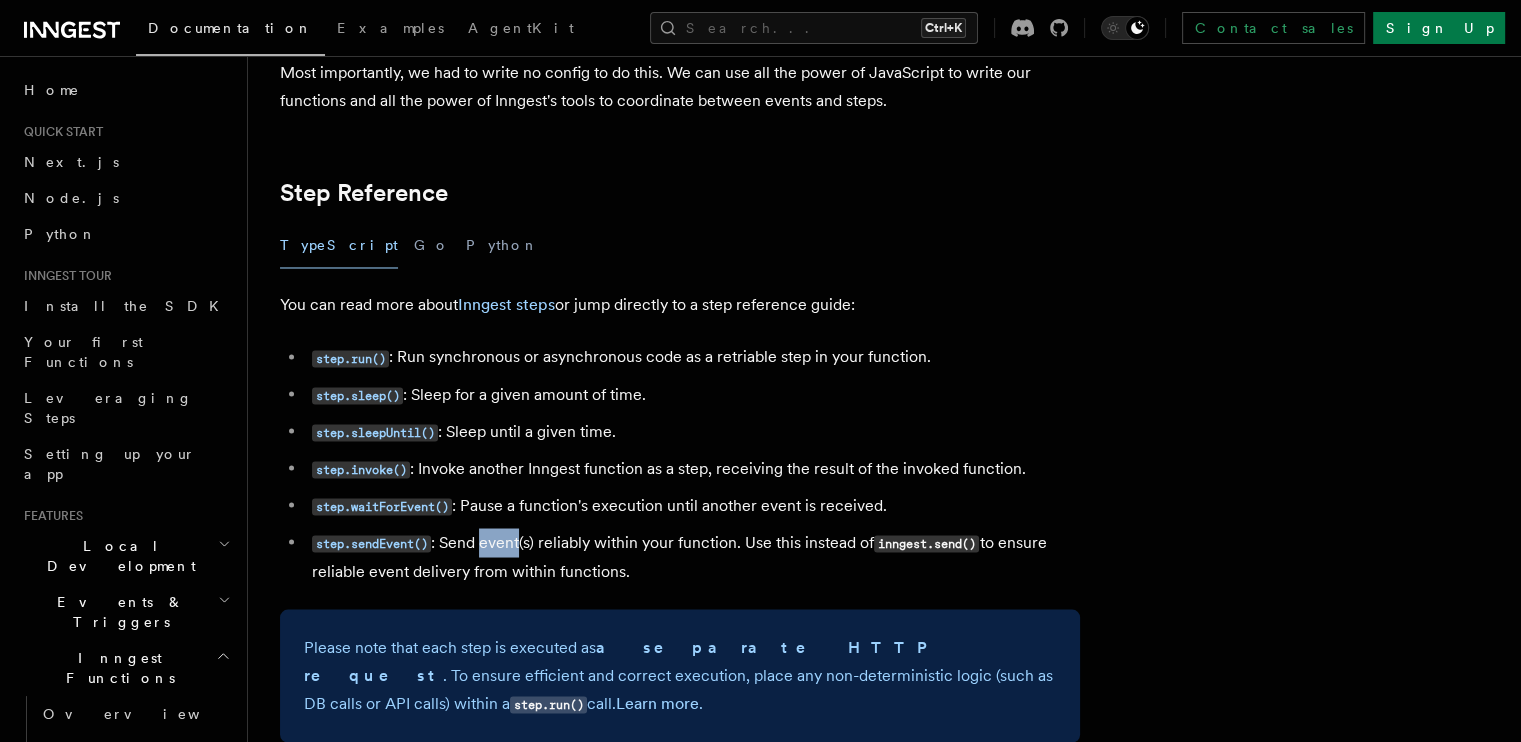 click on "step.run() : Run synchronous or asynchronous code as a retriable step in your function." at bounding box center (693, 357) 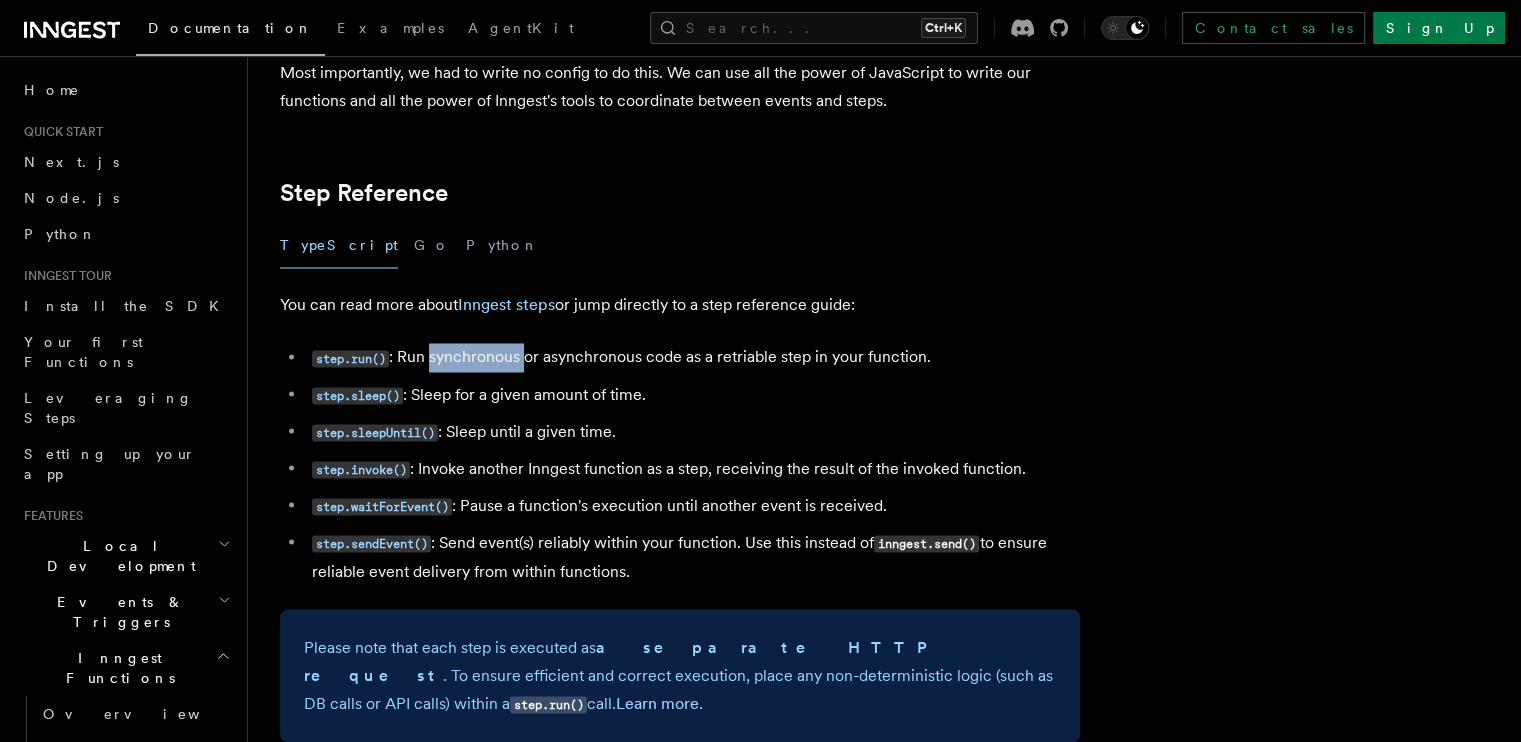 click on "step.run() : Run synchronous or asynchronous code as a retriable step in your function." at bounding box center (693, 357) 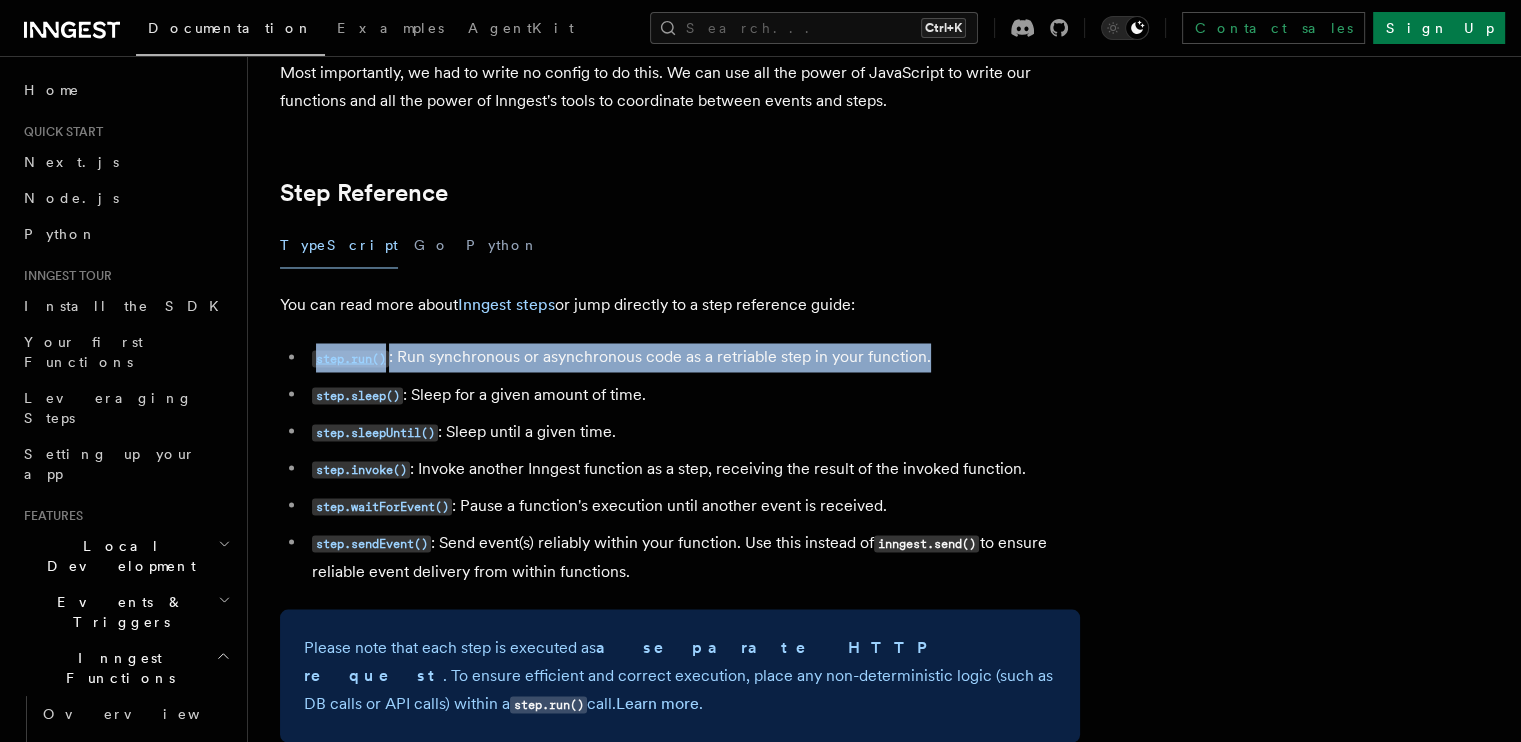click on "step.run() : Run synchronous or asynchronous code as a retriable step in your function." at bounding box center [693, 357] 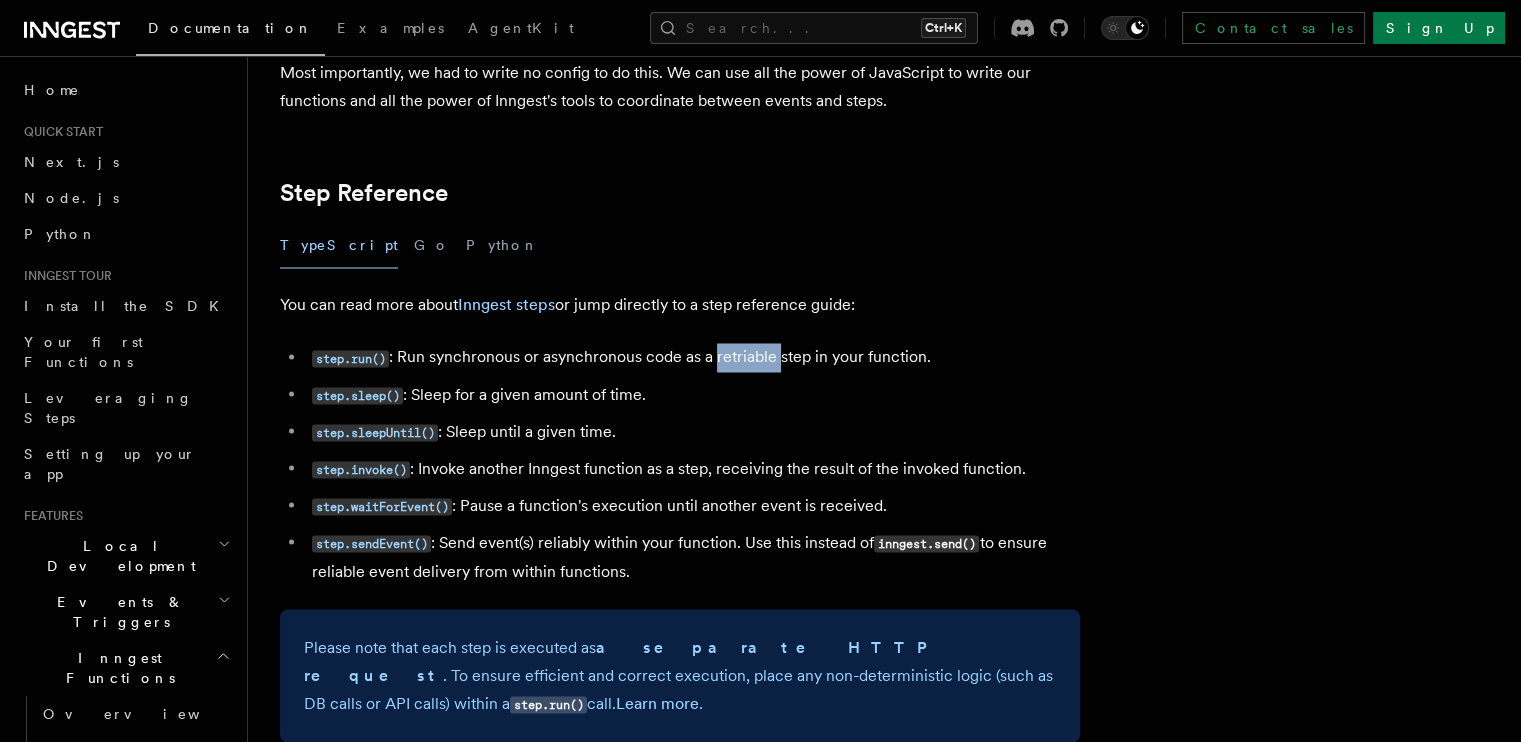 click on "step.run() : Run synchronous or asynchronous code as a retriable step in your function." at bounding box center (693, 357) 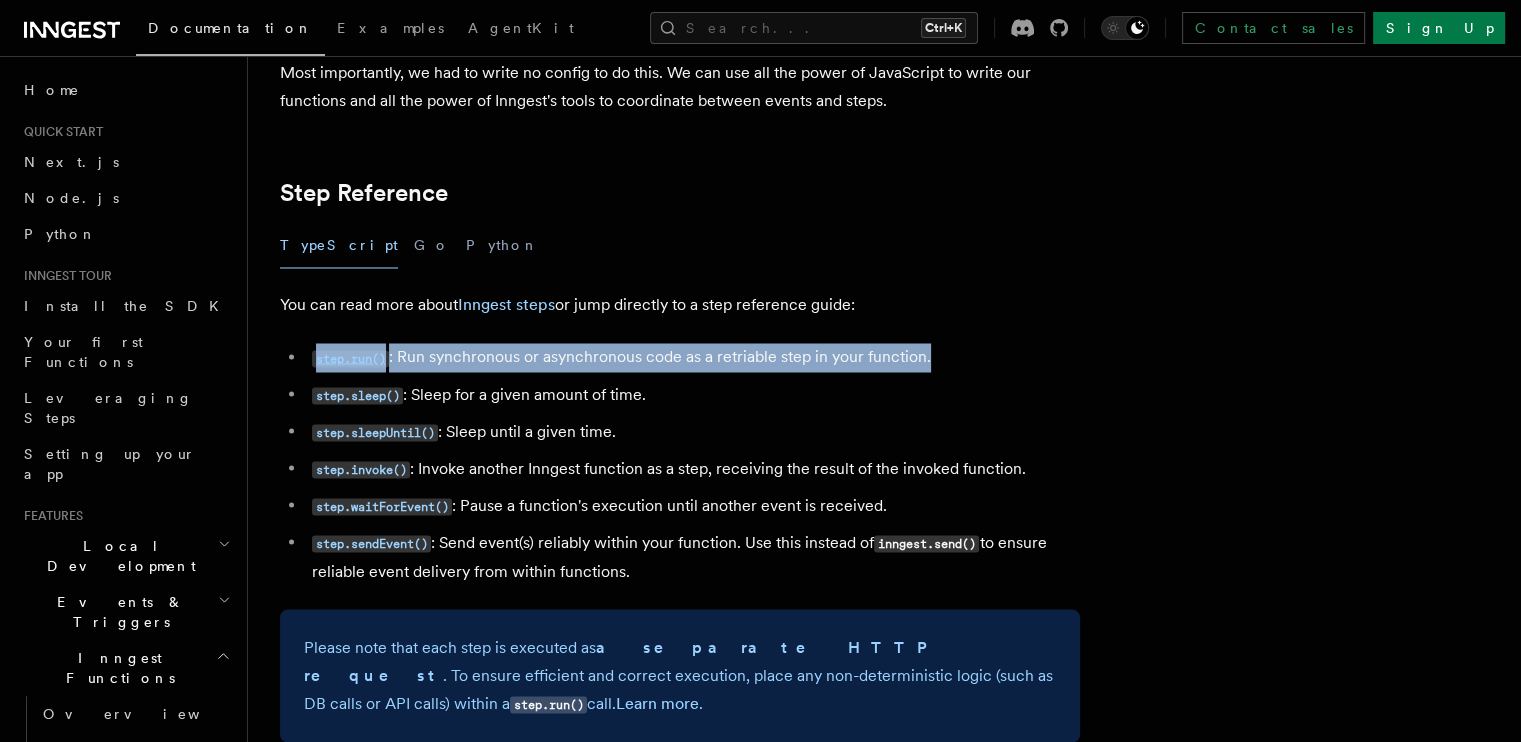 click on "step.run() : Run synchronous or asynchronous code as a retriable step in your function." at bounding box center [693, 357] 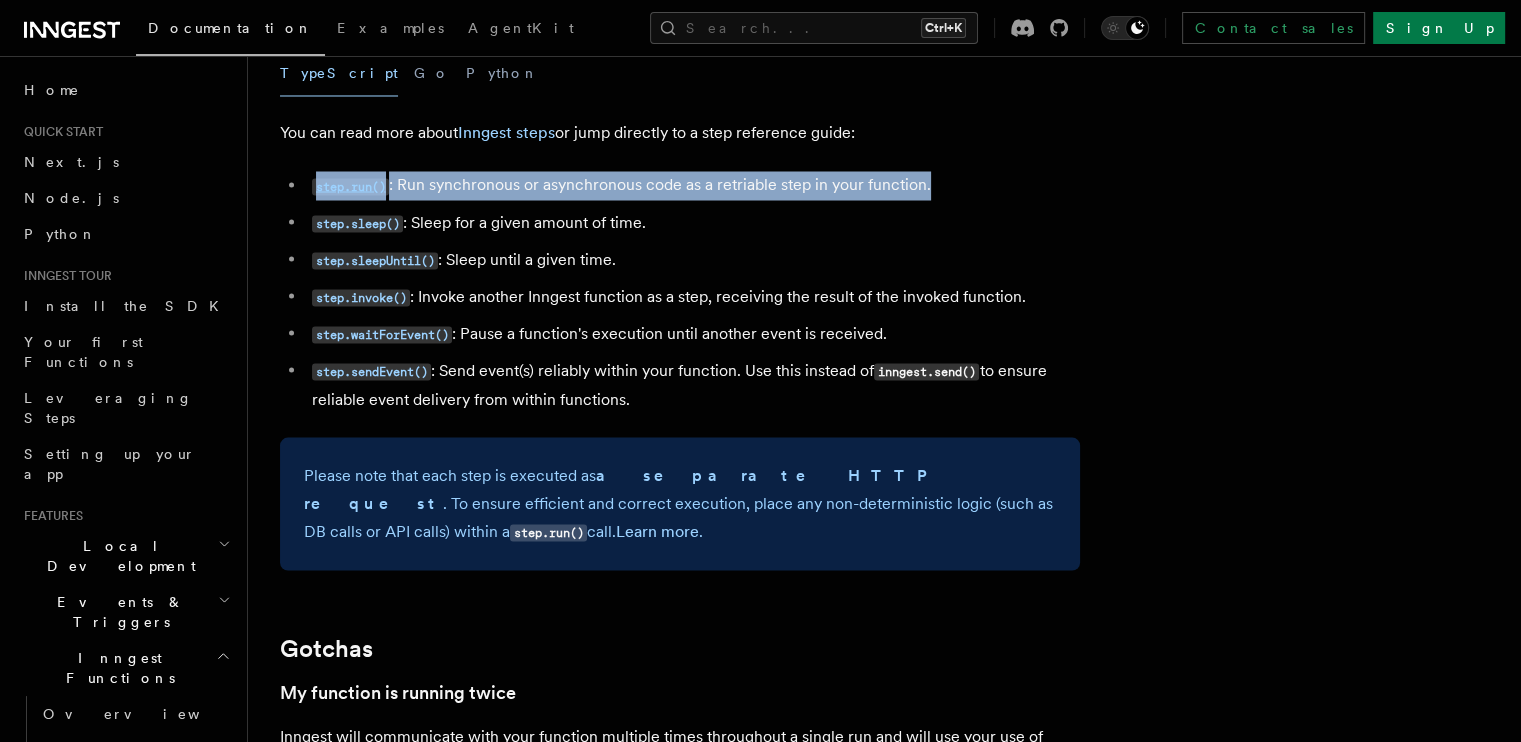 scroll, scrollTop: 3635, scrollLeft: 0, axis: vertical 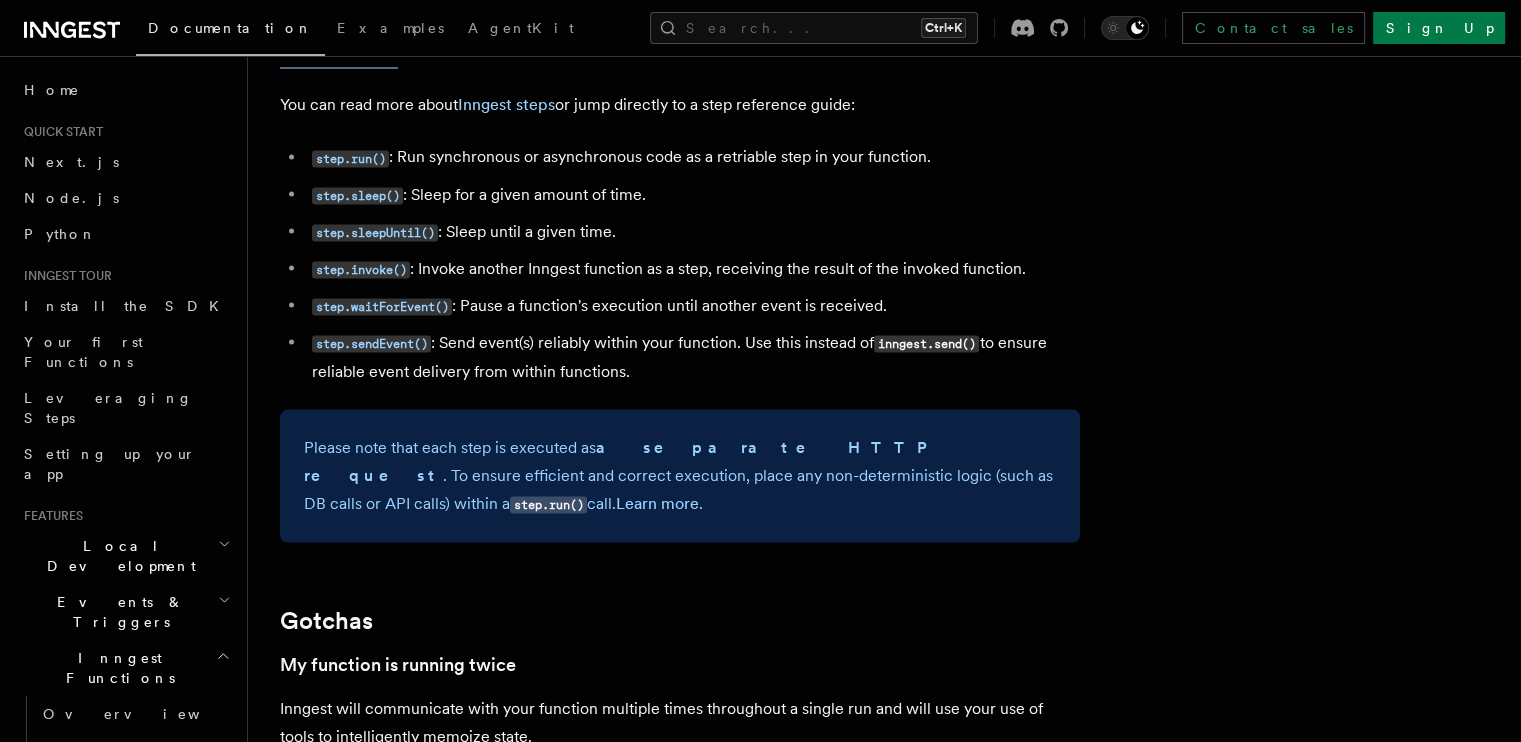 click on "Please note that each step is executed as  a separate HTTP request . To ensure efficient and correct execution, place any non-deterministic logic (such as DB calls or API calls) within a  step.run()  call.  Learn more ." at bounding box center [680, 475] 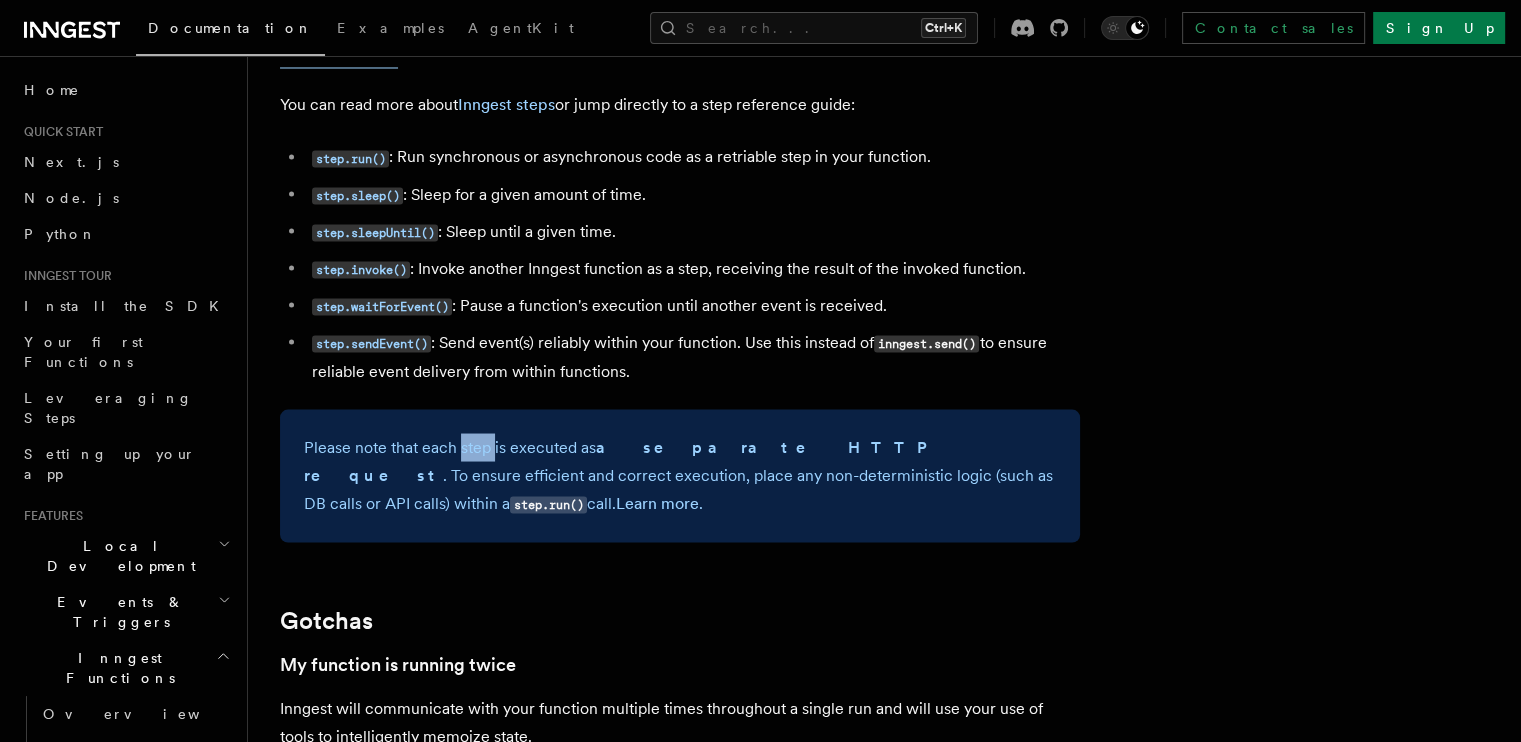 click on "Please note that each step is executed as  a separate HTTP request . To ensure efficient and correct execution, place any non-deterministic logic (such as DB calls or API calls) within a  step.run()  call.  Learn more ." at bounding box center [680, 475] 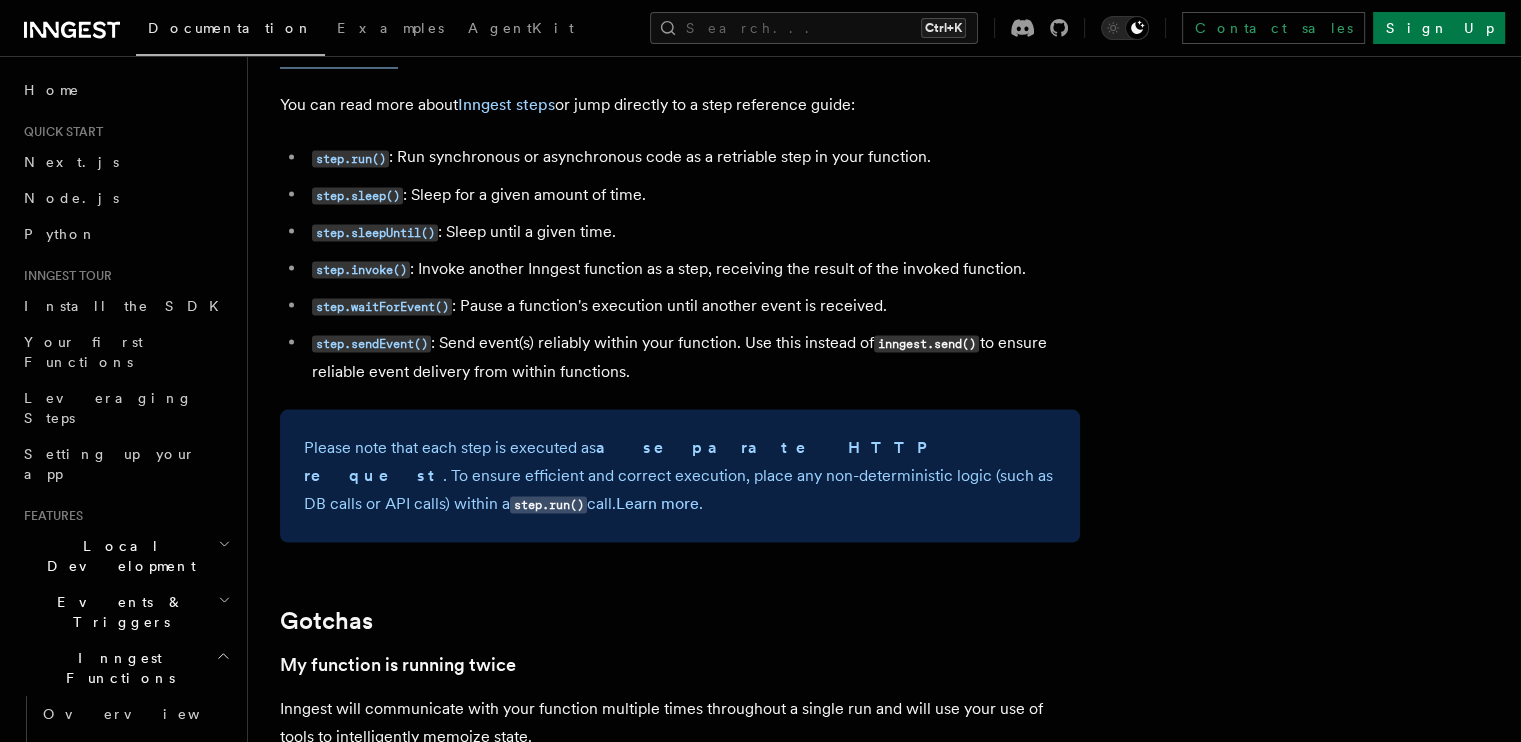 click on "Please note that each step is executed as  a separate HTTP request . To ensure efficient and correct execution, place any non-deterministic logic (such as DB calls or API calls) within a  step.run()  call.  Learn more ." at bounding box center (680, 475) 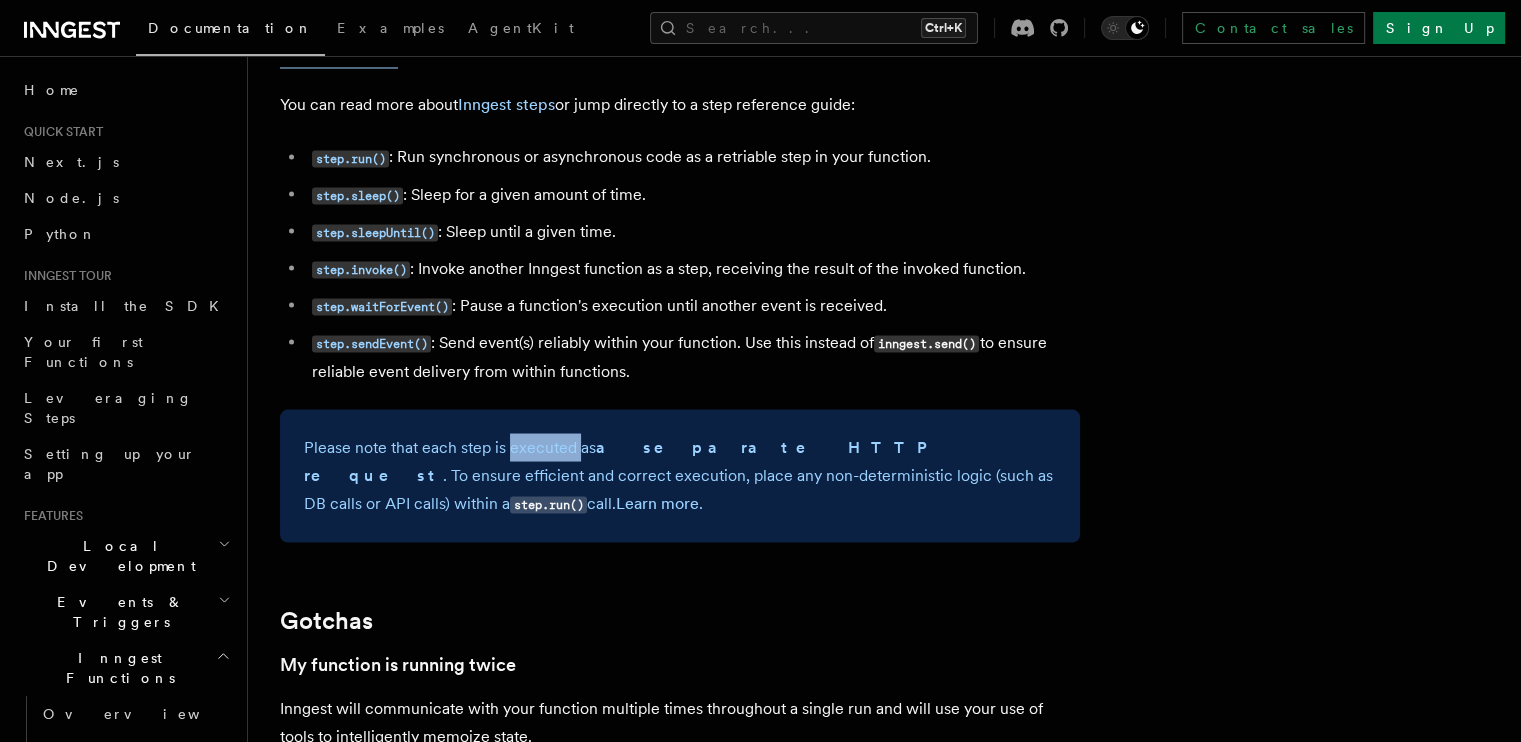 click on "Please note that each step is executed as  a separate HTTP request . To ensure efficient and correct execution, place any non-deterministic logic (such as DB calls or API calls) within a  step.run()  call.  Learn more ." at bounding box center [680, 475] 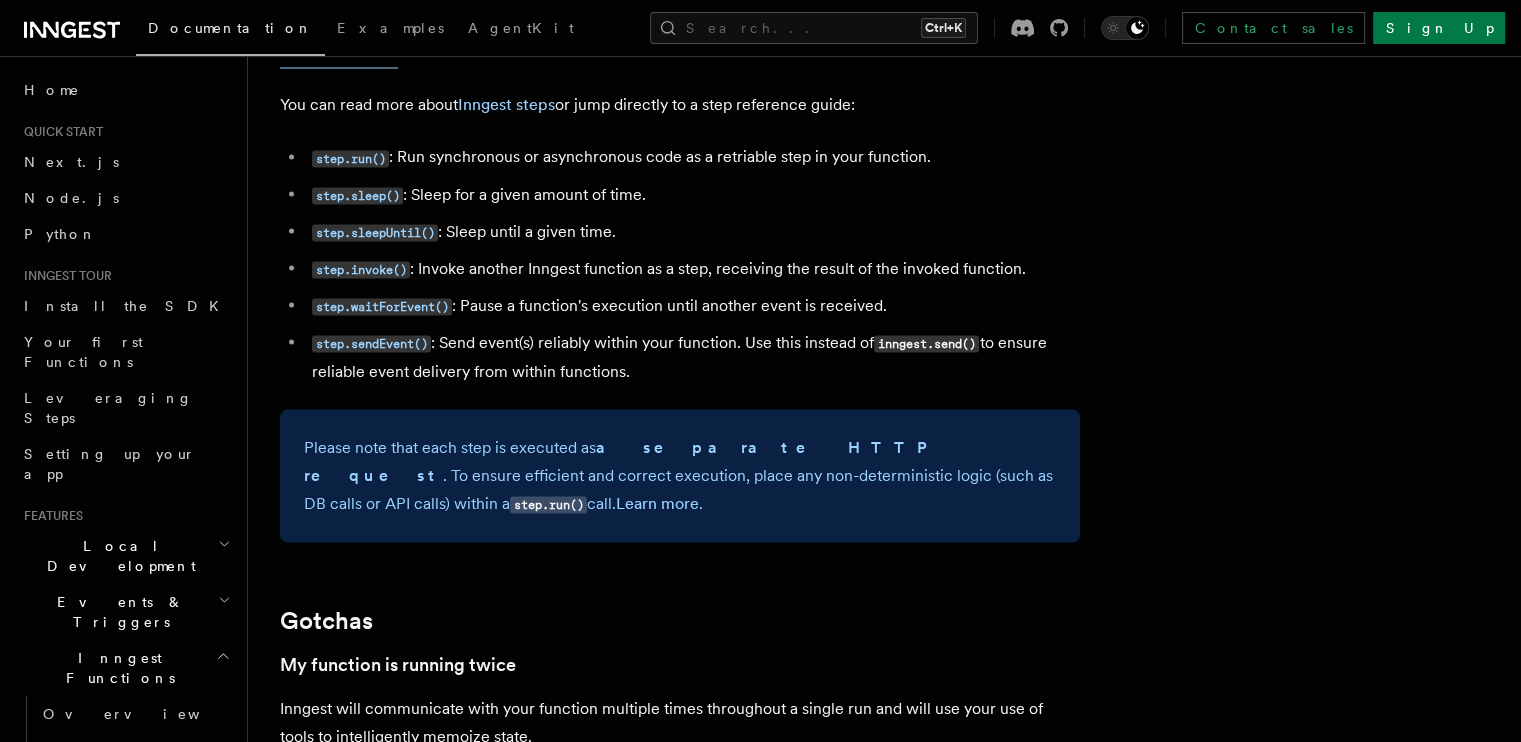 click on "a separate HTTP request" at bounding box center (622, 460) 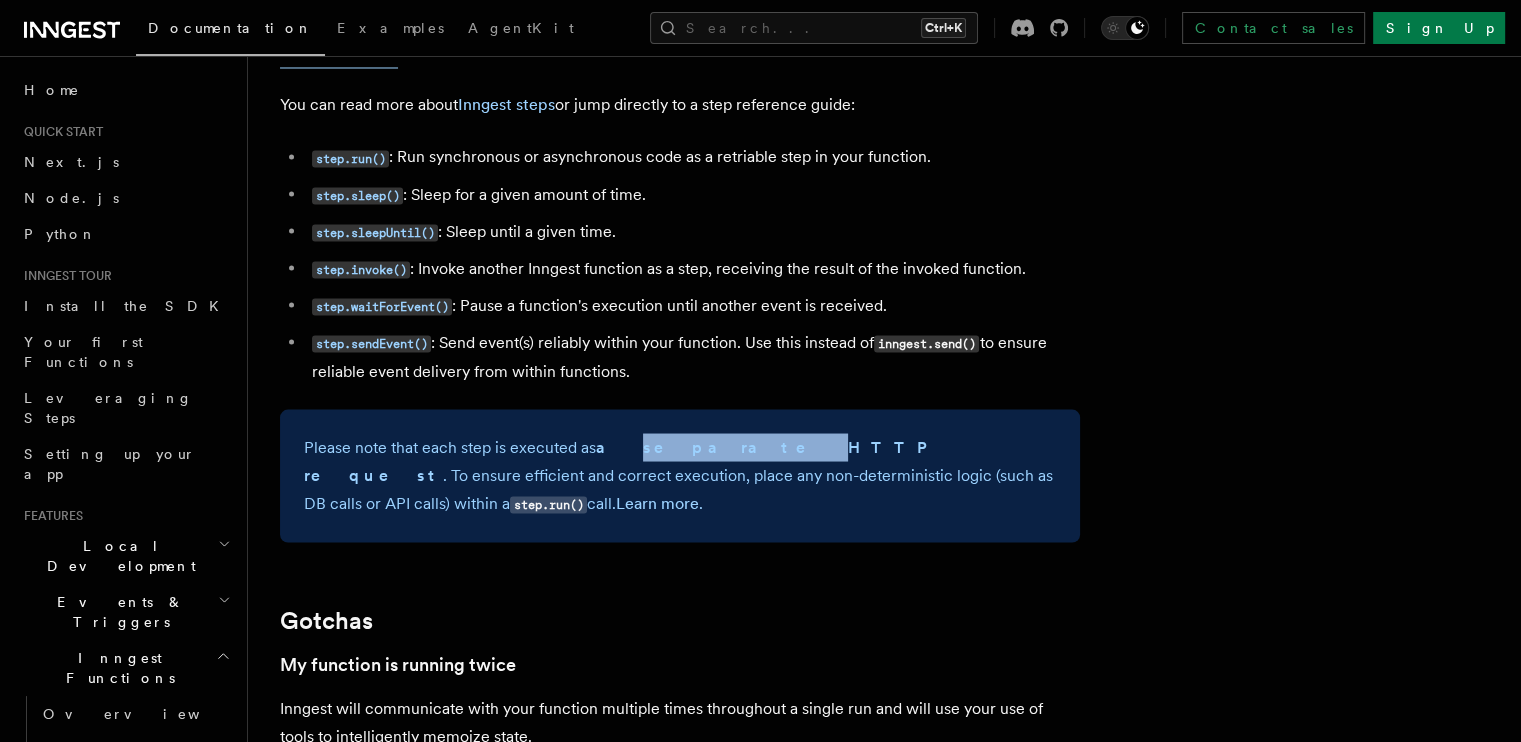 click on "a separate HTTP request" at bounding box center [622, 460] 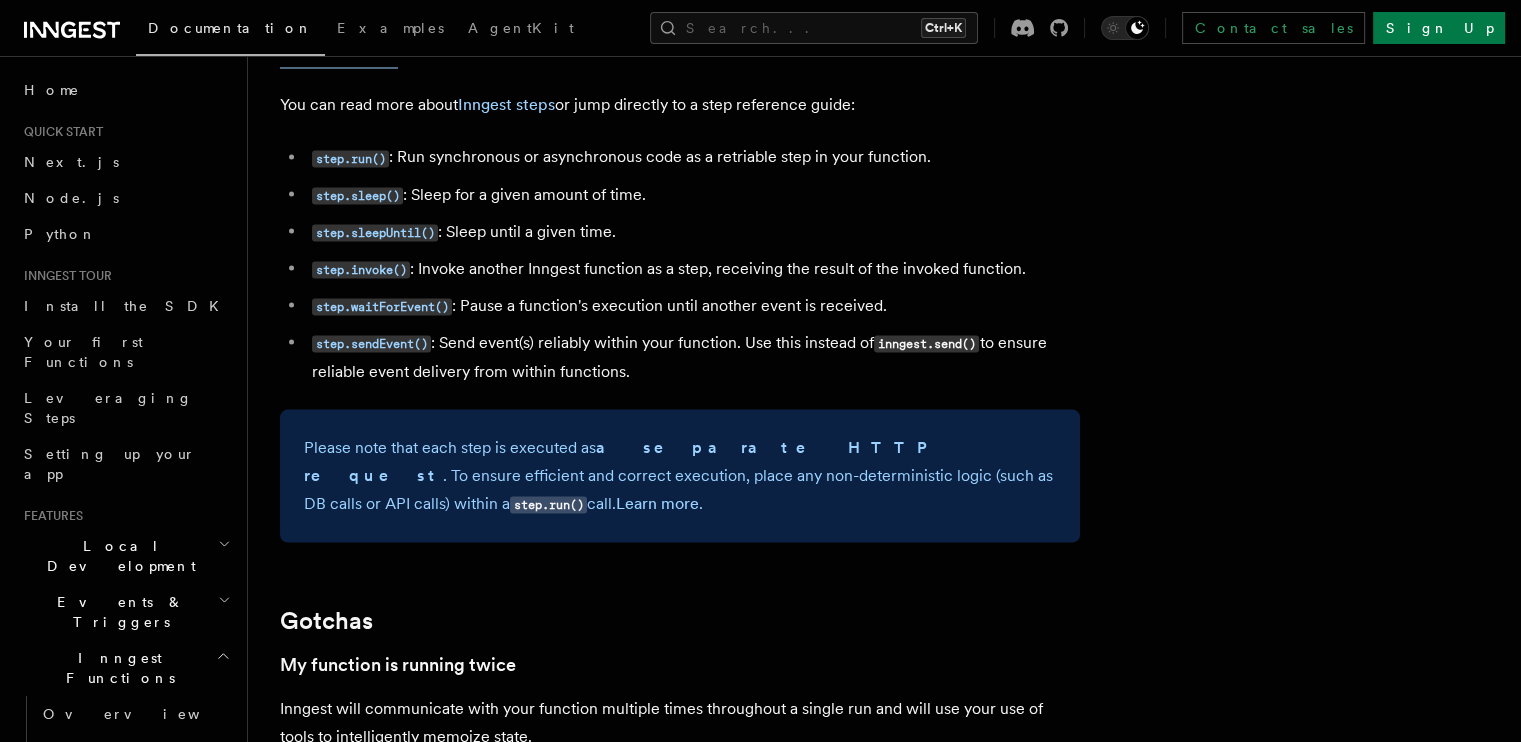 click on "a separate HTTP request" at bounding box center (622, 460) 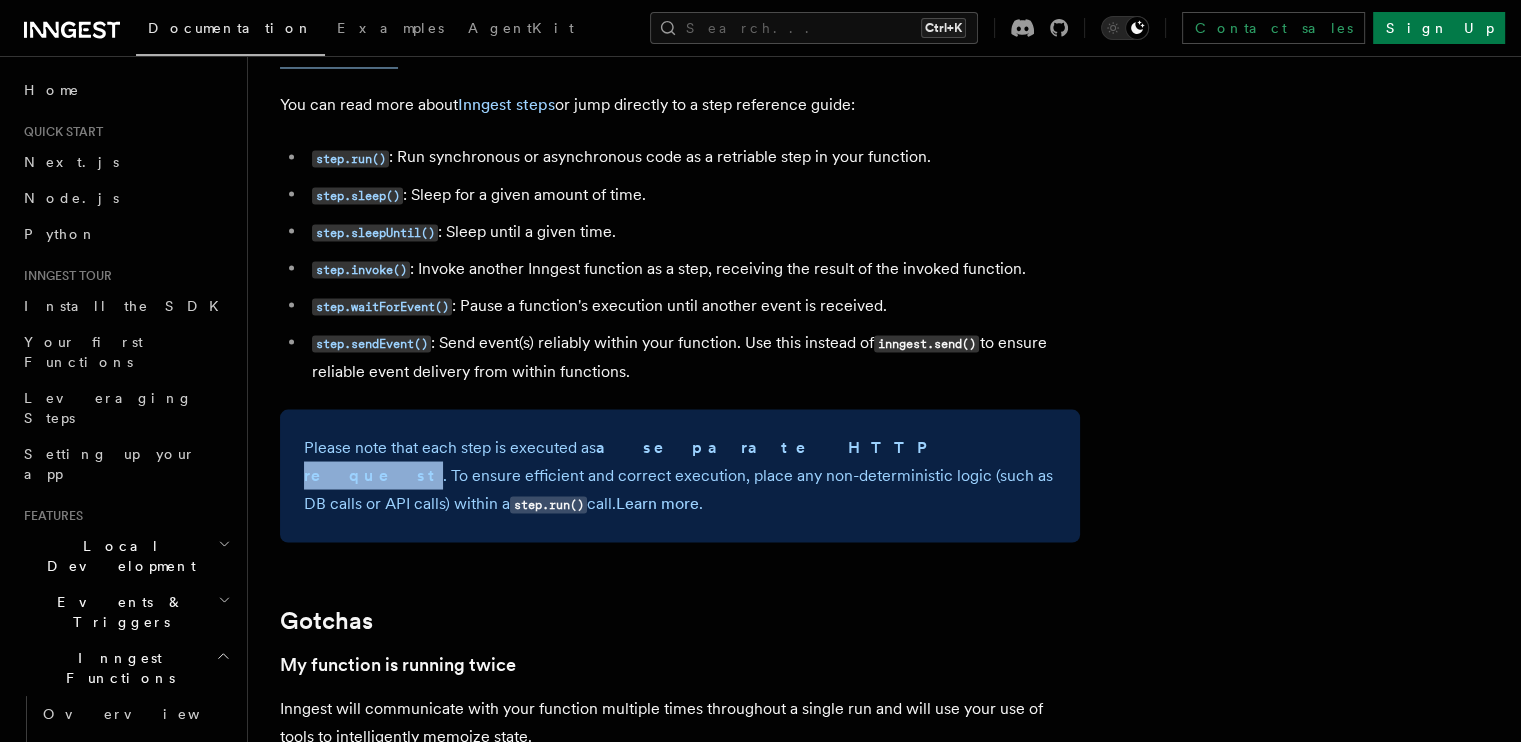 click on "a separate HTTP request" at bounding box center [622, 460] 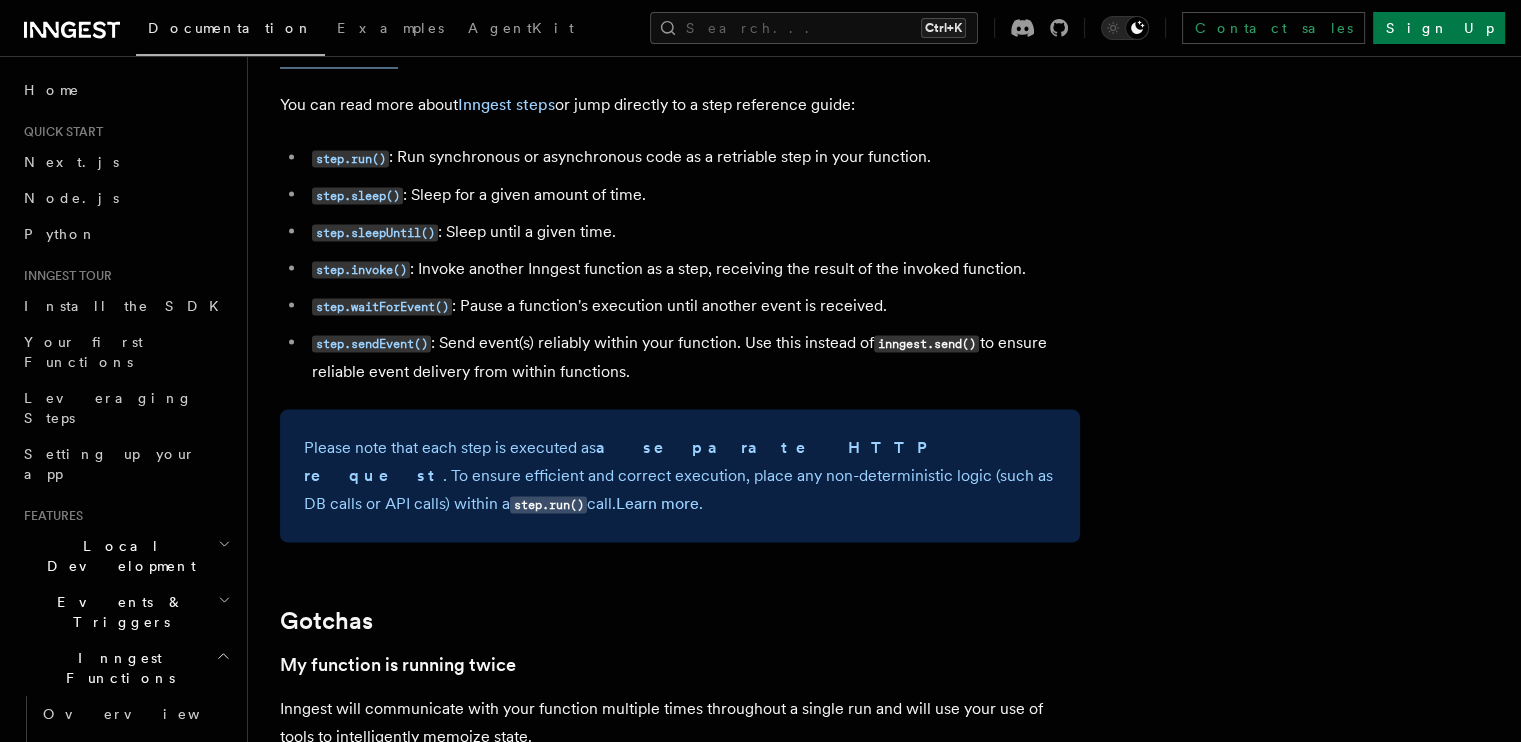click on "Please note that each step is executed as  a separate HTTP request . To ensure efficient and correct execution, place any non-deterministic logic (such as DB calls or API calls) within a  step.run()  call.  Learn more ." at bounding box center (680, 475) 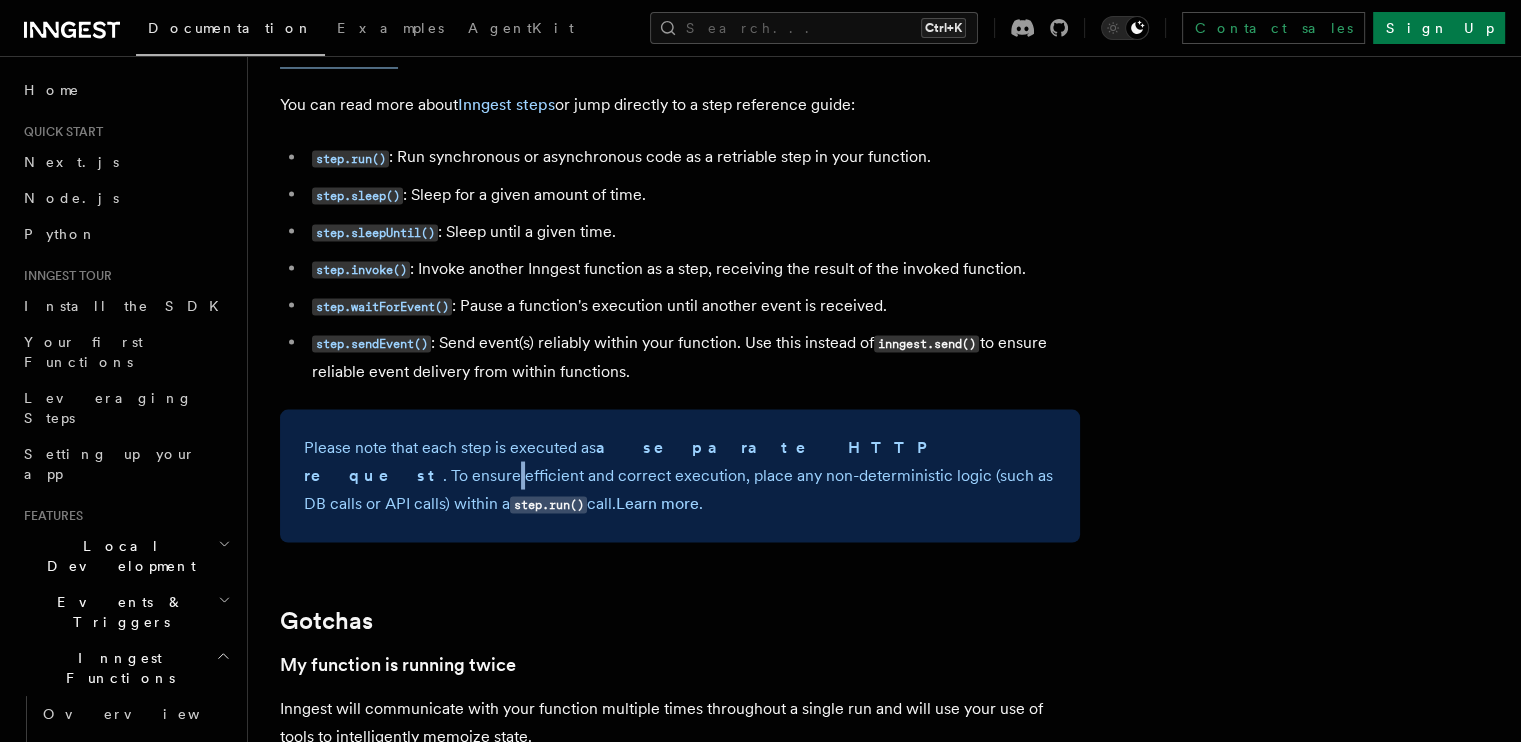 click on "Please note that each step is executed as  a separate HTTP request . To ensure efficient and correct execution, place any non-deterministic logic (such as DB calls or API calls) within a  step.run()  call.  Learn more ." at bounding box center (680, 475) 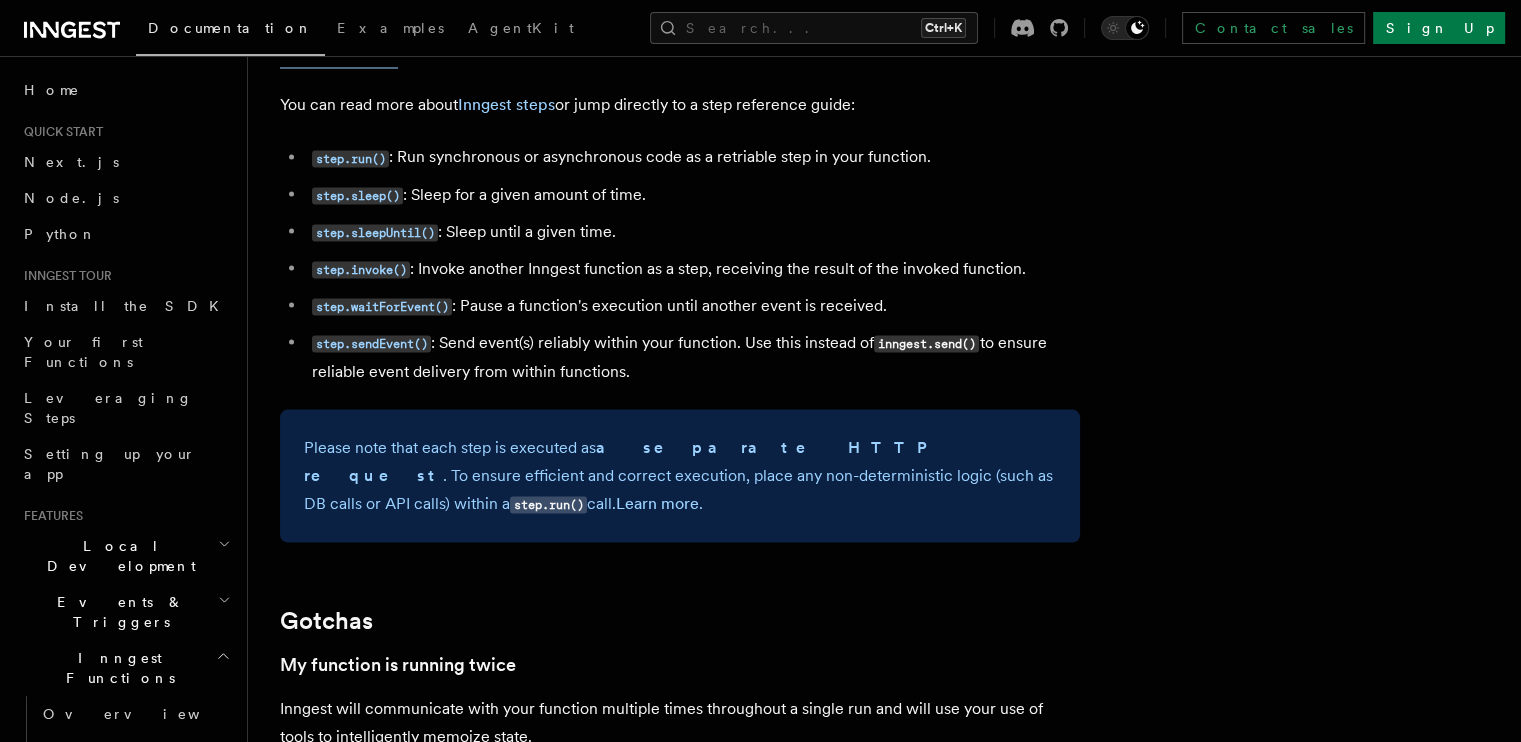 click on "Please note that each step is executed as  a separate HTTP request . To ensure efficient and correct execution, place any non-deterministic logic (such as DB calls or API calls) within a  step.run()  call.  Learn more ." at bounding box center [680, 475] 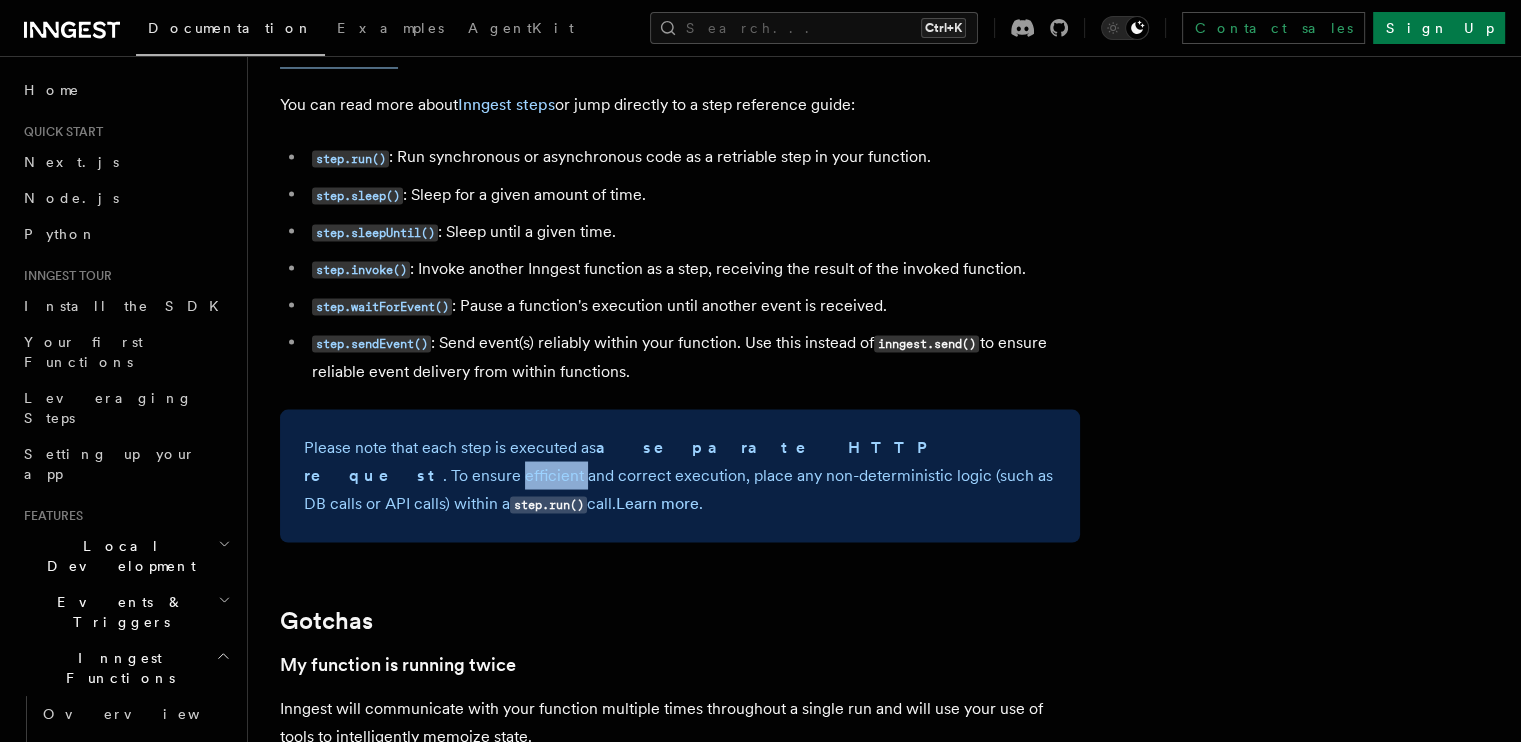 click on "Please note that each step is executed as  a separate HTTP request . To ensure efficient and correct execution, place any non-deterministic logic (such as DB calls or API calls) within a  step.run()  call.  Learn more ." at bounding box center (680, 475) 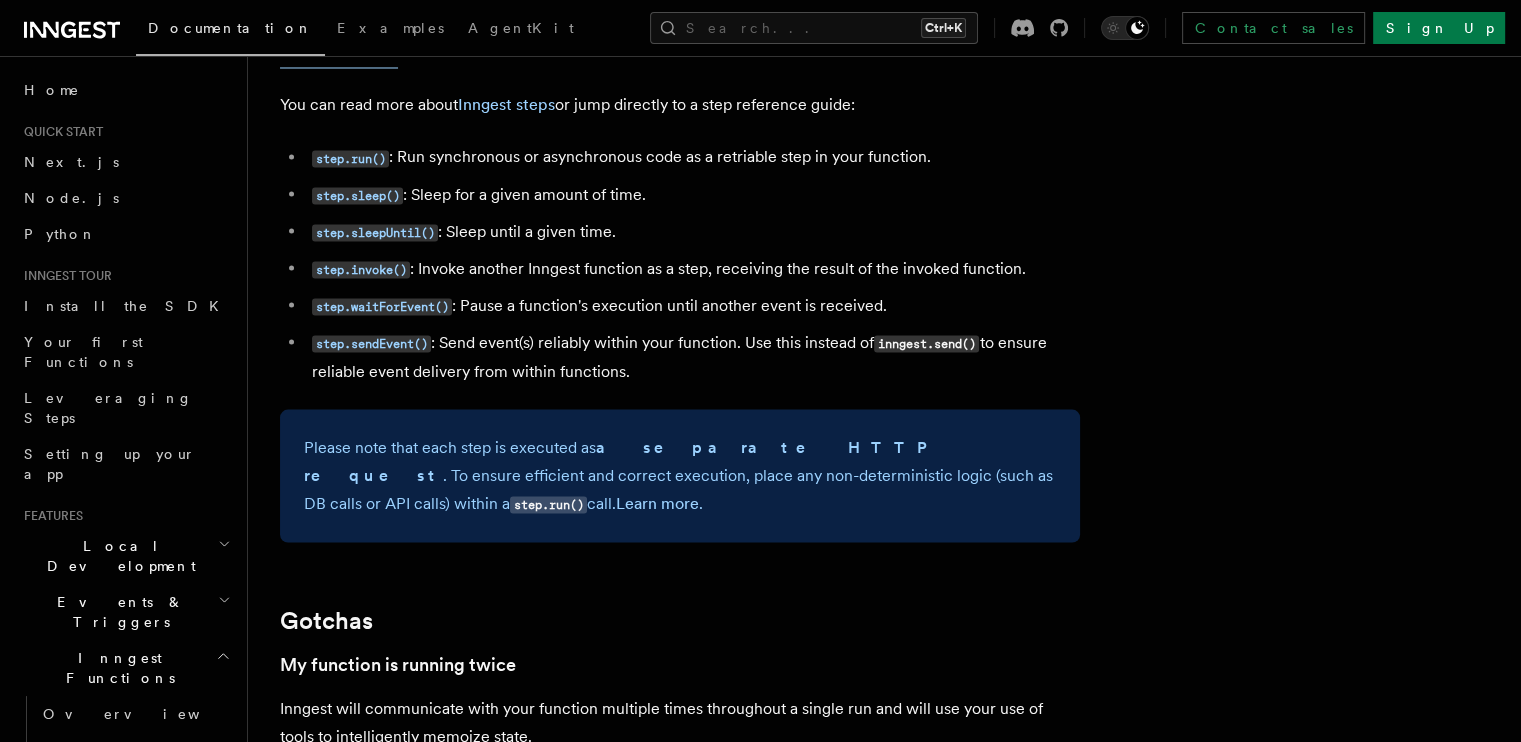 click on "Please note that each step is executed as  a separate HTTP request . To ensure efficient and correct execution, place any non-deterministic logic (such as DB calls or API calls) within a  step.run()  call.  Learn more ." at bounding box center [680, 475] 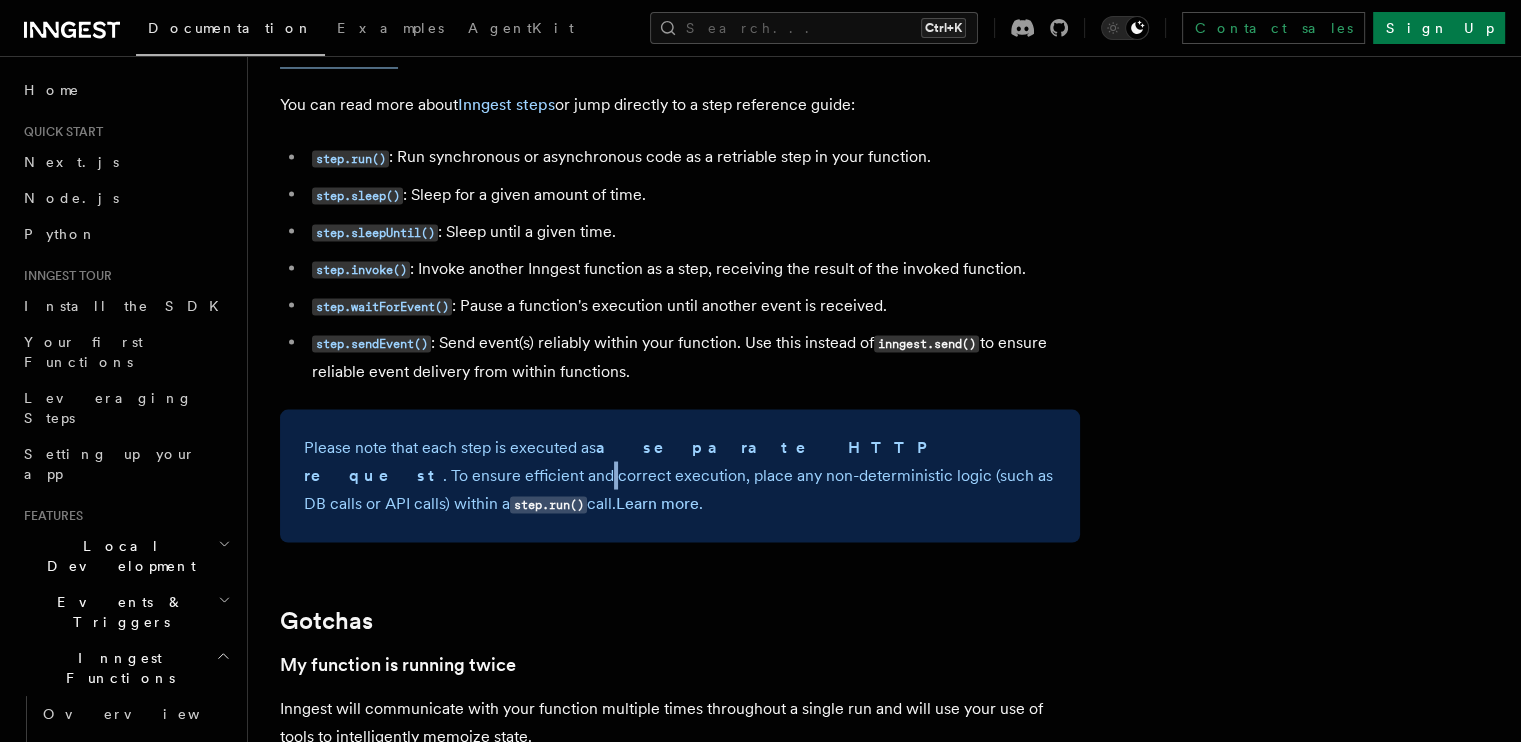 click on "Please note that each step is executed as  a separate HTTP request . To ensure efficient and correct execution, place any non-deterministic logic (such as DB calls or API calls) within a  step.run()  call.  Learn more ." at bounding box center (680, 475) 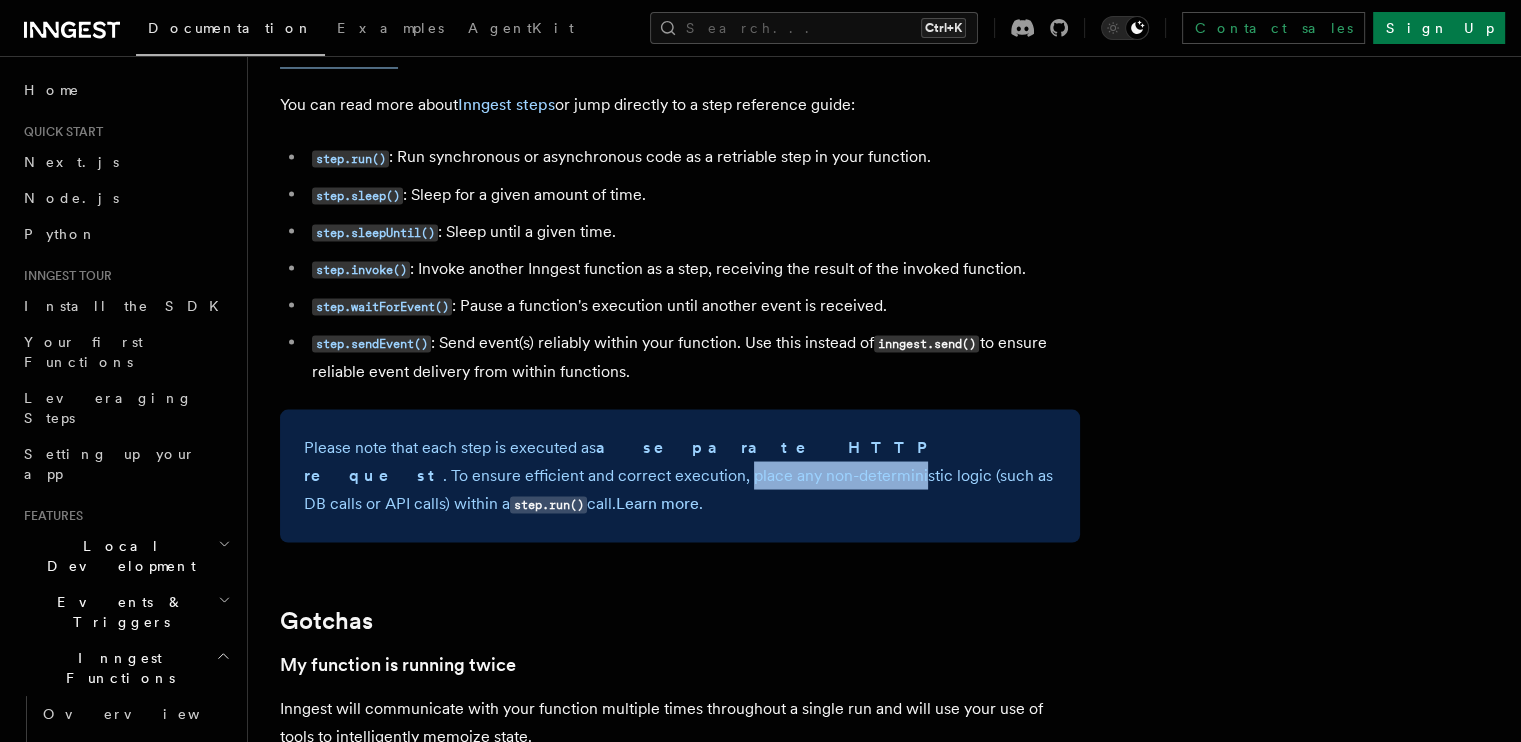 drag, startPoint x: 406, startPoint y: 483, endPoint x: 583, endPoint y: 479, distance: 177.0452 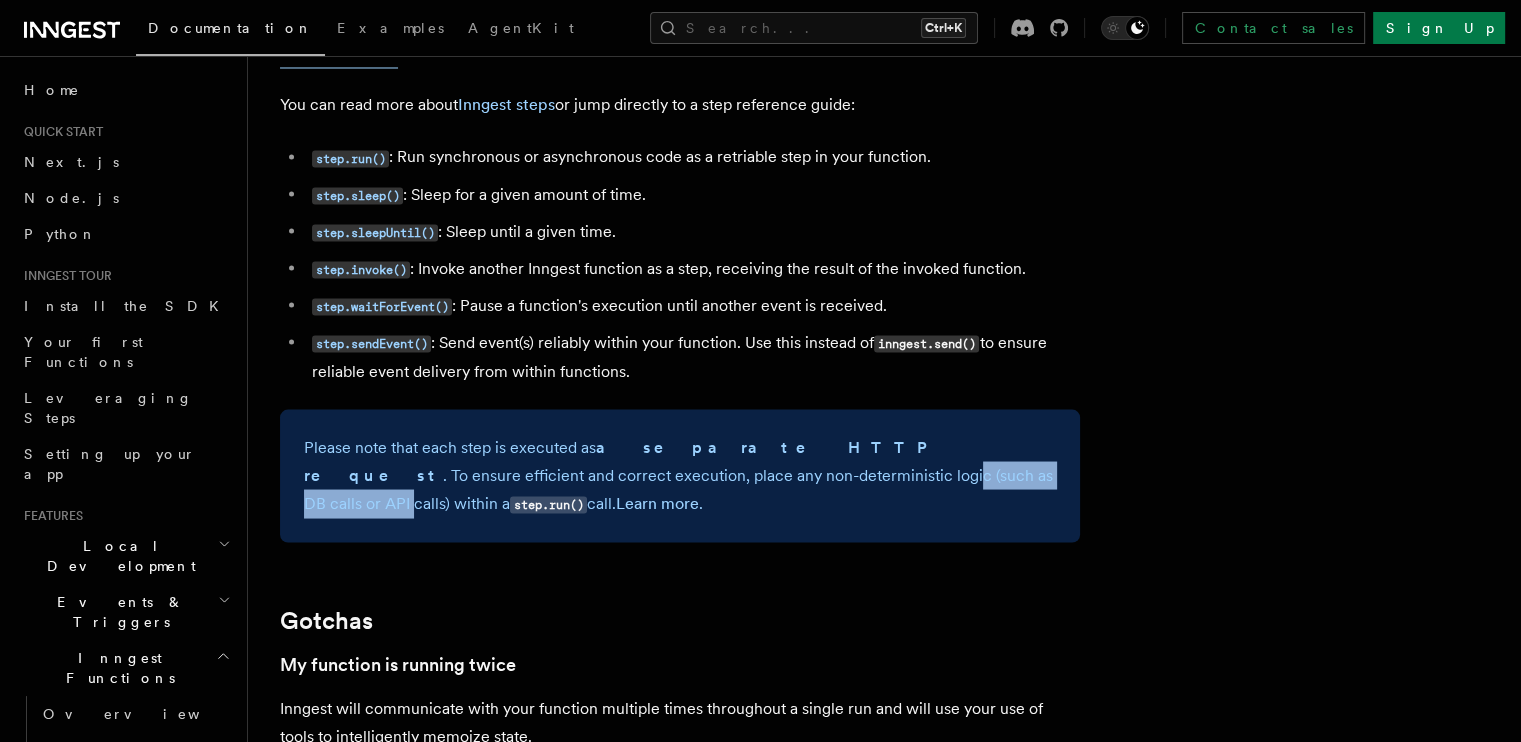 drag, startPoint x: 651, startPoint y: 483, endPoint x: 817, endPoint y: 482, distance: 166.003 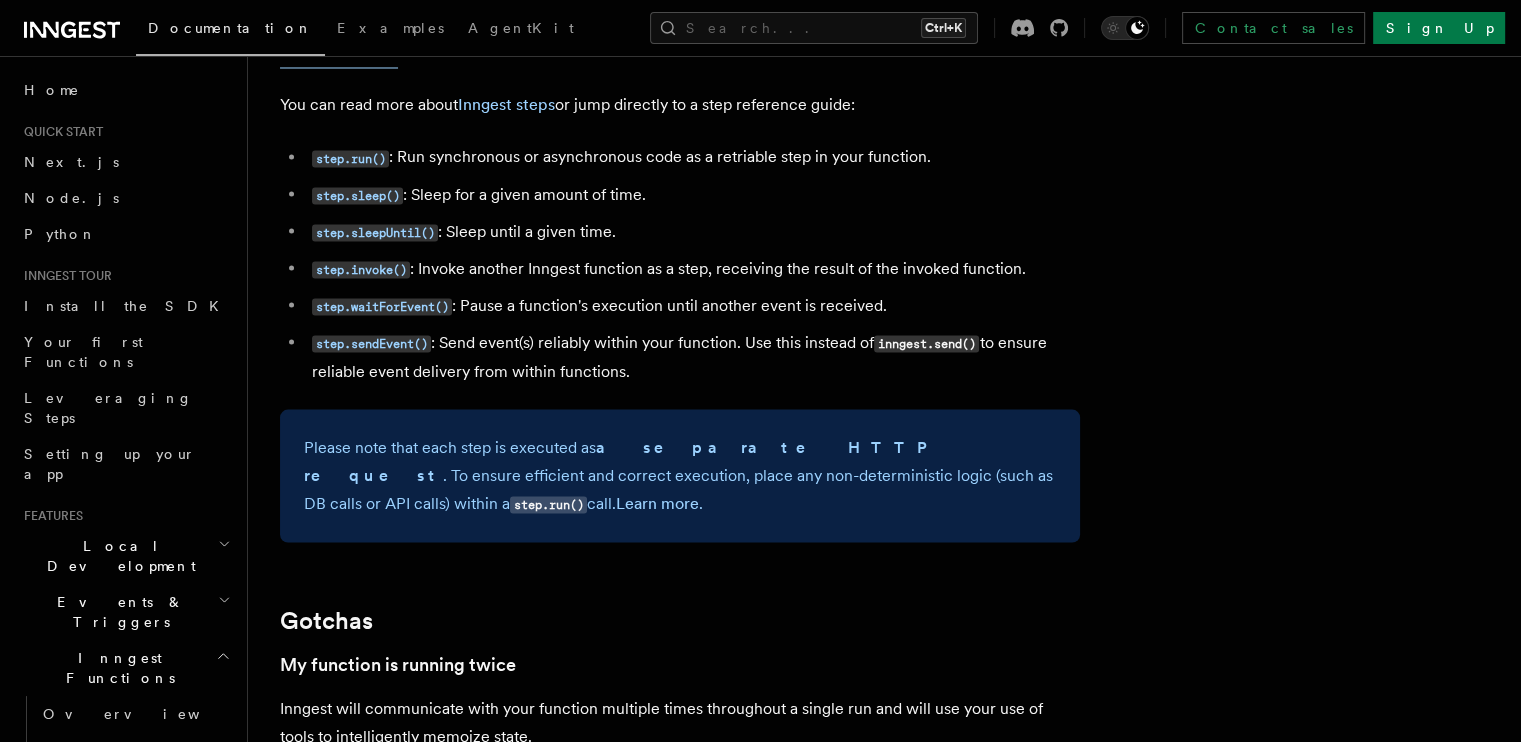 click on "Please note that each step is executed as  a separate HTTP request . To ensure efficient and correct execution, place any non-deterministic logic (such as DB calls or API calls) within a  step.run()  call.  Learn more ." at bounding box center (680, 475) 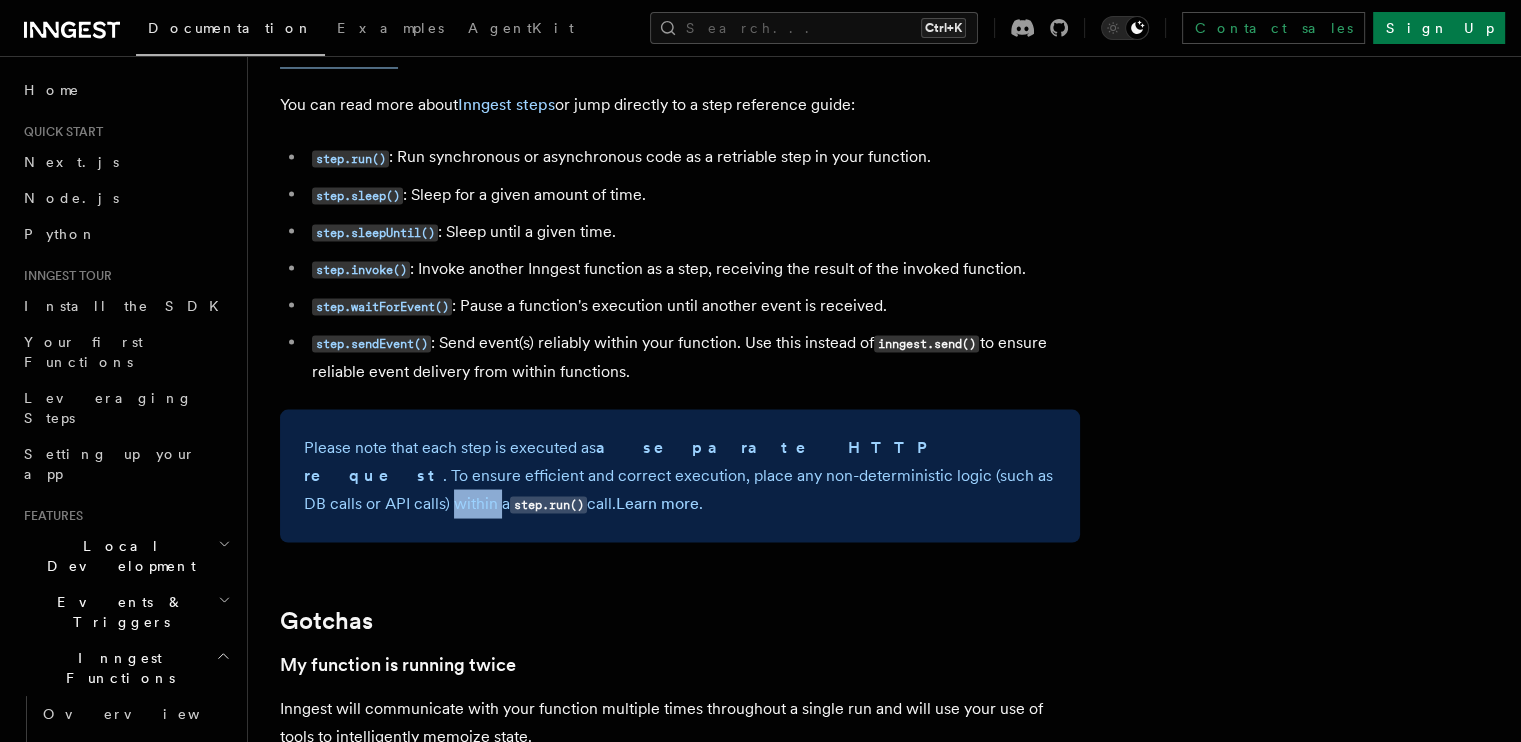 click on "Please note that each step is executed as  a separate HTTP request . To ensure efficient and correct execution, place any non-deterministic logic (such as DB calls or API calls) within a  step.run()  call.  Learn more ." at bounding box center (680, 475) 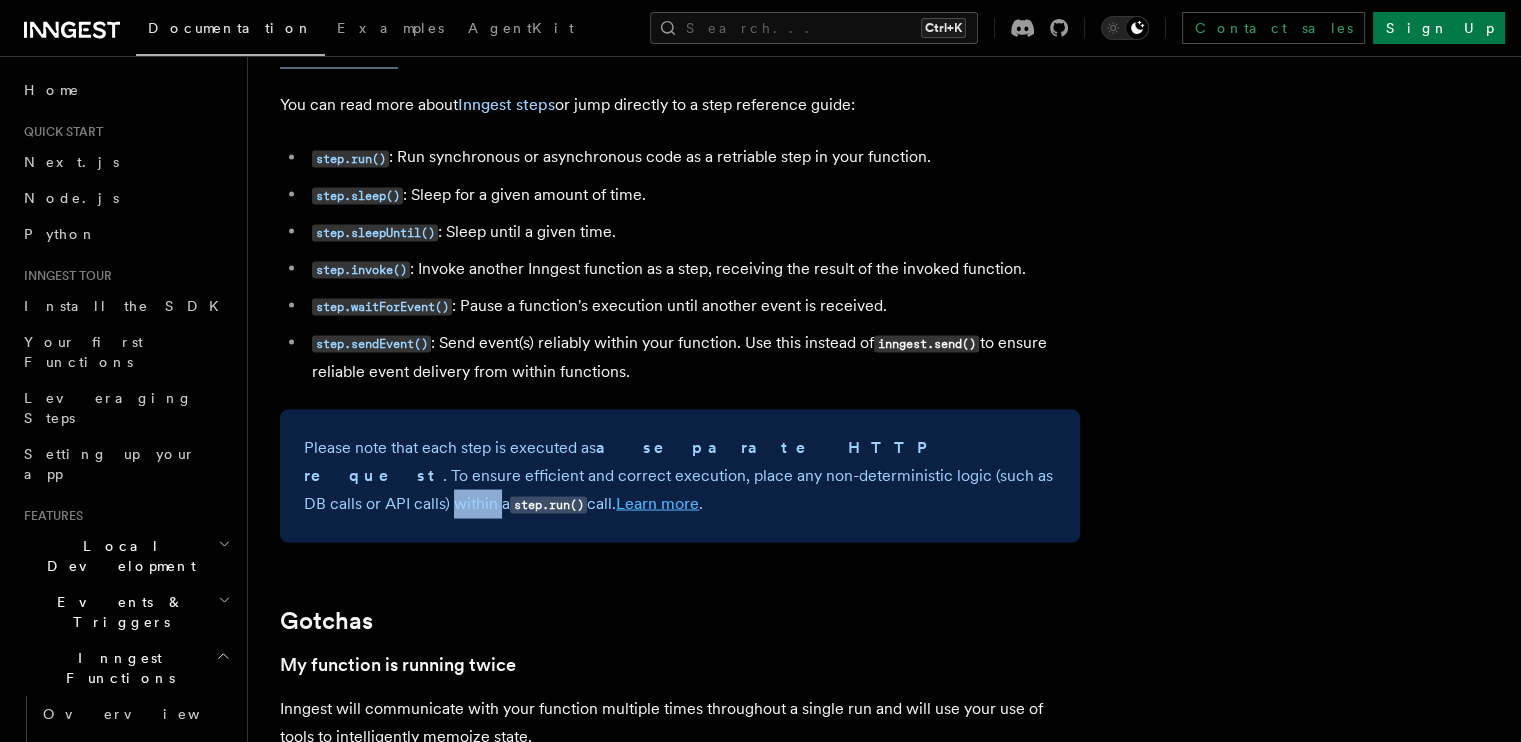 click on "Learn more" at bounding box center (657, 502) 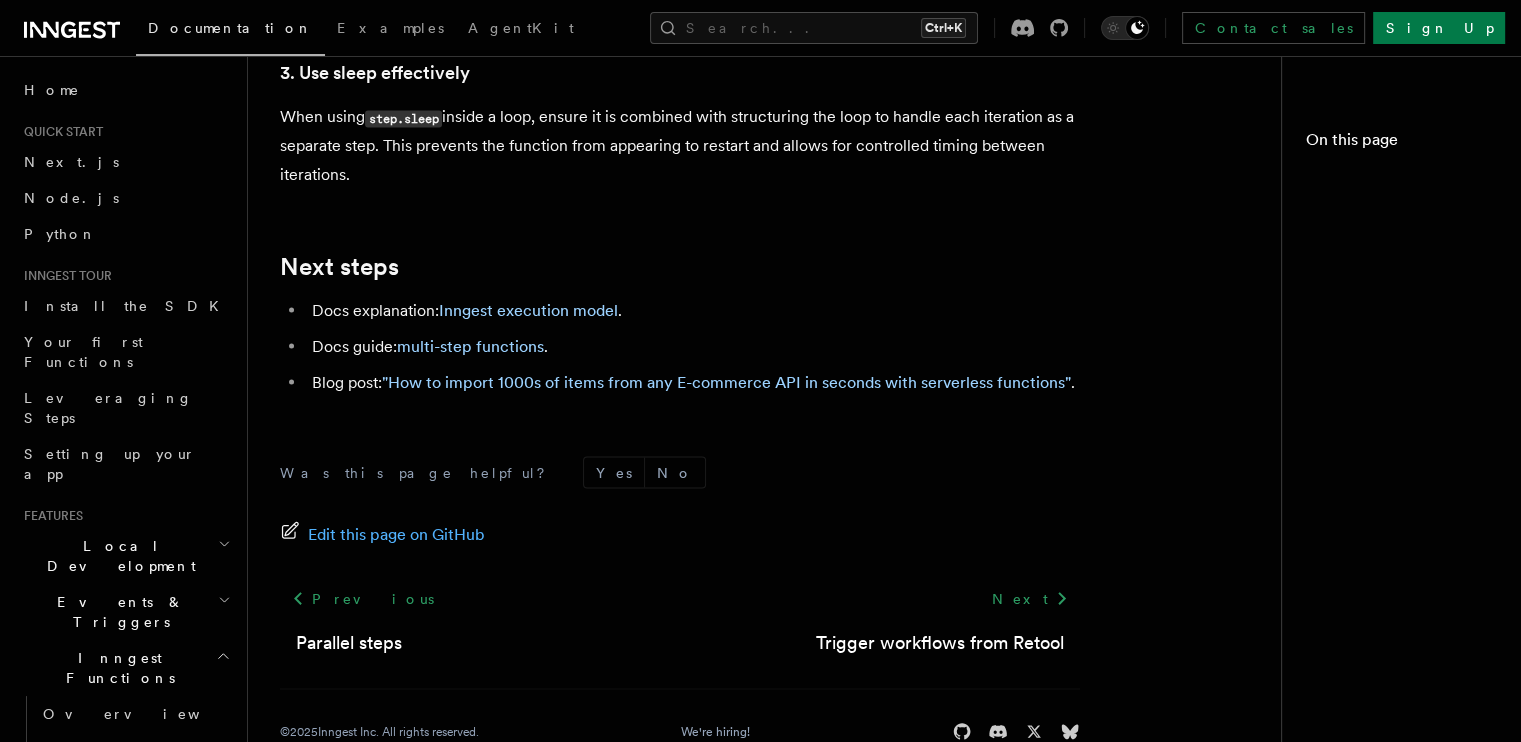 scroll, scrollTop: 0, scrollLeft: 0, axis: both 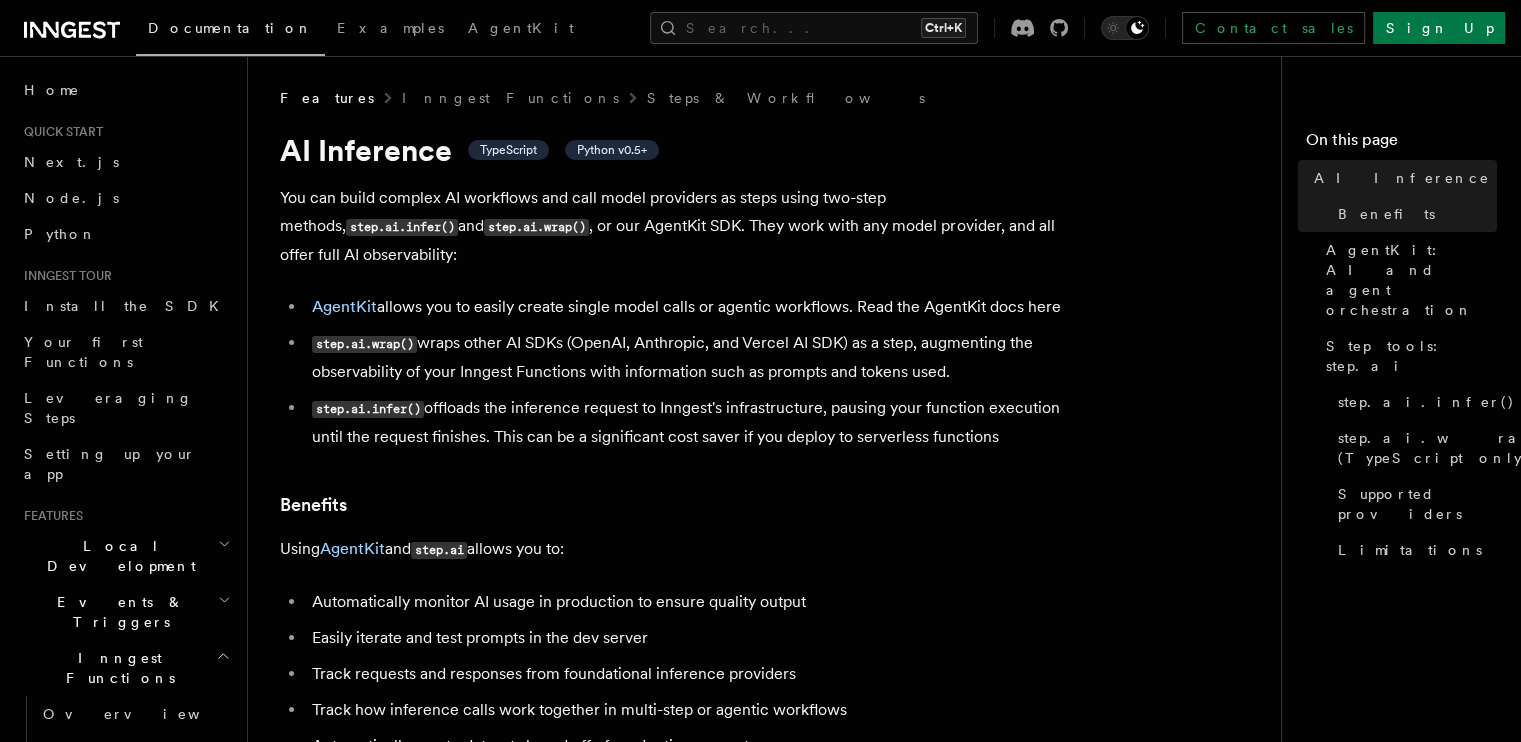 click on "You can build complex AI workflows and call model providers as steps using two-step methods,  step.ai.infer()  and  step.ai.wrap() , or our AgentKit SDK.  They work with any model provider, and all offer full AI observability:" at bounding box center [680, 226] 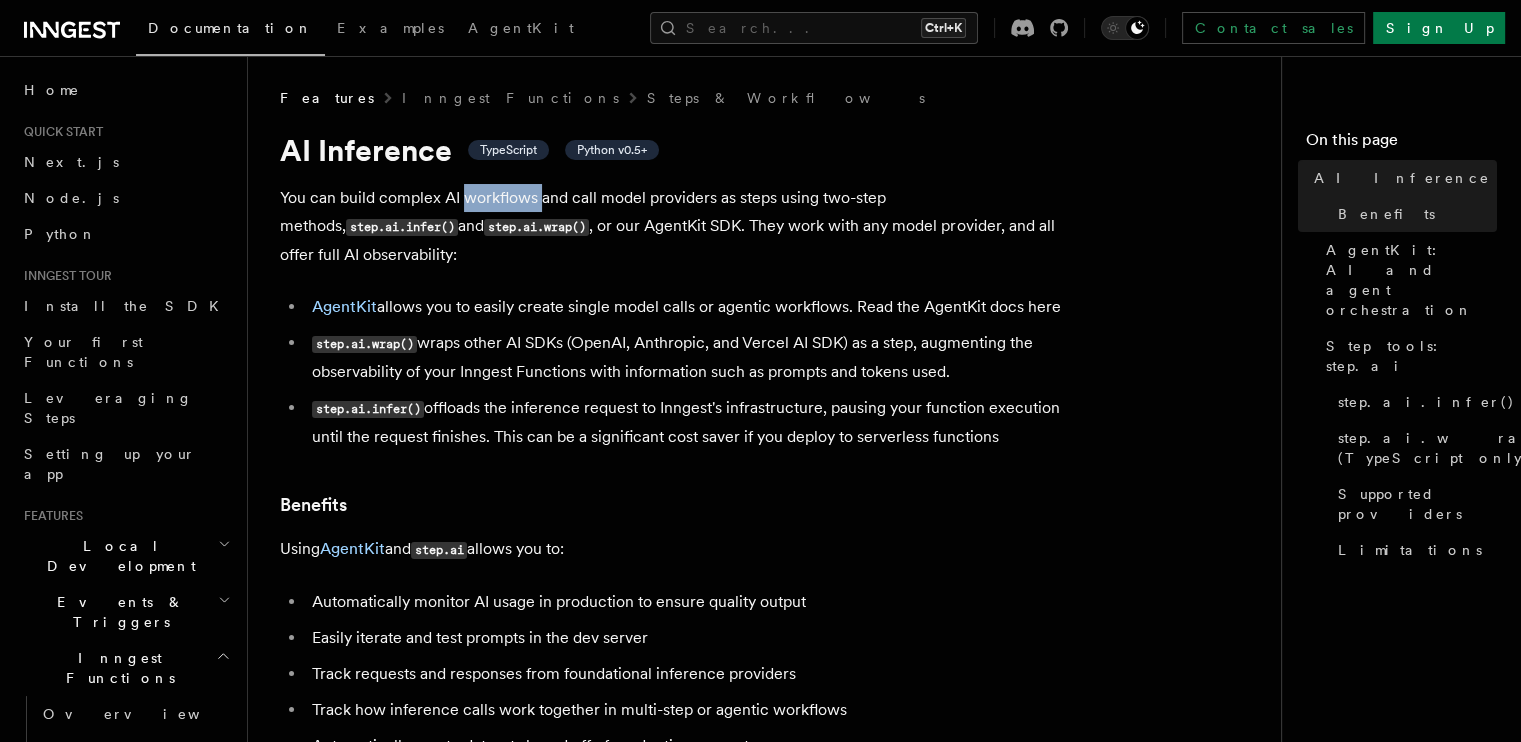 click on "You can build complex AI workflows and call model providers as steps using two-step methods,  step.ai.infer()  and  step.ai.wrap() , or our AgentKit SDK.  They work with any model provider, and all offer full AI observability:" at bounding box center (680, 226) 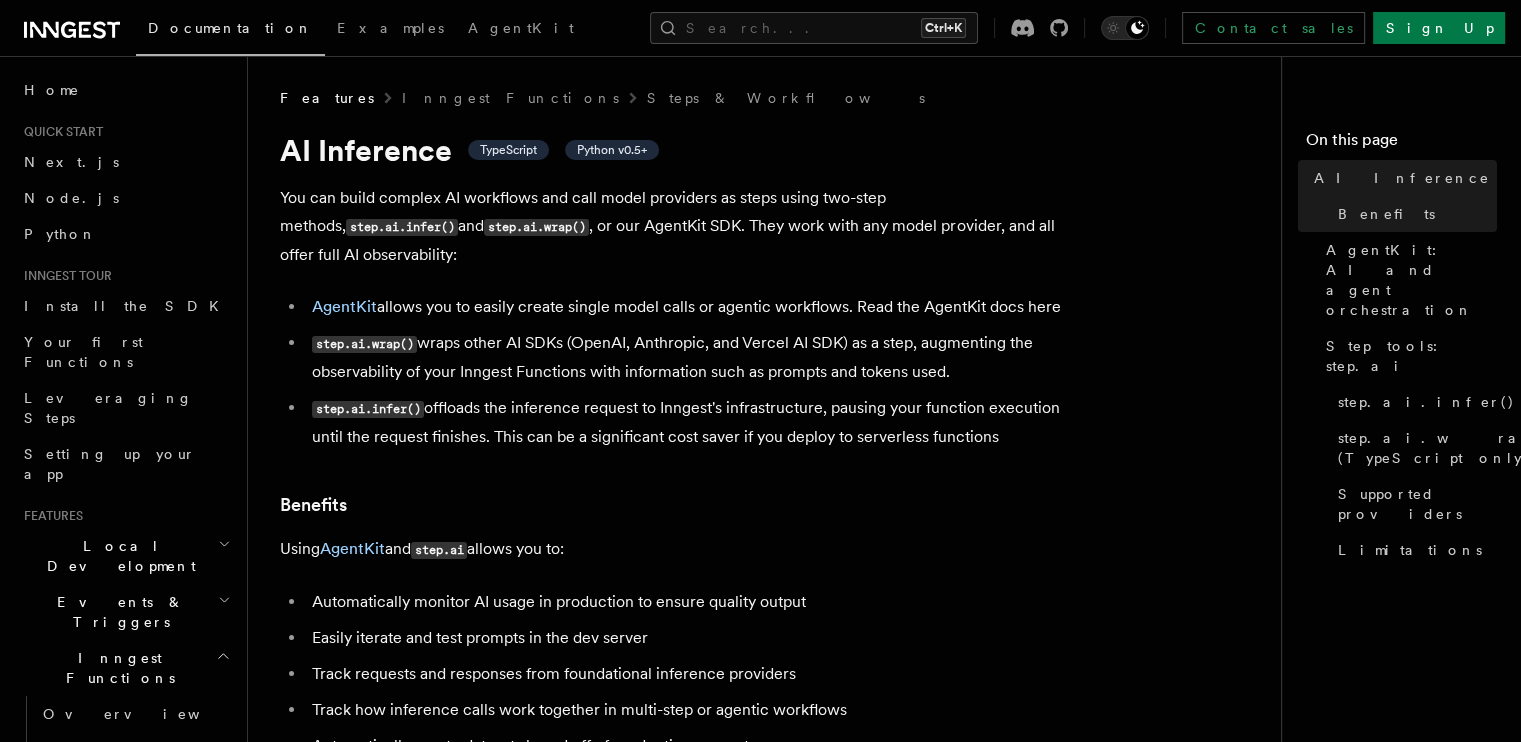 click on "You can build complex AI workflows and call model providers as steps using two-step methods,  step.ai.infer()  and  step.ai.wrap() , or our AgentKit SDK.  They work with any model provider, and all offer full AI observability:" at bounding box center [680, 226] 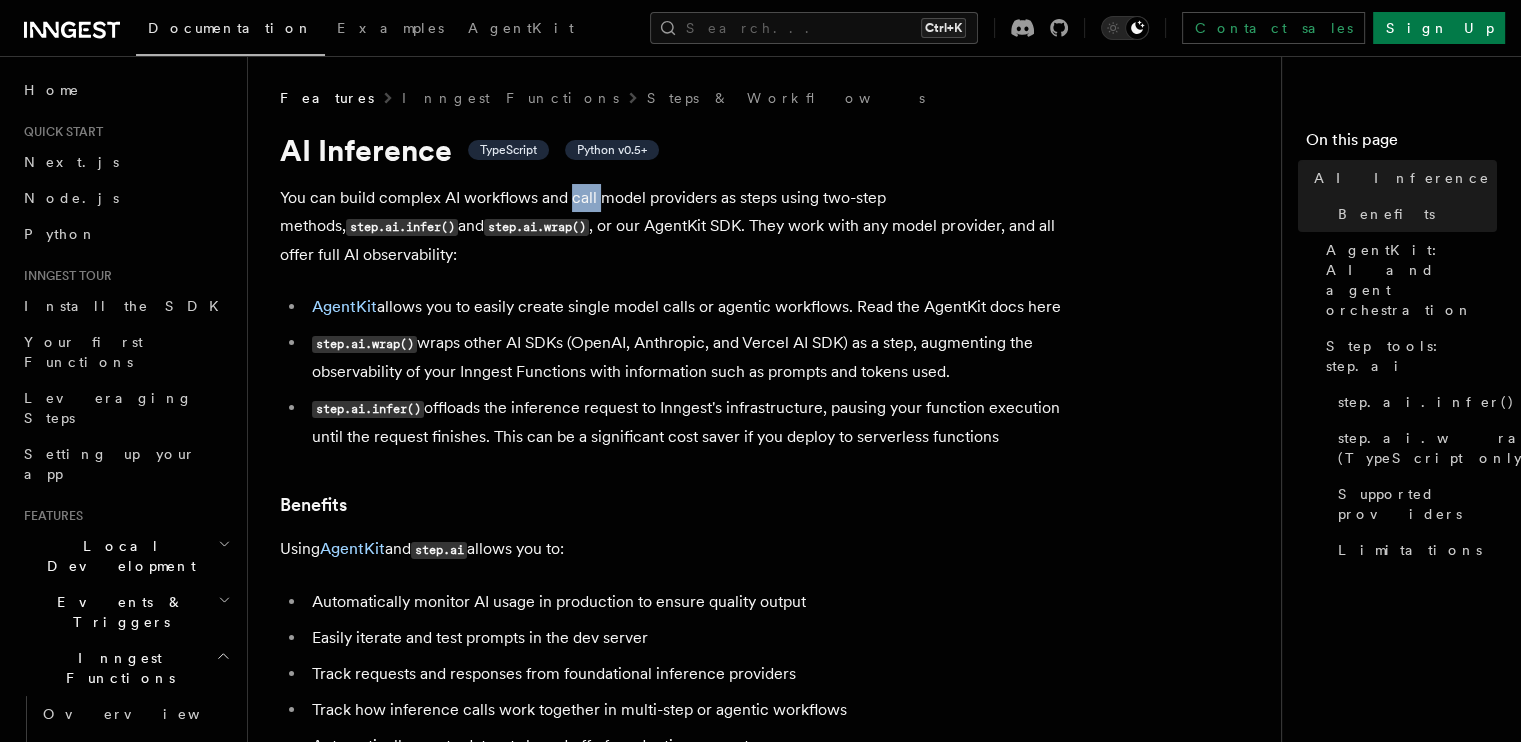 click on "You can build complex AI workflows and call model providers as steps using two-step methods,  step.ai.infer()  and  step.ai.wrap() , or our AgentKit SDK.  They work with any model provider, and all offer full AI observability:" at bounding box center [680, 226] 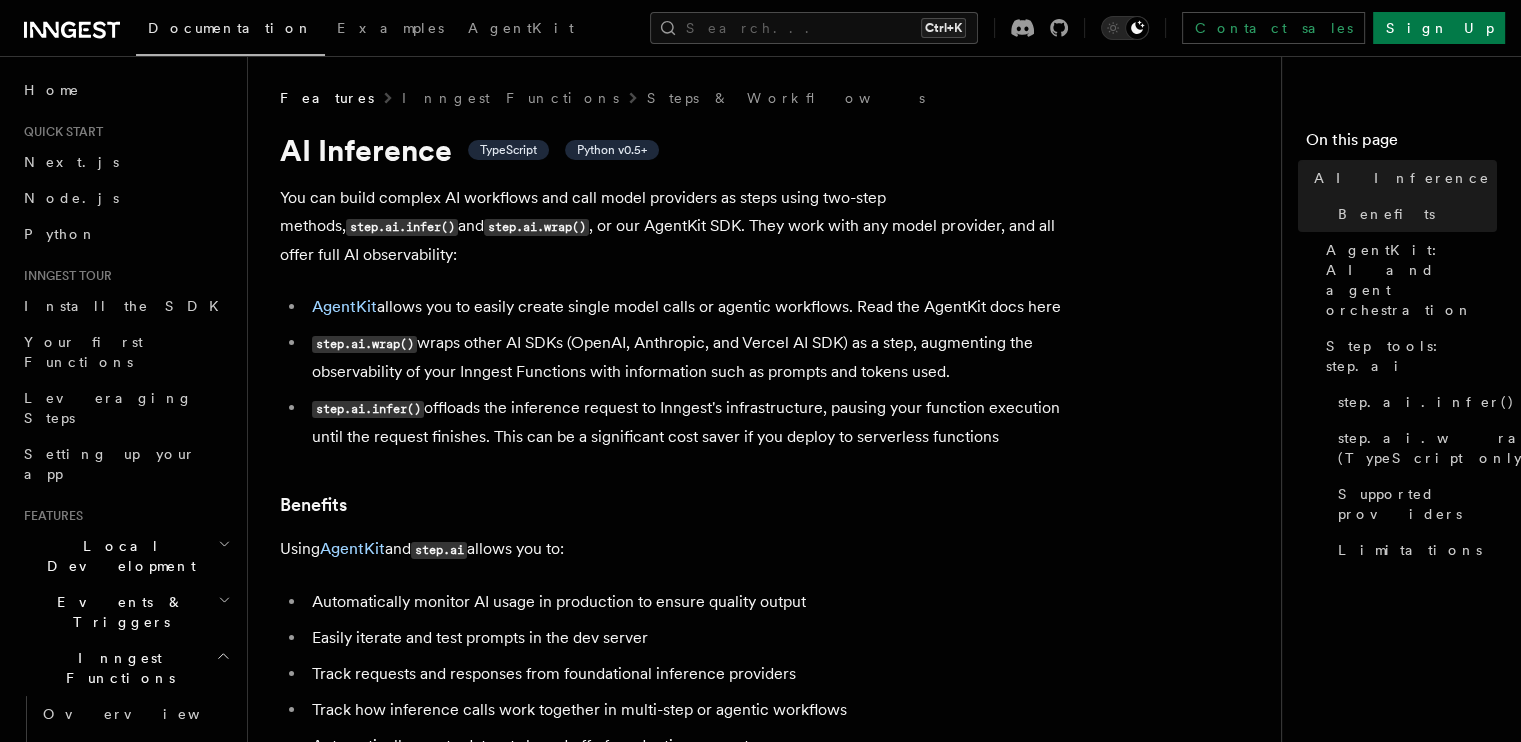 click on "You can build complex AI workflows and call model providers as steps using two-step methods,  step.ai.infer()  and  step.ai.wrap() , or our AgentKit SDK.  They work with any model provider, and all offer full AI observability:" at bounding box center (680, 226) 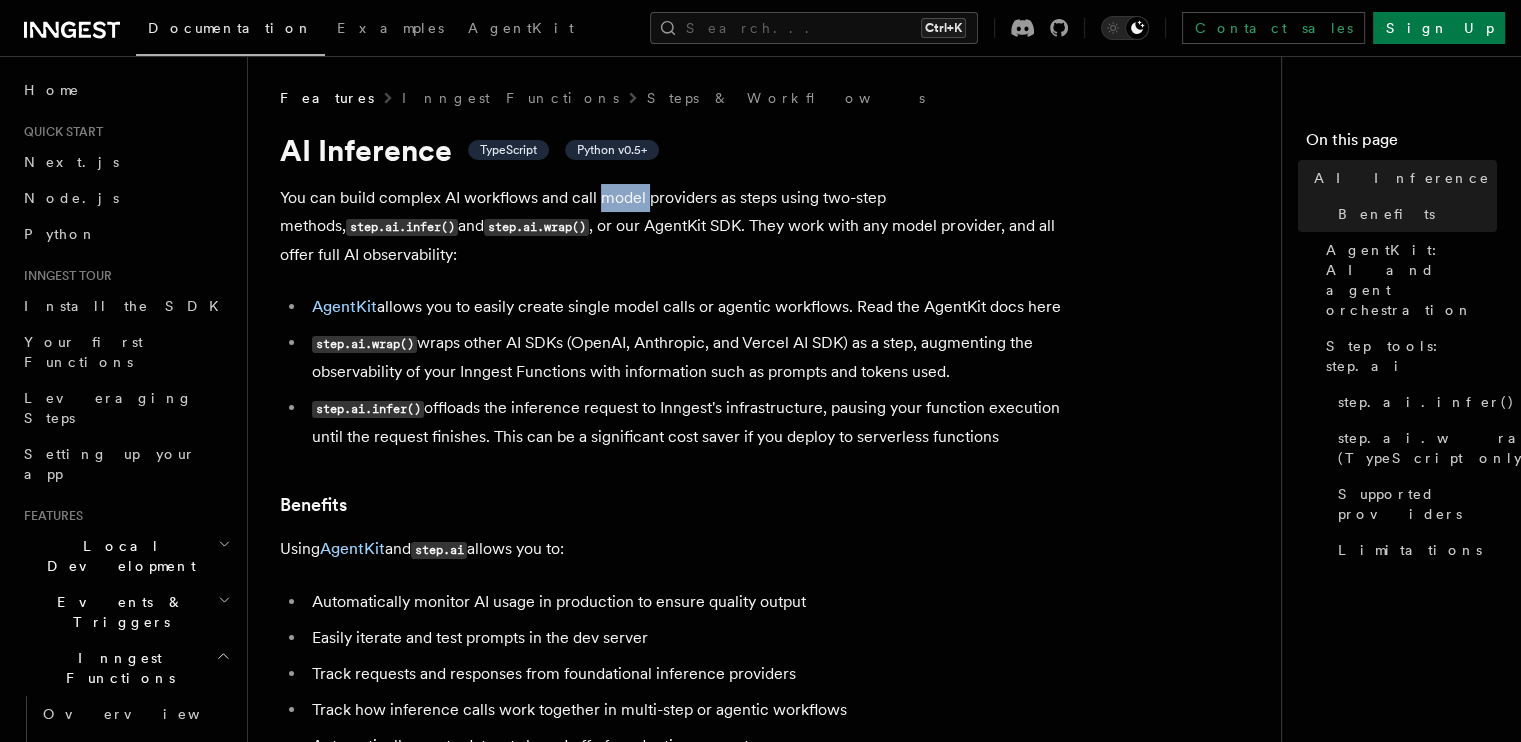 click on "You can build complex AI workflows and call model providers as steps using two-step methods,  step.ai.infer()  and  step.ai.wrap() , or our AgentKit SDK.  They work with any model provider, and all offer full AI observability:" at bounding box center [680, 226] 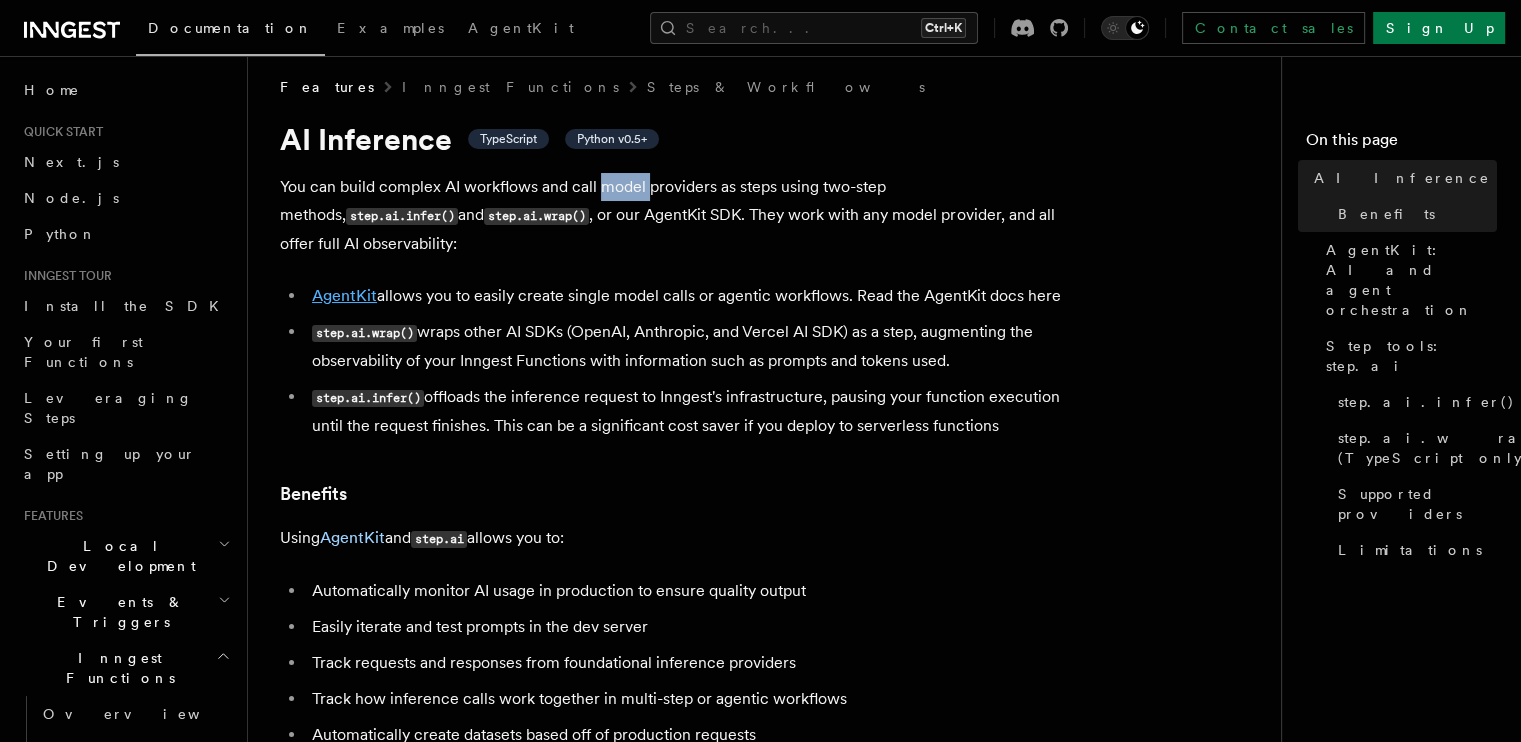 scroll, scrollTop: 12, scrollLeft: 0, axis: vertical 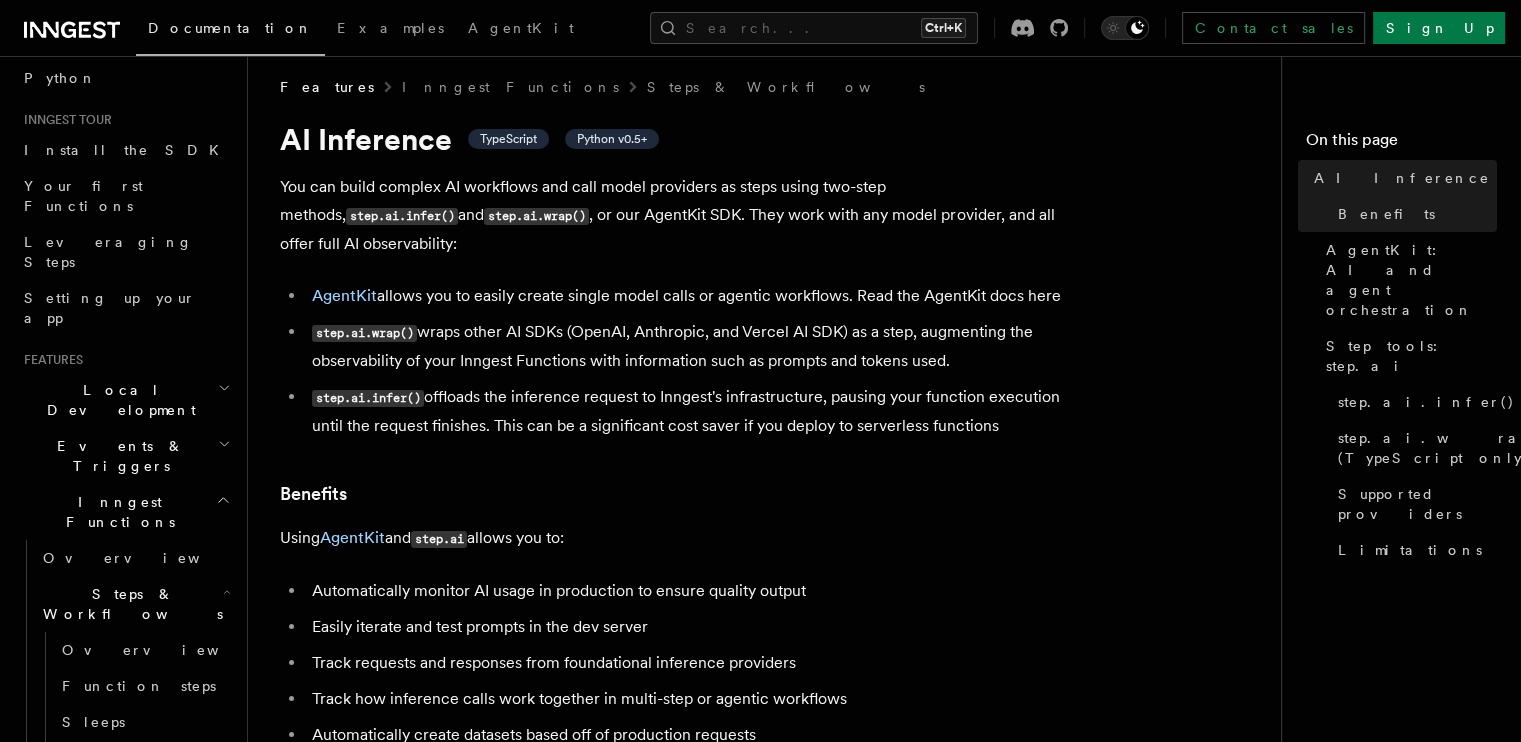 click on "You can build complex AI workflows and call model providers as steps using two-step methods,  step.ai.infer()  and  step.ai.wrap() , or our AgentKit SDK.  They work with any model provider, and all offer full AI observability:" at bounding box center [680, 215] 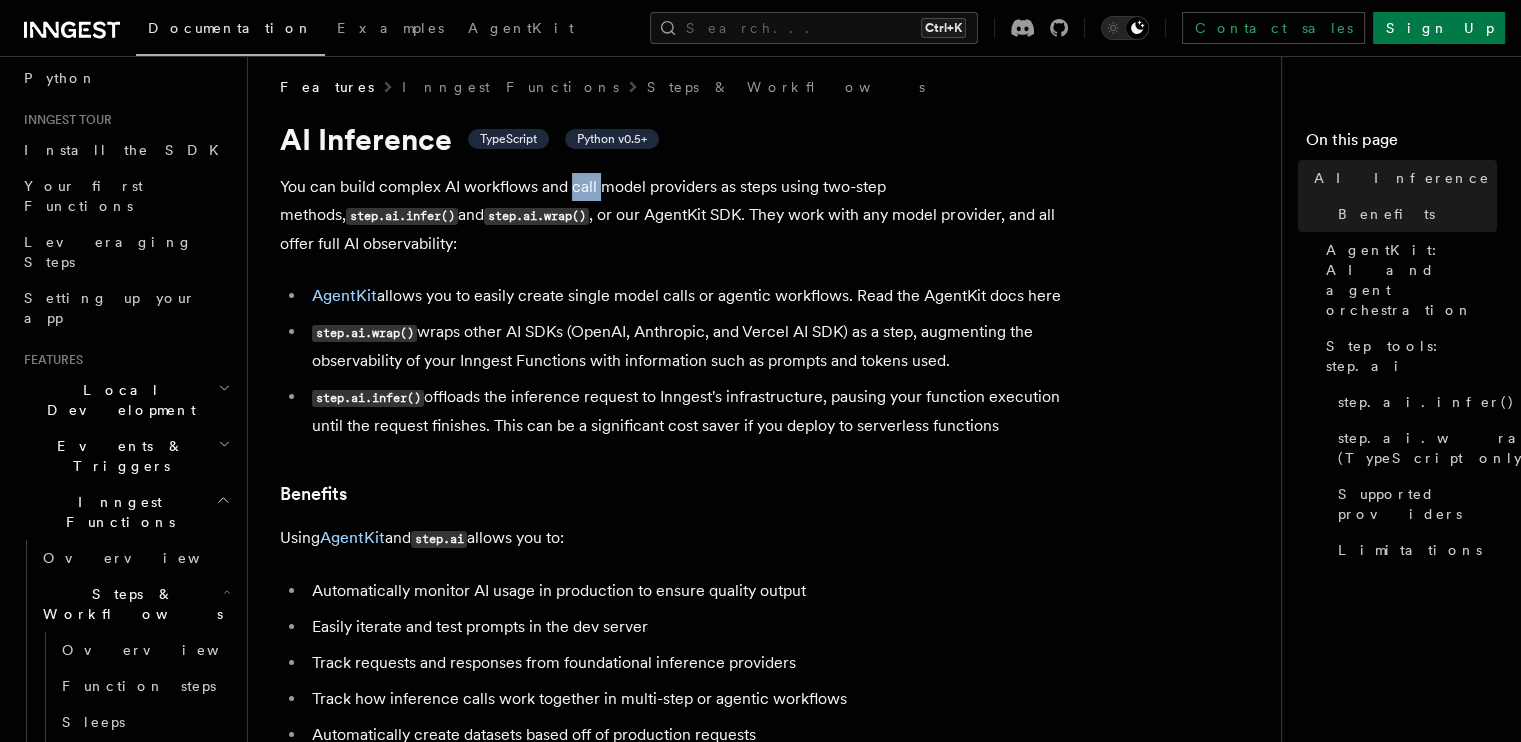 click on "You can build complex AI workflows and call model providers as steps using two-step methods,  step.ai.infer()  and  step.ai.wrap() , or our AgentKit SDK.  They work with any model provider, and all offer full AI observability:" at bounding box center [680, 215] 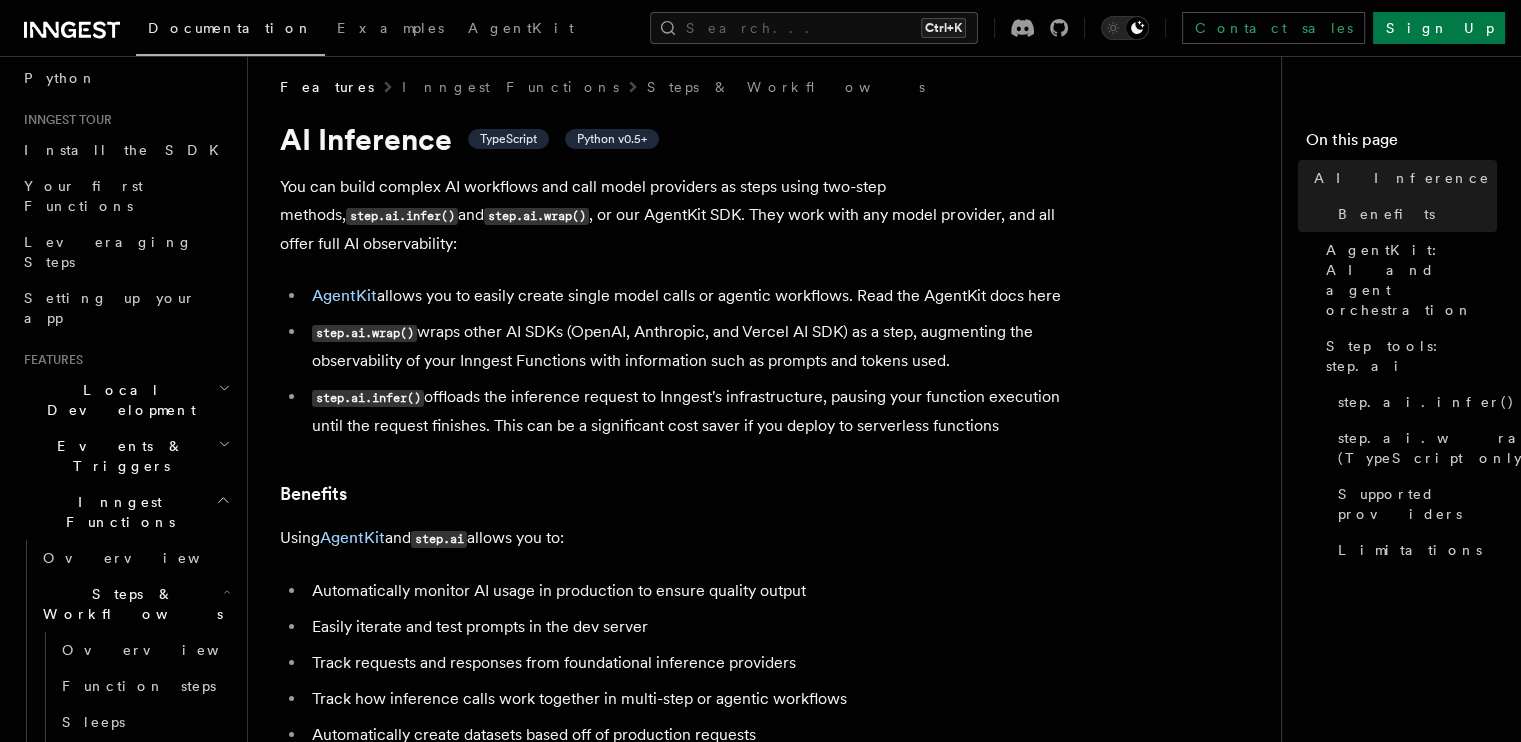 click on "You can build complex AI workflows and call model providers as steps using two-step methods,  step.ai.infer()  and  step.ai.wrap() , or our AgentKit SDK.  They work with any model provider, and all offer full AI observability:" at bounding box center [680, 215] 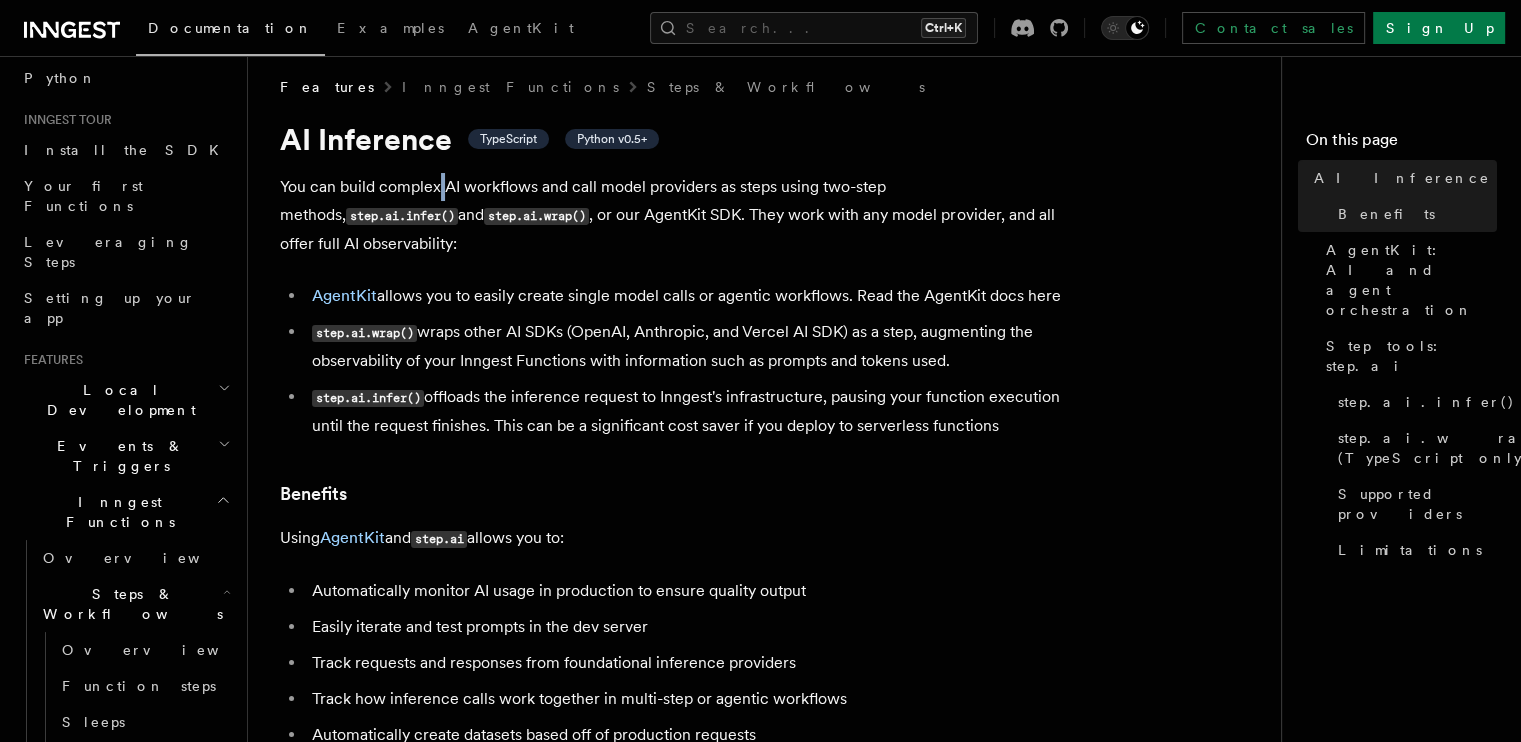 click on "You can build complex AI workflows and call model providers as steps using two-step methods,  step.ai.infer()  and  step.ai.wrap() , or our AgentKit SDK.  They work with any model provider, and all offer full AI observability:" at bounding box center [680, 215] 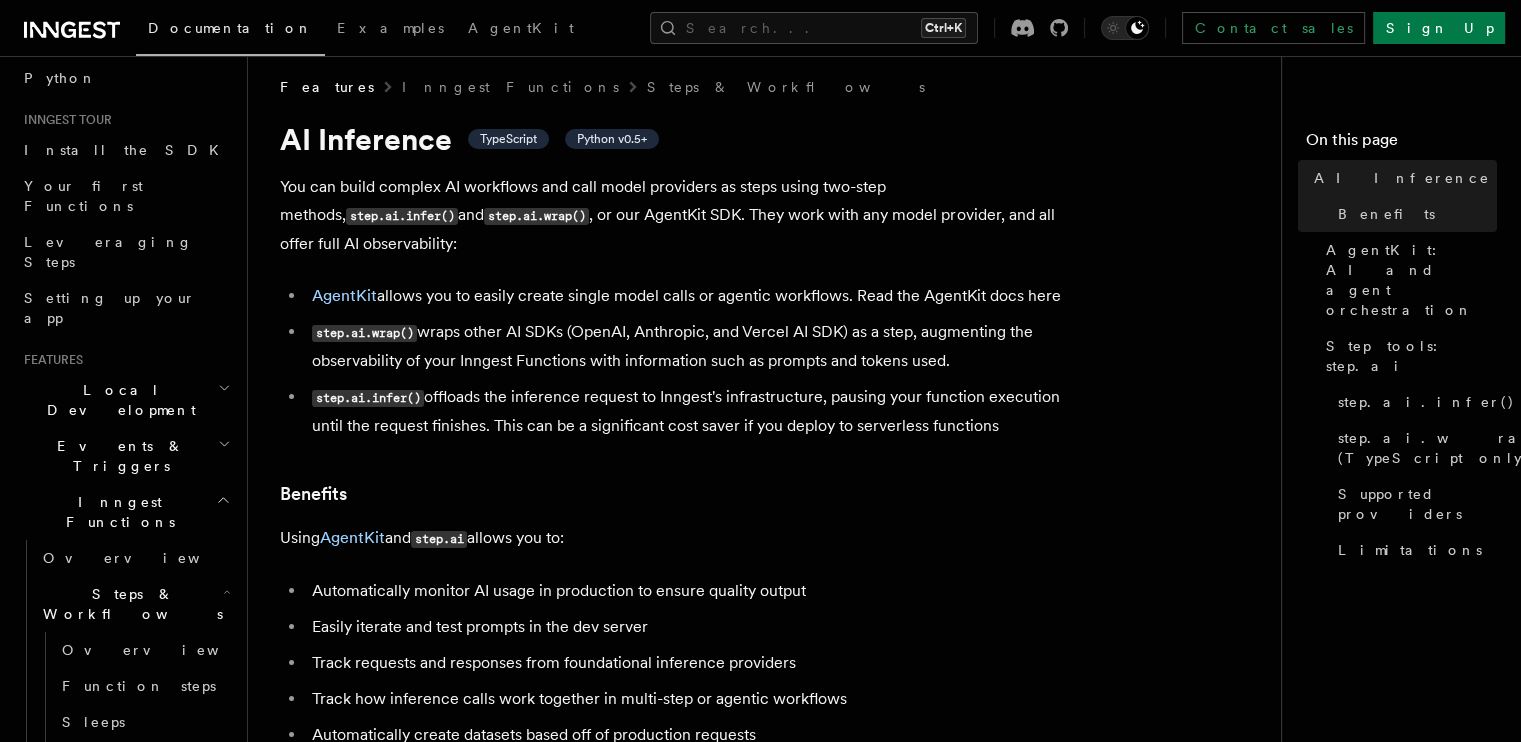 click on "You can build complex AI workflows and call model providers as steps using two-step methods,  step.ai.infer()  and  step.ai.wrap() , or our AgentKit SDK.  They work with any model provider, and all offer full AI observability:" at bounding box center [680, 215] 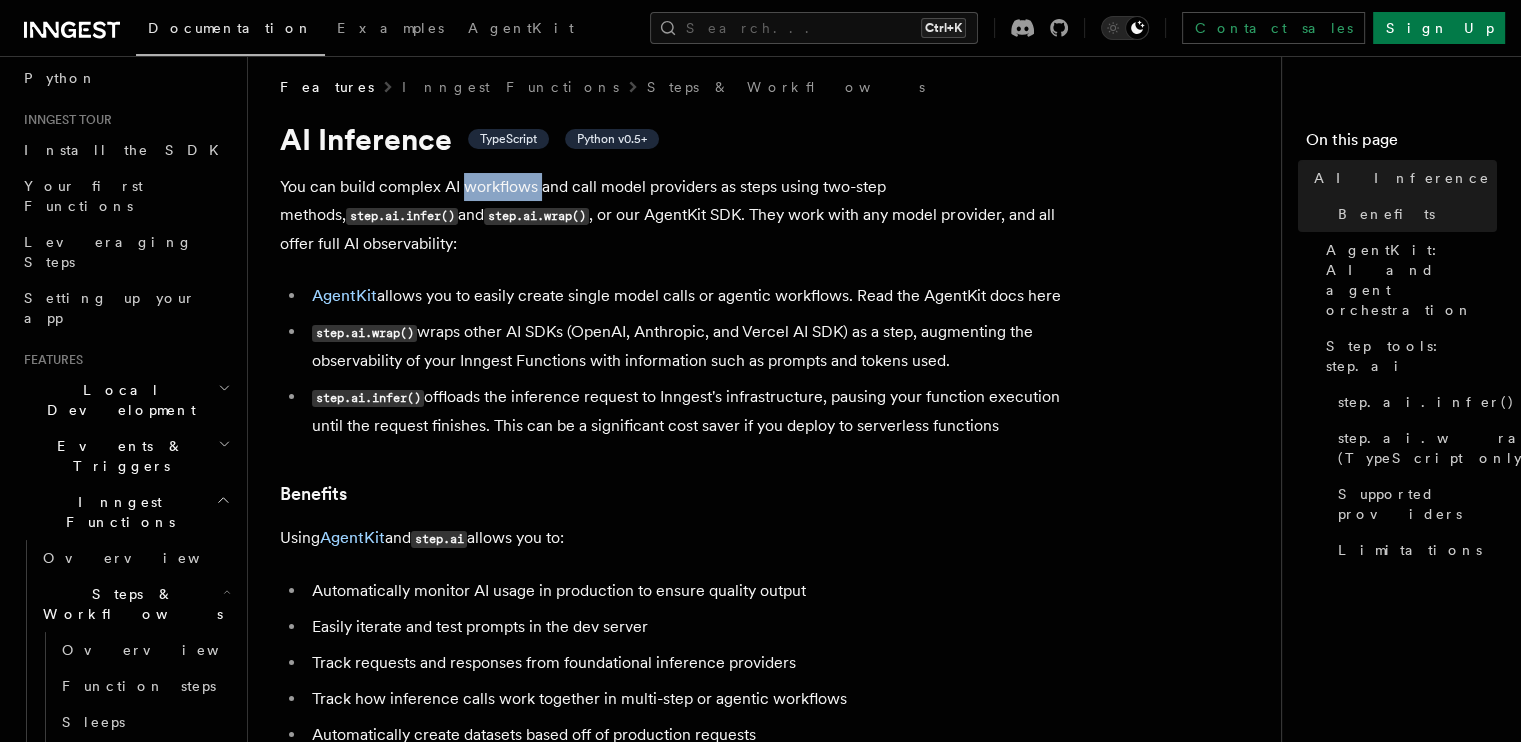 click on "You can build complex AI workflows and call model providers as steps using two-step methods,  step.ai.infer()  and  step.ai.wrap() , or our AgentKit SDK.  They work with any model provider, and all offer full AI observability:" at bounding box center [680, 215] 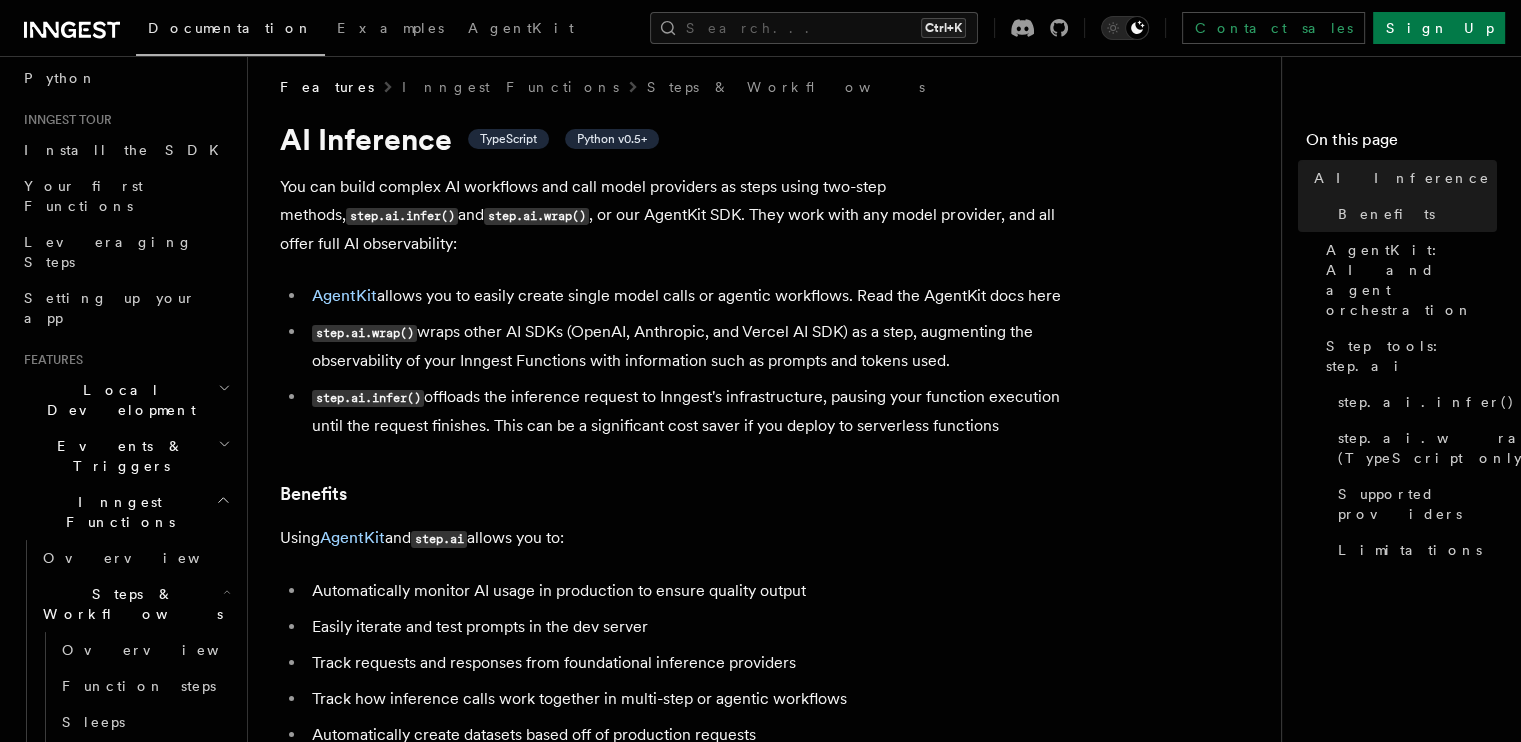 click on "You can build complex AI workflows and call model providers as steps using two-step methods,  step.ai.infer()  and  step.ai.wrap() , or our AgentKit SDK.  They work with any model provider, and all offer full AI observability:" at bounding box center (680, 215) 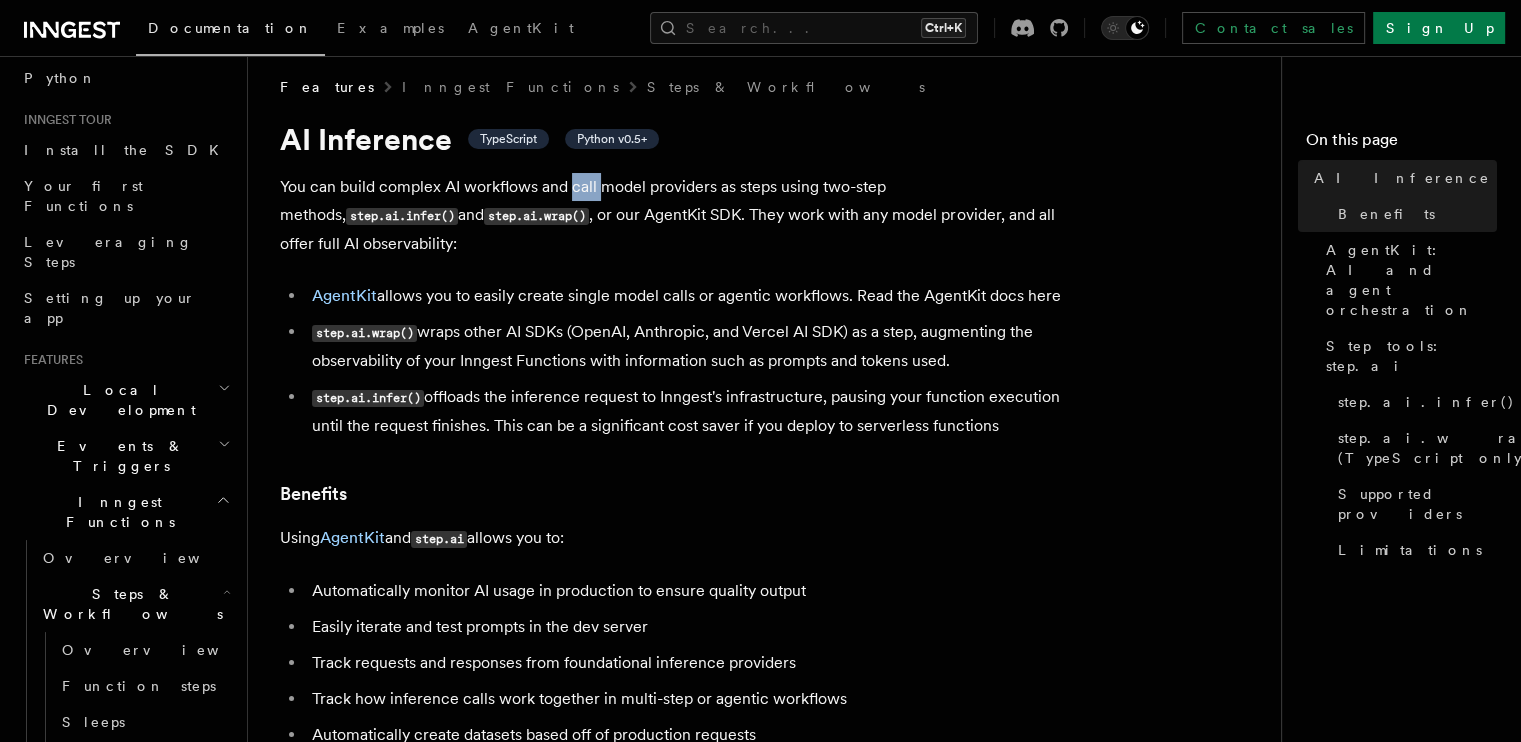 click on "You can build complex AI workflows and call model providers as steps using two-step methods,  step.ai.infer()  and  step.ai.wrap() , or our AgentKit SDK.  They work with any model provider, and all offer full AI observability:" at bounding box center (680, 215) 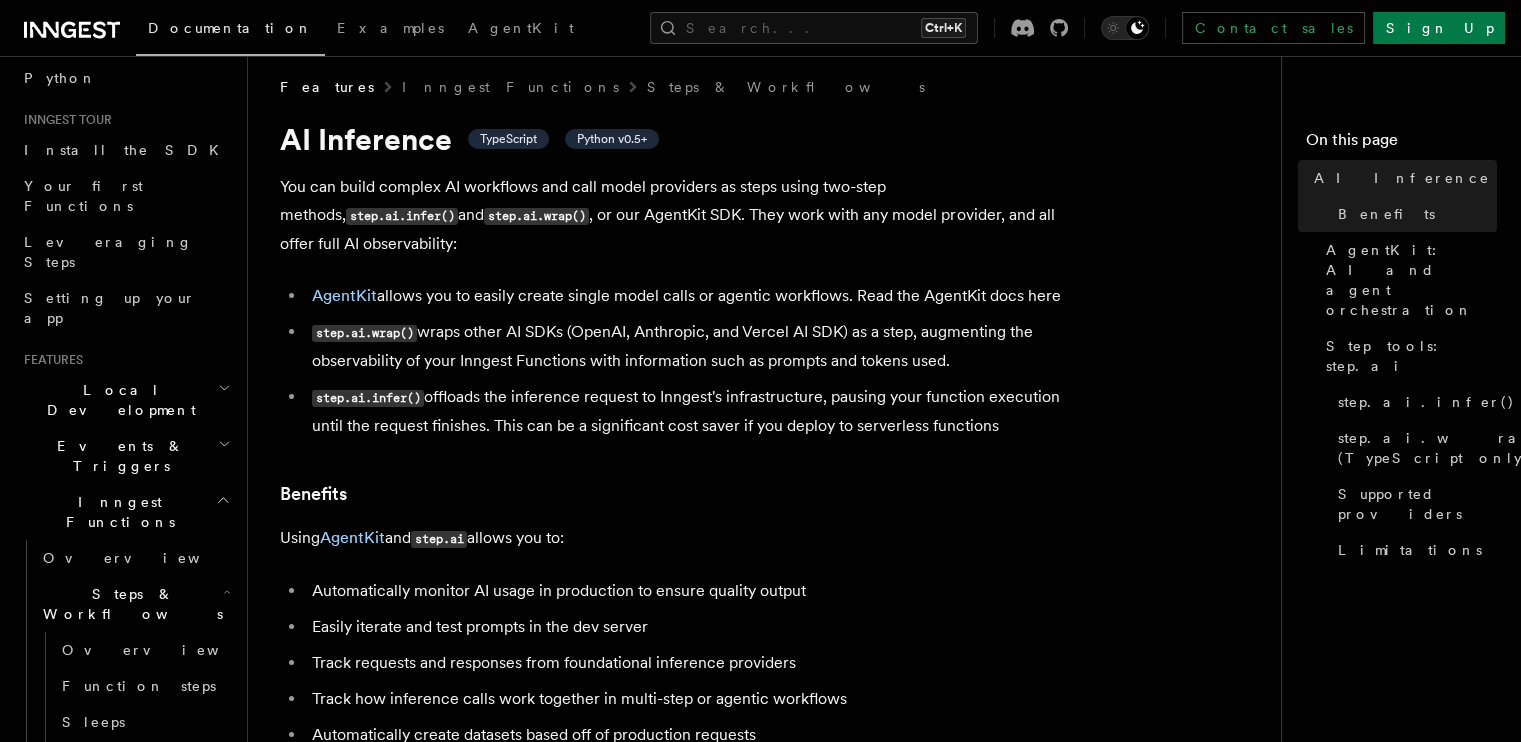 click on "You can build complex AI workflows and call model providers as steps using two-step methods,  step.ai.infer()  and  step.ai.wrap() , or our AgentKit SDK.  They work with any model provider, and all offer full AI observability:" at bounding box center (680, 215) 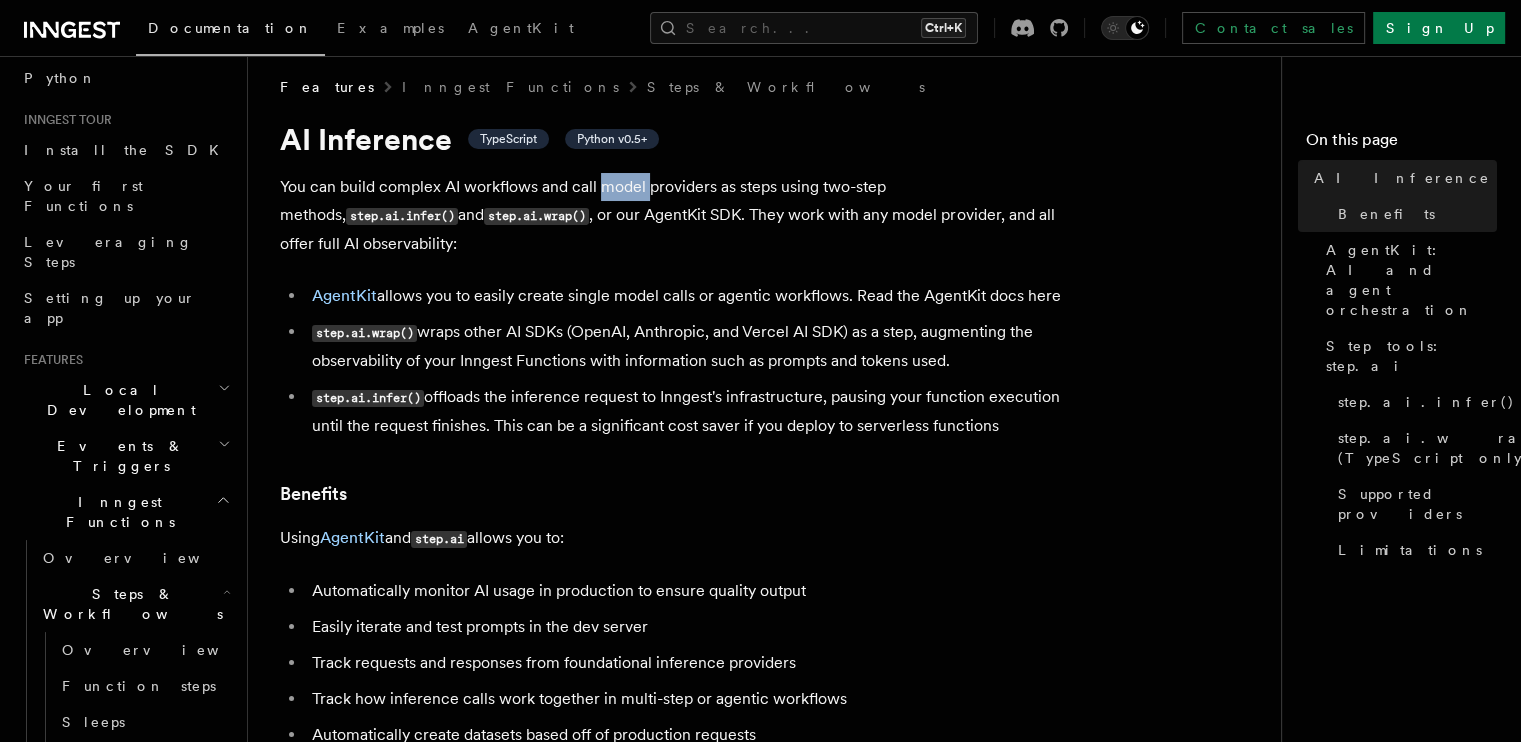 click on "You can build complex AI workflows and call model providers as steps using two-step methods,  step.ai.infer()  and  step.ai.wrap() , or our AgentKit SDK.  They work with any model provider, and all offer full AI observability:" at bounding box center [680, 215] 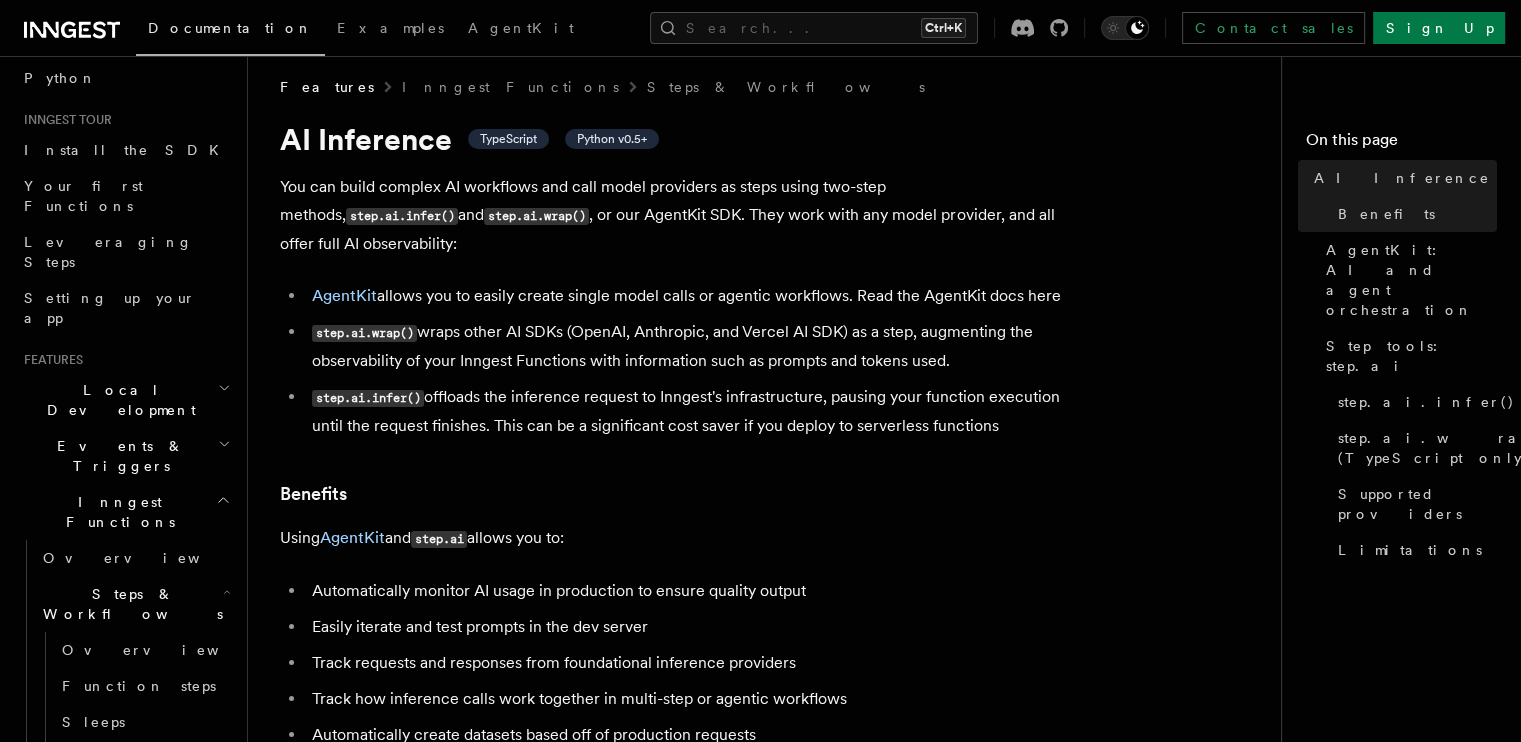 click on "You can build complex AI workflows and call model providers as steps using two-step methods,  step.ai.infer()  and  step.ai.wrap() , or our AgentKit SDK.  They work with any model provider, and all offer full AI observability:" at bounding box center [680, 215] 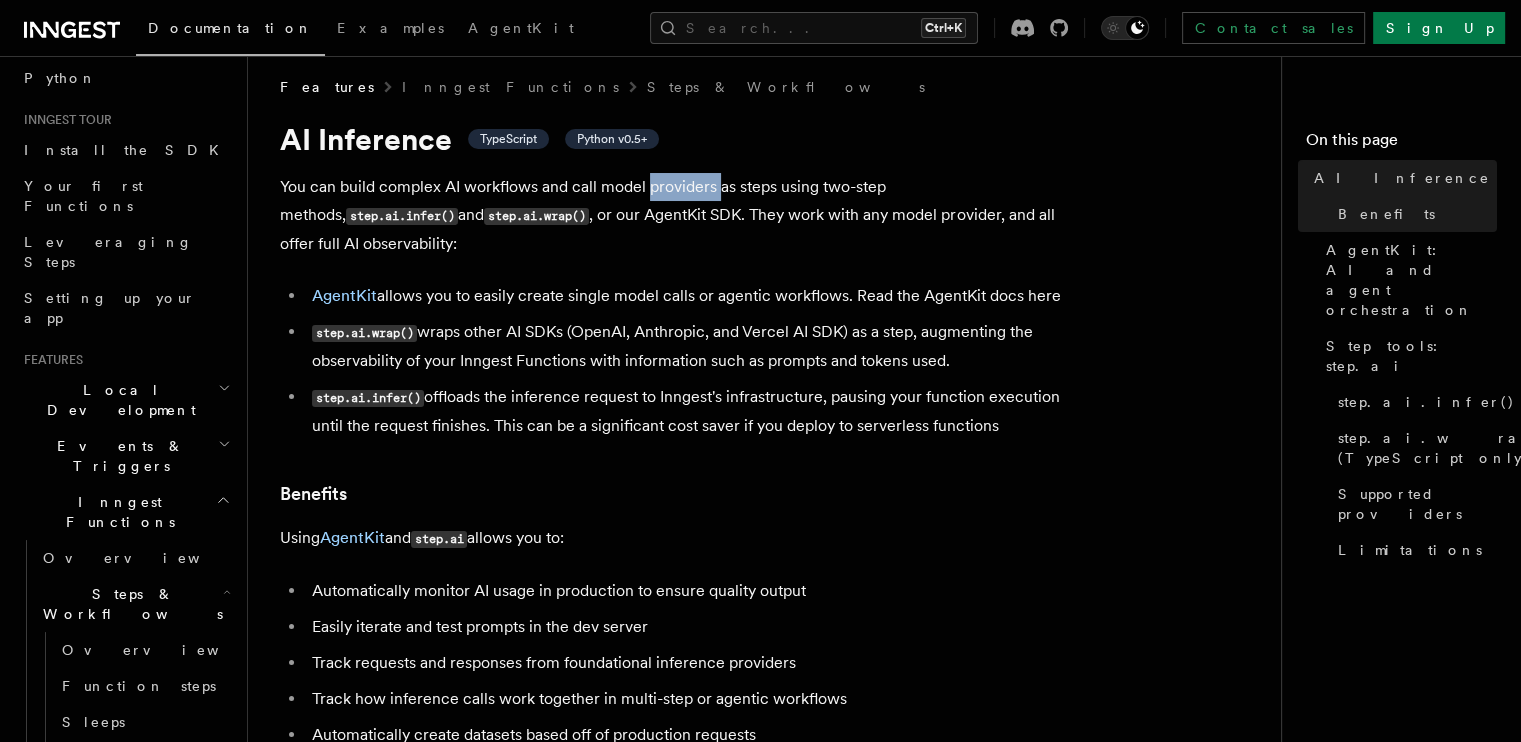 click on "You can build complex AI workflows and call model providers as steps using two-step methods,  step.ai.infer()  and  step.ai.wrap() , or our AgentKit SDK.  They work with any model provider, and all offer full AI observability:" at bounding box center [680, 215] 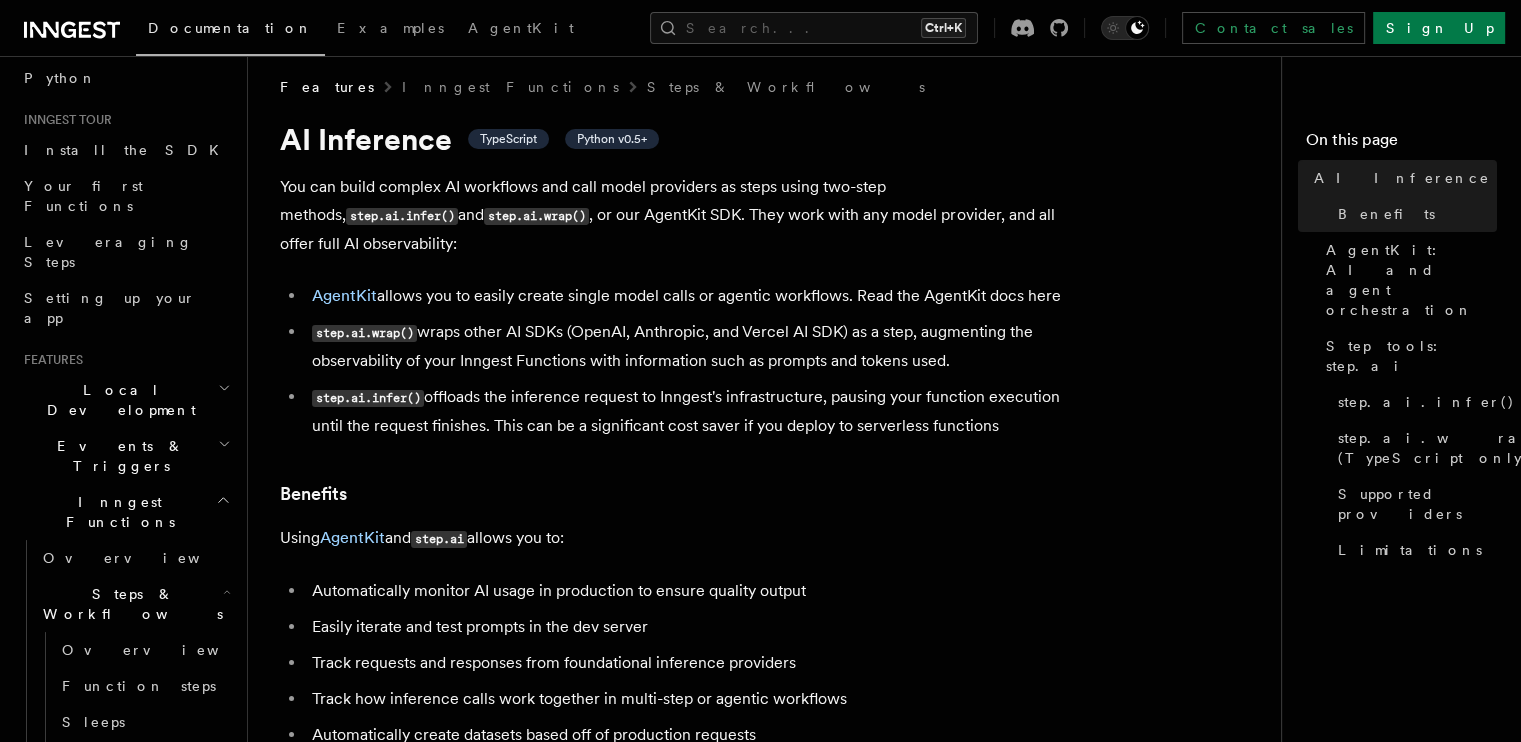 click on "You can build complex AI workflows and call model providers as steps using two-step methods,  step.ai.infer()  and  step.ai.wrap() , or our AgentKit SDK.  They work with any model provider, and all offer full AI observability:" at bounding box center [680, 215] 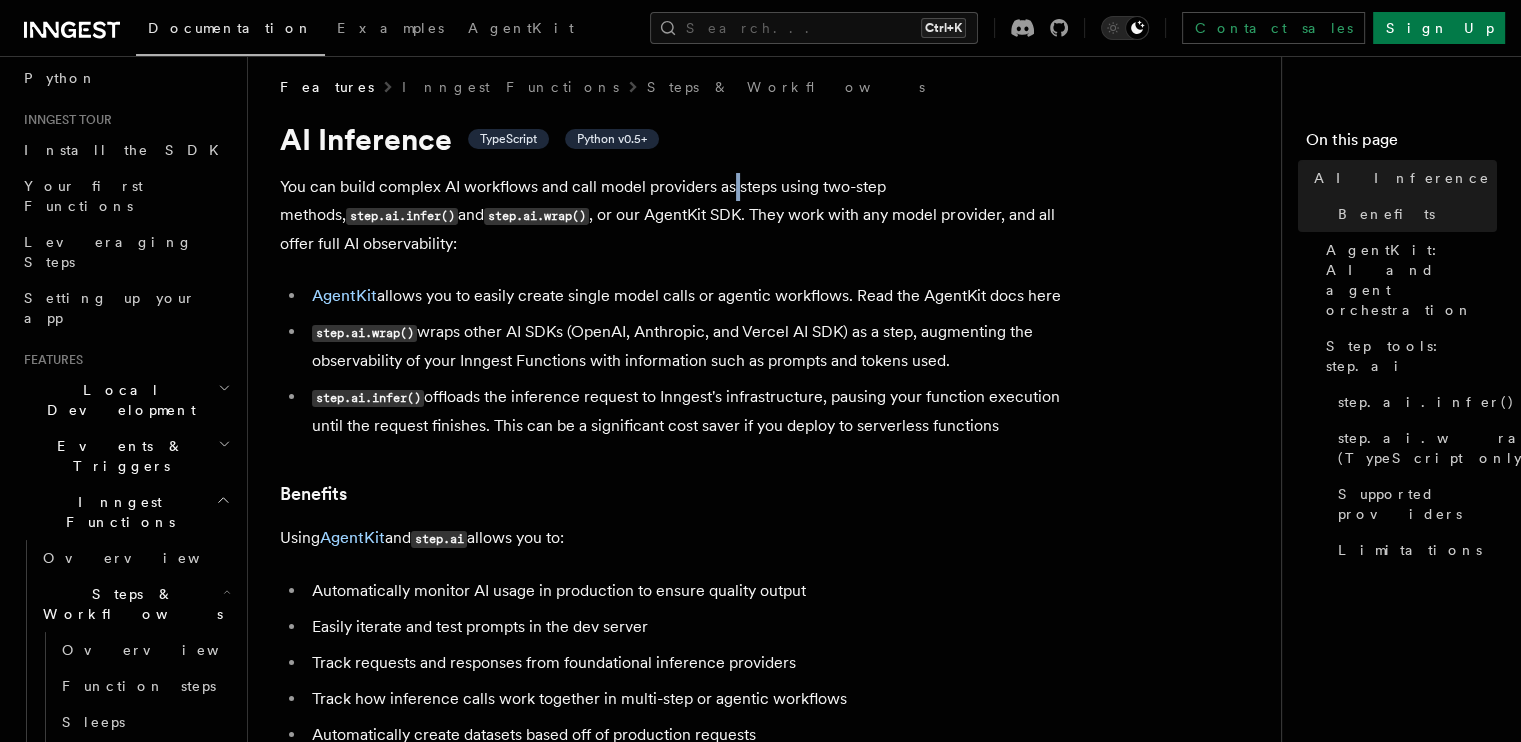click on "You can build complex AI workflows and call model providers as steps using two-step methods,  step.ai.infer()  and  step.ai.wrap() , or our AgentKit SDK.  They work with any model provider, and all offer full AI observability:" at bounding box center [680, 215] 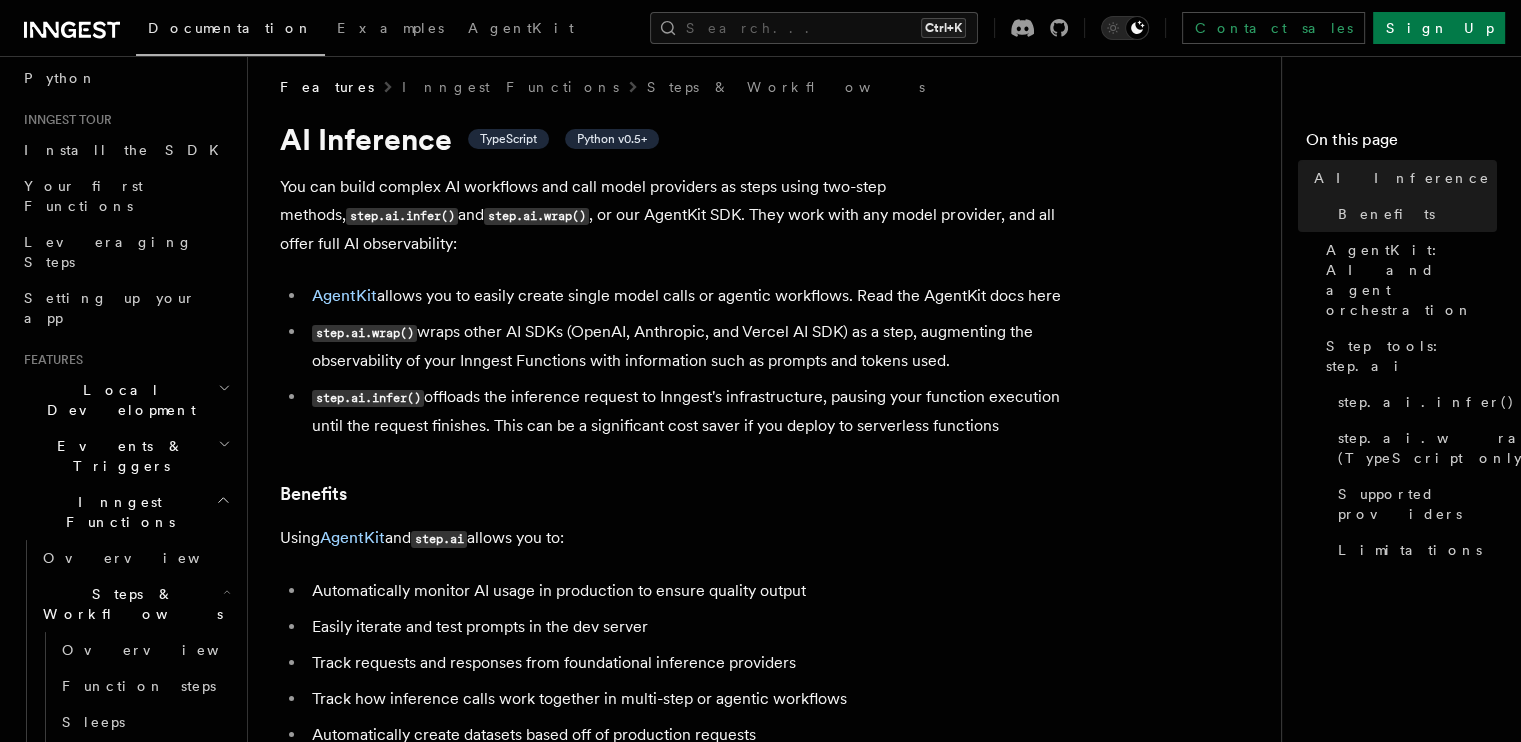 click on "You can build complex AI workflows and call model providers as steps using two-step methods,  step.ai.infer()  and  step.ai.wrap() , or our AgentKit SDK.  They work with any model provider, and all offer full AI observability:" at bounding box center [680, 215] 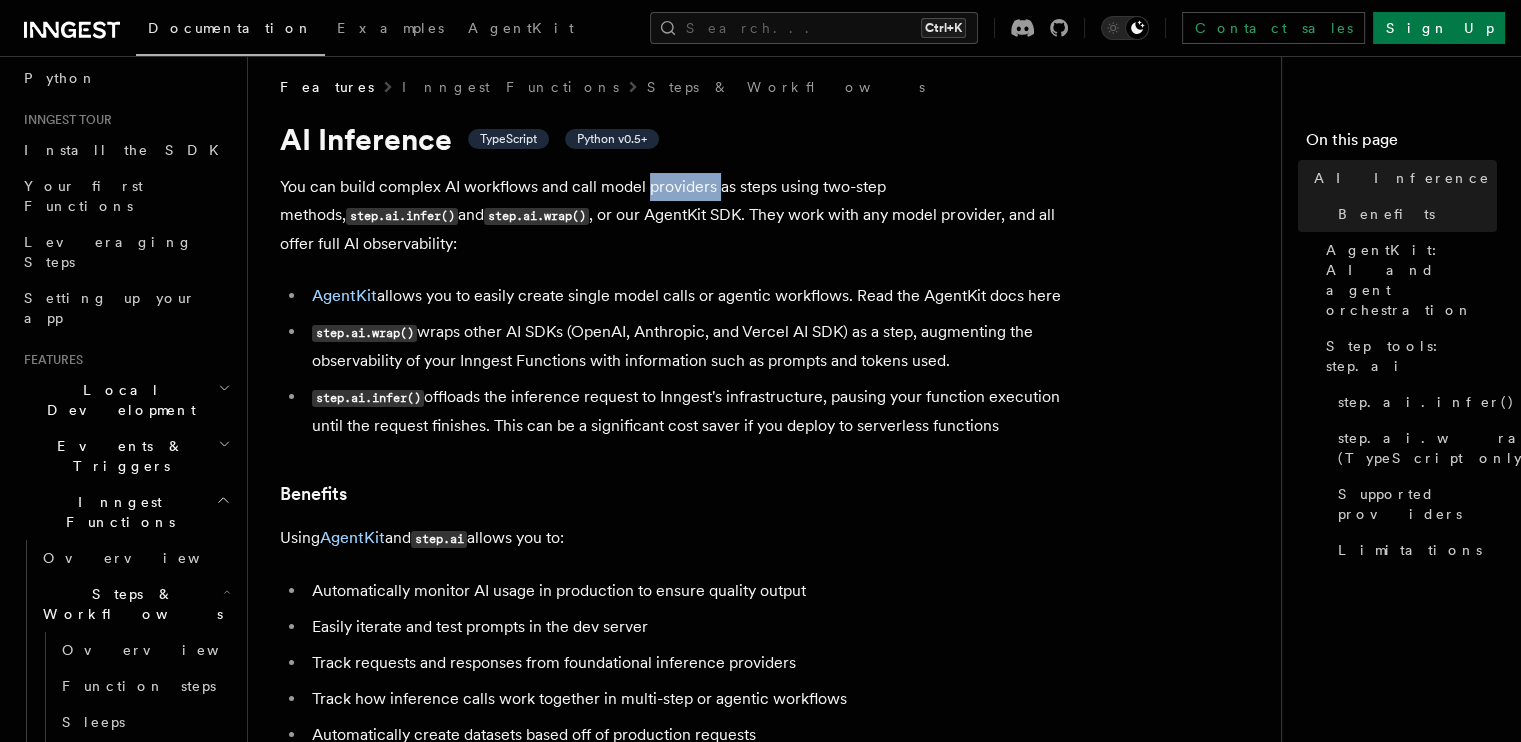click on "You can build complex AI workflows and call model providers as steps using two-step methods,  step.ai.infer()  and  step.ai.wrap() , or our AgentKit SDK.  They work with any model provider, and all offer full AI observability:" at bounding box center [680, 215] 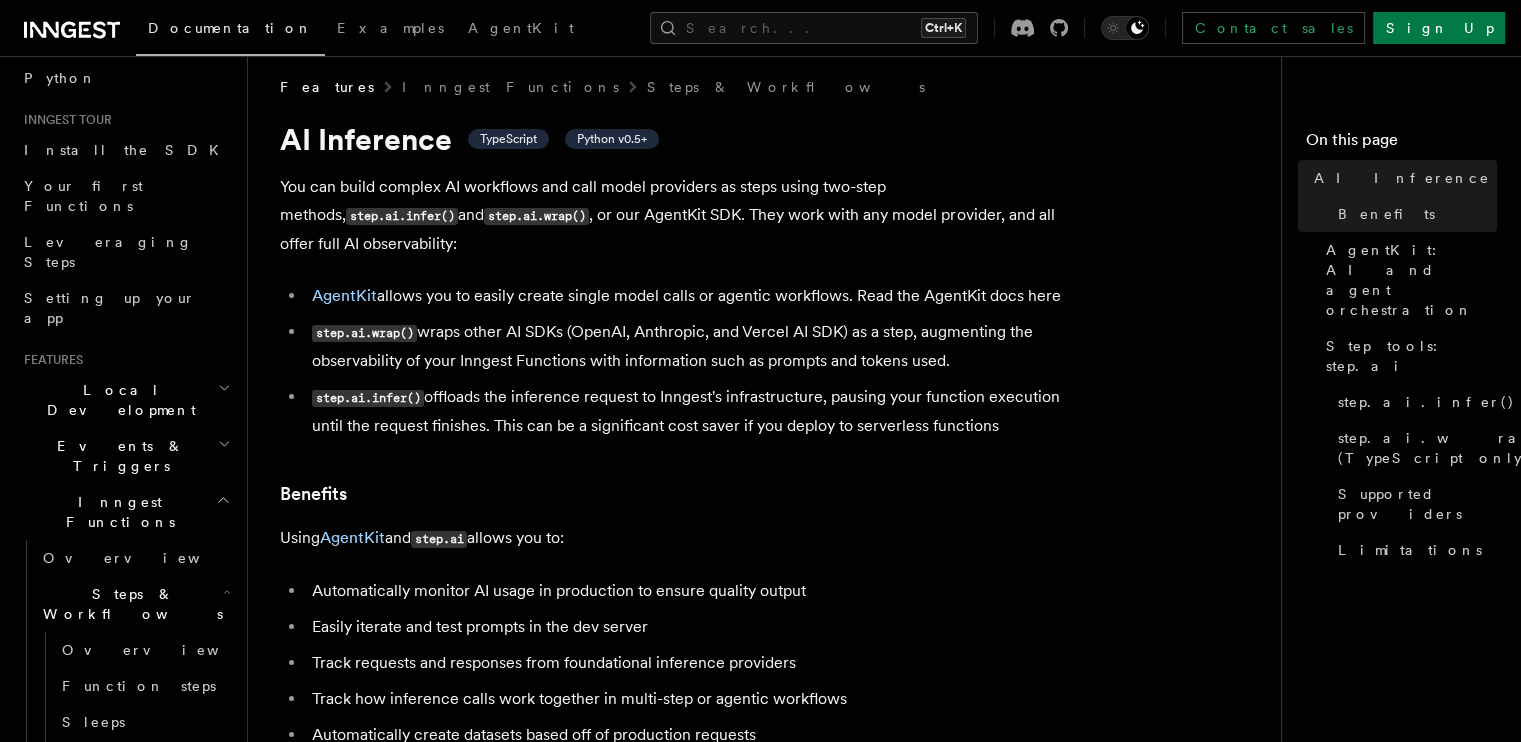 click on "You can build complex AI workflows and call model providers as steps using two-step methods,  step.ai.infer()  and  step.ai.wrap() , or our AgentKit SDK.  They work with any model provider, and all offer full AI observability:" at bounding box center (680, 215) 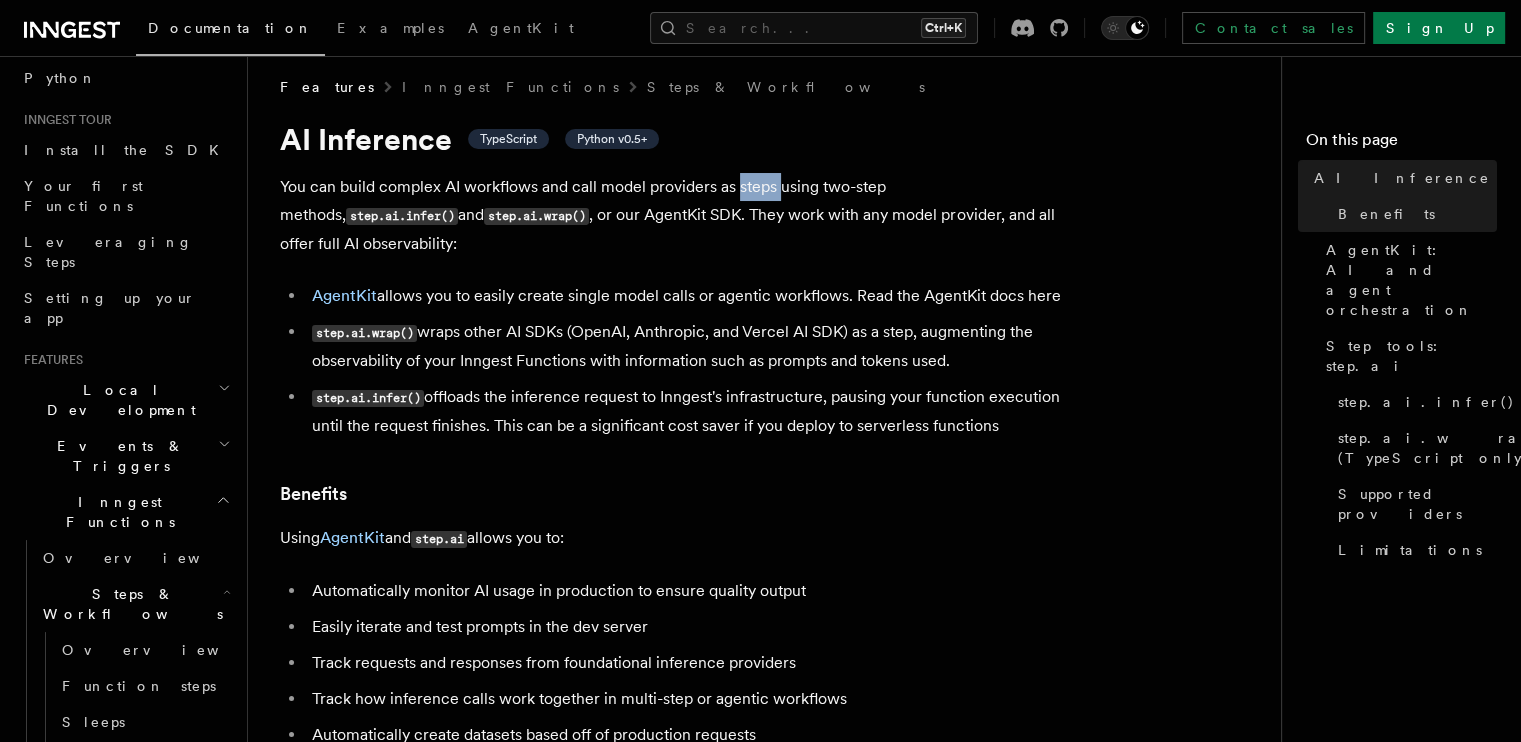 click on "You can build complex AI workflows and call model providers as steps using two-step methods,  step.ai.infer()  and  step.ai.wrap() , or our AgentKit SDK.  They work with any model provider, and all offer full AI observability:" at bounding box center (680, 215) 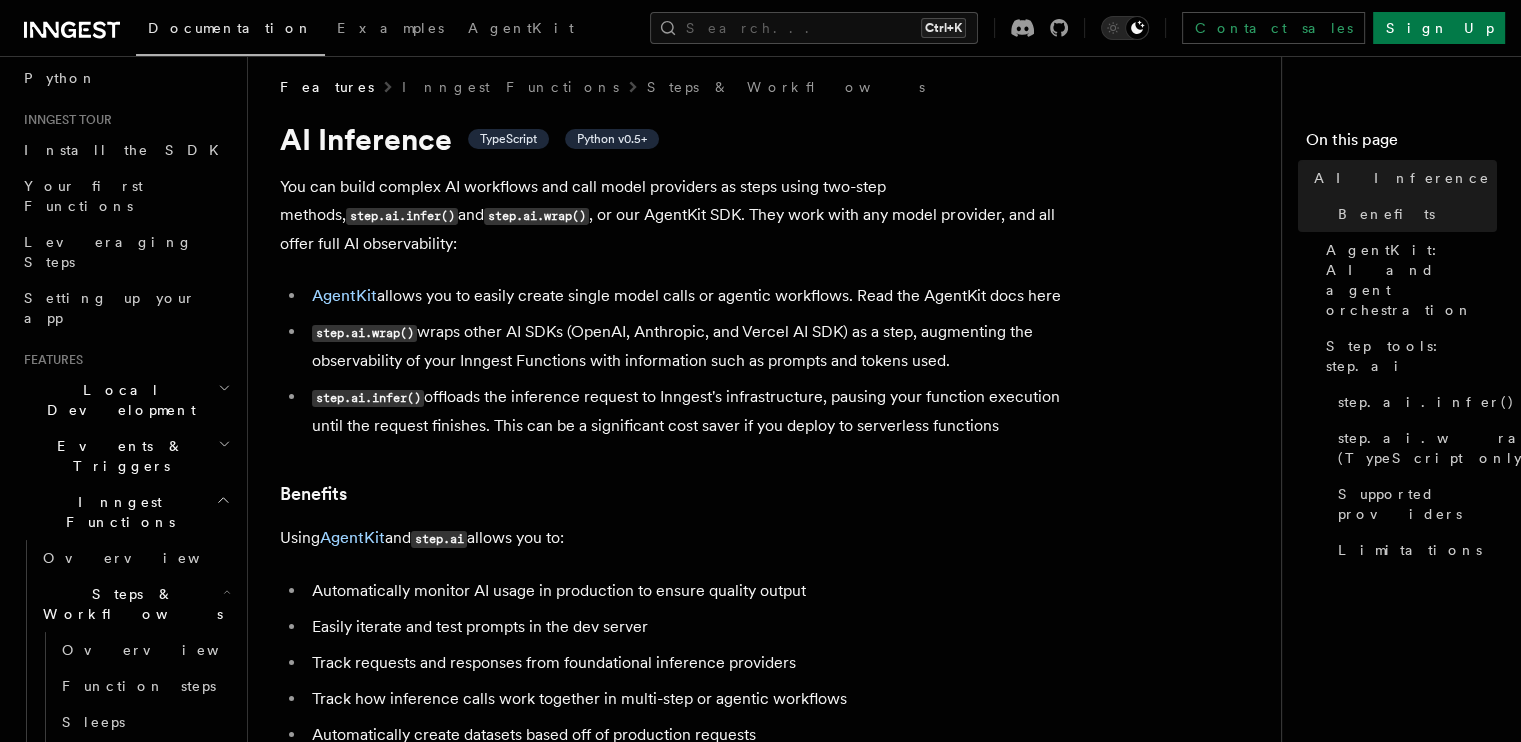 click on "You can build complex AI workflows and call model providers as steps using two-step methods,  step.ai.infer()  and  step.ai.wrap() , or our AgentKit SDK.  They work with any model provider, and all offer full AI observability:" at bounding box center [680, 215] 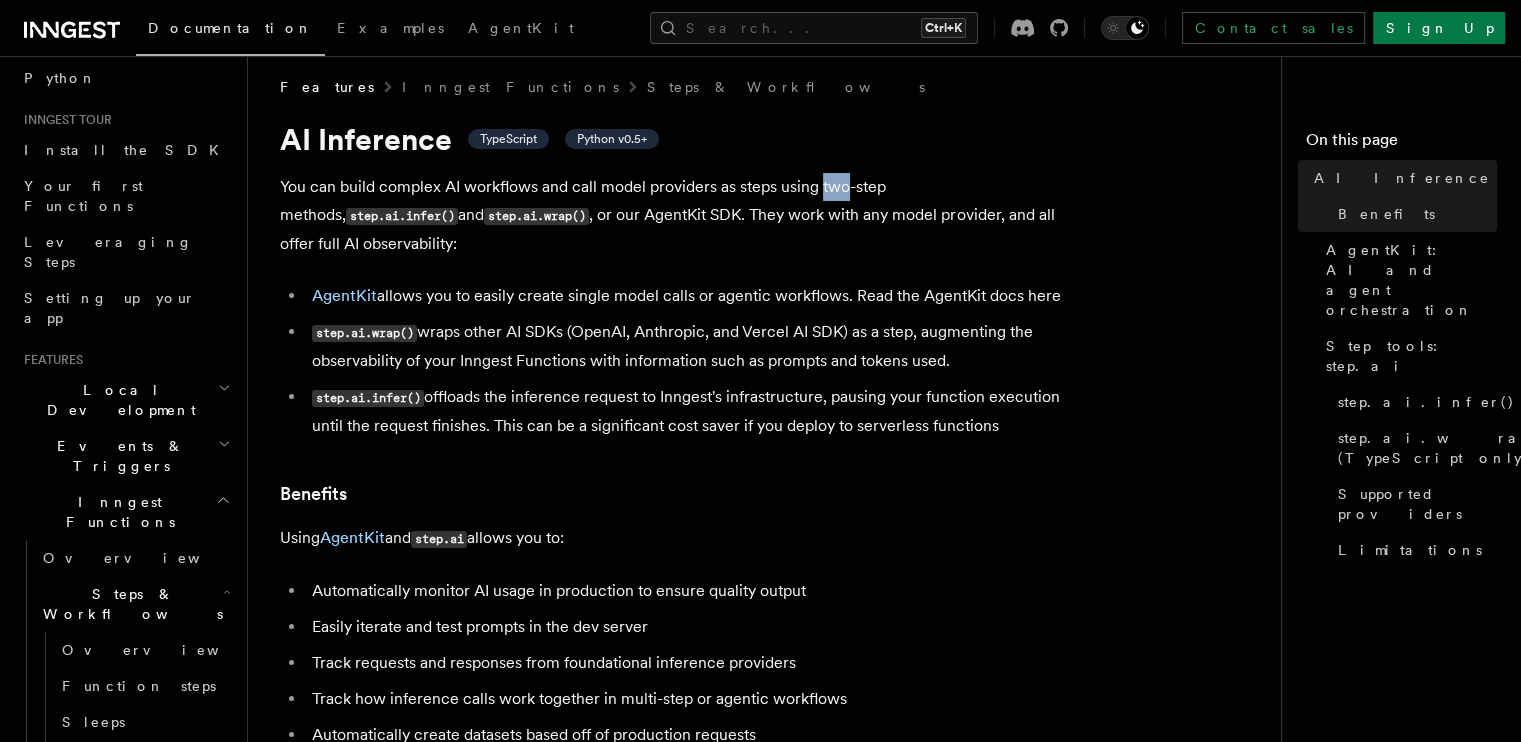 click on "You can build complex AI workflows and call model providers as steps using two-step methods,  step.ai.infer()  and  step.ai.wrap() , or our AgentKit SDK.  They work with any model provider, and all offer full AI observability:" at bounding box center [680, 215] 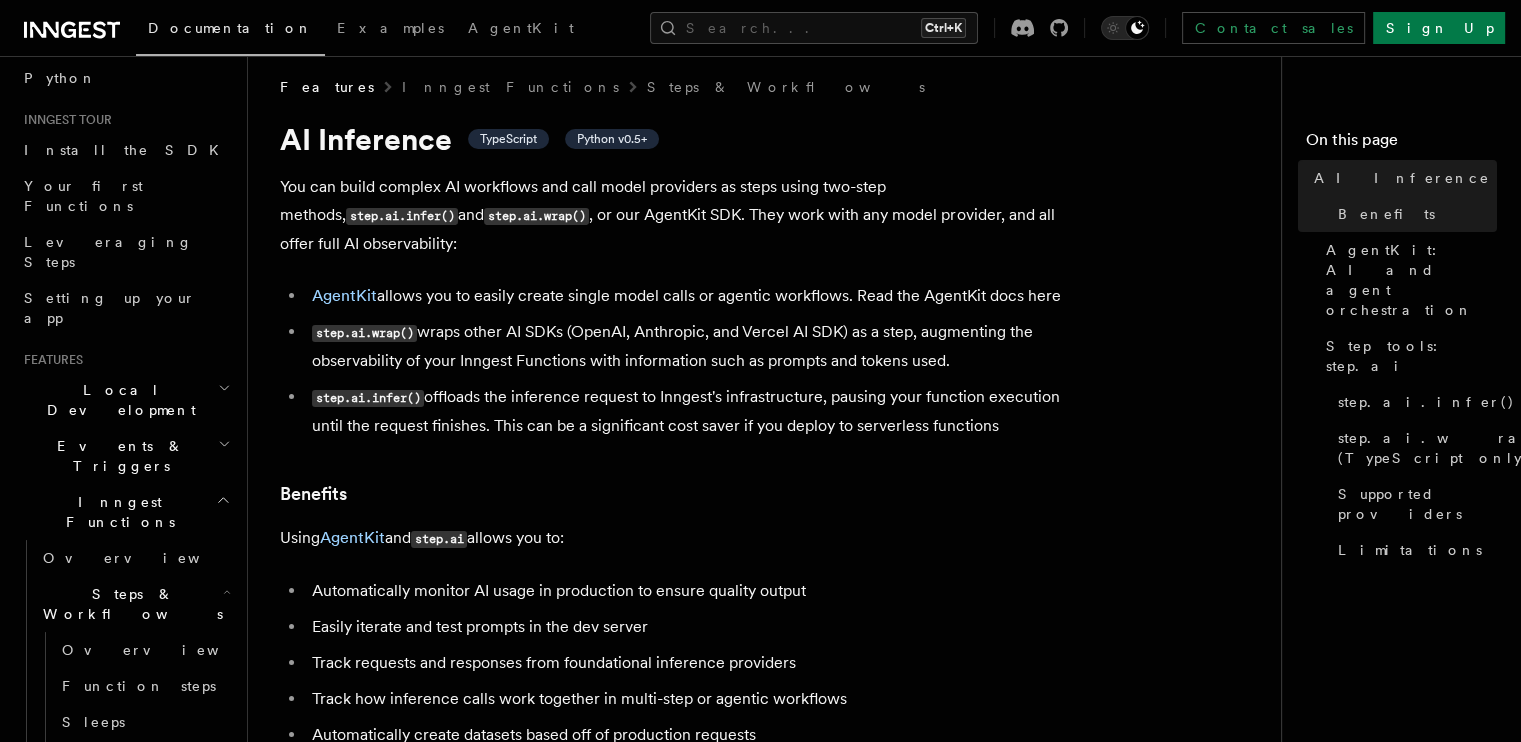 click on "You can build complex AI workflows and call model providers as steps using two-step methods,  step.ai.infer()  and  step.ai.wrap() , or our AgentKit SDK.  They work with any model provider, and all offer full AI observability:" at bounding box center [680, 215] 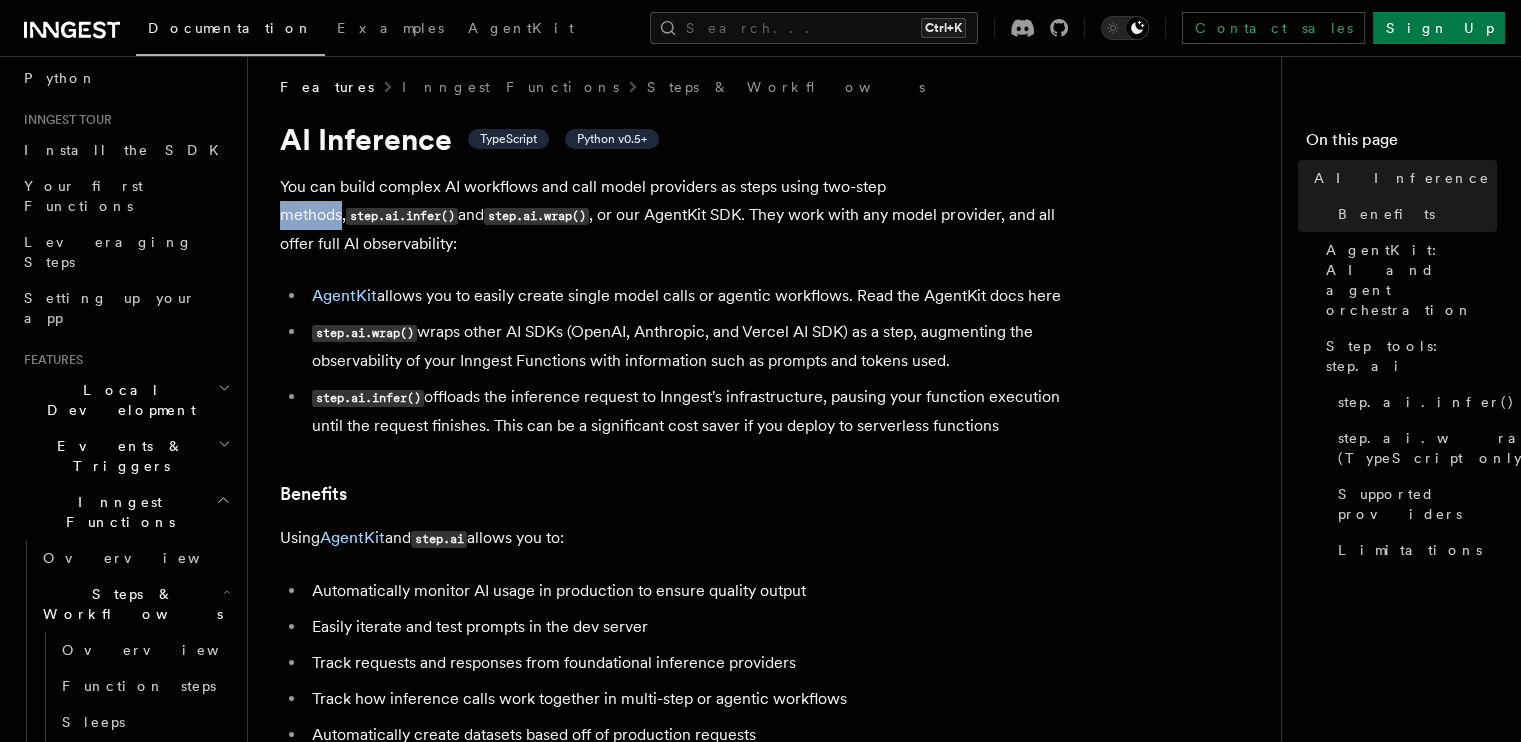 click on "You can build complex AI workflows and call model providers as steps using two-step methods,  step.ai.infer()  and  step.ai.wrap() , or our AgentKit SDK.  They work with any model provider, and all offer full AI observability:" at bounding box center [680, 215] 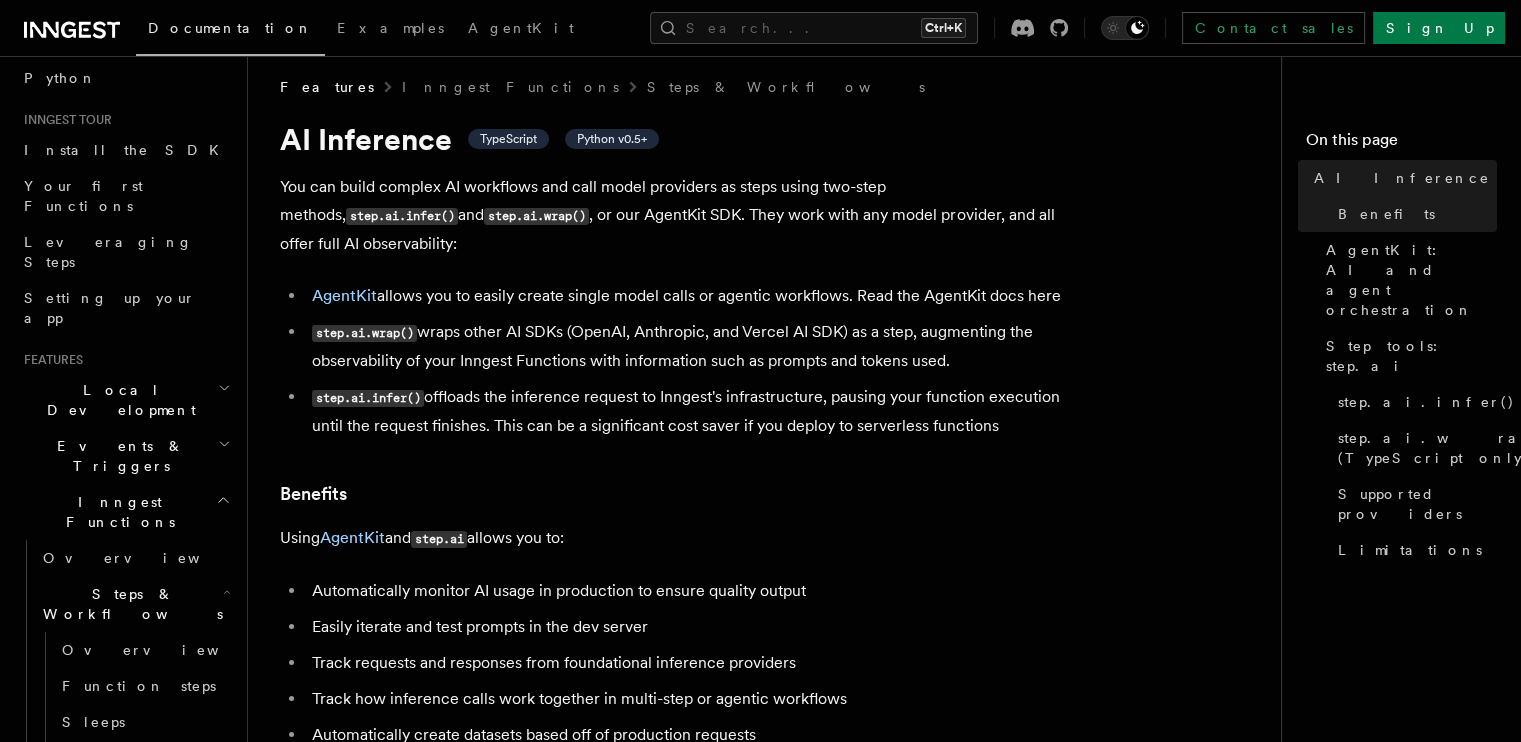 click on "You can build complex AI workflows and call model providers as steps using two-step methods,  step.ai.infer()  and  step.ai.wrap() , or our AgentKit SDK.  They work with any model provider, and all offer full AI observability:" at bounding box center (680, 215) 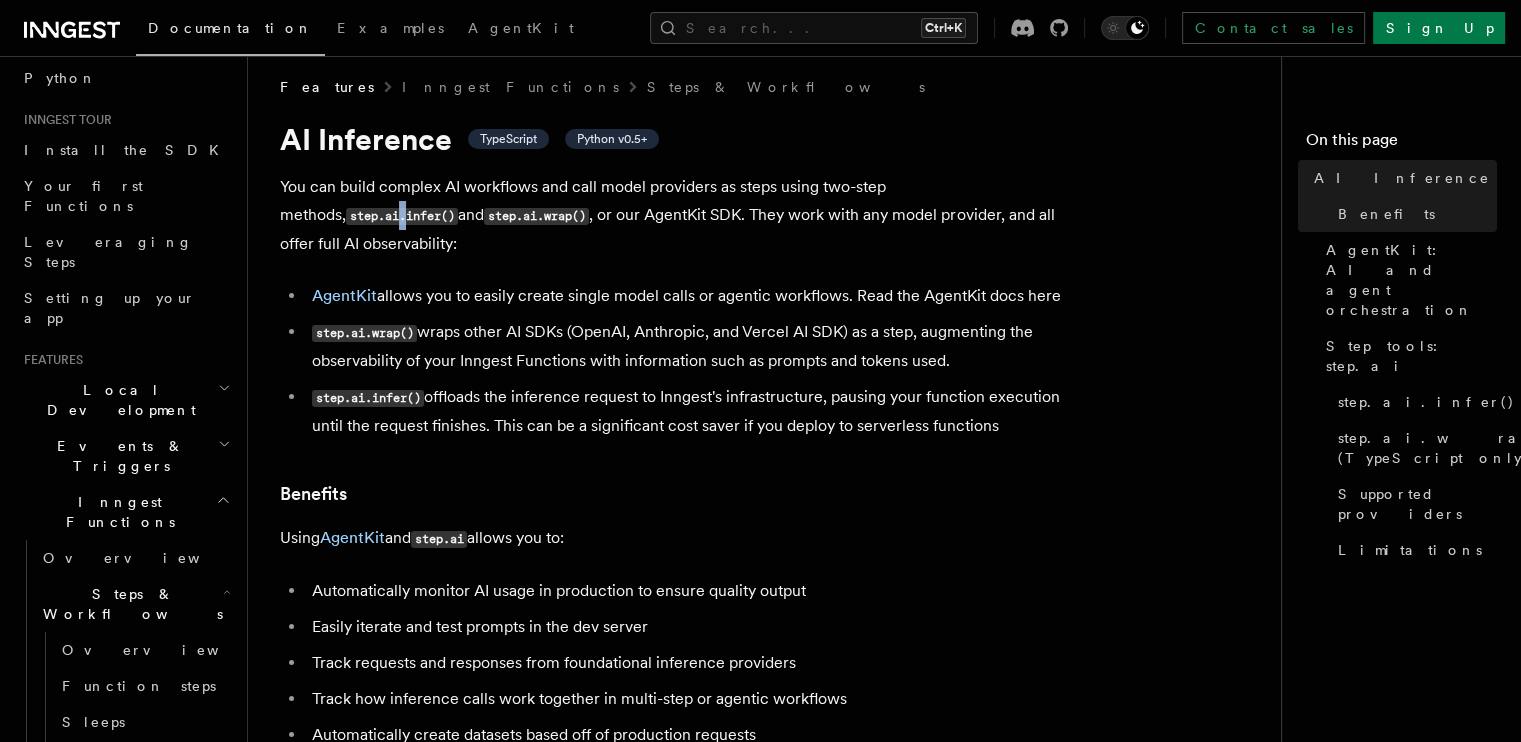 click on "step.ai.infer()" at bounding box center (402, 216) 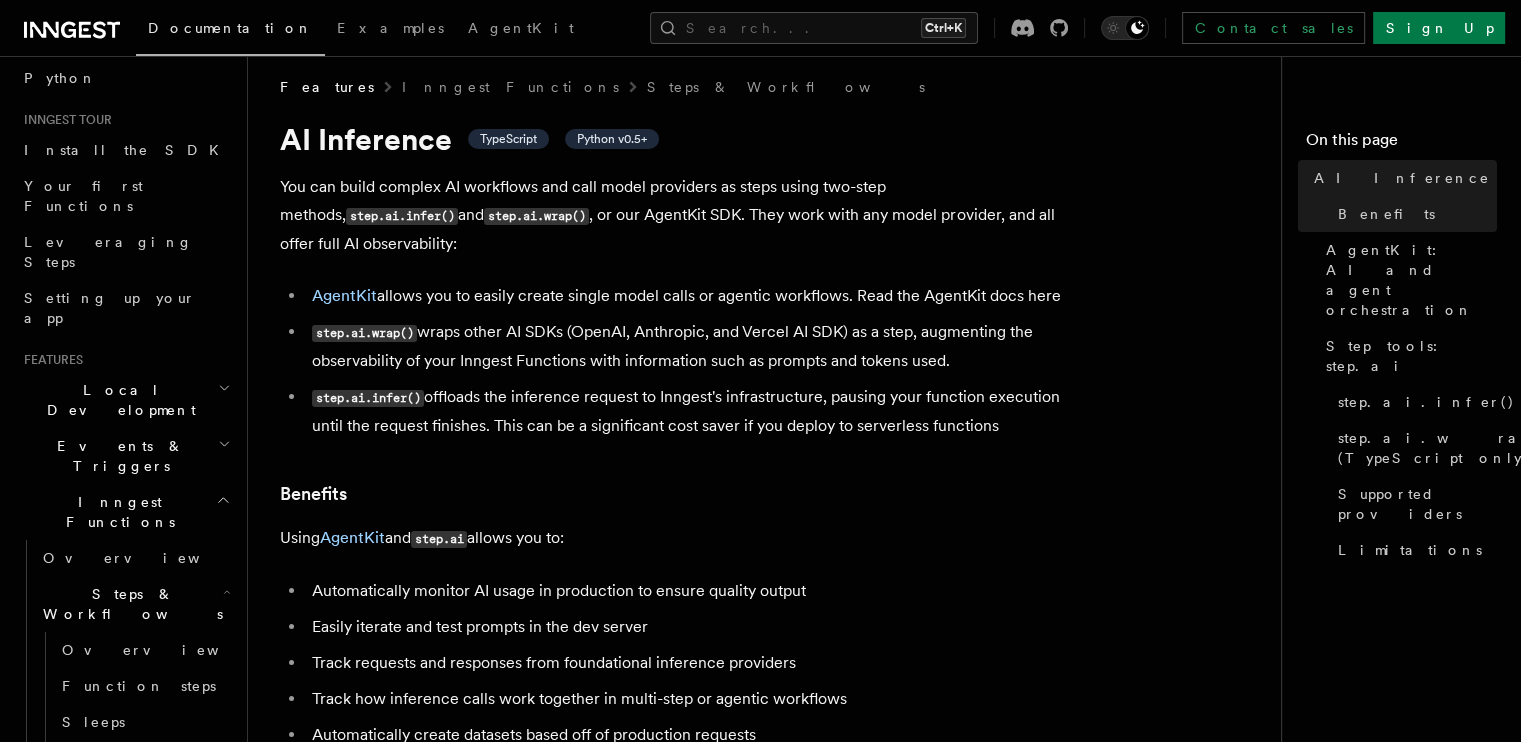 click on "Python v0.5+" at bounding box center (612, 139) 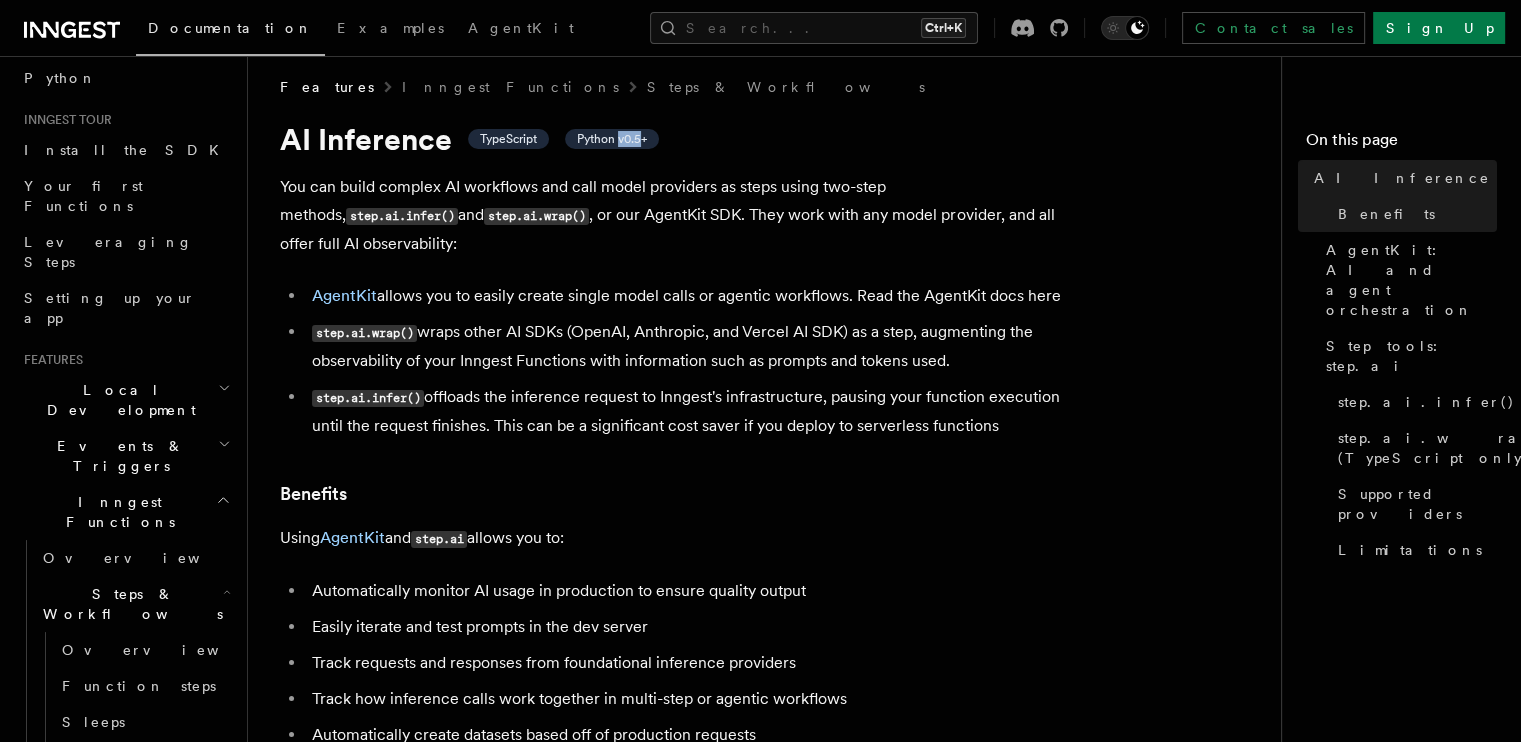 click on "Python v0.5+" at bounding box center [612, 139] 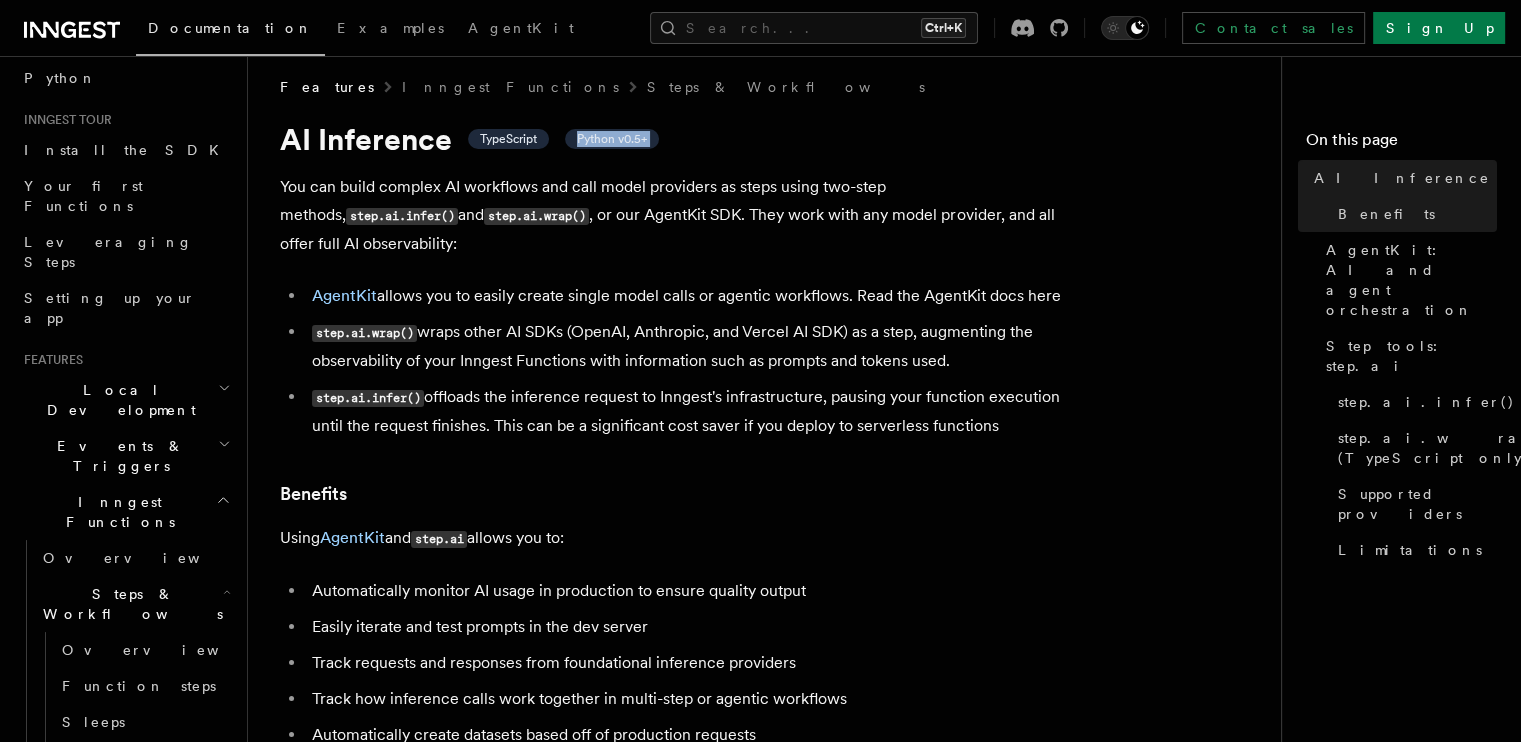 click on "Python v0.5+" at bounding box center (612, 139) 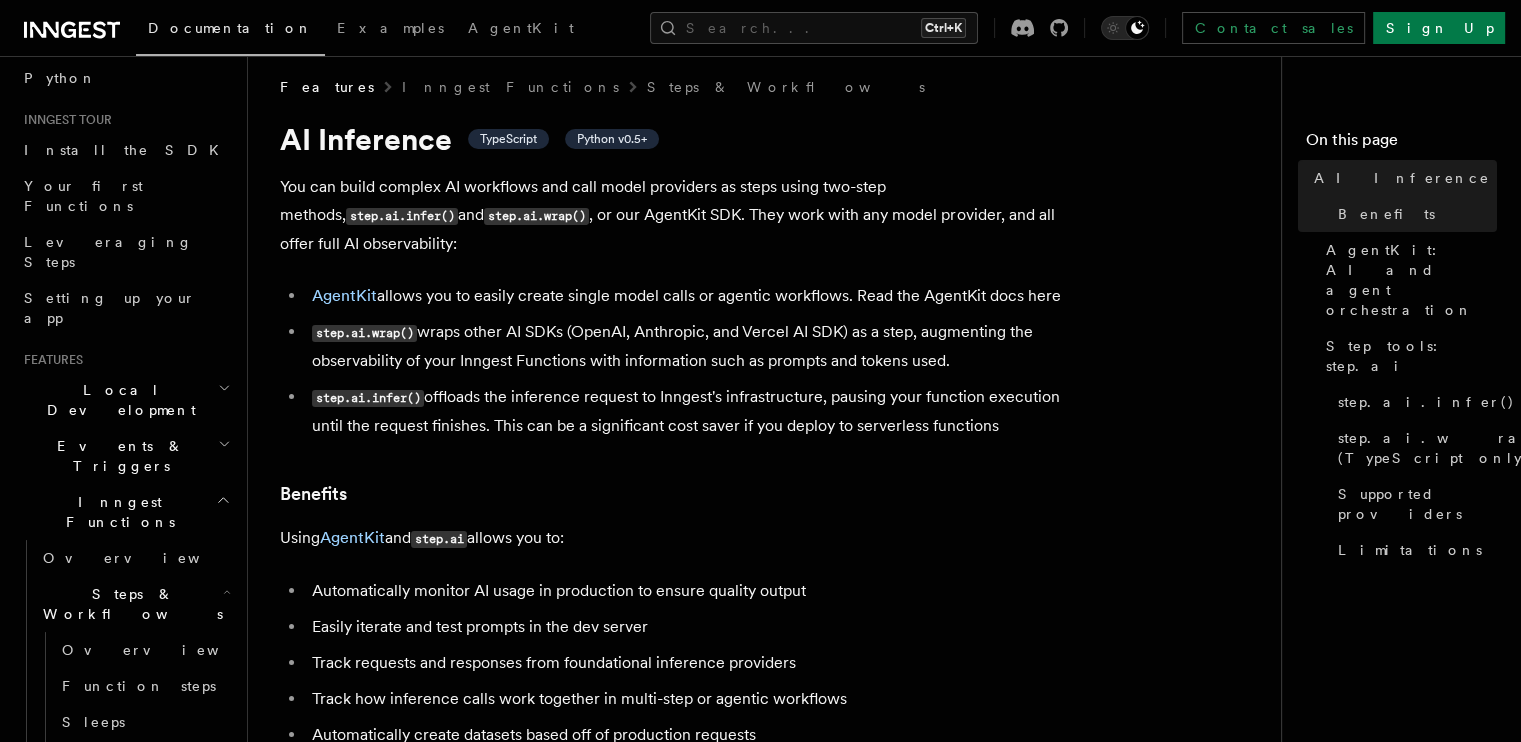 click on "You can build complex AI workflows and call model providers as steps using two-step methods,  step.ai.infer()  and  step.ai.wrap() , or our AgentKit SDK.  They work with any model provider, and all offer full AI observability:" at bounding box center (680, 215) 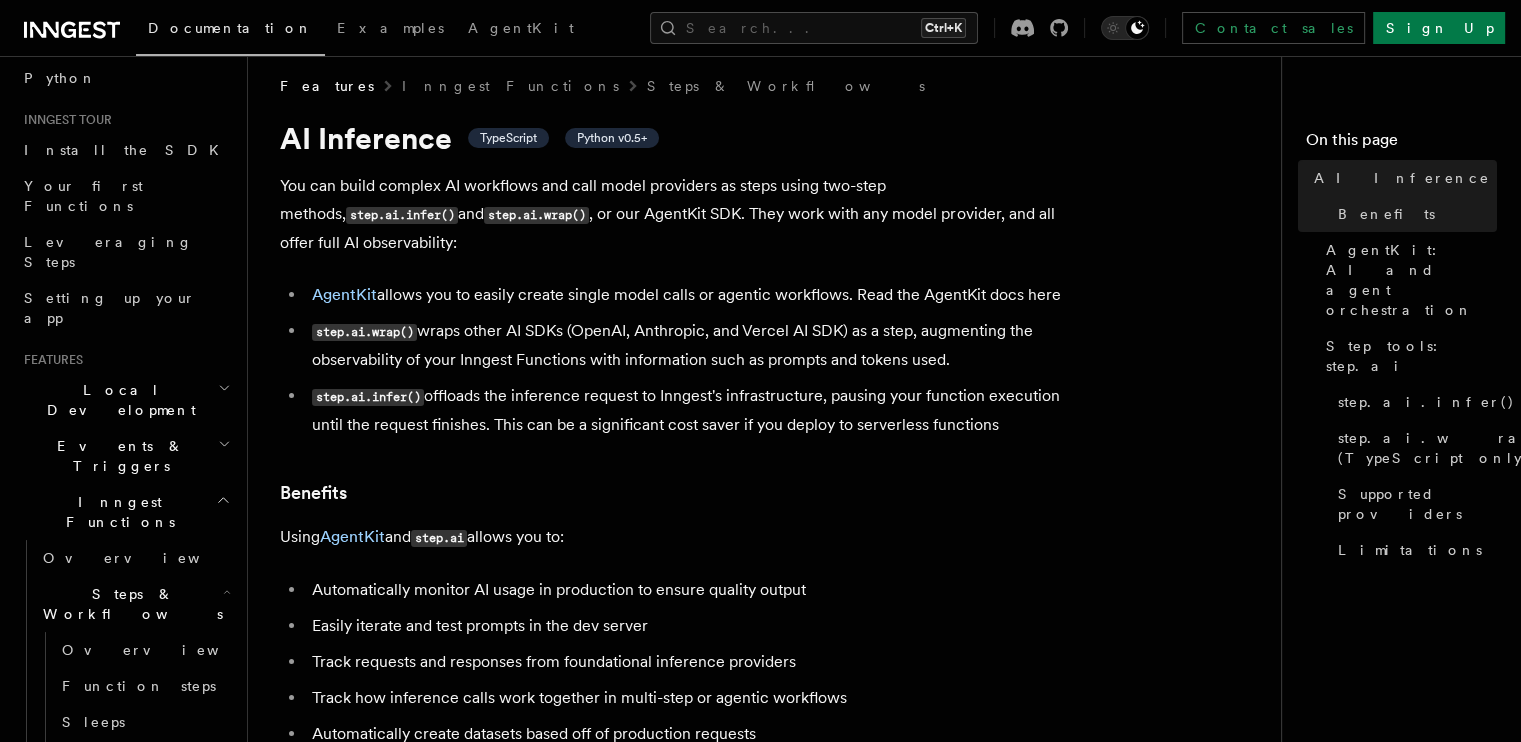 scroll, scrollTop: 15, scrollLeft: 0, axis: vertical 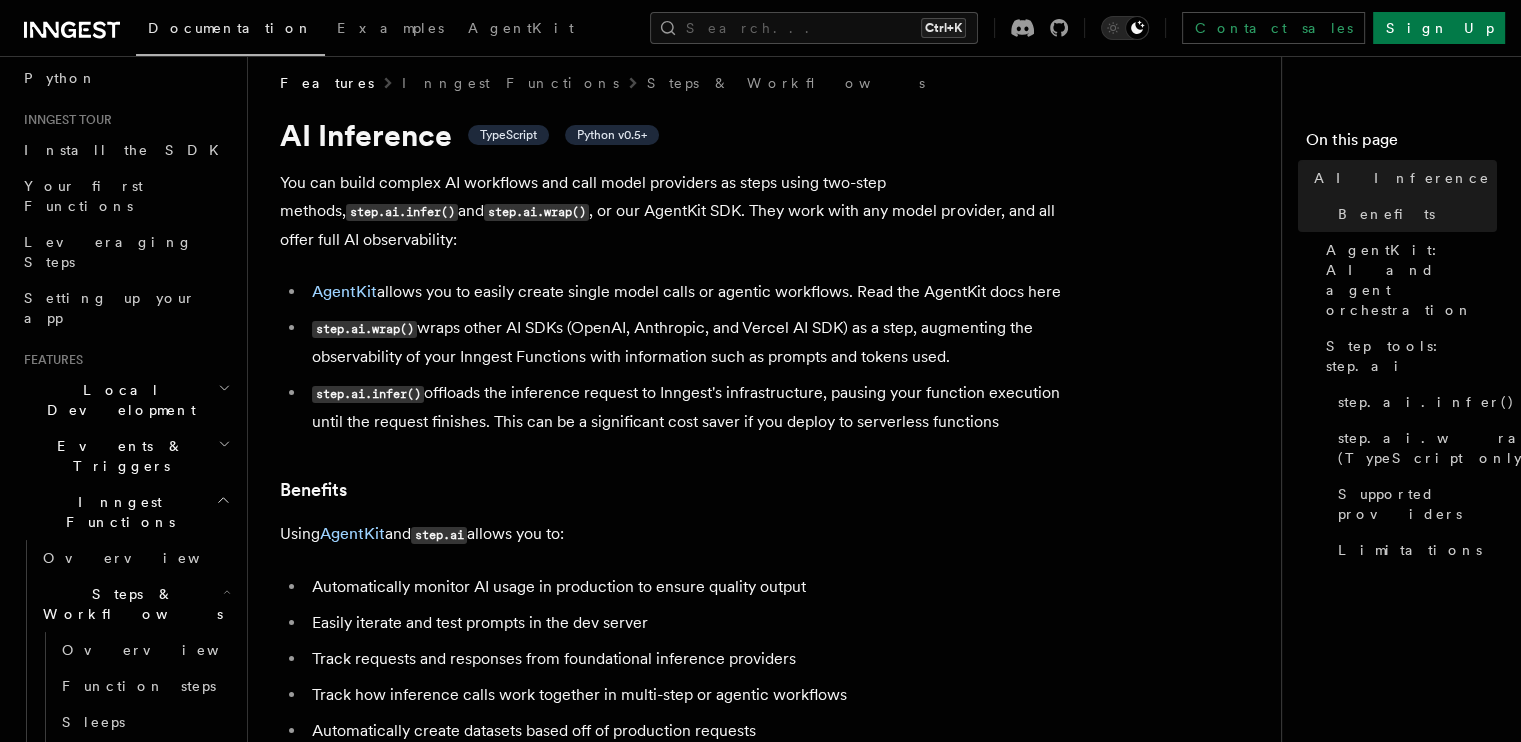 click on "You can build complex AI workflows and call model providers as steps using two-step methods,  step.ai.infer()  and  step.ai.wrap() , or our AgentKit SDK.  They work with any model provider, and all offer full AI observability:" at bounding box center (680, 211) 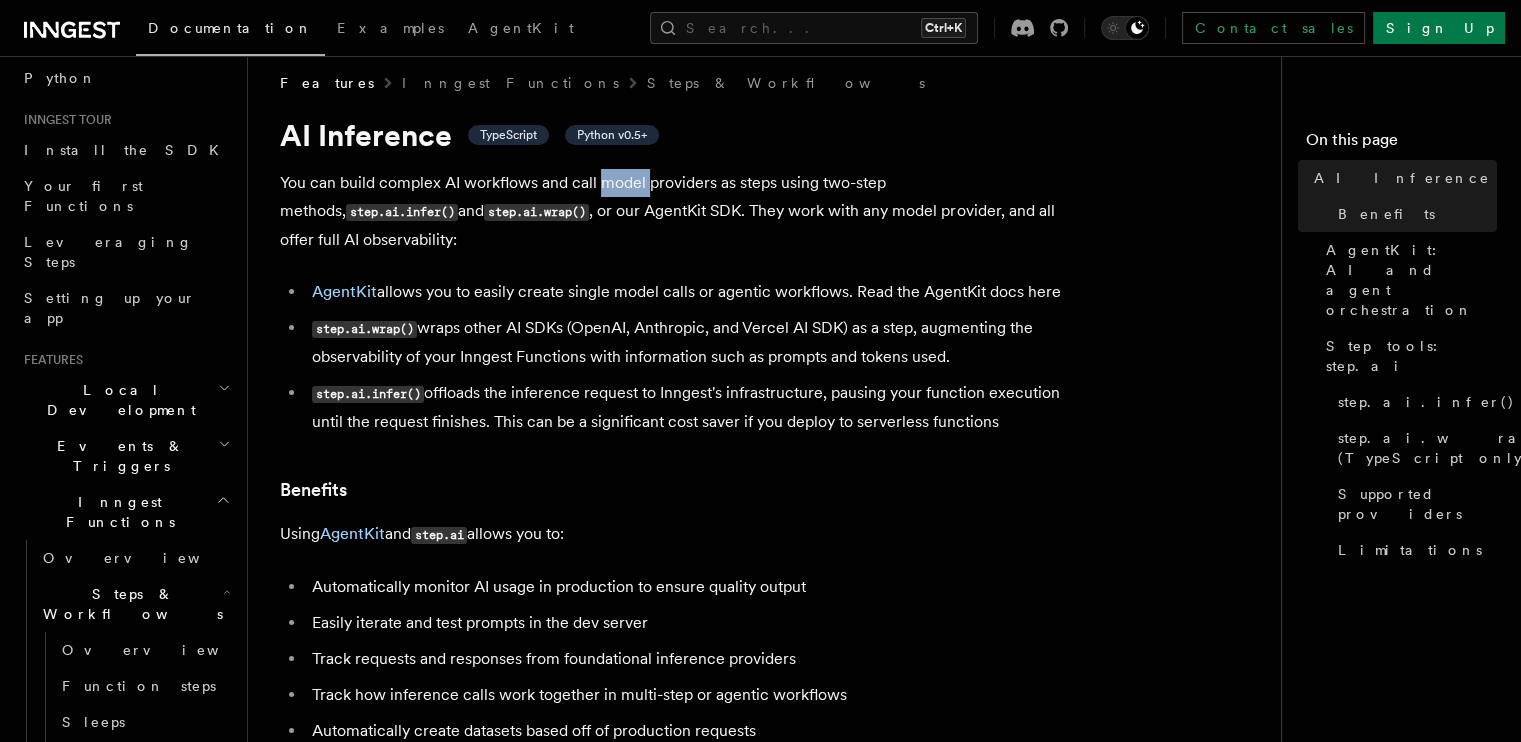 click on "You can build complex AI workflows and call model providers as steps using two-step methods,  step.ai.infer()  and  step.ai.wrap() , or our AgentKit SDK.  They work with any model provider, and all offer full AI observability:" at bounding box center [680, 211] 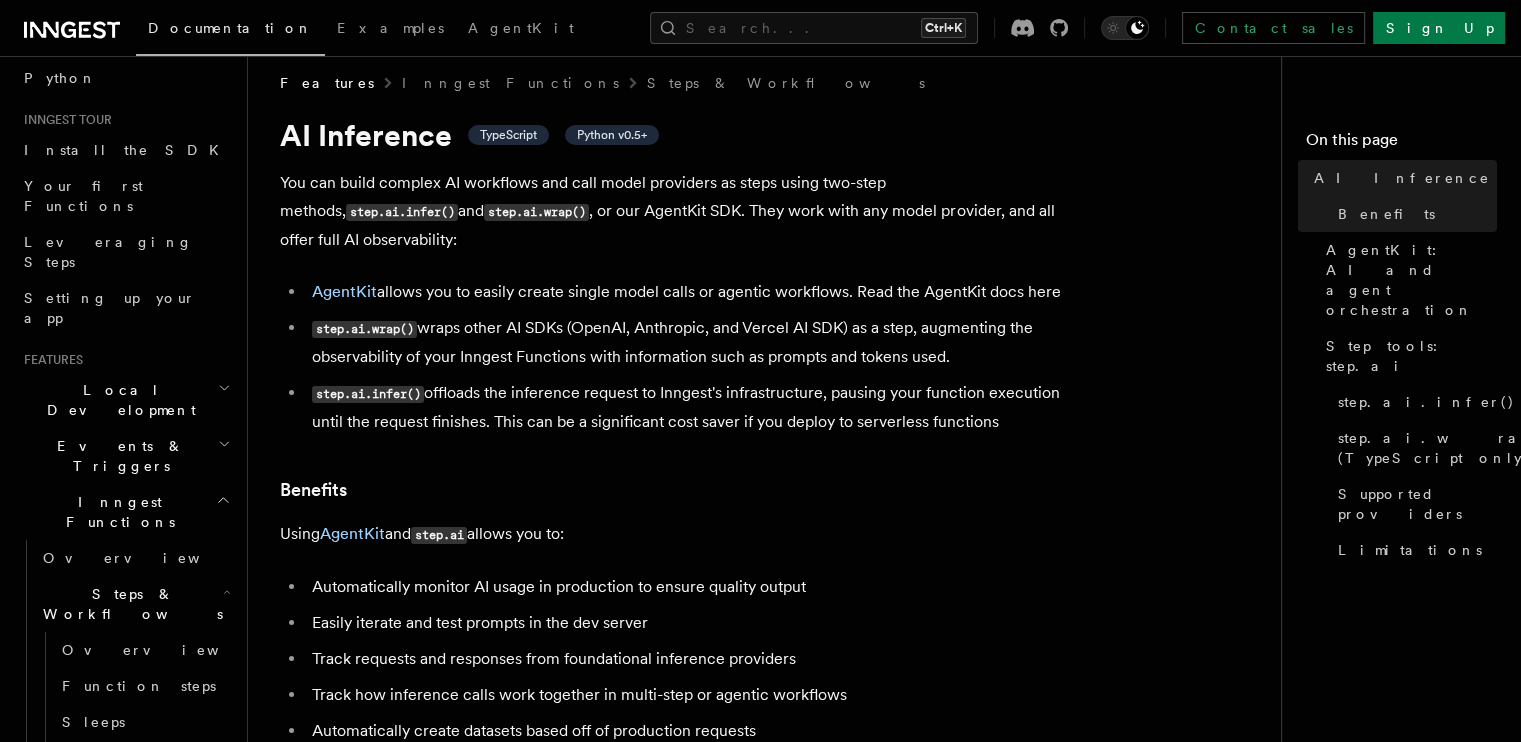 click on "You can build complex AI workflows and call model providers as steps using two-step methods,  step.ai.infer()  and  step.ai.wrap() , or our AgentKit SDK.  They work with any model provider, and all offer full AI observability:" at bounding box center (680, 211) 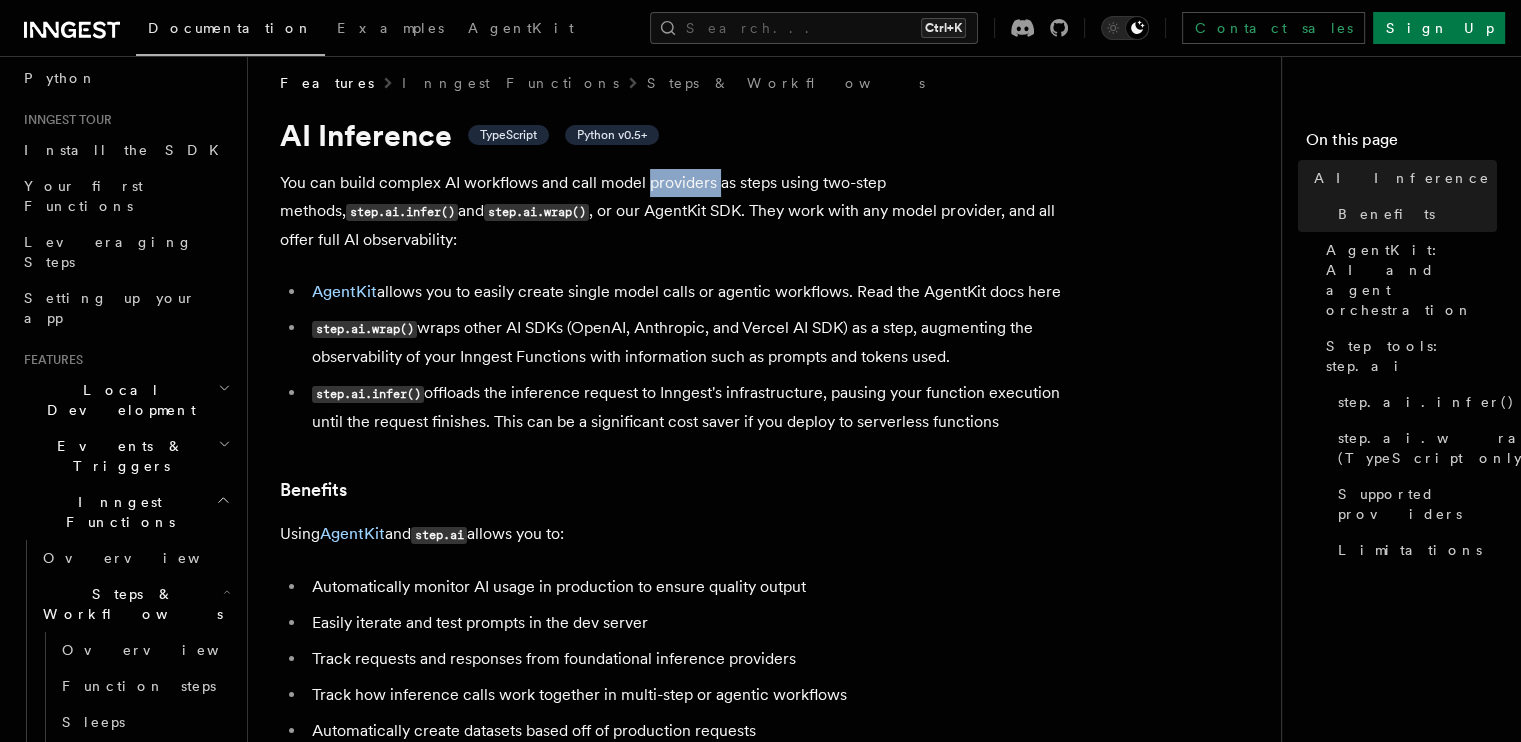 click on "You can build complex AI workflows and call model providers as steps using two-step methods,  step.ai.infer()  and  step.ai.wrap() , or our AgentKit SDK.  They work with any model provider, and all offer full AI observability:" at bounding box center [680, 211] 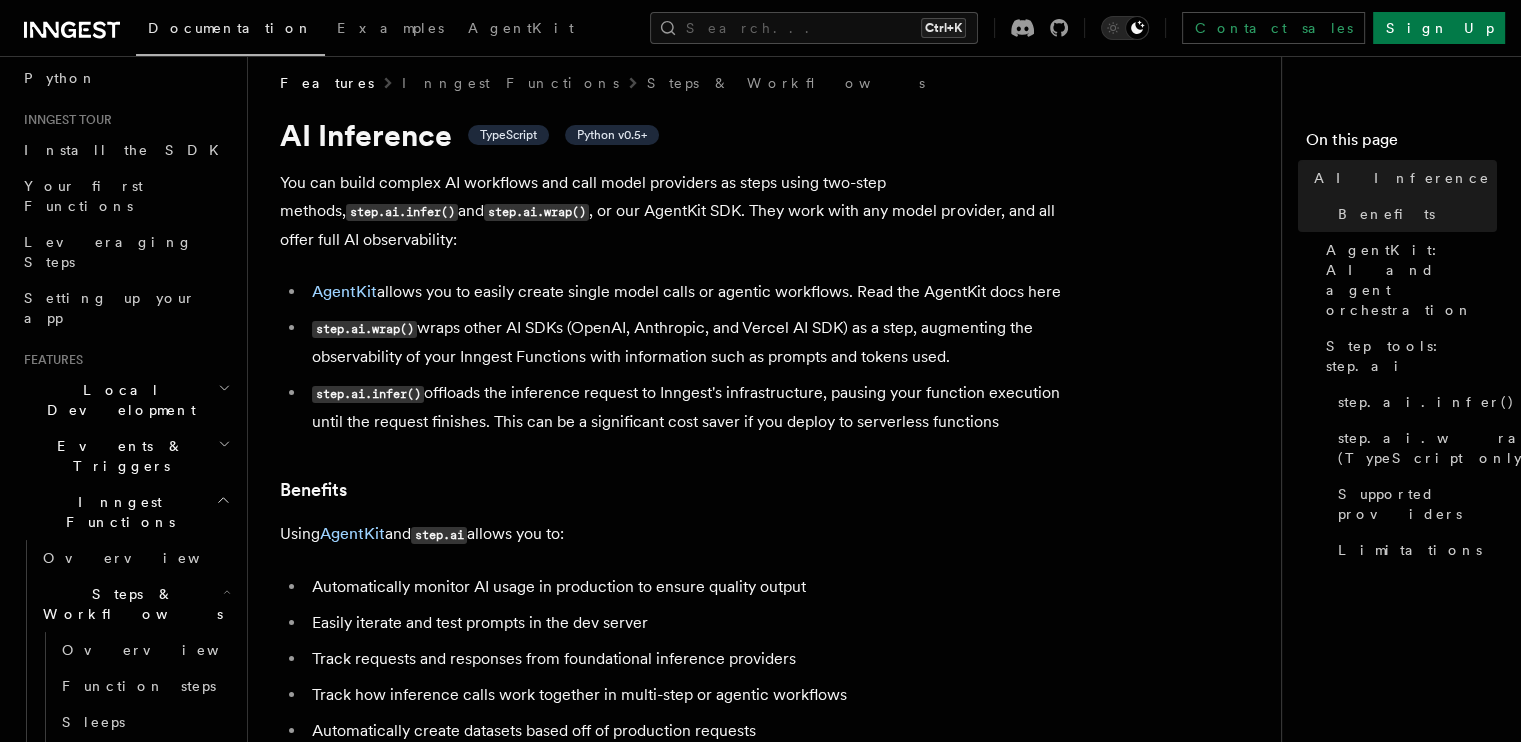 click on "You can build complex AI workflows and call model providers as steps using two-step methods,  step.ai.infer()  and  step.ai.wrap() , or our AgentKit SDK.  They work with any model provider, and all offer full AI observability:" at bounding box center [680, 211] 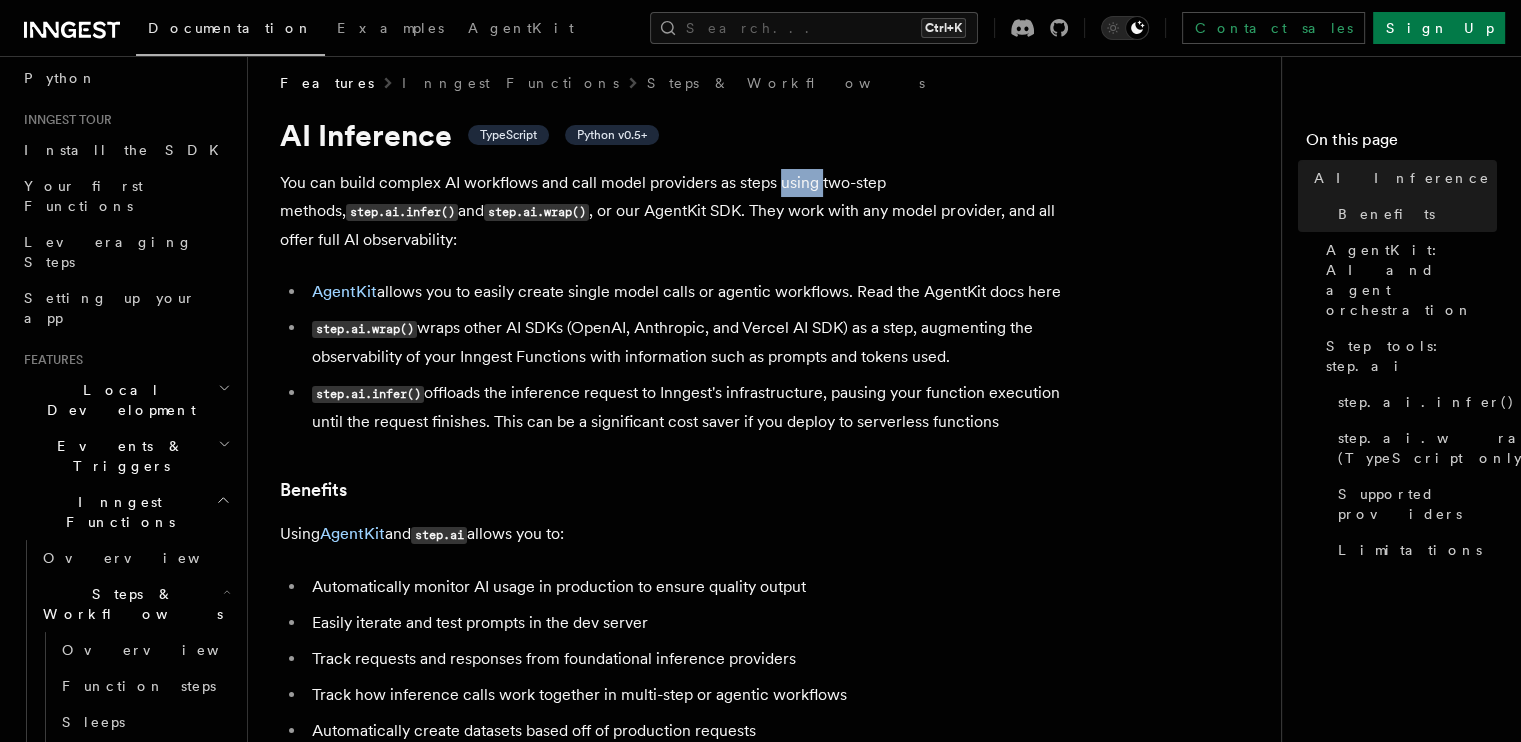 click on "You can build complex AI workflows and call model providers as steps using two-step methods,  step.ai.infer()  and  step.ai.wrap() , or our AgentKit SDK.  They work with any model provider, and all offer full AI observability:" at bounding box center (680, 211) 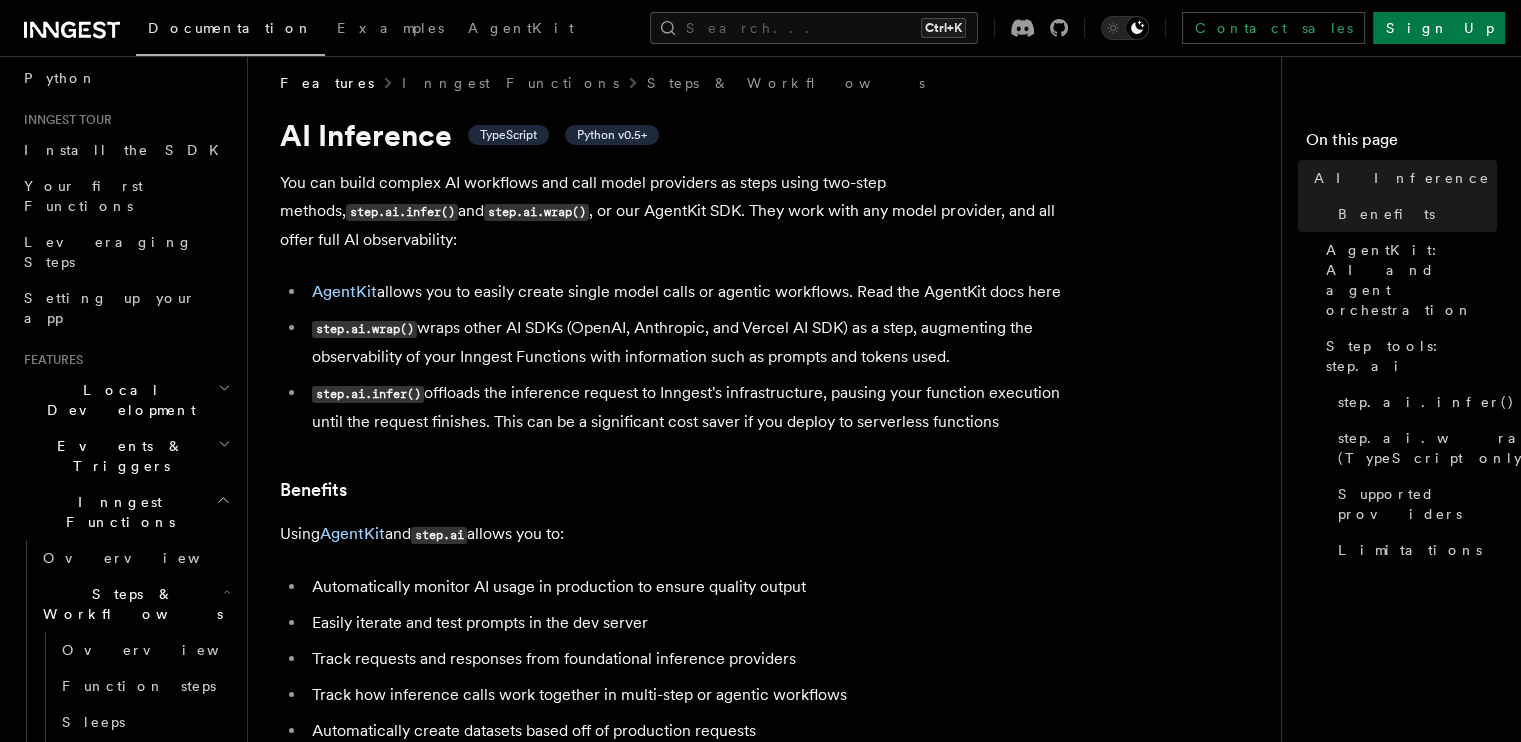 click on "You can build complex AI workflows and call model providers as steps using two-step methods,  step.ai.infer()  and  step.ai.wrap() , or our AgentKit SDK.  They work with any model provider, and all offer full AI observability:" at bounding box center (680, 211) 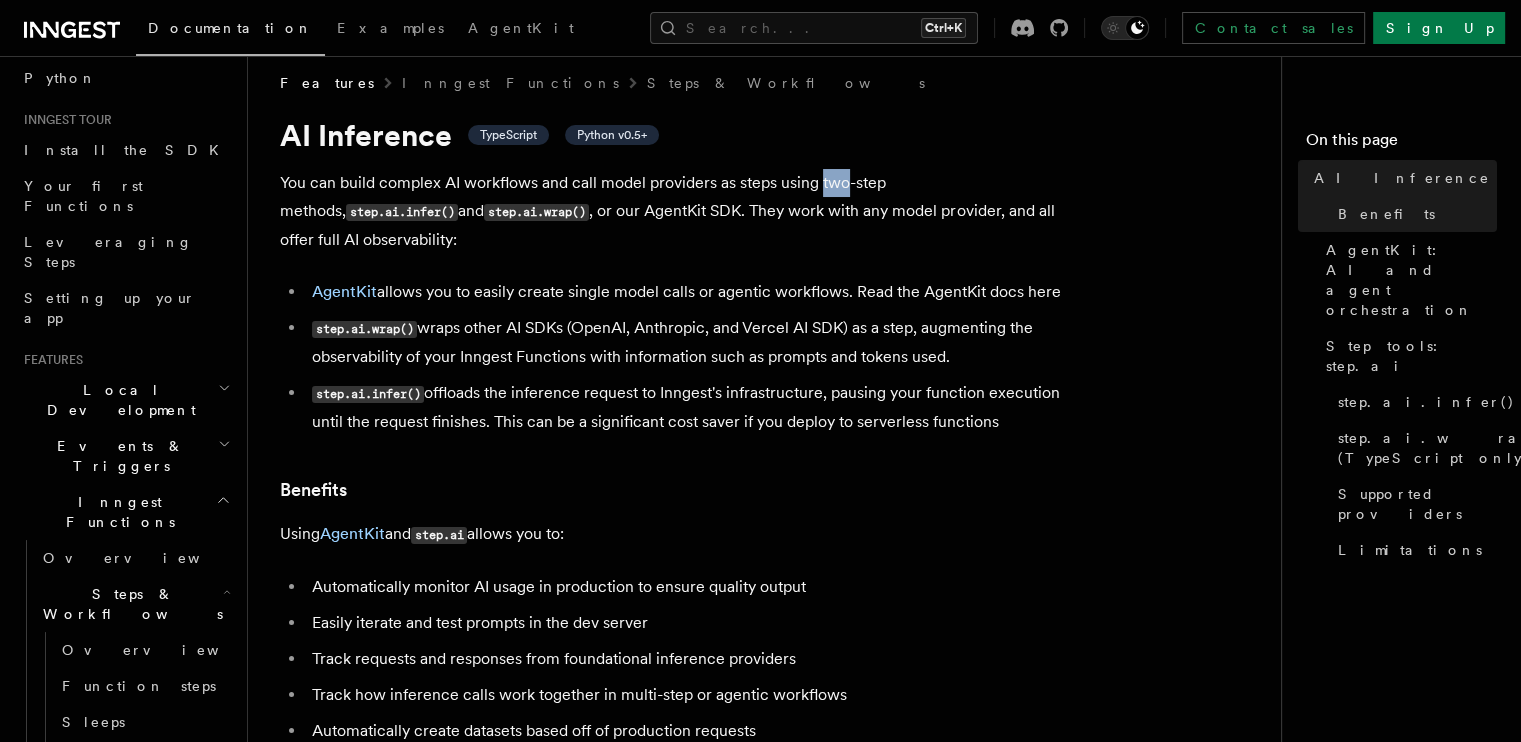 click on "You can build complex AI workflows and call model providers as steps using two-step methods,  step.ai.infer()  and  step.ai.wrap() , or our AgentKit SDK.  They work with any model provider, and all offer full AI observability:" at bounding box center (680, 211) 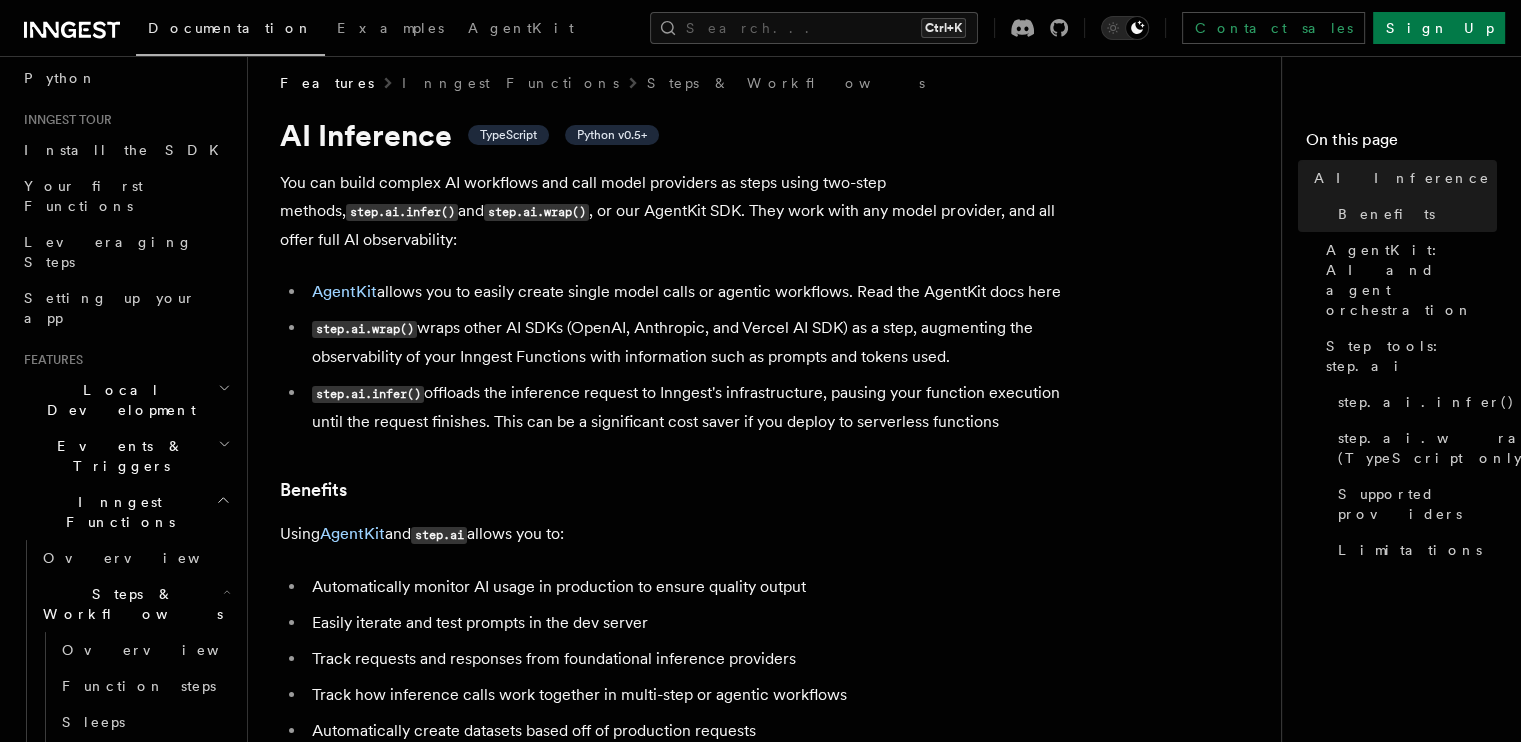 click on "You can build complex AI workflows and call model providers as steps using two-step methods,  step.ai.infer()  and  step.ai.wrap() , or our AgentKit SDK.  They work with any model provider, and all offer full AI observability:" at bounding box center (680, 211) 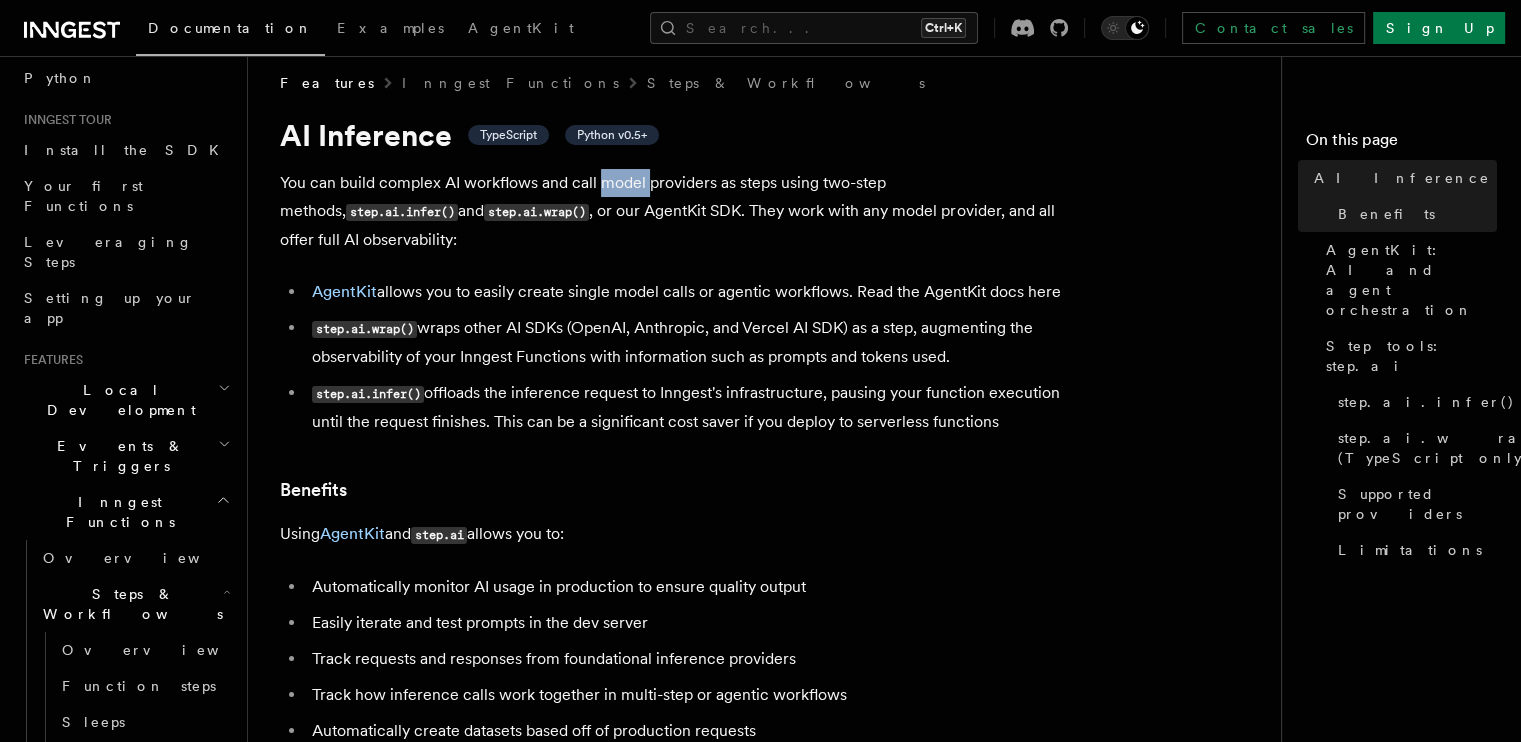 click on "You can build complex AI workflows and call model providers as steps using two-step methods,  step.ai.infer()  and  step.ai.wrap() , or our AgentKit SDK.  They work with any model provider, and all offer full AI observability:" at bounding box center (680, 211) 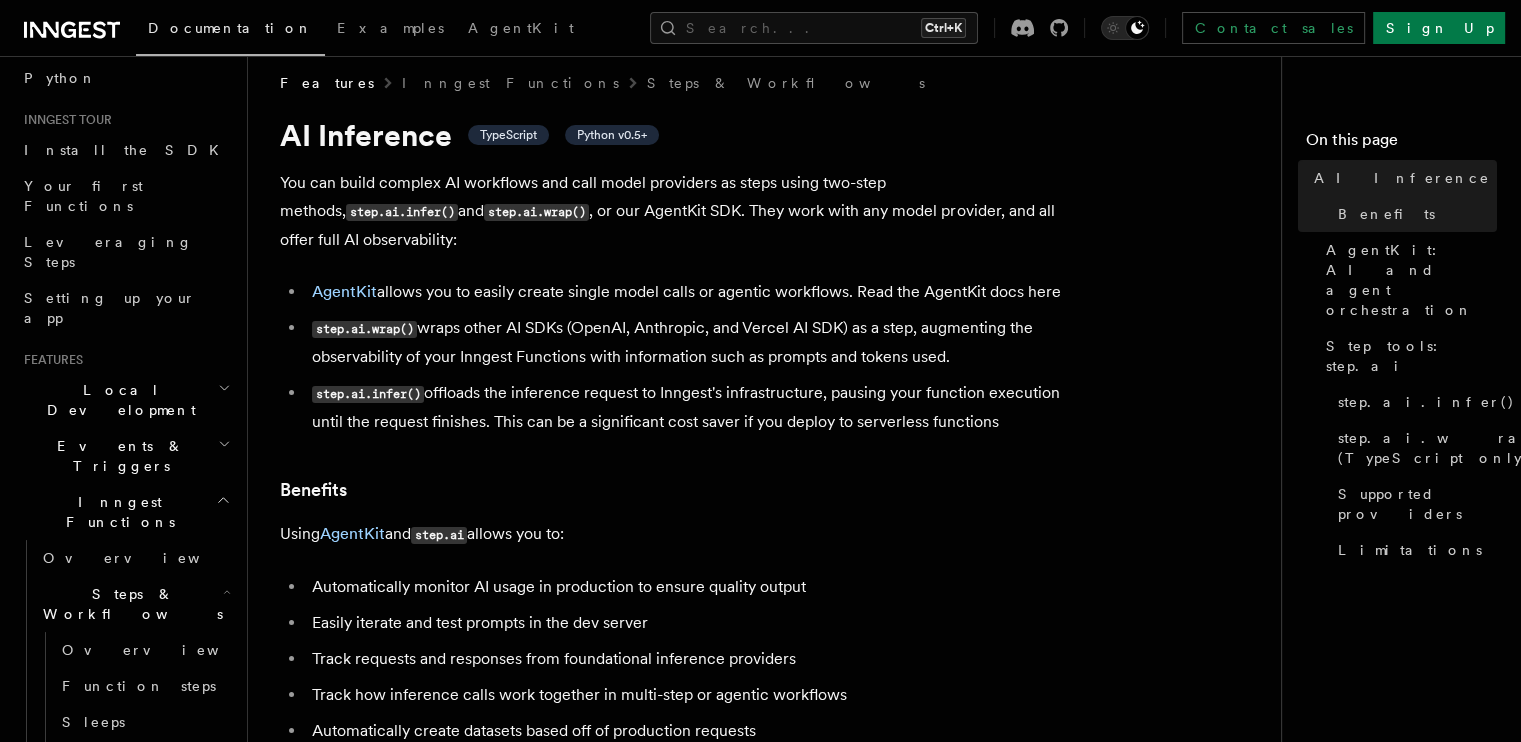 click on "You can build complex AI workflows and call model providers as steps using two-step methods,  step.ai.infer()  and  step.ai.wrap() , or our AgentKit SDK.  They work with any model provider, and all offer full AI observability:" at bounding box center [680, 211] 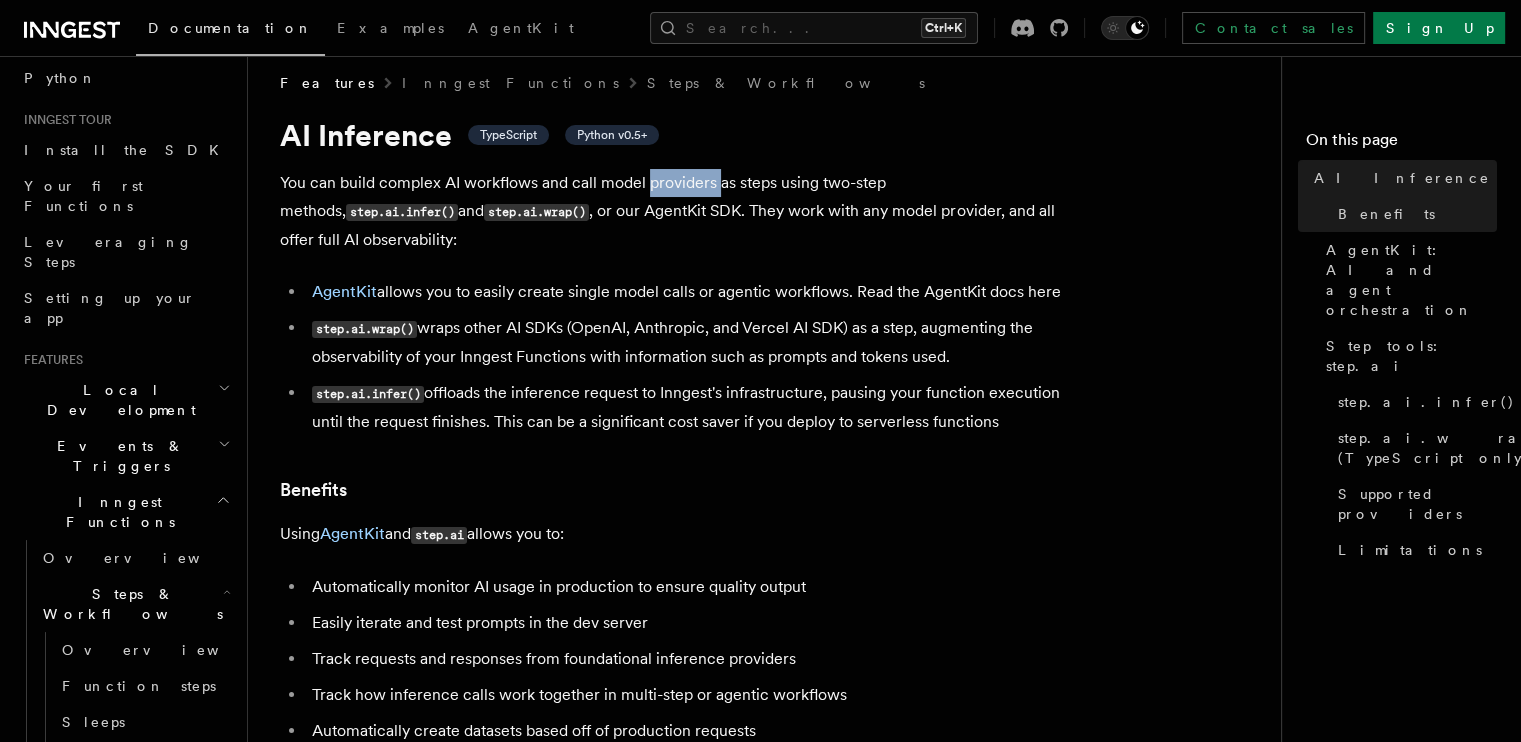 click on "You can build complex AI workflows and call model providers as steps using two-step methods,  step.ai.infer()  and  step.ai.wrap() , or our AgentKit SDK.  They work with any model provider, and all offer full AI observability:" at bounding box center (680, 211) 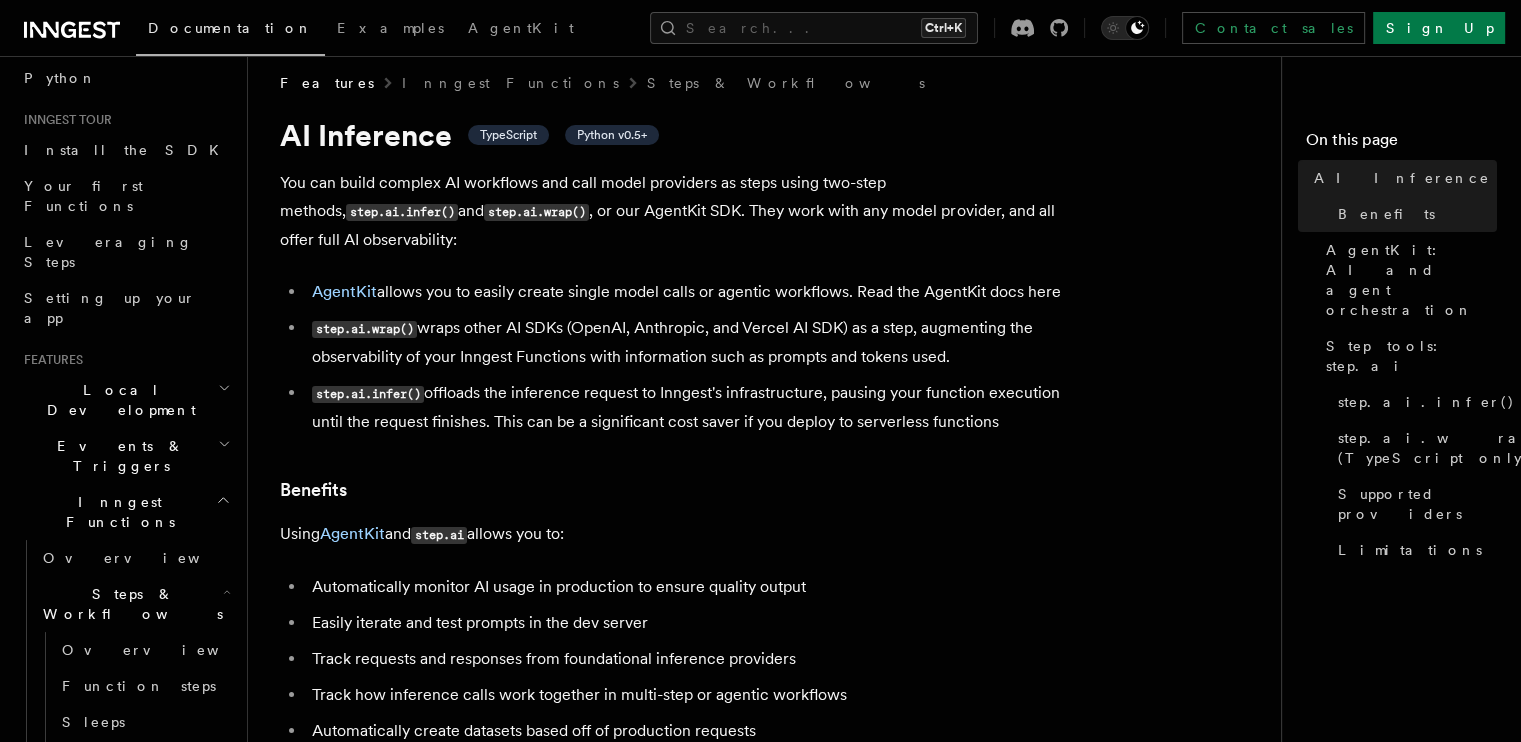 click on "You can build complex AI workflows and call model providers as steps using two-step methods,  step.ai.infer()  and  step.ai.wrap() , or our AgentKit SDK.  They work with any model provider, and all offer full AI observability:" at bounding box center [680, 211] 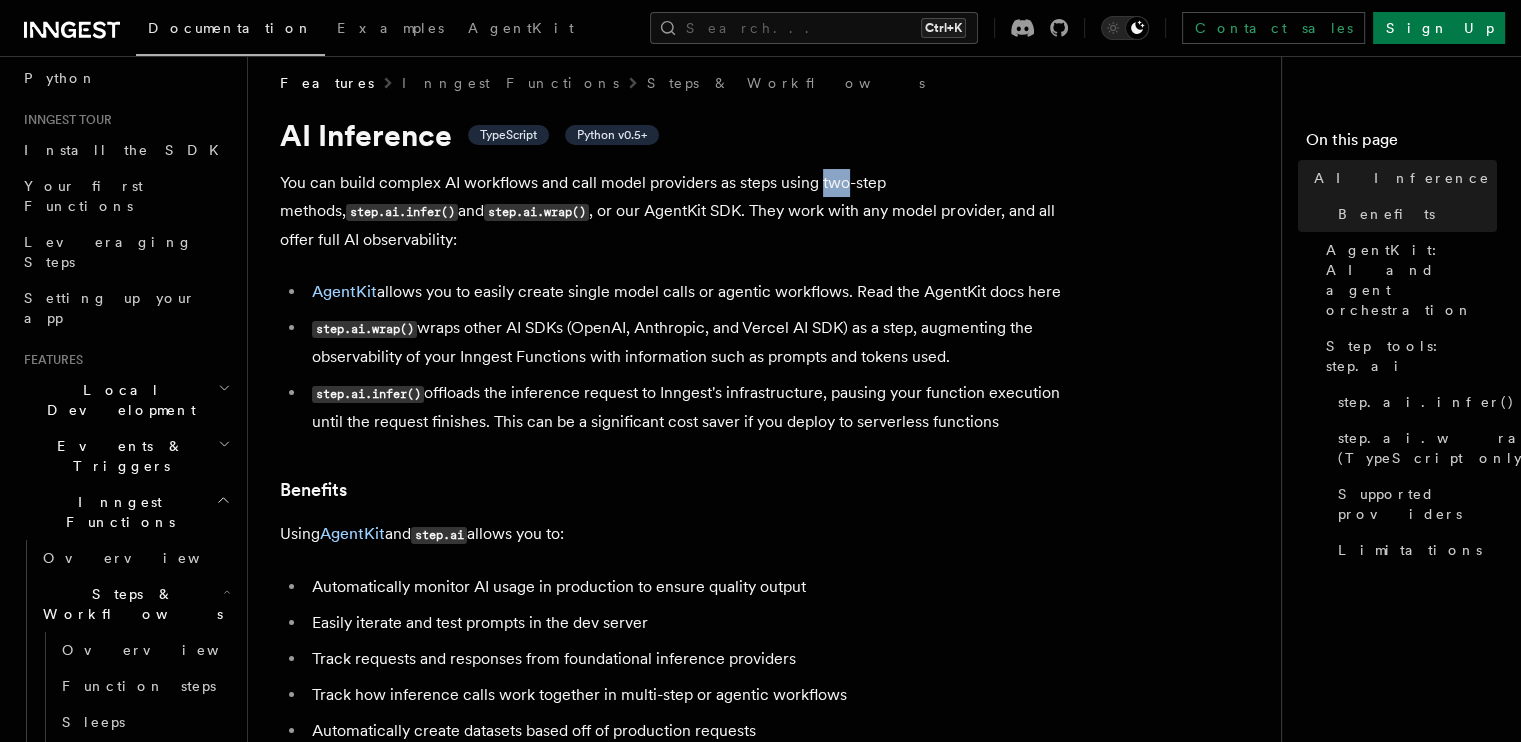 click on "You can build complex AI workflows and call model providers as steps using two-step methods,  step.ai.infer()  and  step.ai.wrap() , or our AgentKit SDK.  They work with any model provider, and all offer full AI observability:" at bounding box center (680, 211) 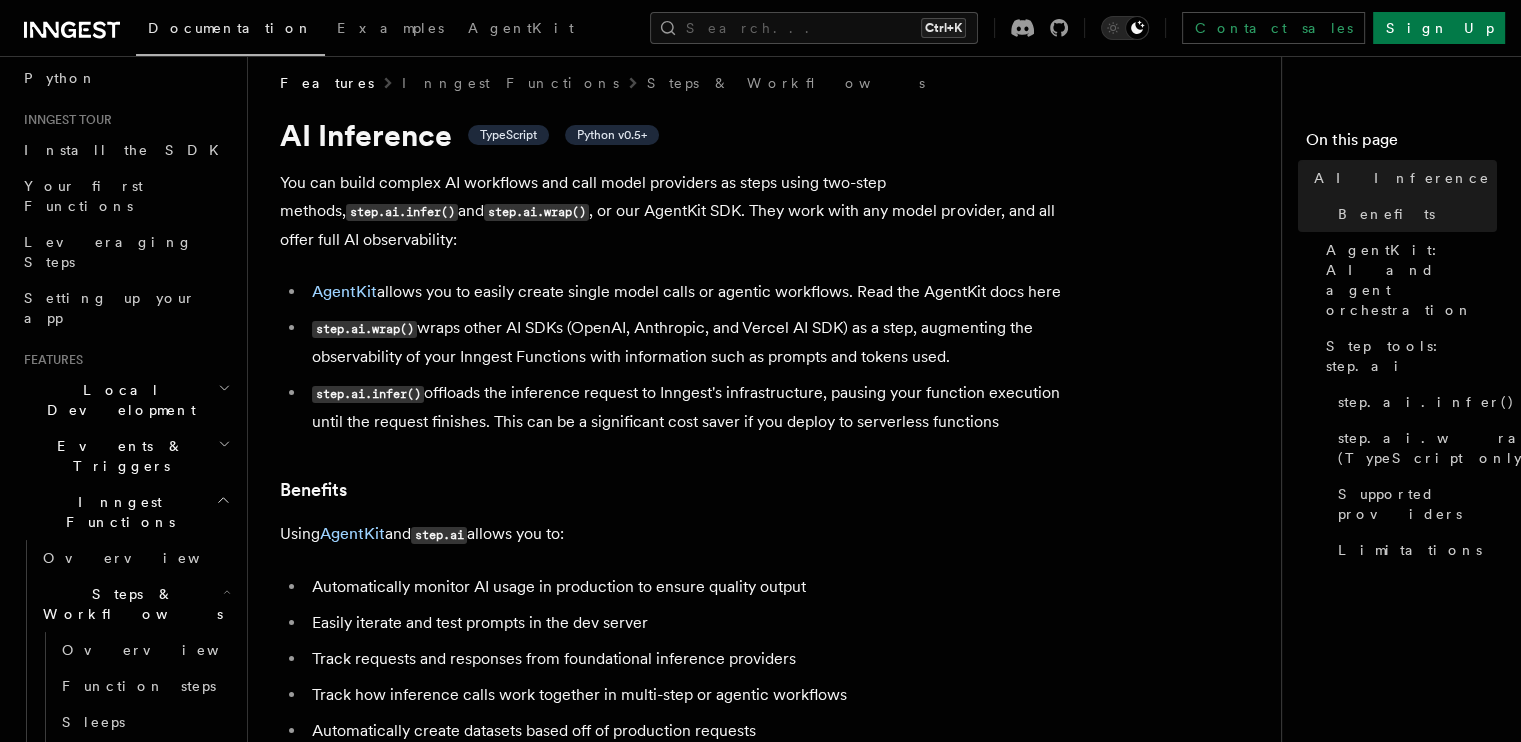 click on "You can build complex AI workflows and call model providers as steps using two-step methods,  step.ai.infer()  and  step.ai.wrap() , or our AgentKit SDK.  They work with any model provider, and all offer full AI observability:" at bounding box center [680, 211] 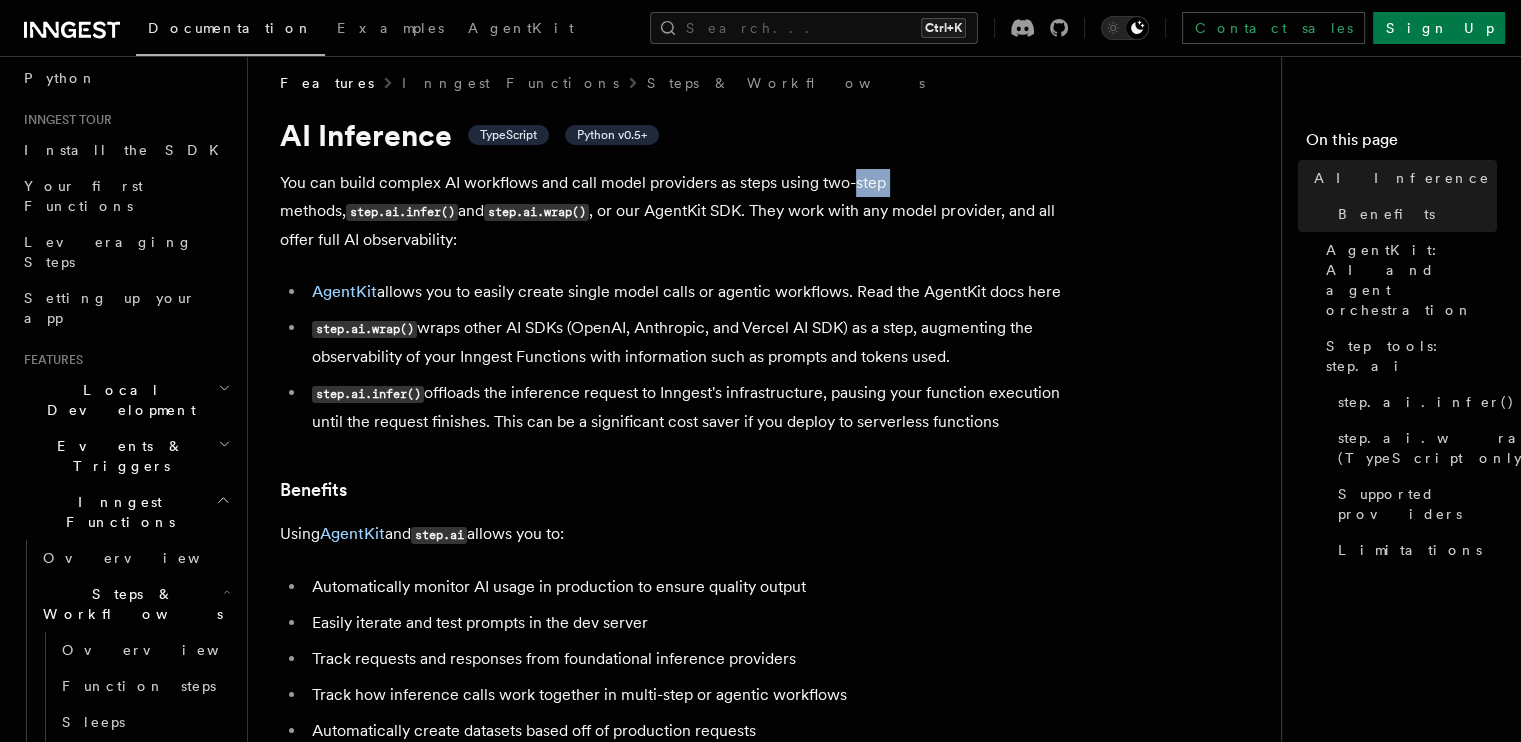 click on "You can build complex AI workflows and call model providers as steps using two-step methods,  step.ai.infer()  and  step.ai.wrap() , or our AgentKit SDK.  They work with any model provider, and all offer full AI observability:" at bounding box center [680, 211] 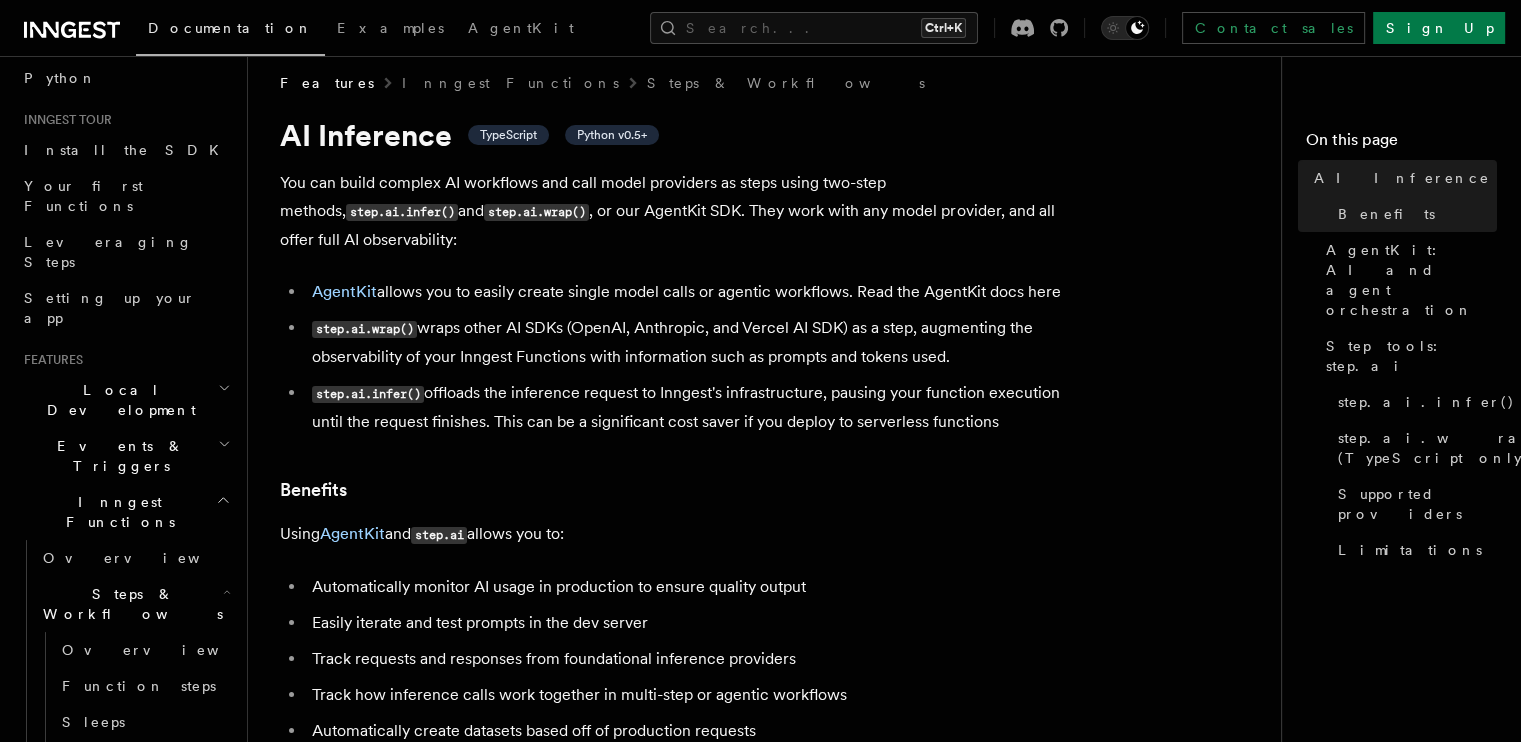 click on "step.ai.infer()" at bounding box center (402, 212) 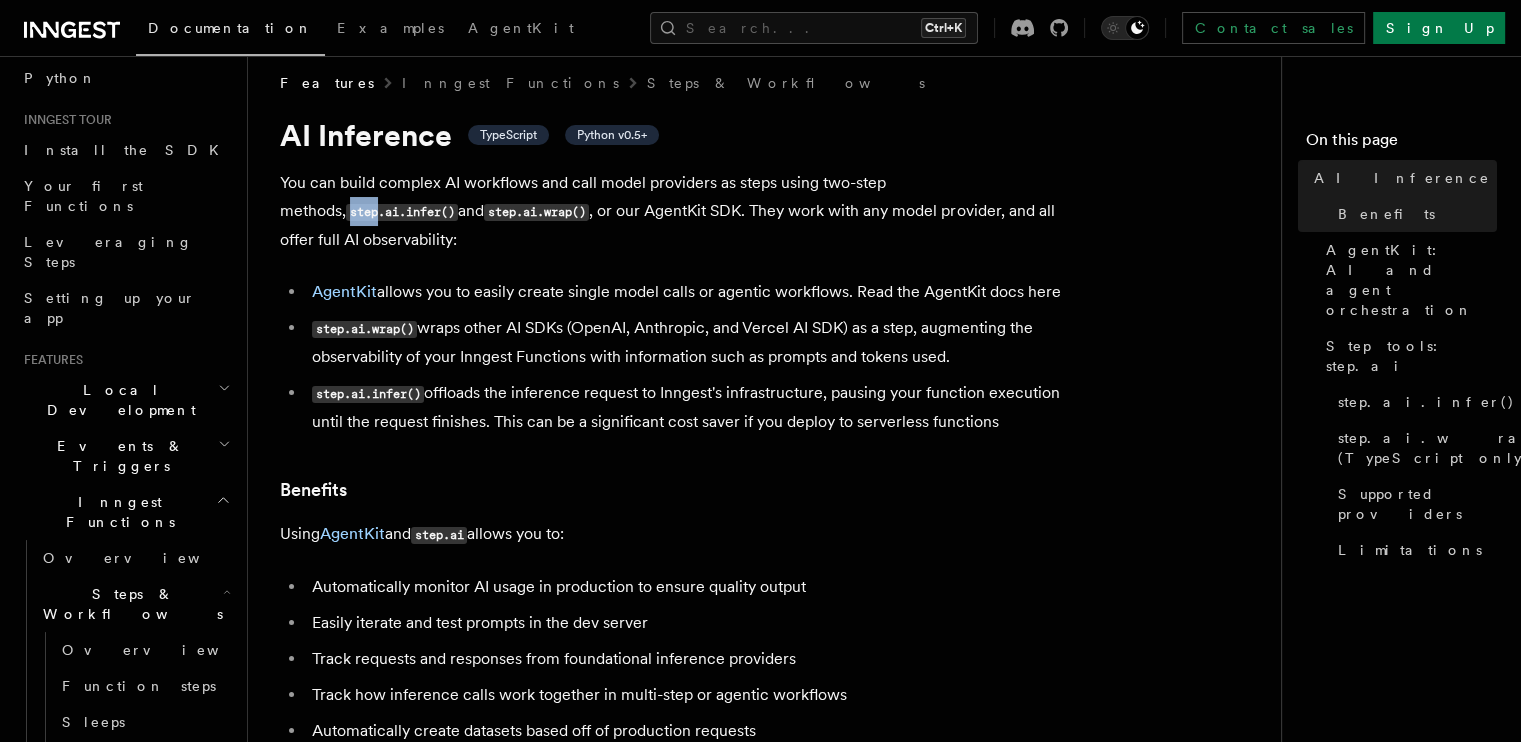 click on "step.ai.infer()" at bounding box center (402, 212) 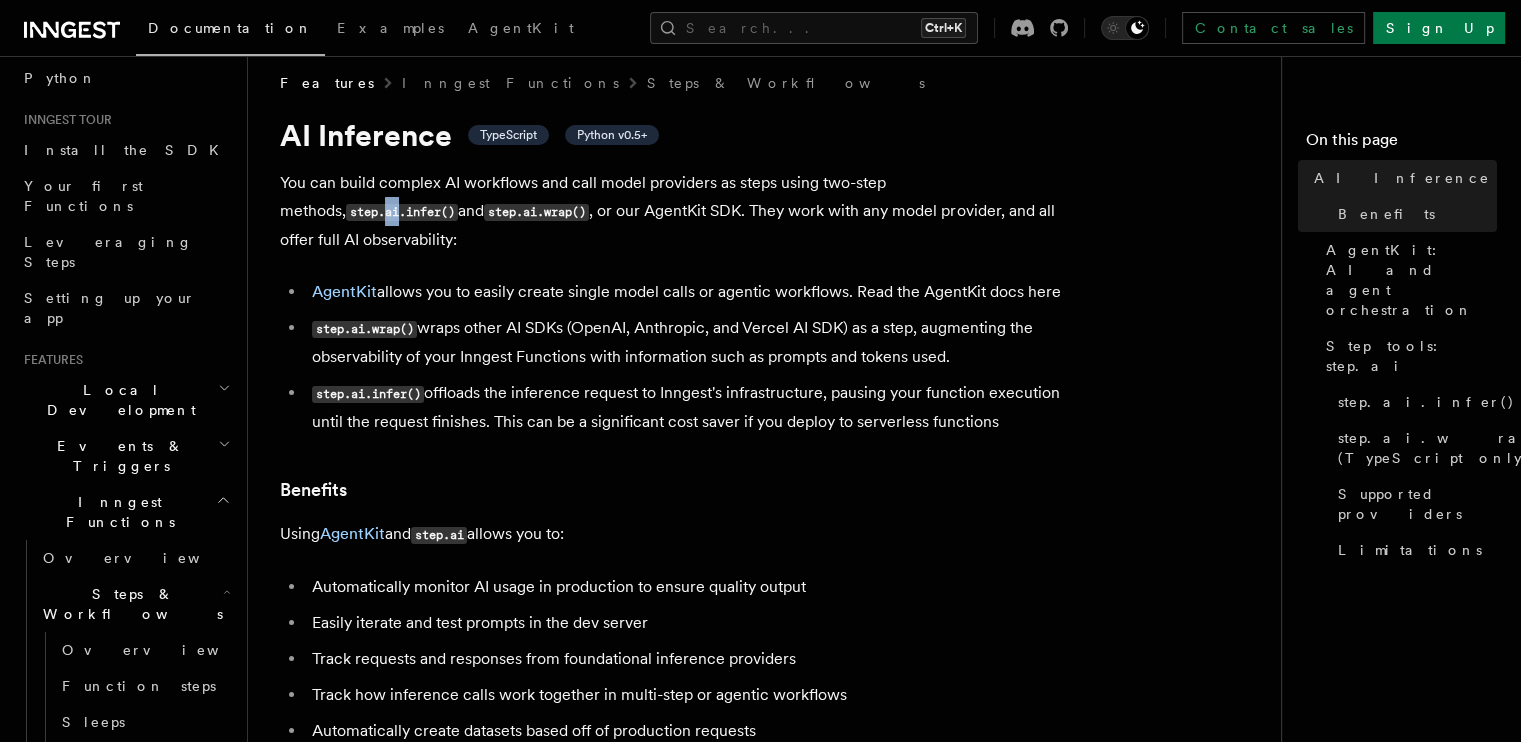 click on "step.ai.infer()" at bounding box center (402, 212) 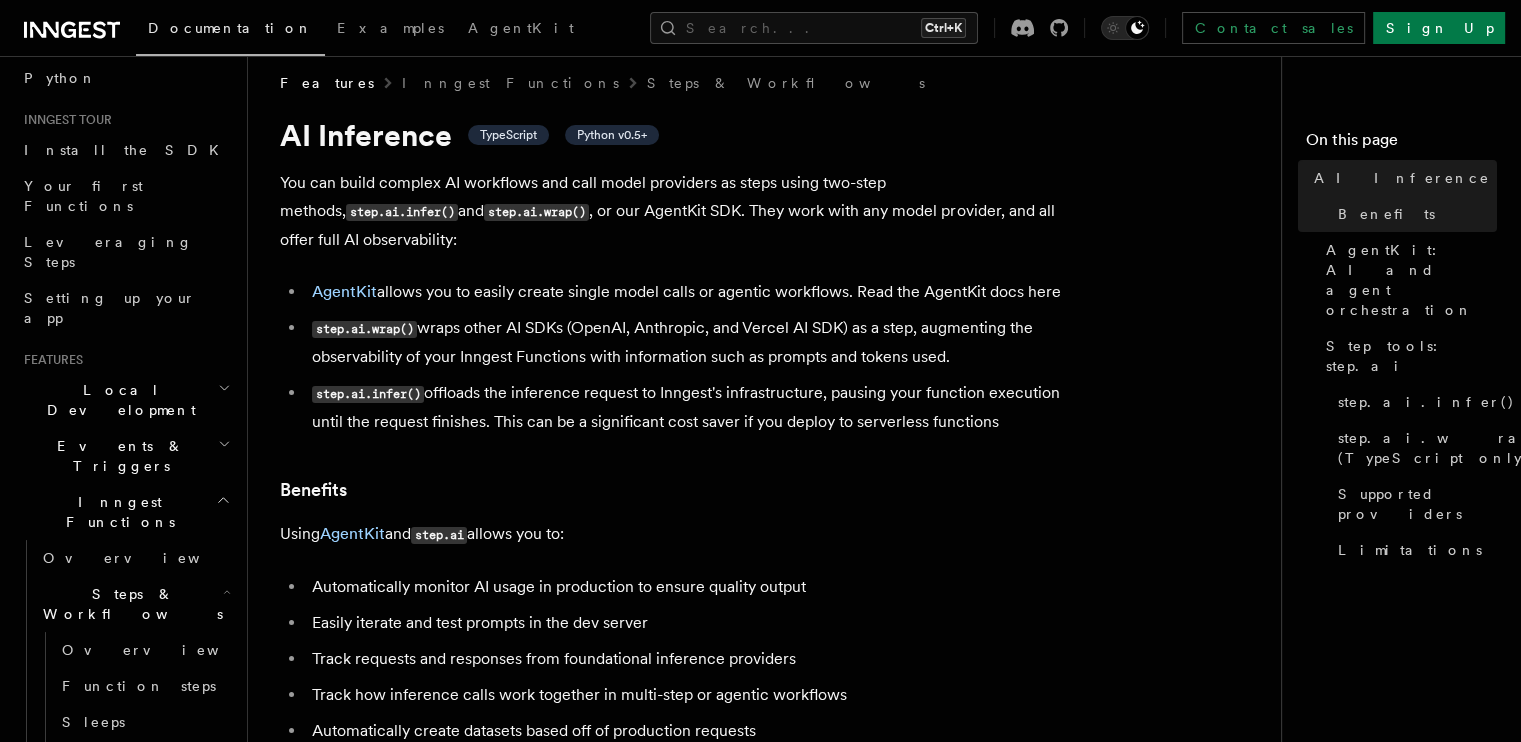 click on "You can build complex AI workflows and call model providers as steps using two-step methods,  step.ai.infer()  and  step.ai.wrap() , or our AgentKit SDK.  They work with any model provider, and all offer full AI observability:" at bounding box center [680, 211] 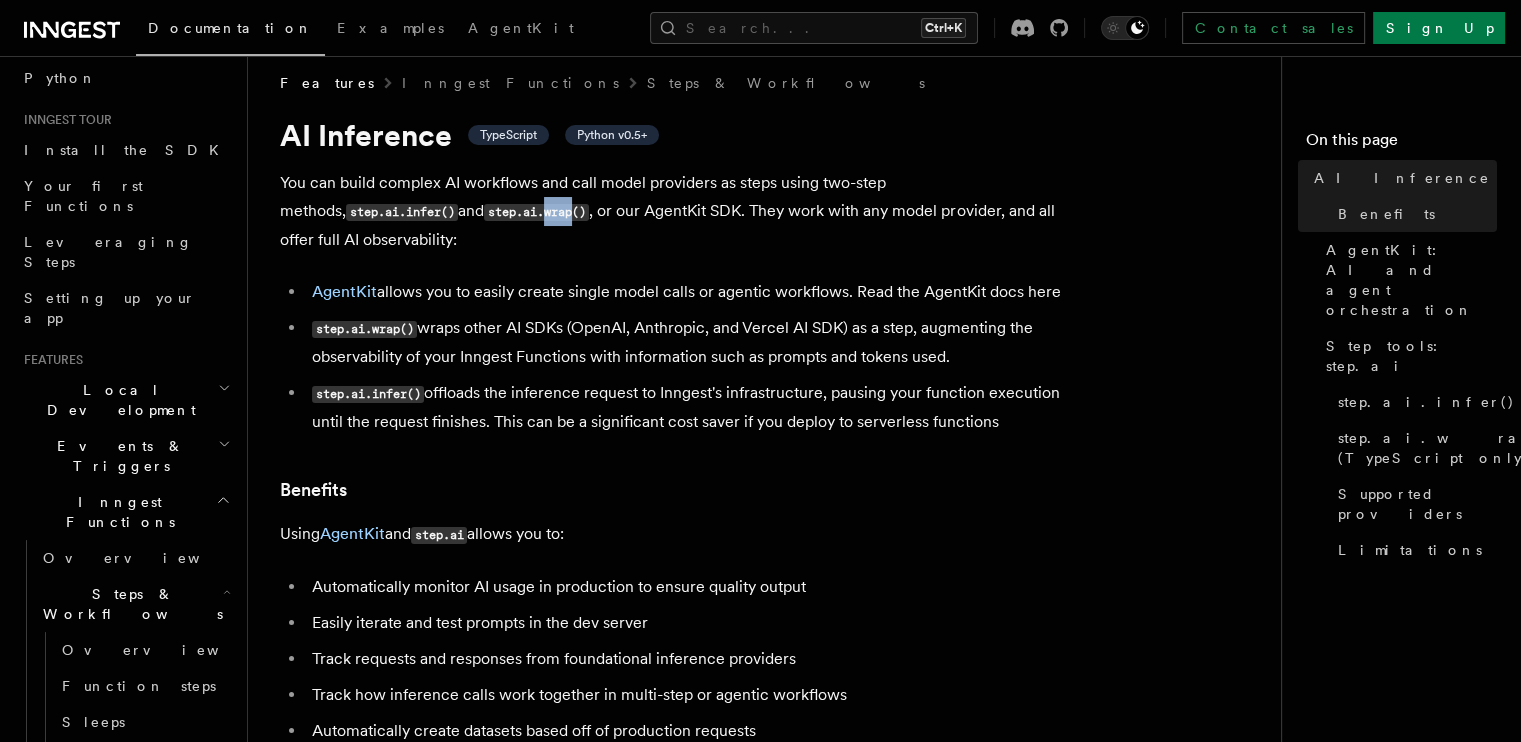 click on "step.ai.wrap()" at bounding box center [536, 212] 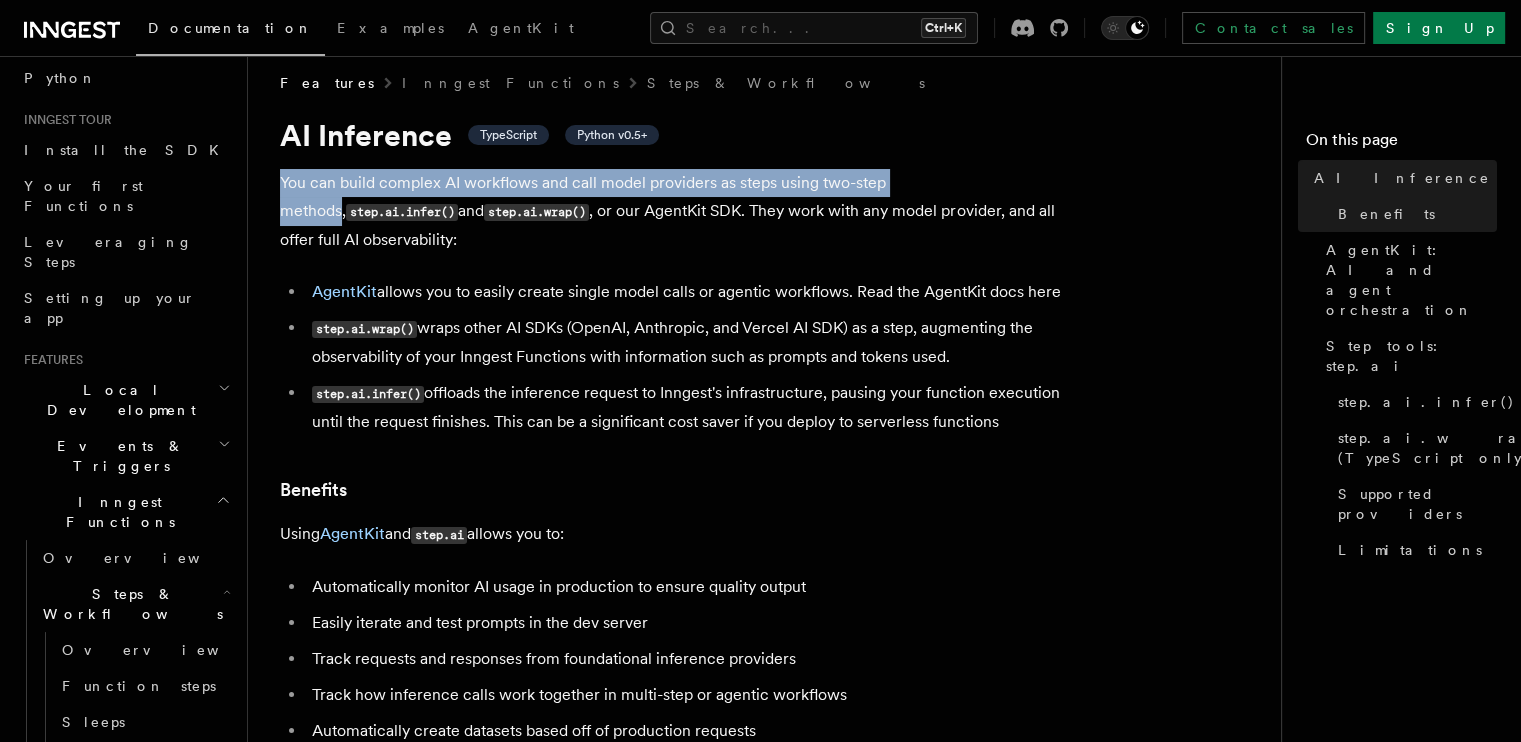 drag, startPoint x: 268, startPoint y: 181, endPoint x: 950, endPoint y: 187, distance: 682.02637 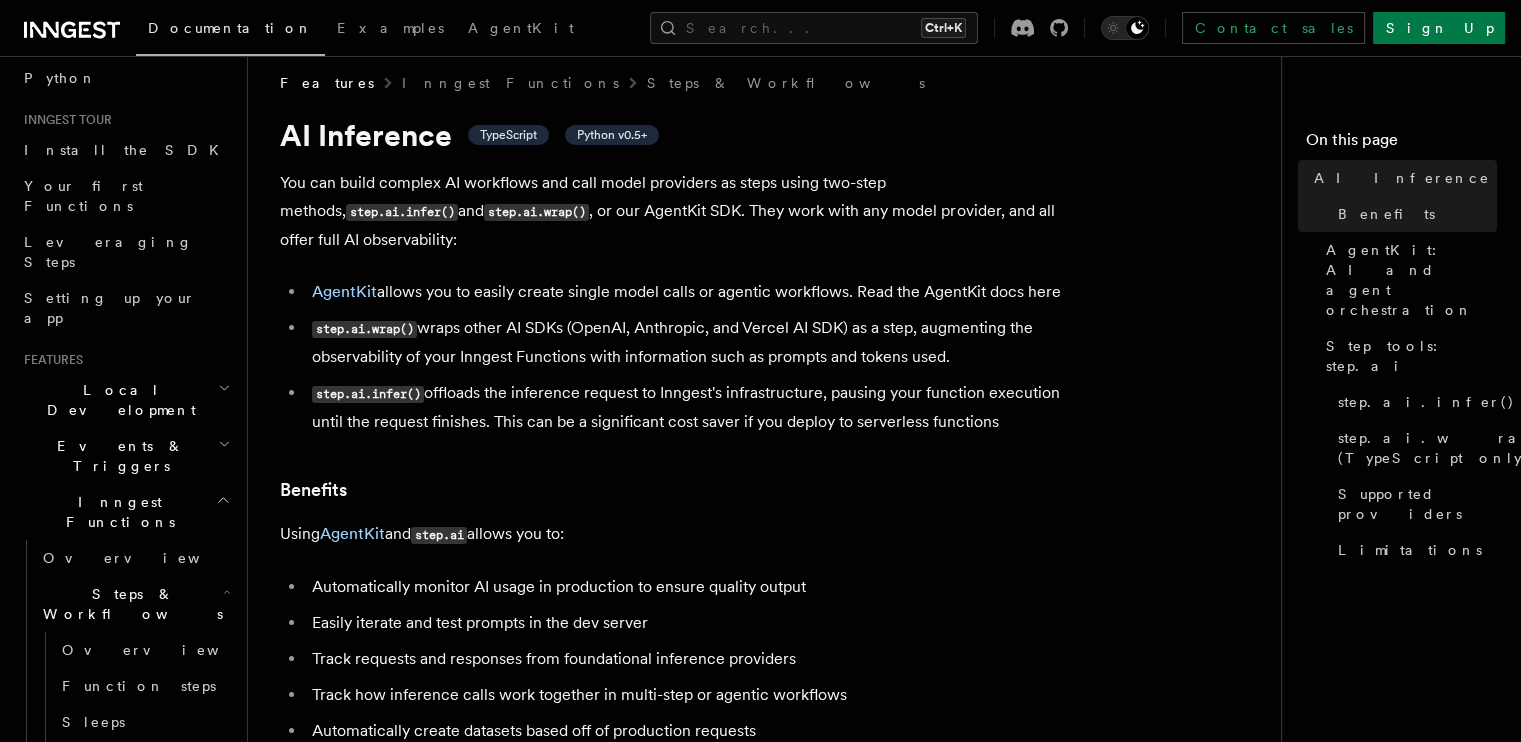 click on "You can build complex AI workflows and call model providers as steps using two-step methods,  step.ai.infer()  and  step.ai.wrap() , or our AgentKit SDK.  They work with any model provider, and all offer full AI observability:" at bounding box center (680, 211) 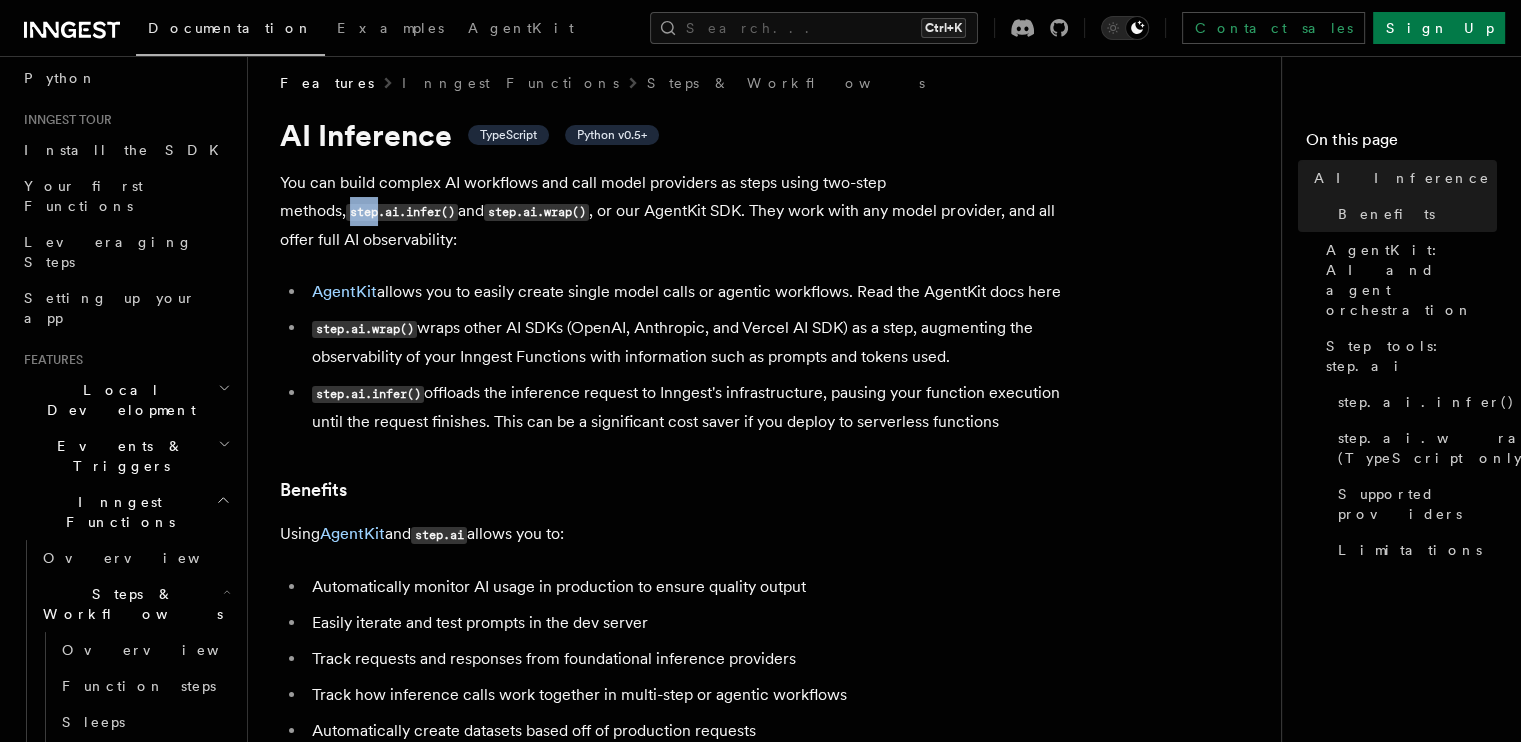 click on "step.ai.infer()" at bounding box center (402, 212) 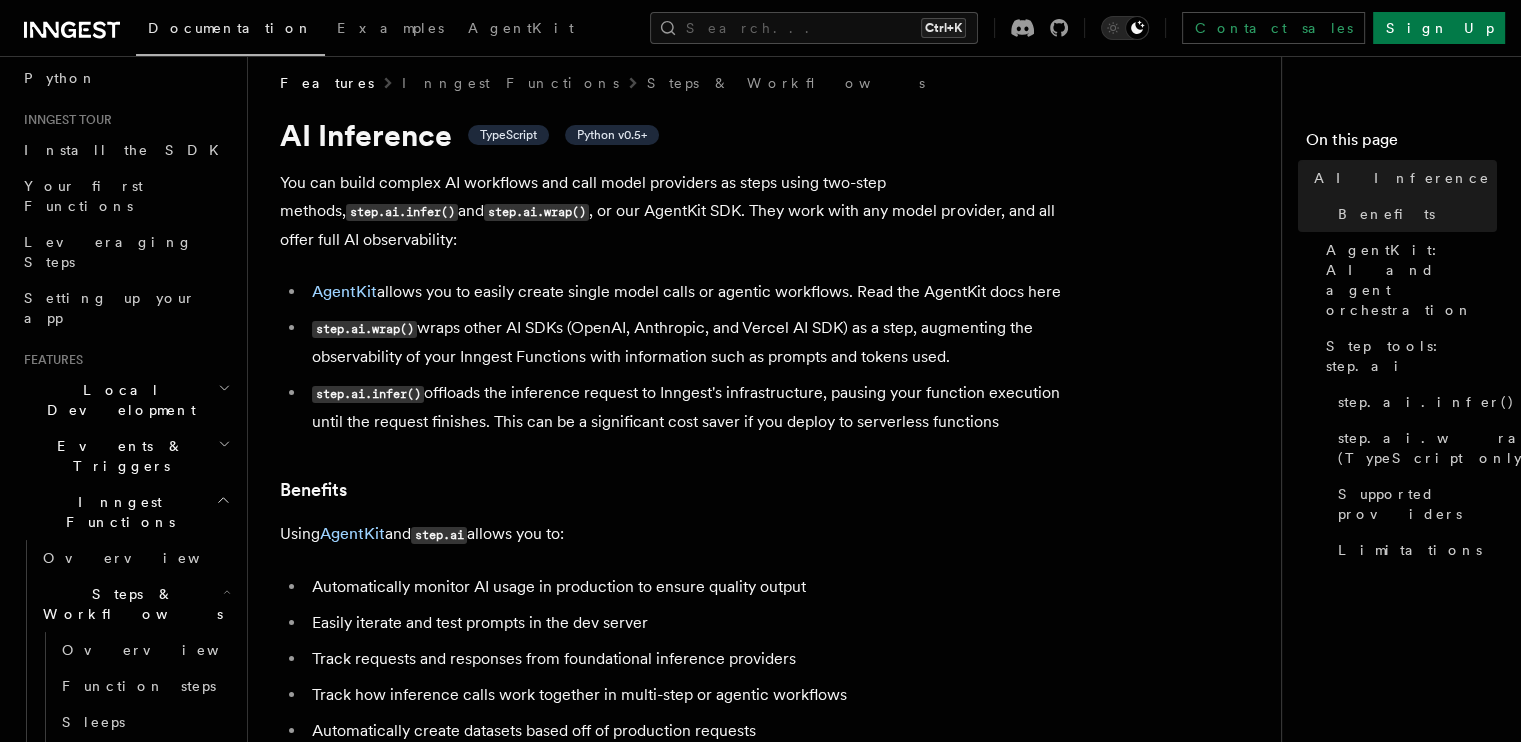 click on "step.ai.wrap()" at bounding box center (536, 212) 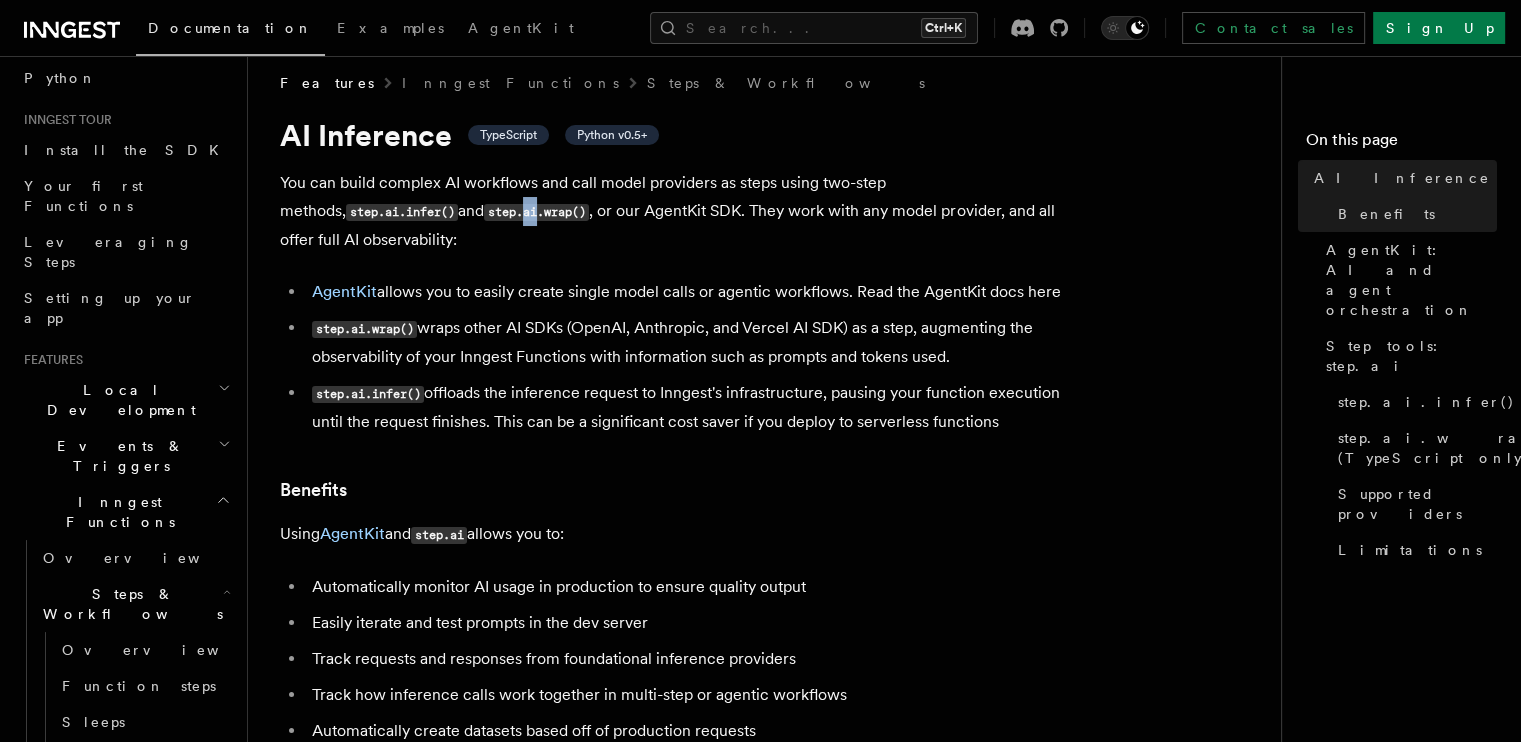 click on "step.ai.wrap()" at bounding box center [536, 212] 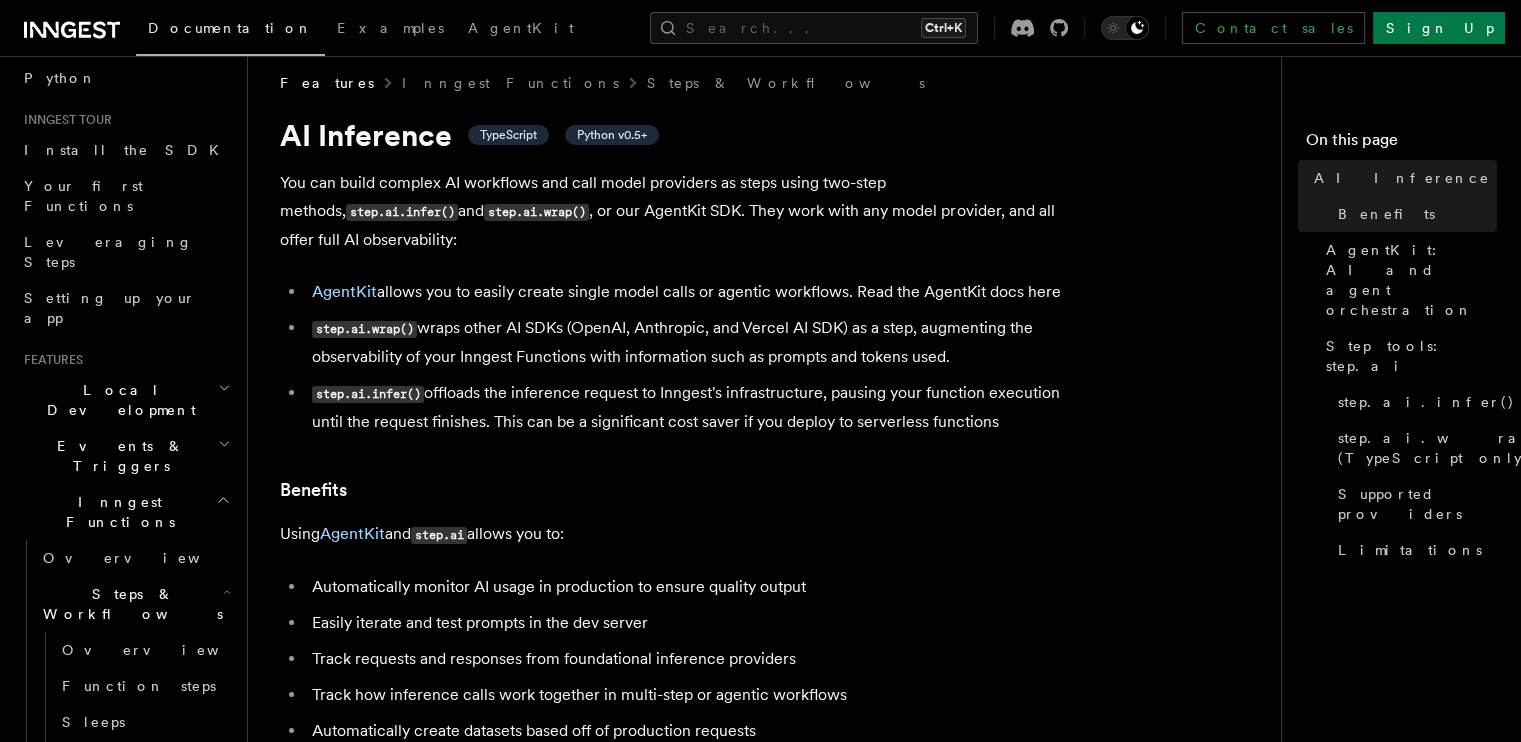 click on "You can build complex AI workflows and call model providers as steps using two-step methods,  step.ai.infer()  and  step.ai.wrap() , or our AgentKit SDK.  They work with any model provider, and all offer full AI observability:" at bounding box center (680, 211) 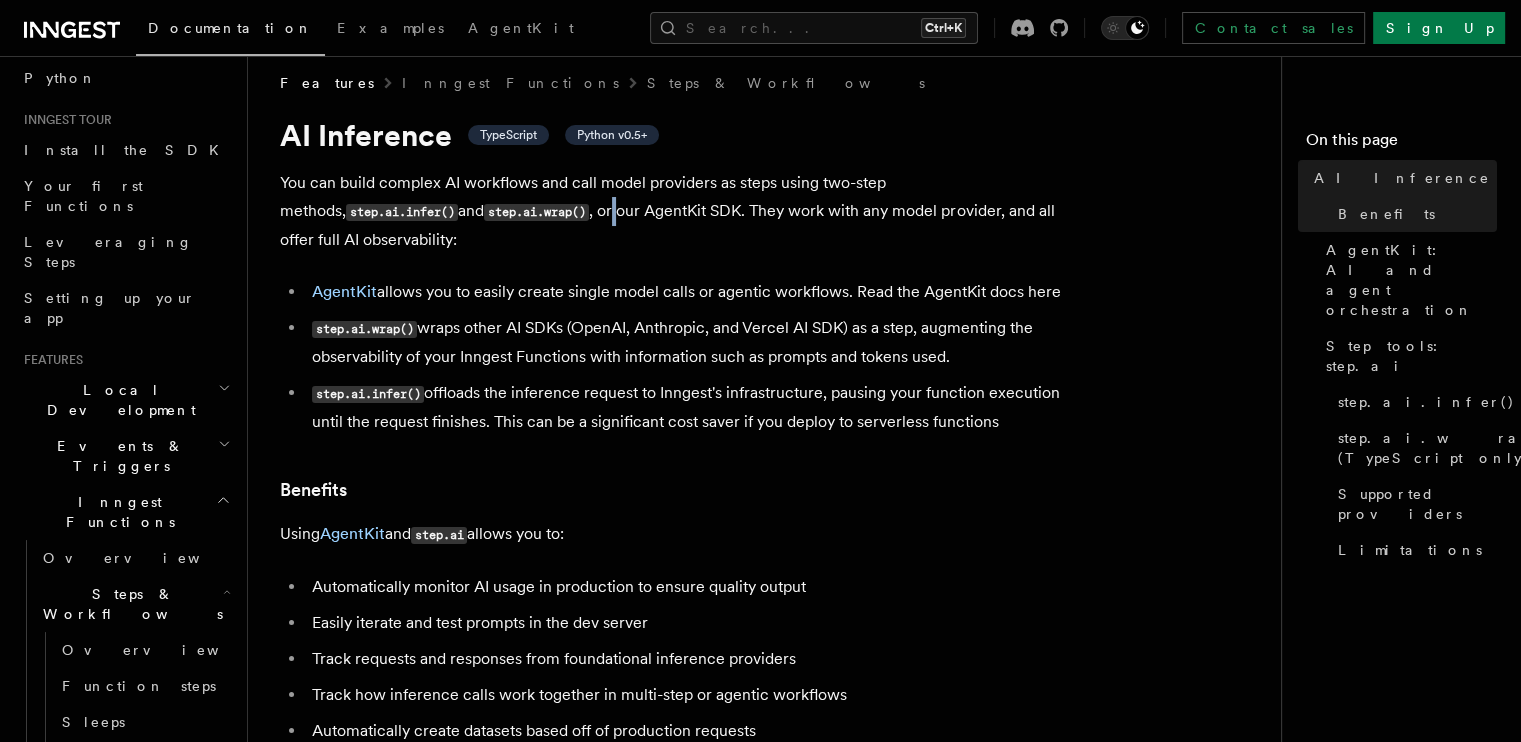 click on "You can build complex AI workflows and call model providers as steps using two-step methods,  step.ai.infer()  and  step.ai.wrap() , or our AgentKit SDK.  They work with any model provider, and all offer full AI observability:" at bounding box center [680, 211] 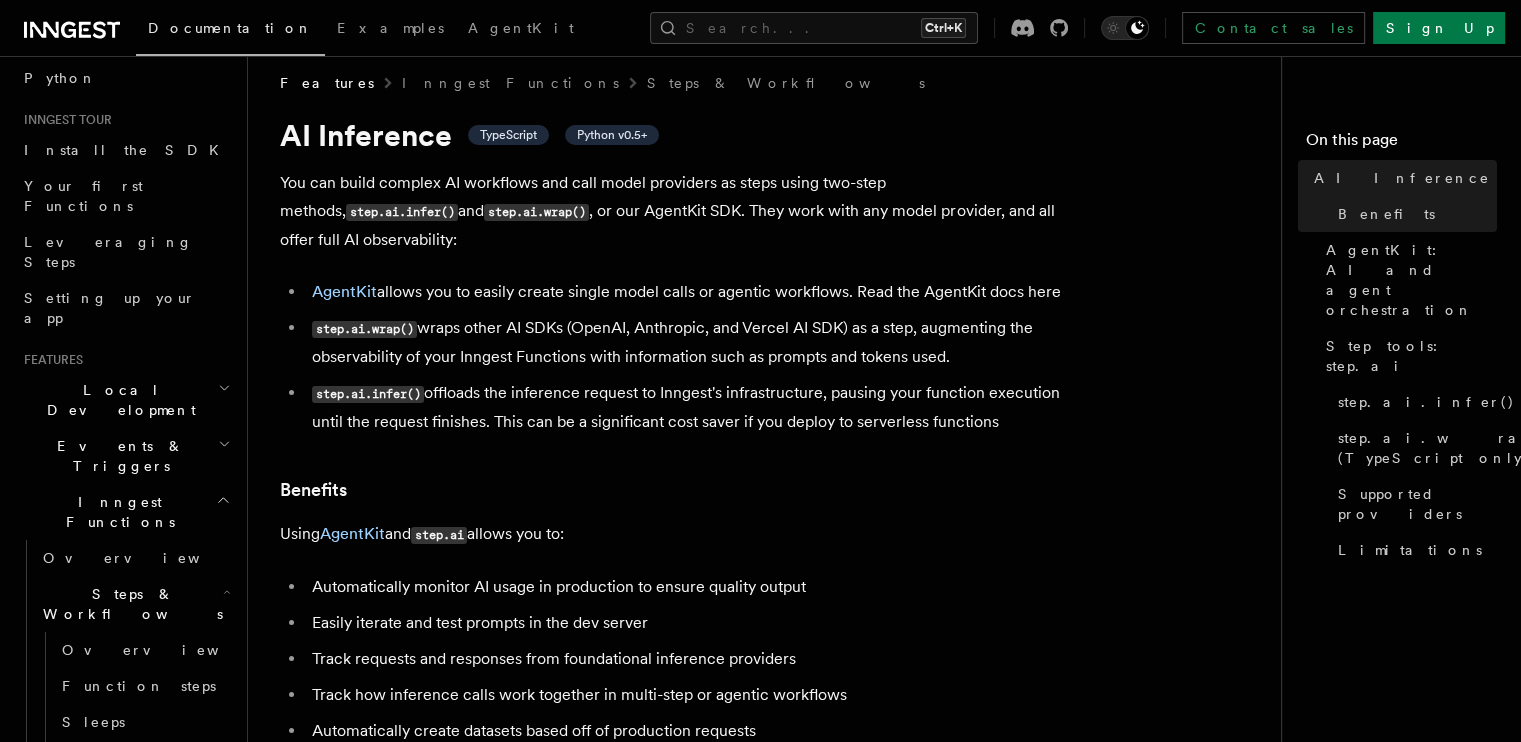 click on "You can build complex AI workflows and call model providers as steps using two-step methods,  step.ai.infer()  and  step.ai.wrap() , or our AgentKit SDK.  They work with any model provider, and all offer full AI observability:" at bounding box center [680, 211] 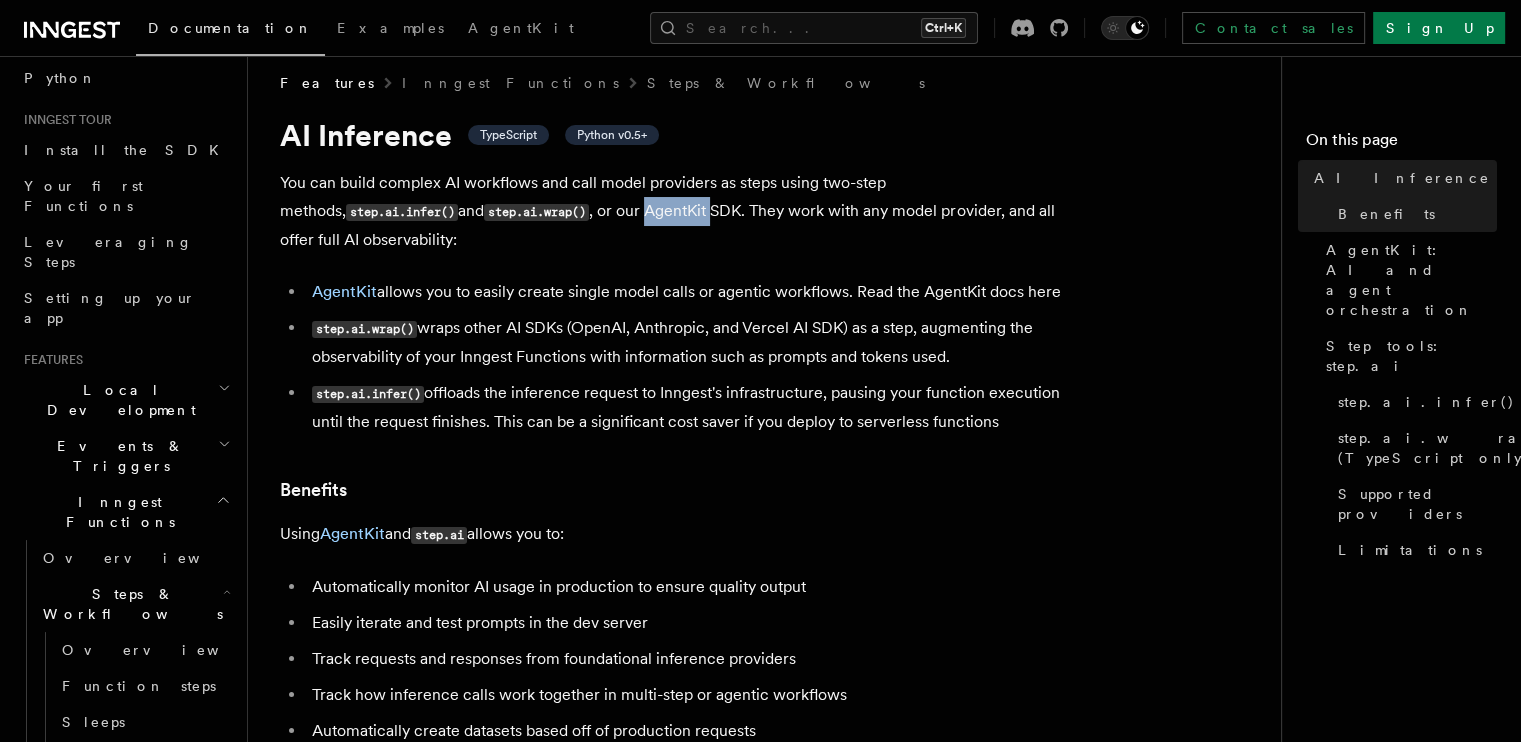 click on "You can build complex AI workflows and call model providers as steps using two-step methods,  step.ai.infer()  and  step.ai.wrap() , or our AgentKit SDK.  They work with any model provider, and all offer full AI observability:" at bounding box center [680, 211] 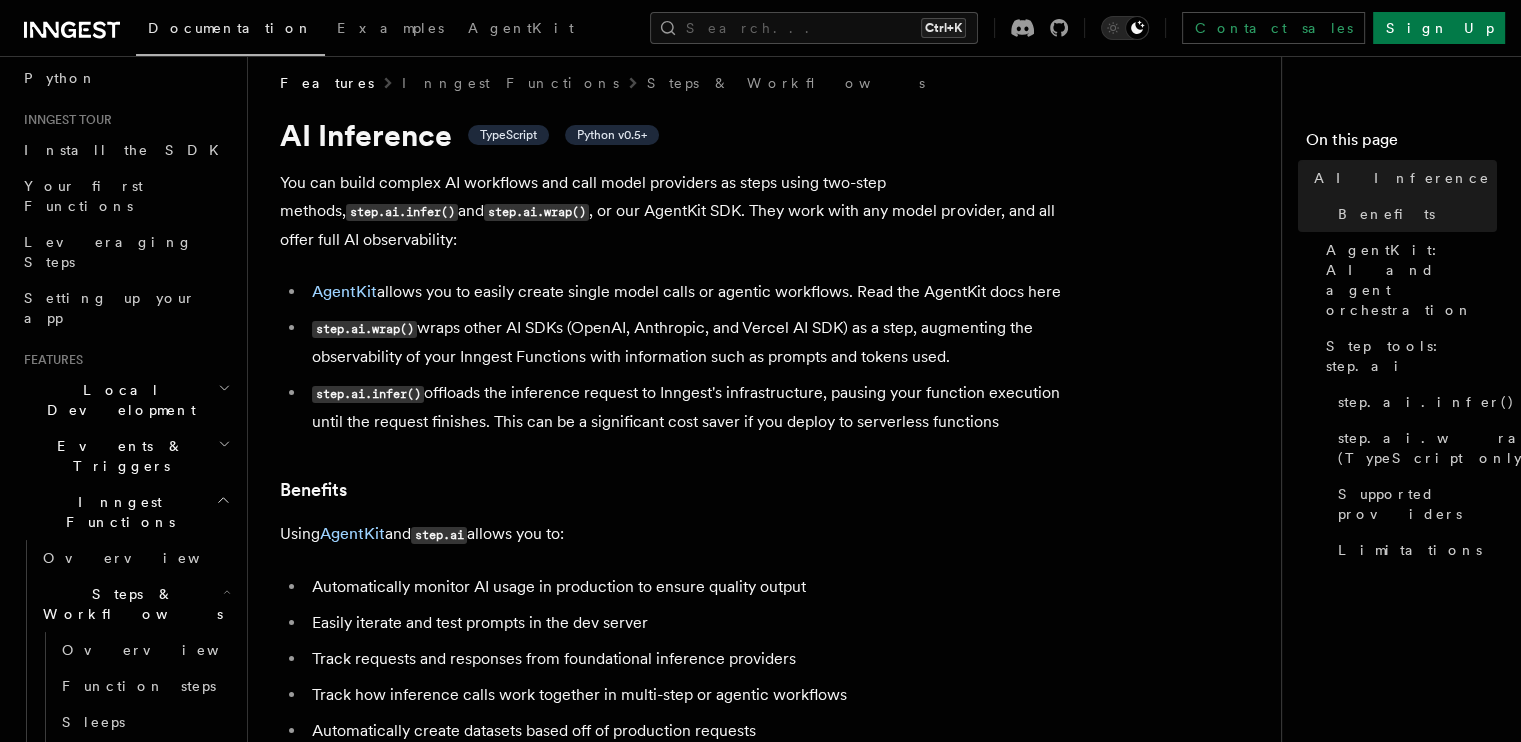 click on "You can build complex AI workflows and call model providers as steps using two-step methods,  step.ai.infer()  and  step.ai.wrap() , or our AgentKit SDK.  They work with any model provider, and all offer full AI observability:" at bounding box center [680, 211] 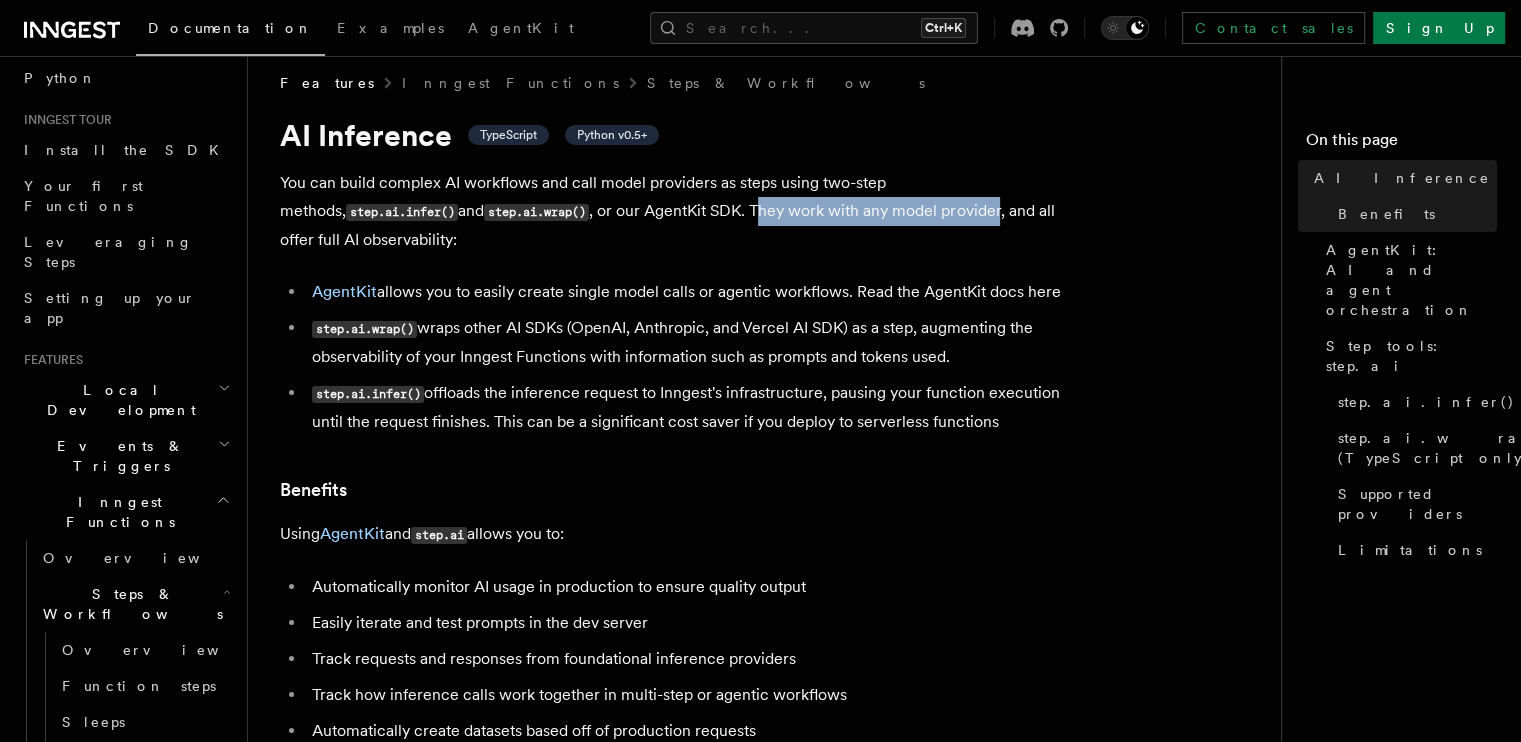 drag, startPoint x: 588, startPoint y: 205, endPoint x: 825, endPoint y: 200, distance: 237.05273 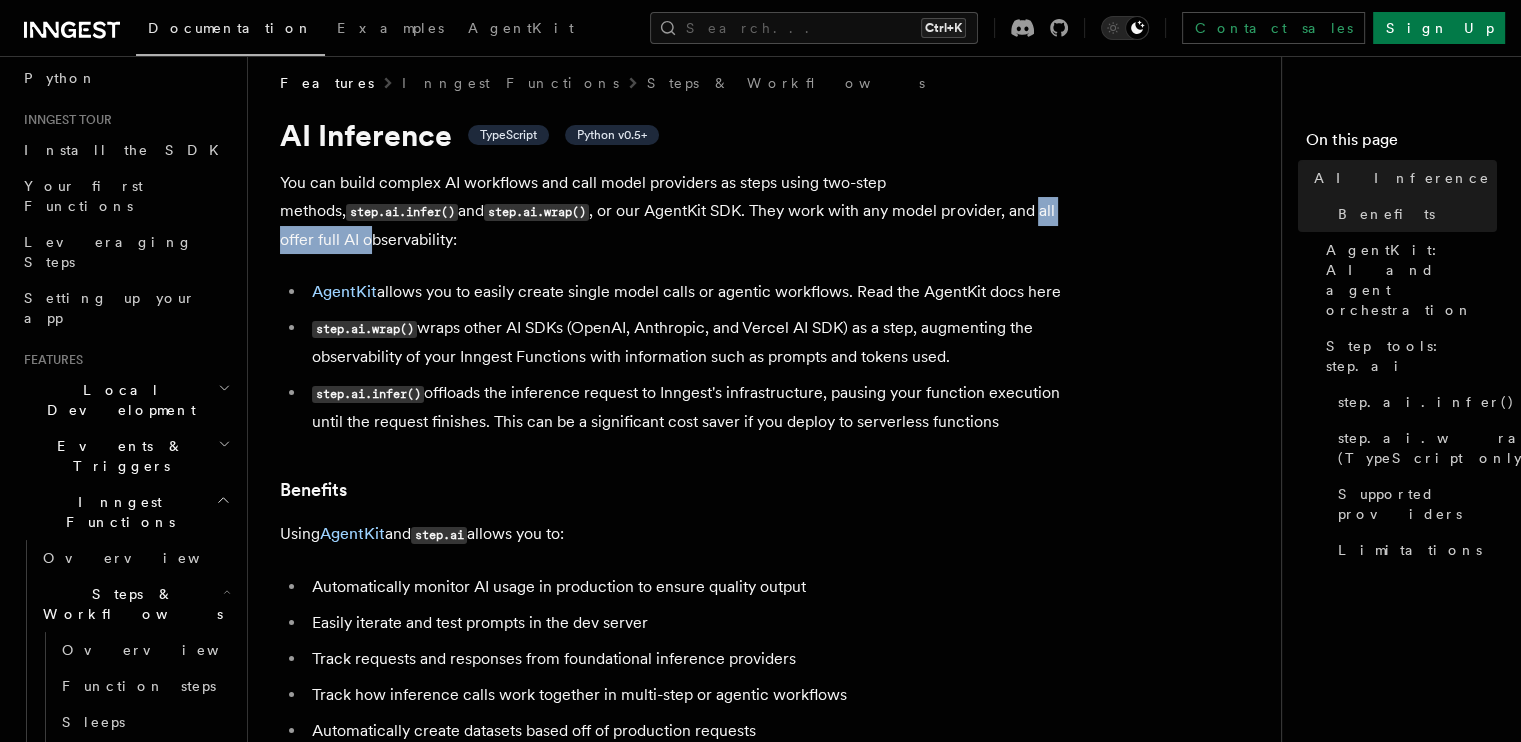 drag, startPoint x: 864, startPoint y: 203, endPoint x: 971, endPoint y: 211, distance: 107.298645 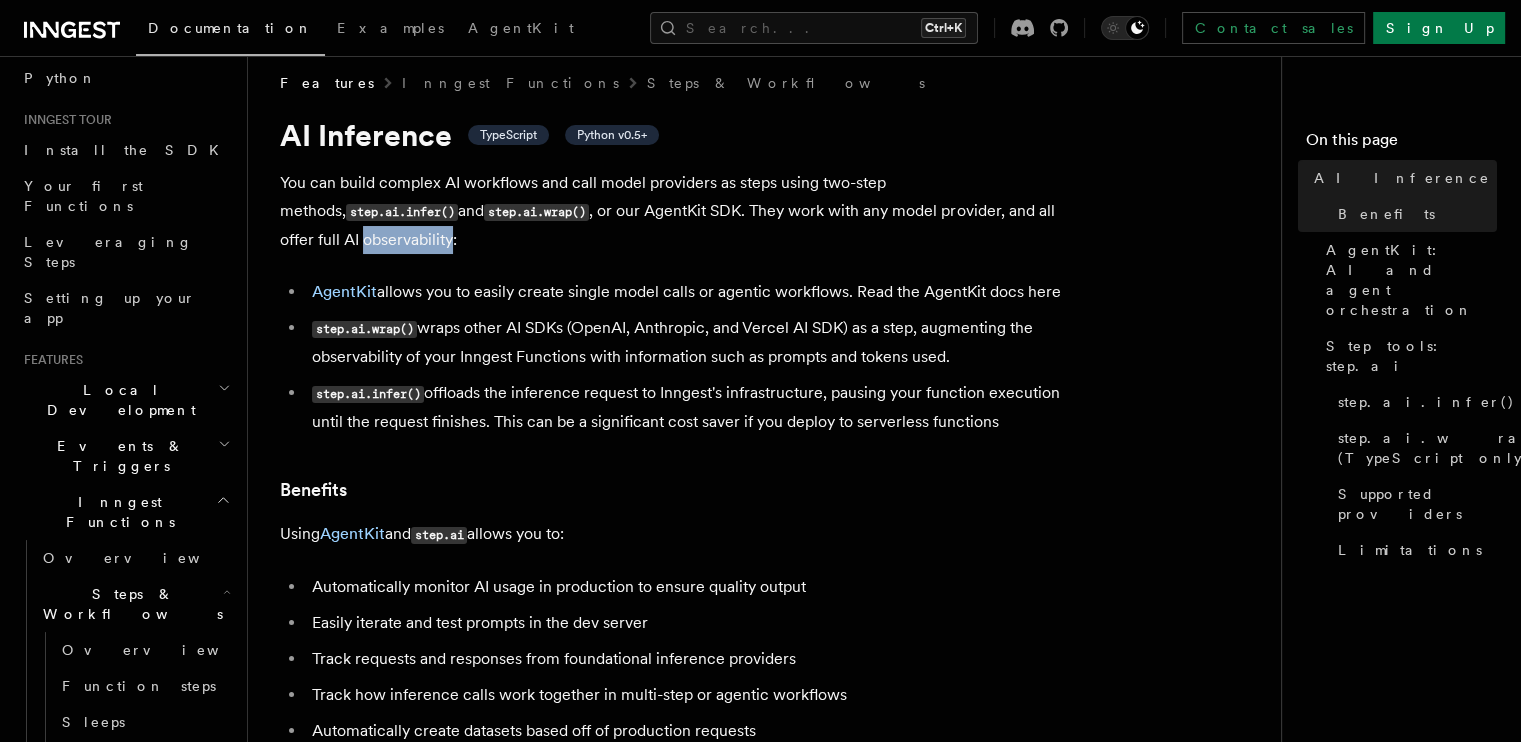 click on "You can build complex AI workflows and call model providers as steps using two-step methods,  step.ai.infer()  and  step.ai.wrap() , or our AgentKit SDK.  They work with any model provider, and all offer full AI observability:" at bounding box center (680, 211) 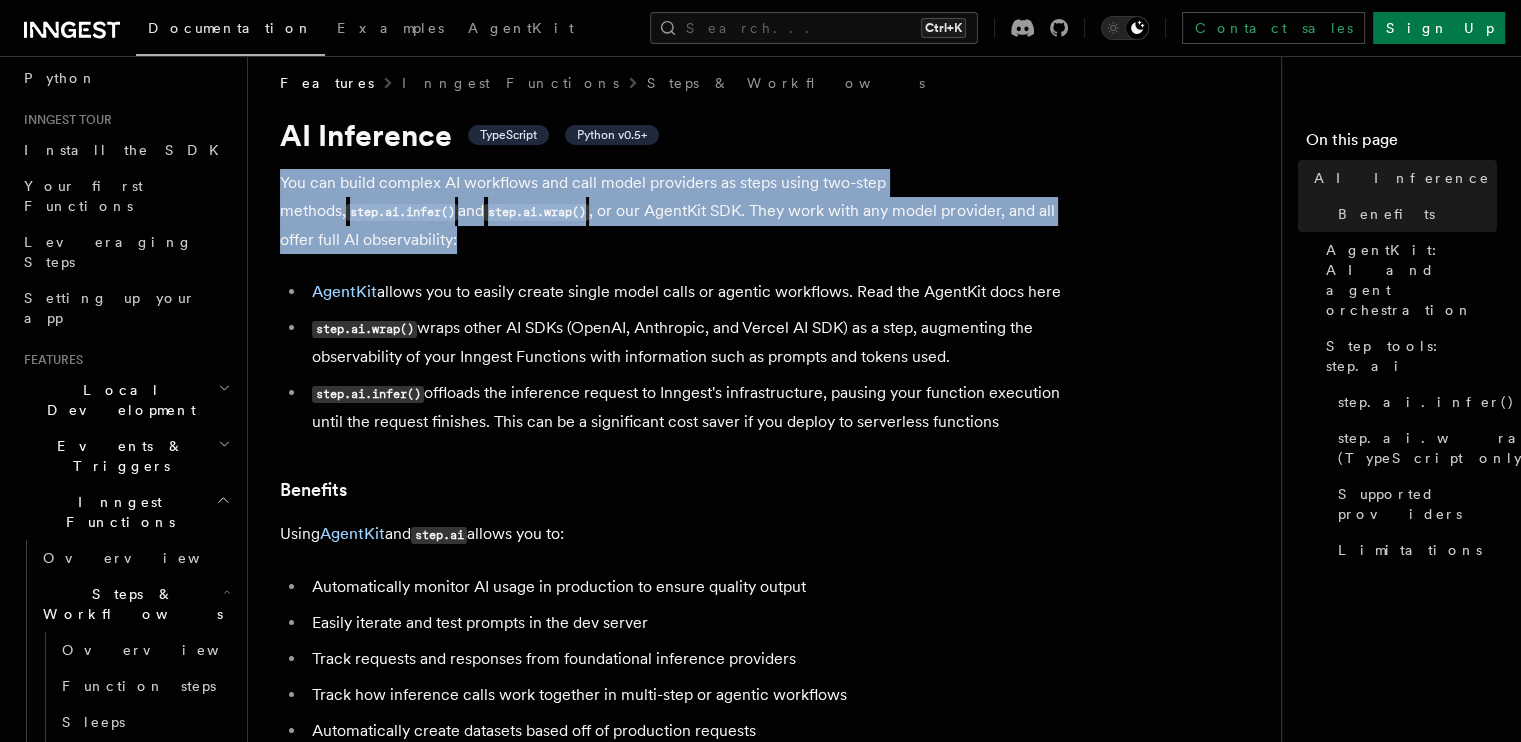 click on "You can build complex AI workflows and call model providers as steps using two-step methods,  step.ai.infer()  and  step.ai.wrap() , or our AgentKit SDK.  They work with any model provider, and all offer full AI observability:" at bounding box center (680, 211) 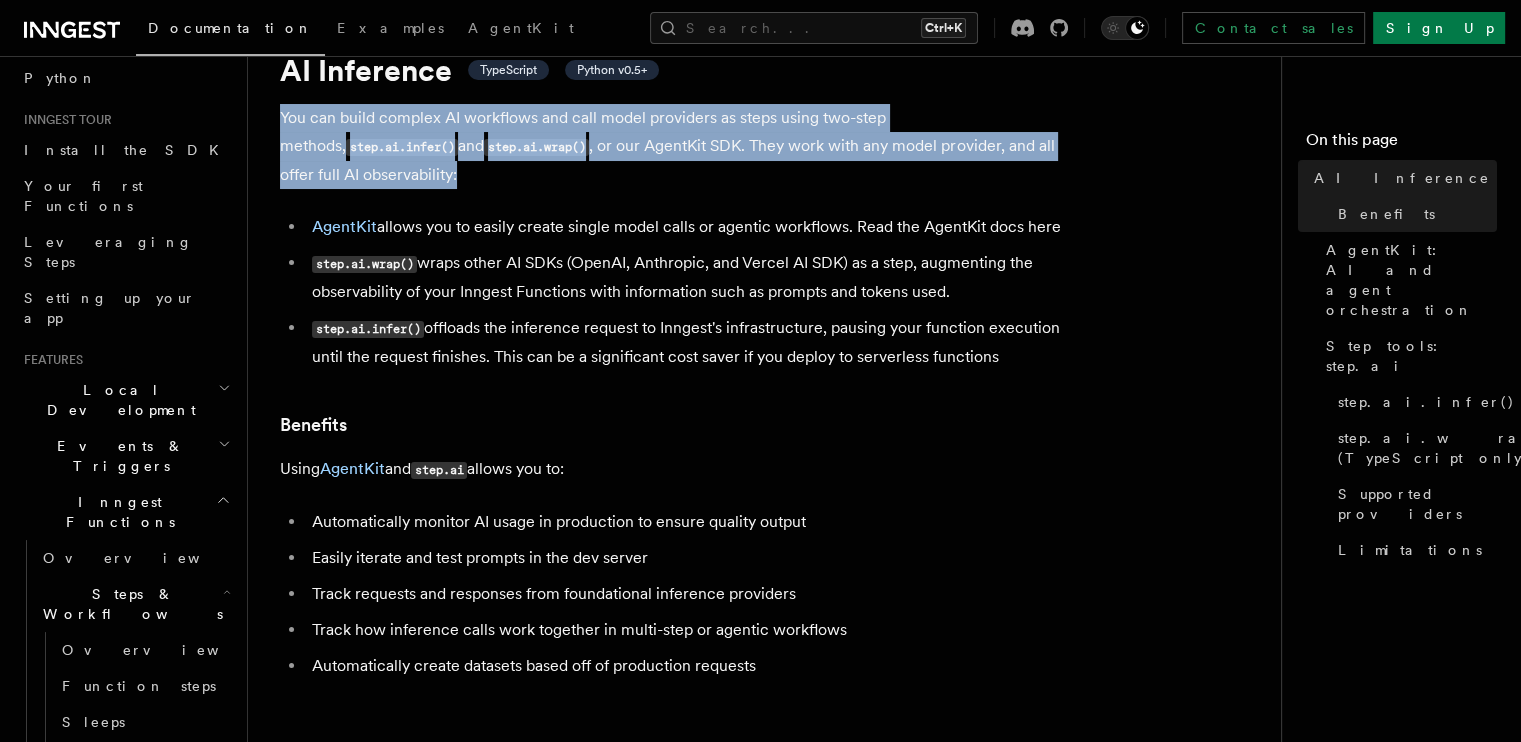scroll, scrollTop: 115, scrollLeft: 0, axis: vertical 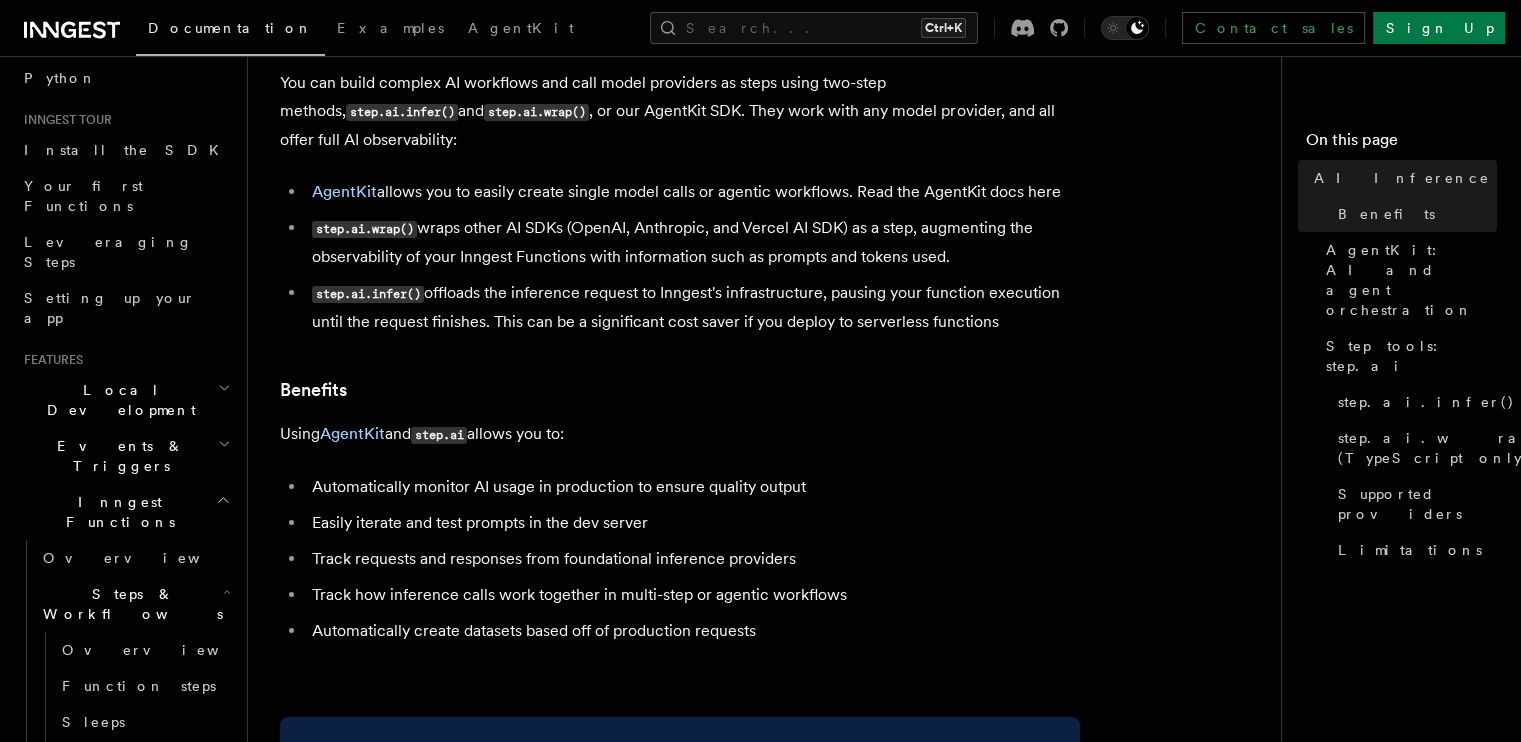 click on "AgentKit  allows you to easily create single model calls or agentic workflows.  Read the AgentKit docs here" at bounding box center [693, 192] 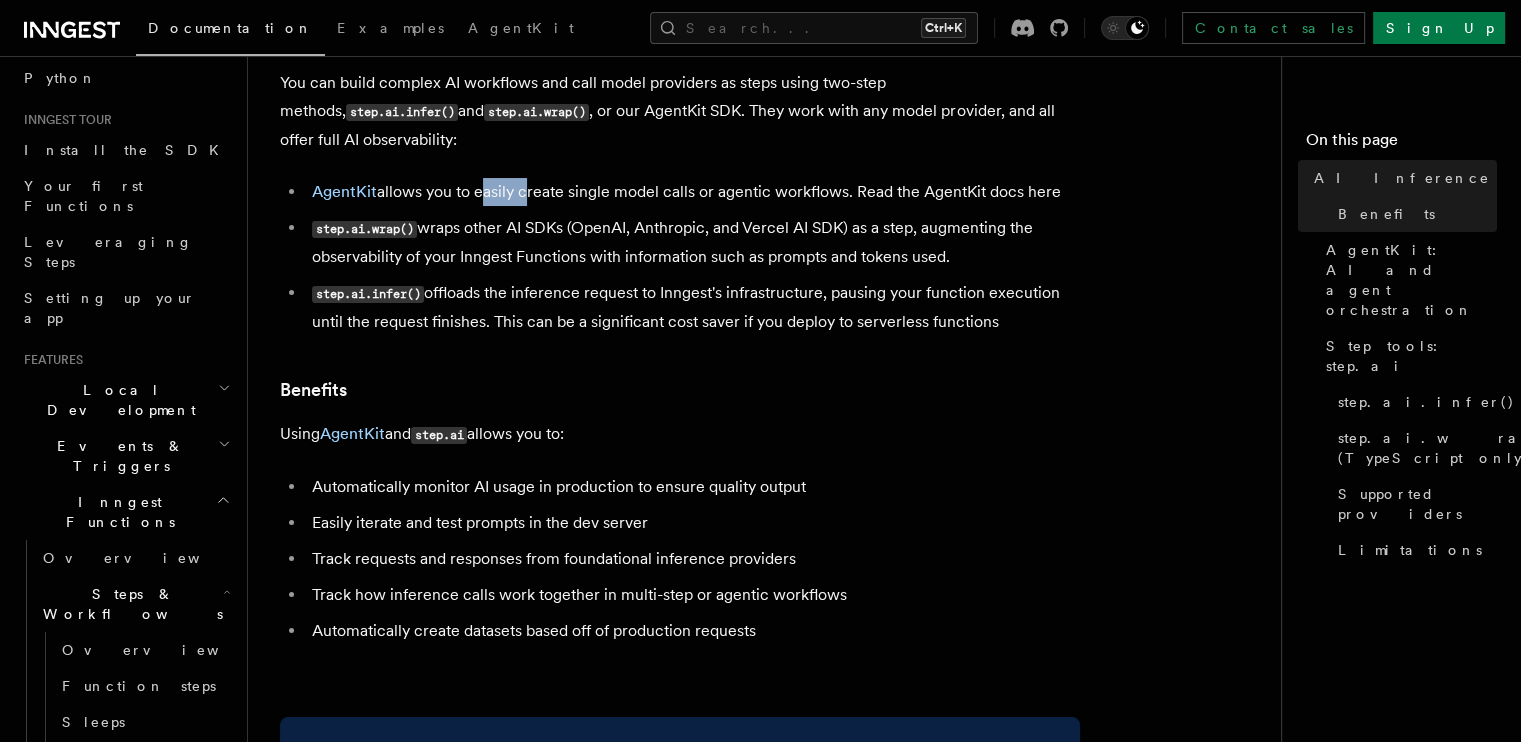click on "AgentKit  allows you to easily create single model calls or agentic workflows.  Read the AgentKit docs here" at bounding box center (693, 192) 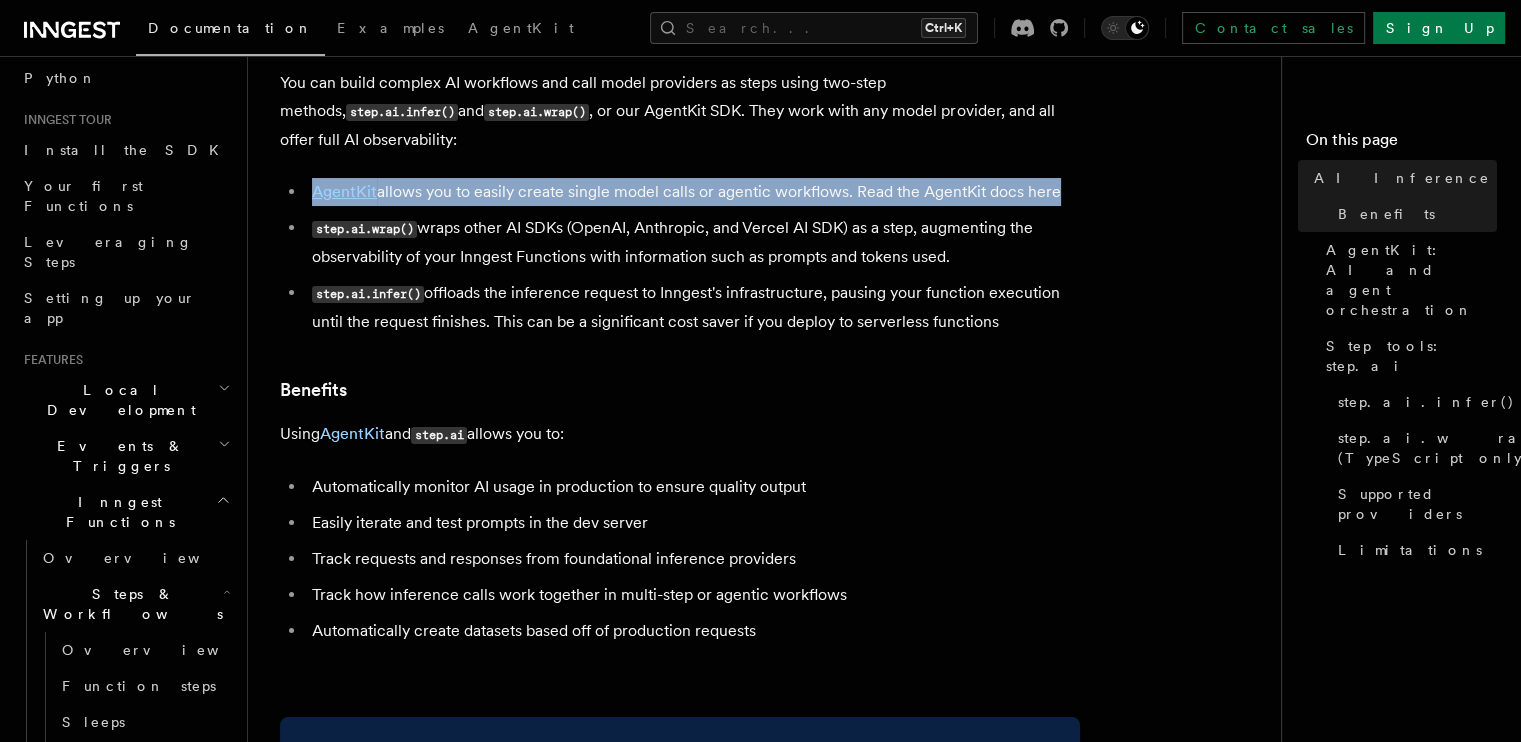 click on "AgentKit  allows you to easily create single model calls or agentic workflows.  Read the AgentKit docs here" at bounding box center [693, 192] 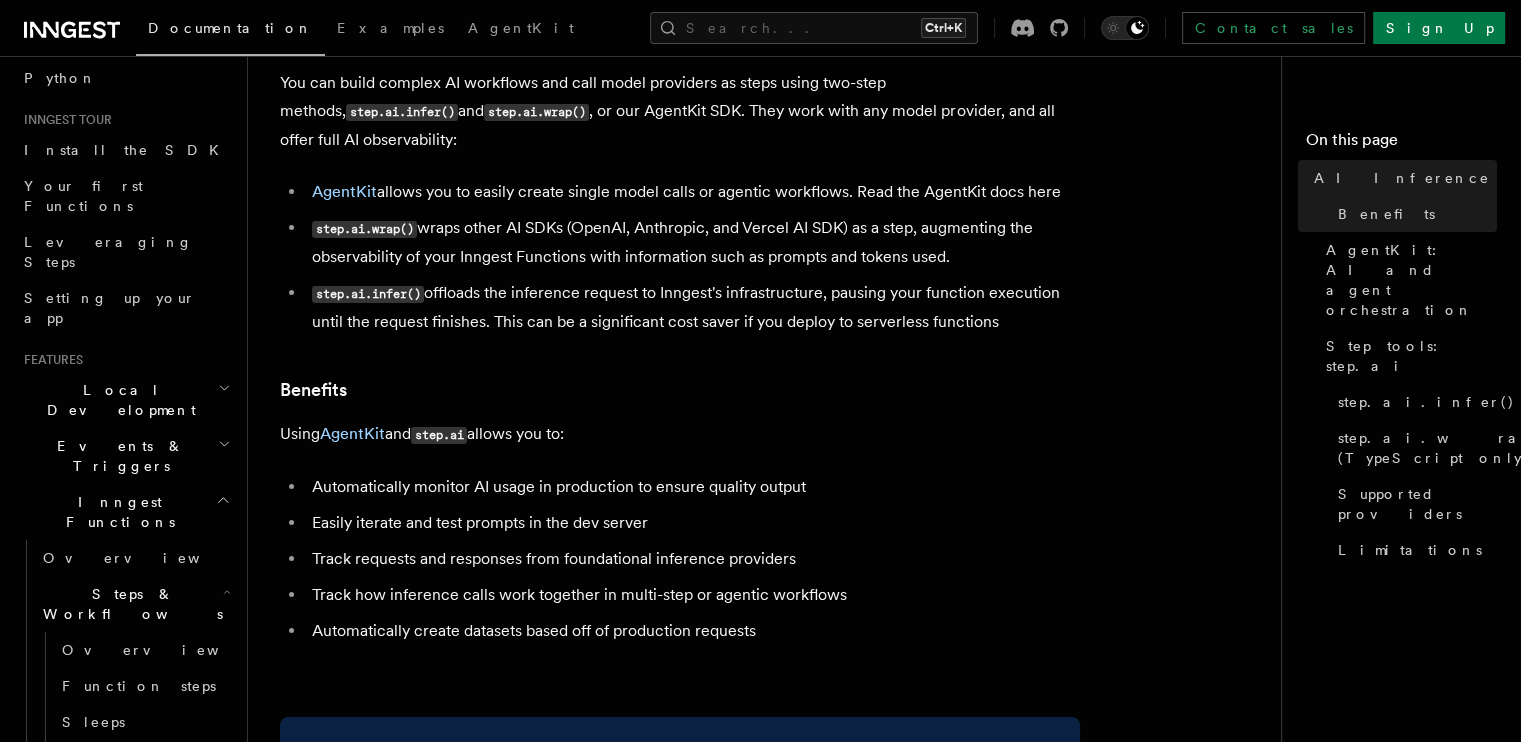 click on "step.ai.wrap()   wraps other AI SDKs (OpenAI, Anthropic, and Vercel AI SDK) as a step, augmenting the observability of your Inngest Functions with information such as prompts and tokens used." at bounding box center [693, 242] 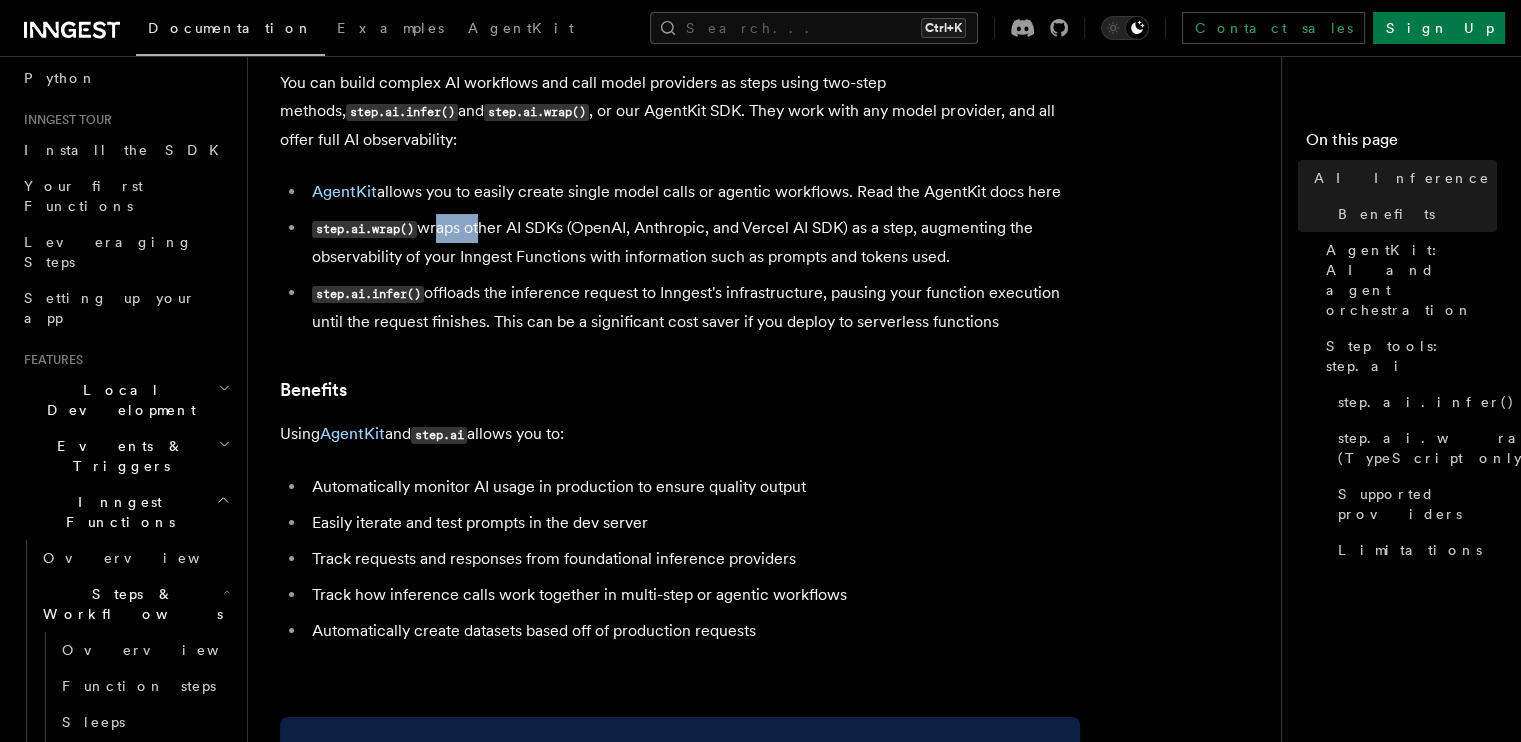 click on "step.ai.wrap()   wraps other AI SDKs (OpenAI, Anthropic, and Vercel AI SDK) as a step, augmenting the observability of your Inngest Functions with information such as prompts and tokens used." at bounding box center [693, 242] 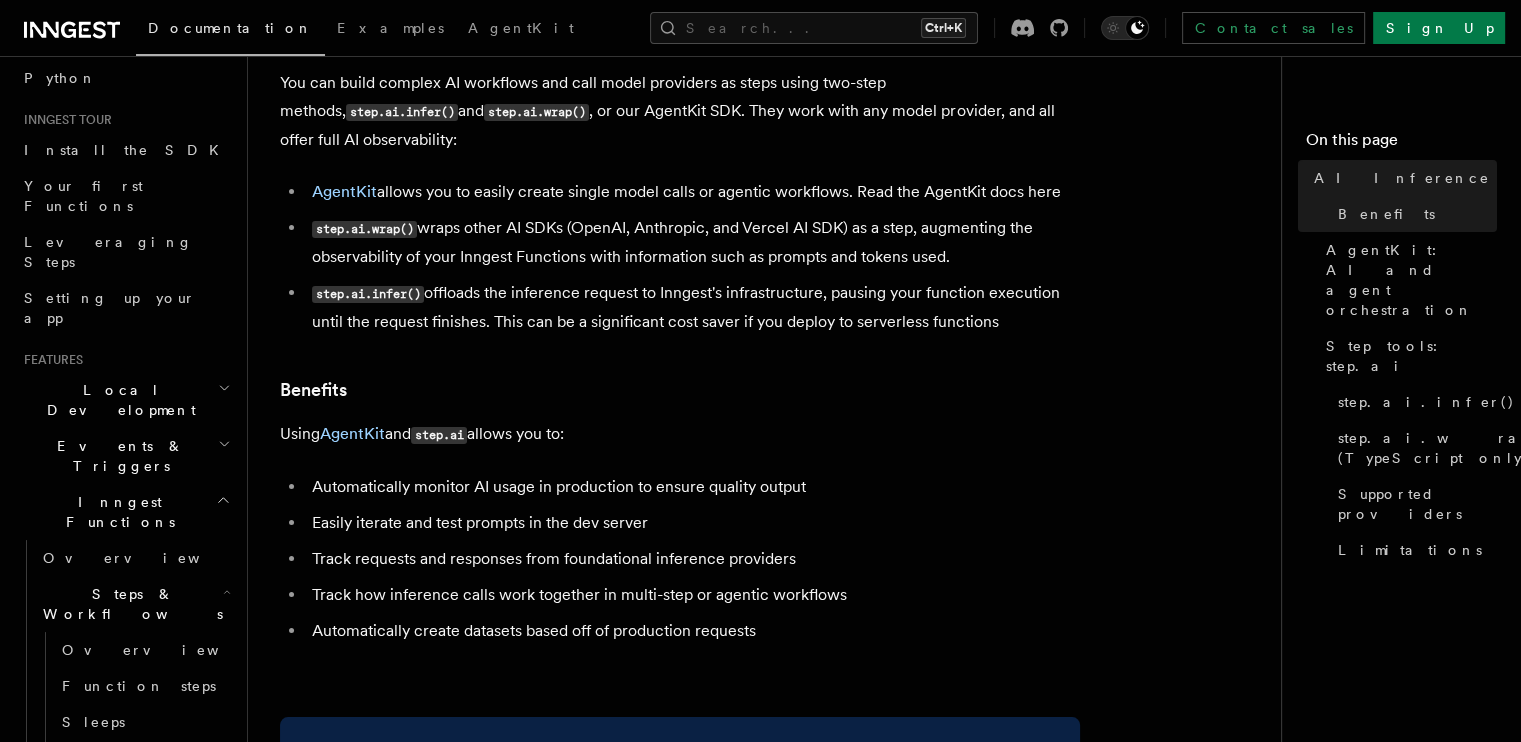 click on "step.ai.wrap()   wraps other AI SDKs (OpenAI, Anthropic, and Vercel AI SDK) as a step, augmenting the observability of your Inngest Functions with information such as prompts and tokens used." at bounding box center [693, 242] 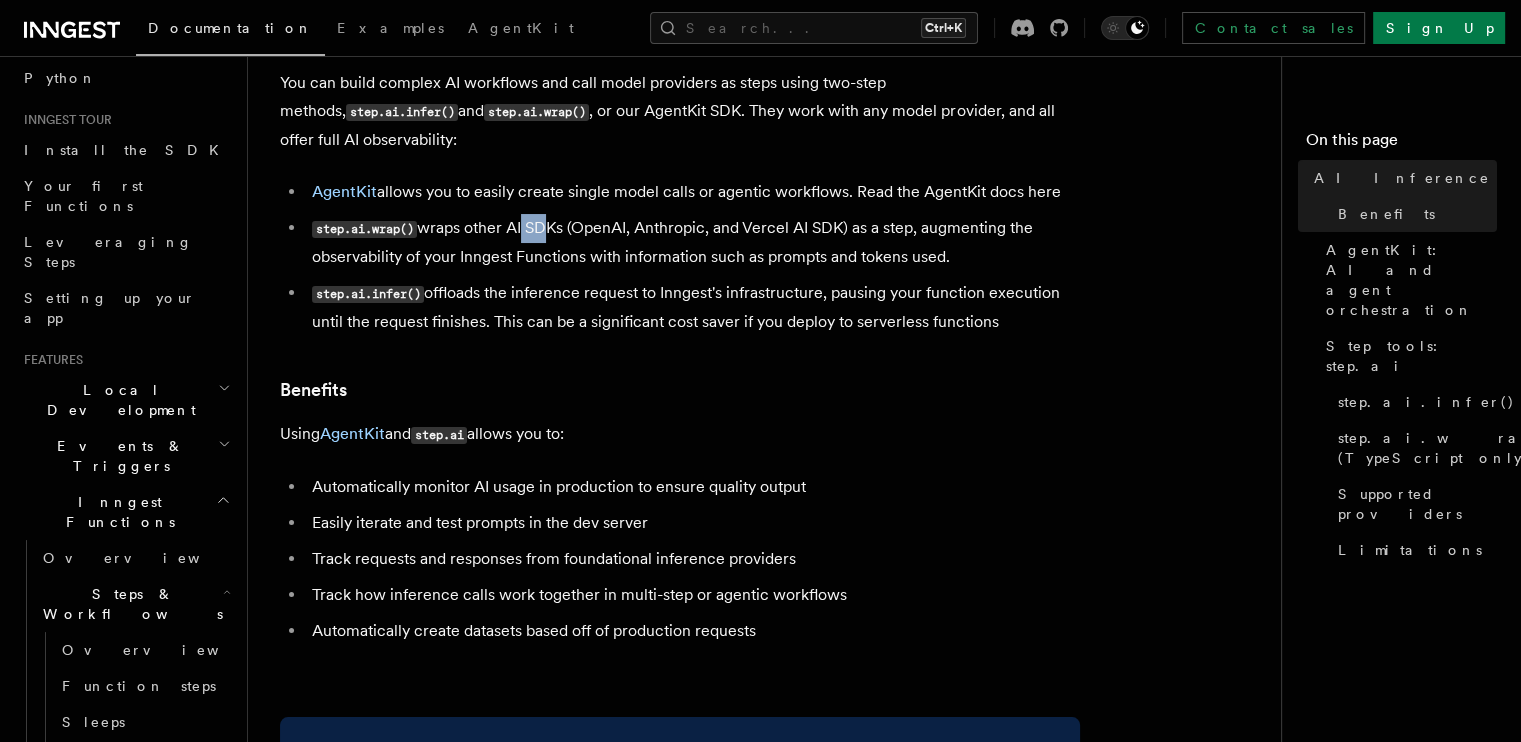click on "step.ai.wrap()   wraps other AI SDKs (OpenAI, Anthropic, and Vercel AI SDK) as a step, augmenting the observability of your Inngest Functions with information such as prompts and tokens used." at bounding box center (693, 242) 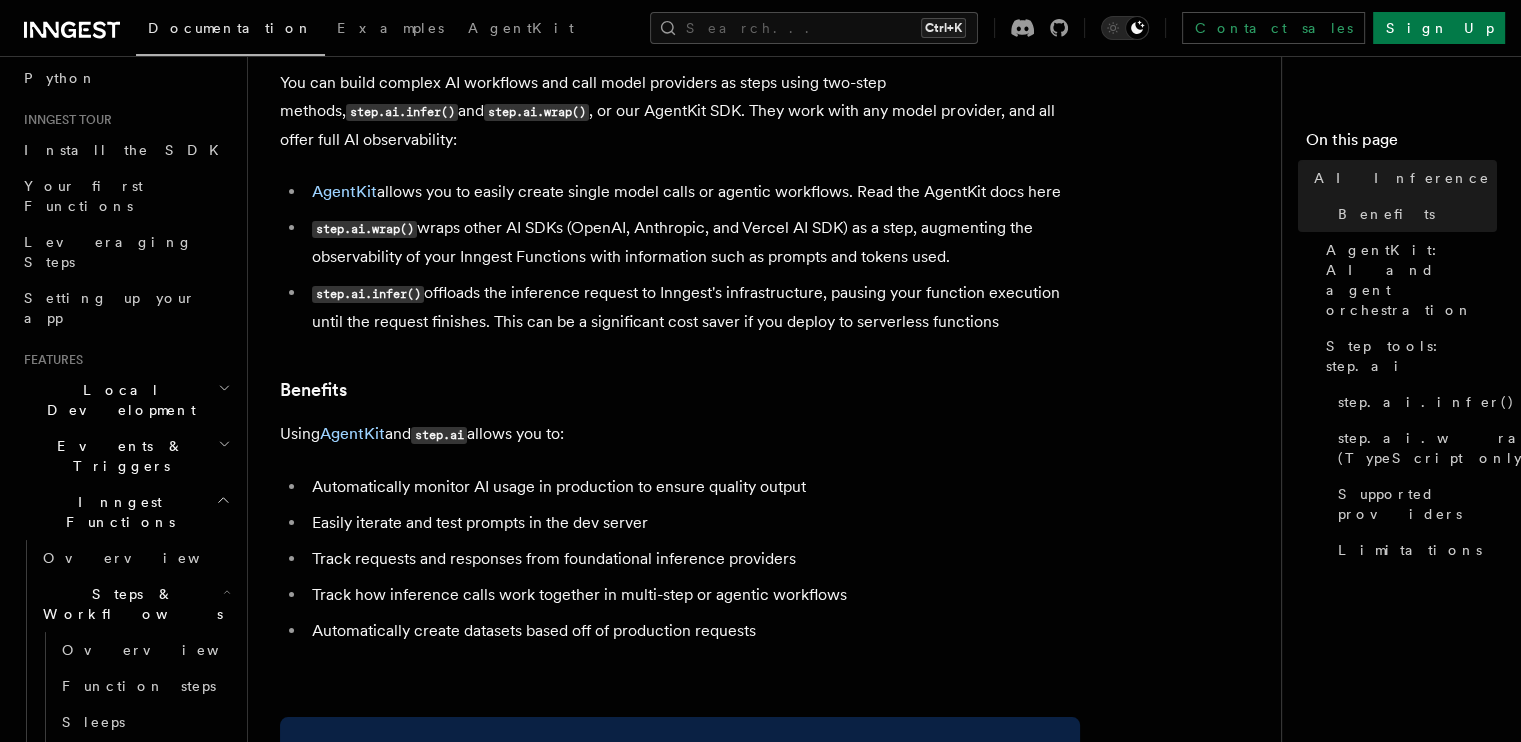 click on "step.ai.wrap()   wraps other AI SDKs (OpenAI, Anthropic, and Vercel AI SDK) as a step, augmenting the observability of your Inngest Functions with information such as prompts and tokens used." at bounding box center [693, 242] 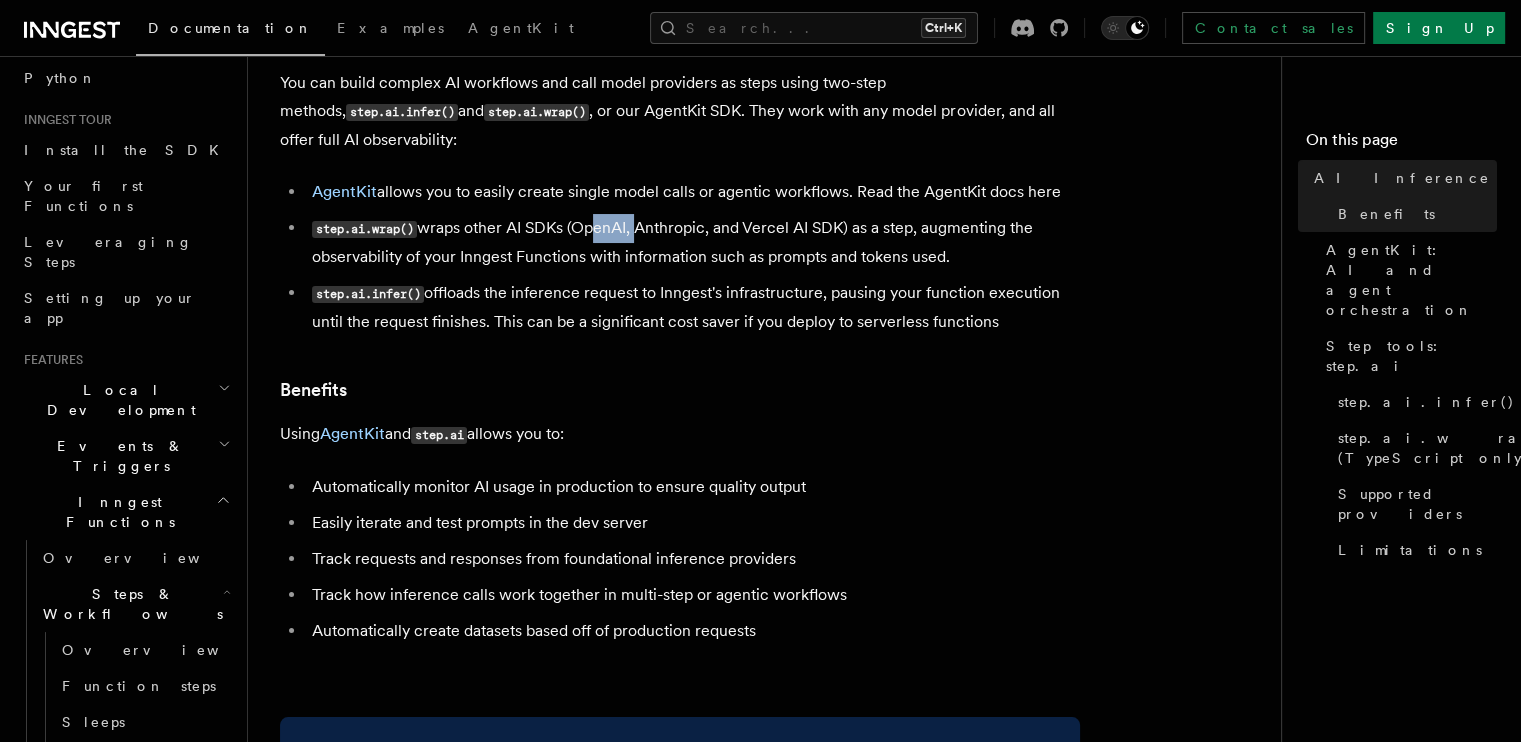 click on "step.ai.wrap()   wraps other AI SDKs (OpenAI, Anthropic, and Vercel AI SDK) as a step, augmenting the observability of your Inngest Functions with information such as prompts and tokens used." at bounding box center [693, 242] 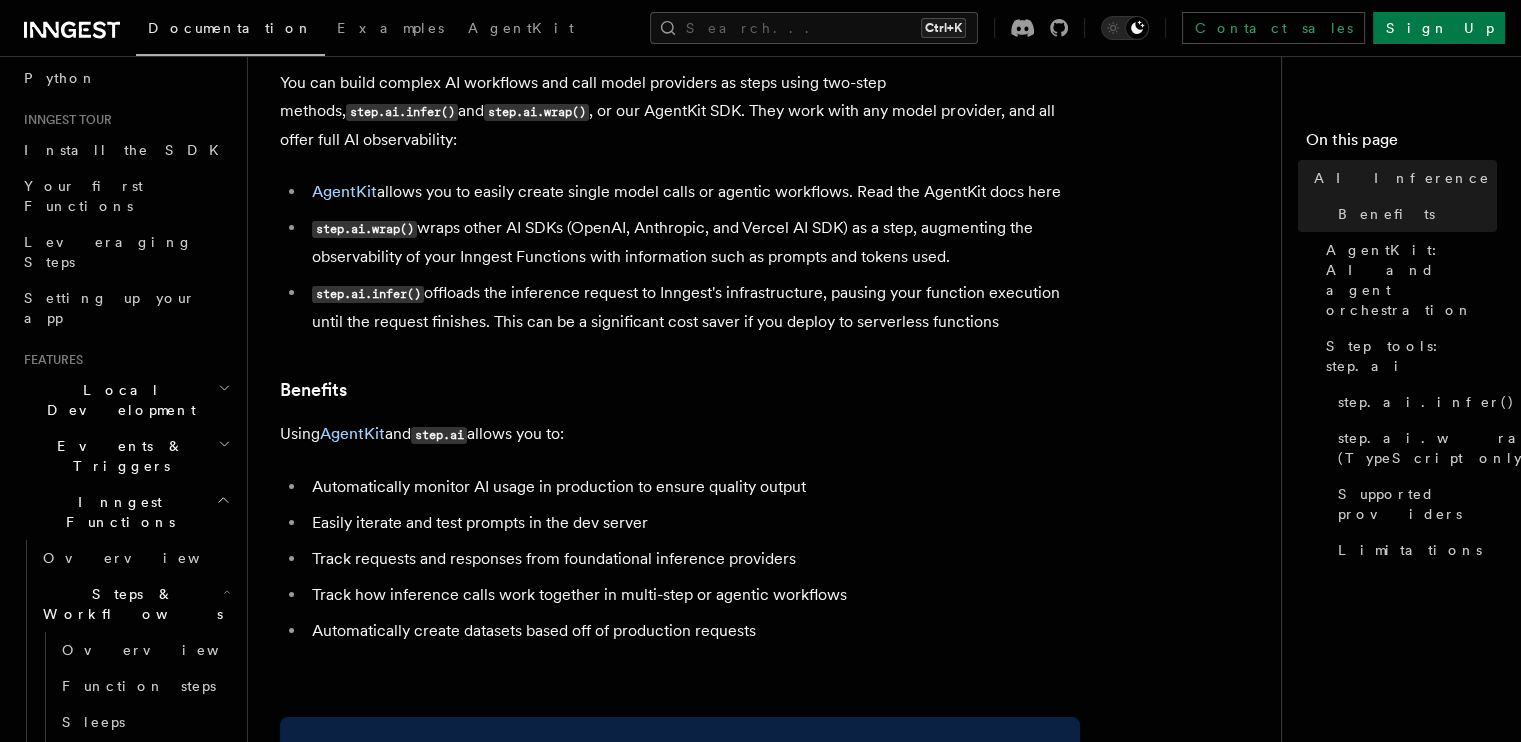 click on "step.ai.wrap()   wraps other AI SDKs (OpenAI, Anthropic, and Vercel AI SDK) as a step, augmenting the observability of your Inngest Functions with information such as prompts and tokens used." at bounding box center [693, 242] 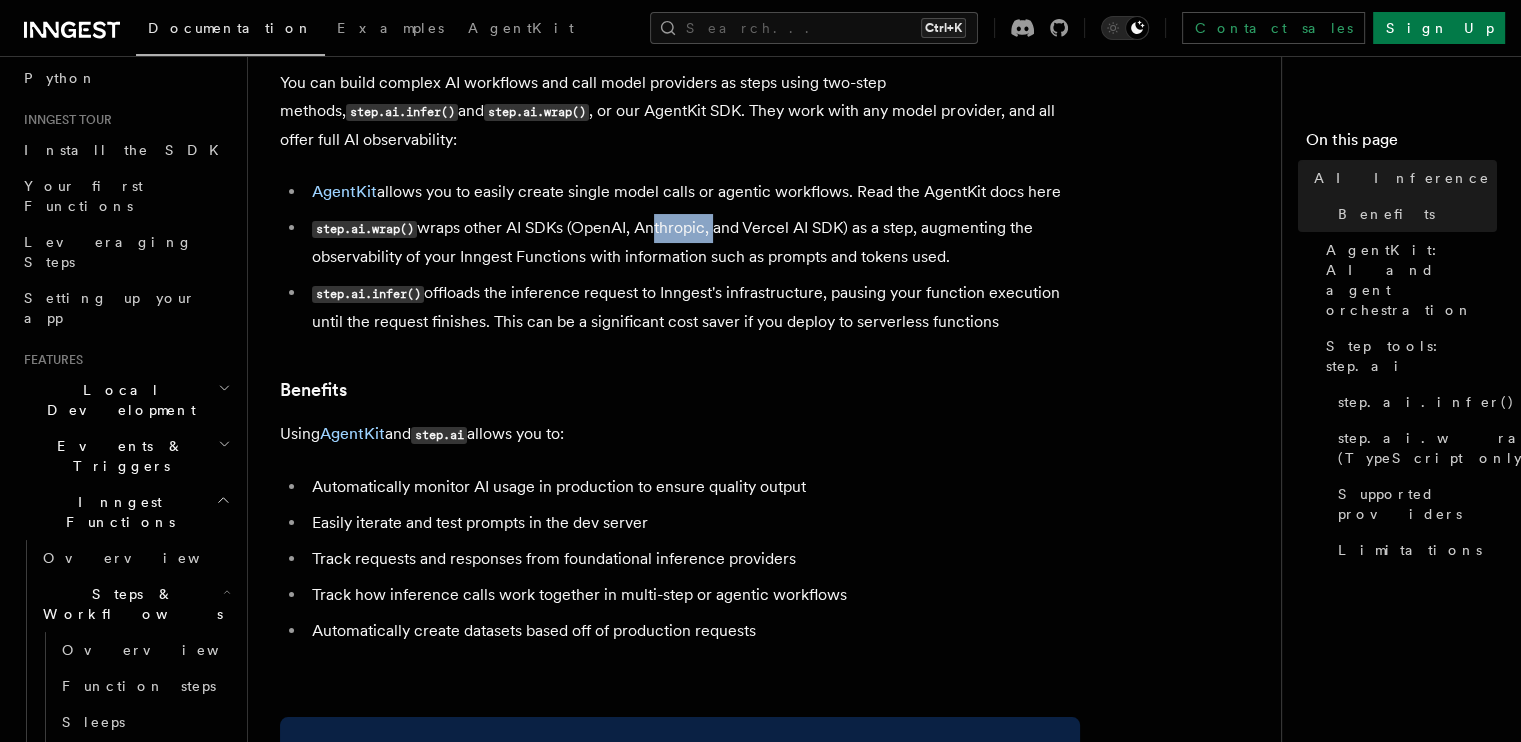 click on "step.ai.wrap()   wraps other AI SDKs (OpenAI, Anthropic, and Vercel AI SDK) as a step, augmenting the observability of your Inngest Functions with information such as prompts and tokens used." at bounding box center (693, 242) 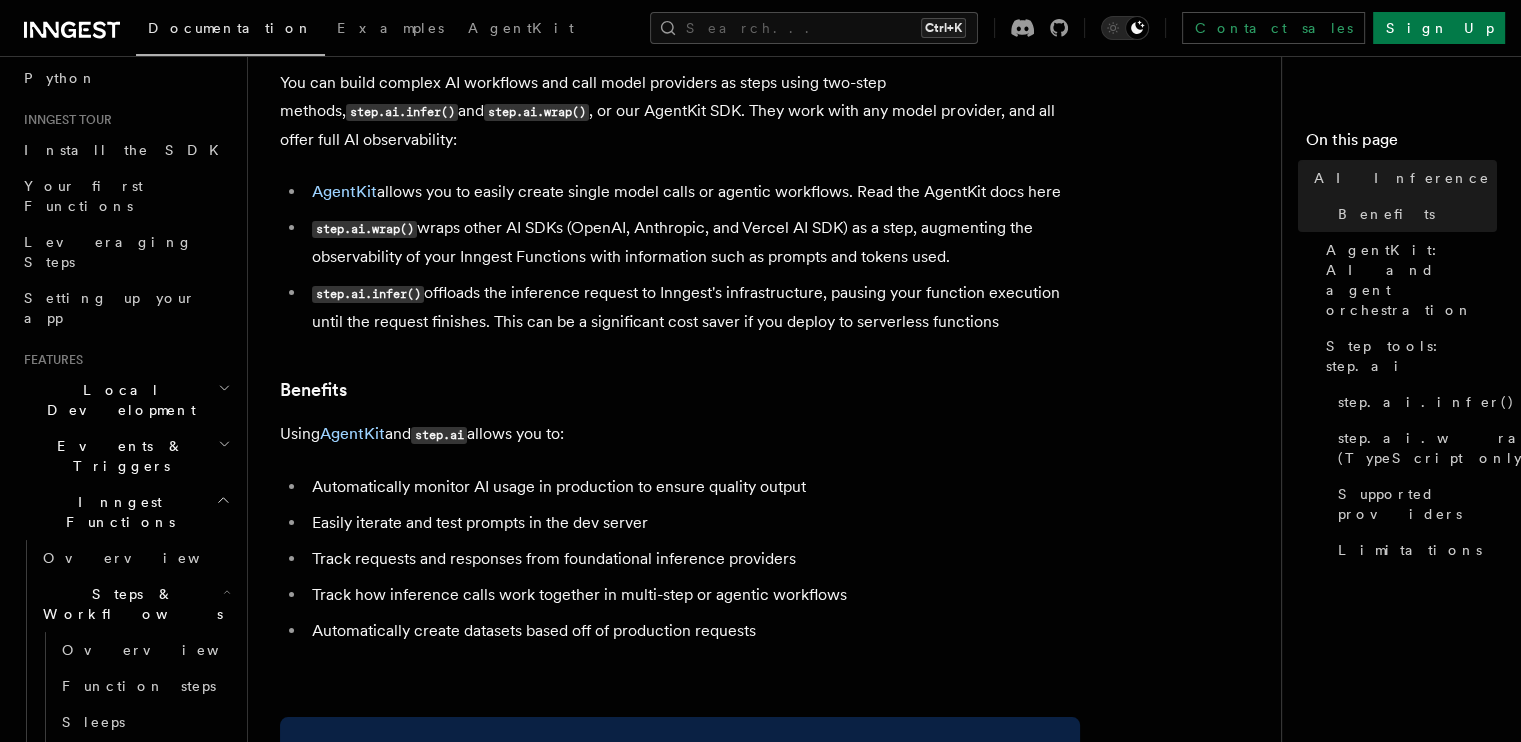 click on "step.ai.wrap()   wraps other AI SDKs (OpenAI, Anthropic, and Vercel AI SDK) as a step, augmenting the observability of your Inngest Functions with information such as prompts and tokens used." at bounding box center [693, 242] 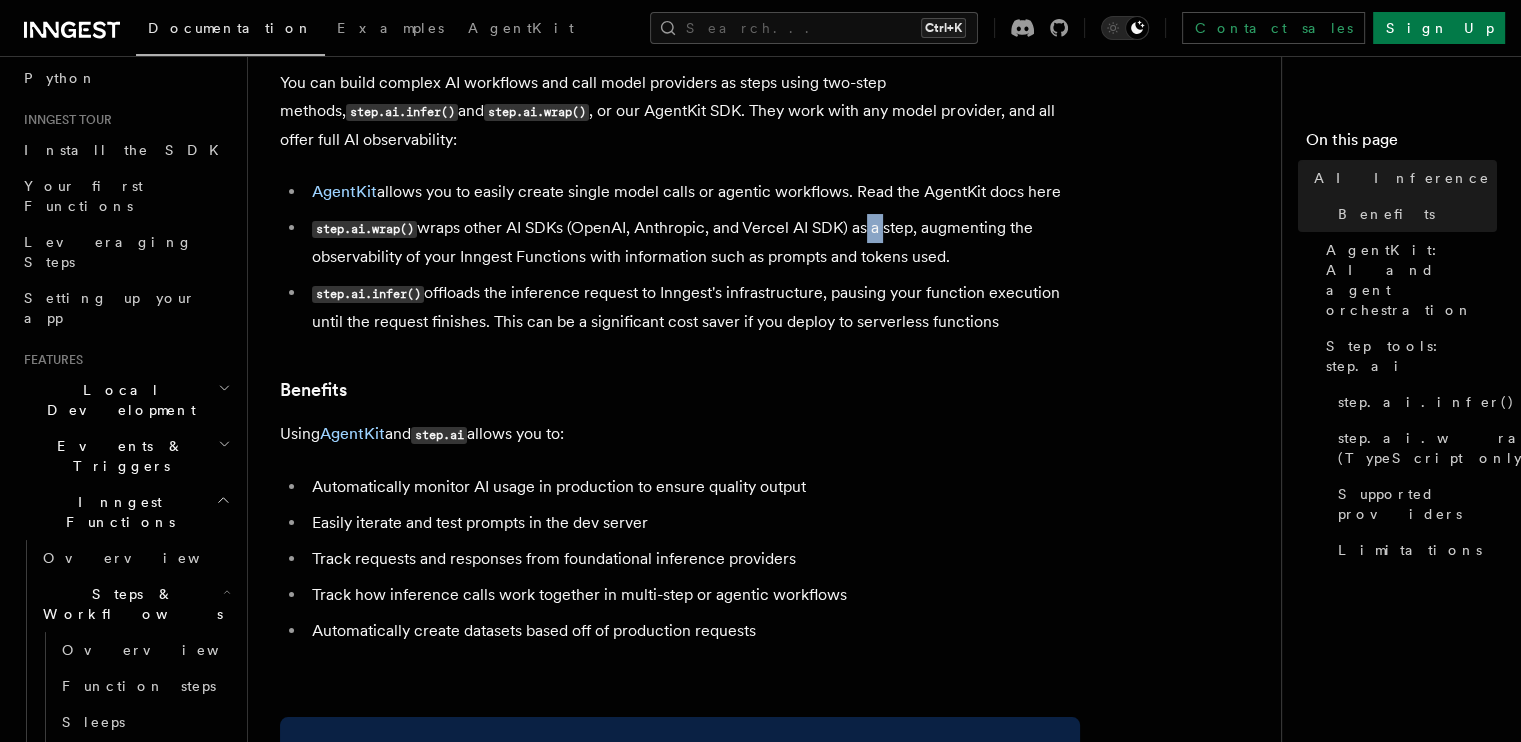 click on "step.ai.wrap()   wraps other AI SDKs (OpenAI, Anthropic, and Vercel AI SDK) as a step, augmenting the observability of your Inngest Functions with information such as prompts and tokens used." at bounding box center (693, 242) 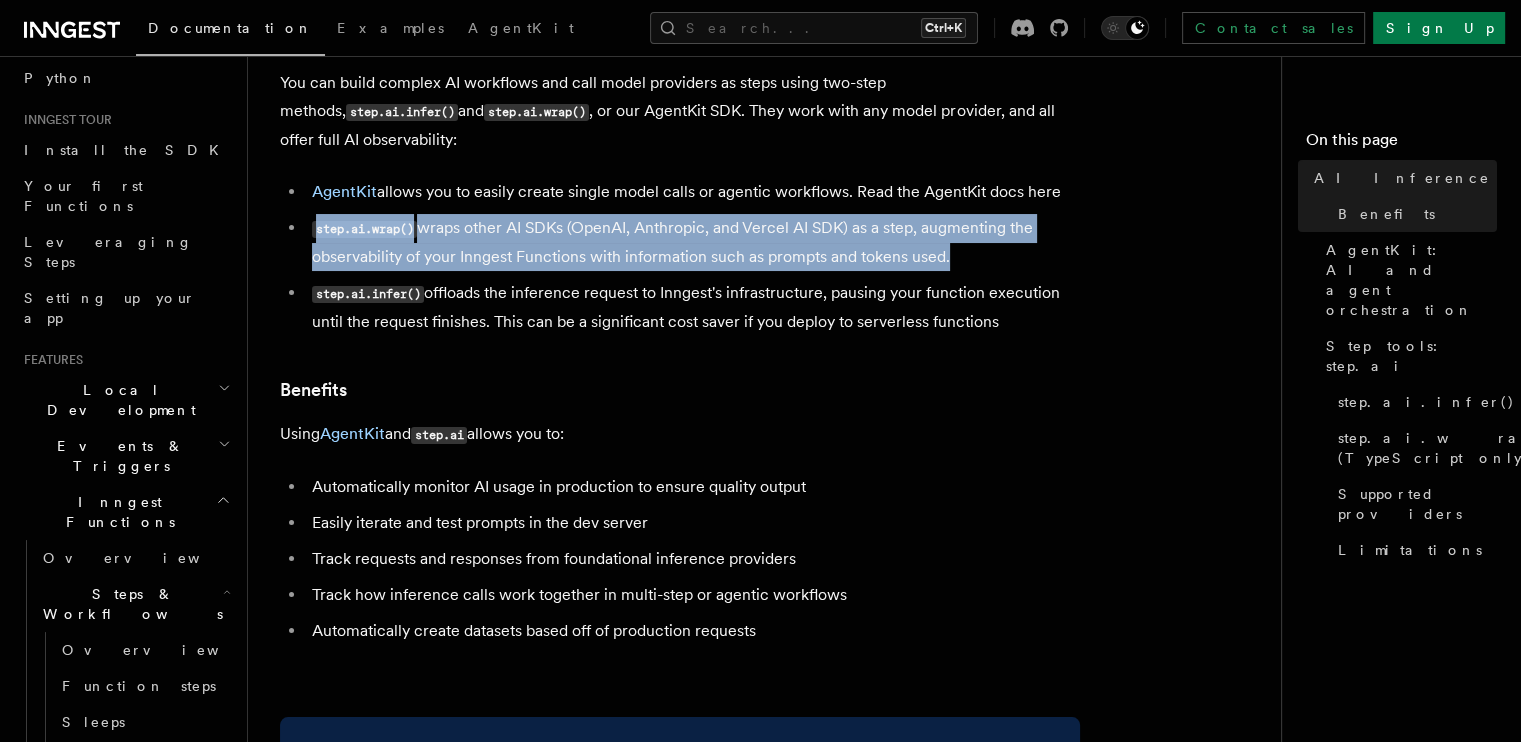 click on "step.ai.wrap()   wraps other AI SDKs (OpenAI, Anthropic, and Vercel AI SDK) as a step, augmenting the observability of your Inngest Functions with information such as prompts and tokens used." at bounding box center [693, 242] 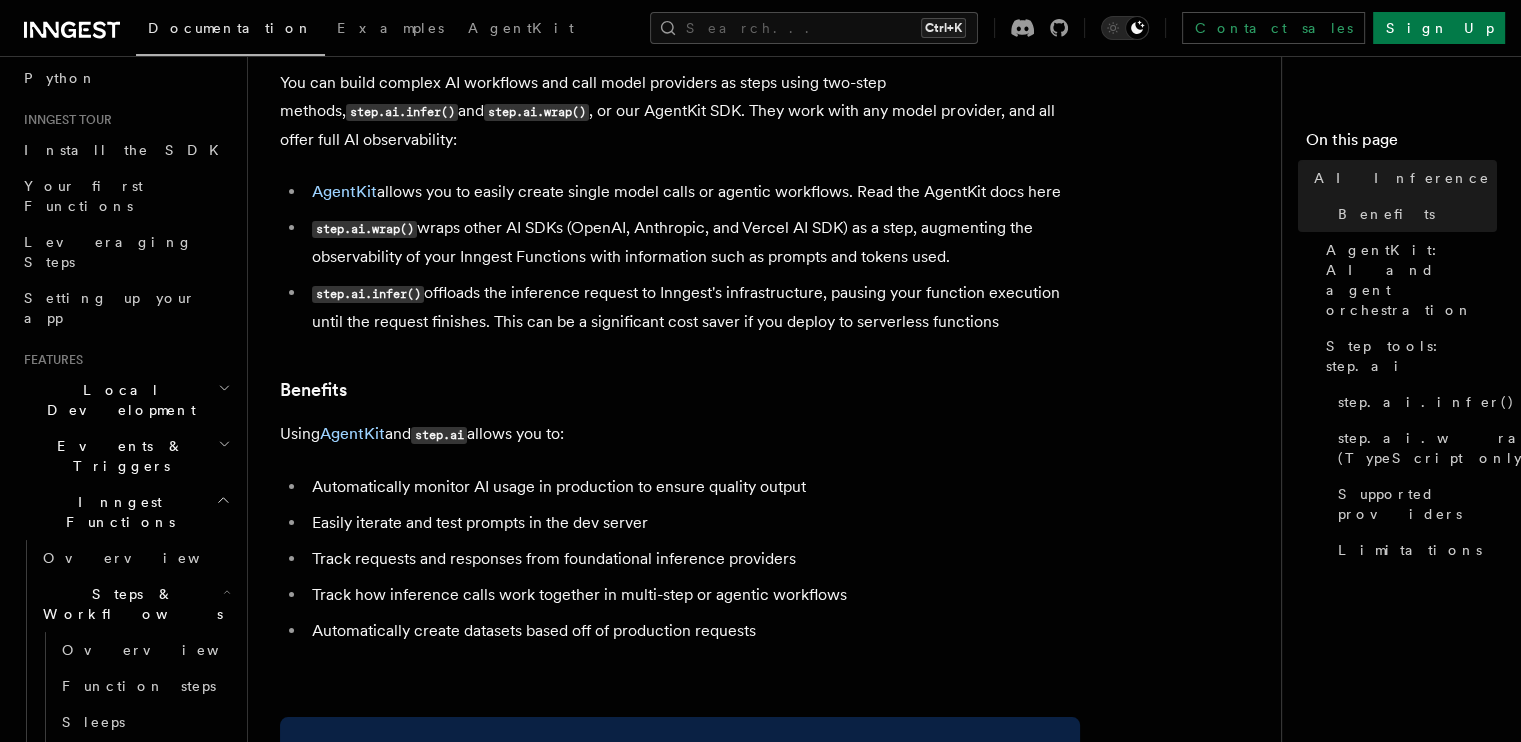 click on "AgentKit allows you to easily create single model calls or agentic workflows. Read the AgentKit docs here
step.ai.wrap() wraps other AI SDKs (OpenAI, Anthropic, and Vercel AI SDK) as a step, augmenting the observability of your Inngest Functions with information such as prompts and tokens used.
step.ai.infer() offloads the inference request to Inngest's infrastructure, pausing your function execution until the request finishes. This can be a significant cost saver if you deploy to serverless functions" at bounding box center [680, 257] 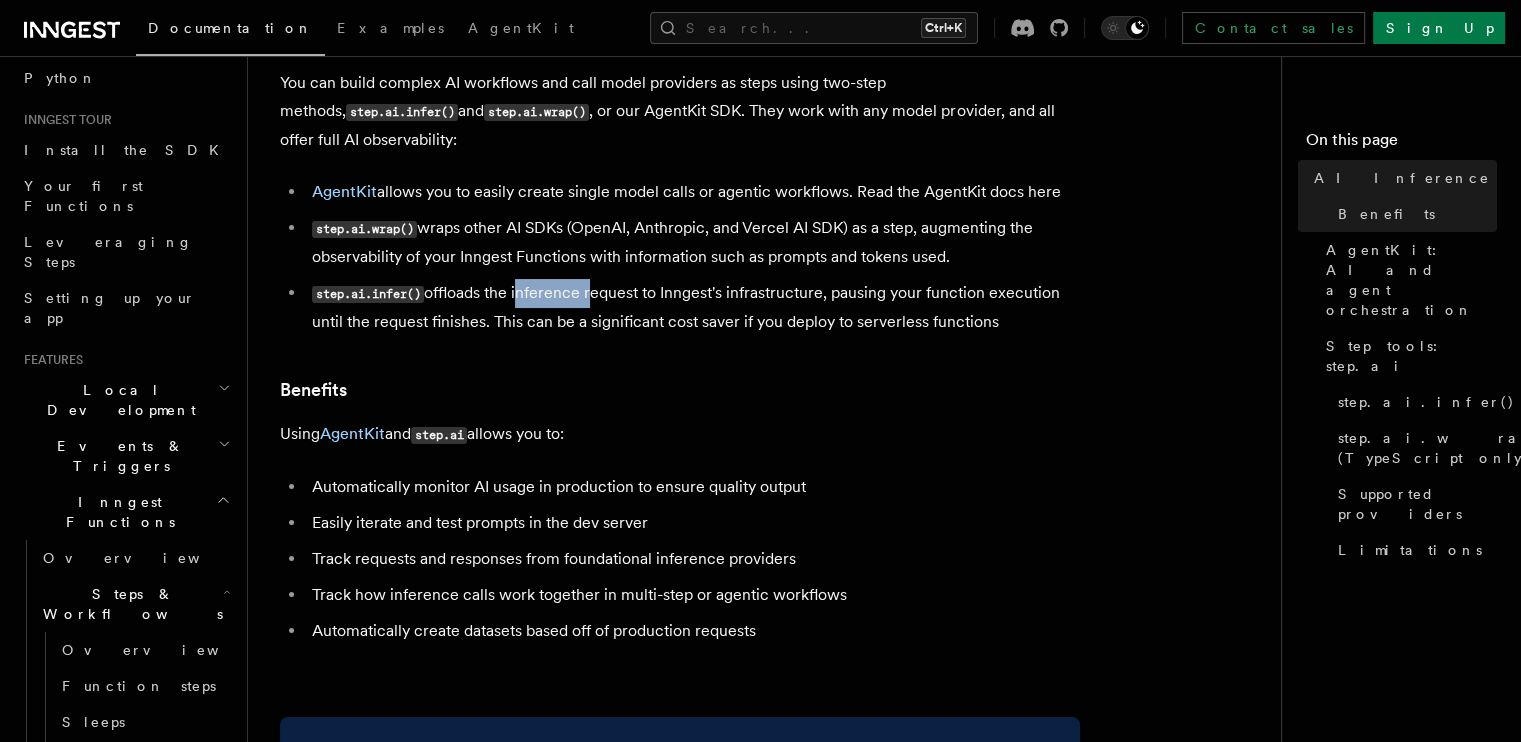 click on "step.ai.infer()  offloads the inference request to Inngest's infrastructure, pausing your function execution until the request finishes.  This can be a significant cost saver if you deploy to serverless functions" at bounding box center (693, 307) 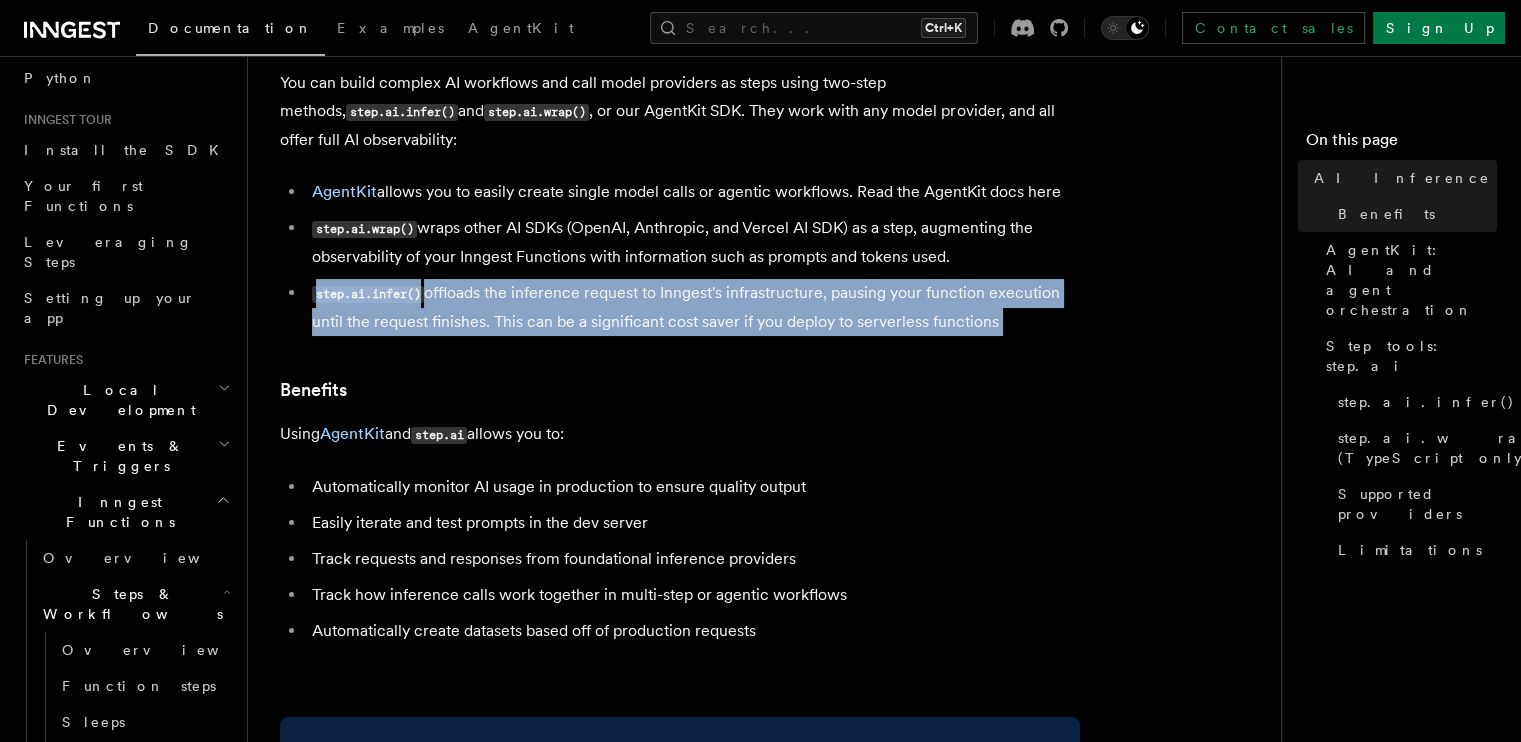 click on "step.ai.infer()  offloads the inference request to Inngest's infrastructure, pausing your function execution until the request finishes.  This can be a significant cost saver if you deploy to serverless functions" at bounding box center [693, 307] 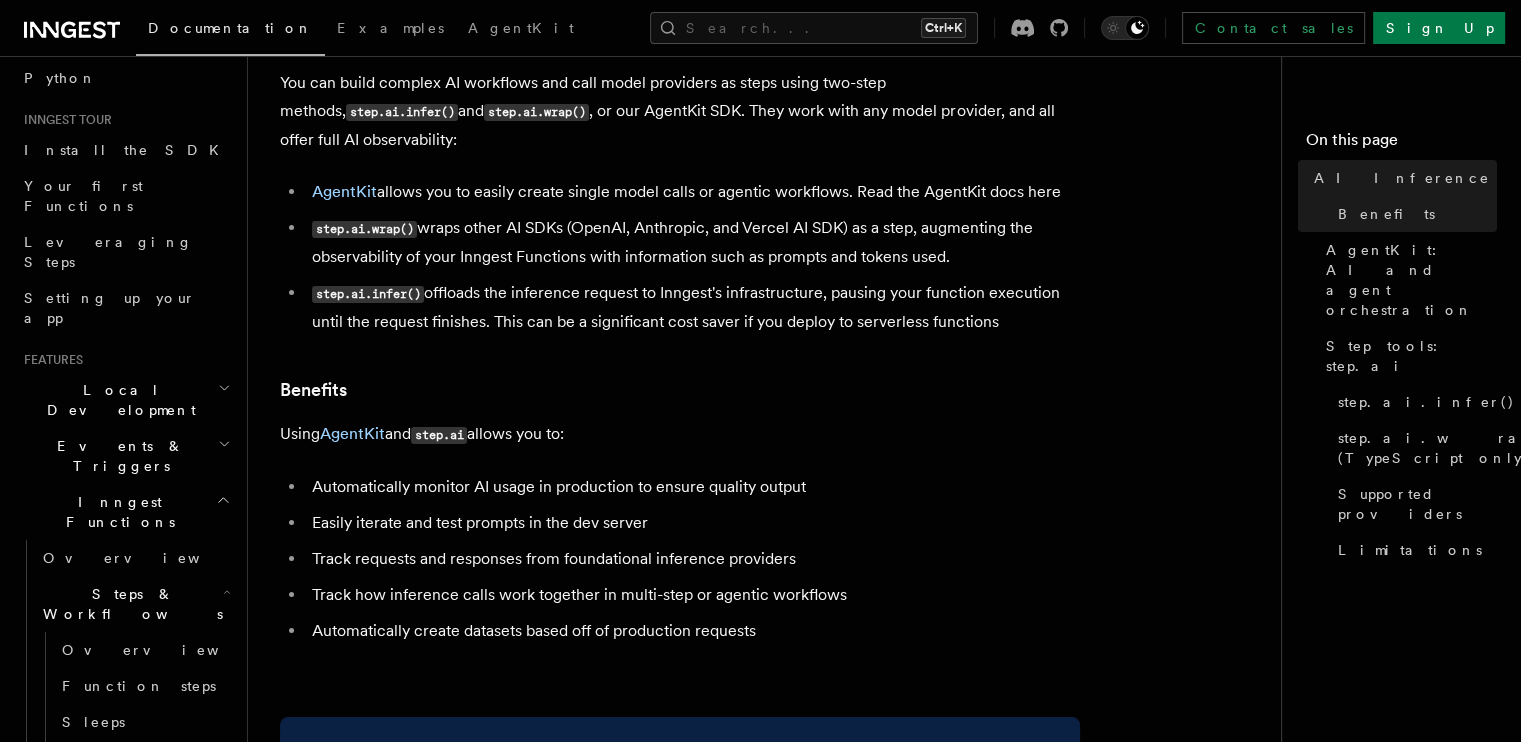 click on "Features Inngest Functions Steps & Workflows AI Inference  TypeScript   Python v0.5+
You can build complex AI workflows and call model providers as steps using two-step methods,  step.ai.infer()  and  step.ai.wrap() , or our AgentKit SDK.  They work with any model provider, and all offer full AI observability:
AgentKit  allows you to easily create single model calls or agentic workflows.  Read the AgentKit docs here
step.ai.wrap()   wraps other AI SDKs (OpenAI, Anthropic, and Vercel AI SDK) as a step, augmenting the observability of your Inngest Functions with information such as prompts and tokens used.
step.ai.infer()  offloads the inference request to Inngest's infrastructure, pausing your function execution until the request finishes.  This can be a significant cost saver if you deploy to serverless functions
Benefits
Using  AgentKit  and  step.ai  allows you to:
Automatically monitor AI usage in production to ensure quality output
Easily iterate and test prompts in the dev server" at bounding box center (772, 3556) 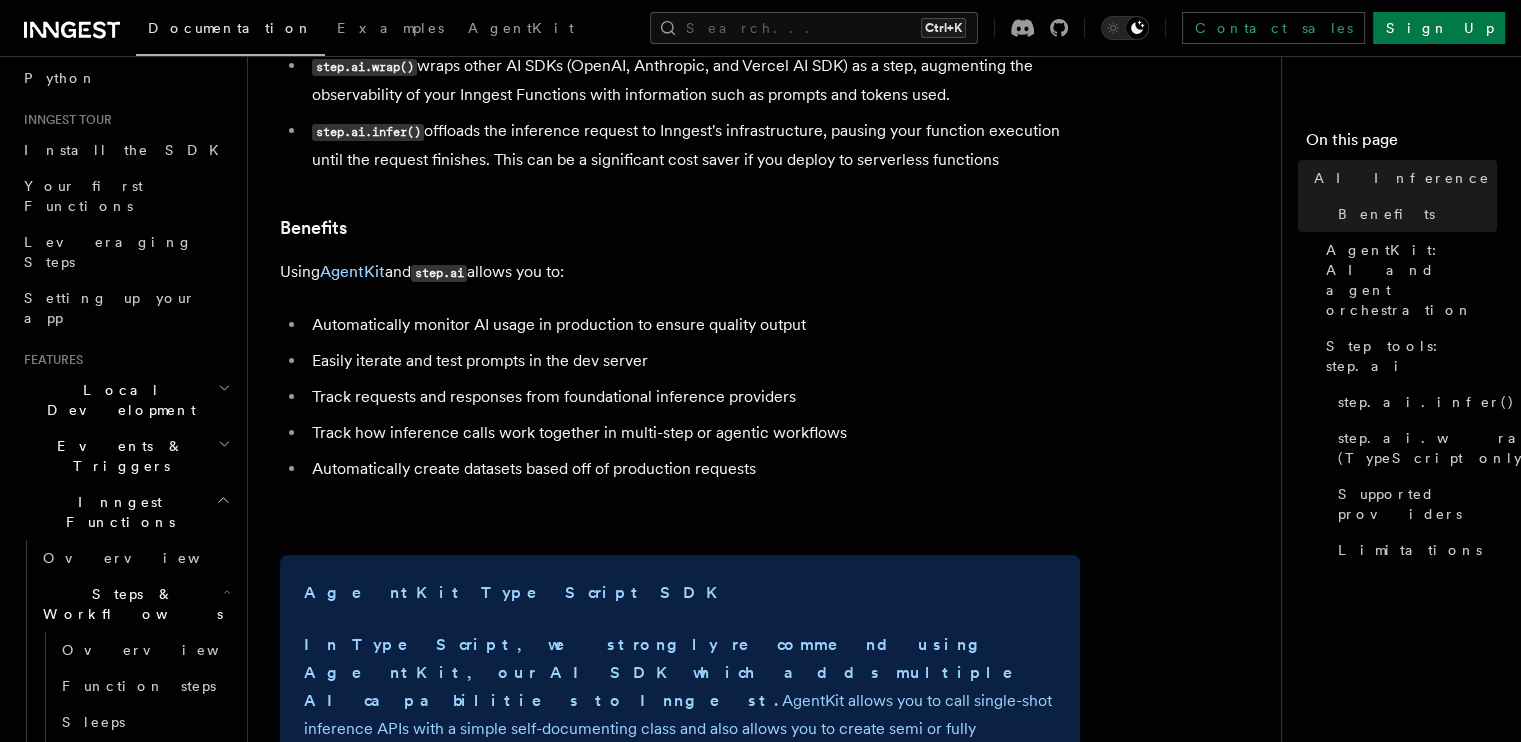 scroll, scrollTop: 315, scrollLeft: 0, axis: vertical 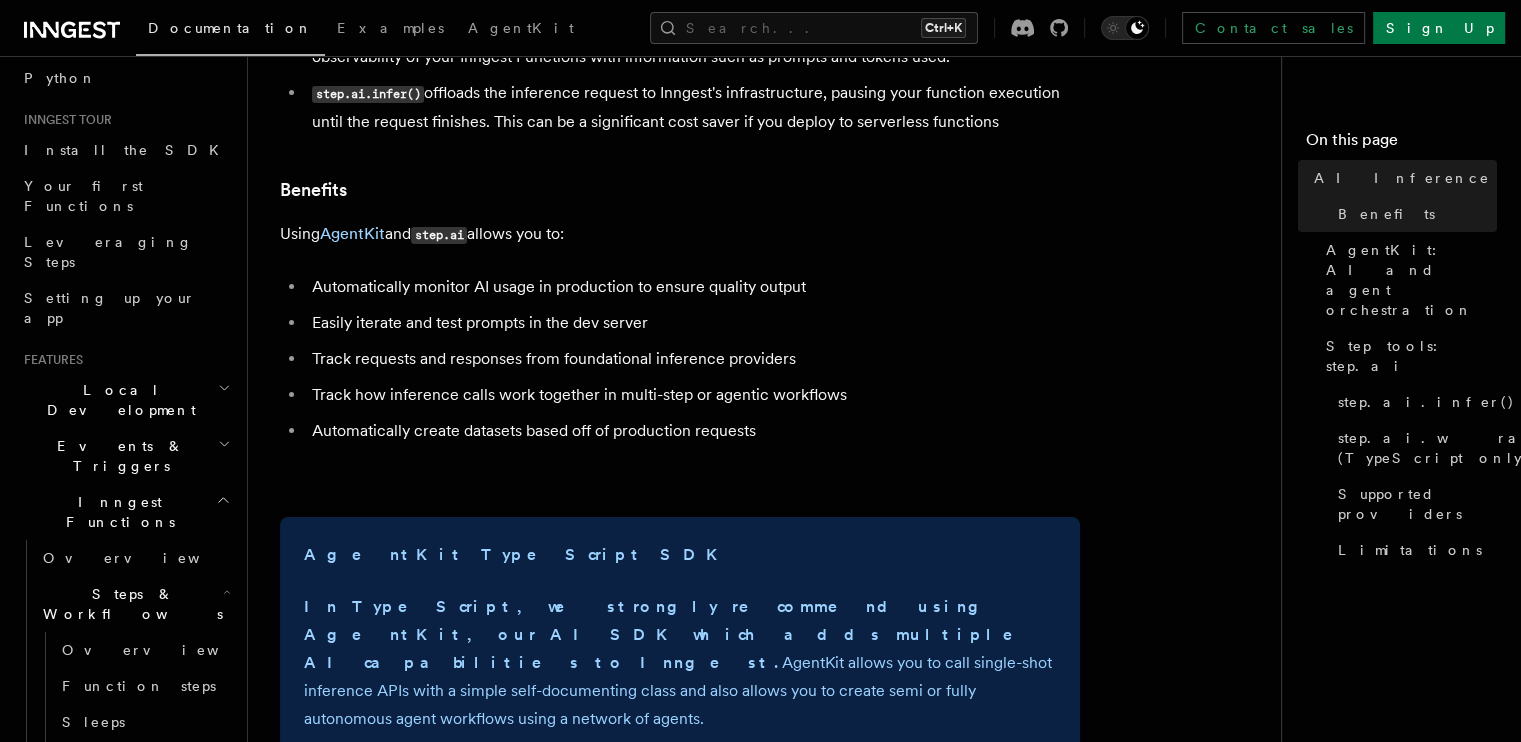 click on "step.ai" at bounding box center [439, 235] 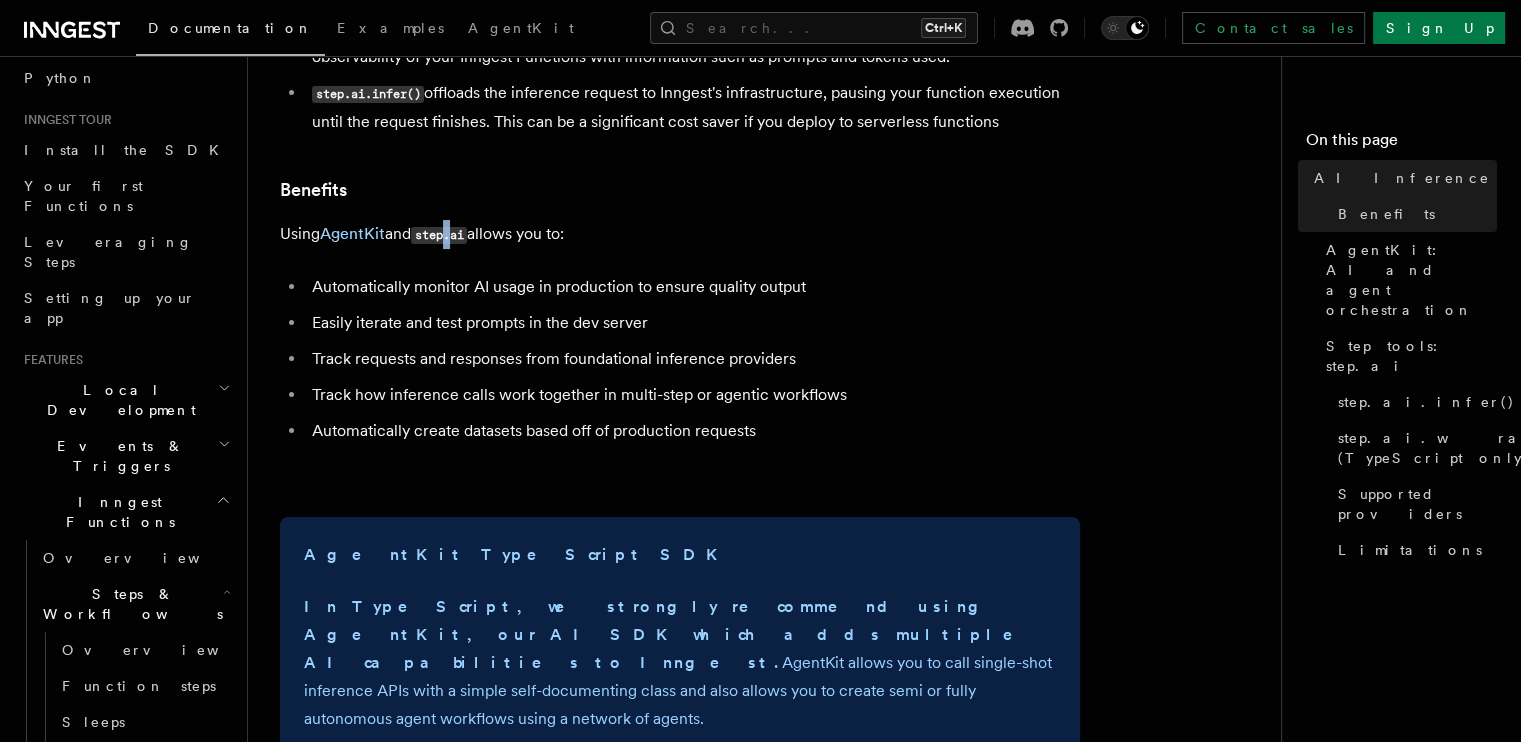 click on "step.ai" at bounding box center [439, 235] 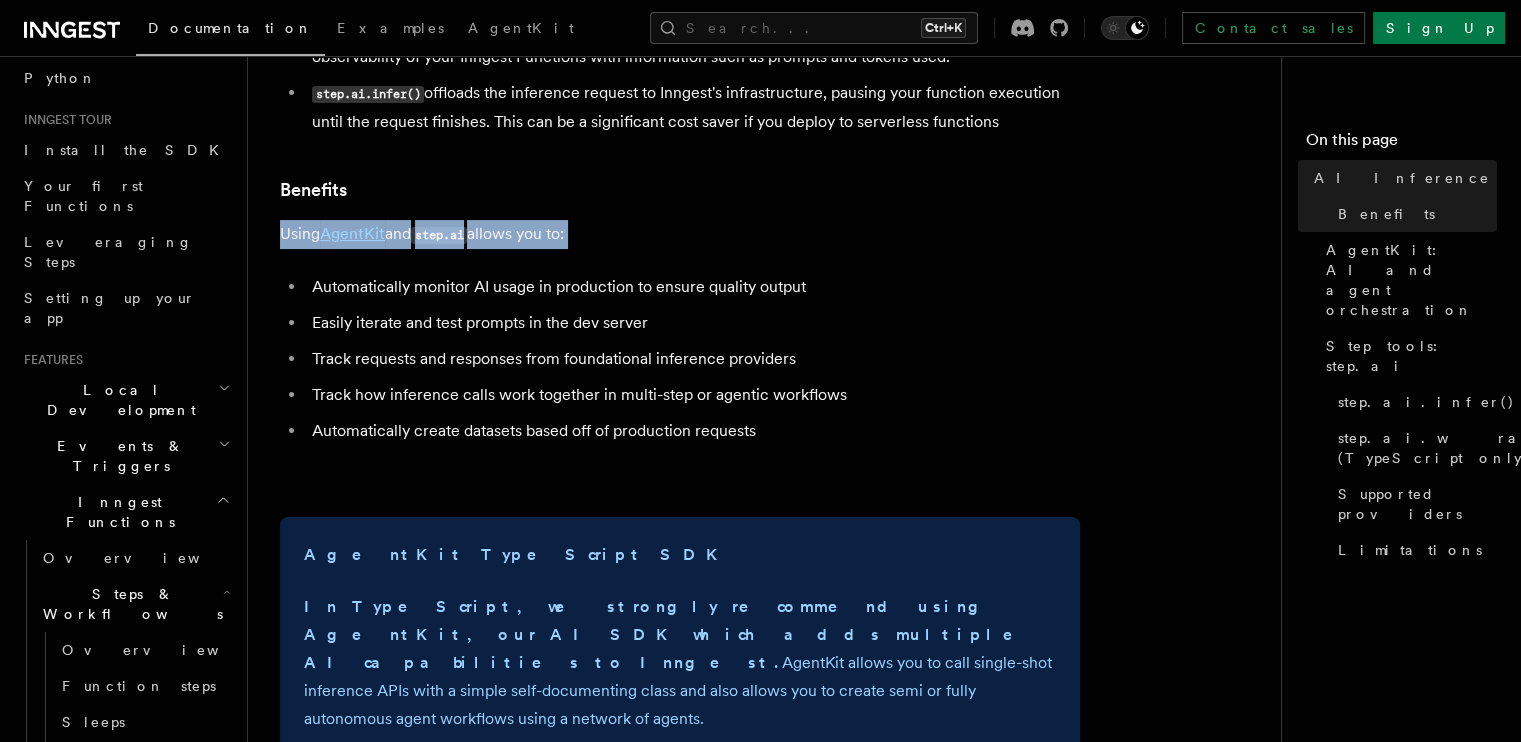 click on "step.ai" at bounding box center (439, 235) 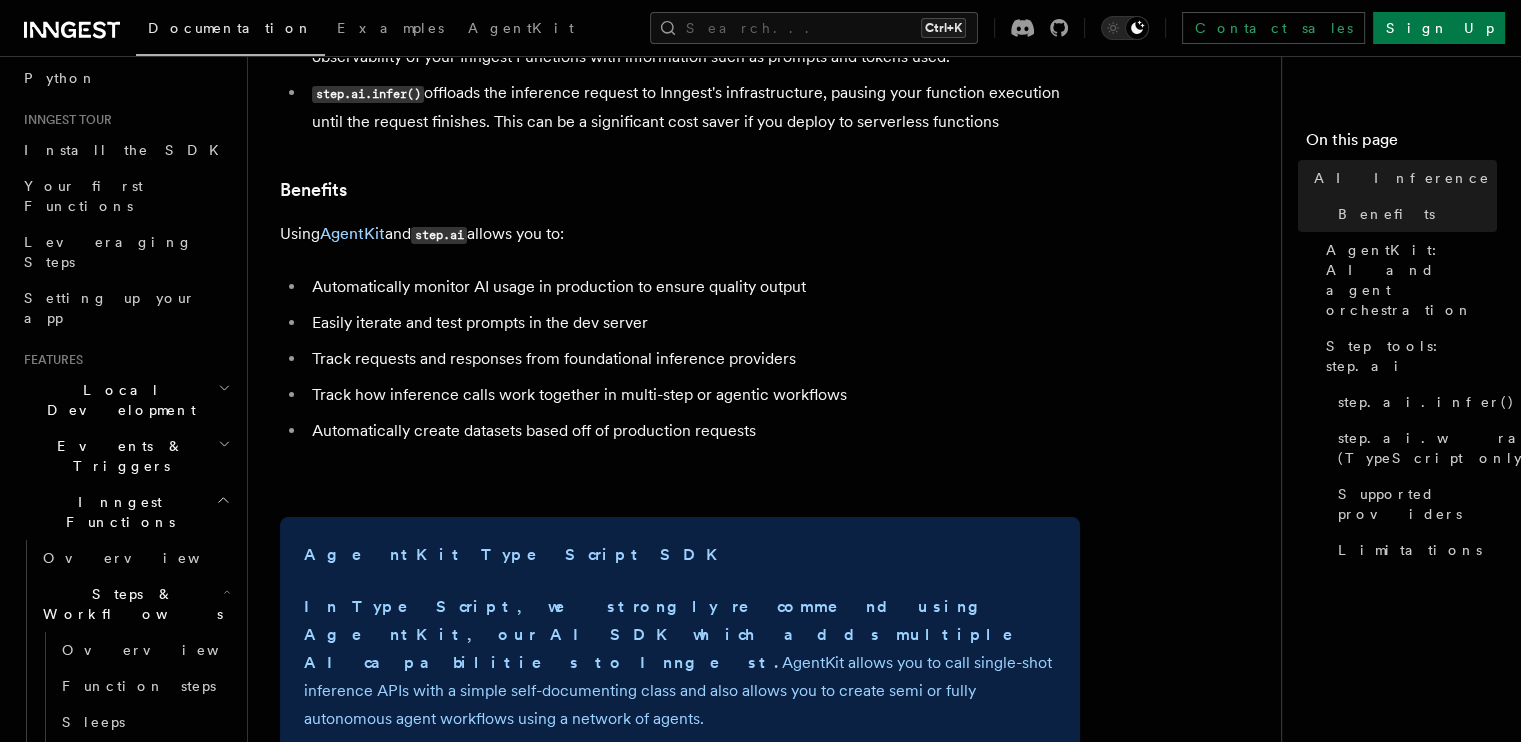 click on "Features Inngest Functions Steps & Workflows AI Inference  TypeScript   Python v0.5+
You can build complex AI workflows and call model providers as steps using two-step methods,  step.ai.infer()  and  step.ai.wrap() , or our AgentKit SDK.  They work with any model provider, and all offer full AI observability:
AgentKit  allows you to easily create single model calls or agentic workflows.  Read the AgentKit docs here
step.ai.wrap()   wraps other AI SDKs (OpenAI, Anthropic, and Vercel AI SDK) as a step, augmenting the observability of your Inngest Functions with information such as prompts and tokens used.
step.ai.infer()  offloads the inference request to Inngest's infrastructure, pausing your function execution until the request finishes.  This can be a significant cost saver if you deploy to serverless functions
Benefits
Using  AgentKit  and  step.ai  allows you to:
Automatically monitor AI usage in production to ensure quality output
Easily iterate and test prompts in the dev server" at bounding box center (772, 3356) 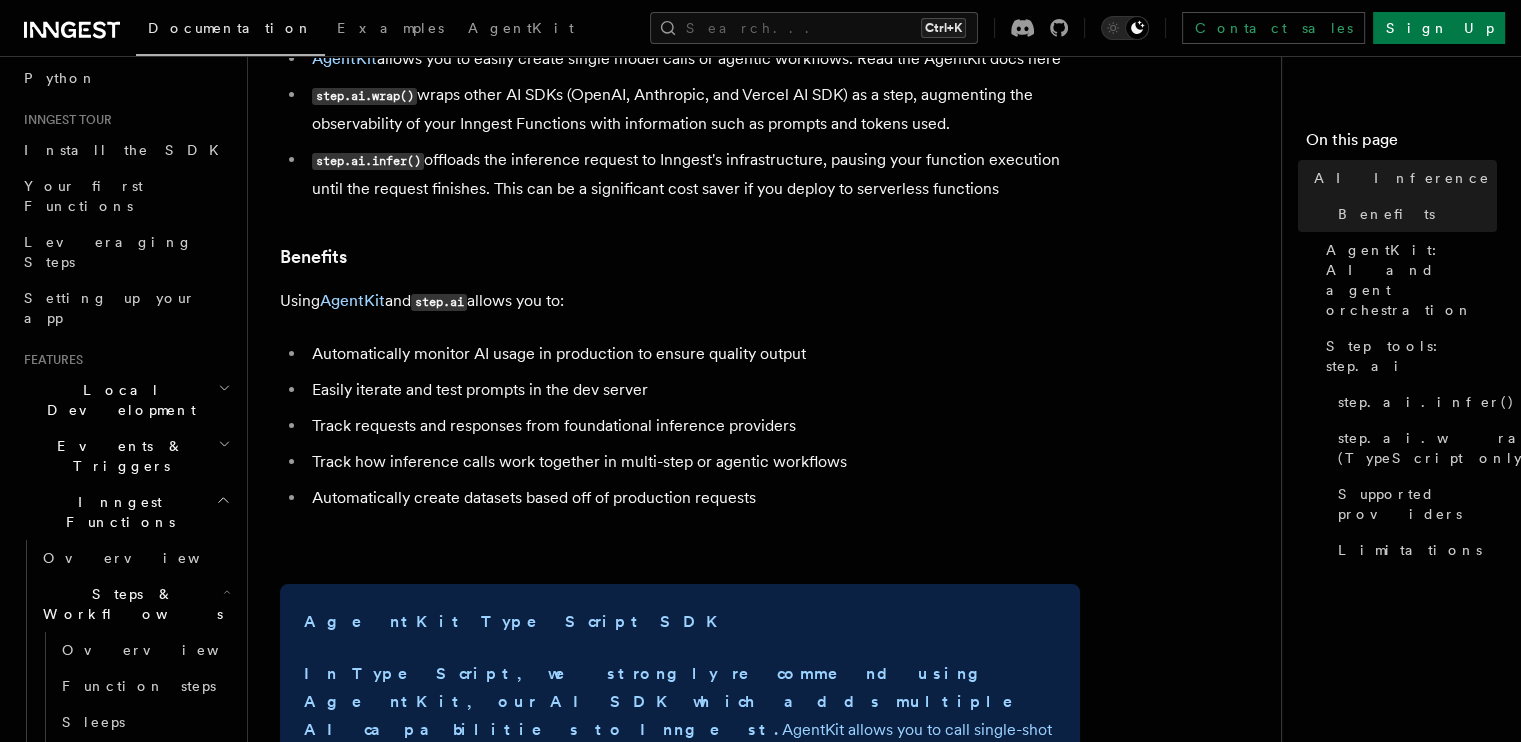 scroll, scrollTop: 215, scrollLeft: 0, axis: vertical 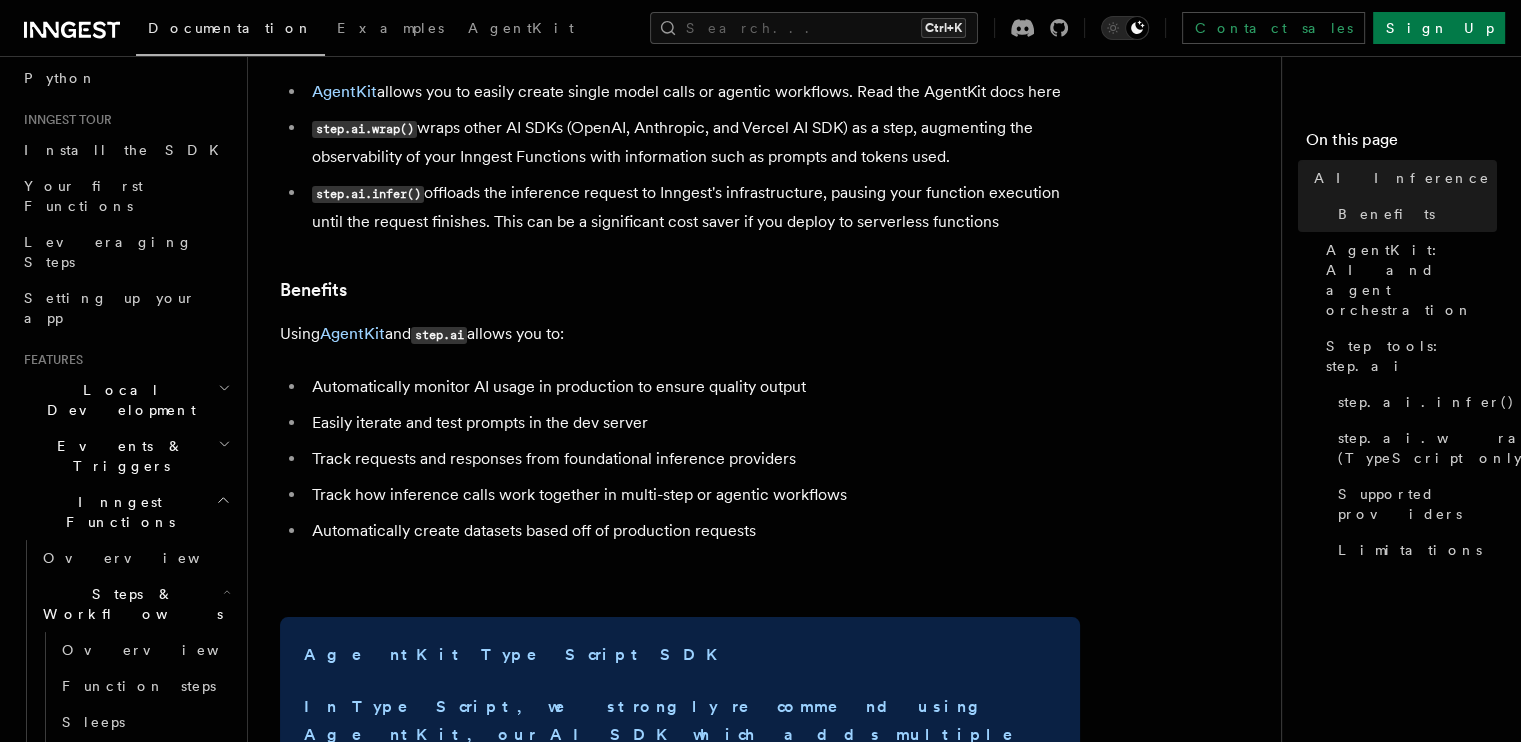 click on "Automatically monitor AI usage in production to ensure quality output" at bounding box center [693, 387] 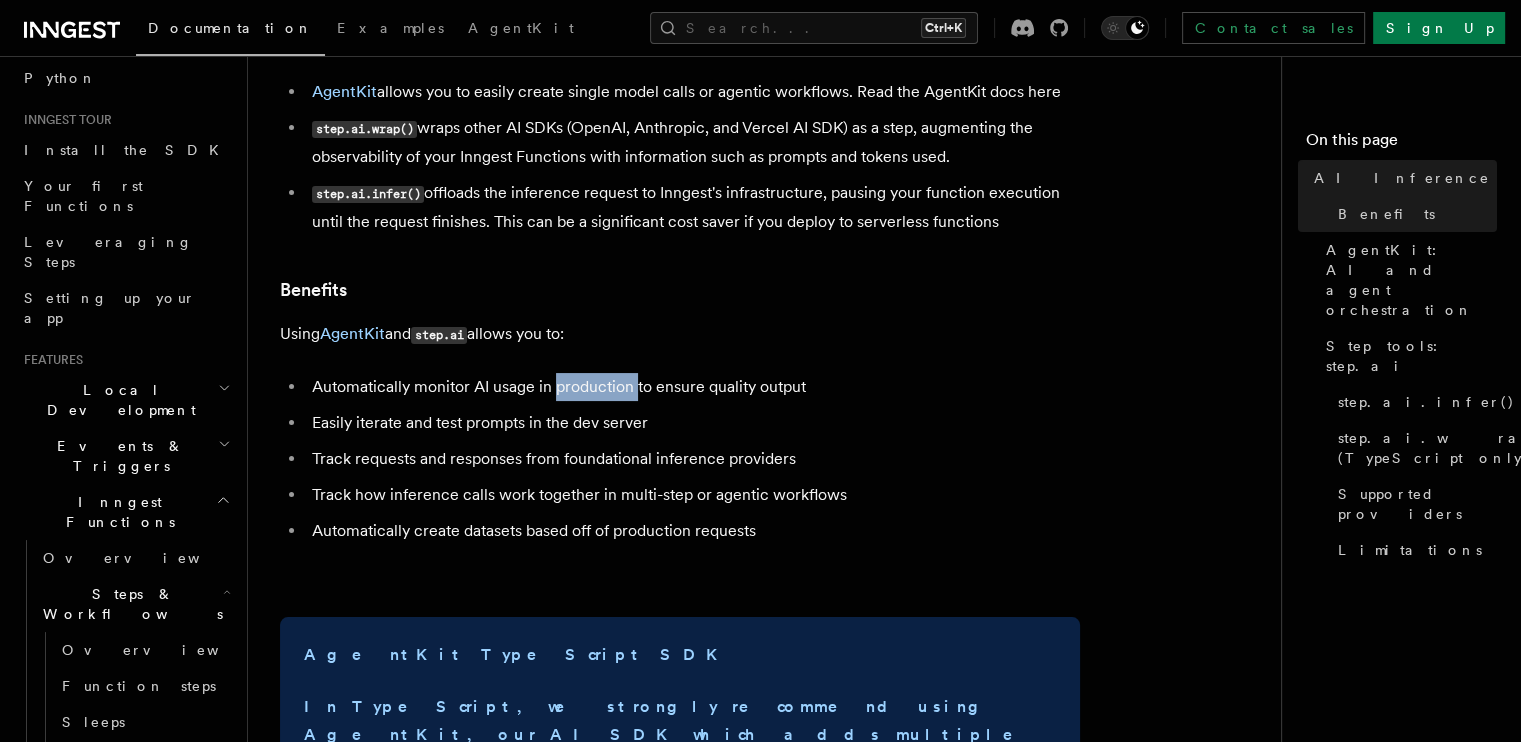 click on "Automatically monitor AI usage in production to ensure quality output" at bounding box center [693, 387] 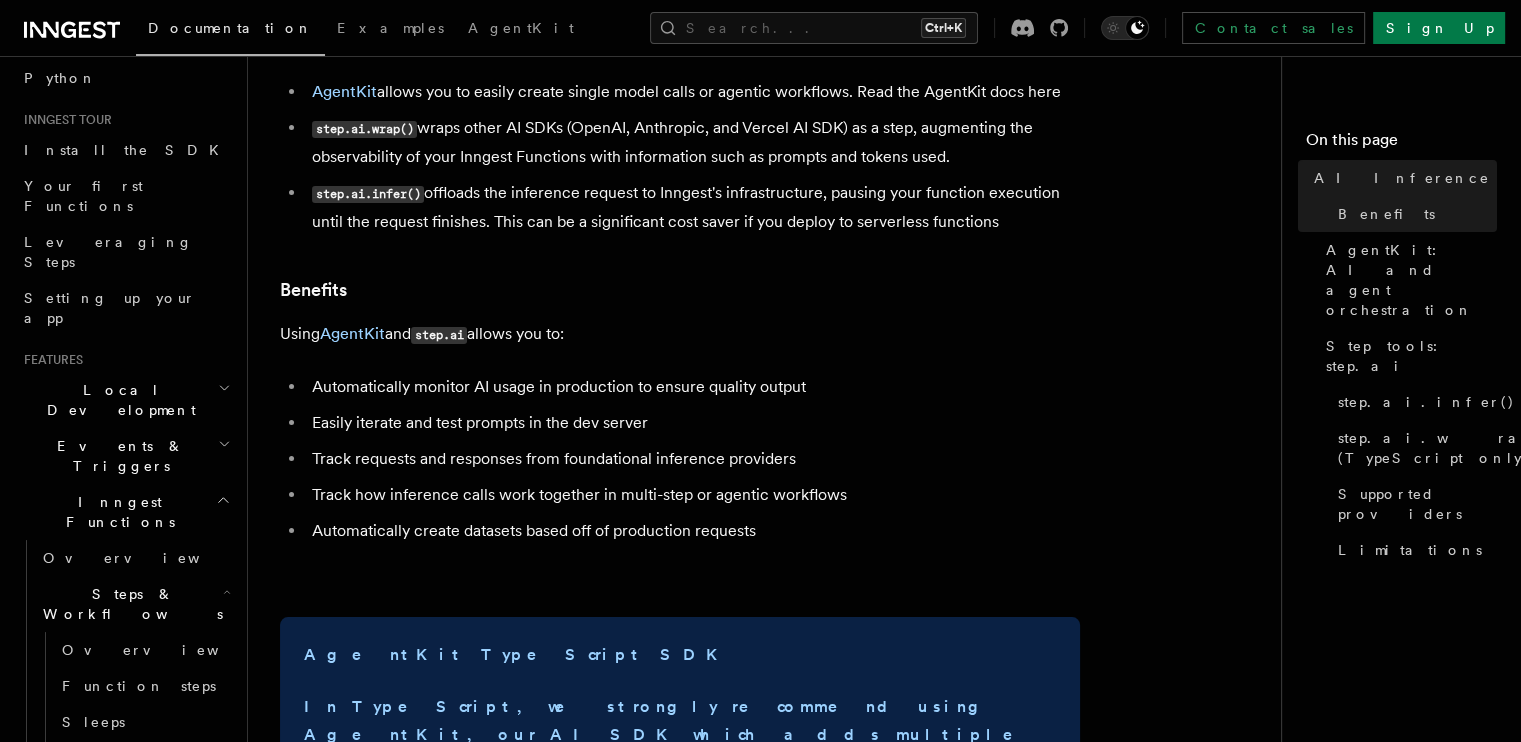 click on "Automatically monitor AI usage in production to ensure quality output" at bounding box center [693, 387] 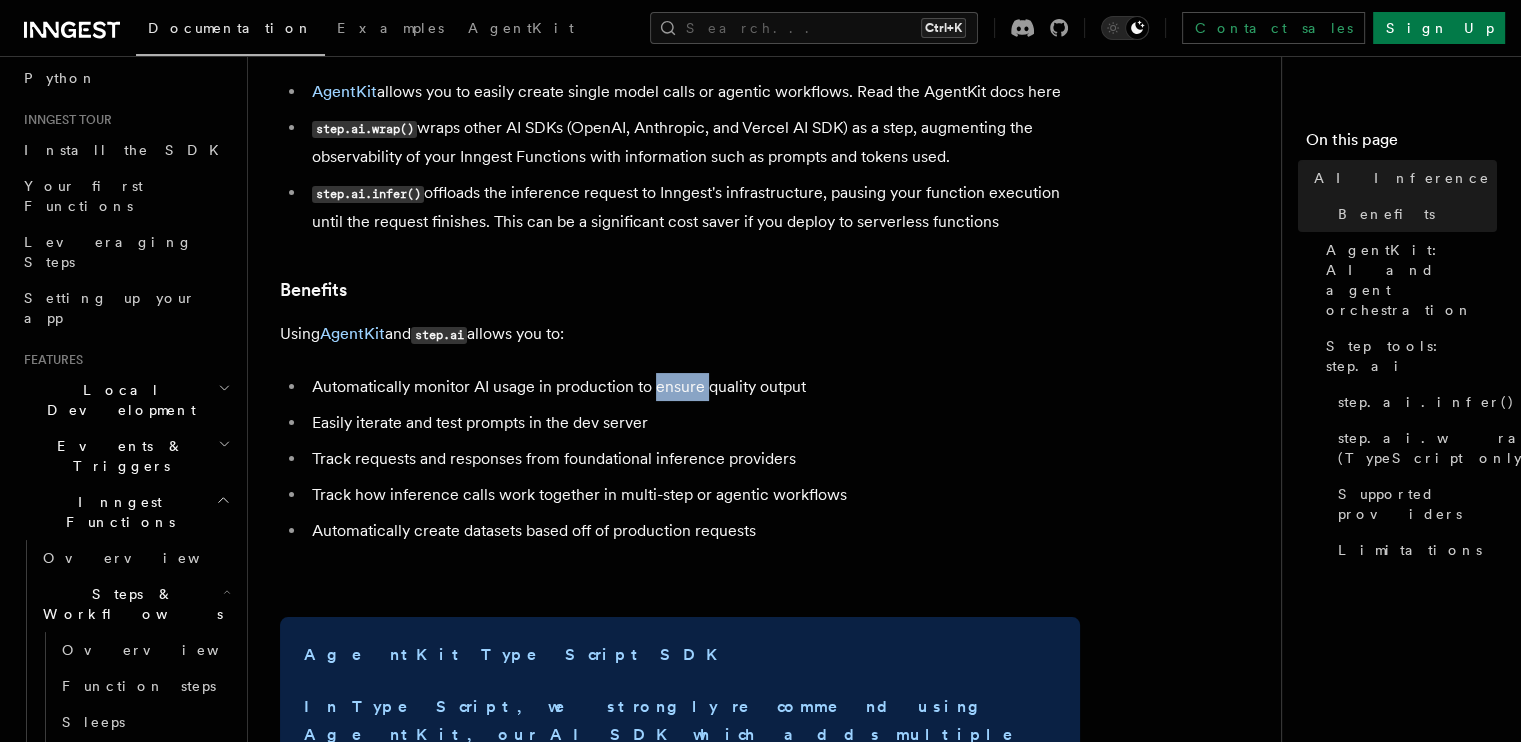 click on "Automatically monitor AI usage in production to ensure quality output" at bounding box center (693, 387) 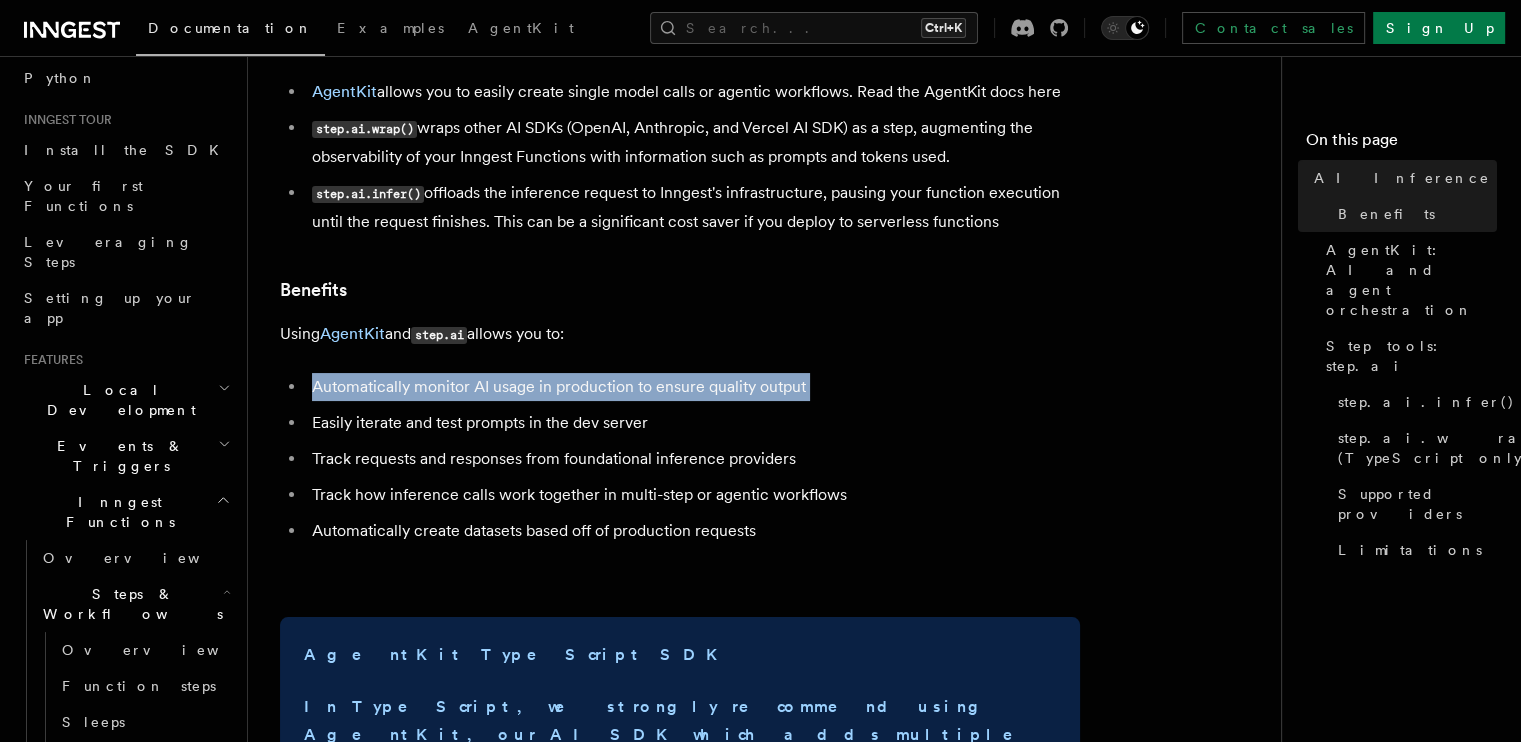 click on "Automatically monitor AI usage in production to ensure quality output" at bounding box center (693, 387) 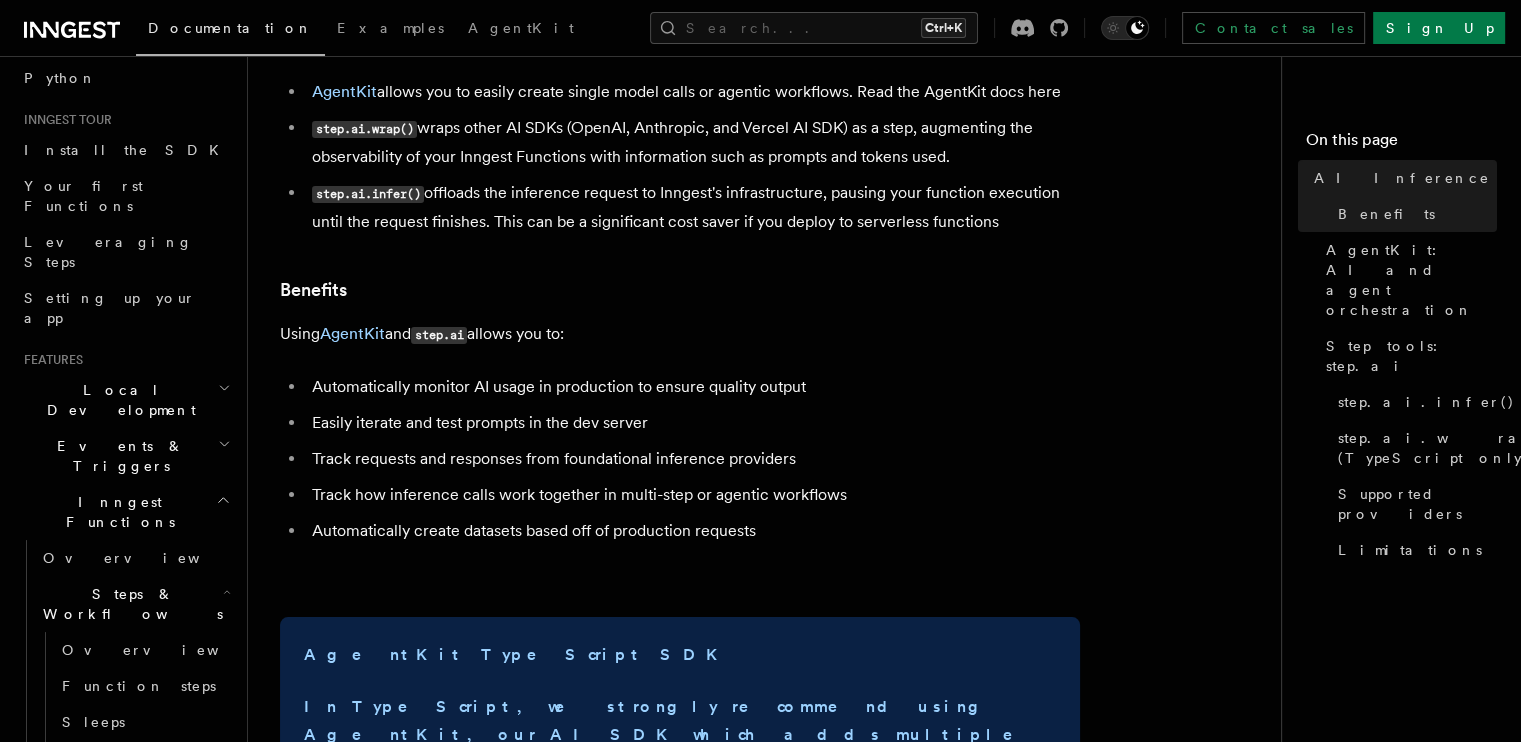 click on "Easily iterate and test prompts in the dev server" at bounding box center [693, 423] 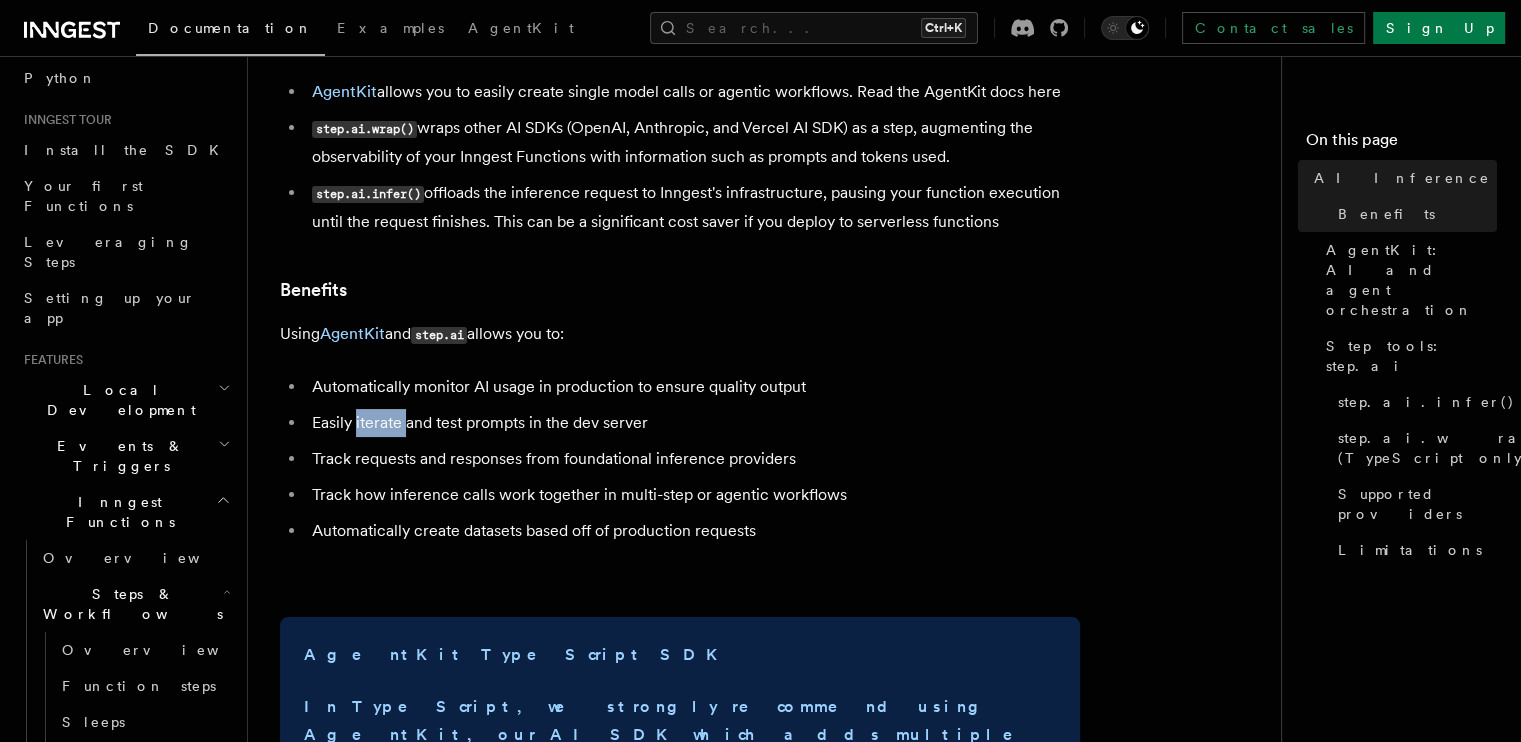 click on "Easily iterate and test prompts in the dev server" at bounding box center (693, 423) 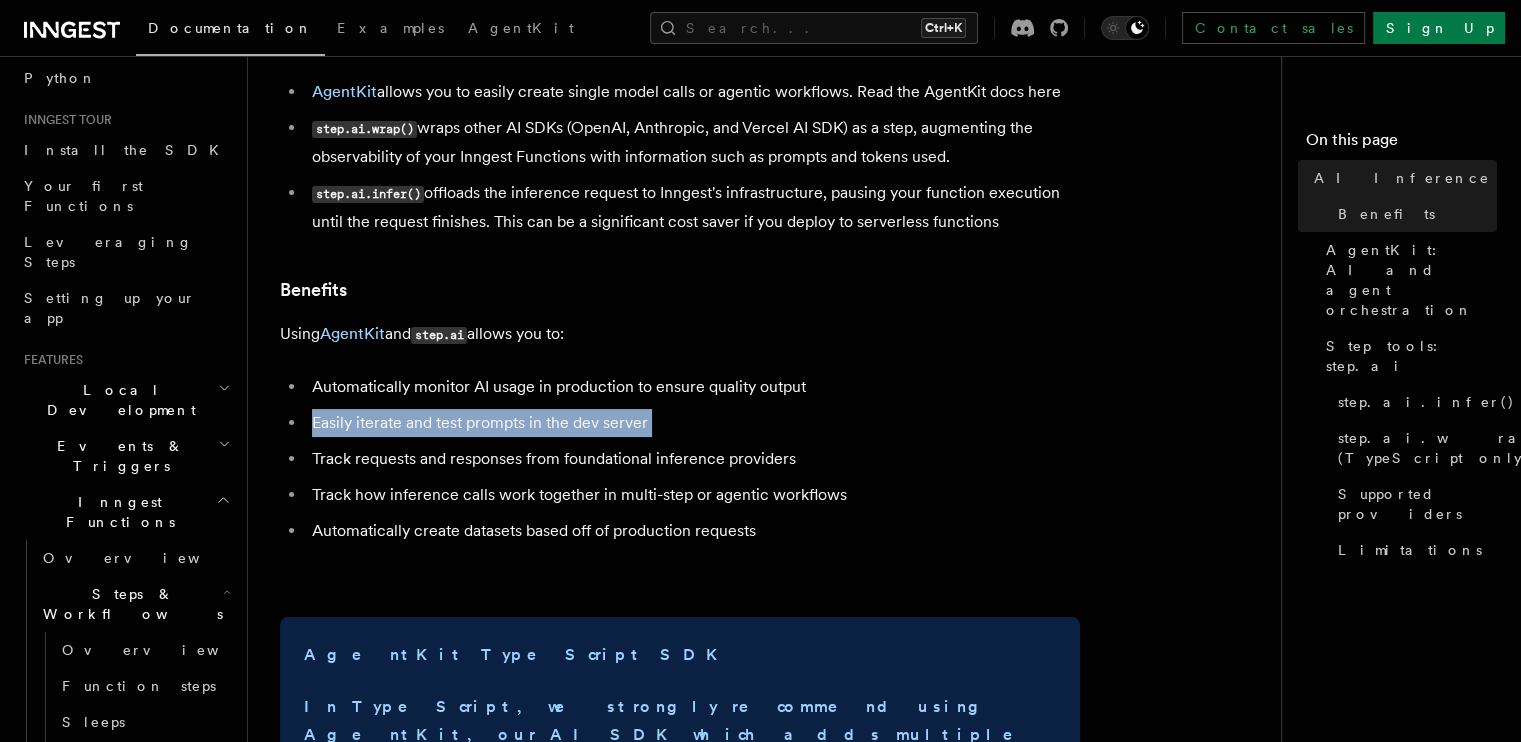 click on "Easily iterate and test prompts in the dev server" at bounding box center (693, 423) 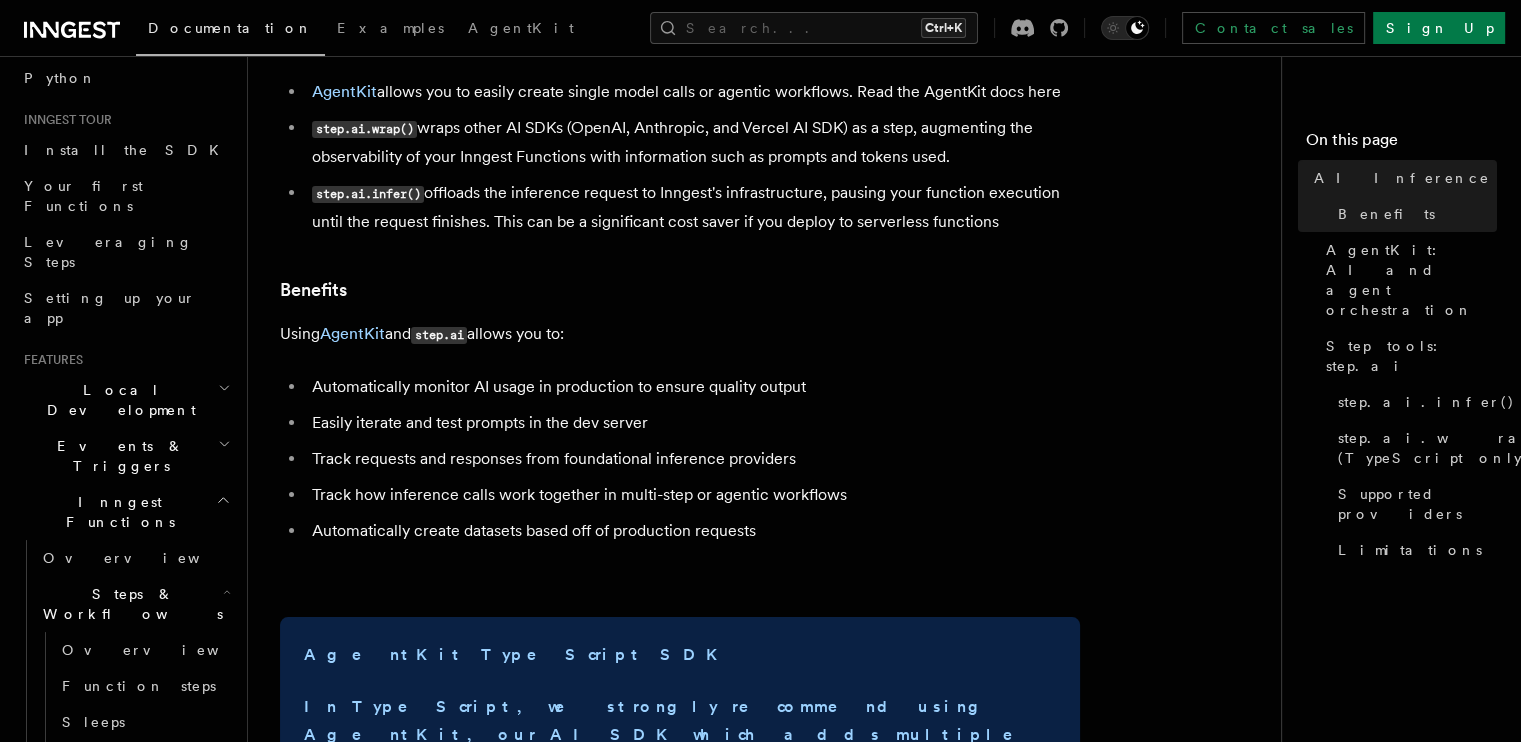 click on "Track requests and responses from foundational inference providers" at bounding box center [693, 459] 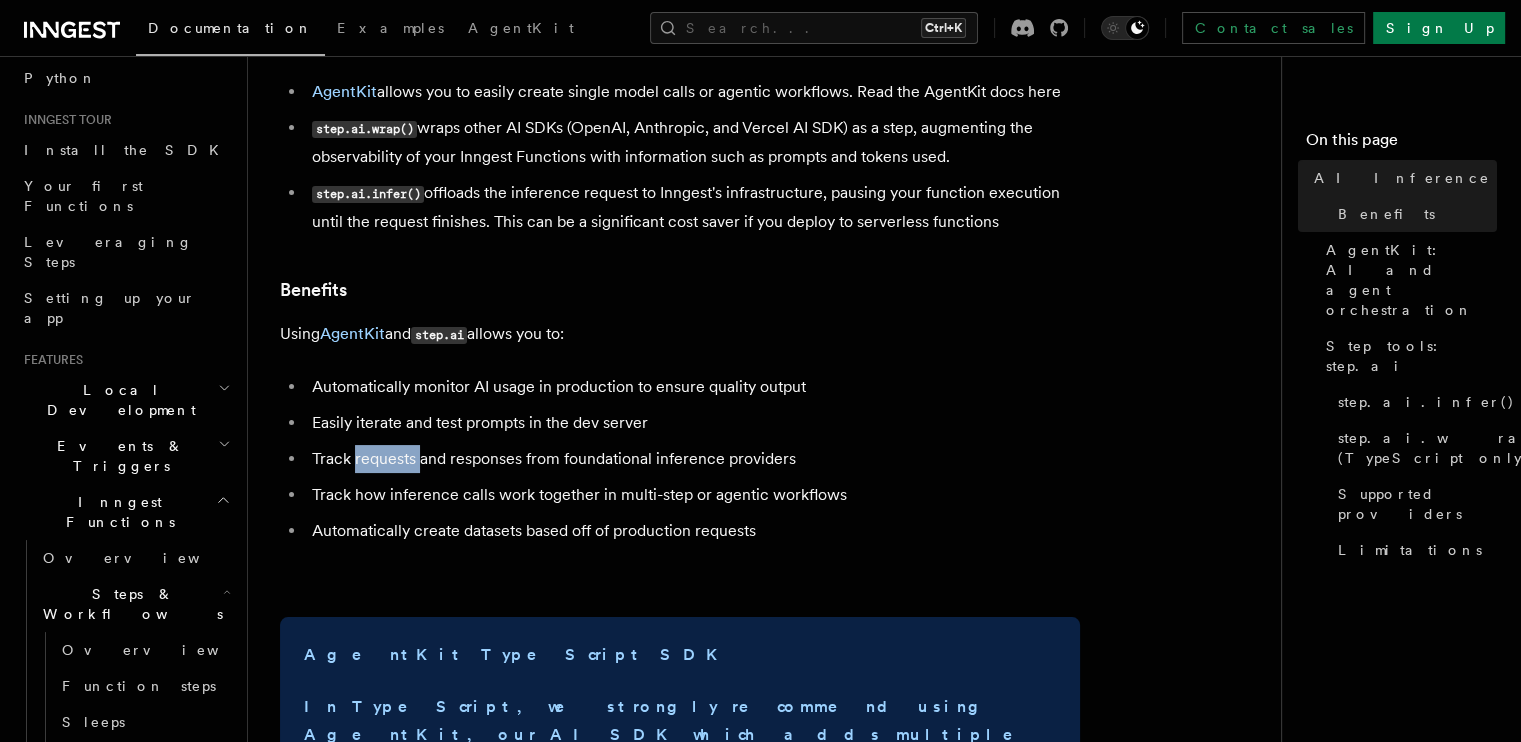 click on "Track requests and responses from foundational inference providers" at bounding box center (693, 459) 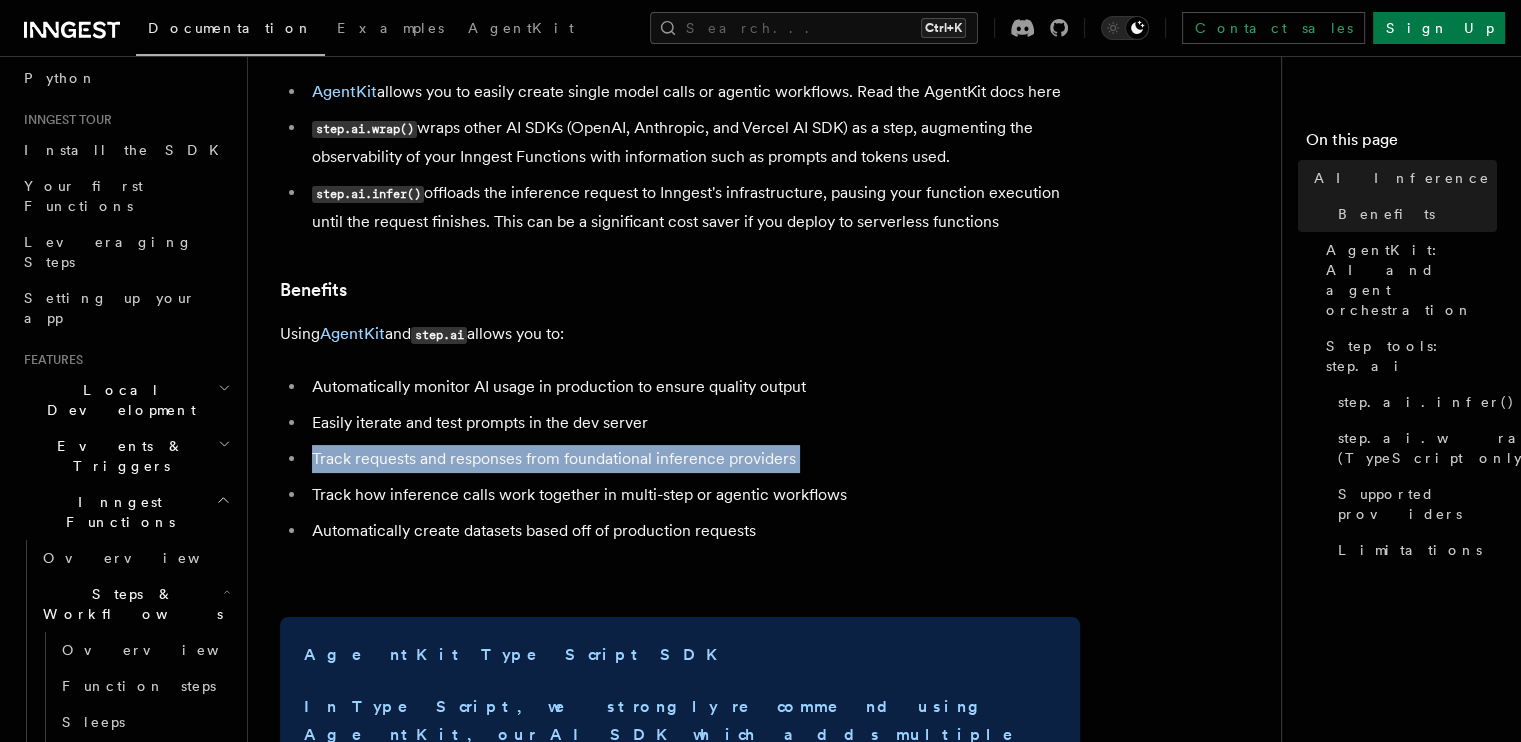 click on "Track requests and responses from foundational inference providers" at bounding box center [693, 459] 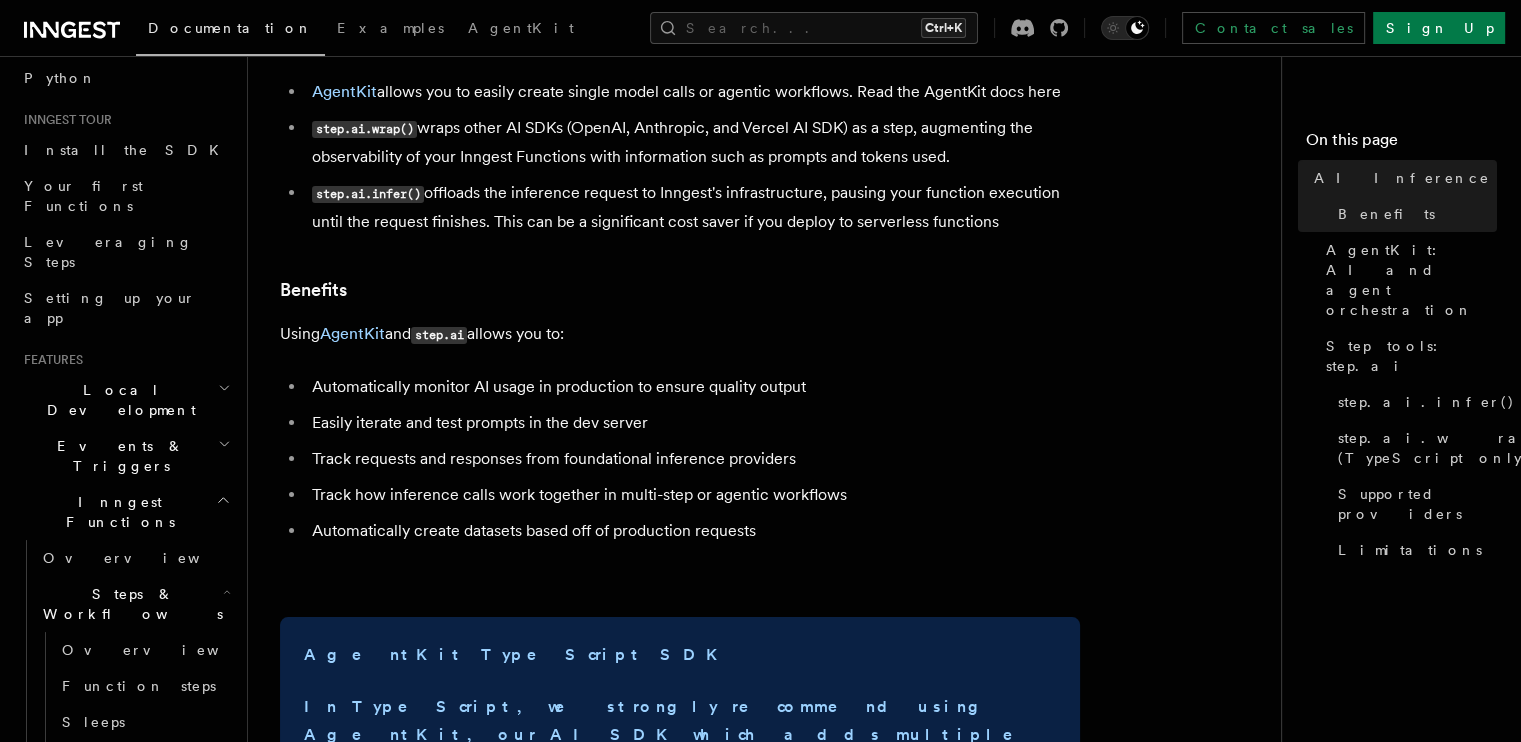 click on "Track how inference calls work together in multi-step or agentic workflows" at bounding box center (693, 495) 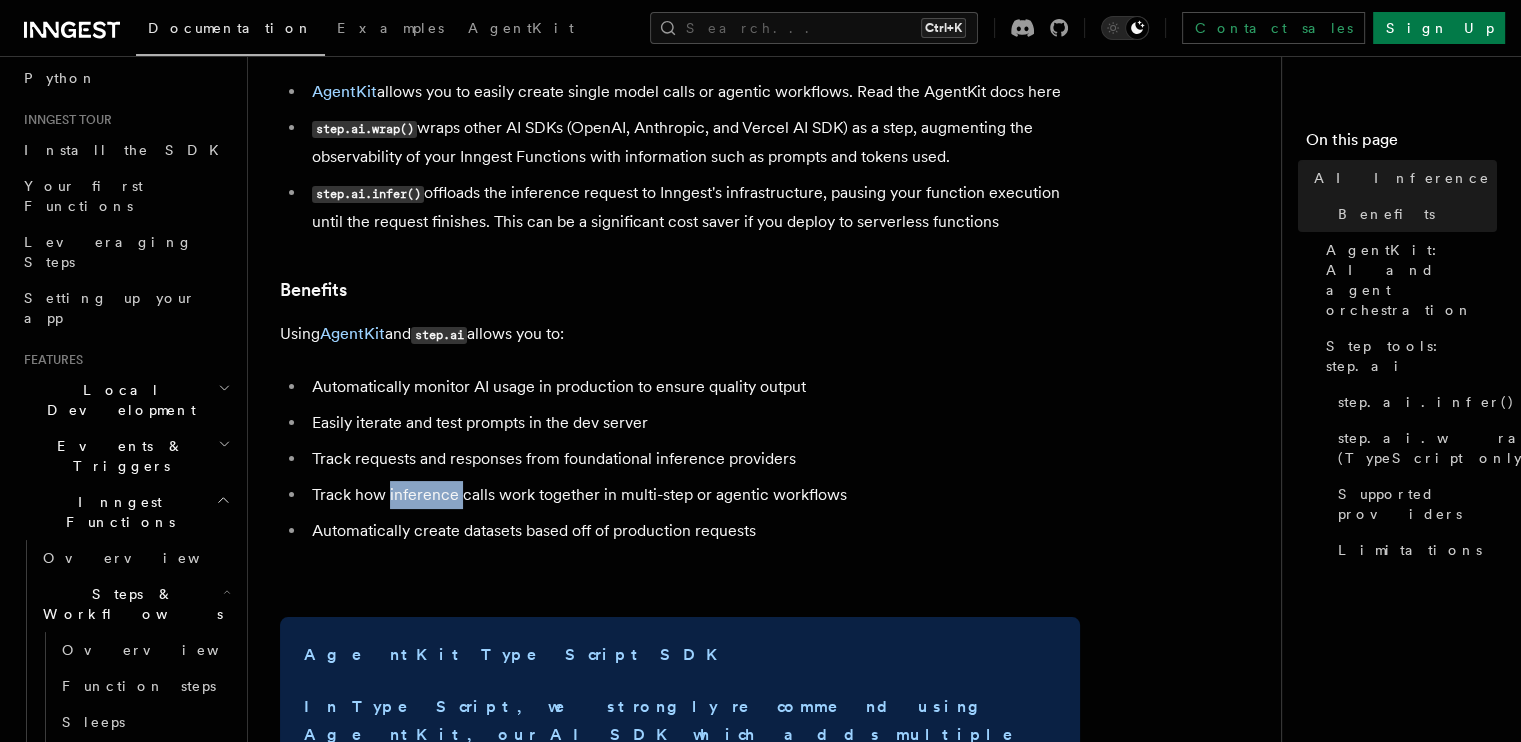 click on "Track how inference calls work together in multi-step or agentic workflows" at bounding box center [693, 495] 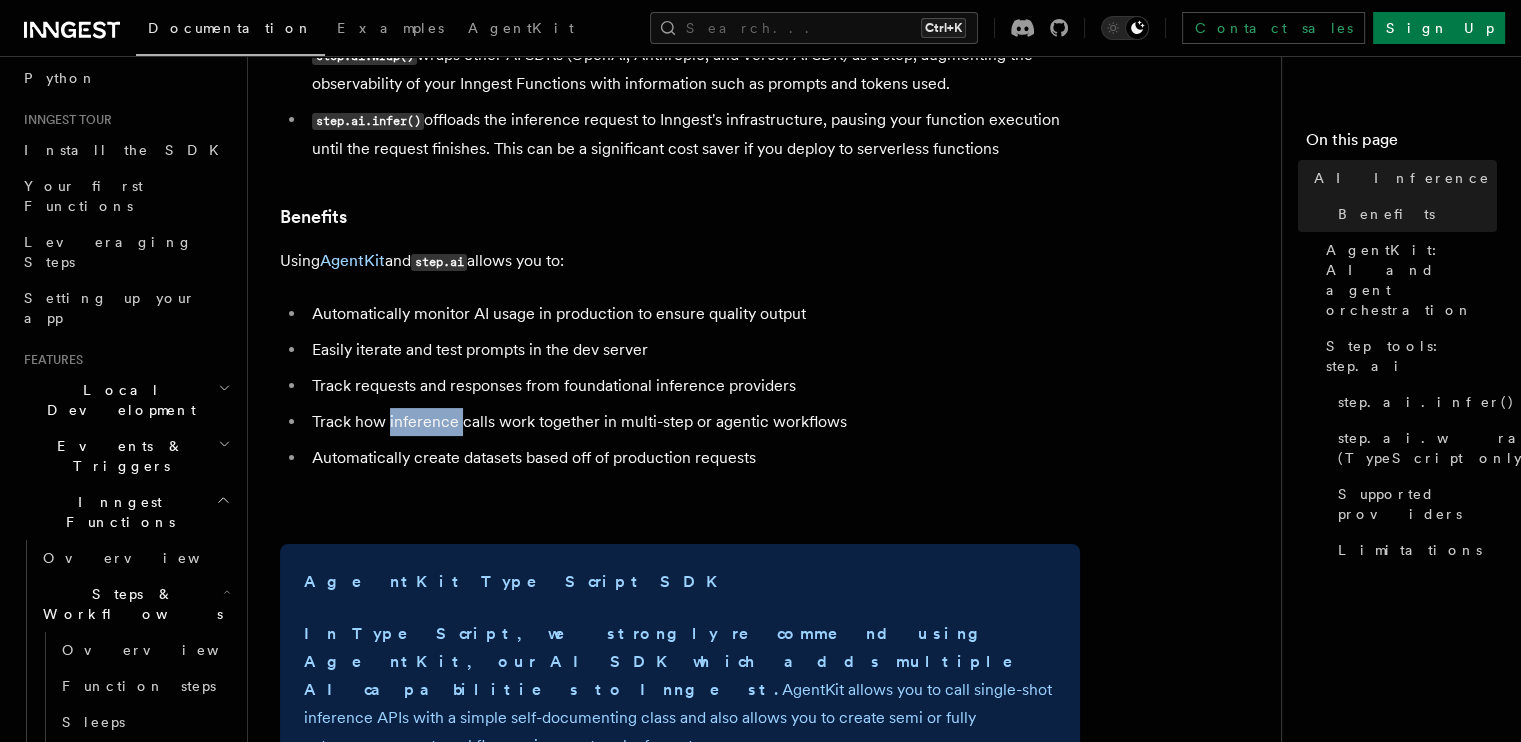 scroll, scrollTop: 415, scrollLeft: 0, axis: vertical 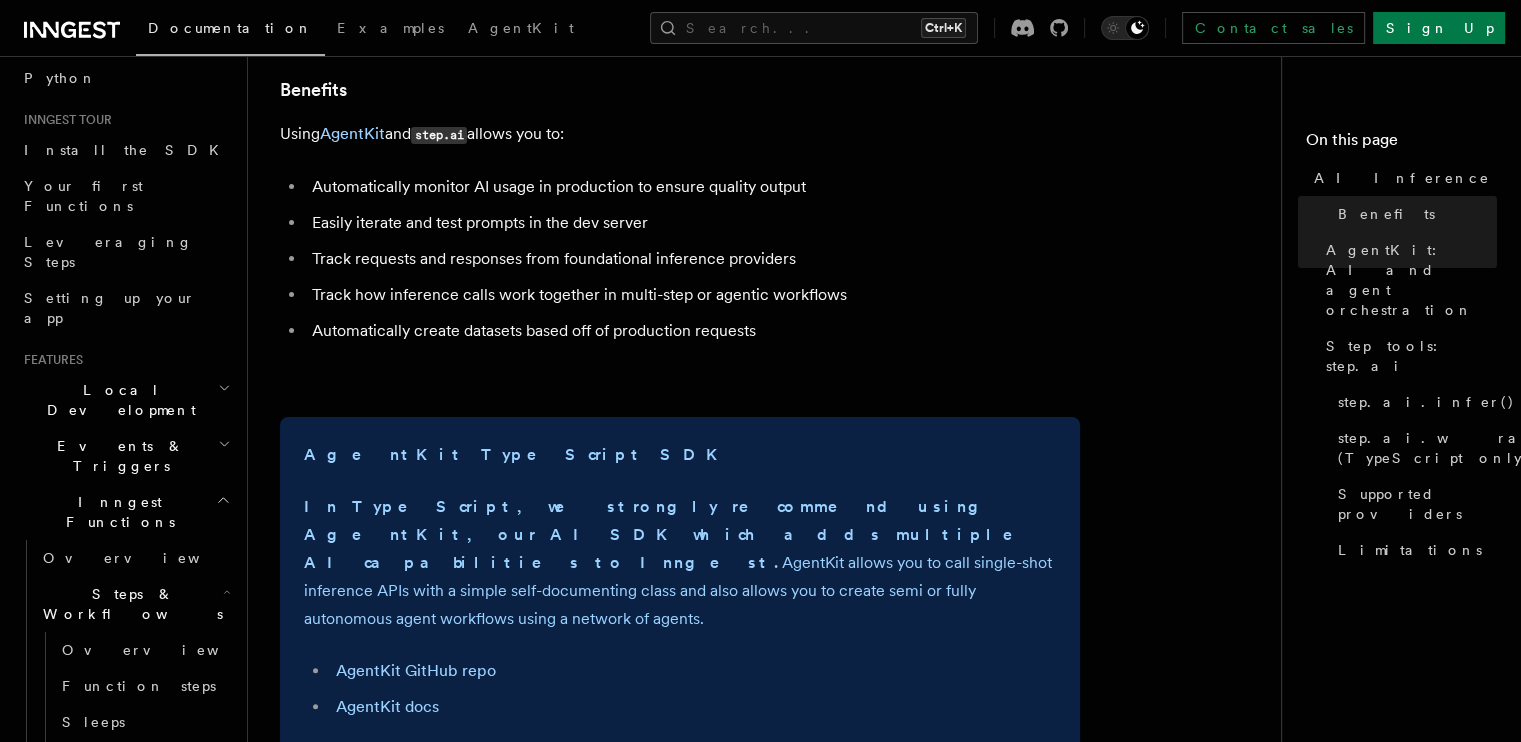 click on "Automatically monitor AI usage in production to ensure quality output
Easily iterate and test prompts in the dev server
Track requests and responses from foundational inference providers
Track how inference calls work together in multi-step or agentic workflows
Automatically create datasets based off of production requests" at bounding box center [680, 259] 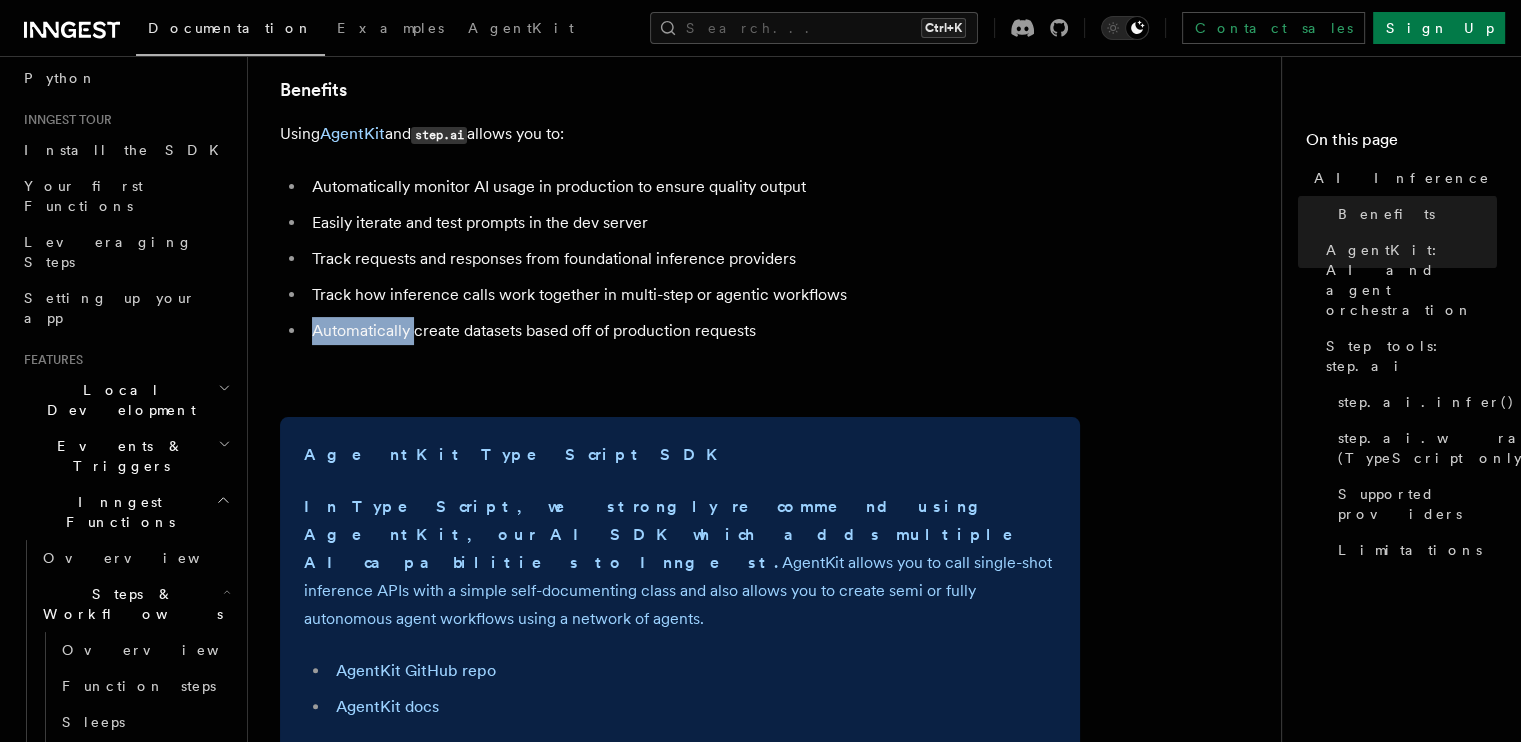 click on "Automatically monitor AI usage in production to ensure quality output
Easily iterate and test prompts in the dev server
Track requests and responses from foundational inference providers
Track how inference calls work together in multi-step or agentic workflows
Automatically create datasets based off of production requests" at bounding box center [680, 259] 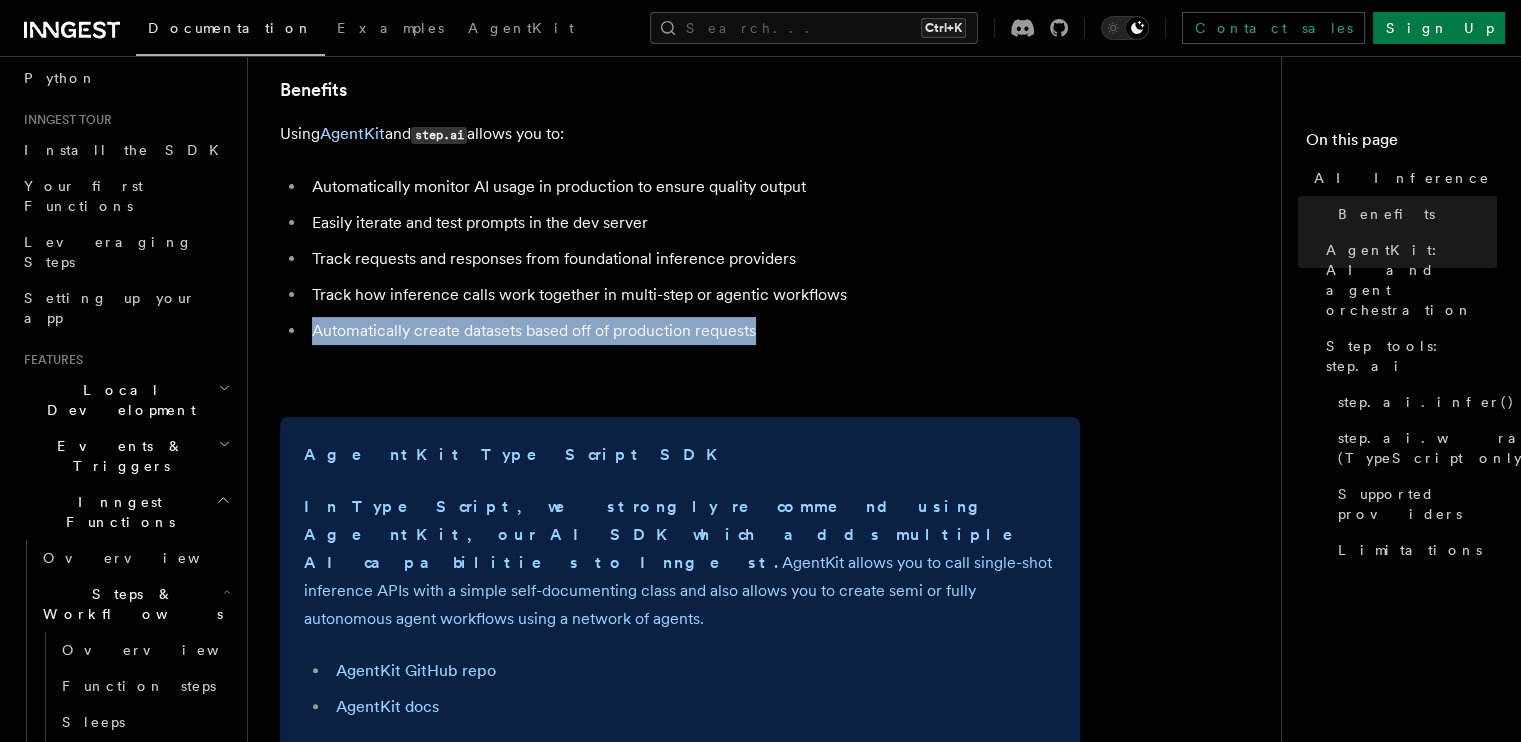 click on "Automatically monitor AI usage in production to ensure quality output
Easily iterate and test prompts in the dev server
Track requests and responses from foundational inference providers
Track how inference calls work together in multi-step or agentic workflows
Automatically create datasets based off of production requests" at bounding box center (680, 259) 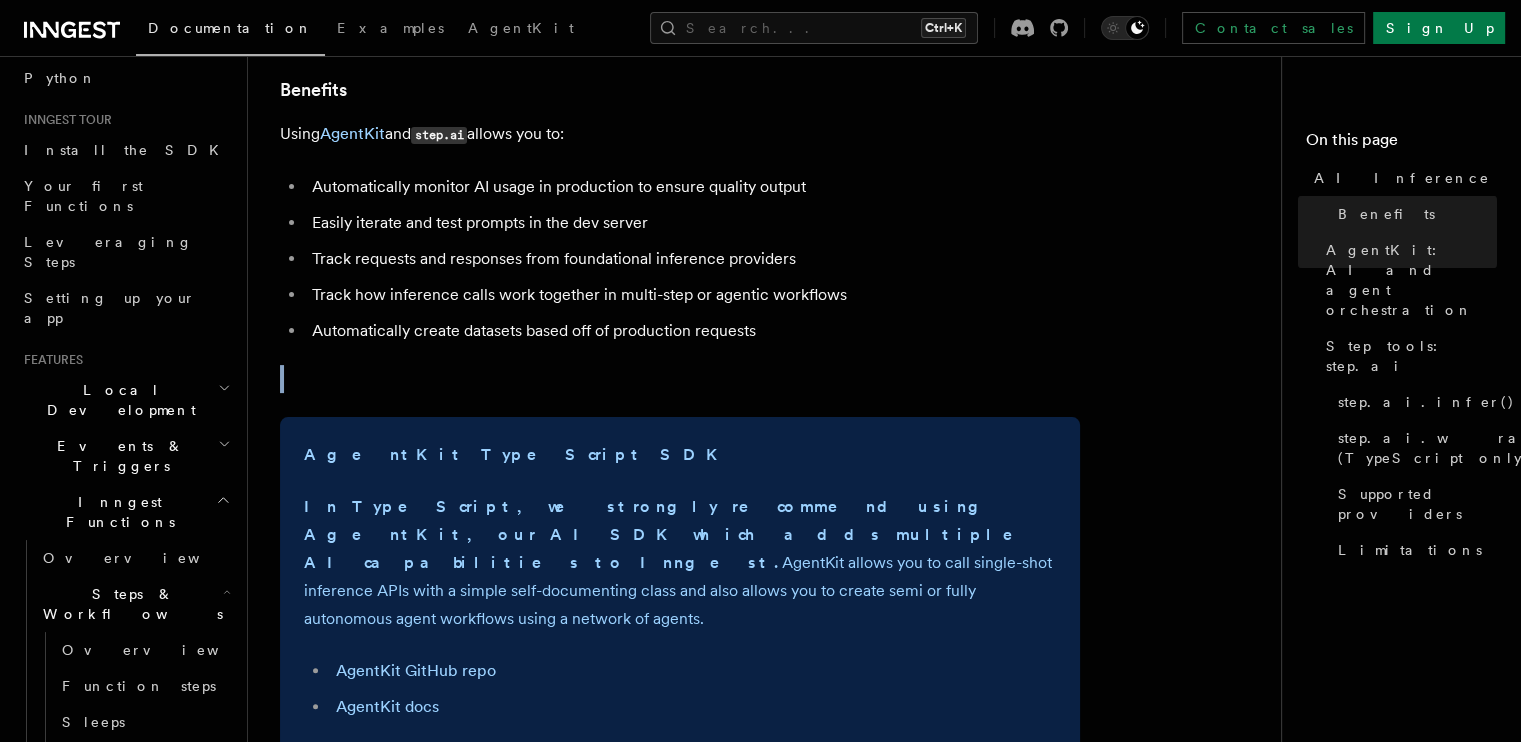 click on "Features Inngest Functions Steps & Workflows AI Inference  TypeScript   Python v0.5+
You can build complex AI workflows and call model providers as steps using two-step methods,  step.ai.infer()  and  step.ai.wrap() , or our AgentKit SDK.  They work with any model provider, and all offer full AI observability:
AgentKit  allows you to easily create single model calls or agentic workflows.  Read the AgentKit docs here
step.ai.wrap()   wraps other AI SDKs (OpenAI, Anthropic, and Vercel AI SDK) as a step, augmenting the observability of your Inngest Functions with information such as prompts and tokens used.
step.ai.infer()  offloads the inference request to Inngest's infrastructure, pausing your function execution until the request finishes.  This can be a significant cost saver if you deploy to serverless functions
Benefits
Using  AgentKit  and  step.ai  allows you to:
Automatically monitor AI usage in production to ensure quality output
Easily iterate and test prompts in the dev server" at bounding box center [772, 3256] 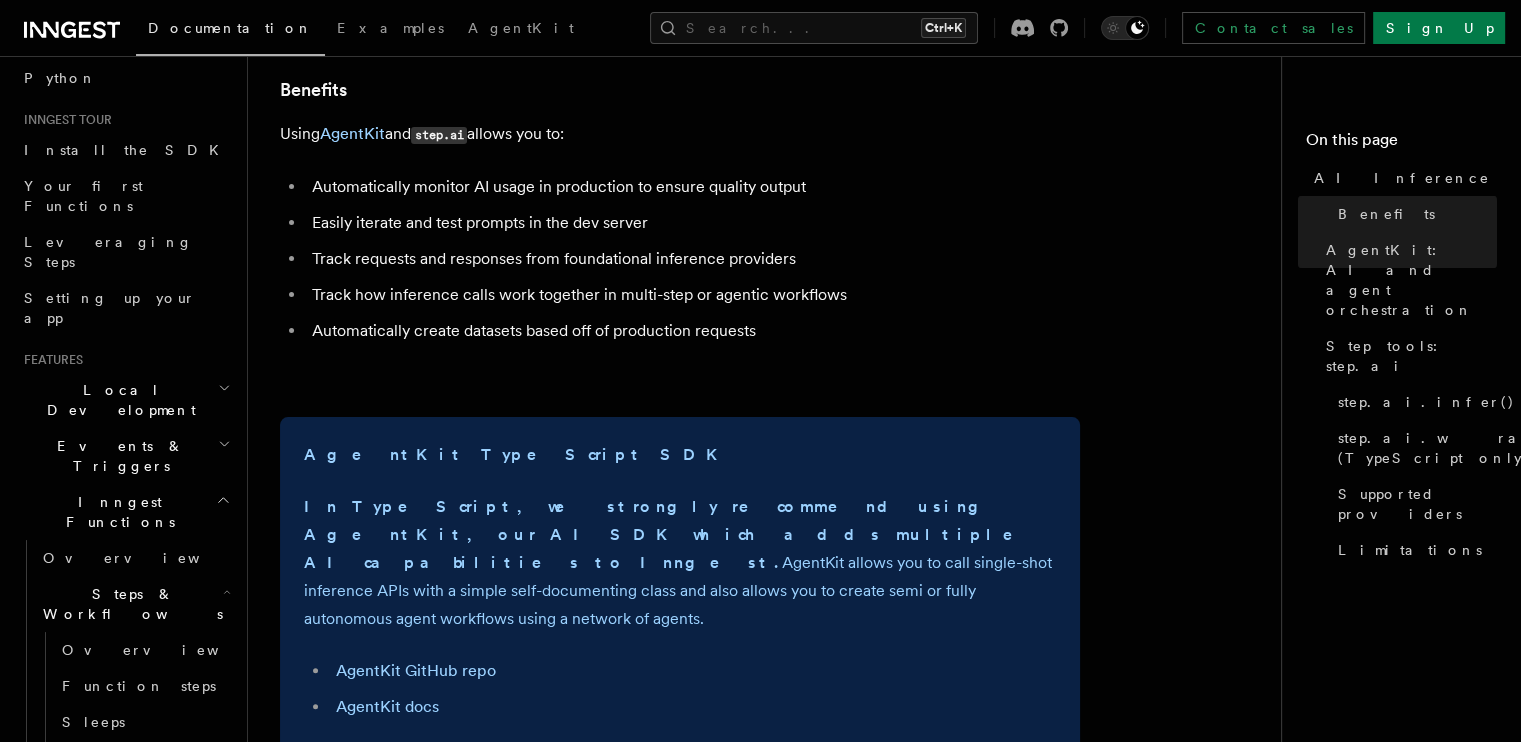 click on "Automatically create datasets based off of production requests" at bounding box center [693, 331] 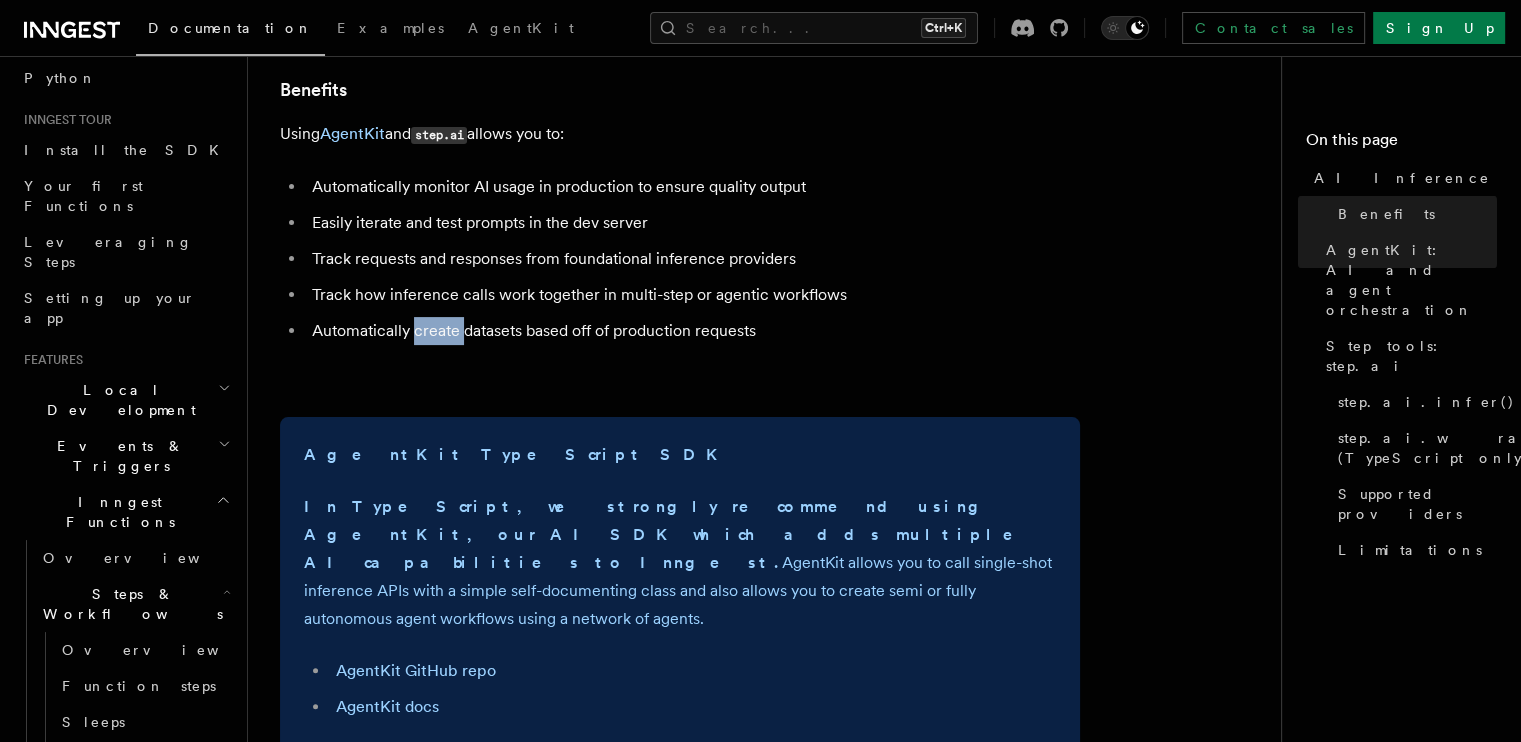 click on "Automatically create datasets based off of production requests" at bounding box center [693, 331] 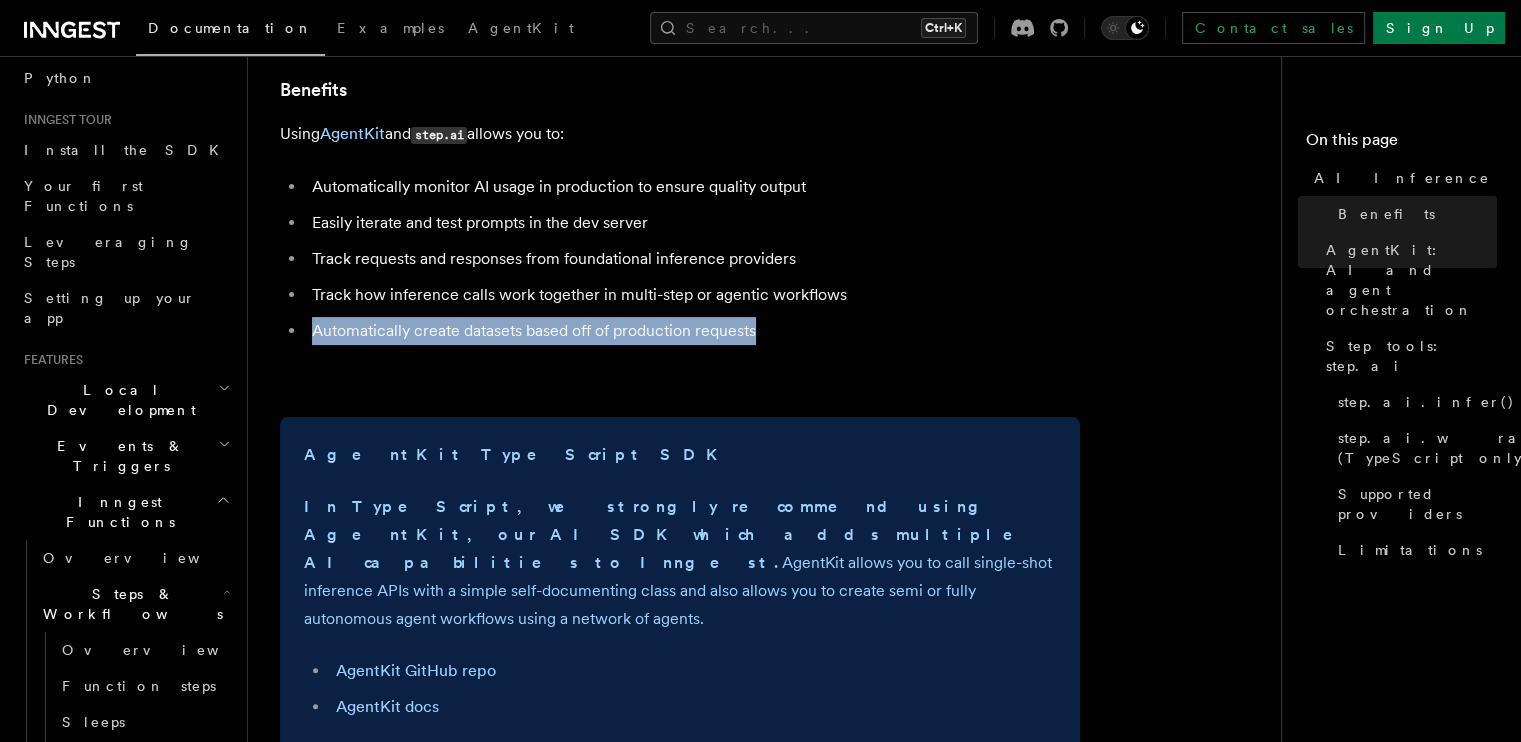 click on "Automatically create datasets based off of production requests" at bounding box center (693, 331) 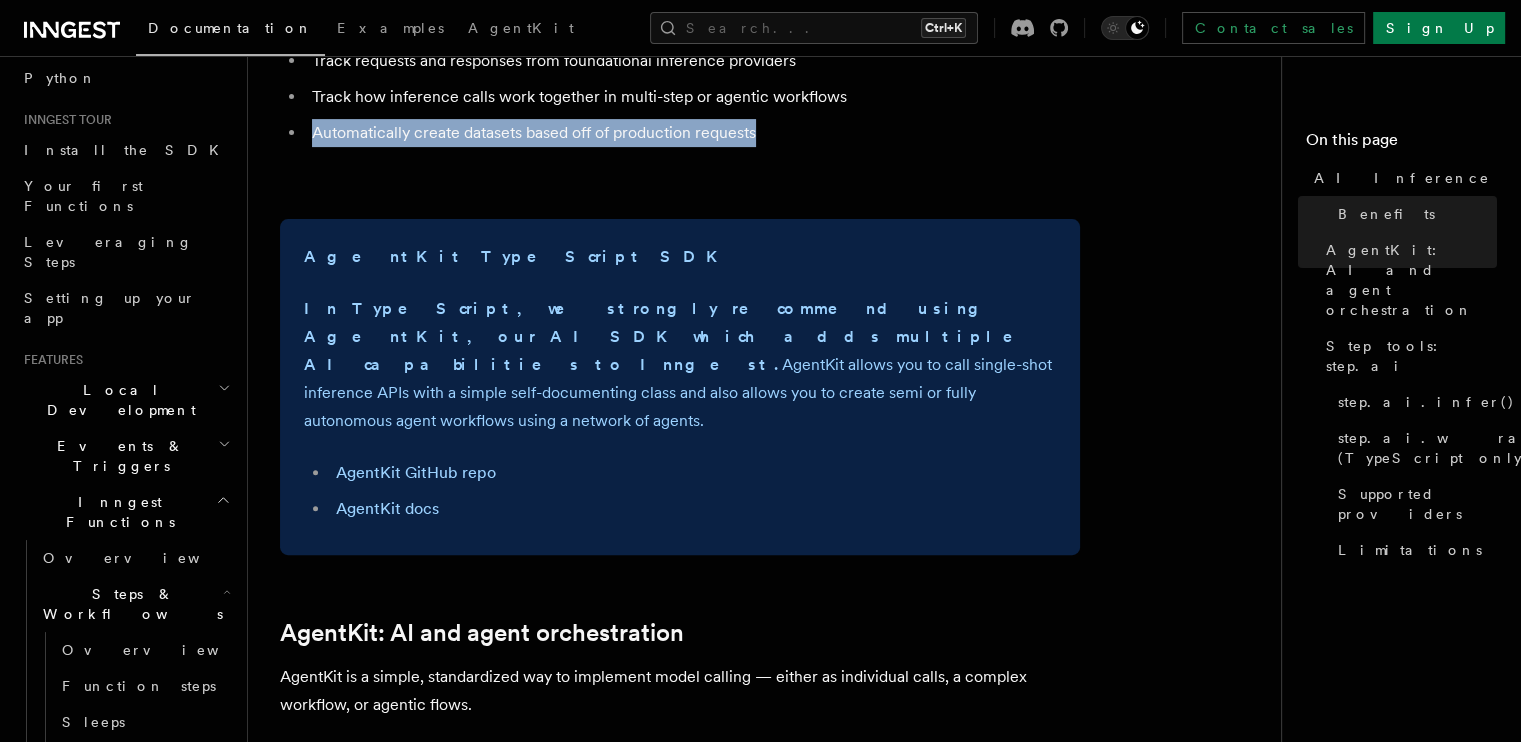 scroll, scrollTop: 615, scrollLeft: 0, axis: vertical 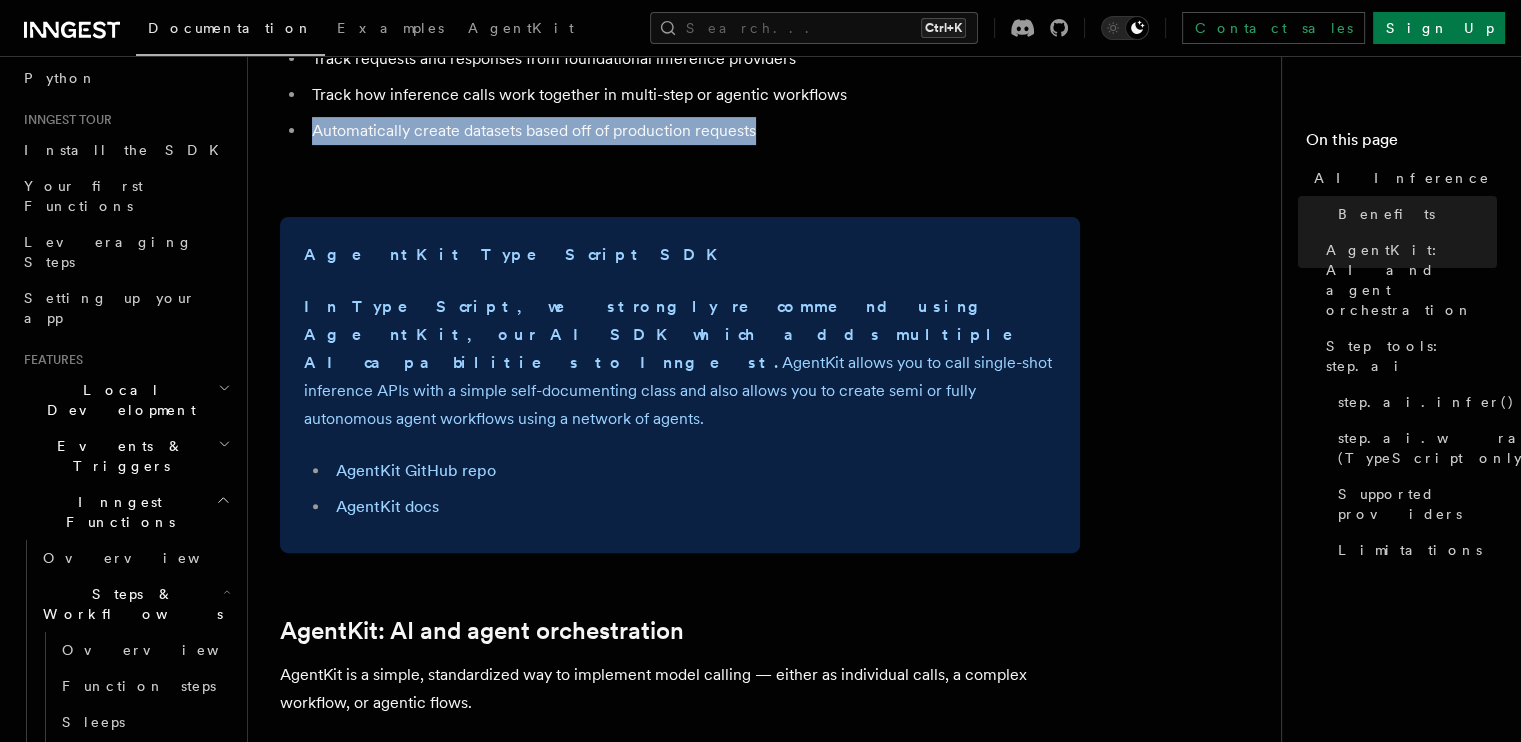 click on "AgentKit TypeScript SDK" at bounding box center [516, 254] 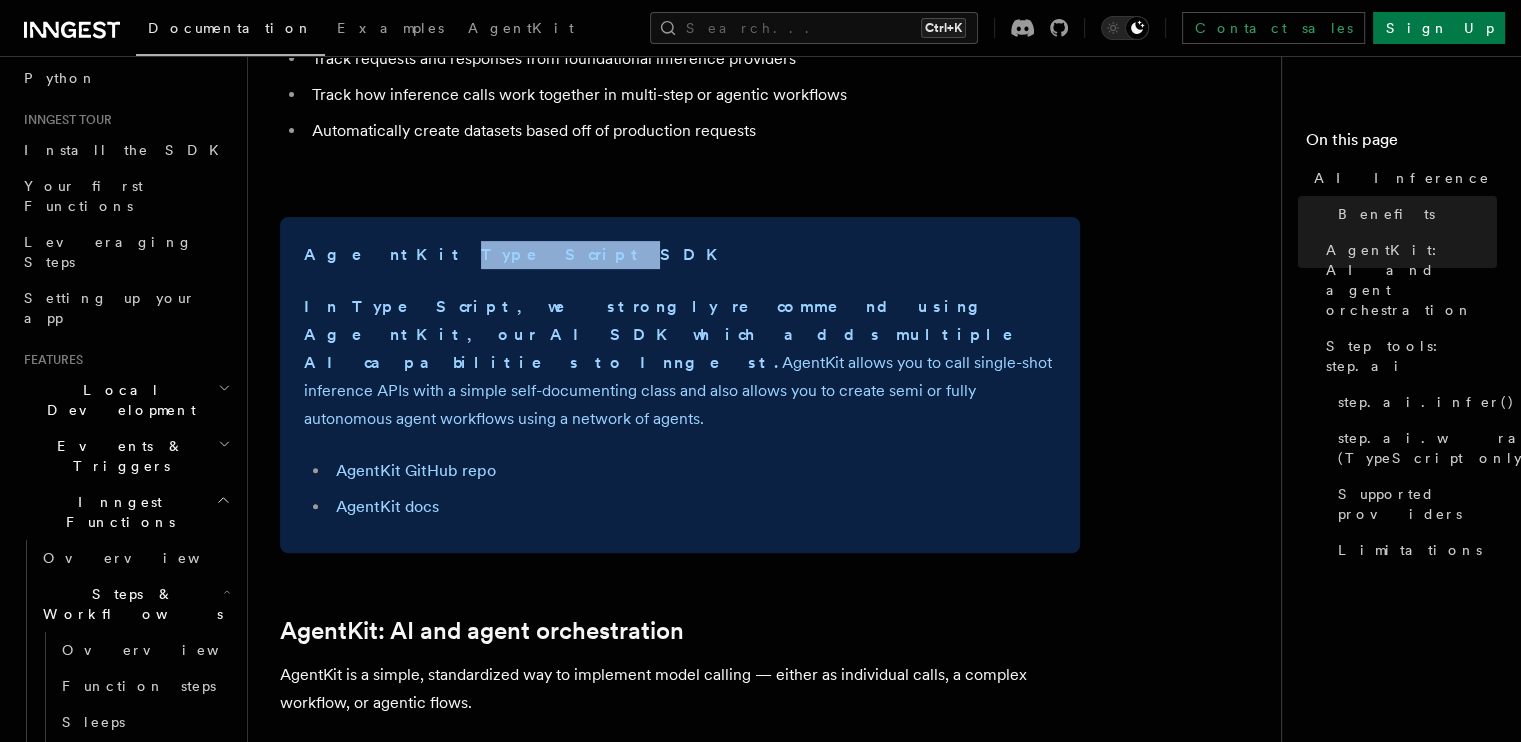 click on "AgentKit TypeScript SDK" at bounding box center [516, 254] 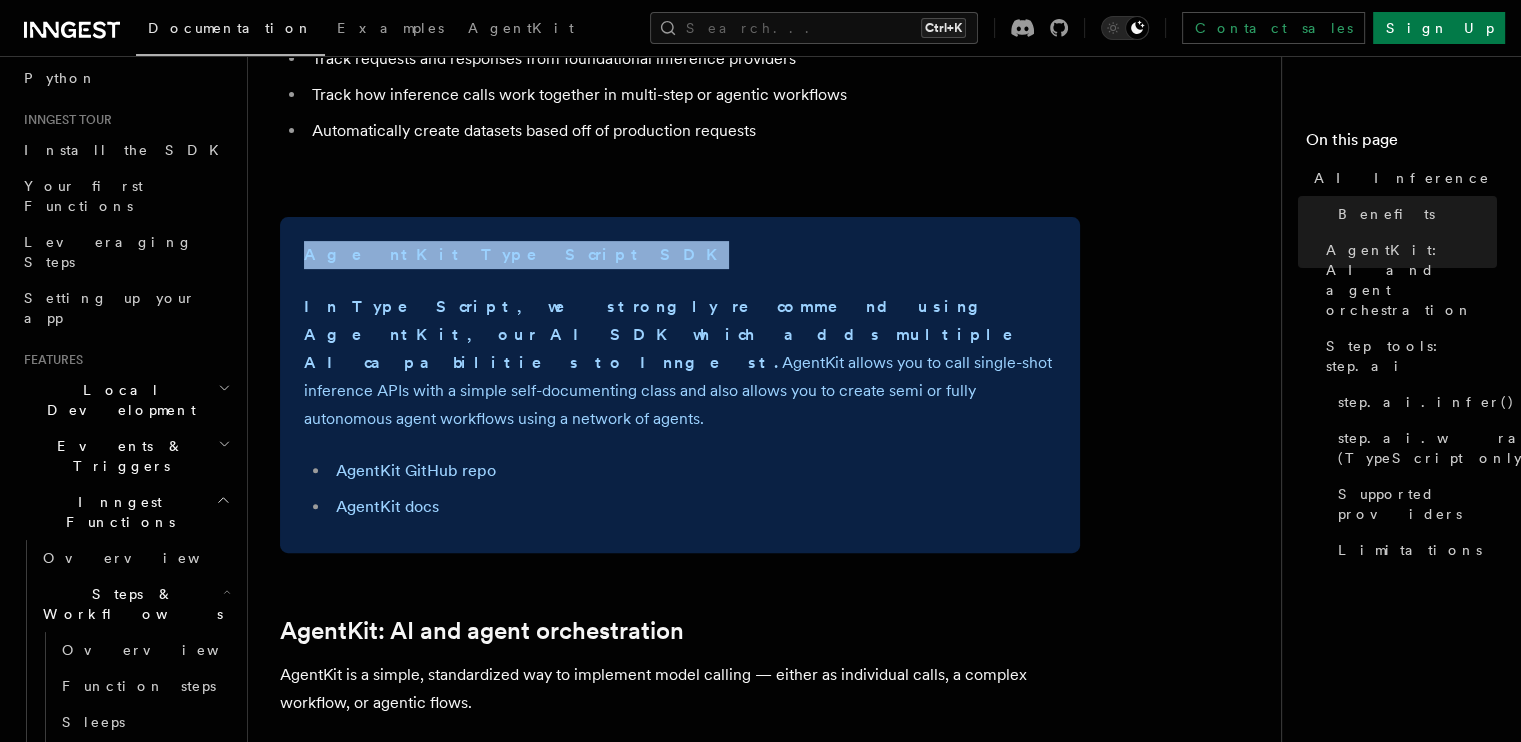 click on "AgentKit TypeScript SDK" at bounding box center [516, 254] 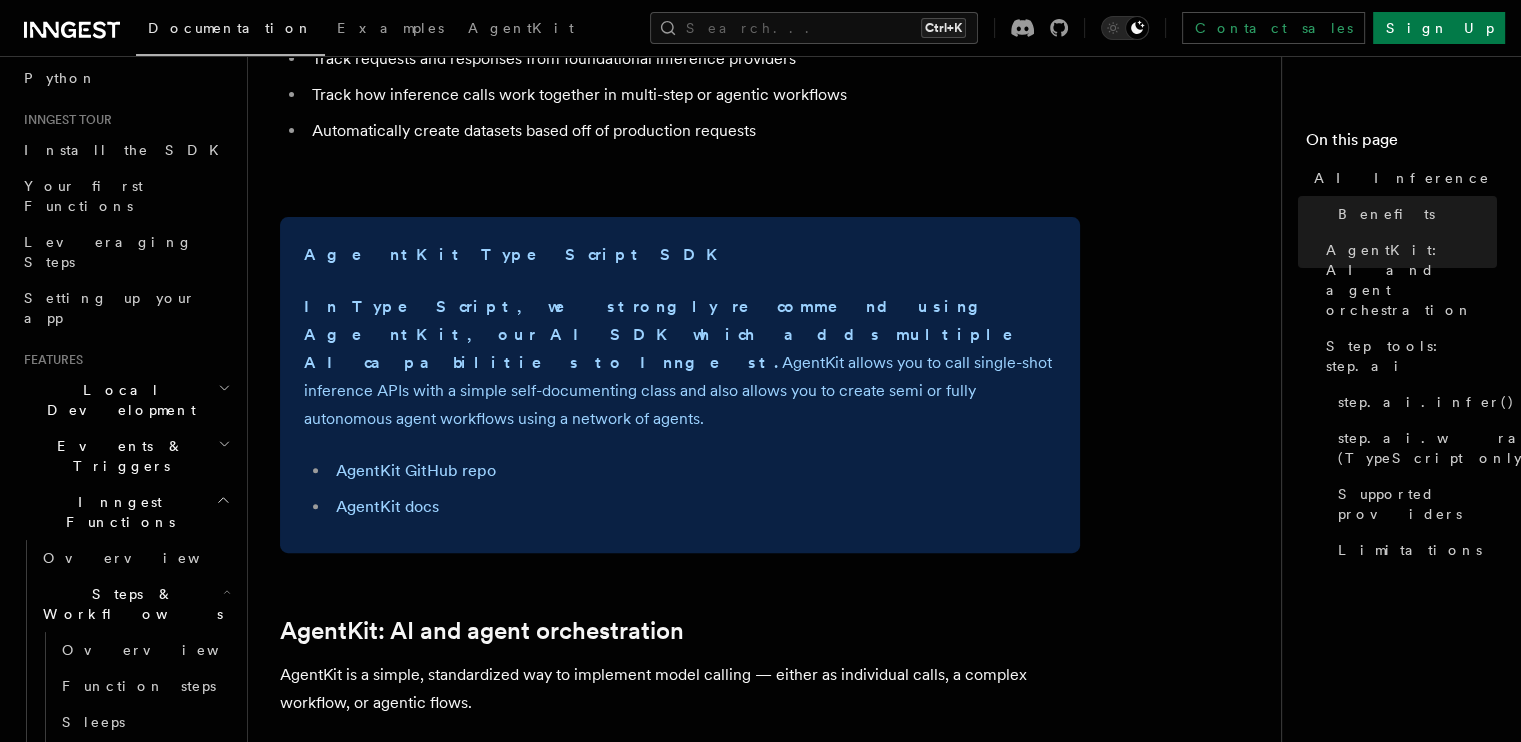 click on "In TypeScript, we strongly recommend using AgentKit, our AI SDK which adds multiple AI capabilities to Inngest." at bounding box center [672, 334] 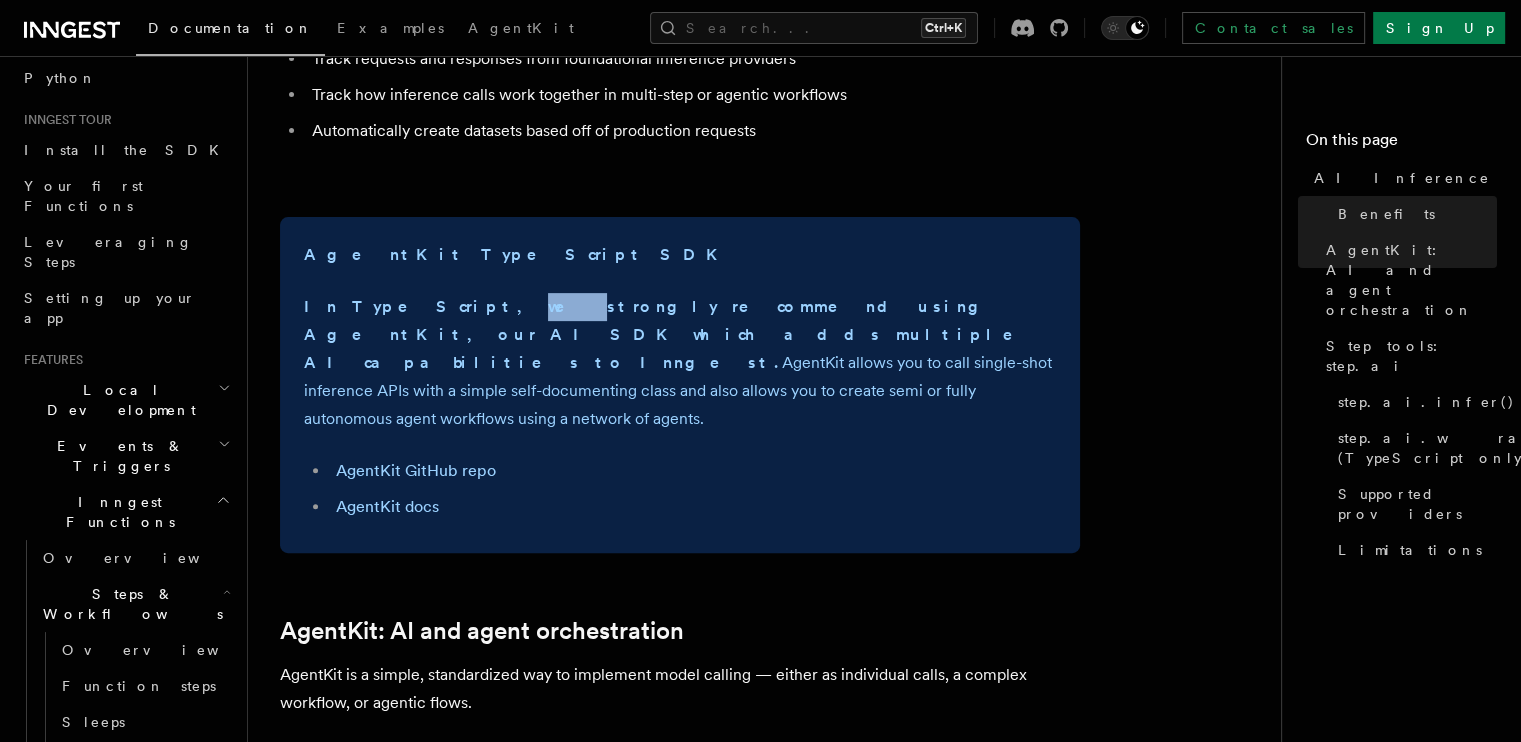 click on "In TypeScript, we strongly recommend using AgentKit, our AI SDK which adds multiple AI capabilities to Inngest." at bounding box center (672, 334) 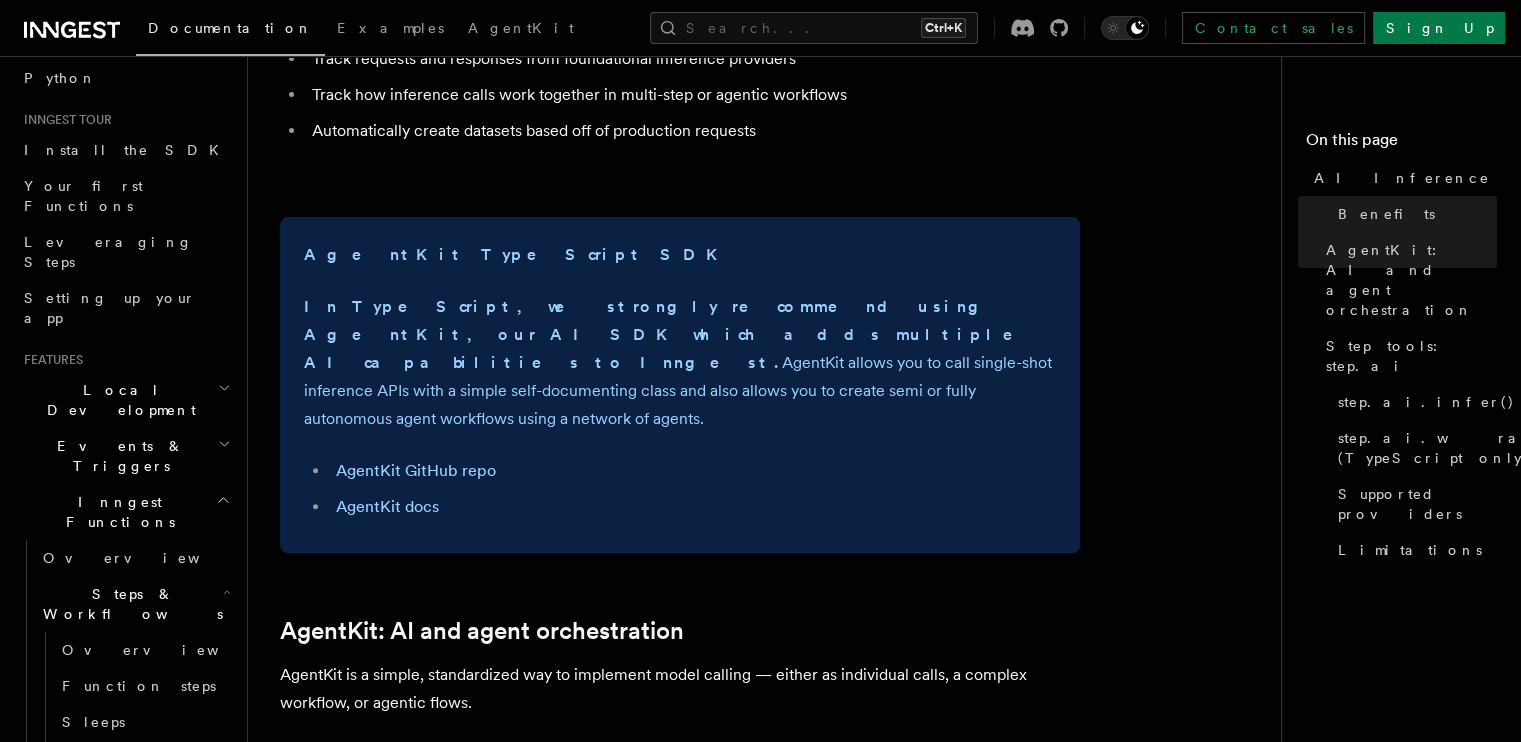 click on "In TypeScript, we strongly recommend using AgentKit, our AI SDK which adds multiple AI capabilities to Inngest." at bounding box center [672, 334] 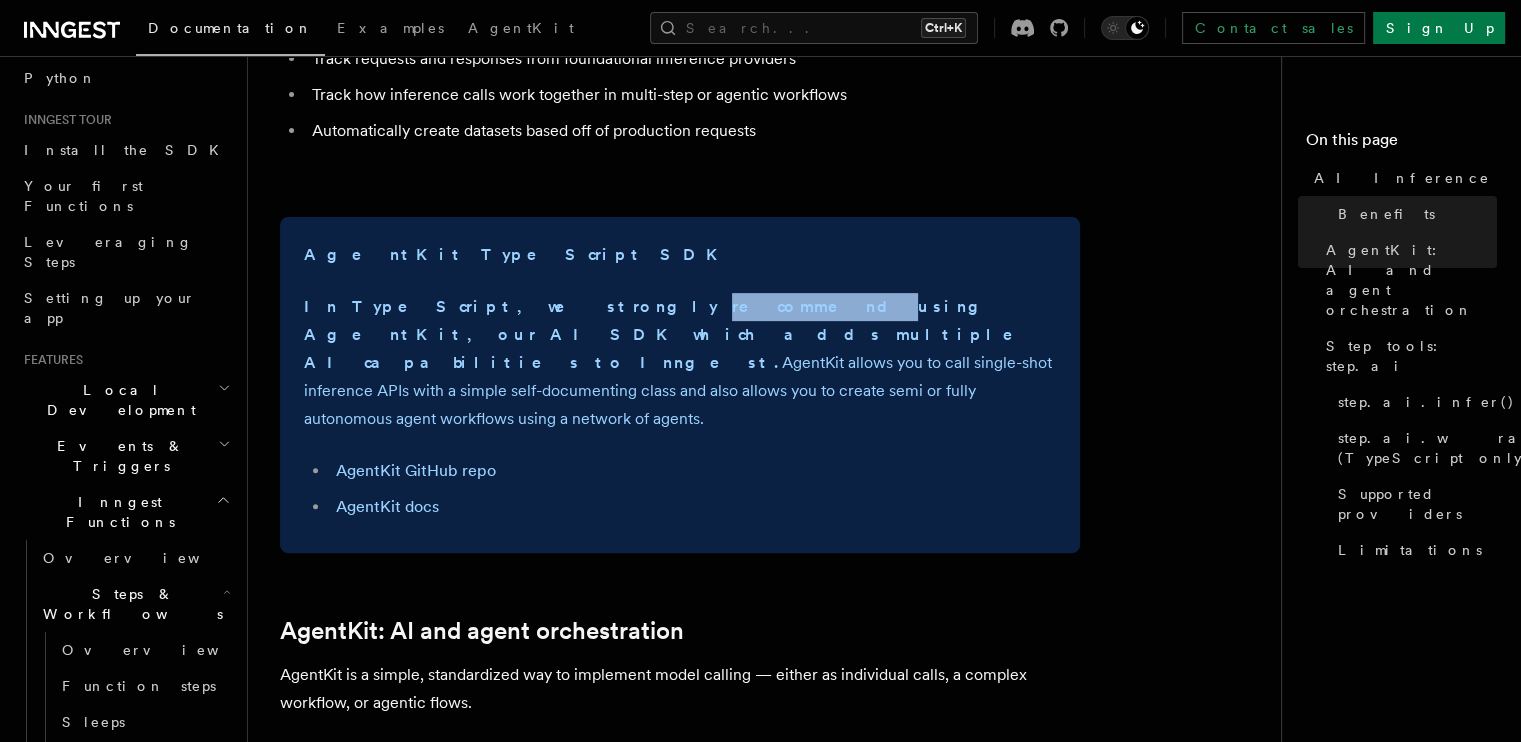 click on "In TypeScript, we strongly recommend using AgentKit, our AI SDK which adds multiple AI capabilities to Inngest." at bounding box center [672, 334] 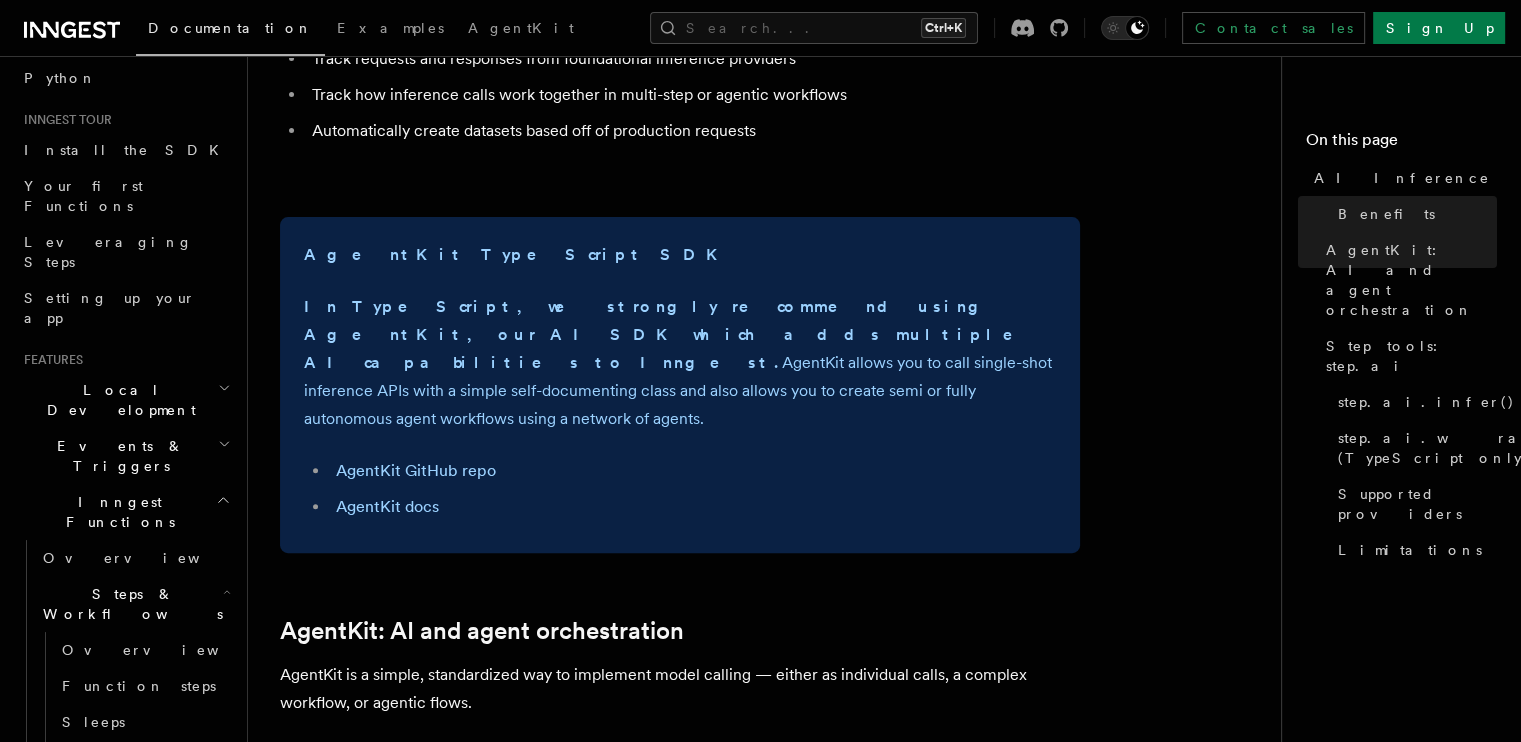 click on "In TypeScript, we strongly recommend using AgentKit, our AI SDK which adds multiple AI capabilities to Inngest." at bounding box center [672, 334] 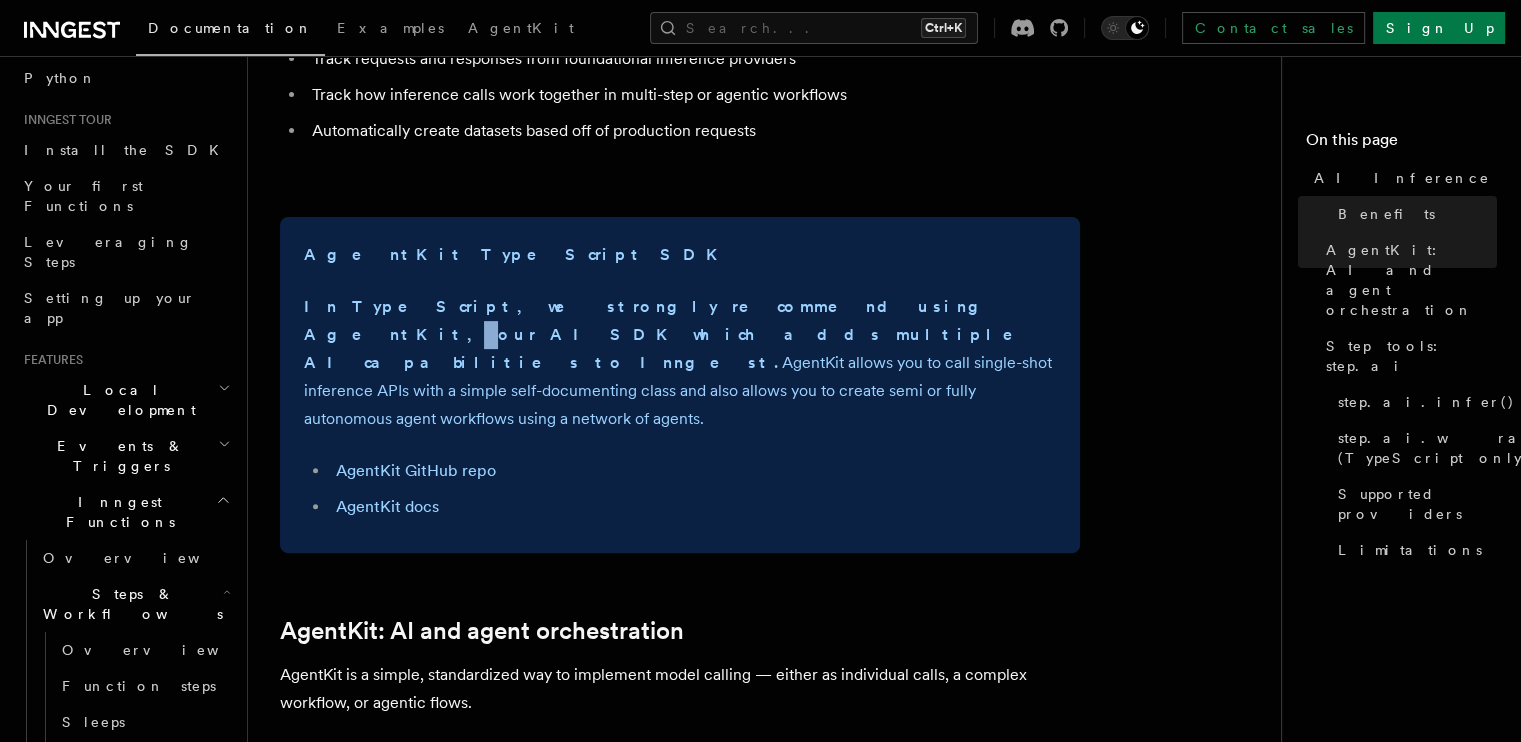 click on "In TypeScript, we strongly recommend using AgentKit, our AI SDK which adds multiple AI capabilities to Inngest." at bounding box center [672, 334] 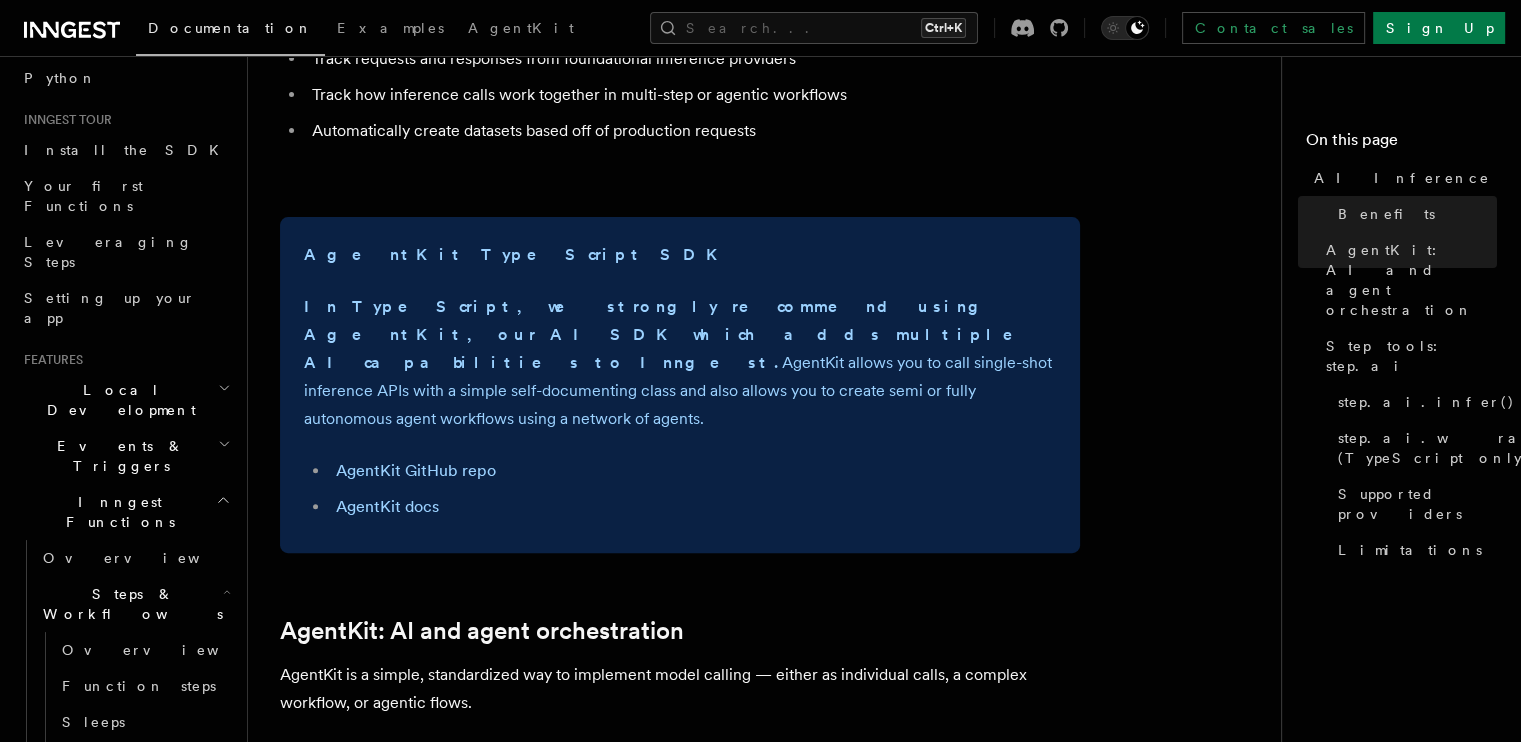 click on "In TypeScript, we strongly recommend using AgentKit, our AI SDK which adds multiple AI capabilities to Inngest." at bounding box center [672, 334] 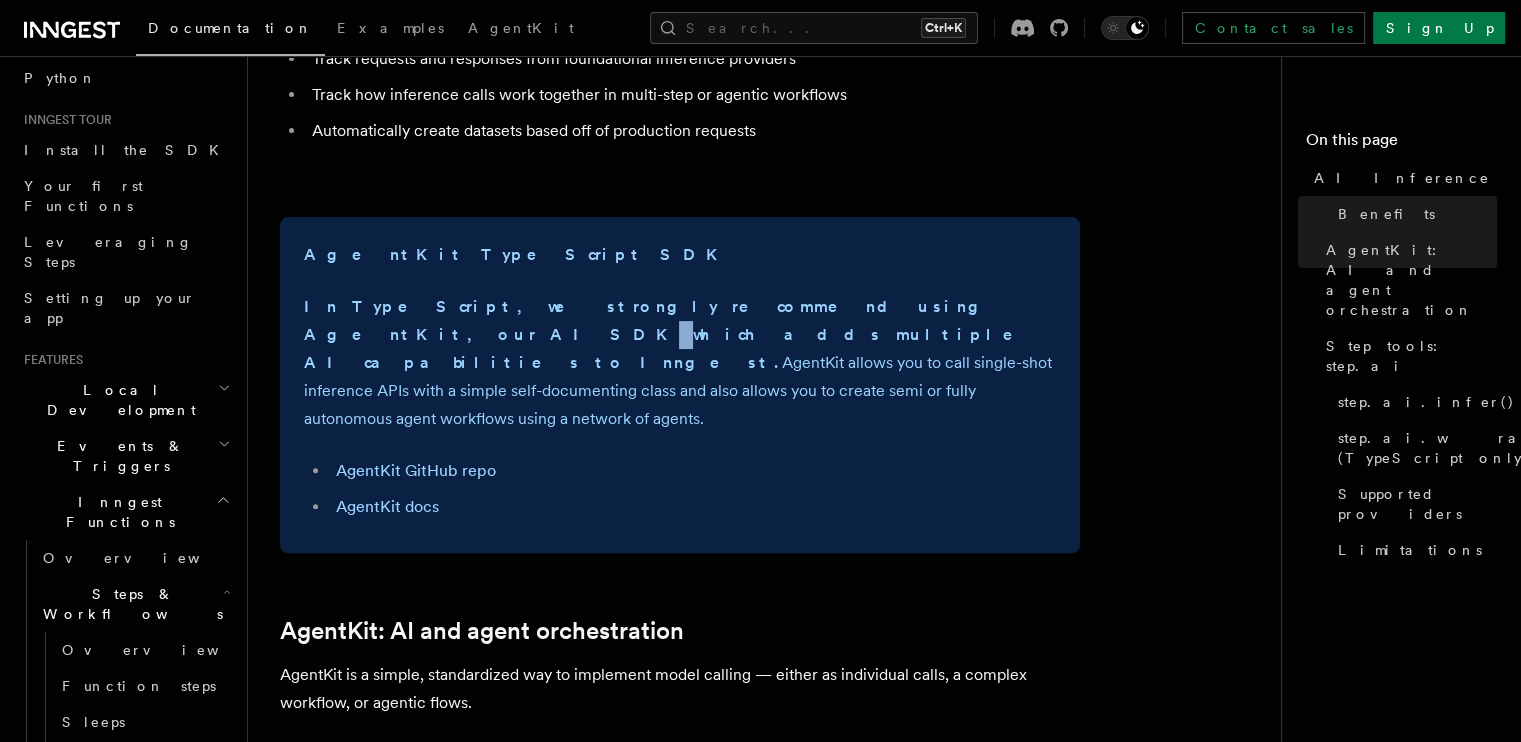 click on "In TypeScript, we strongly recommend using AgentKit, our AI SDK which adds multiple AI capabilities to Inngest." at bounding box center (672, 334) 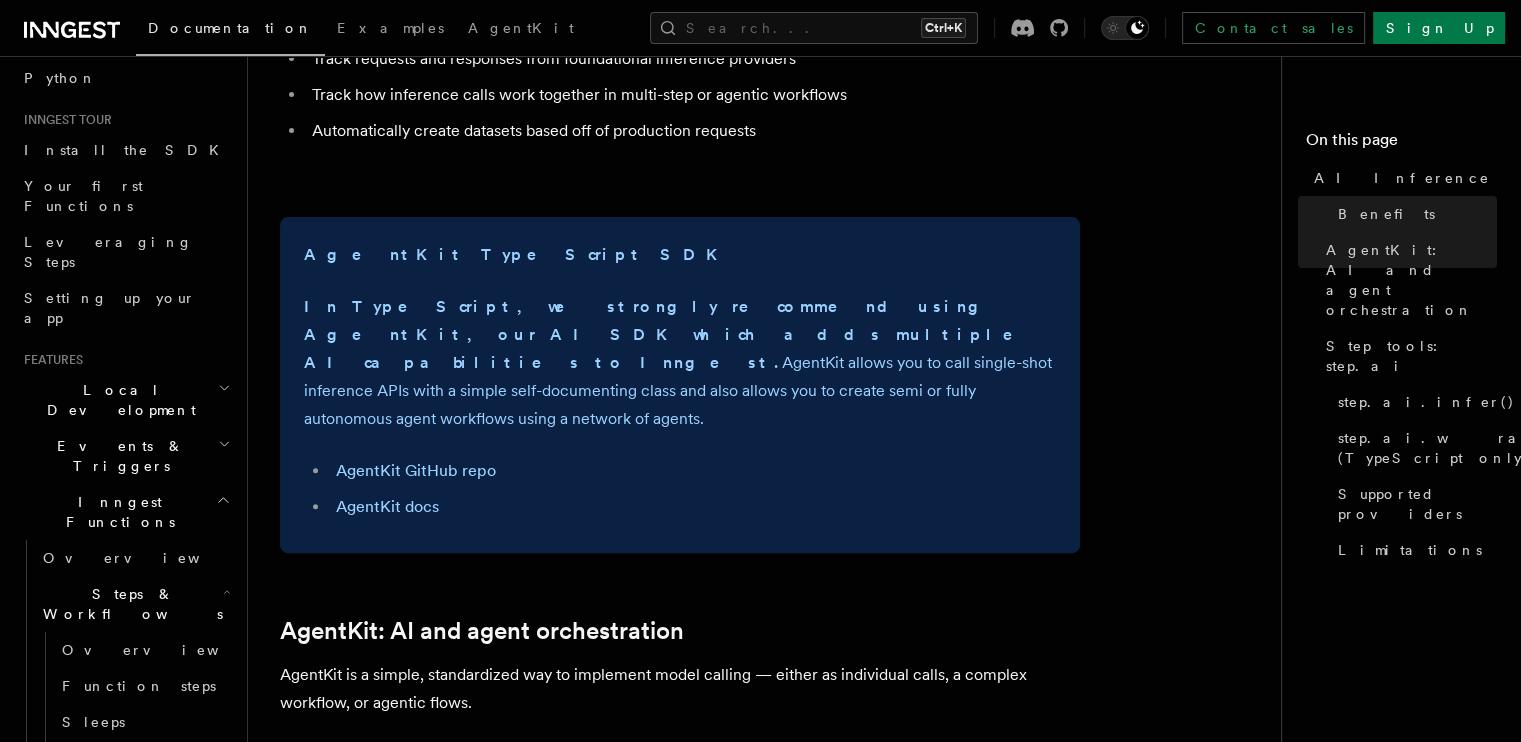 click on "In TypeScript, we strongly recommend using AgentKit, our AI SDK which adds multiple AI capabilities to Inngest." at bounding box center [672, 334] 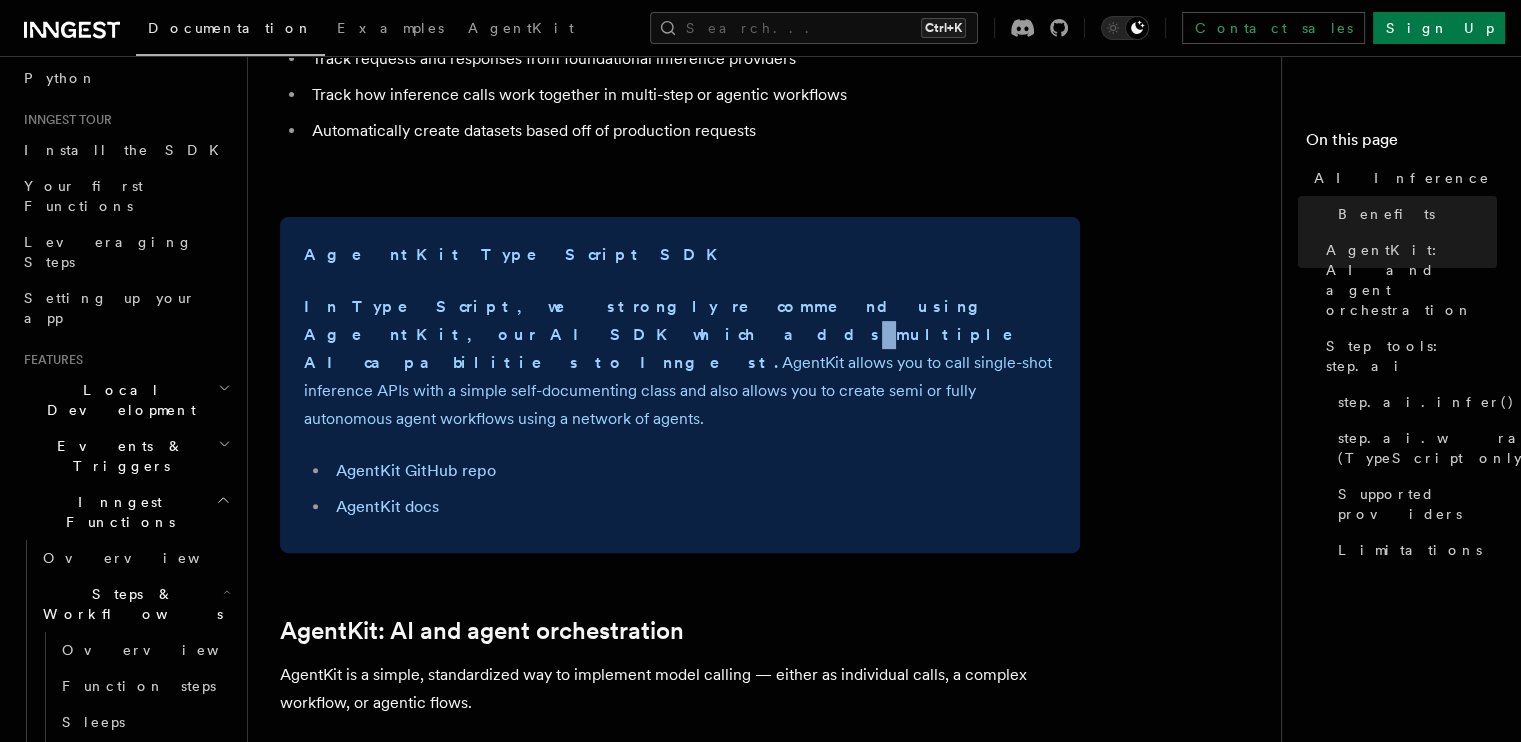 click on "In TypeScript, we strongly recommend using AgentKit, our AI SDK which adds multiple AI capabilities to Inngest." at bounding box center (672, 334) 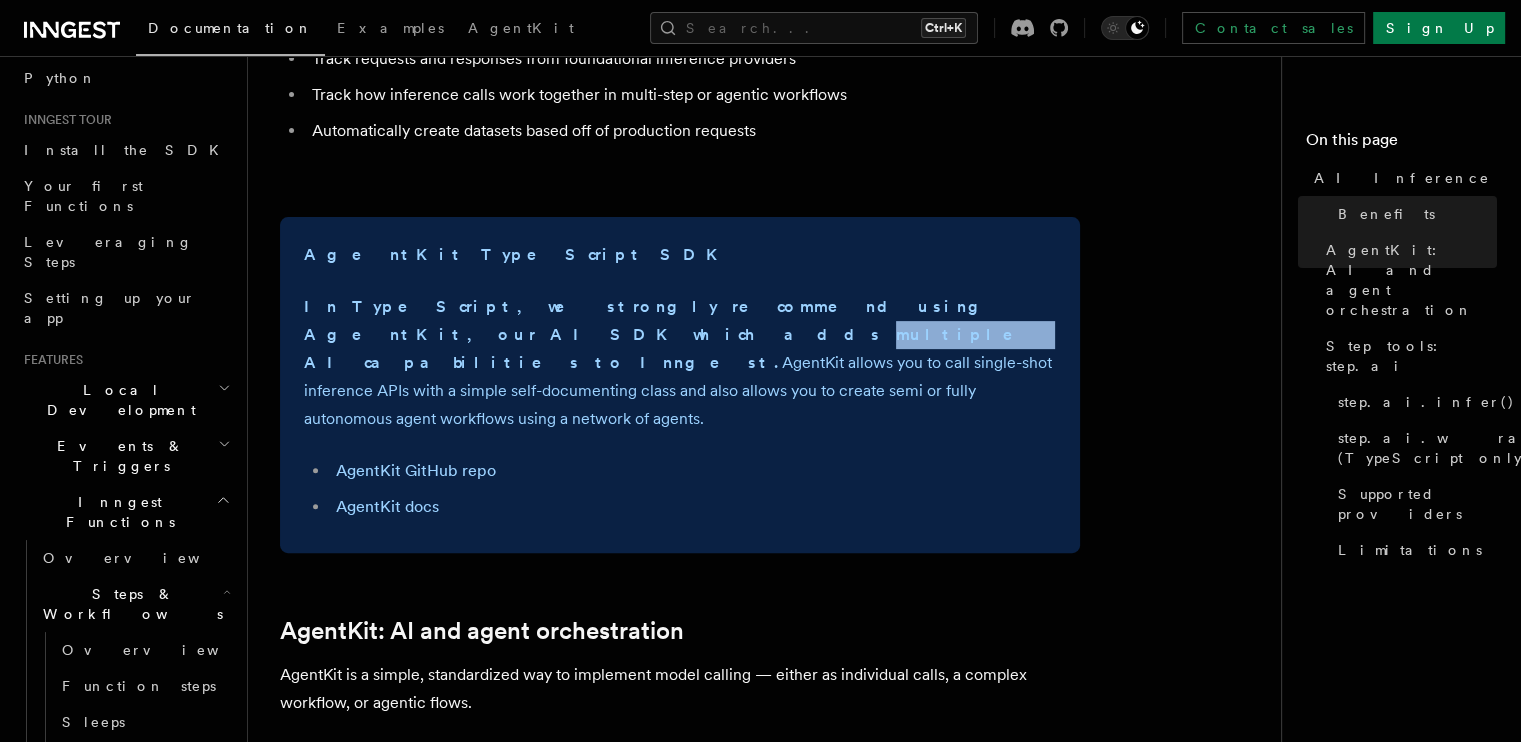 click on "In TypeScript, we strongly recommend using AgentKit, our AI SDK which adds multiple AI capabilities to Inngest." at bounding box center (672, 334) 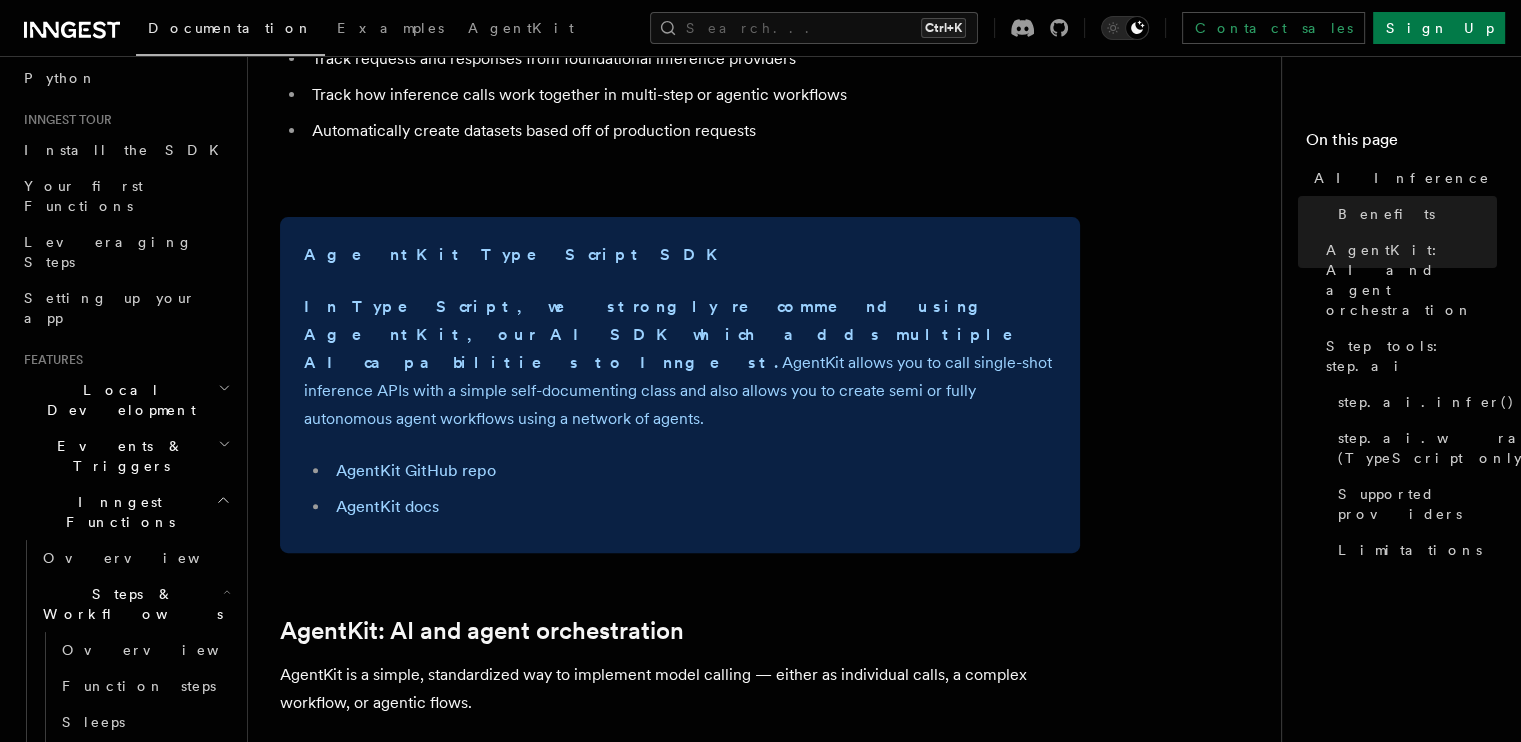 click on "In TypeScript, we strongly recommend using AgentKit, our AI SDK which adds multiple AI capabilities to Inngest." at bounding box center [672, 334] 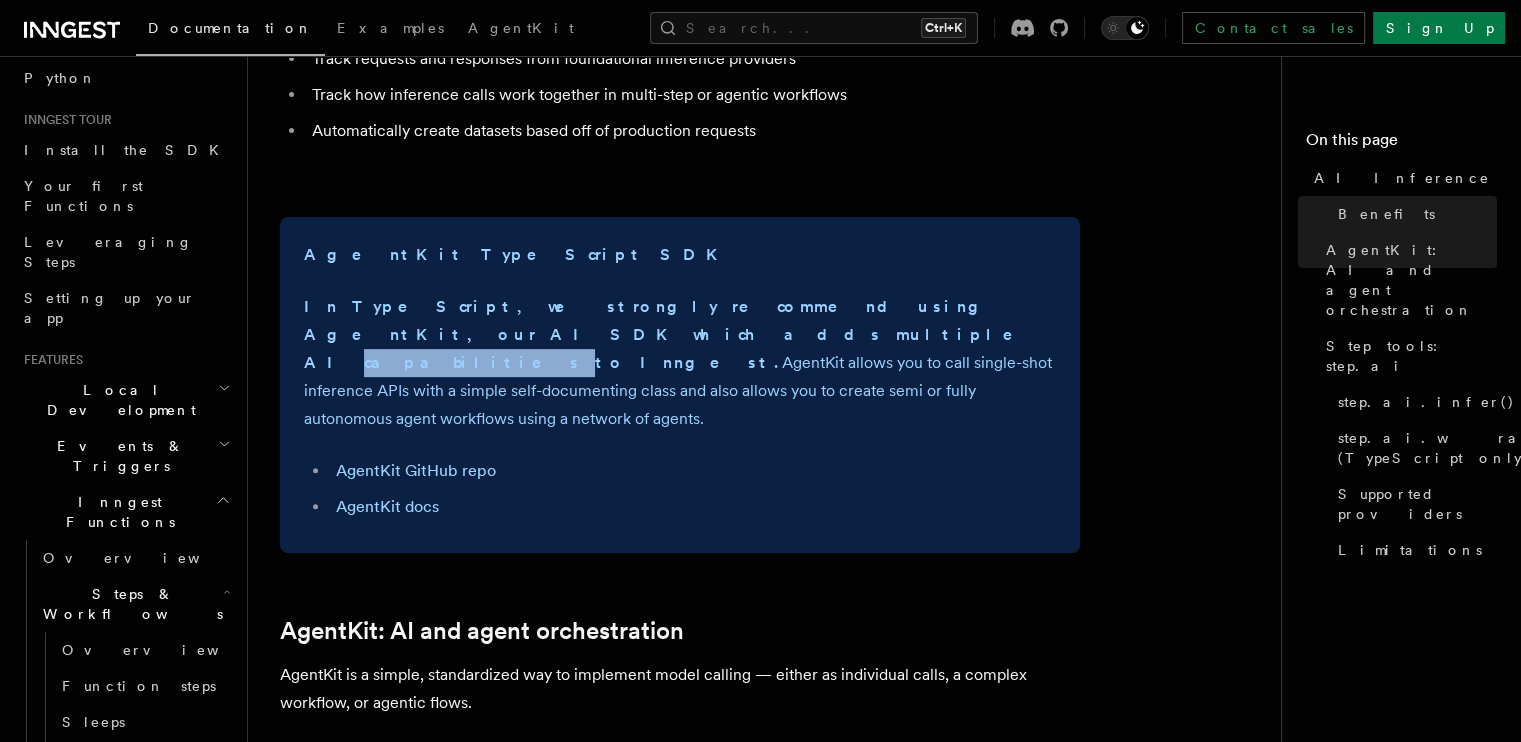 click on "In TypeScript, we strongly recommend using AgentKit, our AI SDK which adds multiple AI capabilities to Inngest." at bounding box center [672, 334] 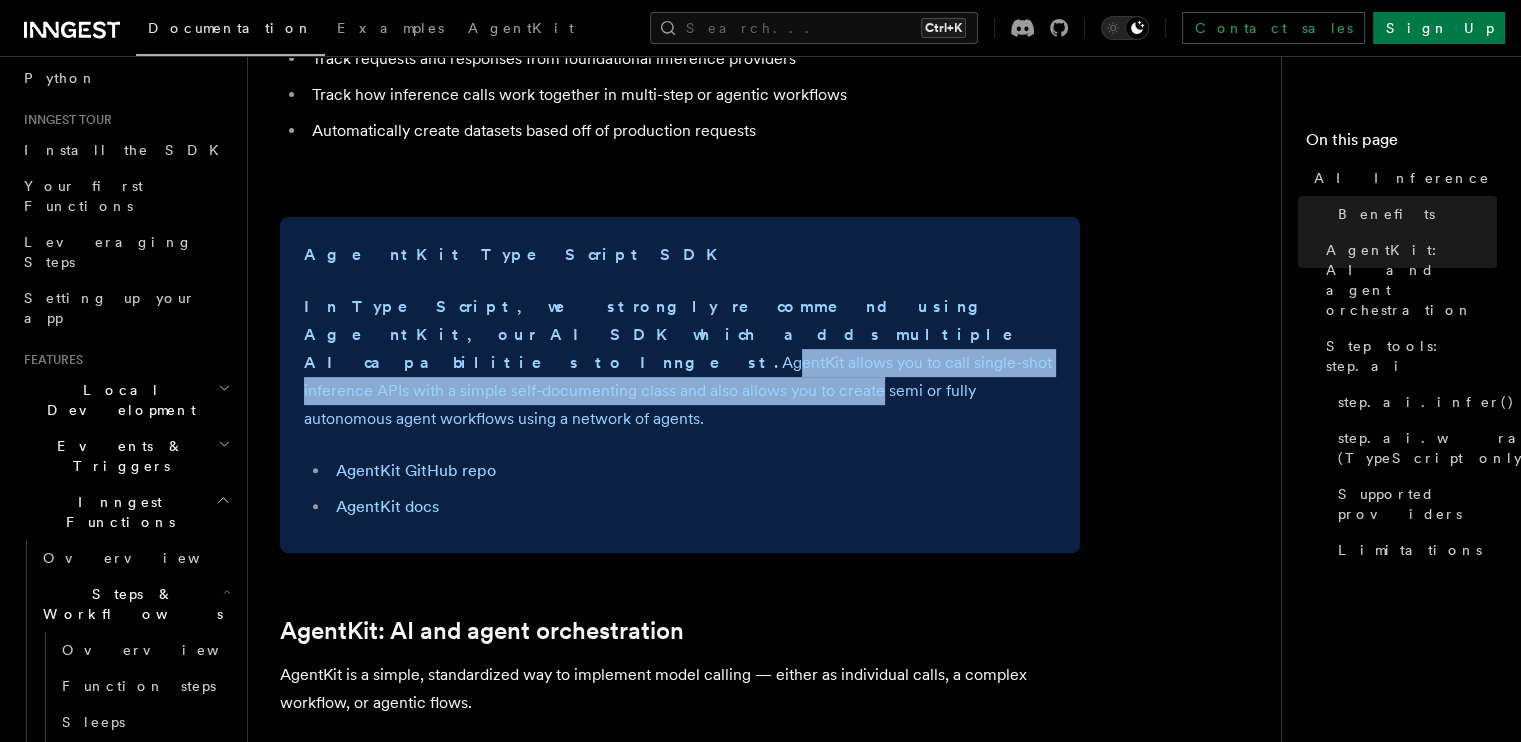 drag, startPoint x: 387, startPoint y: 307, endPoint x: 488, endPoint y: 332, distance: 104.048065 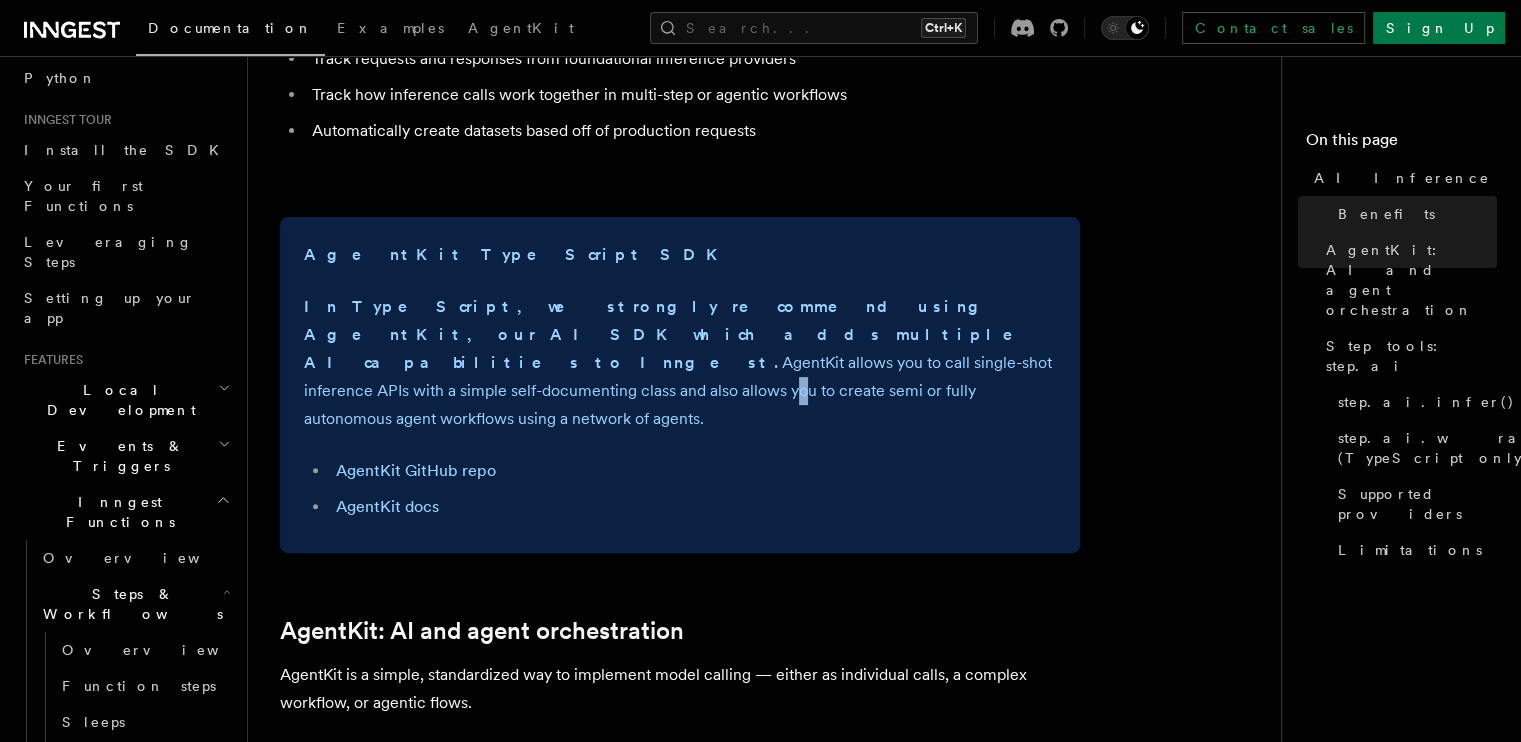 click on "In TypeScript, we strongly recommend using AgentKit, our AI SDK which adds multiple AI capabilities to Inngest.   AgentKit allows you to call single-shot inference APIs with a simple self-documenting class and also allows you to create semi or fully autonomous agent workflows using a network of agents." at bounding box center [680, 363] 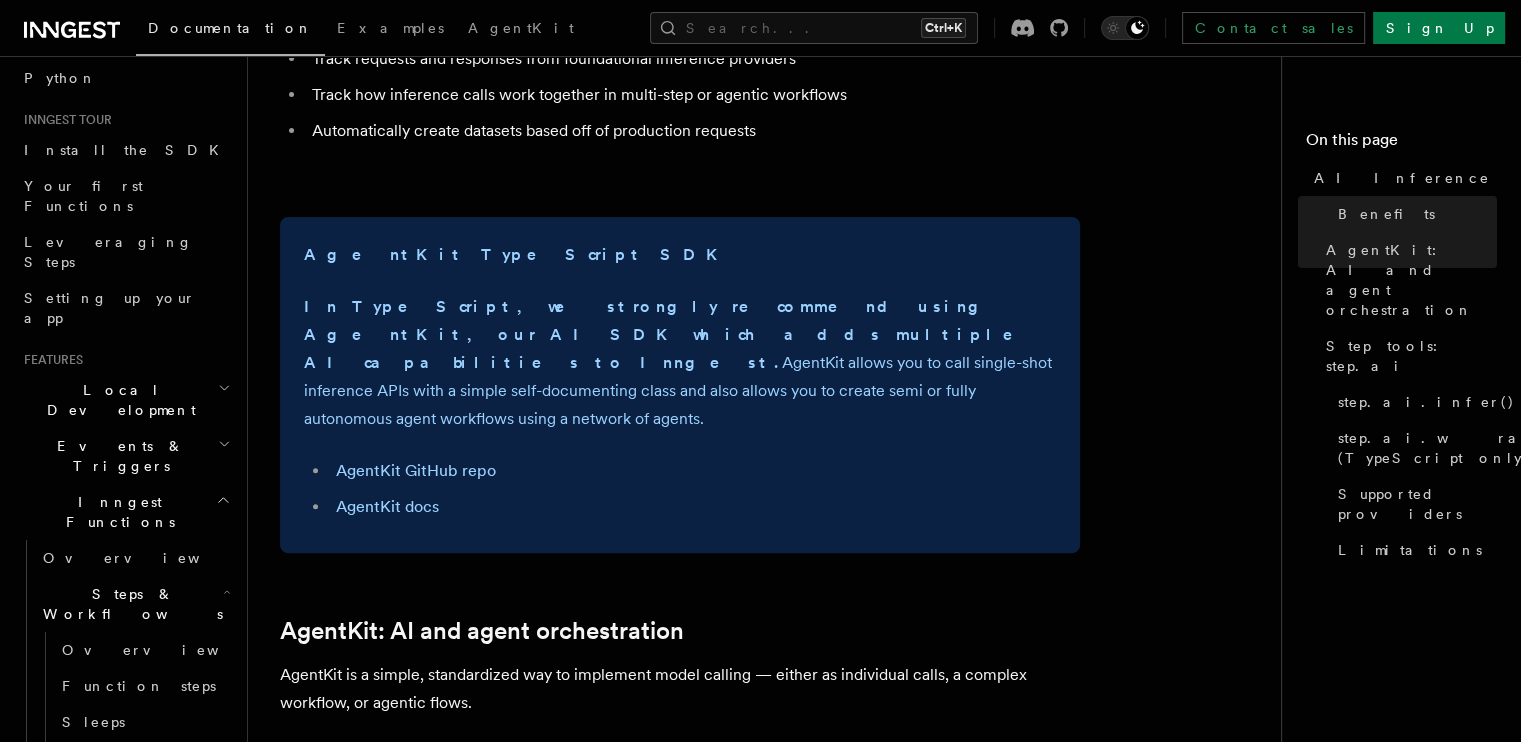 click on "In TypeScript, we strongly recommend using AgentKit, our AI SDK which adds multiple AI capabilities to Inngest.   AgentKit allows you to call single-shot inference APIs with a simple self-documenting class and also allows you to create semi or fully autonomous agent workflows using a network of agents." at bounding box center [680, 363] 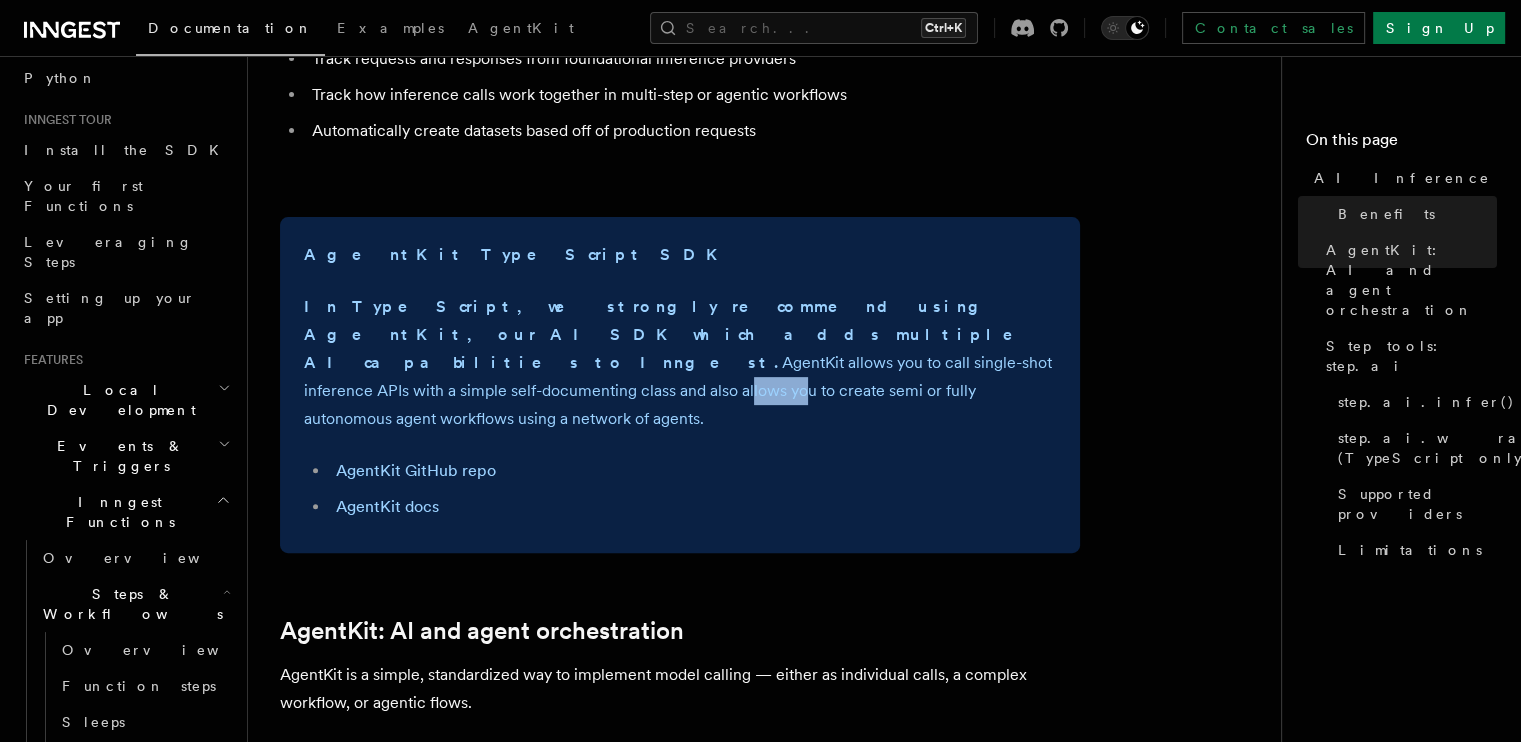 click on "In TypeScript, we strongly recommend using AgentKit, our AI SDK which adds multiple AI capabilities to Inngest.   AgentKit allows you to call single-shot inference APIs with a simple self-documenting class and also allows you to create semi or fully autonomous agent workflows using a network of agents." at bounding box center (680, 363) 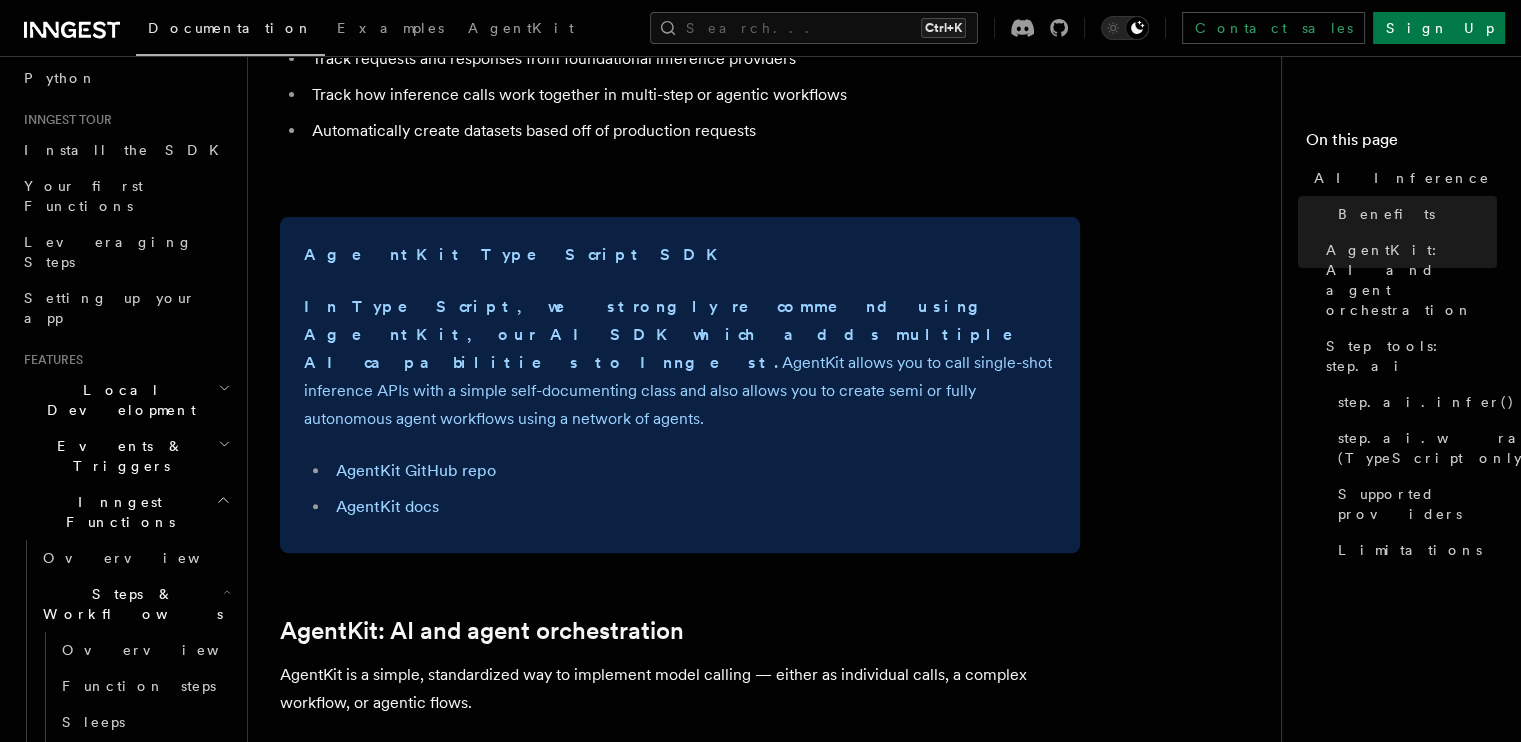 click on "In TypeScript, we strongly recommend using AgentKit, our AI SDK which adds multiple AI capabilities to Inngest.   AgentKit allows you to call single-shot inference APIs with a simple self-documenting class and also allows you to create semi or fully autonomous agent workflows using a network of agents." at bounding box center [680, 363] 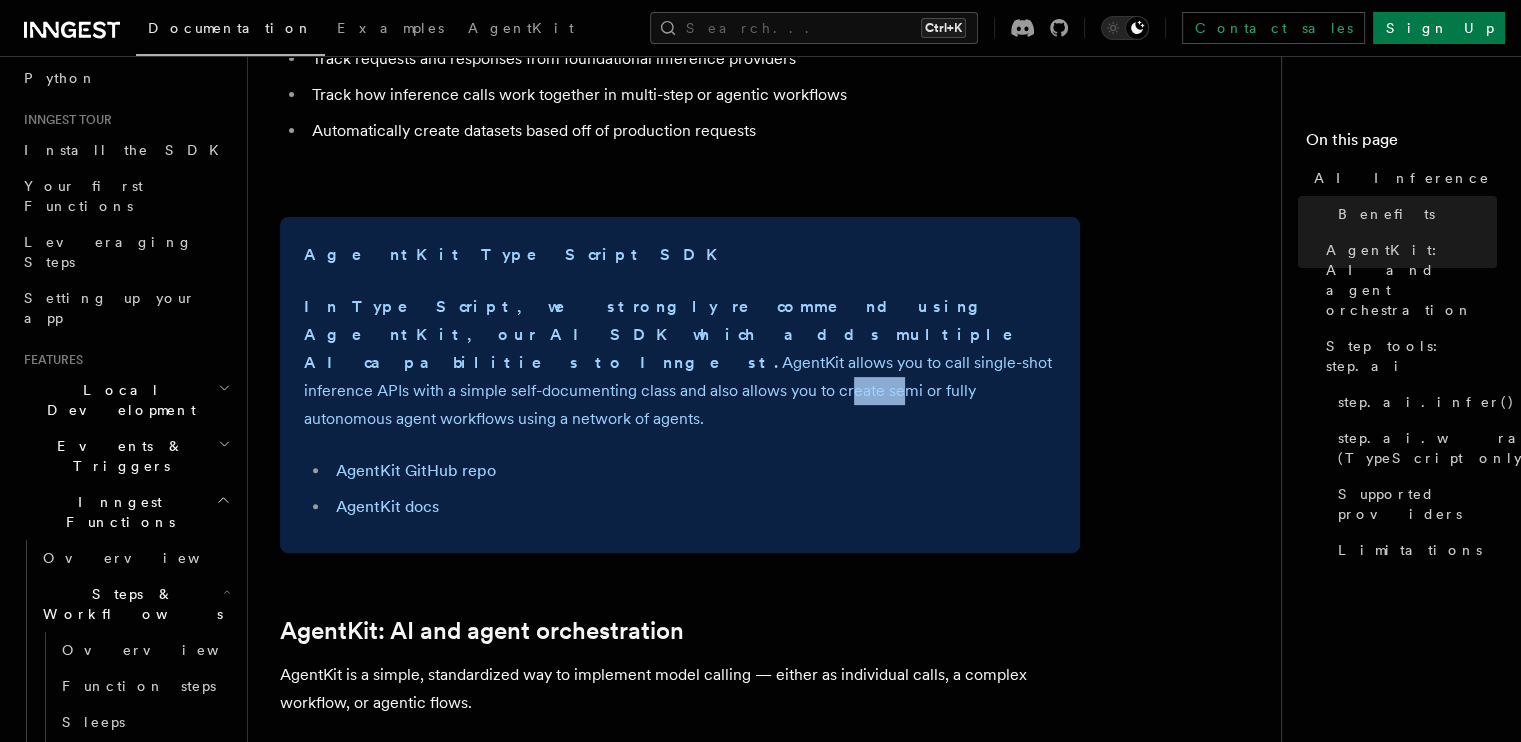 click on "In TypeScript, we strongly recommend using AgentKit, our AI SDK which adds multiple AI capabilities to Inngest.   AgentKit allows you to call single-shot inference APIs with a simple self-documenting class and also allows you to create semi or fully autonomous agent workflows using a network of agents." at bounding box center (680, 363) 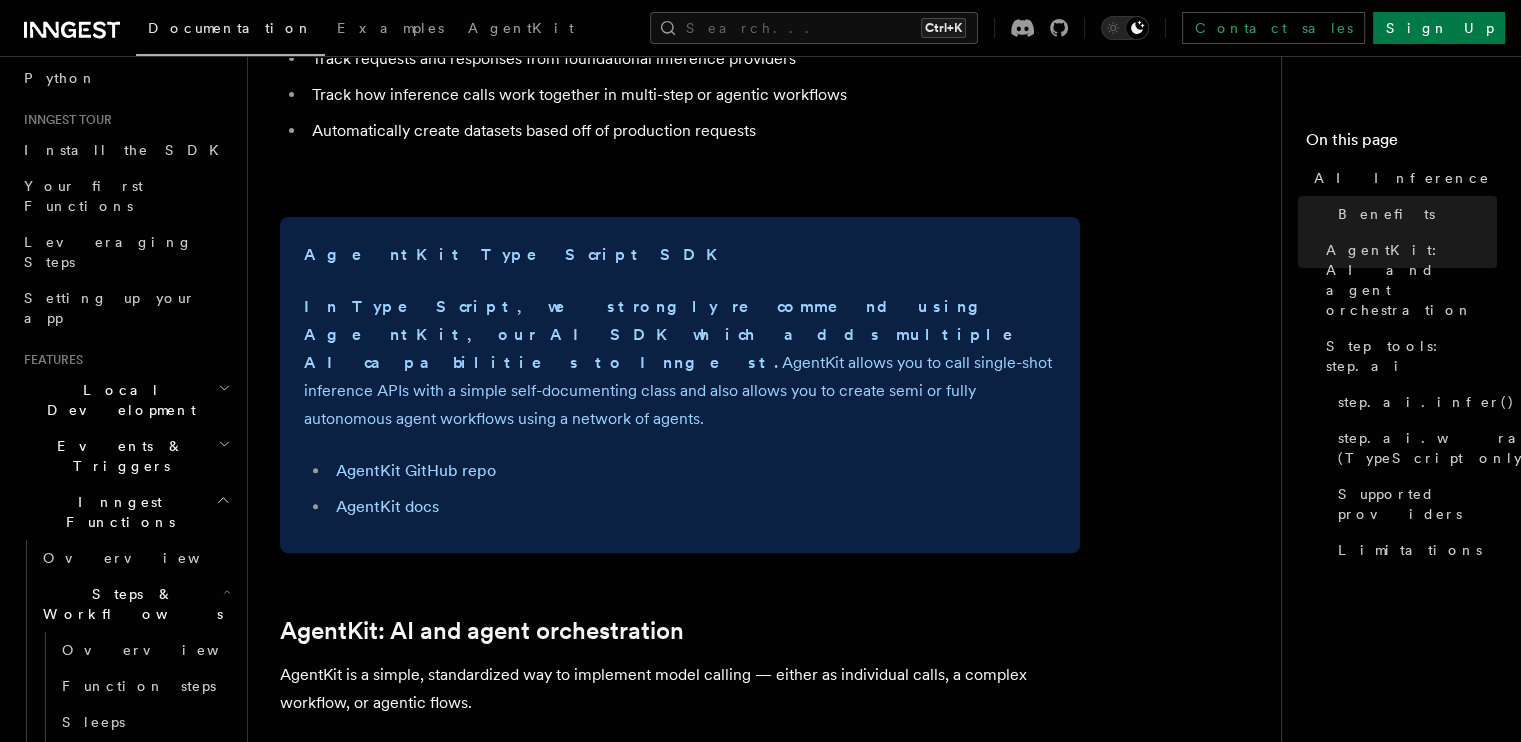 click on "In TypeScript, we strongly recommend using AgentKit, our AI SDK which adds multiple AI capabilities to Inngest.   AgentKit allows you to call single-shot inference APIs with a simple self-documenting class and also allows you to create semi or fully autonomous agent workflows using a network of agents." at bounding box center [680, 363] 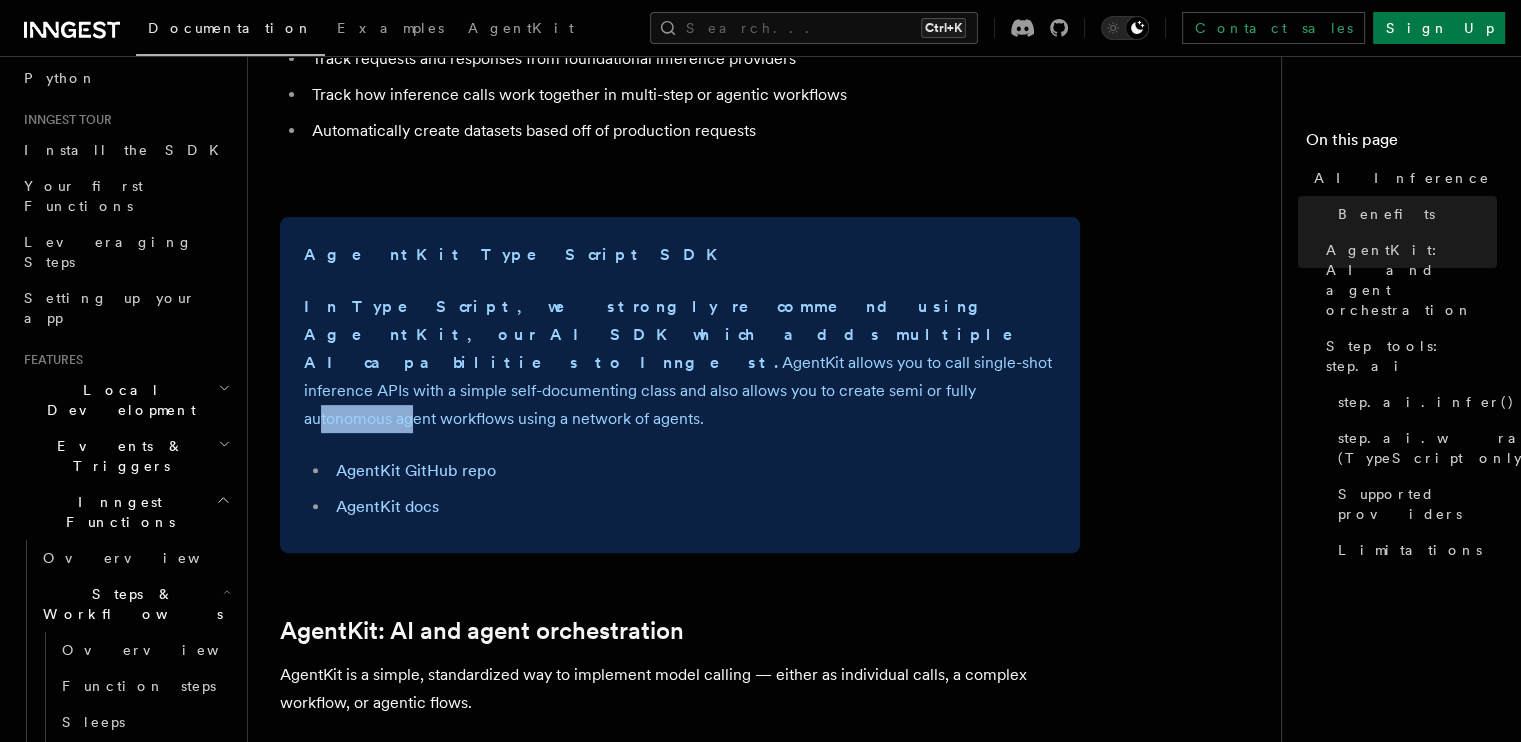 click on "In TypeScript, we strongly recommend using AgentKit, our AI SDK which adds multiple AI capabilities to Inngest.   AgentKit allows you to call single-shot inference APIs with a simple self-documenting class and also allows you to create semi or fully autonomous agent workflows using a network of agents." at bounding box center [680, 363] 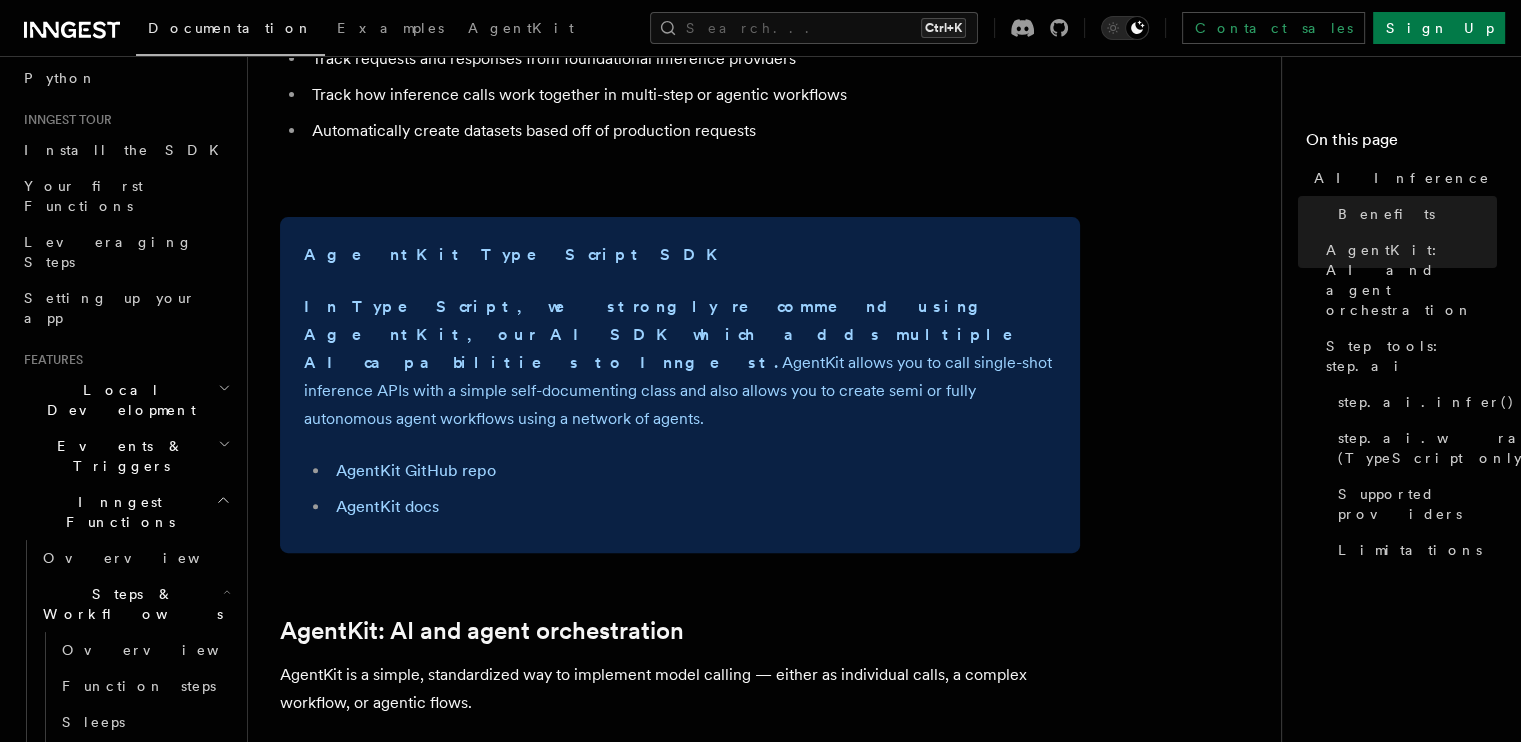 click on "In TypeScript, we strongly recommend using AgentKit, our AI SDK which adds multiple AI capabilities to Inngest.   AgentKit allows you to call single-shot inference APIs with a simple self-documenting class and also allows you to create semi or fully autonomous agent workflows using a network of agents." at bounding box center (680, 363) 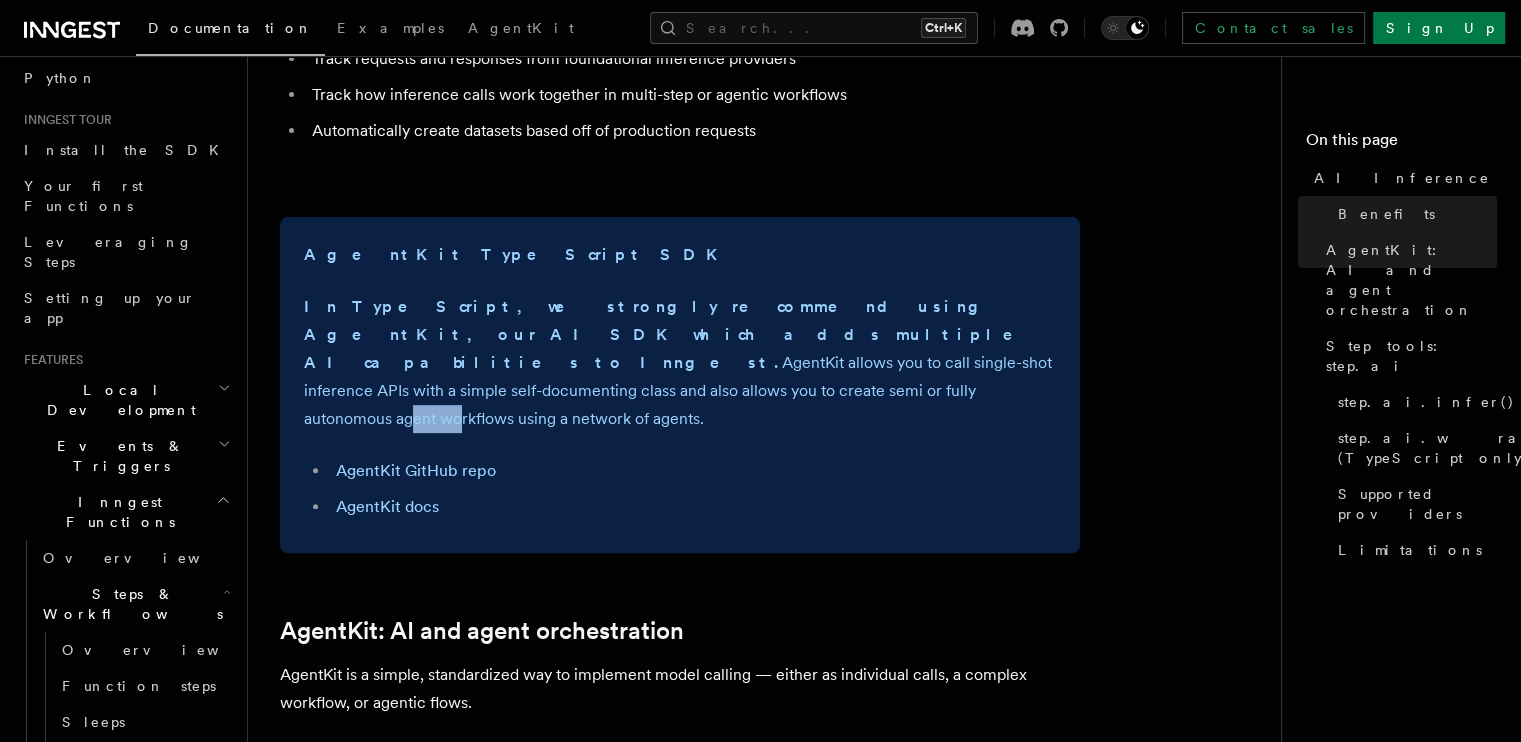 click on "In TypeScript, we strongly recommend using AgentKit, our AI SDK which adds multiple AI capabilities to Inngest.   AgentKit allows you to call single-shot inference APIs with a simple self-documenting class and also allows you to create semi or fully autonomous agent workflows using a network of agents." at bounding box center (680, 363) 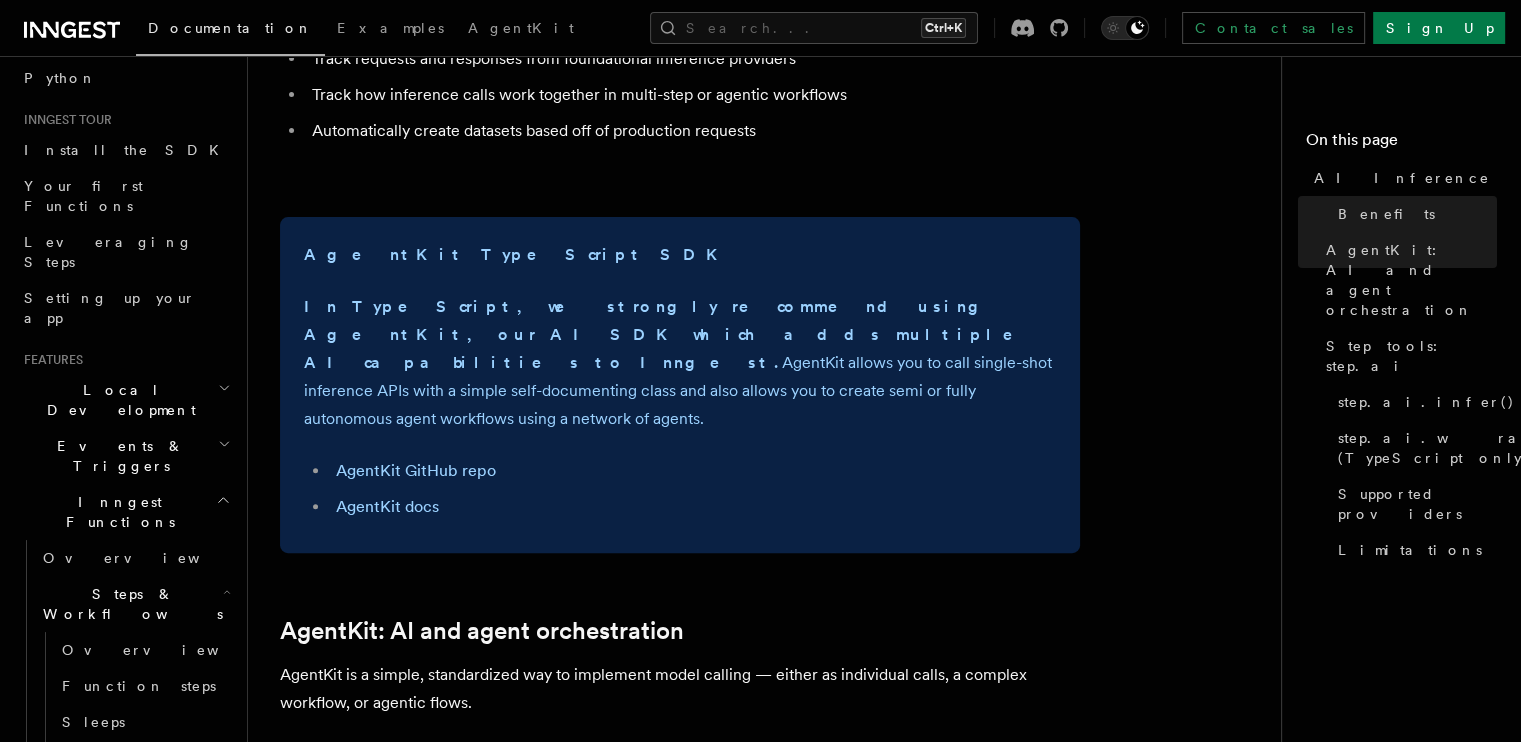 click on "In TypeScript, we strongly recommend using AgentKit, our AI SDK which adds multiple AI capabilities to Inngest.   AgentKit allows you to call single-shot inference APIs with a simple self-documenting class and also allows you to create semi or fully autonomous agent workflows using a network of agents." at bounding box center [680, 363] 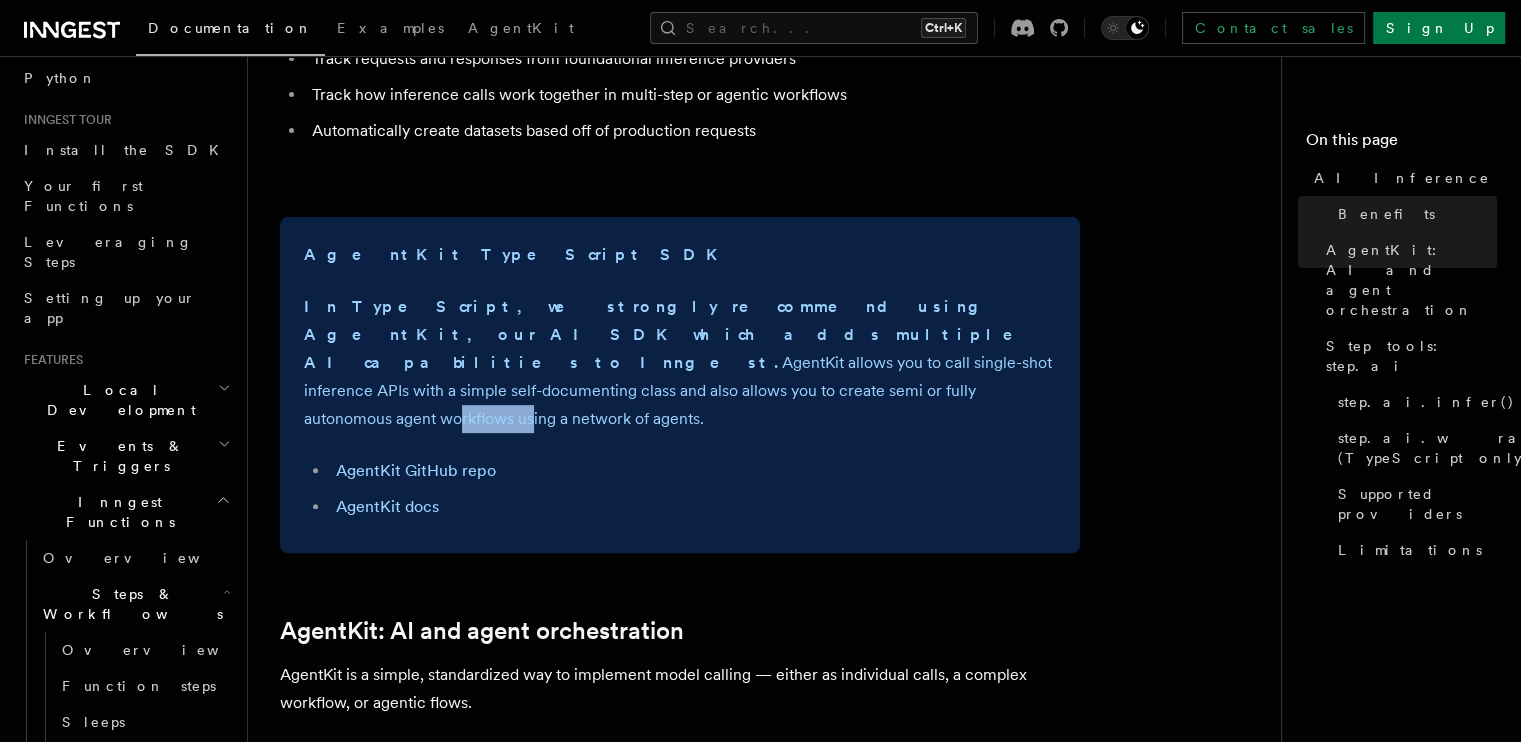 click on "In TypeScript, we strongly recommend using AgentKit, our AI SDK which adds multiple AI capabilities to Inngest.   AgentKit allows you to call single-shot inference APIs with a simple self-documenting class and also allows you to create semi or fully autonomous agent workflows using a network of agents." at bounding box center [680, 363] 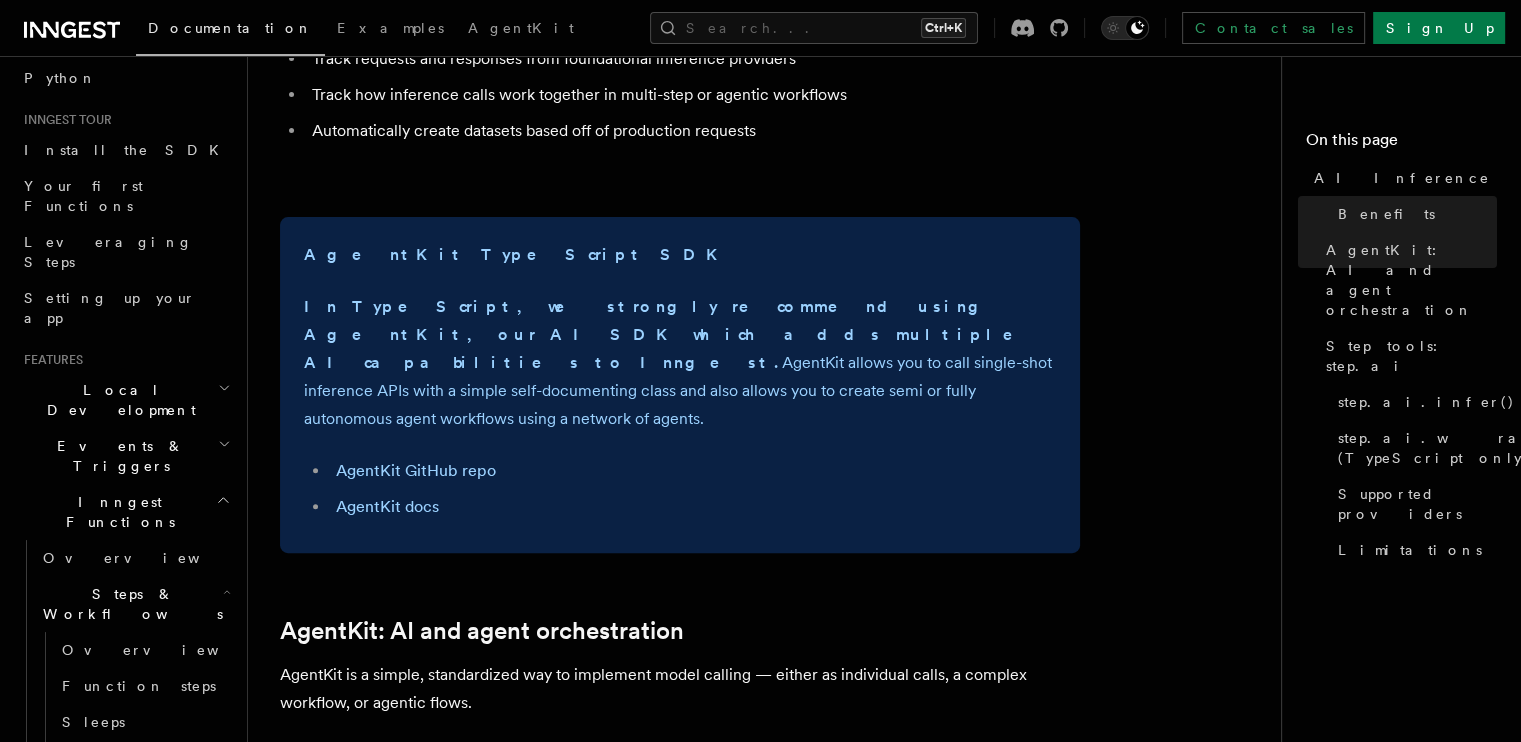 click on "In TypeScript, we strongly recommend using AgentKit, our AI SDK which adds multiple AI capabilities to Inngest.   AgentKit allows you to call single-shot inference APIs with a simple self-documenting class and also allows you to create semi or fully autonomous agent workflows using a network of agents." at bounding box center [680, 363] 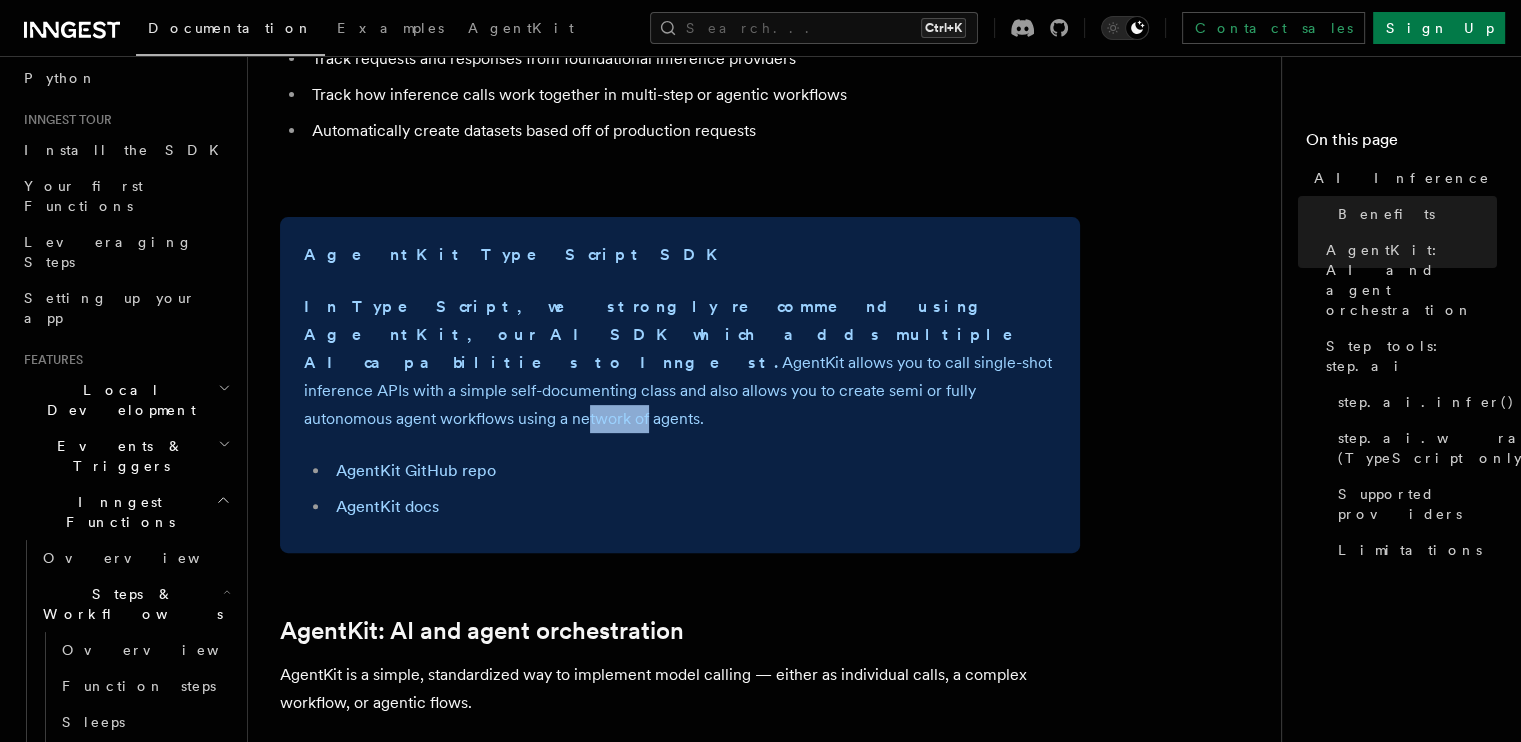 click on "In TypeScript, we strongly recommend using AgentKit, our AI SDK which adds multiple AI capabilities to Inngest.   AgentKit allows you to call single-shot inference APIs with a simple self-documenting class and also allows you to create semi or fully autonomous agent workflows using a network of agents." at bounding box center (680, 363) 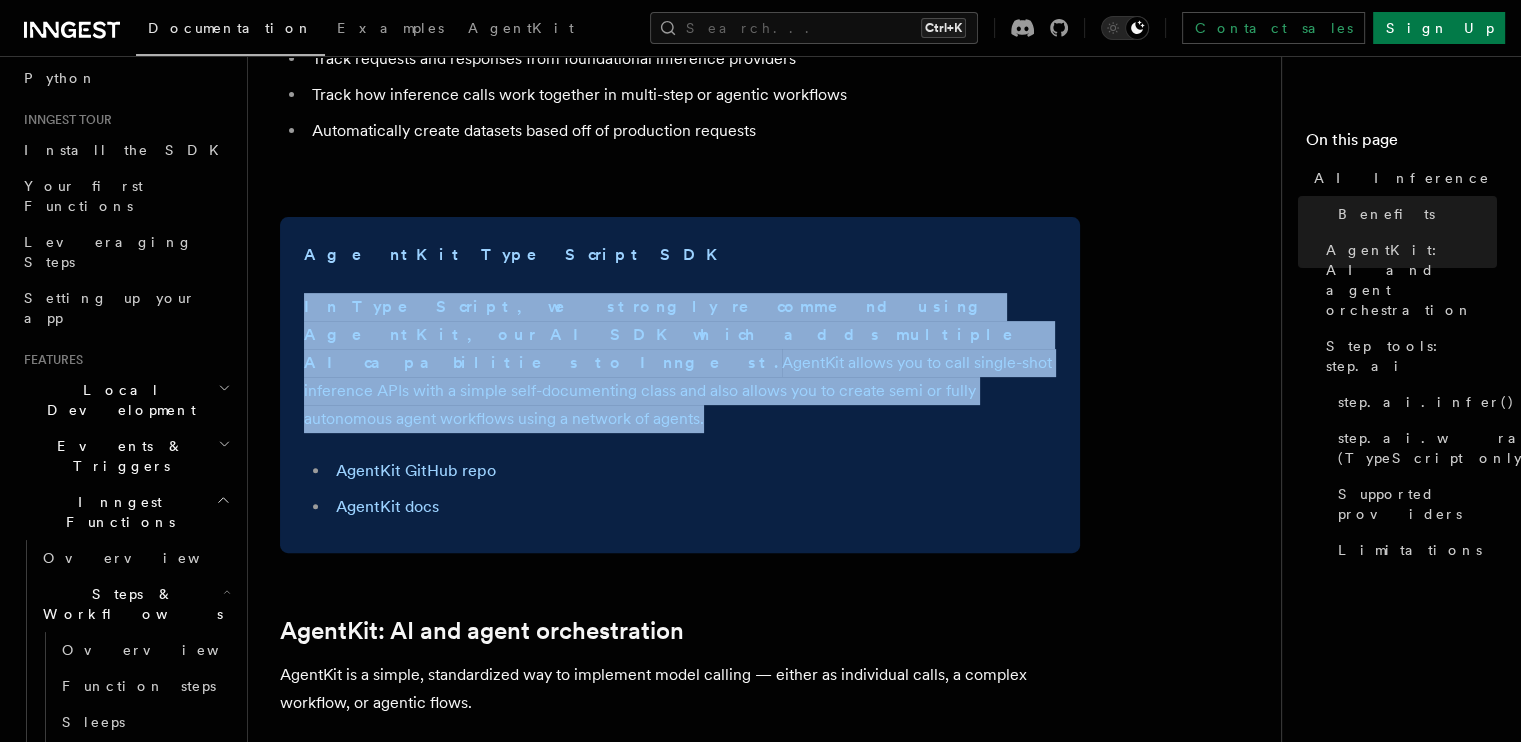 click on "In TypeScript, we strongly recommend using AgentKit, our AI SDK which adds multiple AI capabilities to Inngest.   AgentKit allows you to call single-shot inference APIs with a simple self-documenting class and also allows you to create semi or fully autonomous agent workflows using a network of agents." at bounding box center [680, 363] 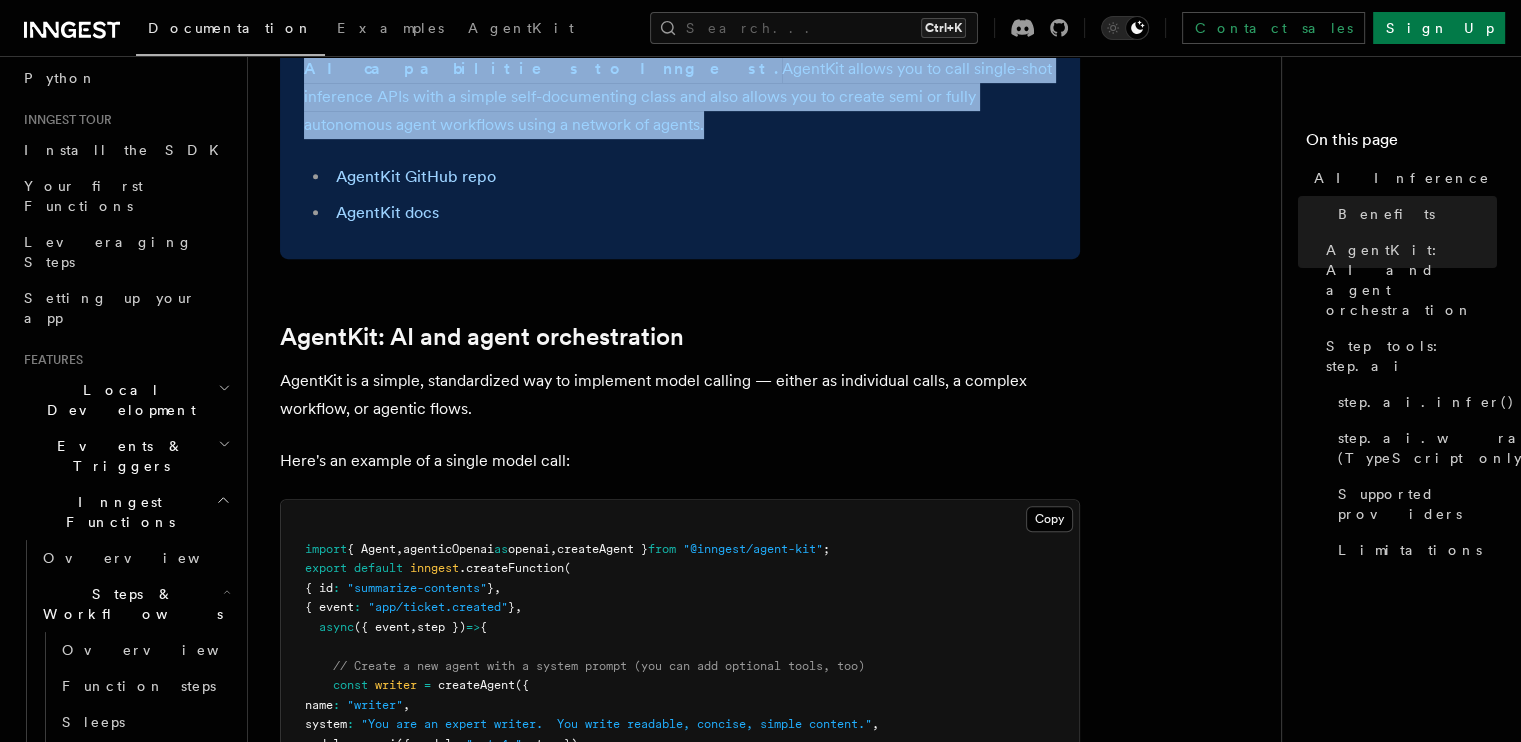 scroll, scrollTop: 915, scrollLeft: 0, axis: vertical 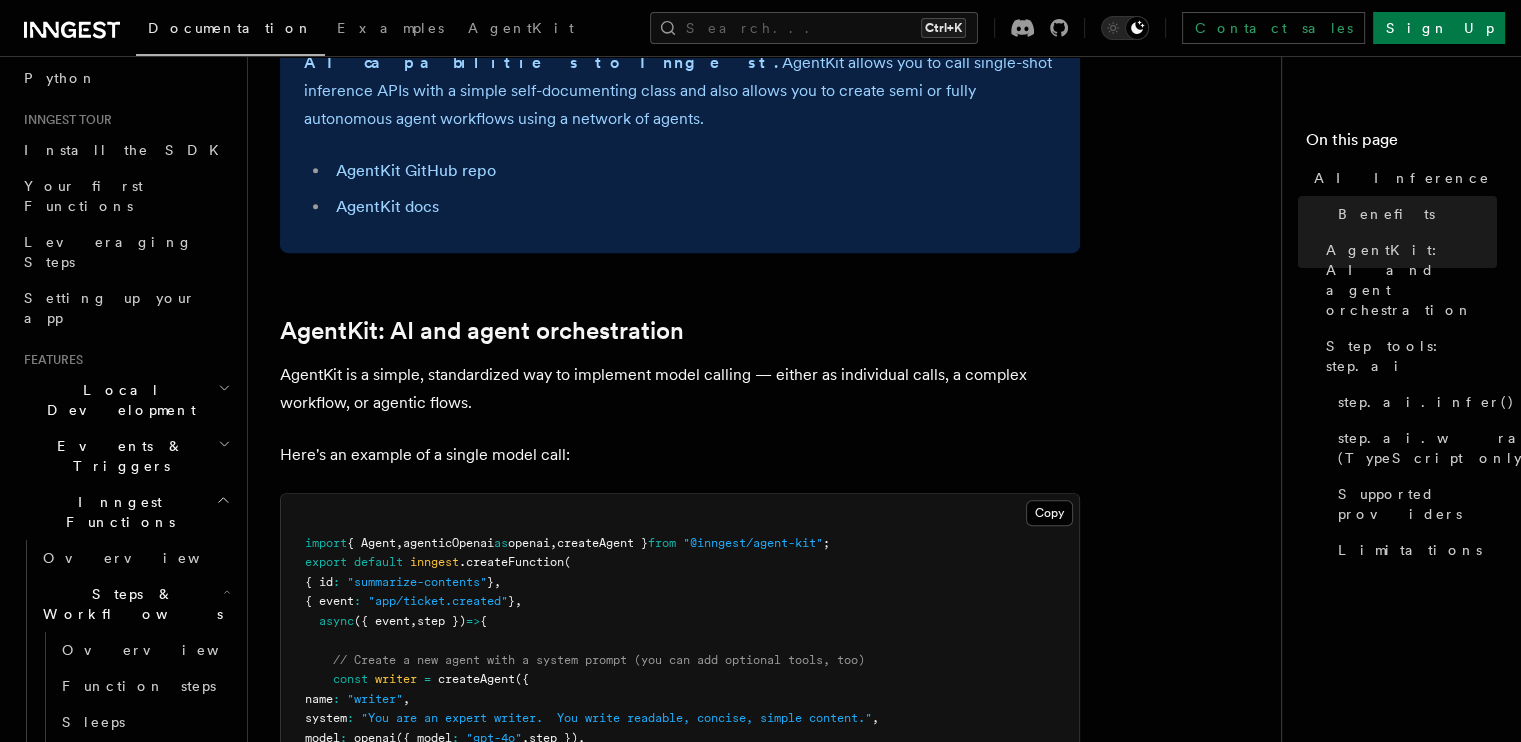 click on "AgentKit is a simple, standardized way to implement model calling — either as individual calls, a complex workflow, or agentic flows." at bounding box center [680, 389] 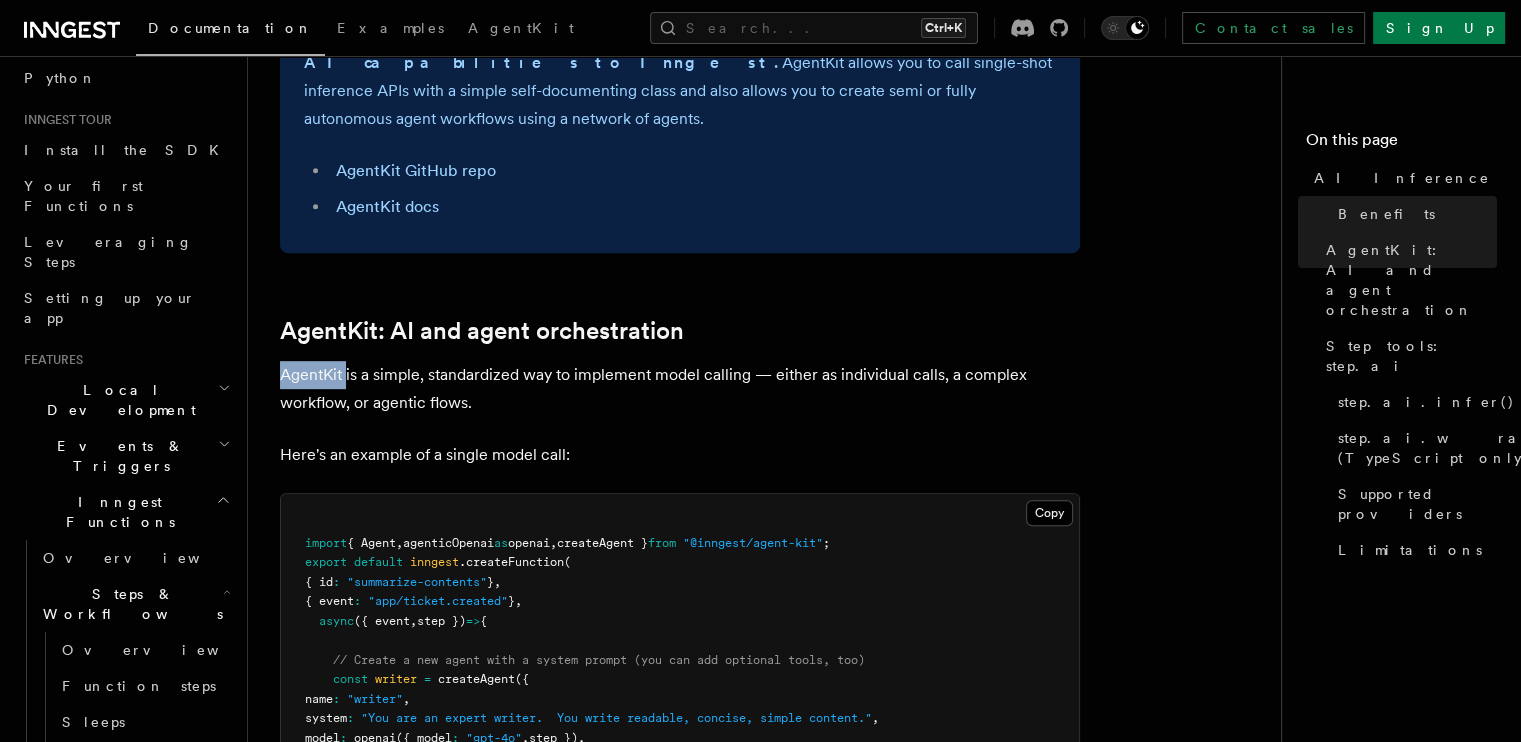 click on "AgentKit is a simple, standardized way to implement model calling — either as individual calls, a complex workflow, or agentic flows." at bounding box center [680, 389] 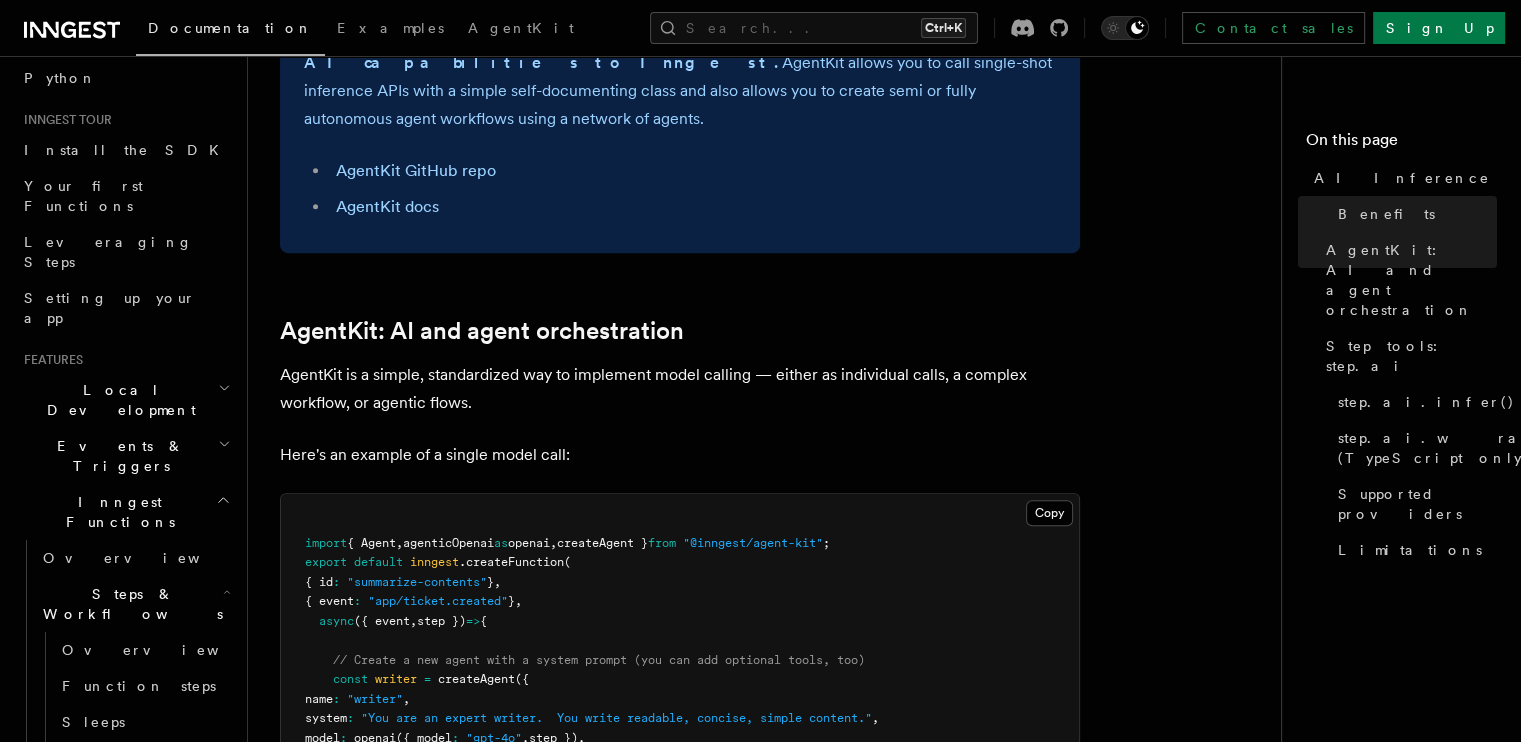 click on "AgentKit is a simple, standardized way to implement model calling — either as individual calls, a complex workflow, or agentic flows." at bounding box center (680, 389) 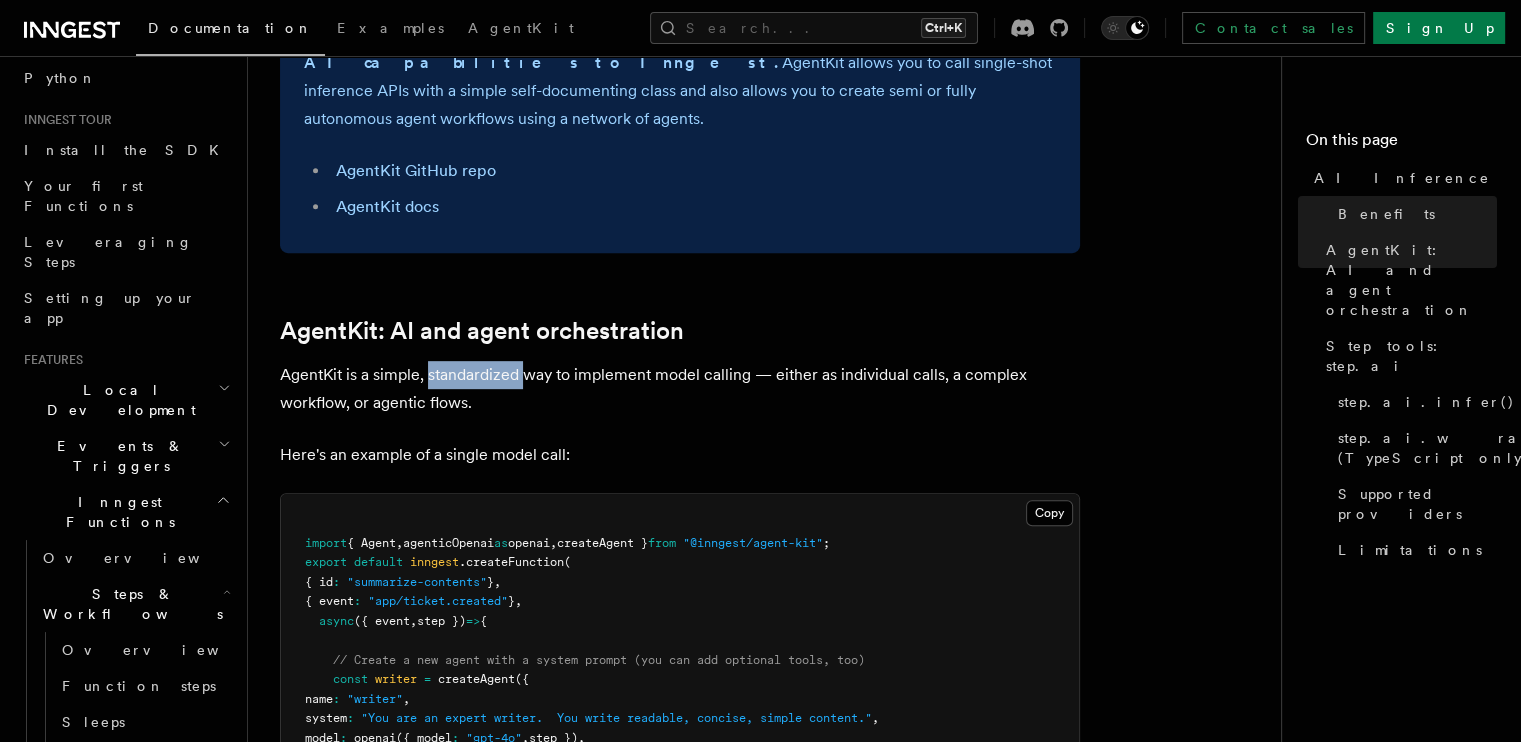 click on "AgentKit is a simple, standardized way to implement model calling — either as individual calls, a complex workflow, or agentic flows." at bounding box center (680, 389) 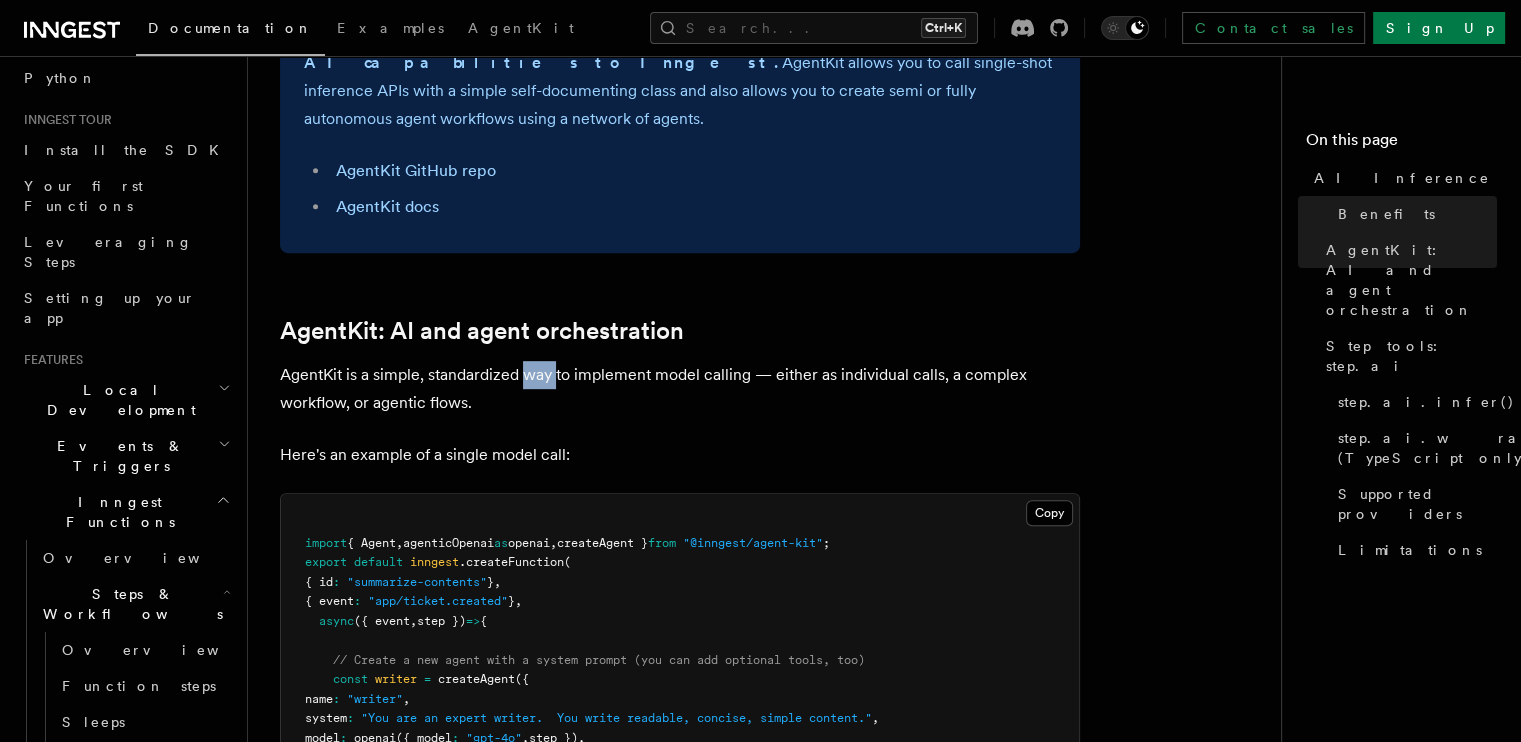 click on "AgentKit is a simple, standardized way to implement model calling — either as individual calls, a complex workflow, or agentic flows." at bounding box center [680, 389] 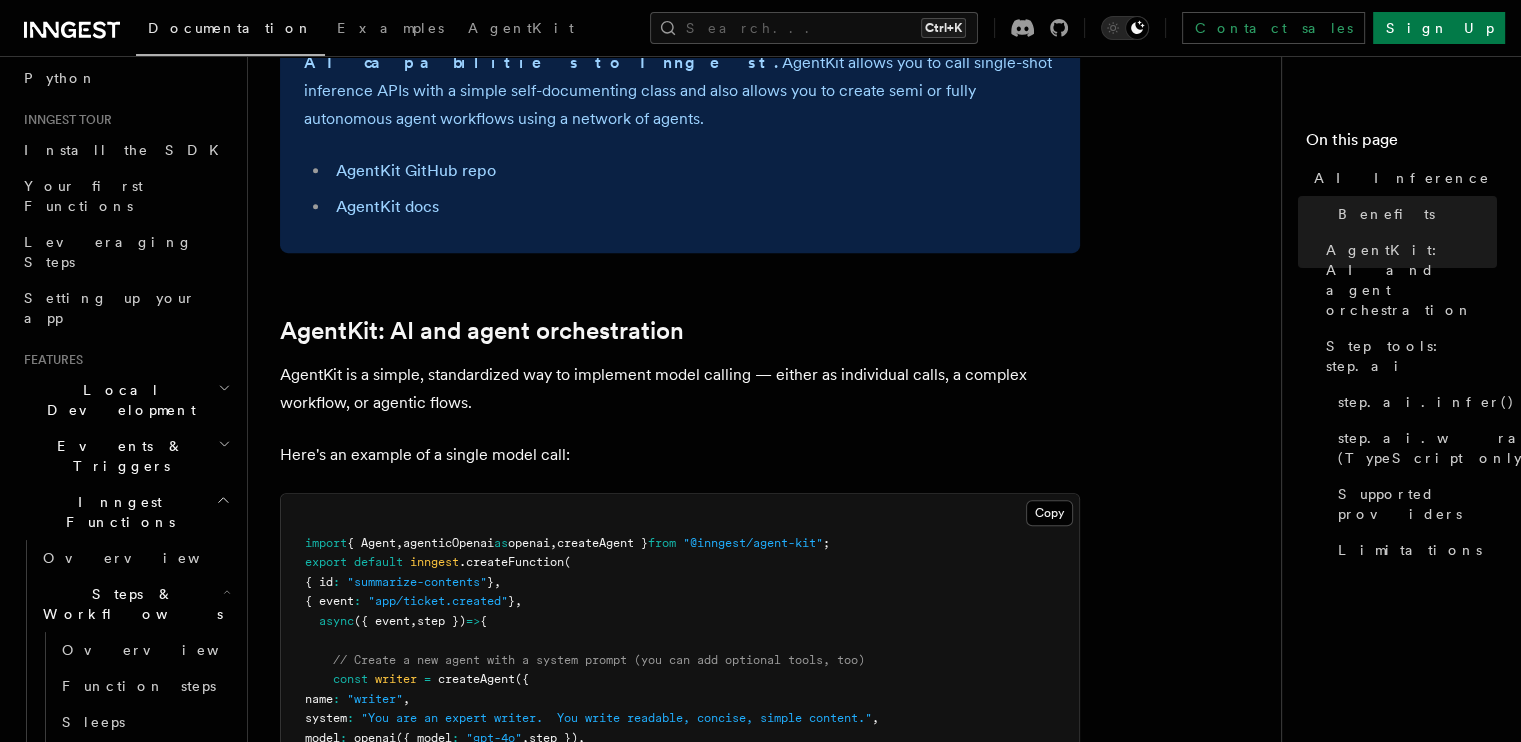 click on "AgentKit is a simple, standardized way to implement model calling — either as individual calls, a complex workflow, or agentic flows." at bounding box center [680, 389] 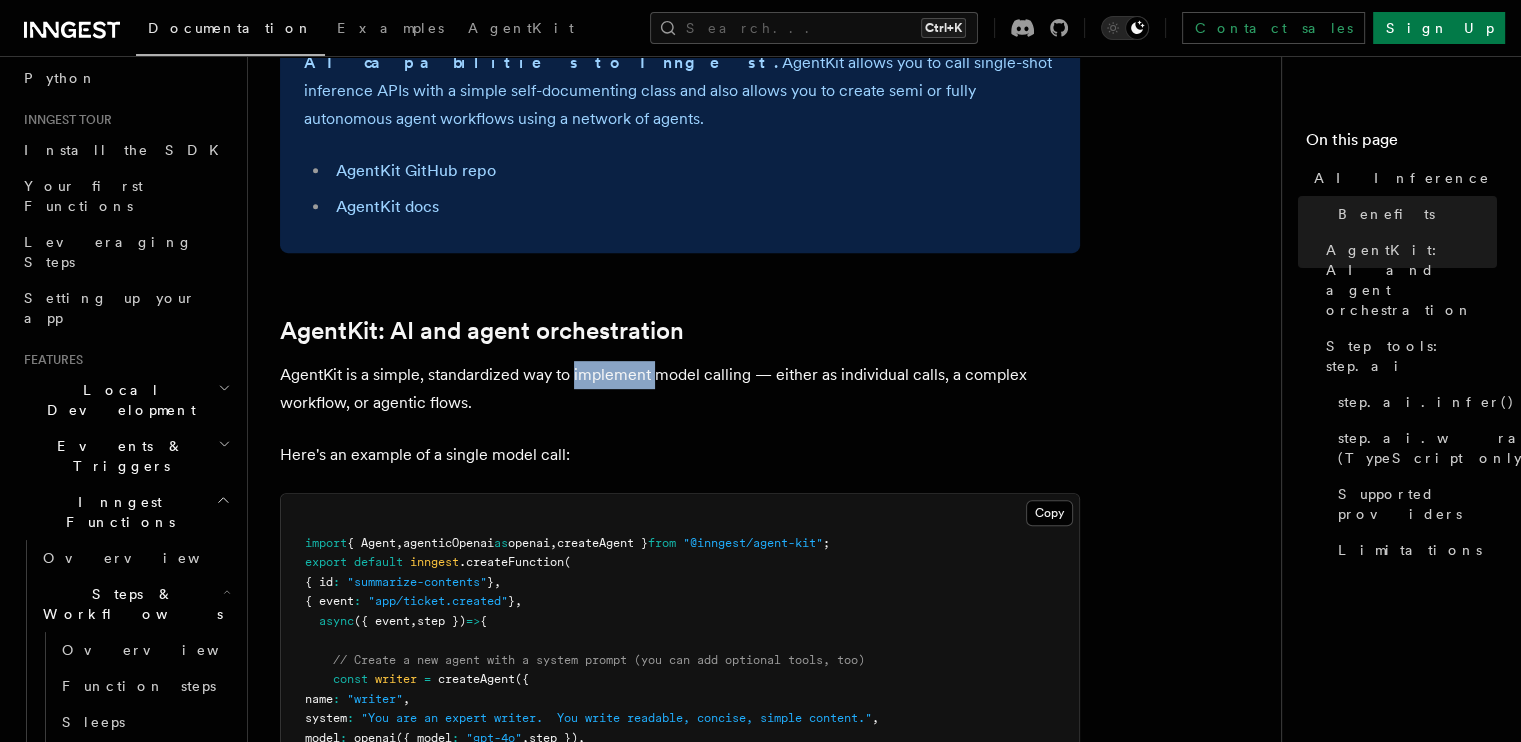 click on "AgentKit is a simple, standardized way to implement model calling — either as individual calls, a complex workflow, or agentic flows." at bounding box center [680, 389] 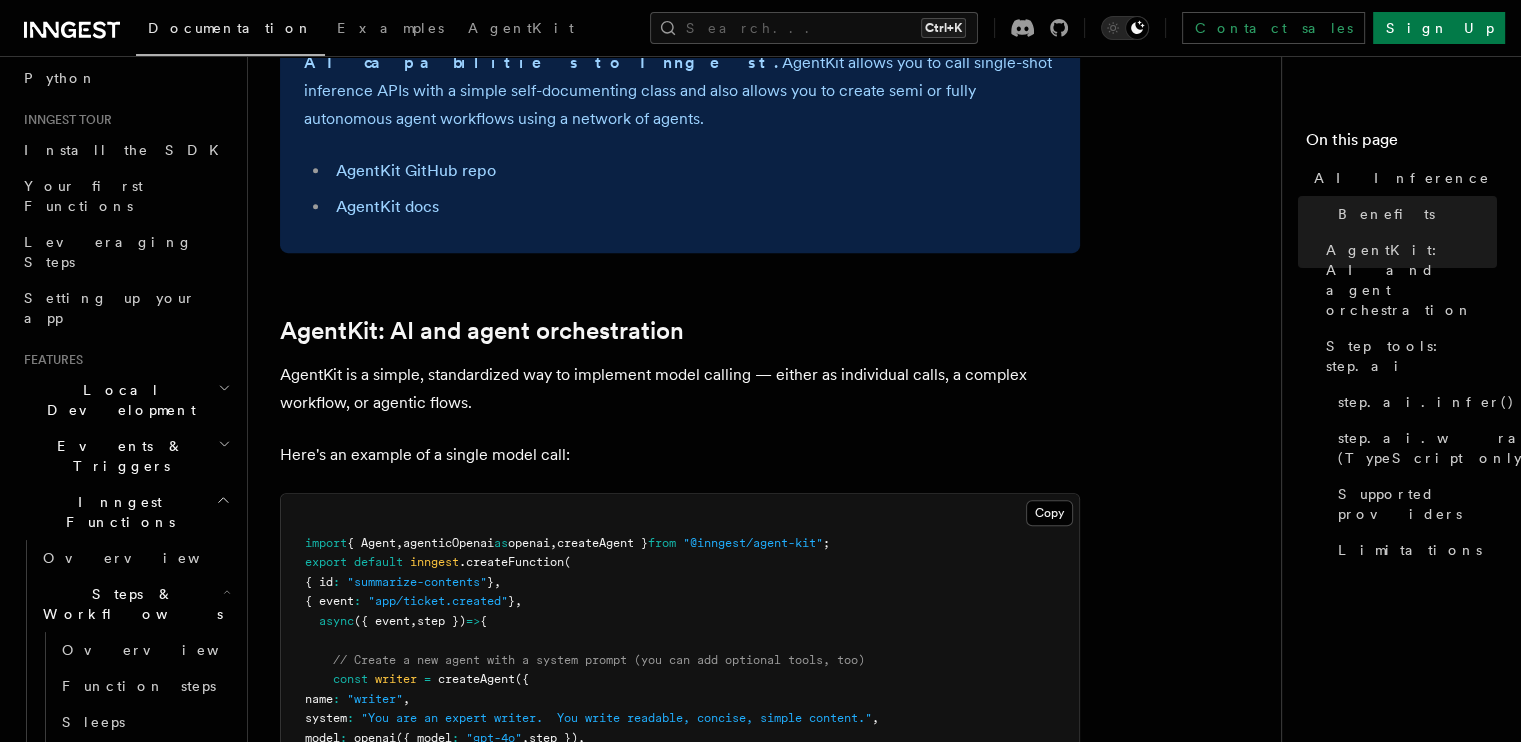 click on "AgentKit is a simple, standardized way to implement model calling — either as individual calls, a complex workflow, or agentic flows." at bounding box center [680, 389] 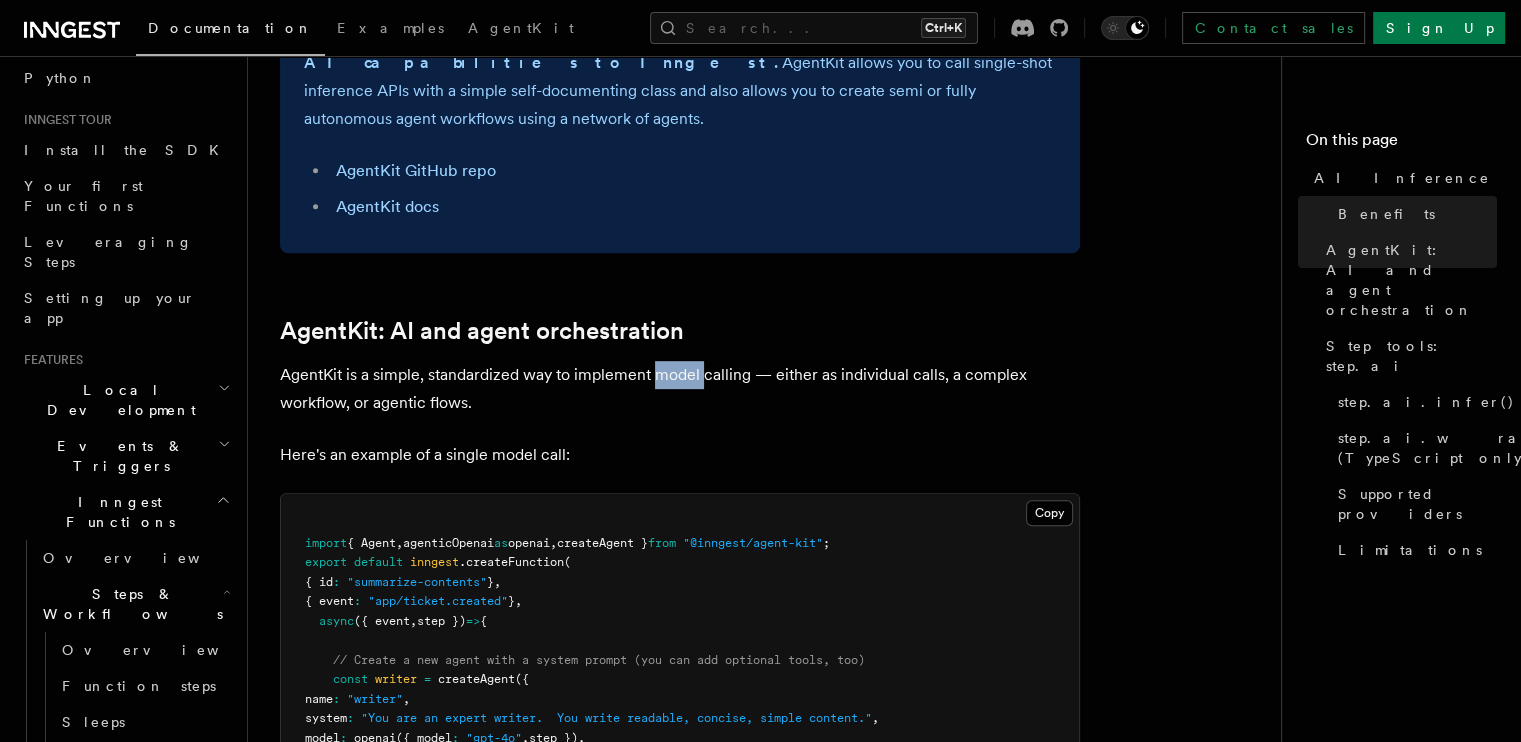 click on "AgentKit is a simple, standardized way to implement model calling — either as individual calls, a complex workflow, or agentic flows." at bounding box center [680, 389] 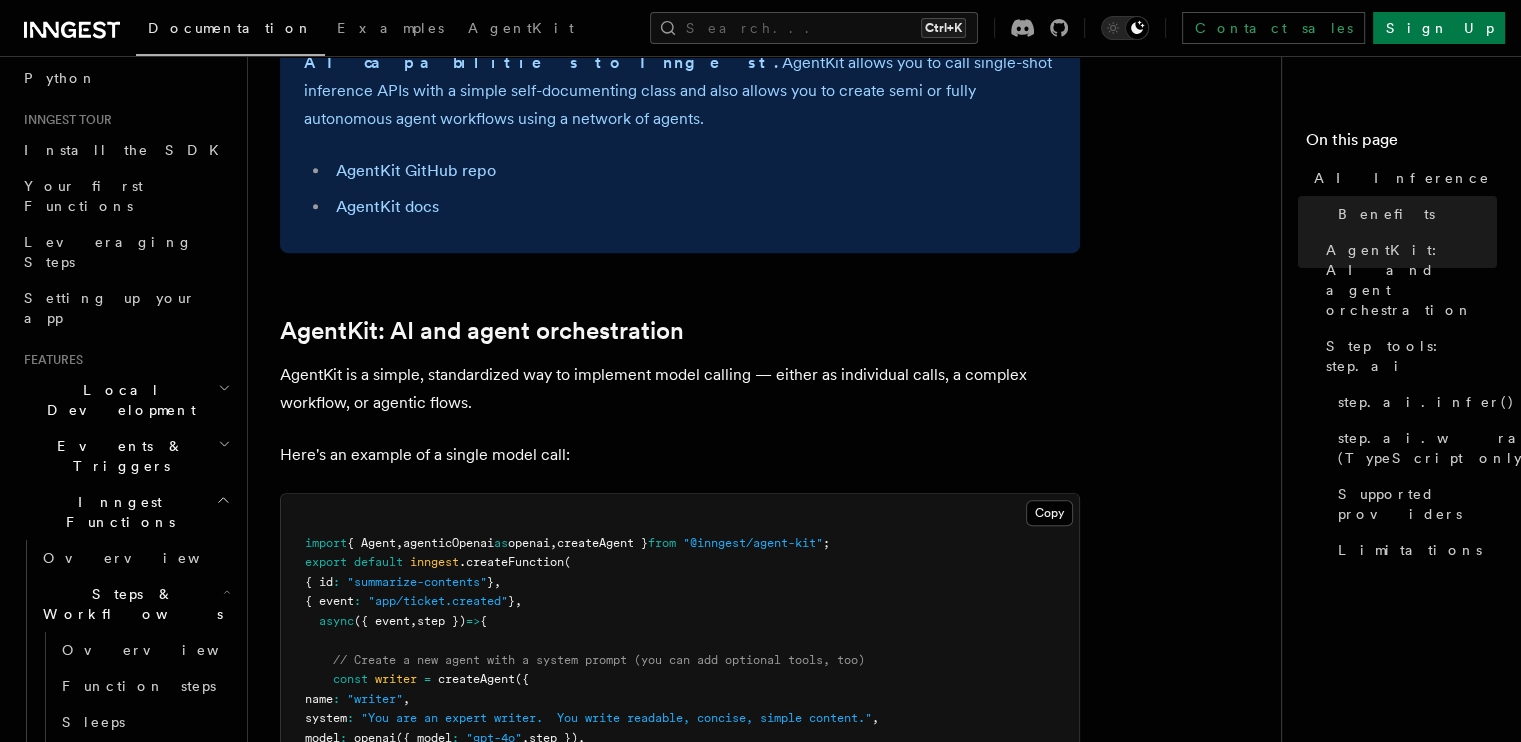 click on "AgentKit is a simple, standardized way to implement model calling — either as individual calls, a complex workflow, or agentic flows." at bounding box center (680, 389) 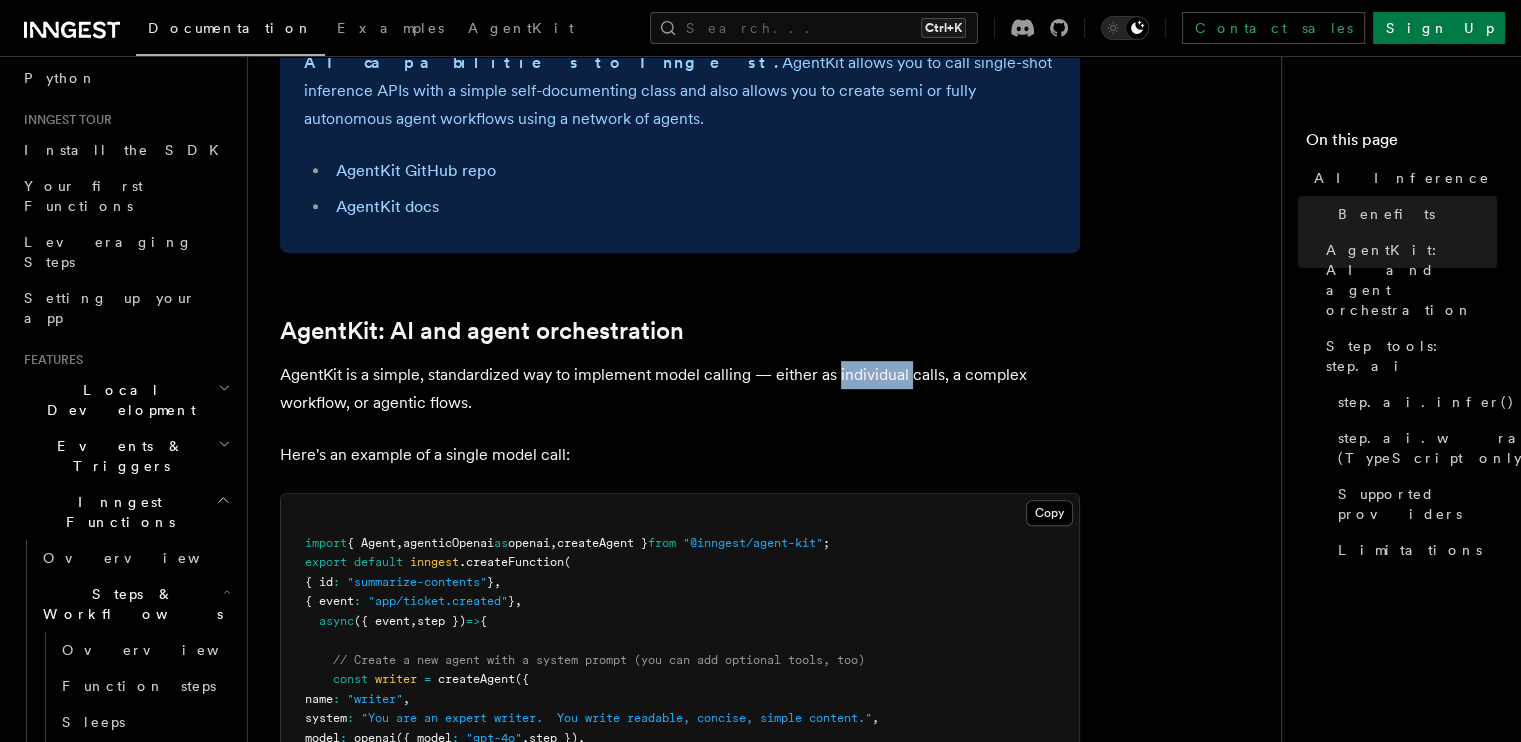 click on "AgentKit is a simple, standardized way to implement model calling — either as individual calls, a complex workflow, or agentic flows." at bounding box center [680, 389] 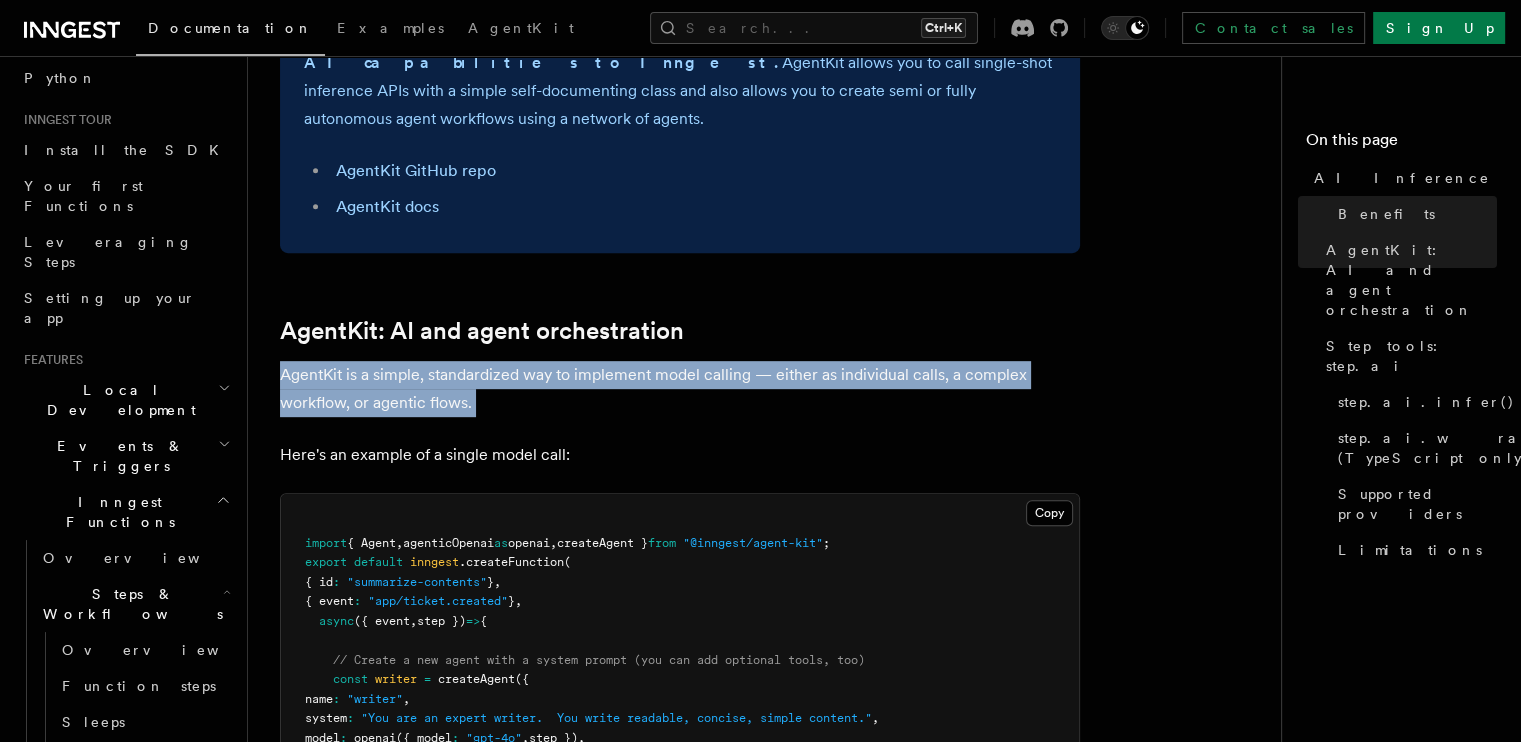 click on "AgentKit is a simple, standardized way to implement model calling — either as individual calls, a complex workflow, or agentic flows." at bounding box center (680, 389) 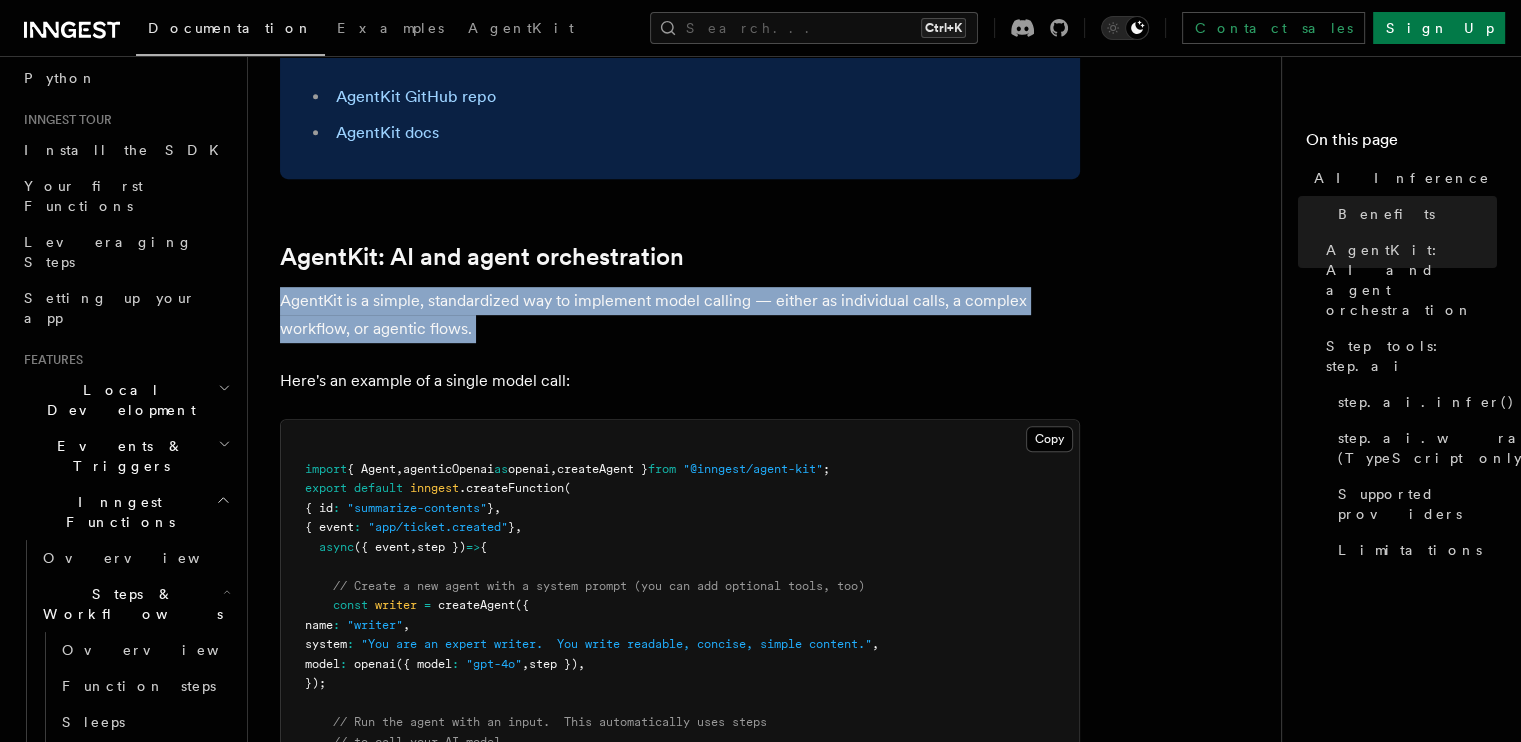 scroll, scrollTop: 1115, scrollLeft: 0, axis: vertical 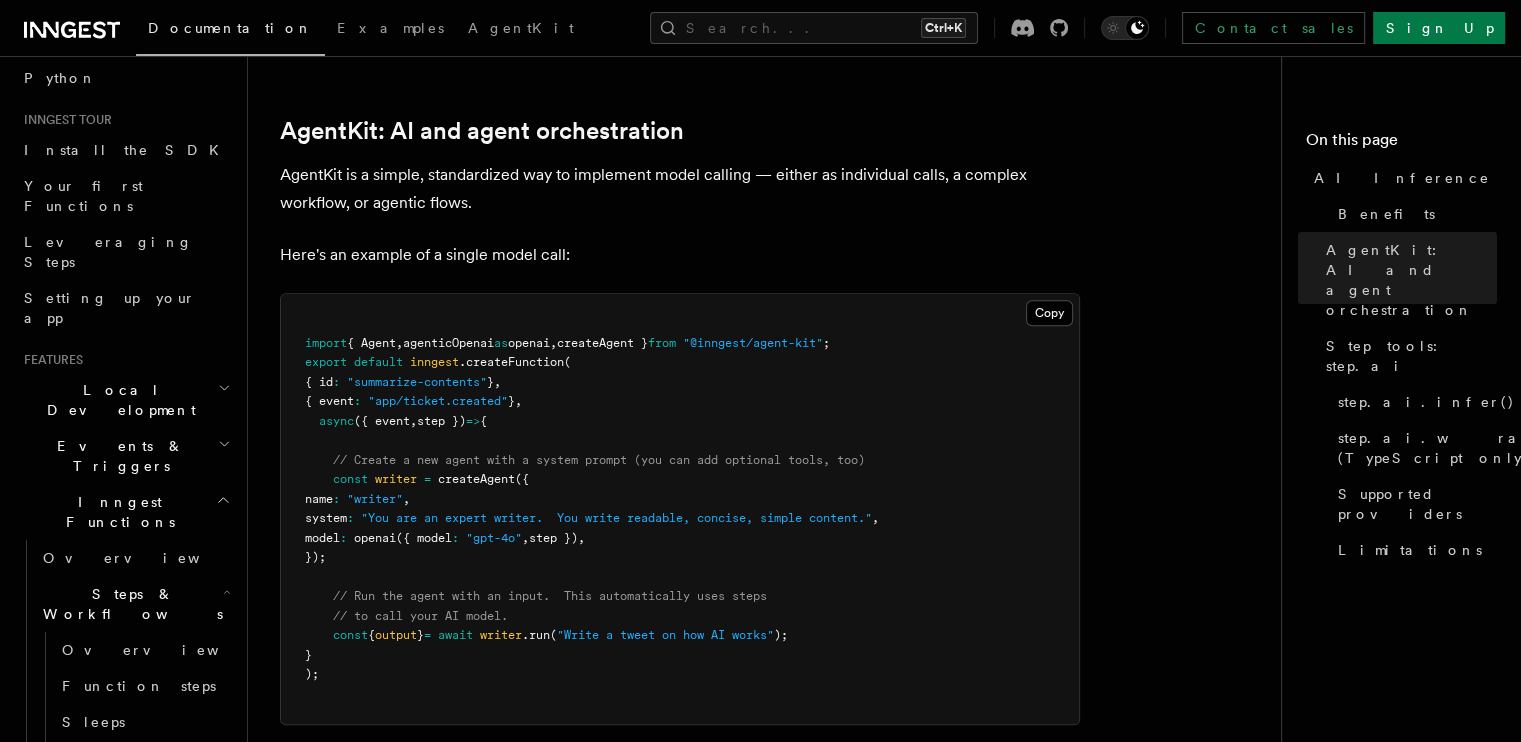 click on "import  { Agent ,  agenticOpenai  as  openai ,  createAgent }  from   "@inngest/agent-kit" ;
export   default   inngest .createFunction (
{ id :   "summarize-contents"  } ,
{ event :   "app/ticket.created"  } ,
async  ({ event ,  step })  =>  {
// Create a new agent with a system prompt (you can add optional tools, too)
const   writer   =   createAgent ({
name :   "writer" ,
system :   "You are an expert writer.  You write readable, concise, simple content." ,
model :   openai ({ model :   "gpt-4o" ,  step }) ,
});
// Run the agent with an input.  This automatically uses steps
// to call your AI model.
const  {  output  }  =   await   writer .run ( "Write a tweet on how AI works" );
}
);" at bounding box center [680, 509] 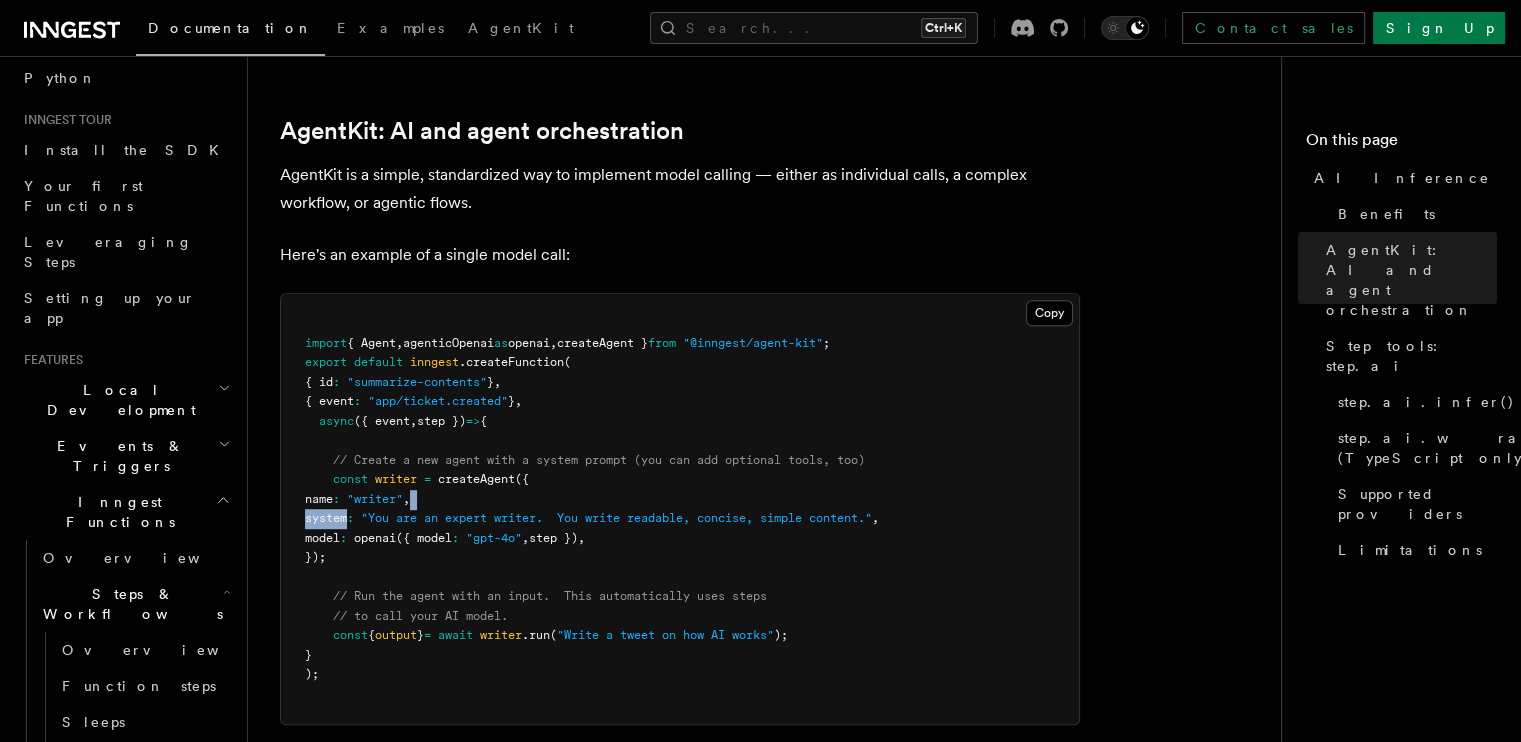 click on "import  { Agent ,  agenticOpenai  as  openai ,  createAgent }  from   "@inngest/agent-kit" ;
export   default   inngest .createFunction (
{ id :   "summarize-contents"  } ,
{ event :   "app/ticket.created"  } ,
async  ({ event ,  step })  =>  {
// Create a new agent with a system prompt (you can add optional tools, too)
const   writer   =   createAgent ({
name :   "writer" ,
system :   "You are an expert writer.  You write readable, concise, simple content." ,
model :   openai ({ model :   "gpt-4o" ,  step }) ,
});
// Run the agent with an input.  This automatically uses steps
// to call your AI model.
const  {  output  }  =   await   writer .run ( "Write a tweet on how AI works" );
}
);" at bounding box center (680, 509) 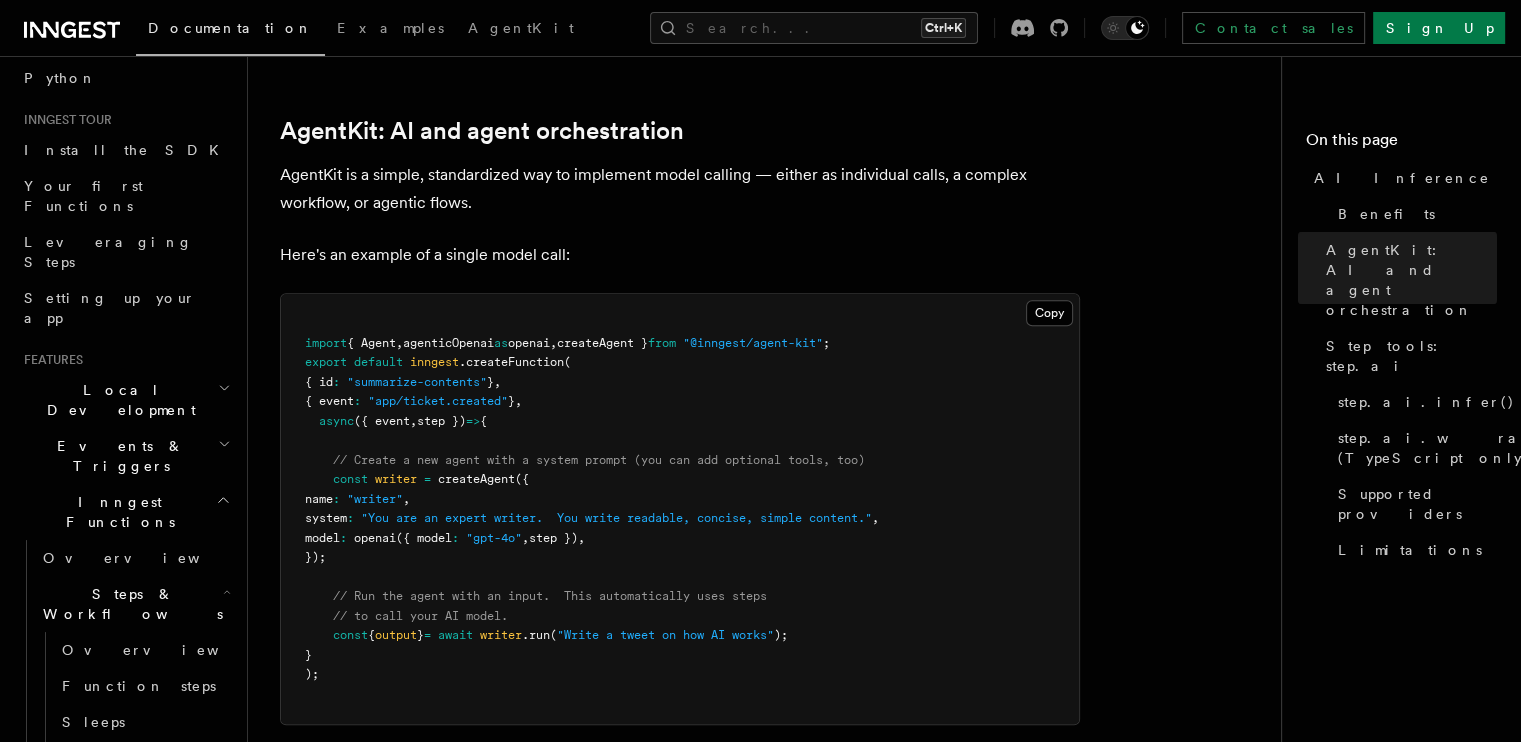 click on "default" at bounding box center [378, 362] 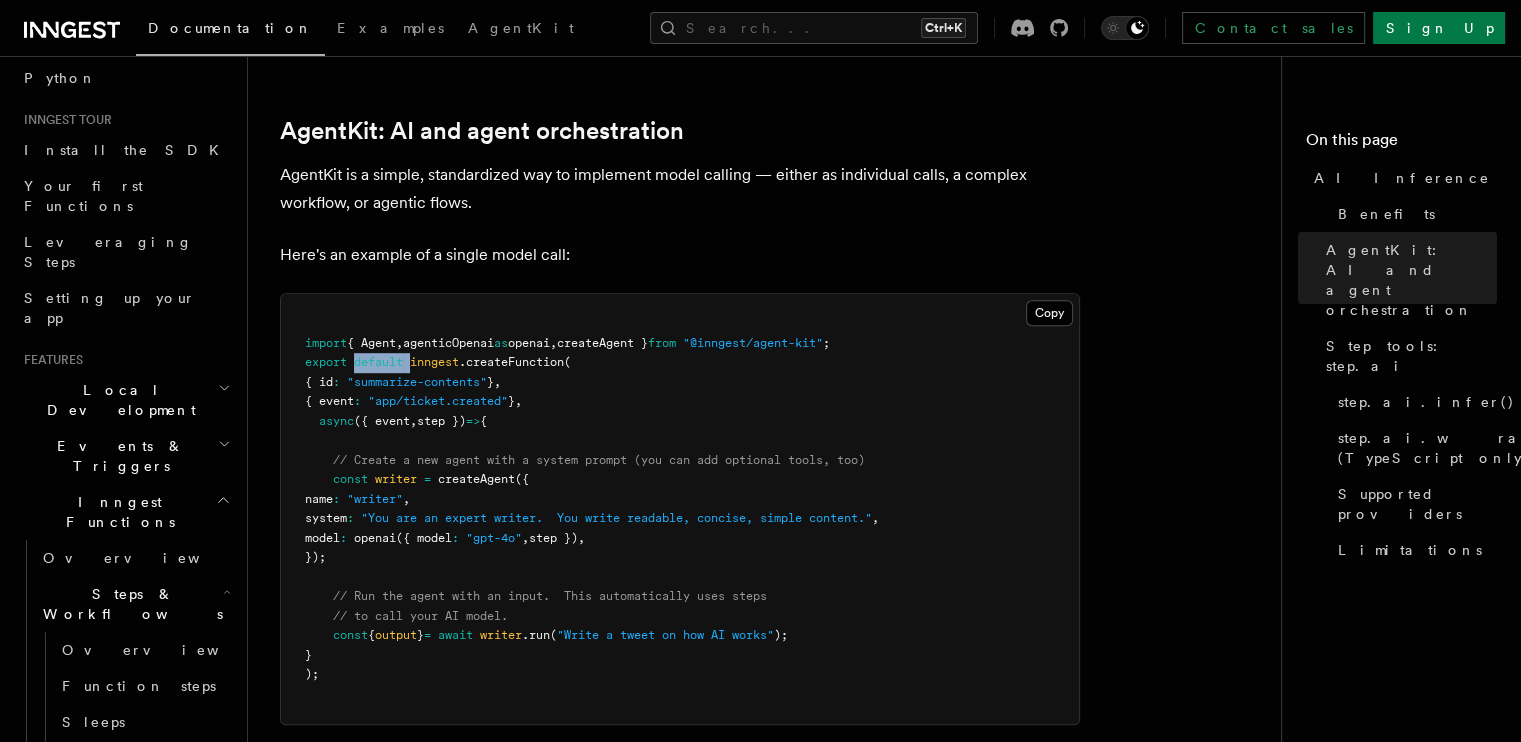click on "default" at bounding box center [378, 362] 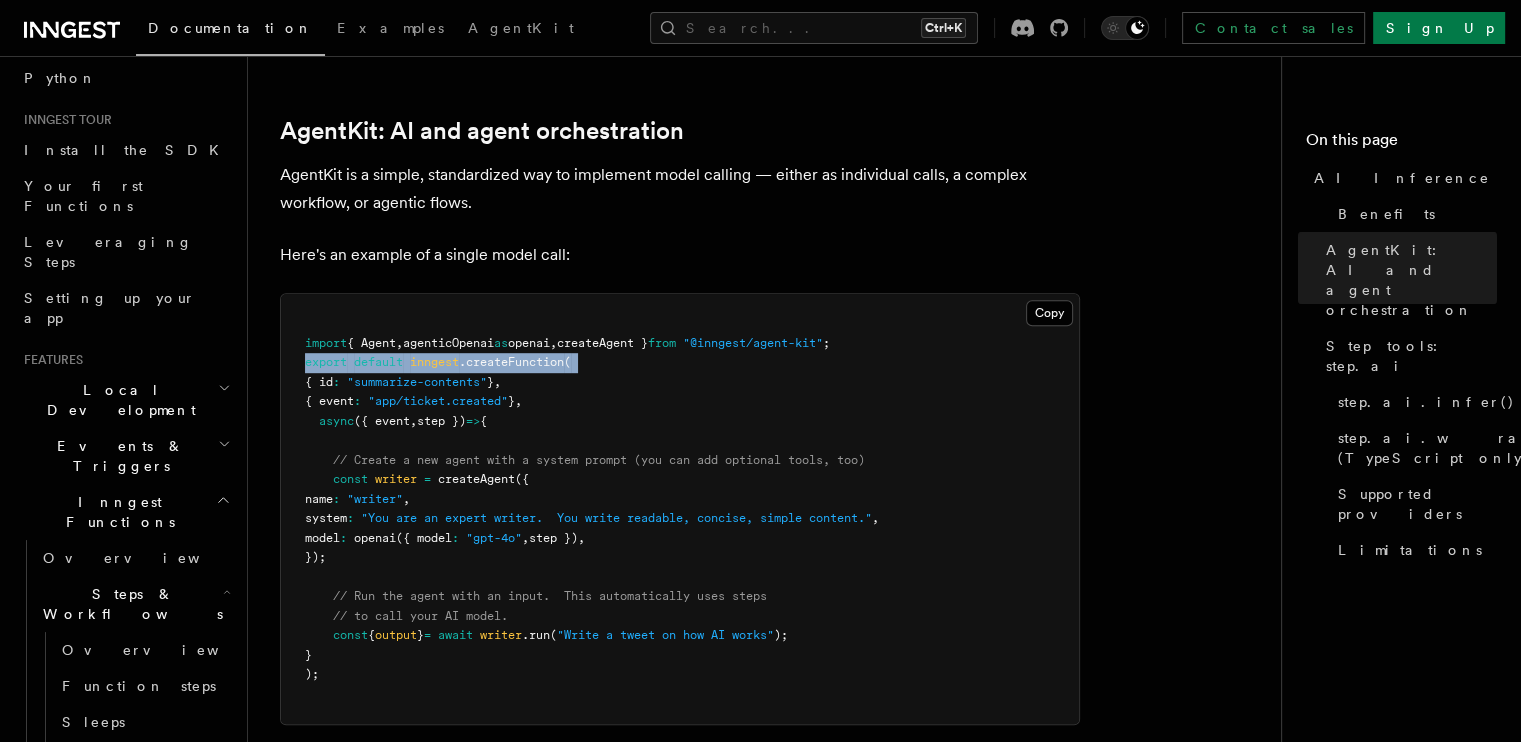 click on "default" at bounding box center [378, 362] 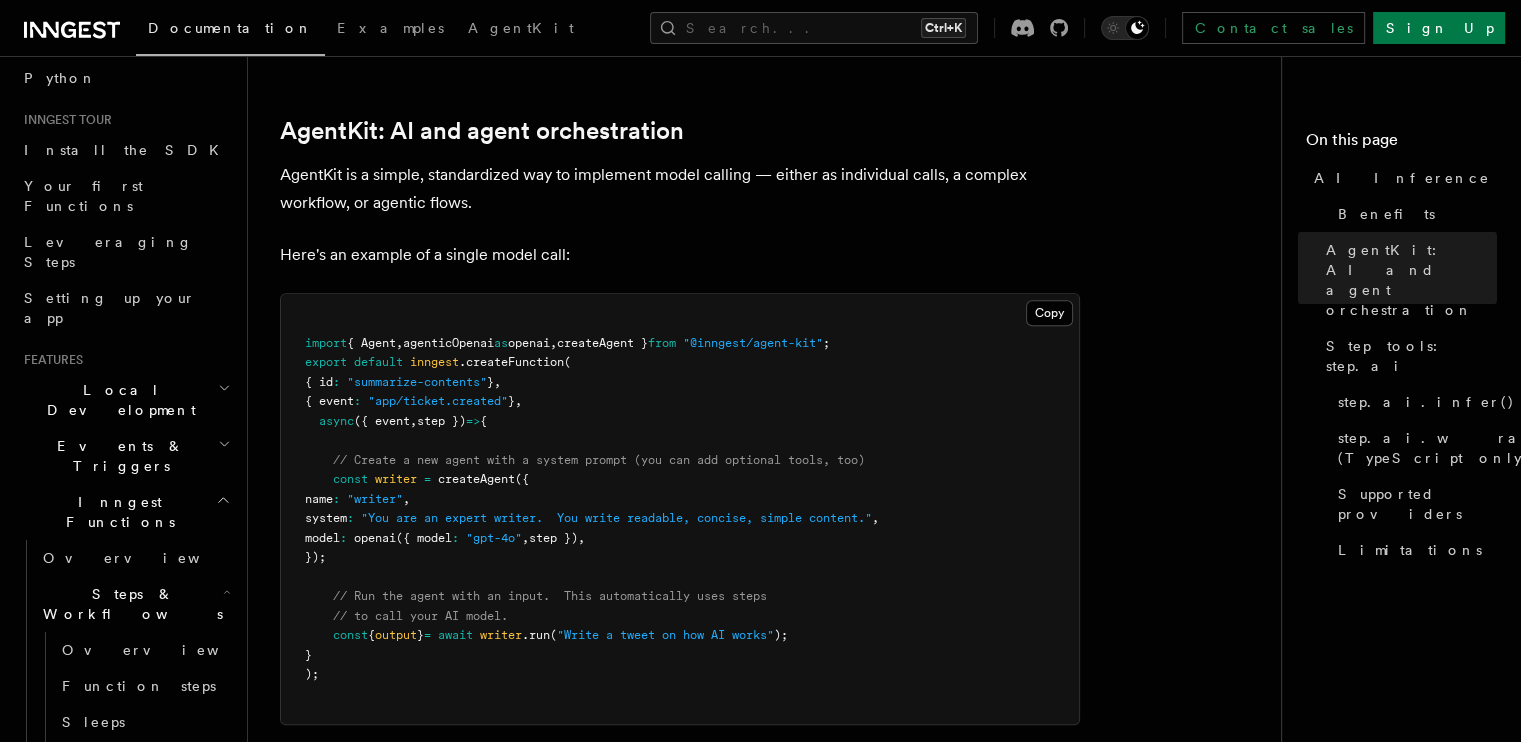 click on ""summarize-contents"" at bounding box center (417, 382) 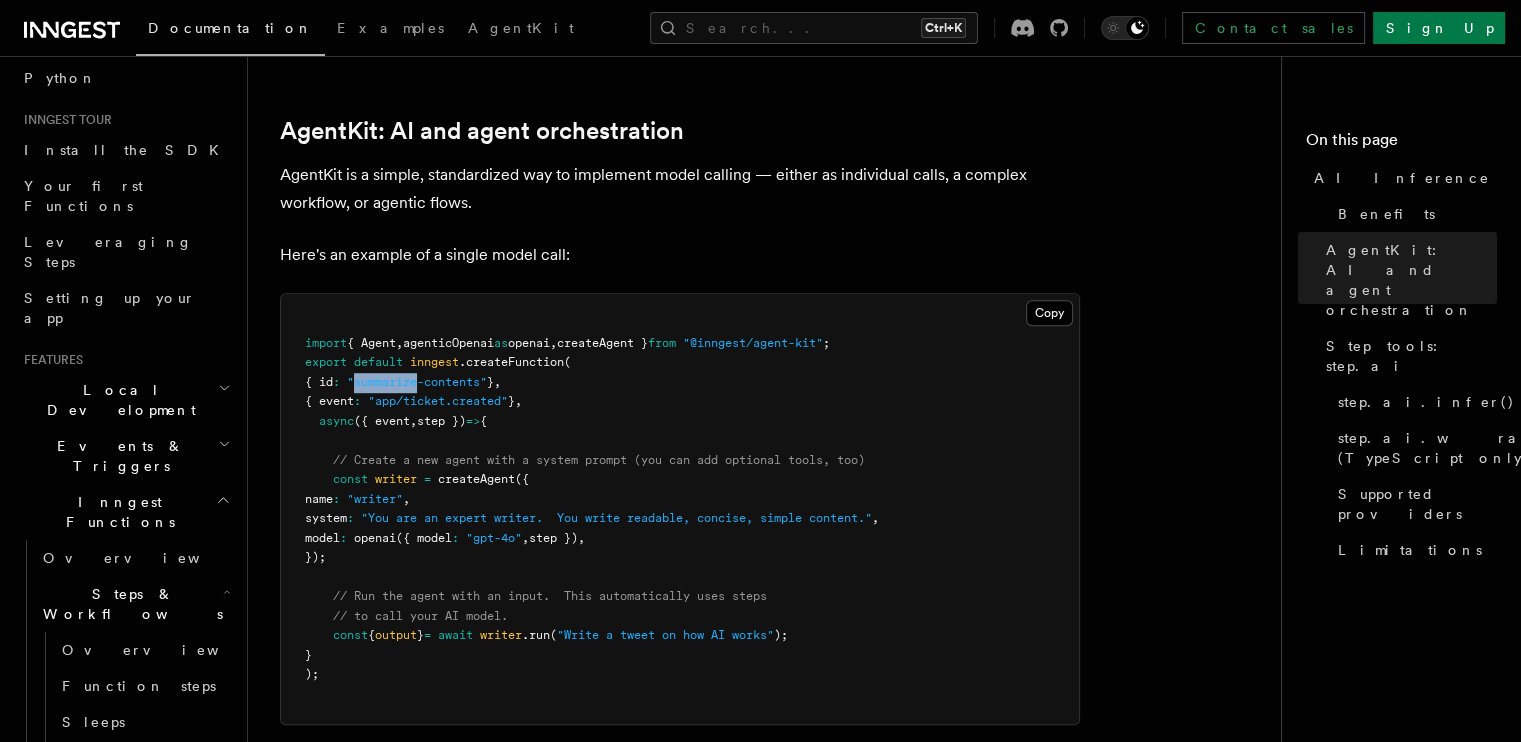 click on ""summarize-contents"" at bounding box center [417, 382] 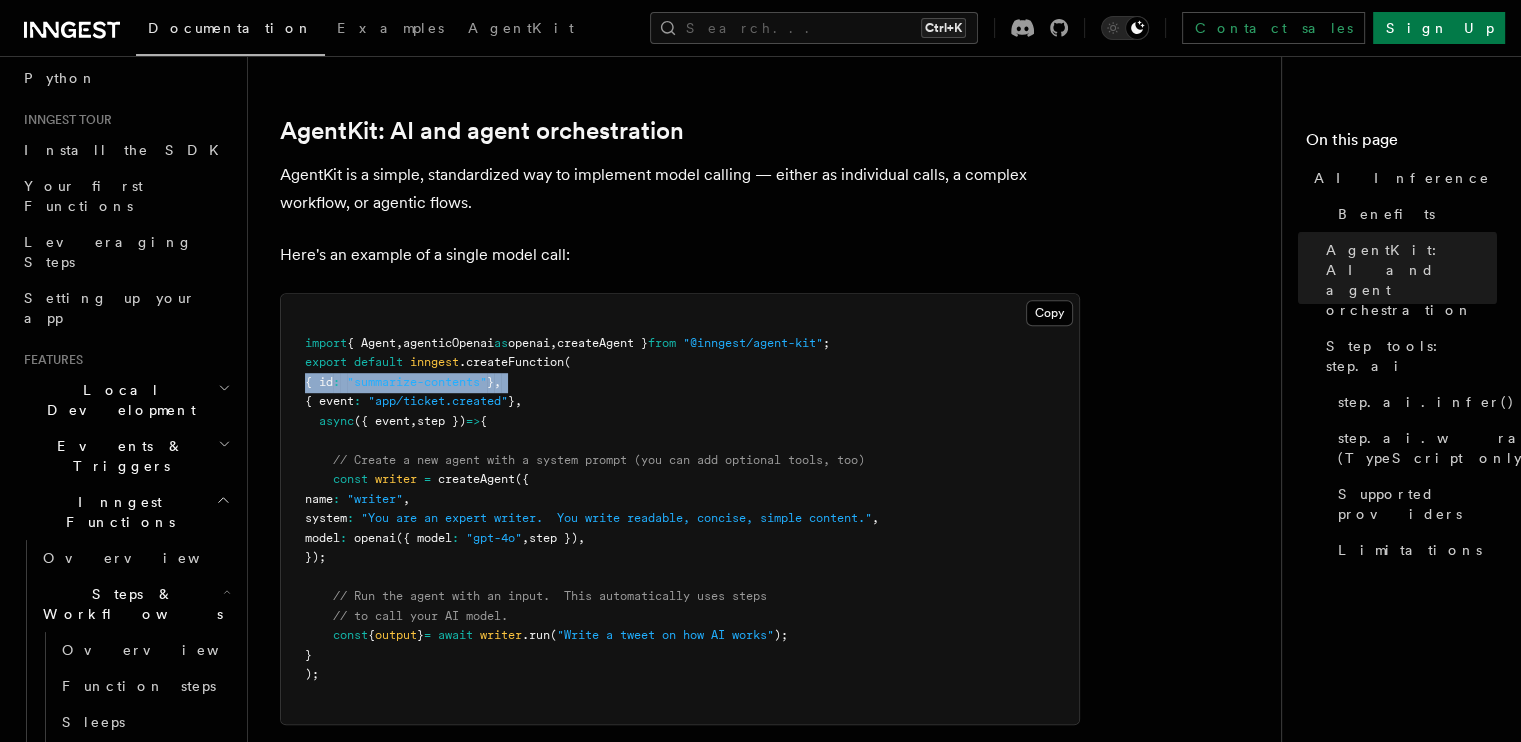 click on ""summarize-contents"" at bounding box center (417, 382) 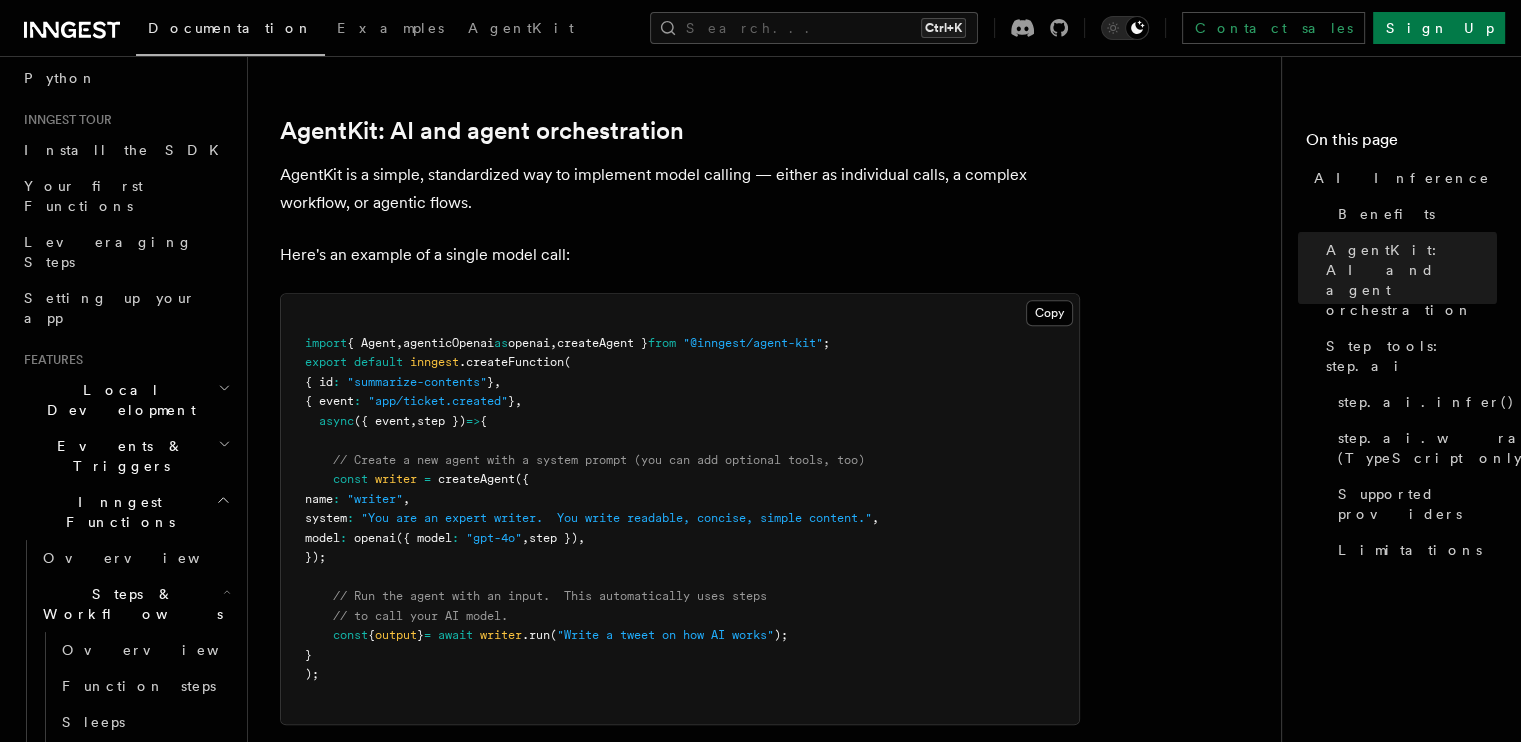 click on "import  { Agent ,  agenticOpenai  as  openai ,  createAgent }  from   "@inngest/agent-kit" ;
export   default   inngest .createFunction (
{ id :   "summarize-contents"  } ,
{ event :   "app/ticket.created"  } ,
async  ({ event ,  step })  =>  {
// Create a new agent with a system prompt (you can add optional tools, too)
const   writer   =   createAgent ({
name :   "writer" ,
system :   "You are an expert writer.  You write readable, concise, simple content." ,
model :   openai ({ model :   "gpt-4o" ,  step }) ,
});
// Run the agent with an input.  This automatically uses steps
// to call your AI model.
const  {  output  }  =   await   writer .run ( "Write a tweet on how AI works" );
}
);" at bounding box center [680, 509] 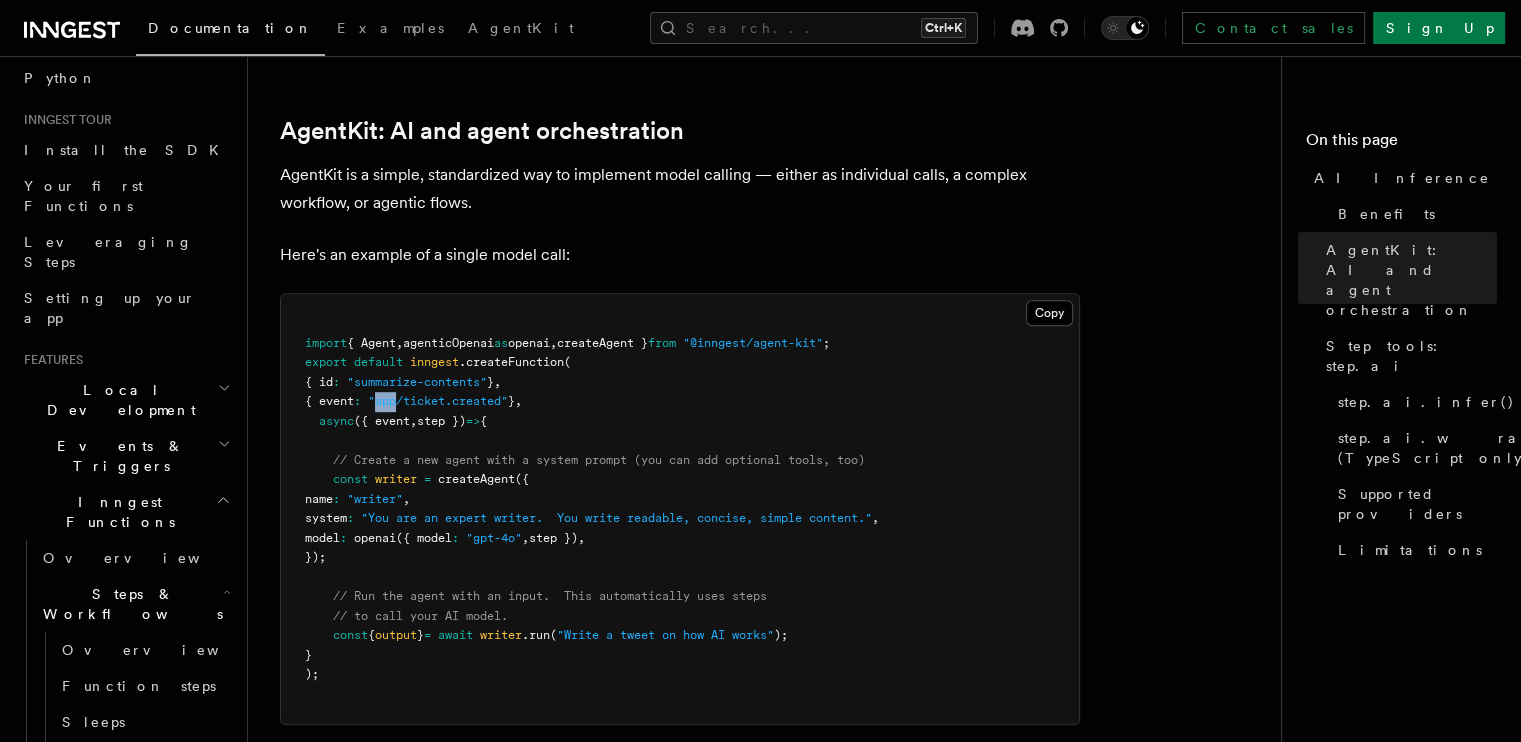 click on "import  { Agent ,  agenticOpenai  as  openai ,  createAgent }  from   "@inngest/agent-kit" ;
export   default   inngest .createFunction (
{ id :   "summarize-contents"  } ,
{ event :   "app/ticket.created"  } ,
async  ({ event ,  step })  =>  {
// Create a new agent with a system prompt (you can add optional tools, too)
const   writer   =   createAgent ({
name :   "writer" ,
system :   "You are an expert writer.  You write readable, concise, simple content." ,
model :   openai ({ model :   "gpt-4o" ,  step }) ,
});
// Run the agent with an input.  This automatically uses steps
// to call your AI model.
const  {  output  }  =   await   writer .run ( "Write a tweet on how AI works" );
}
);" at bounding box center [680, 509] 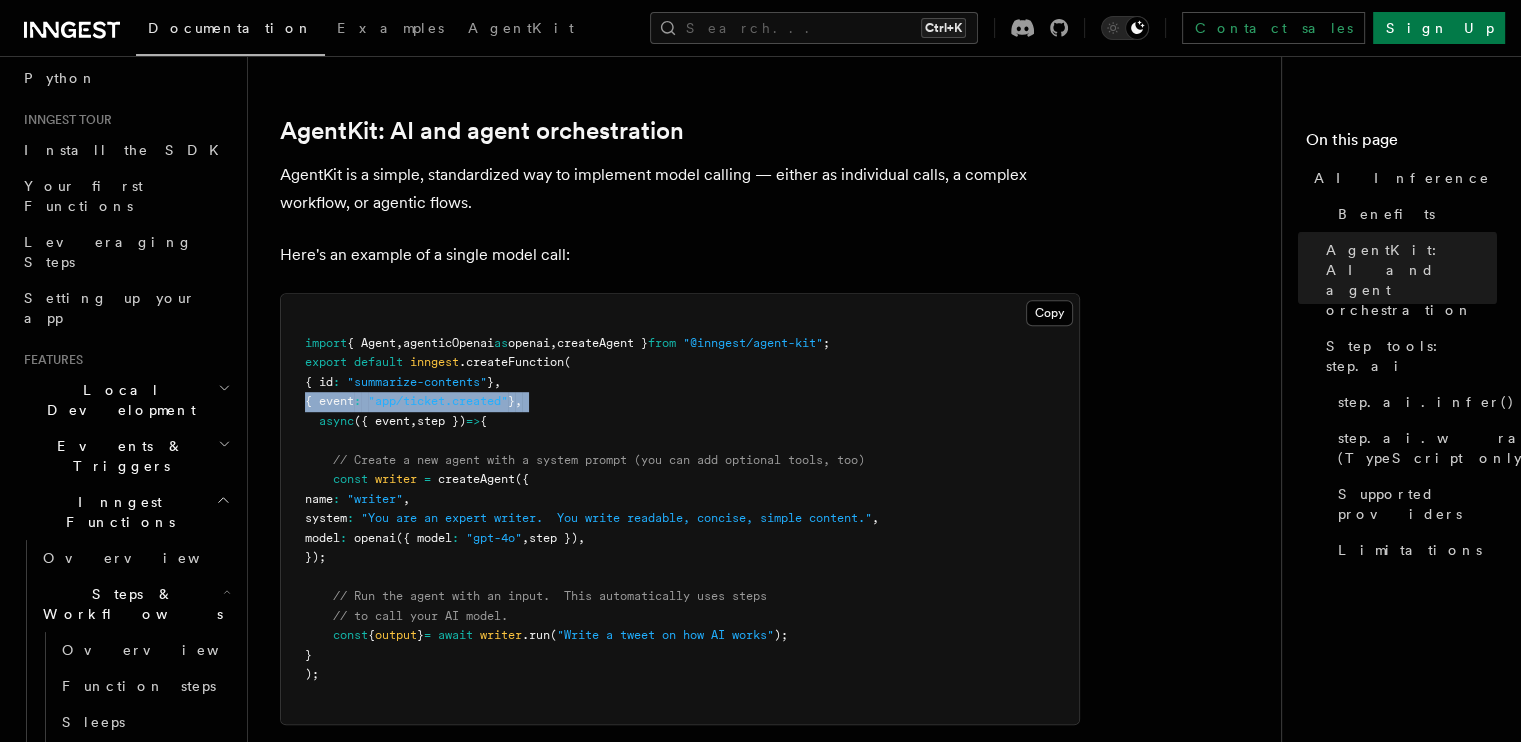 click on "import  { Agent ,  agenticOpenai  as  openai ,  createAgent }  from   "@inngest/agent-kit" ;
export   default   inngest .createFunction (
{ id :   "summarize-contents"  } ,
{ event :   "app/ticket.created"  } ,
async  ({ event ,  step })  =>  {
// Create a new agent with a system prompt (you can add optional tools, too)
const   writer   =   createAgent ({
name :   "writer" ,
system :   "You are an expert writer.  You write readable, concise, simple content." ,
model :   openai ({ model :   "gpt-4o" ,  step }) ,
});
// Run the agent with an input.  This automatically uses steps
// to call your AI model.
const  {  output  }  =   await   writer .run ( "Write a tweet on how AI works" );
}
);" at bounding box center [680, 509] 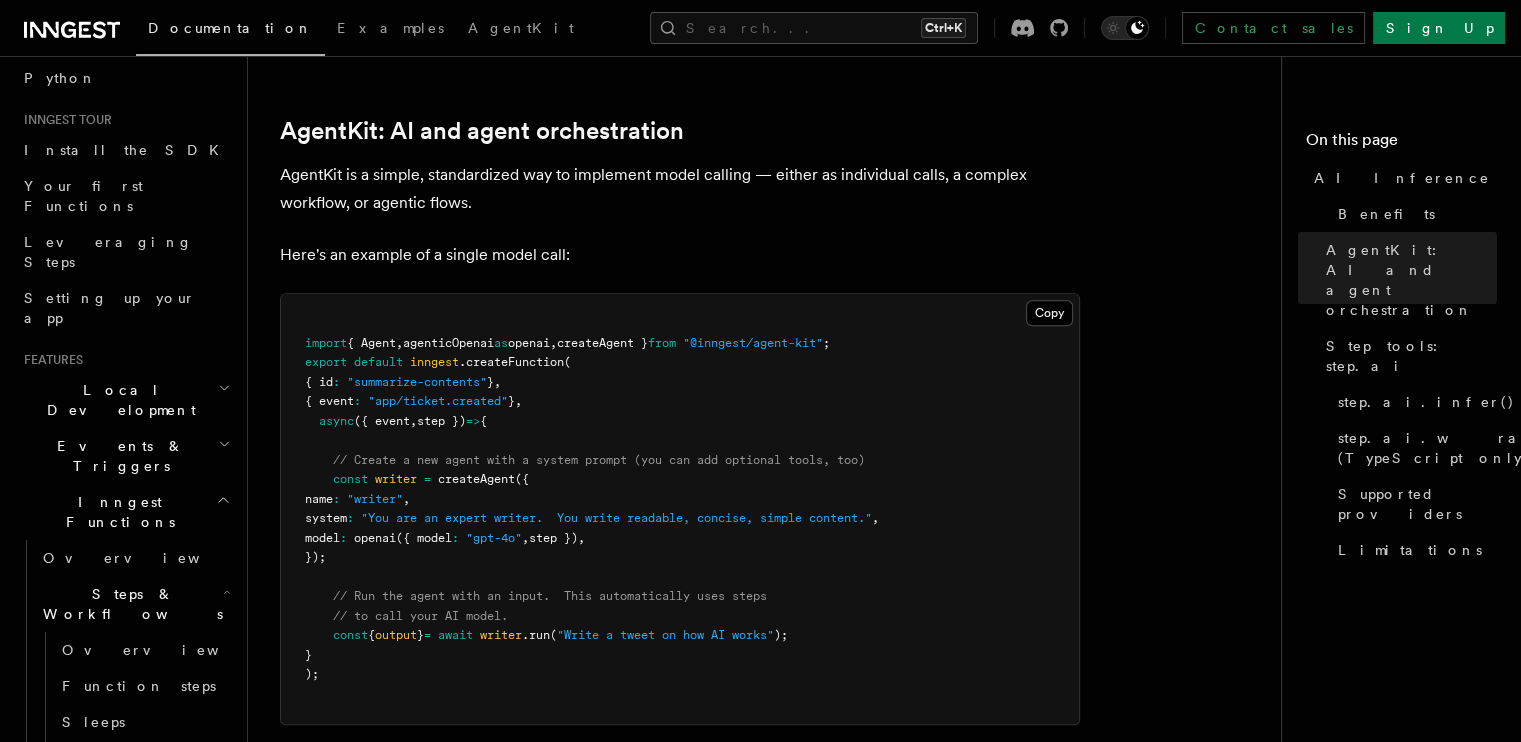 click on "({ event" at bounding box center [382, 421] 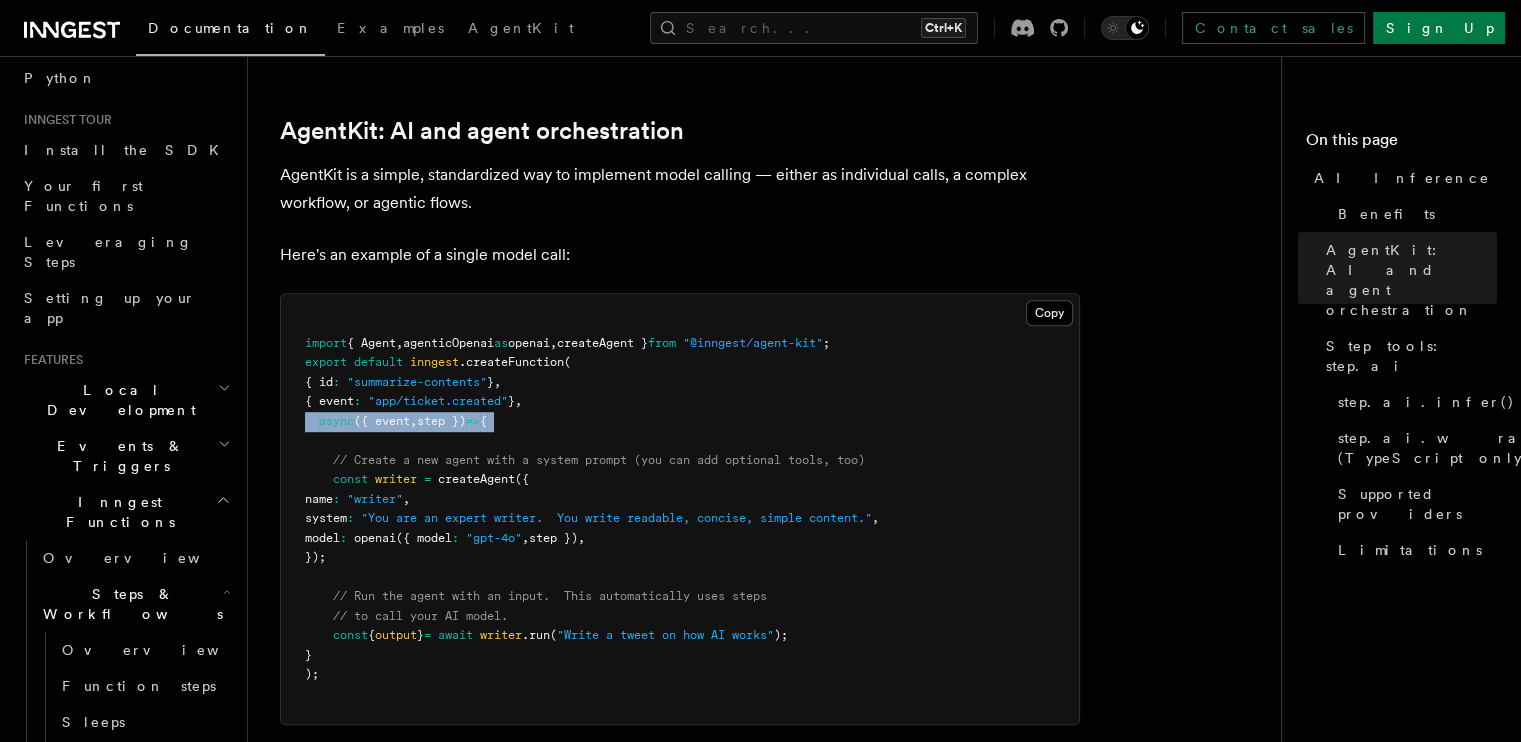 click on "({ event" at bounding box center (382, 421) 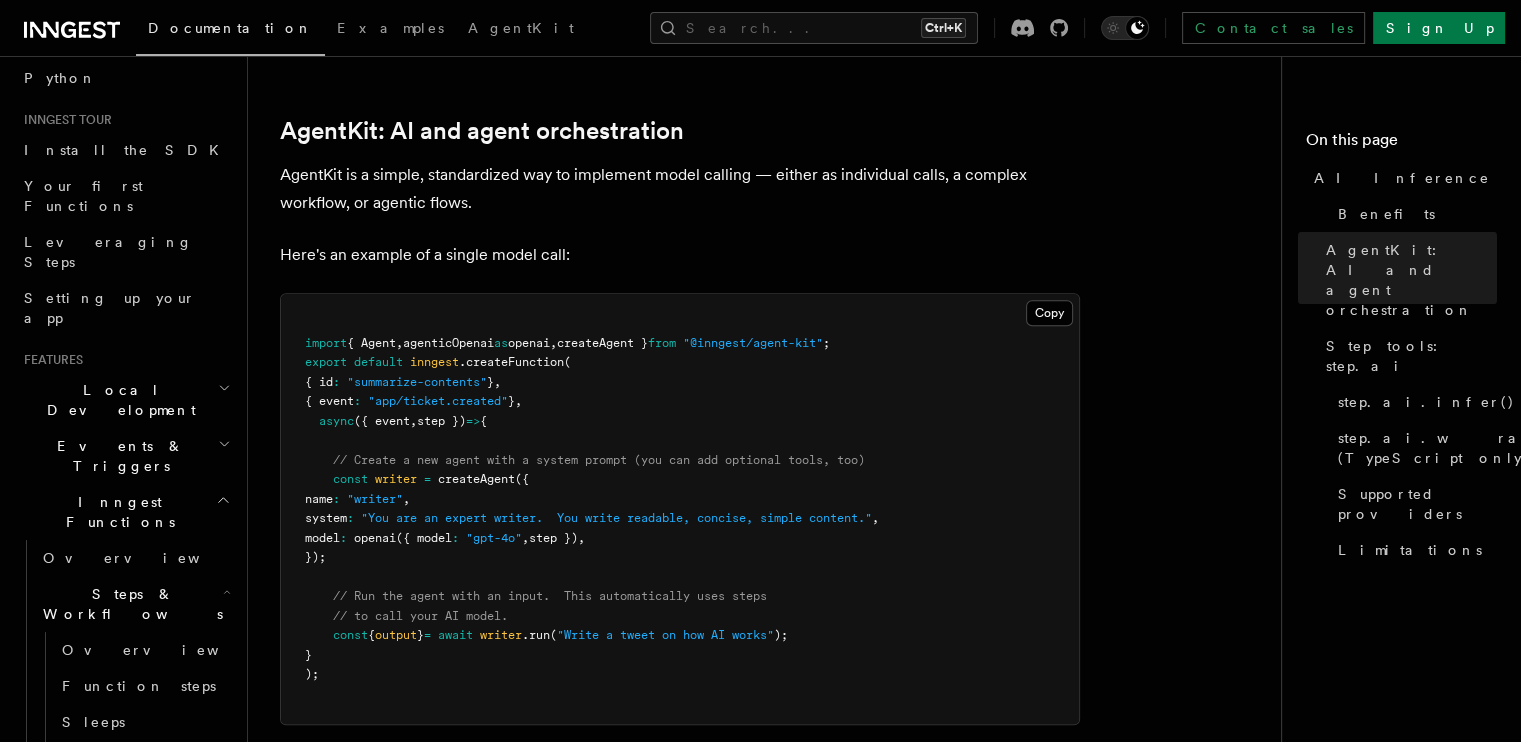 click at bounding box center (420, 479) 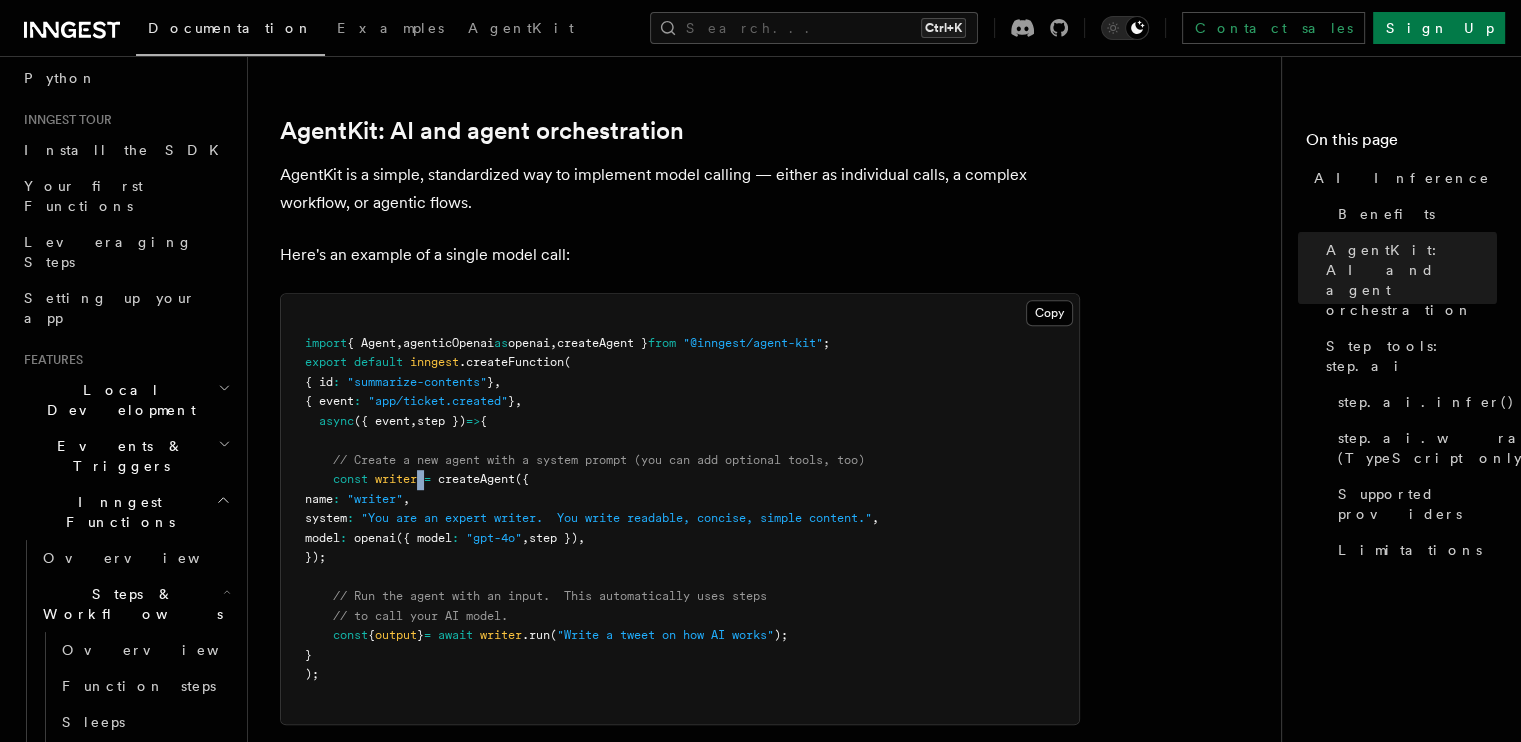 click at bounding box center (420, 479) 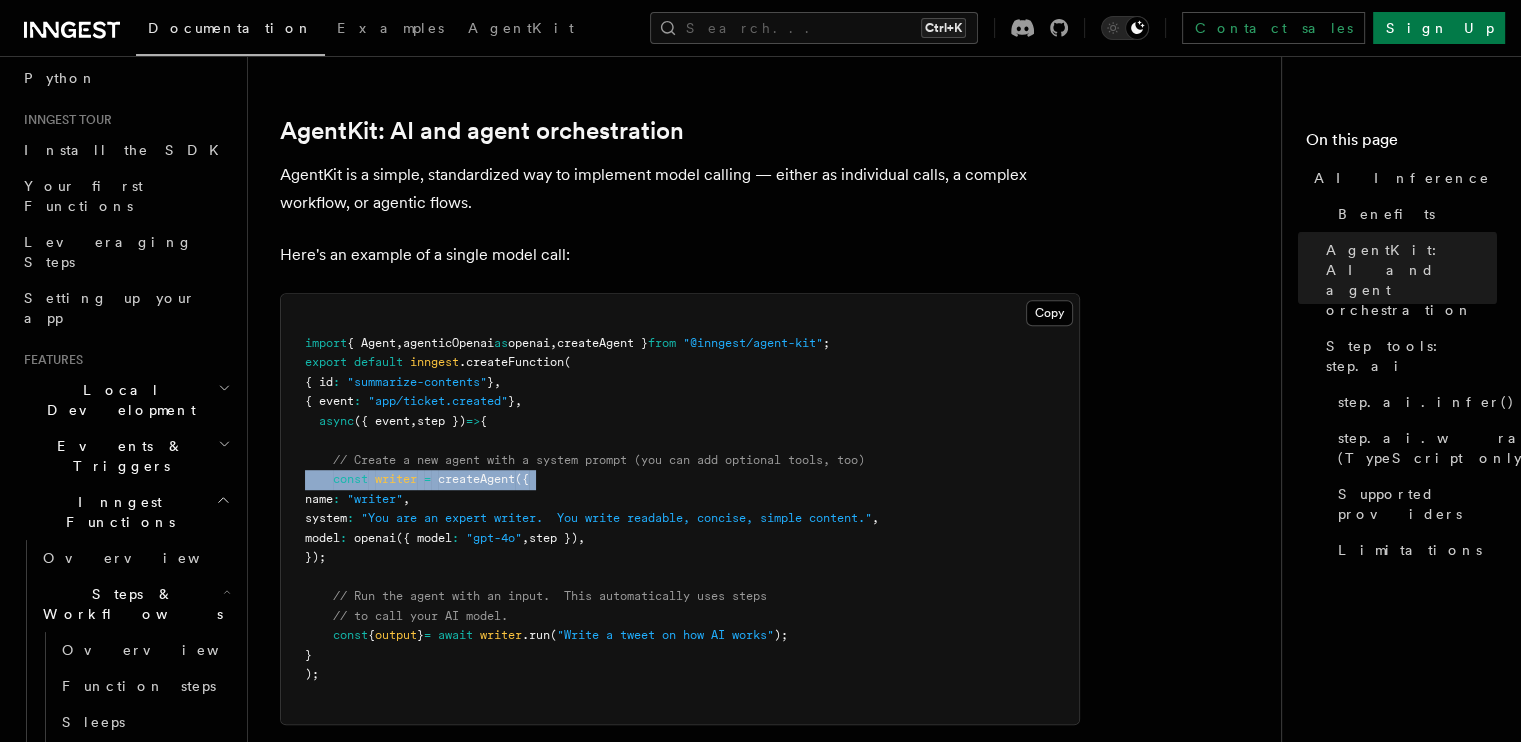 click at bounding box center [420, 479] 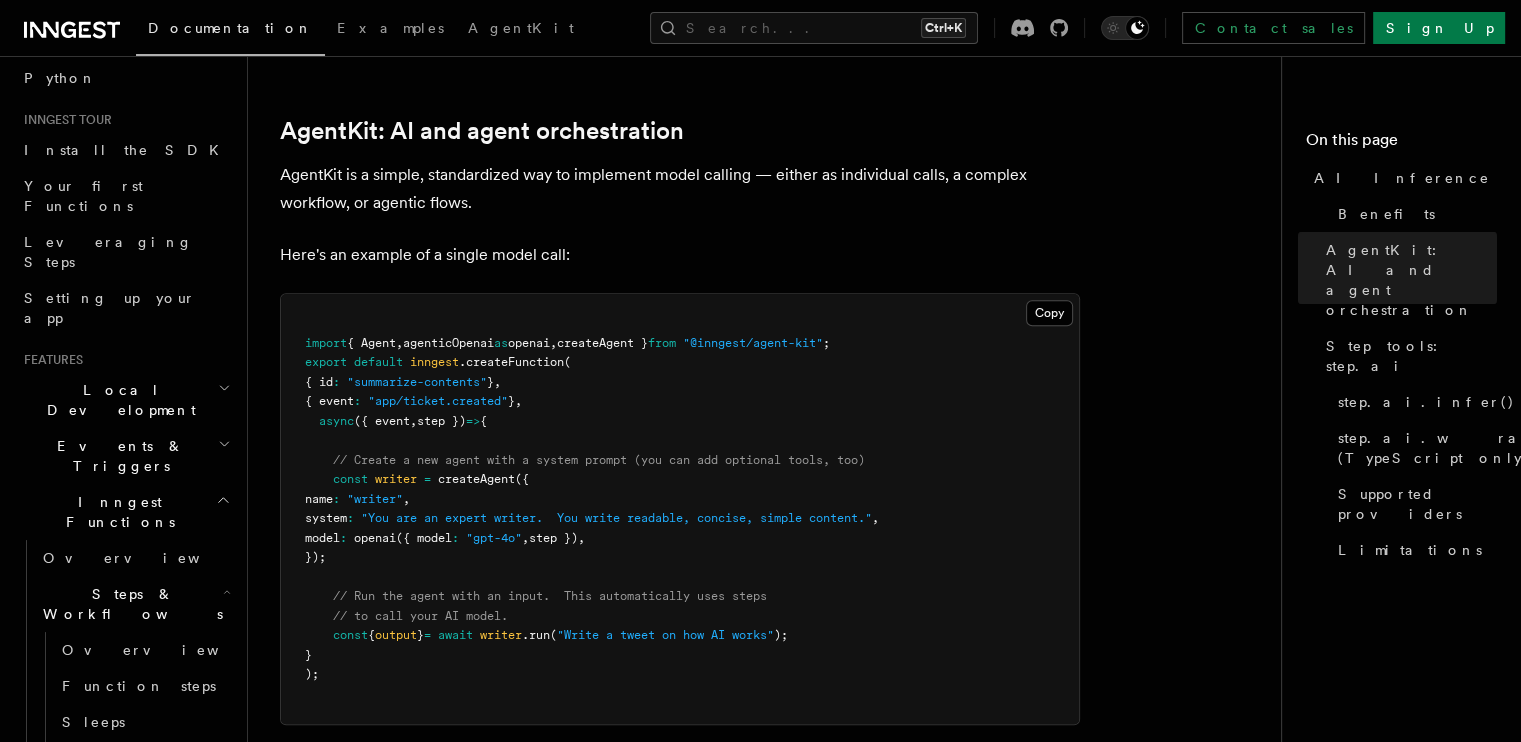 click on ""writer"" at bounding box center (375, 499) 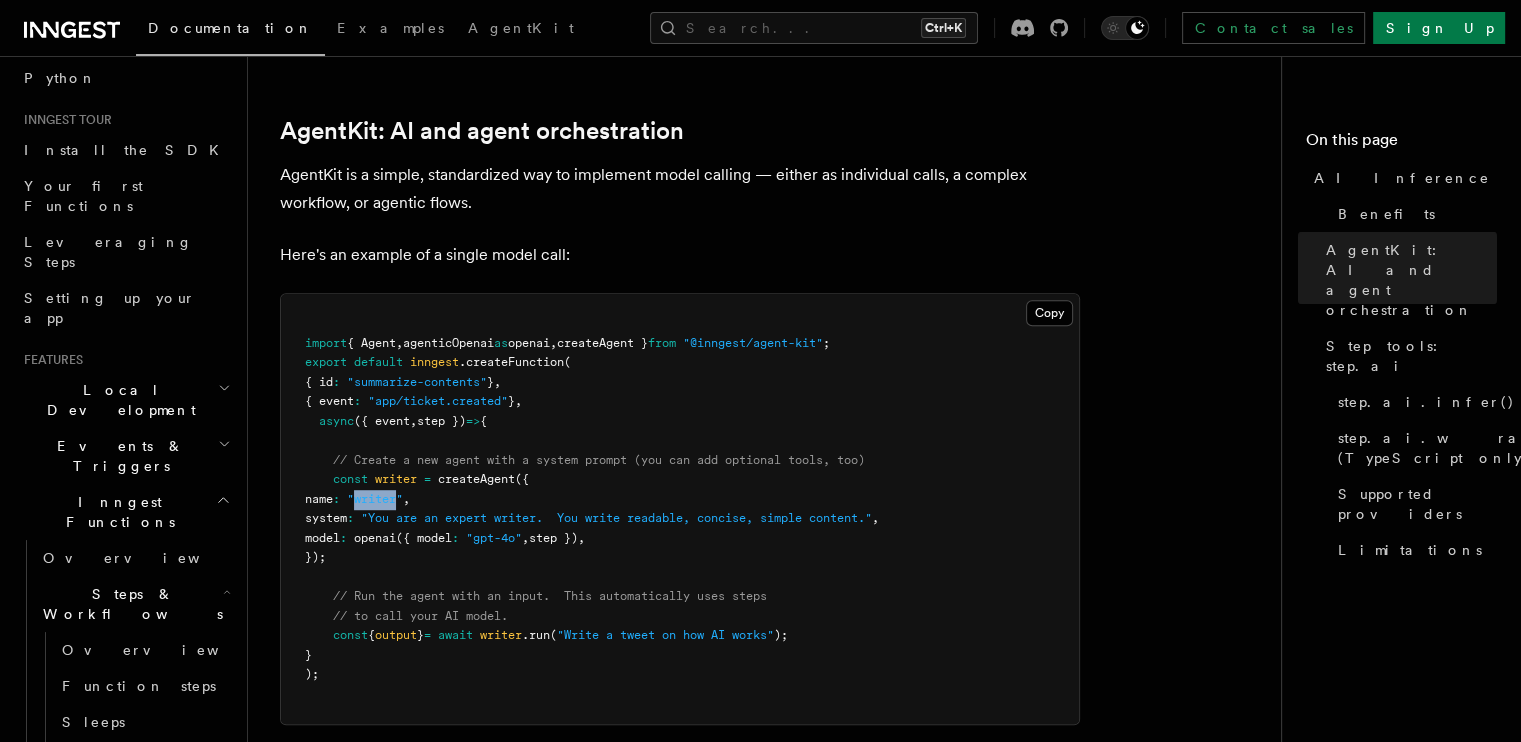 click on ""writer"" at bounding box center [375, 499] 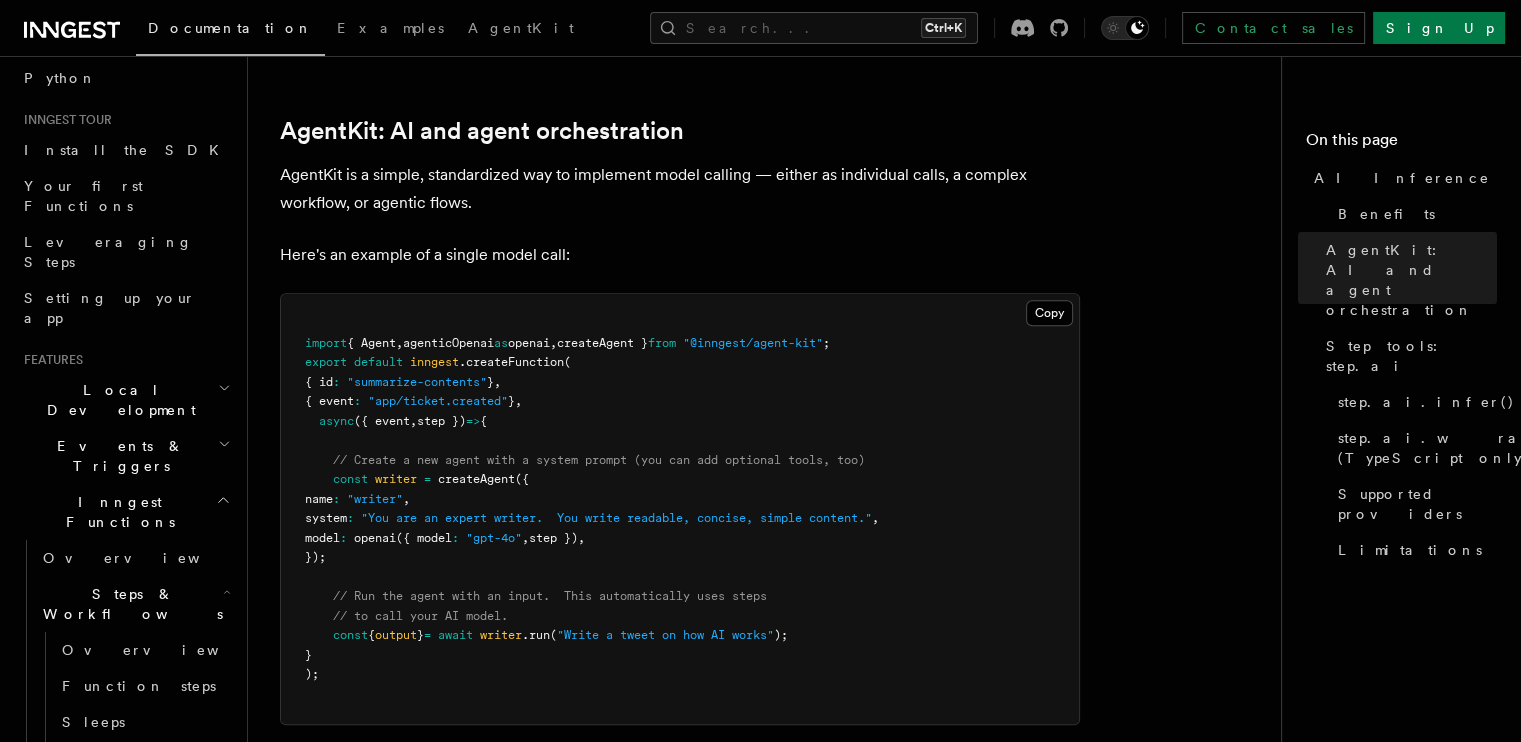 click on ""You are an expert writer.  You write readable, concise, simple content."" at bounding box center (616, 518) 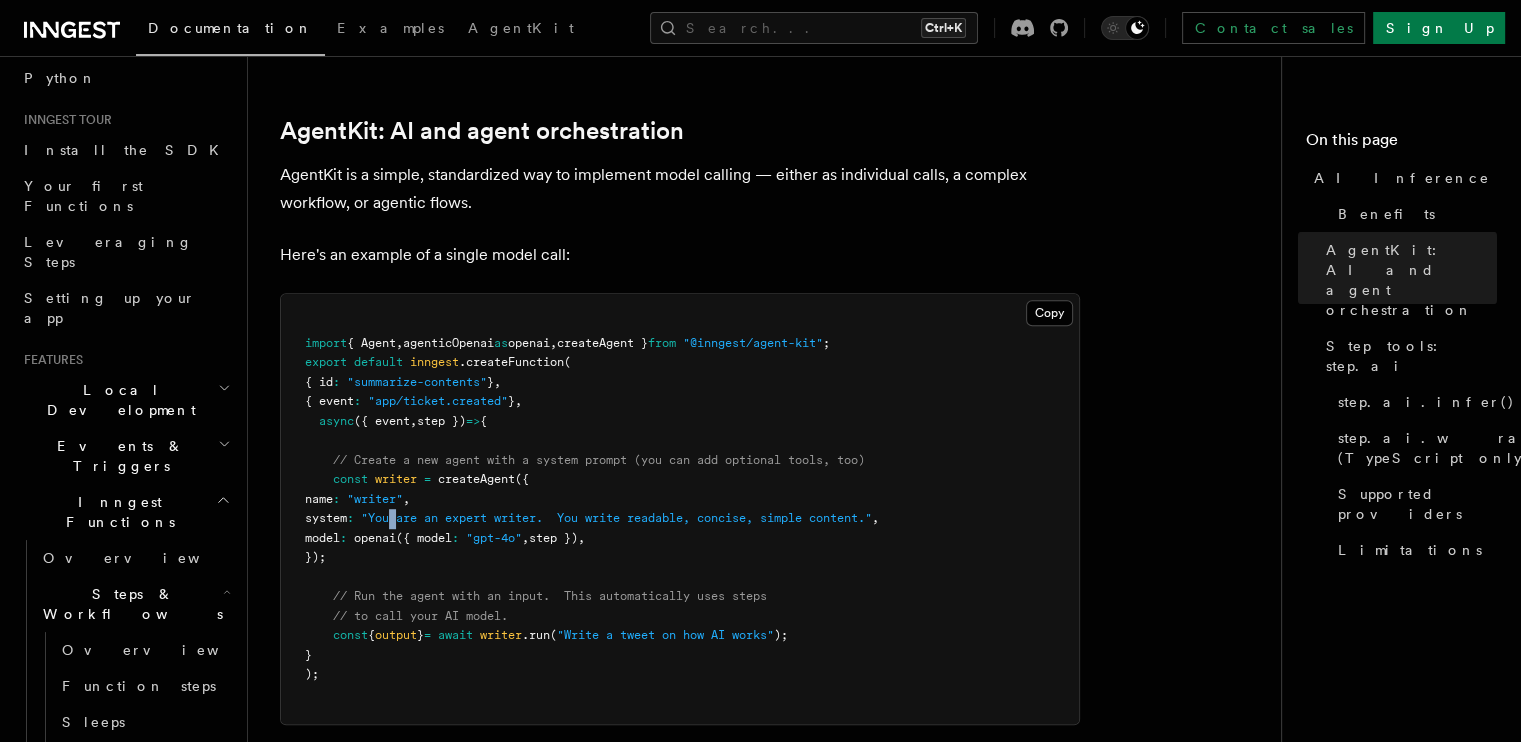 click on ""You are an expert writer.  You write readable, concise, simple content."" at bounding box center [616, 518] 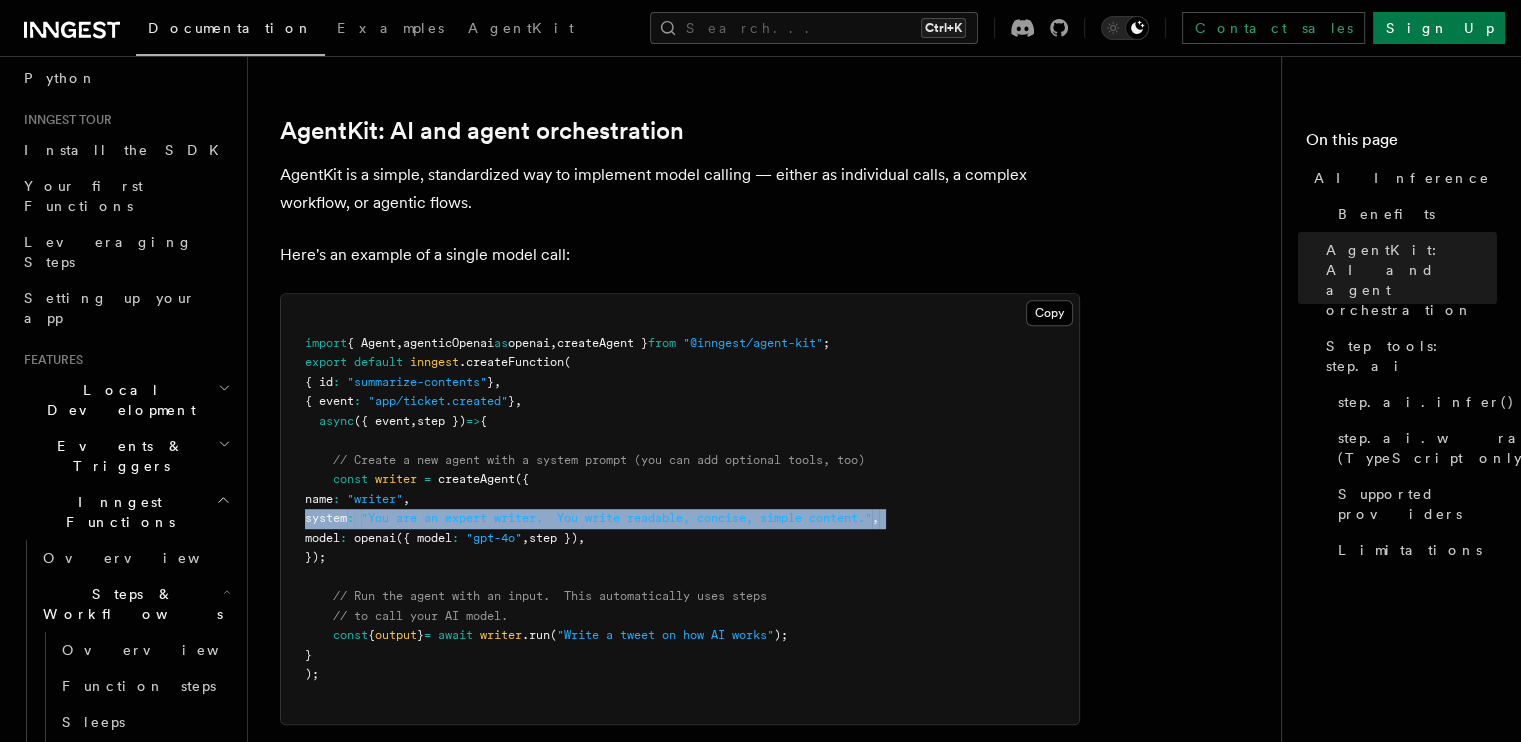 click on ""You are an expert writer.  You write readable, concise, simple content."" at bounding box center (616, 518) 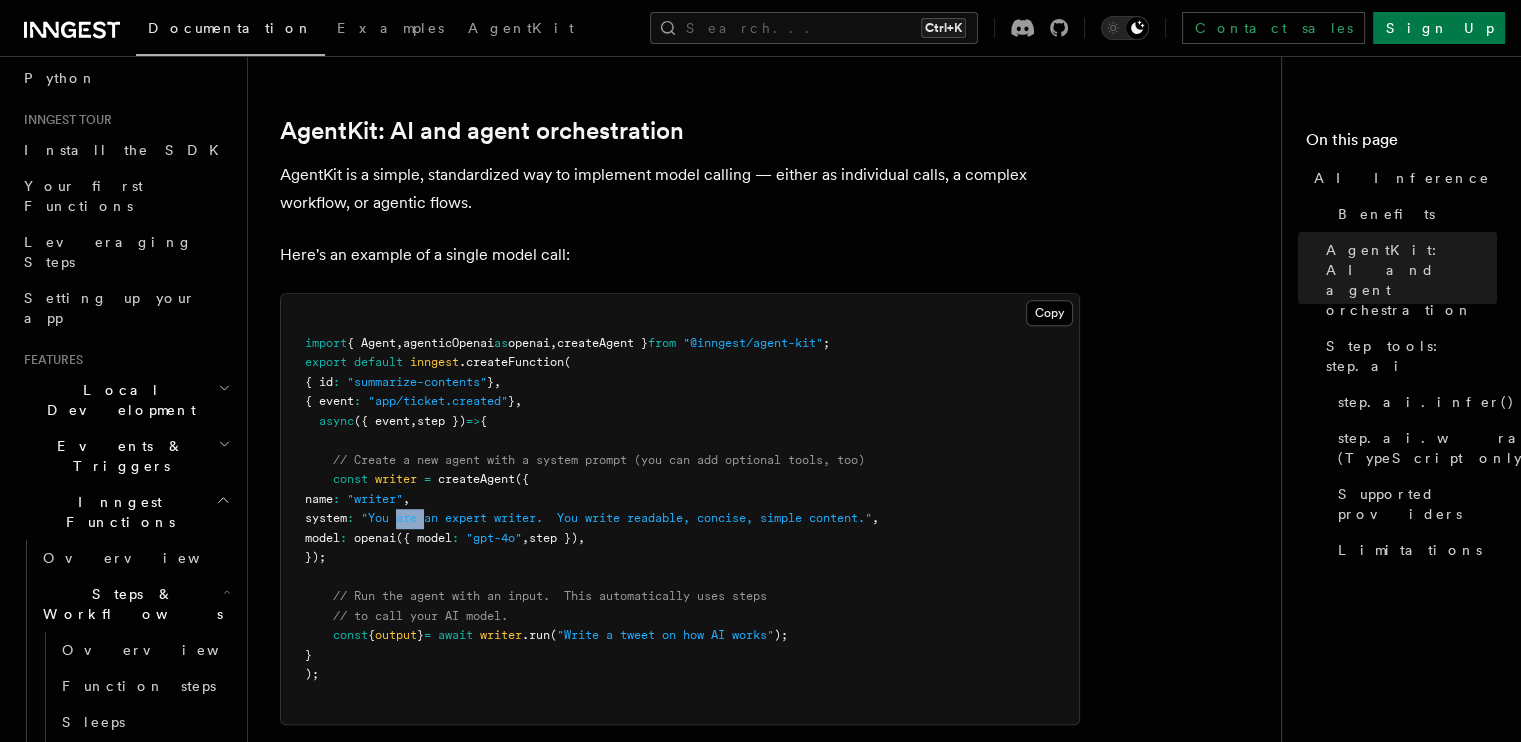 click on "import  { Agent ,  agenticOpenai  as  openai ,  createAgent }  from   "@inngest/agent-kit" ;
export   default   inngest .createFunction (
{ id :   "summarize-contents"  } ,
{ event :   "app/ticket.created"  } ,
async  ({ event ,  step })  =>  {
// Create a new agent with a system prompt (you can add optional tools, too)
const   writer   =   createAgent ({
name :   "writer" ,
system :   "You are an expert writer.  You write readable, concise, simple content." ,
model :   openai ({ model :   "gpt-4o" ,  step }) ,
});
// Run the agent with an input.  This automatically uses steps
// to call your AI model.
const  {  output  }  =   await   writer .run ( "Write a tweet on how AI works" );
}
);" at bounding box center (680, 509) 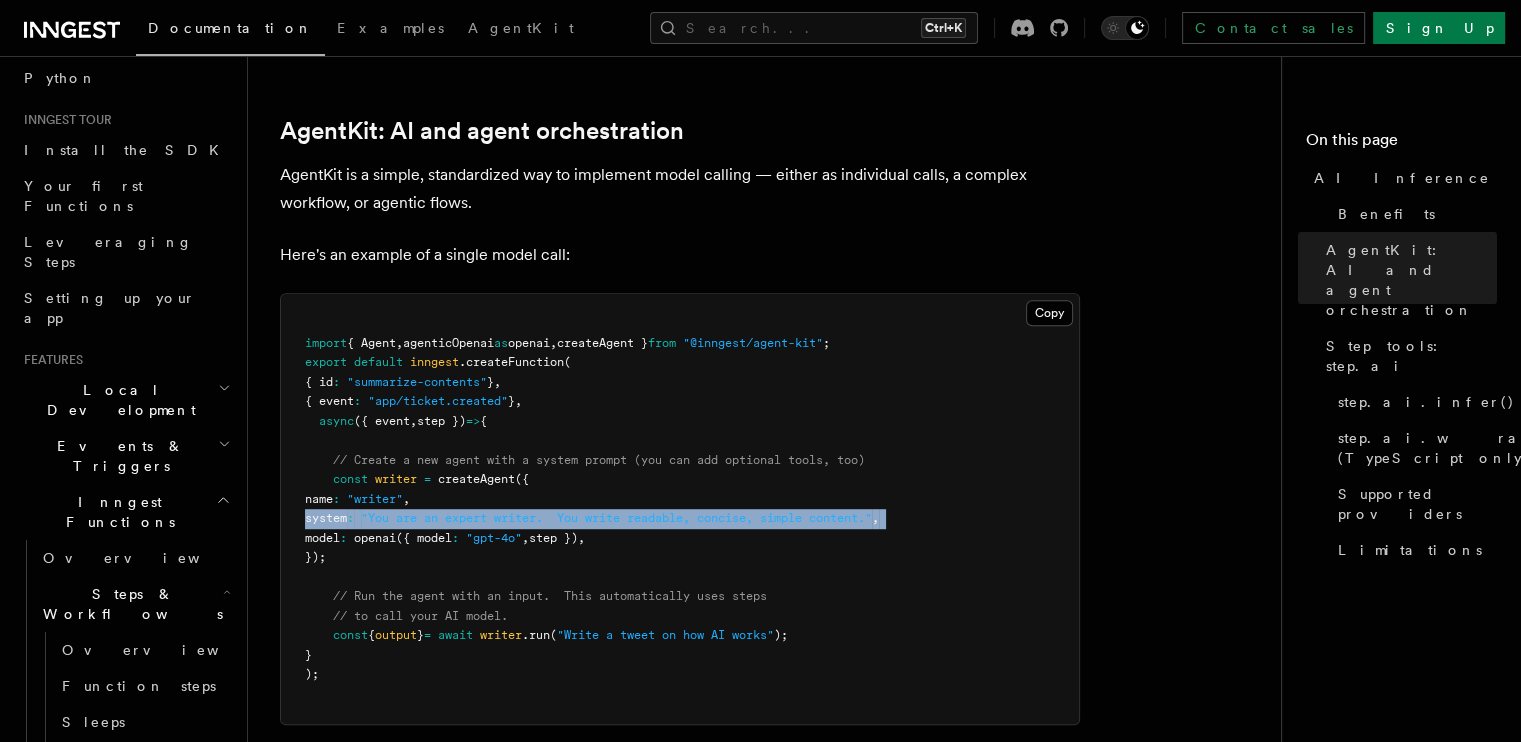 click on "import  { Agent ,  agenticOpenai  as  openai ,  createAgent }  from   "@inngest/agent-kit" ;
export   default   inngest .createFunction (
{ id :   "summarize-contents"  } ,
{ event :   "app/ticket.created"  } ,
async  ({ event ,  step })  =>  {
// Create a new agent with a system prompt (you can add optional tools, too)
const   writer   =   createAgent ({
name :   "writer" ,
system :   "You are an expert writer.  You write readable, concise, simple content." ,
model :   openai ({ model :   "gpt-4o" ,  step }) ,
});
// Run the agent with an input.  This automatically uses steps
// to call your AI model.
const  {  output  }  =   await   writer .run ( "Write a tweet on how AI works" );
}
);" at bounding box center [680, 509] 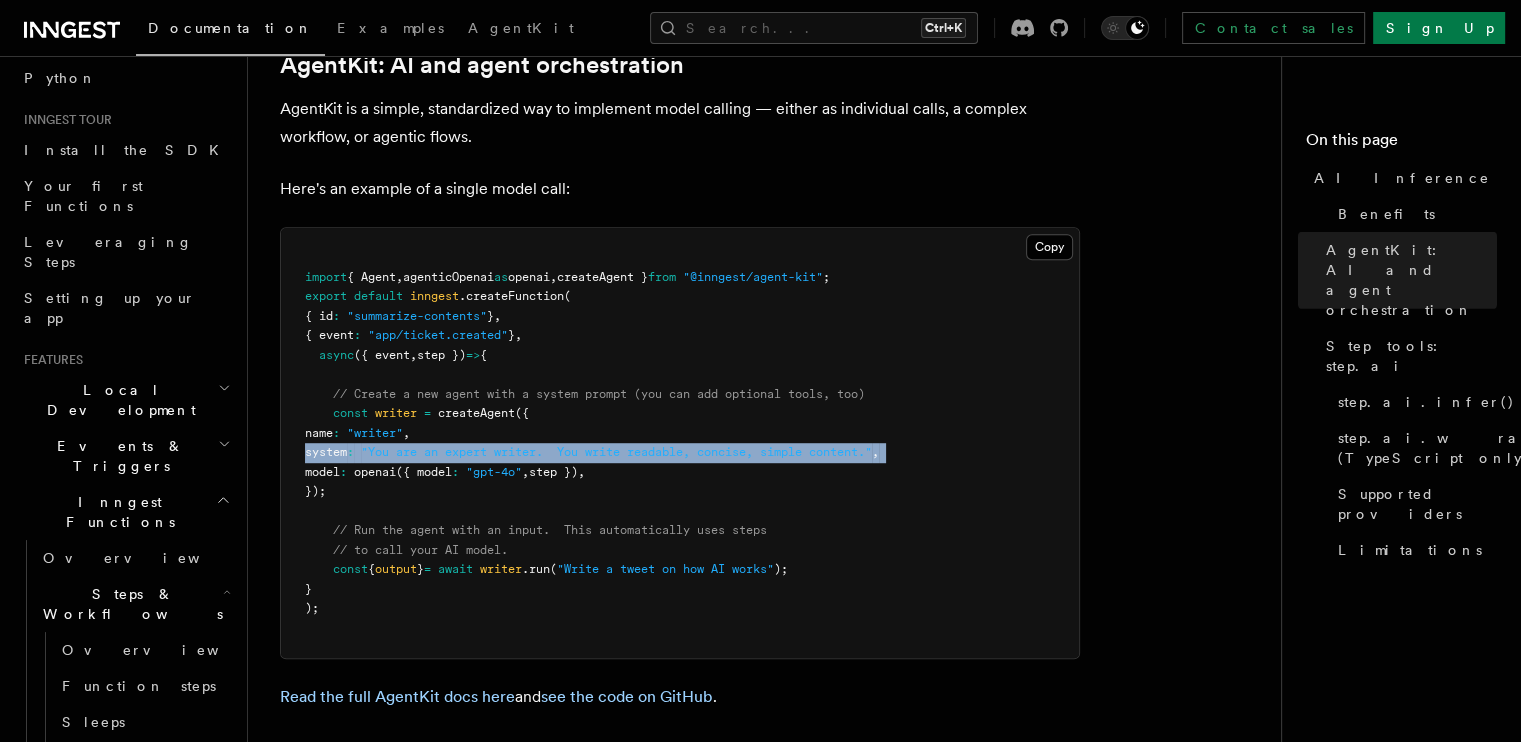 scroll, scrollTop: 1215, scrollLeft: 0, axis: vertical 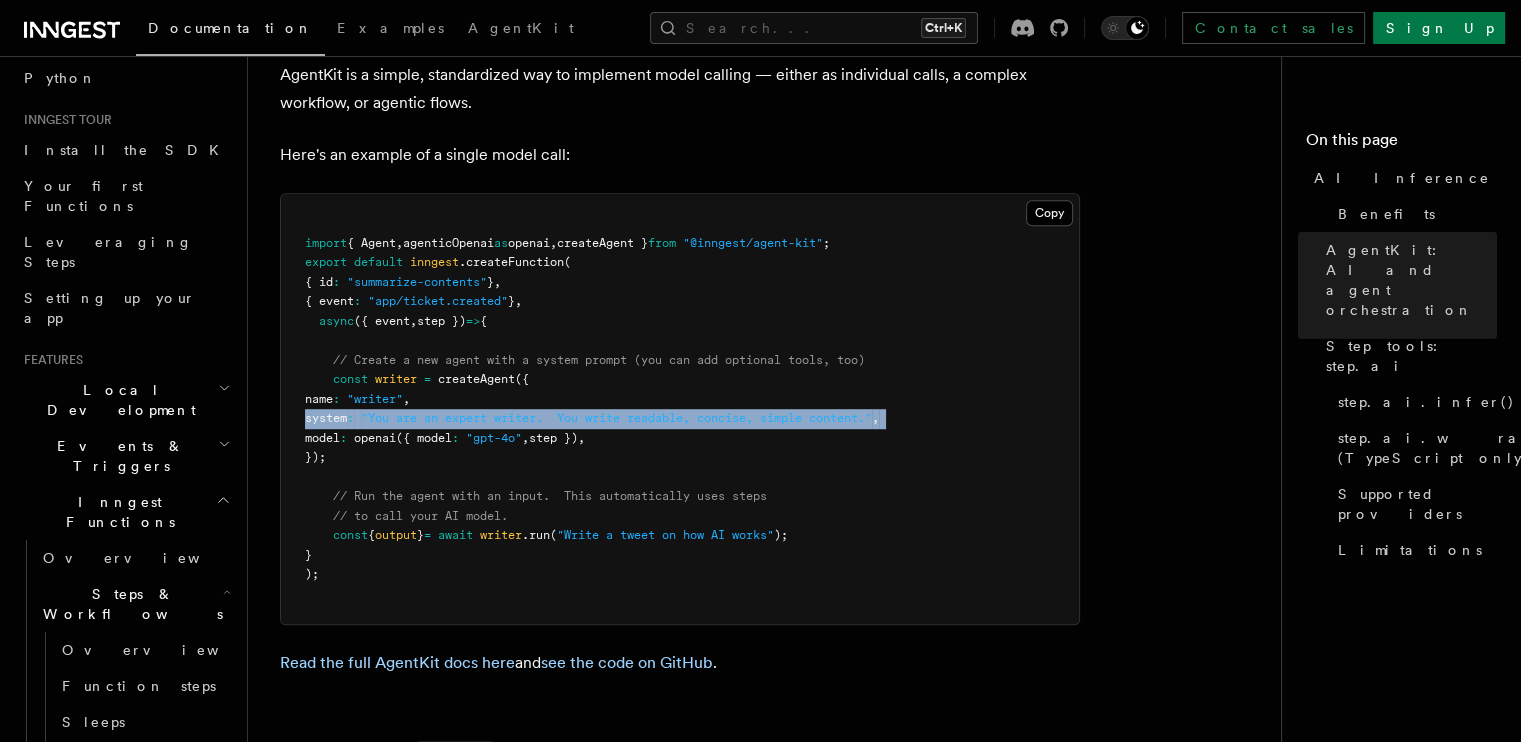 click on "// Run the agent with an input.  This automatically uses steps" at bounding box center (550, 496) 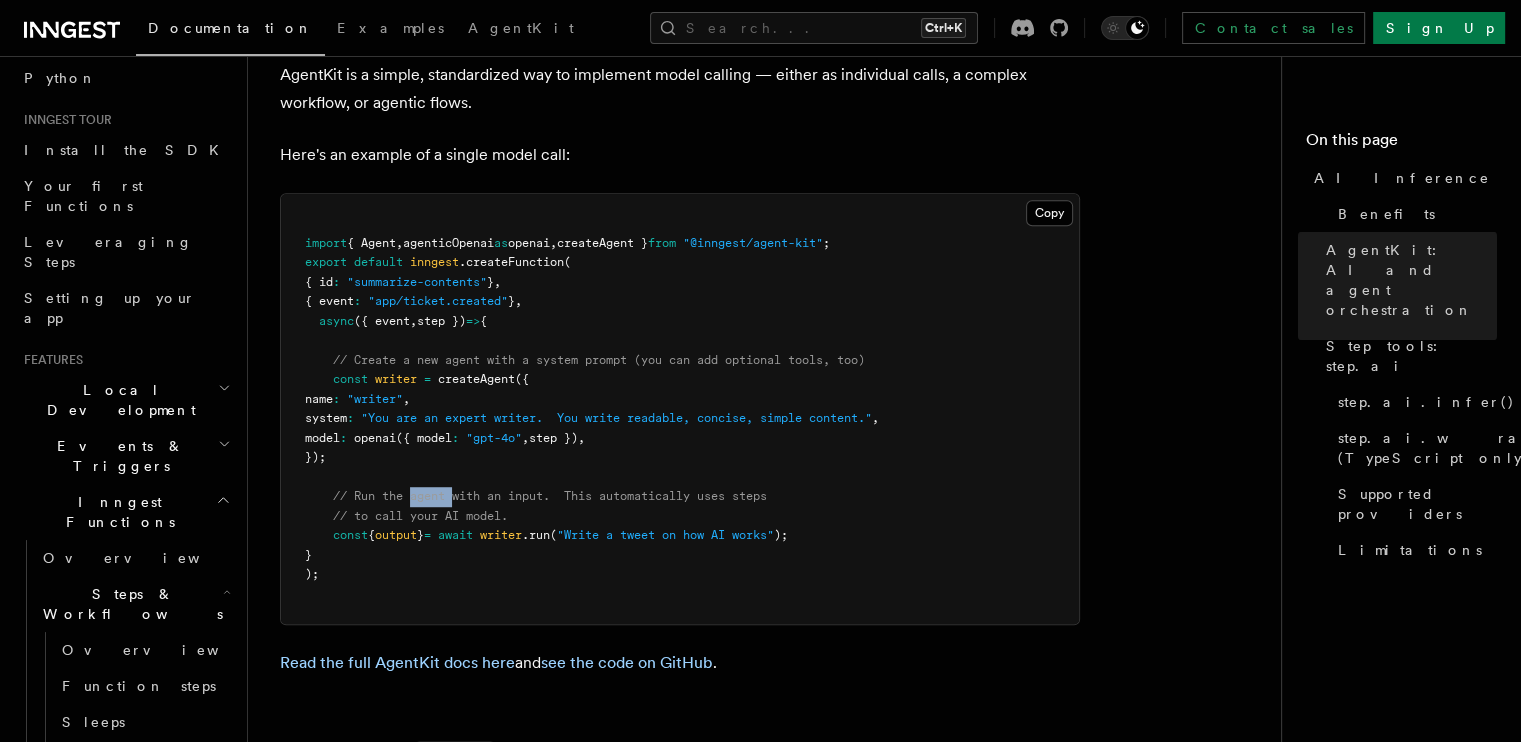 click on "// Run the agent with an input.  This automatically uses steps" at bounding box center (550, 496) 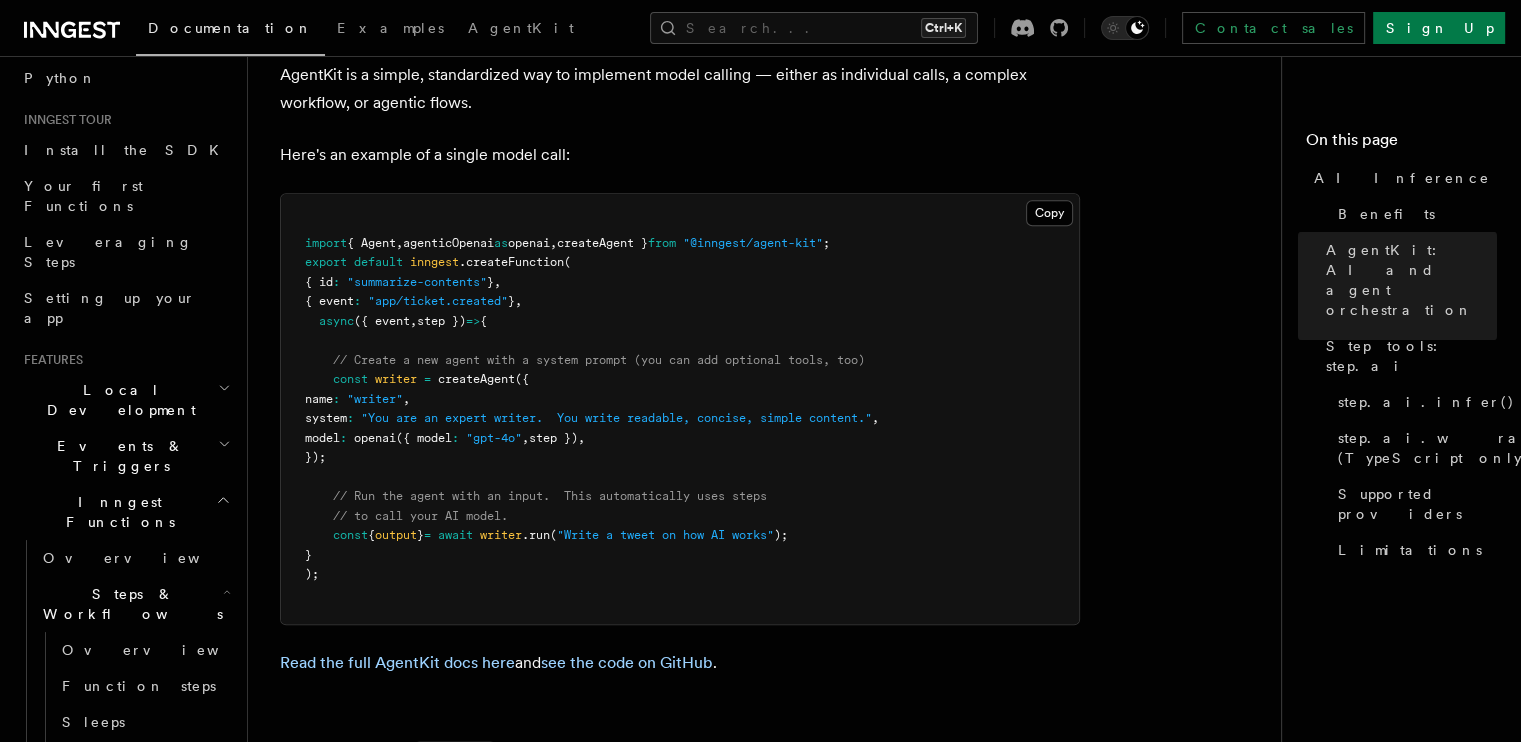 click on "// Run the agent with an input.  This automatically uses steps" at bounding box center [550, 496] 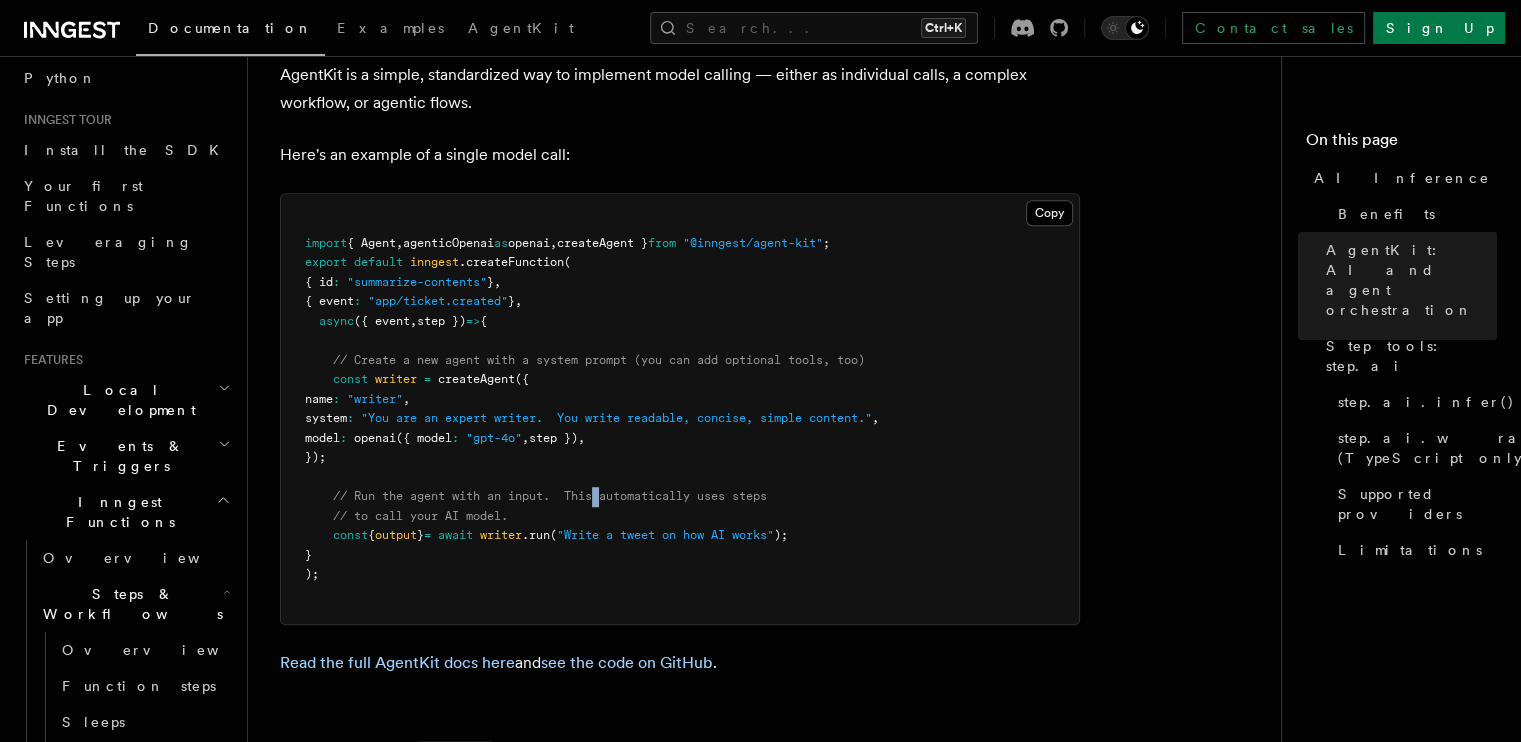 click on "// Run the agent with an input.  This automatically uses steps" at bounding box center (550, 496) 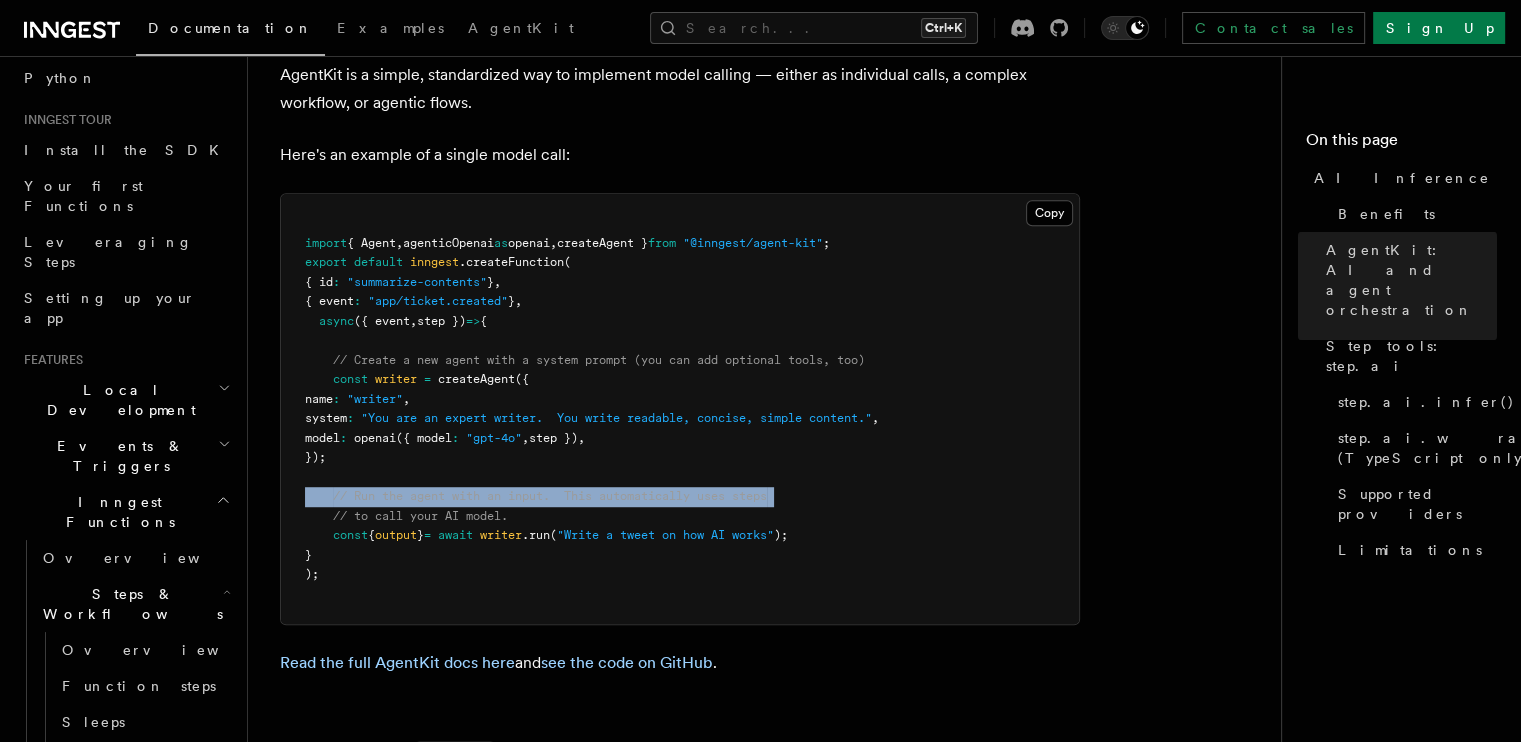 click on "// Run the agent with an input.  This automatically uses steps" at bounding box center (550, 496) 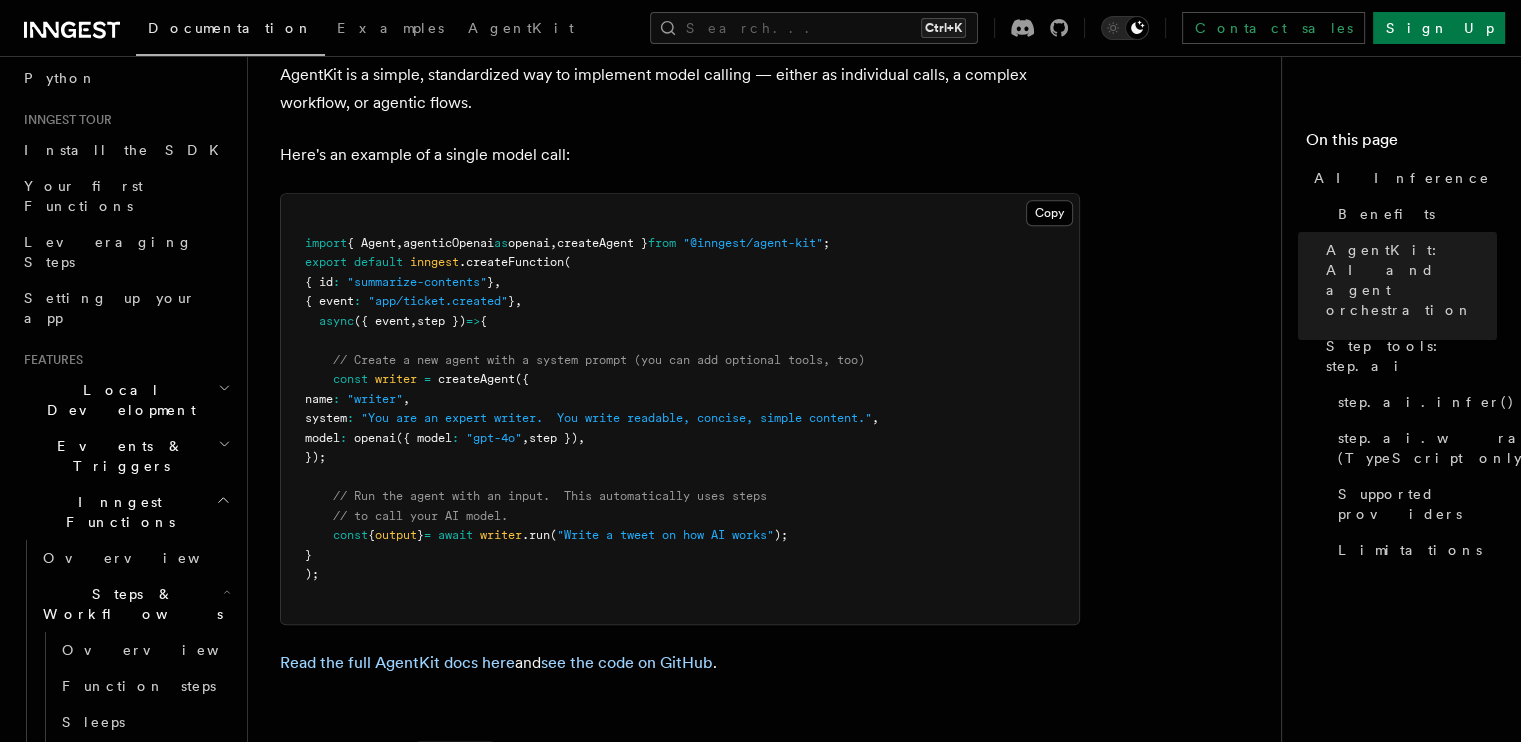 click on "writer" at bounding box center [501, 535] 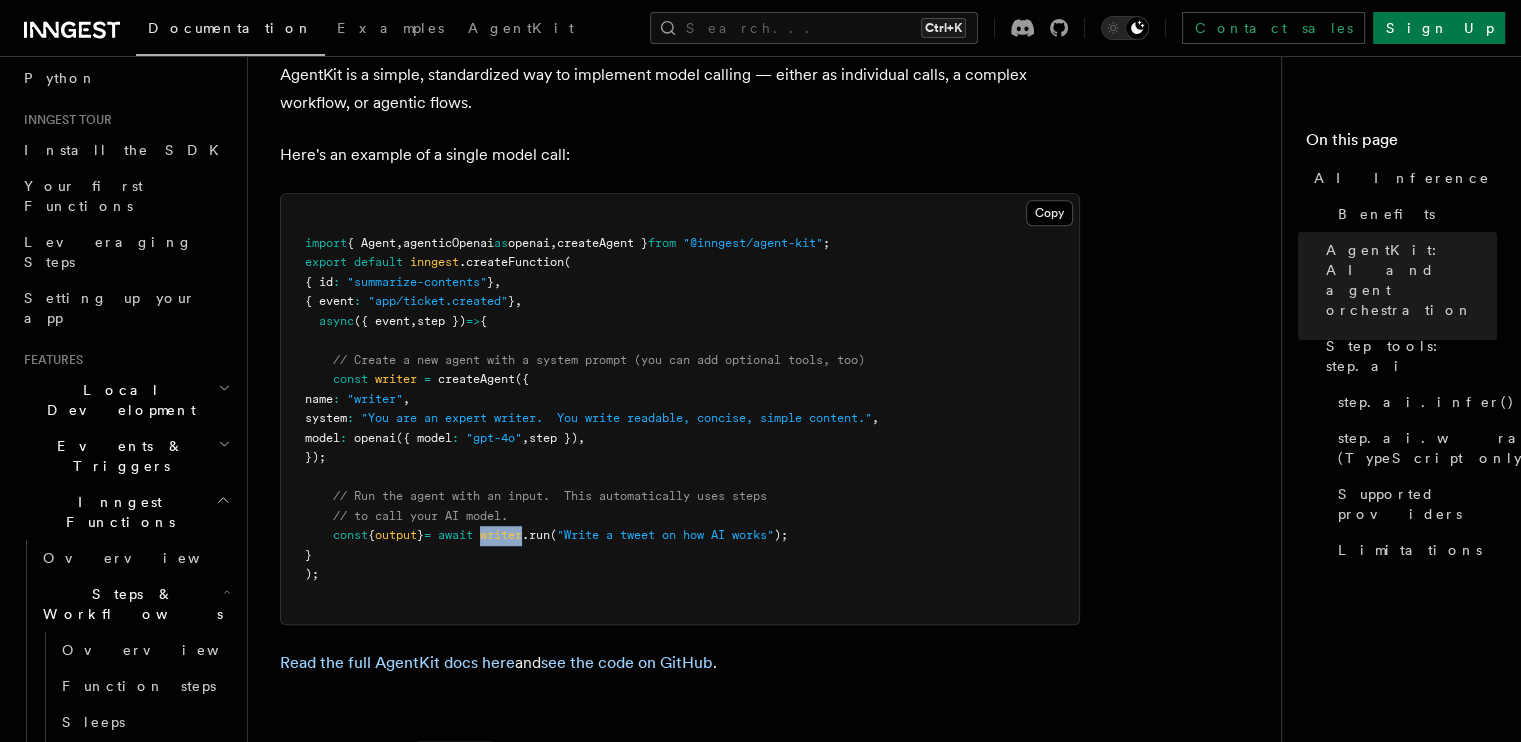 click on "writer" at bounding box center [501, 535] 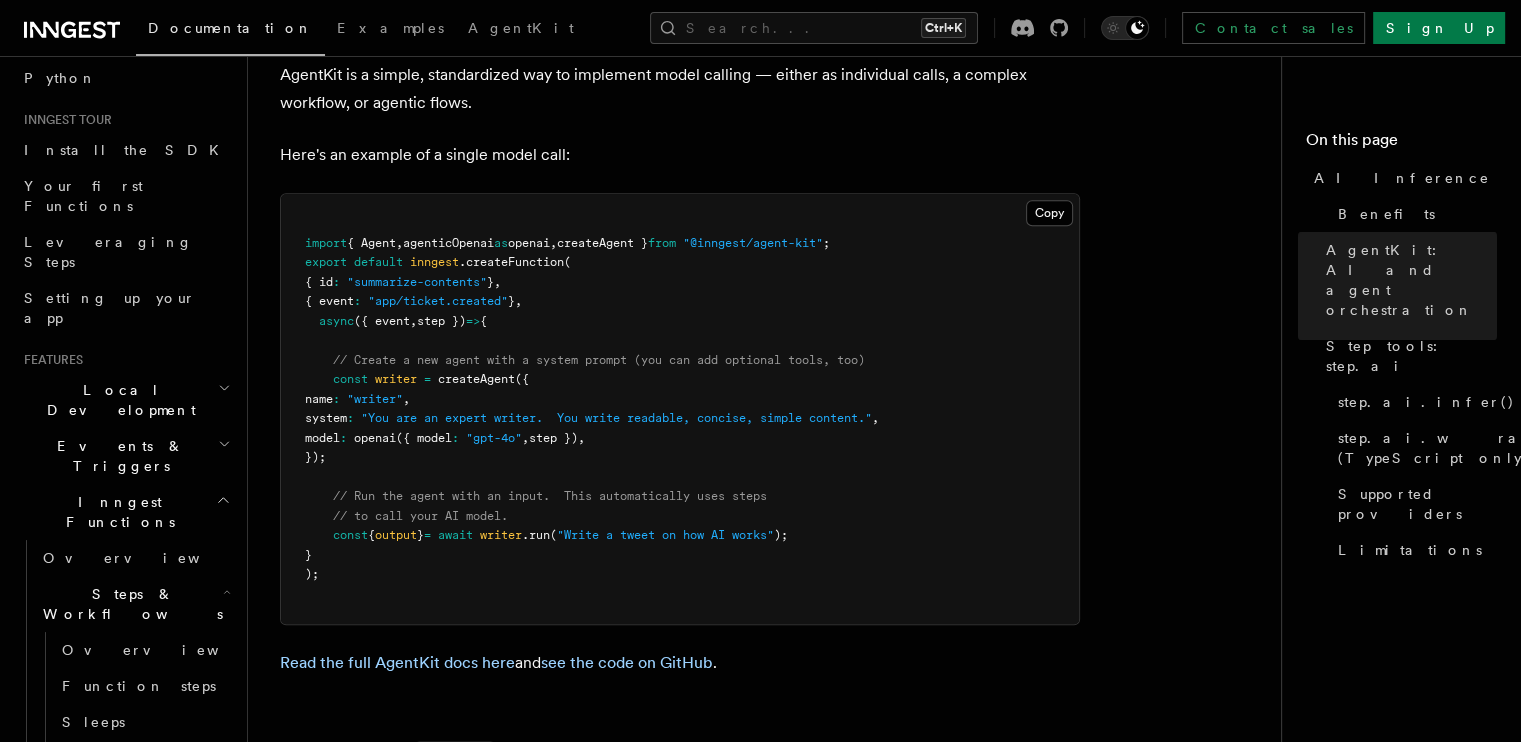 click on ""Write a tweet on how AI works"" at bounding box center [665, 535] 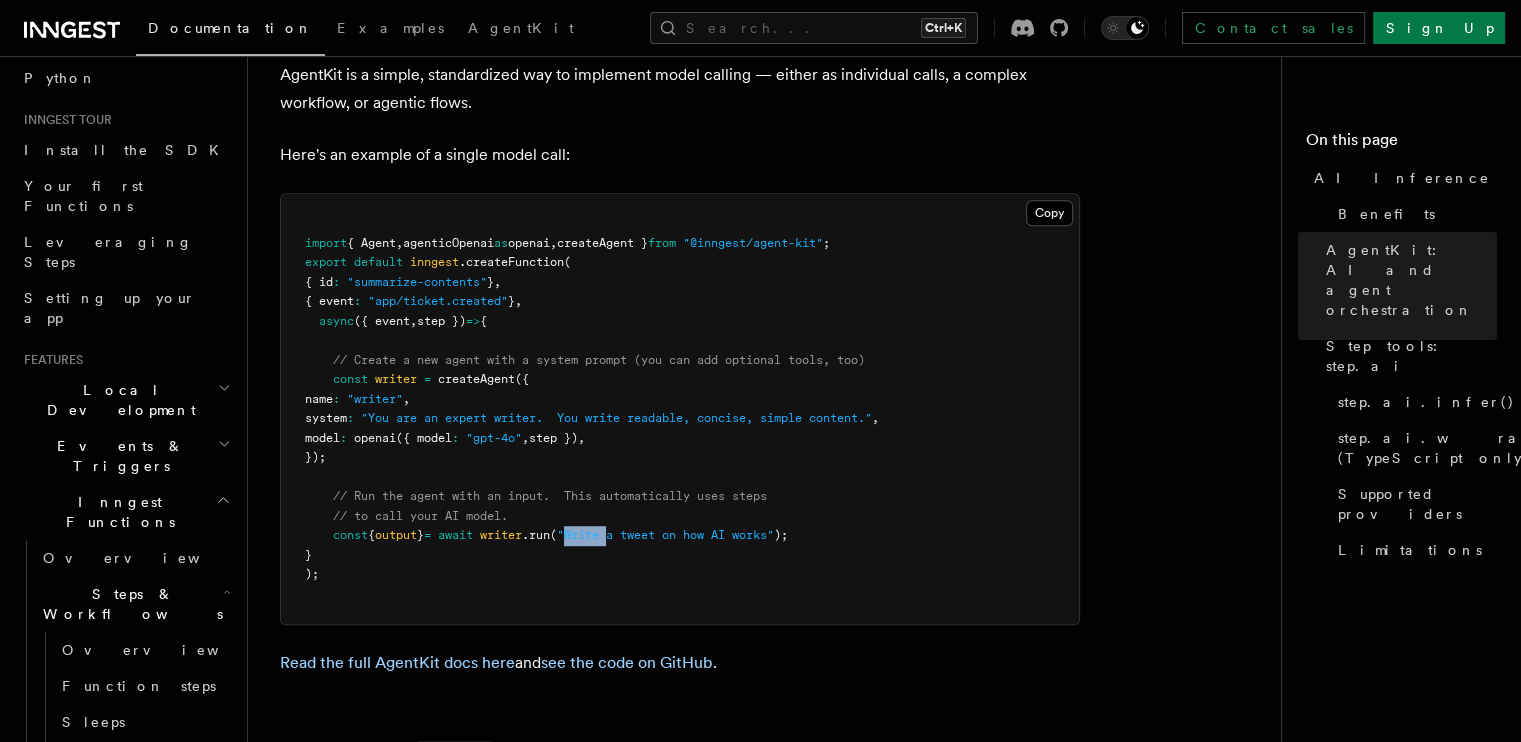 click on ""Write a tweet on how AI works"" at bounding box center [665, 535] 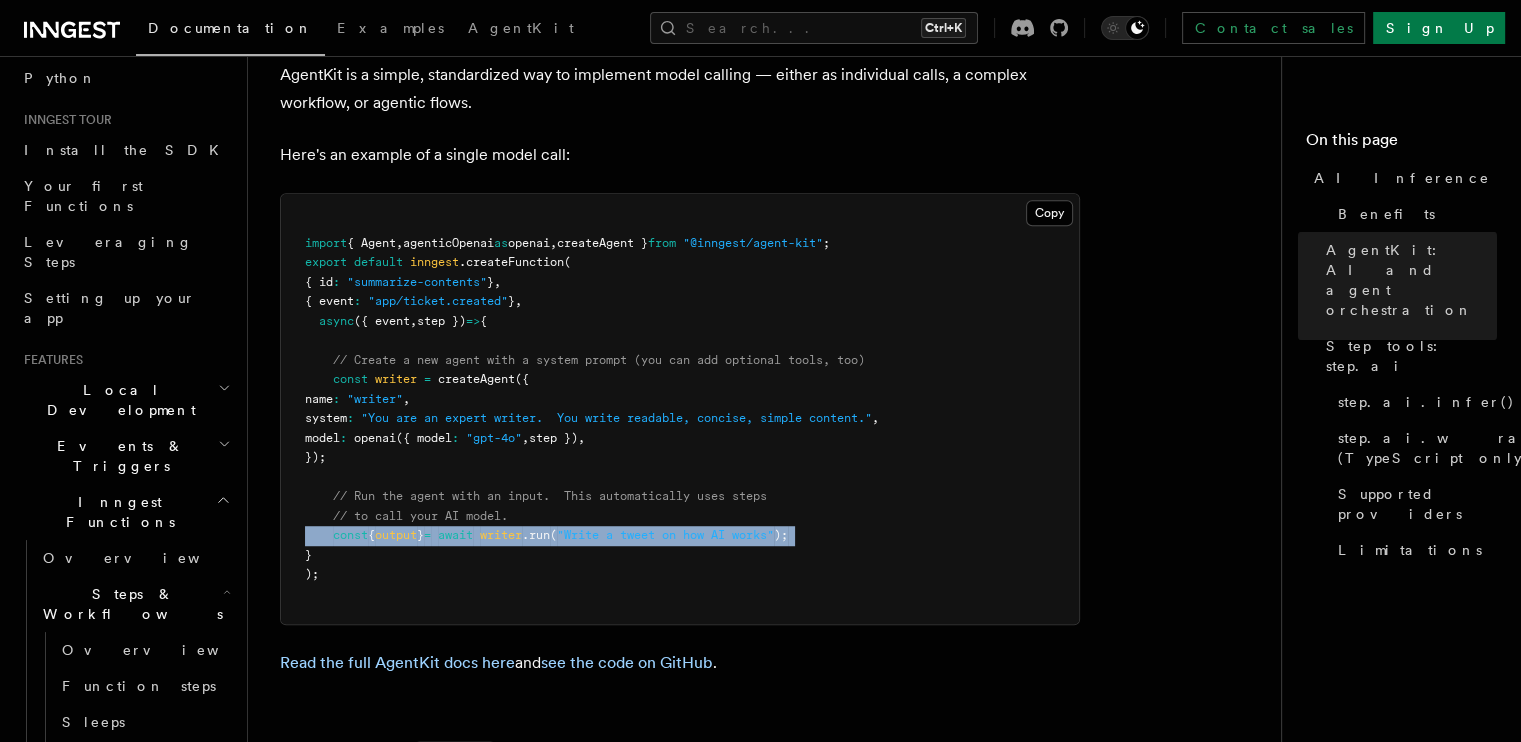 click on ""Write a tweet on how AI works"" at bounding box center (665, 535) 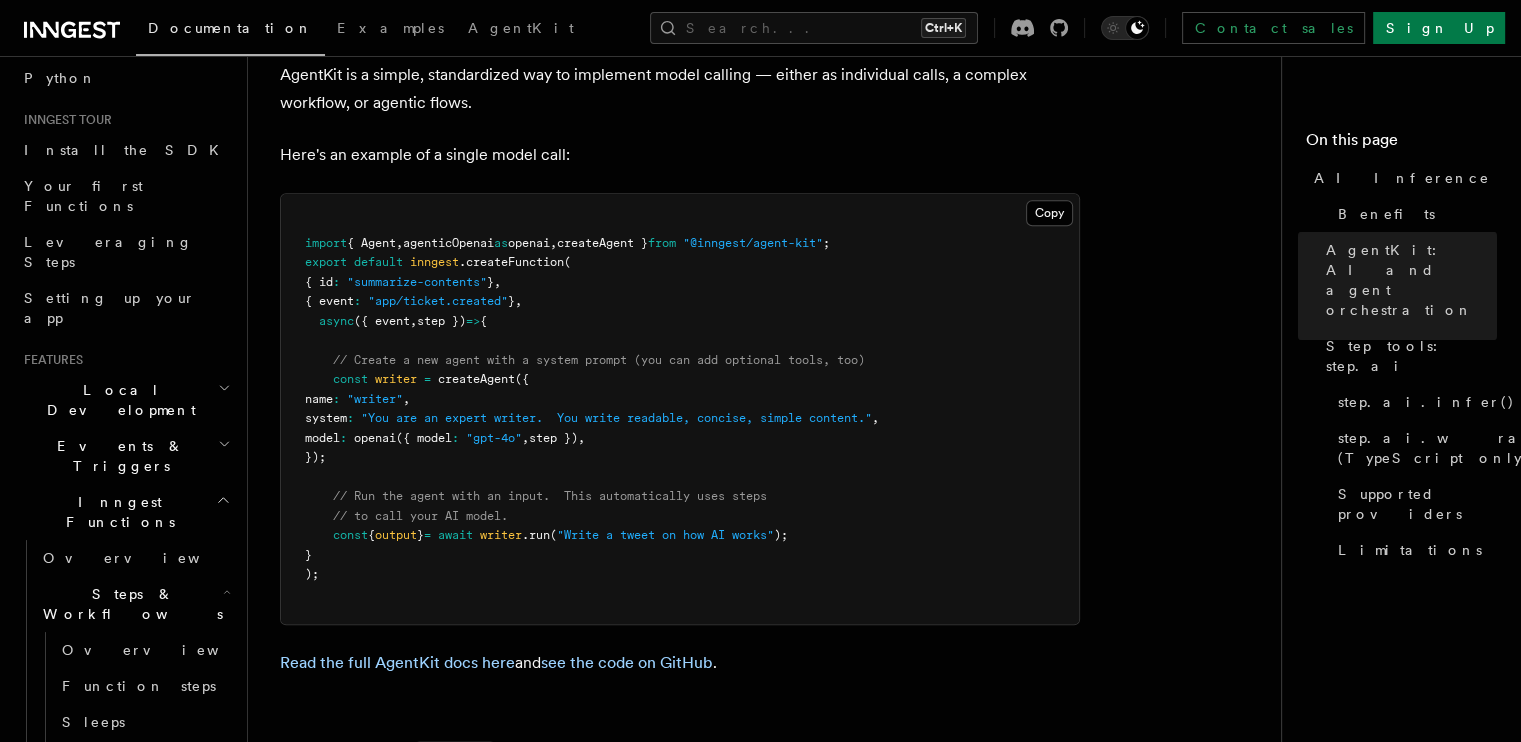 click on "import  { Agent ,  agenticOpenai  as  openai ,  createAgent }  from   "@inngest/agent-kit" ;
export   default   inngest .createFunction (
{ id :   "summarize-contents"  } ,
{ event :   "app/ticket.created"  } ,
async  ({ event ,  step })  =>  {
// Create a new agent with a system prompt (you can add optional tools, too)
const   writer   =   createAgent ({
name :   "writer" ,
system :   "You are an expert writer.  You write readable, concise, simple content." ,
model :   openai ({ model :   "gpt-4o" ,  step }) ,
});
// Run the agent with an input.  This automatically uses steps
// to call your AI model.
const  {  output  }  =   await   writer .run ( "Write a tweet on how AI works" );
}
);" at bounding box center (680, 409) 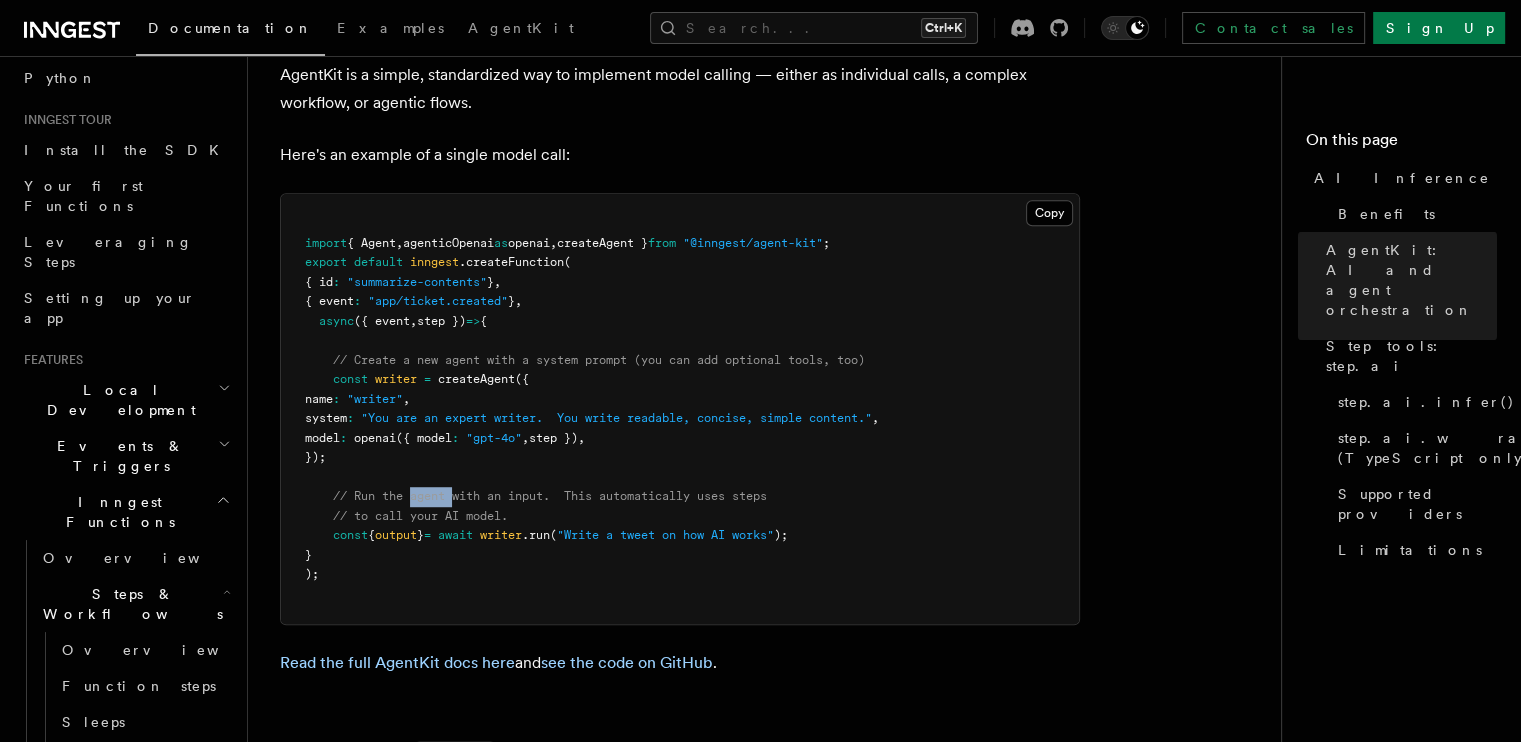 click on "// Run the agent with an input.  This automatically uses steps" at bounding box center (550, 496) 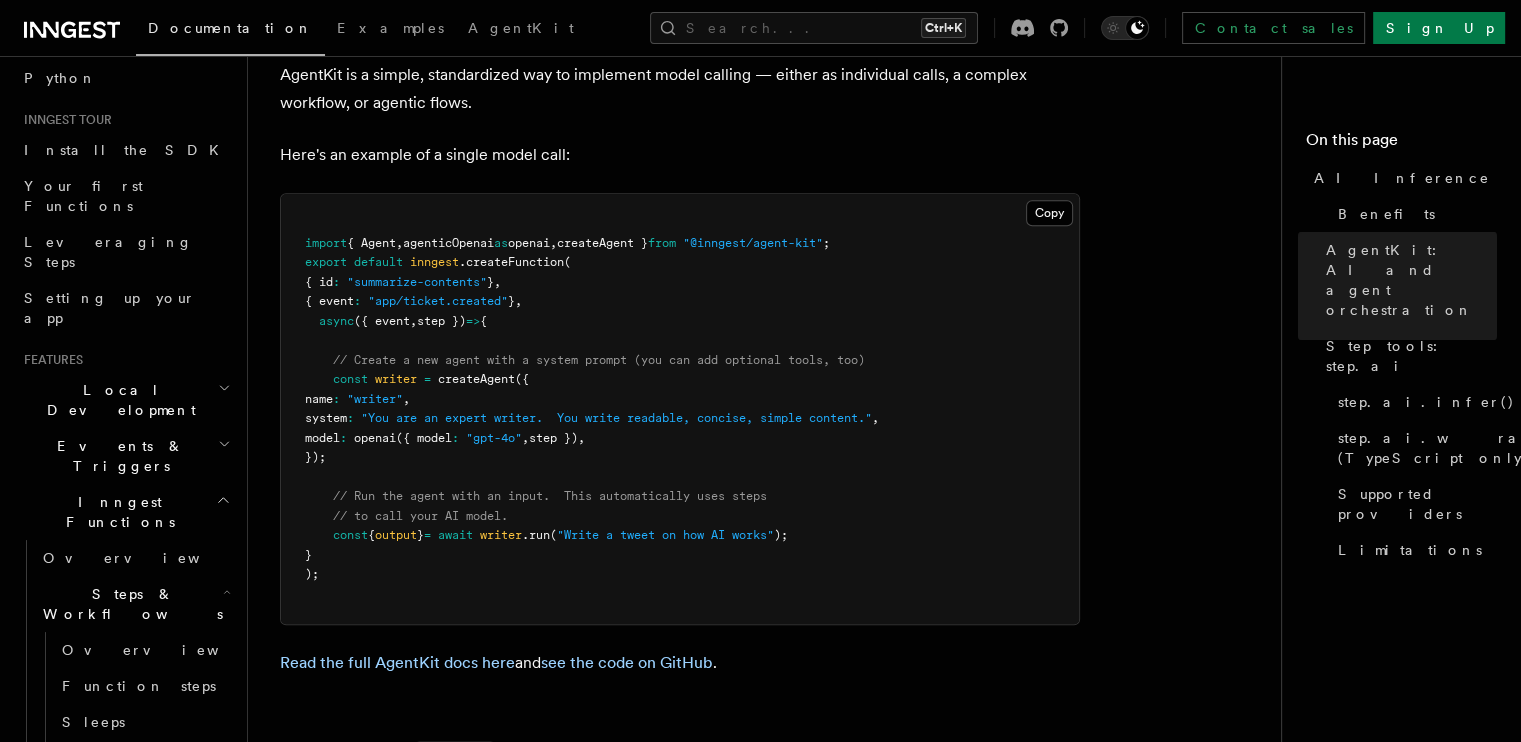 click on "// Run the agent with an input.  This automatically uses steps" at bounding box center [550, 496] 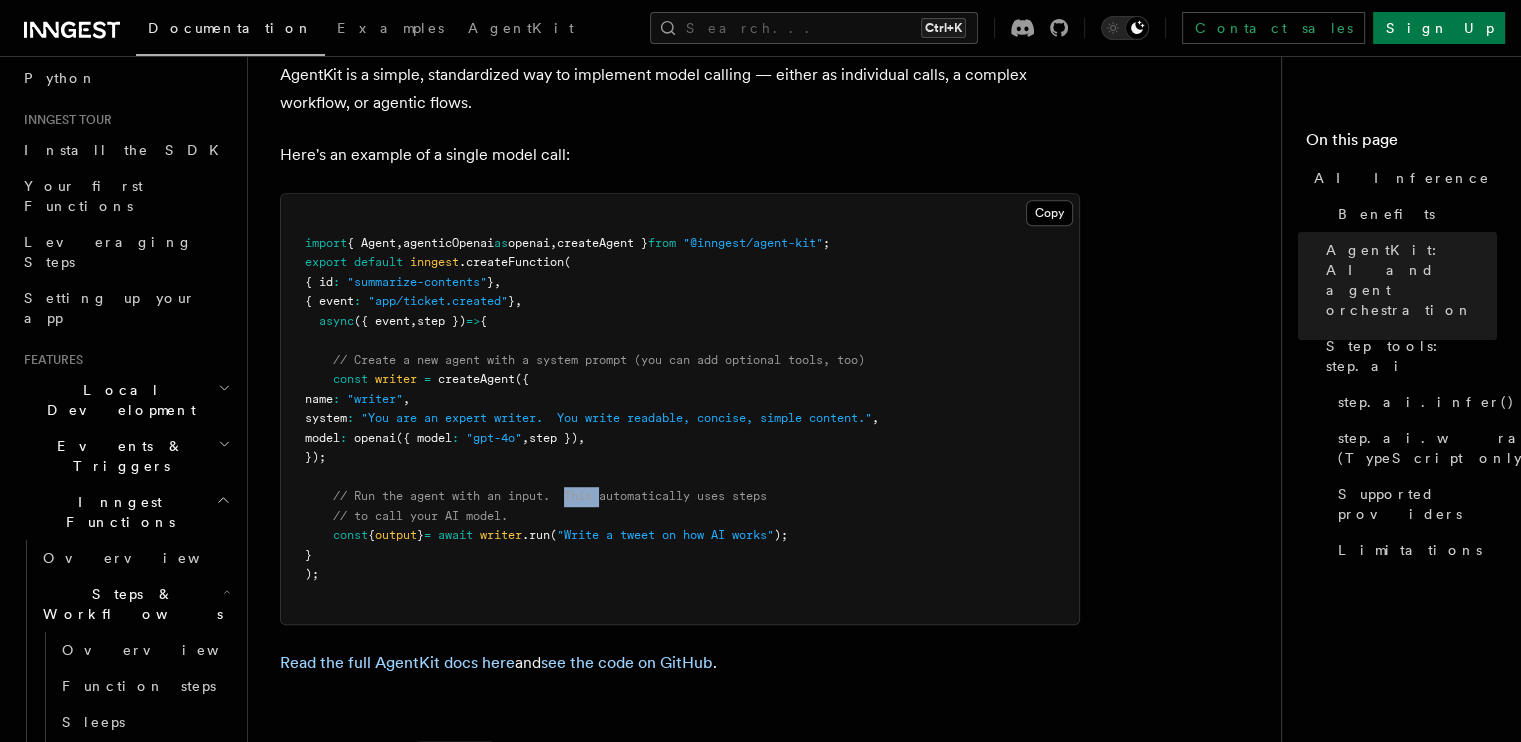 click on "// Run the agent with an input.  This automatically uses steps" at bounding box center (550, 496) 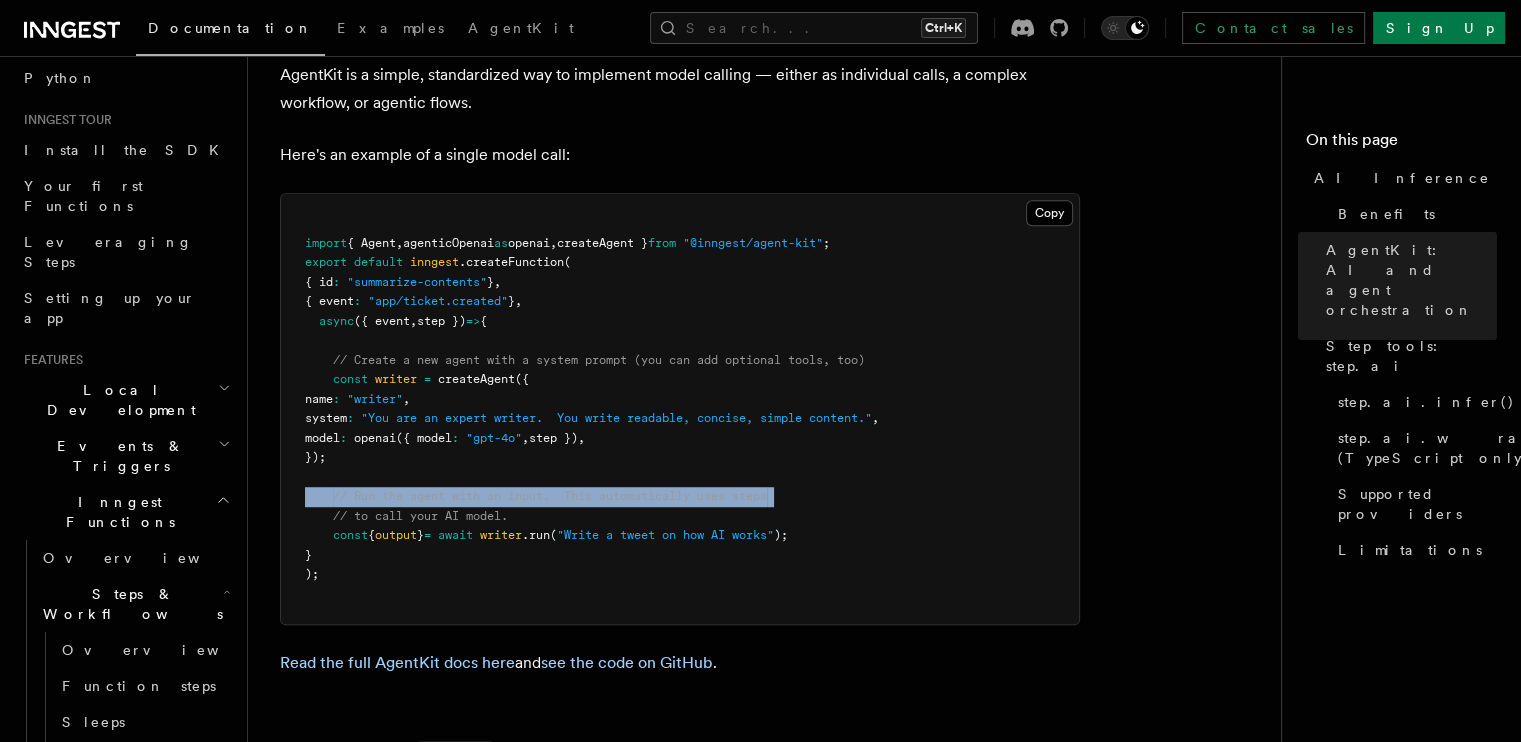 click on "// Run the agent with an input.  This automatically uses steps" at bounding box center (550, 496) 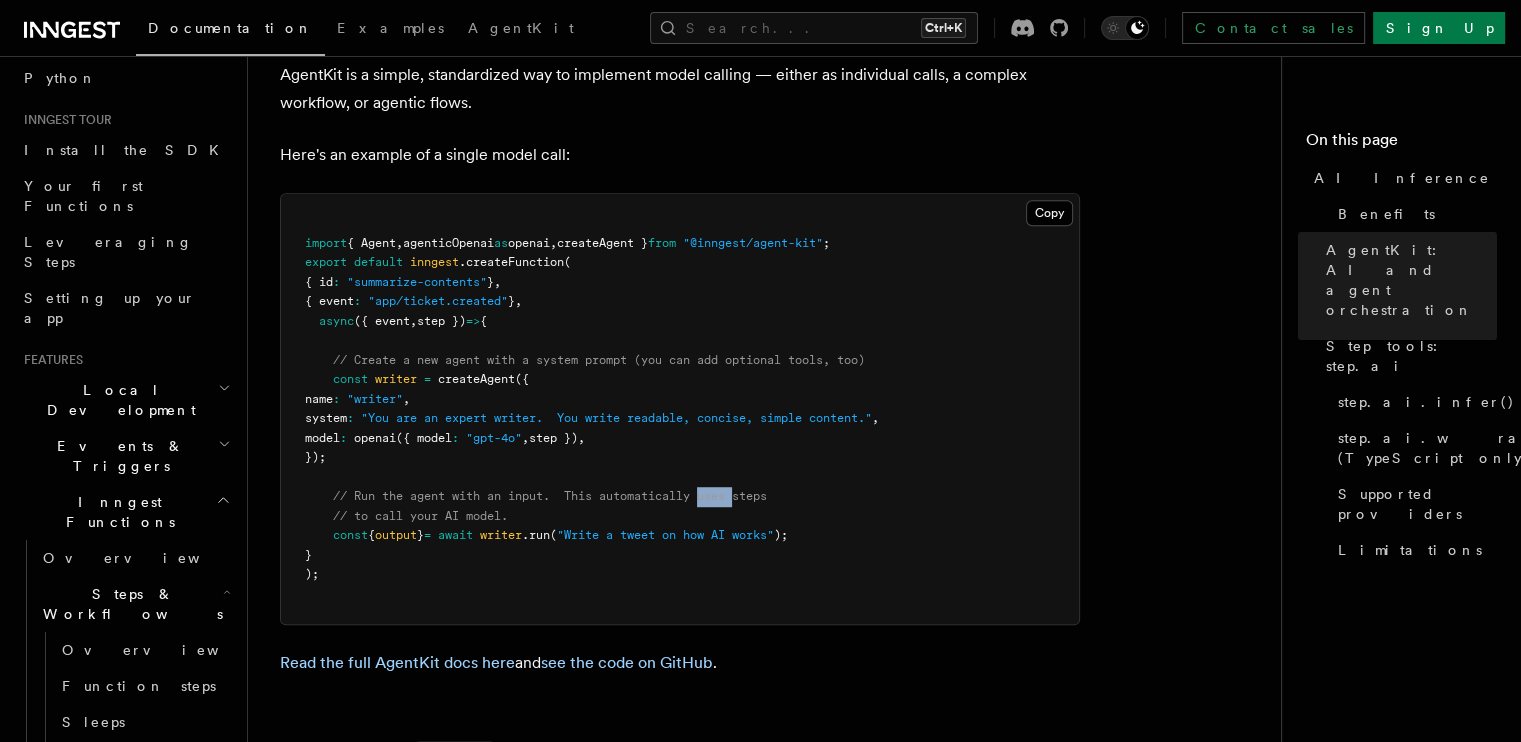 click on "// Run the agent with an input.  This automatically uses steps" at bounding box center (550, 496) 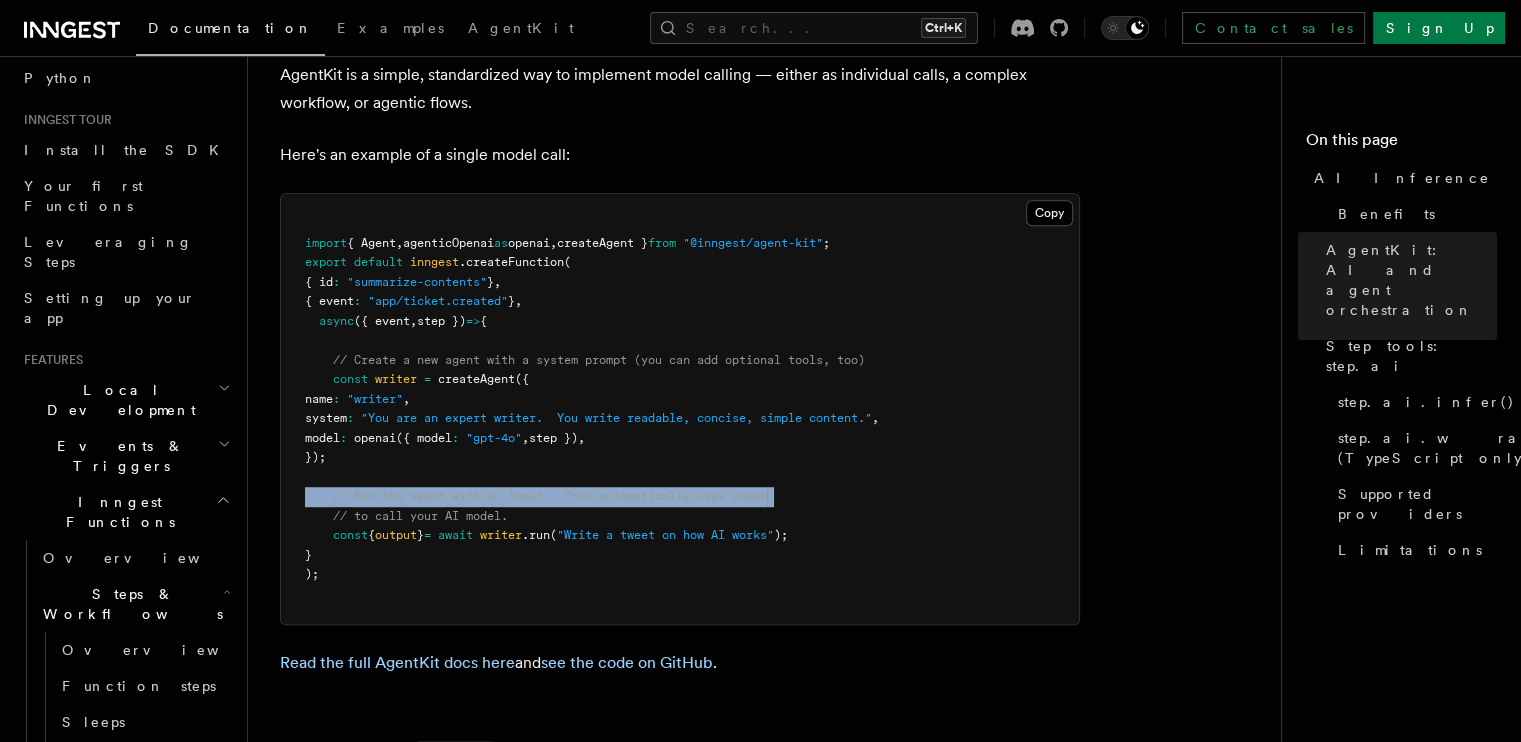click on "// Run the agent with an input.  This automatically uses steps" at bounding box center [550, 496] 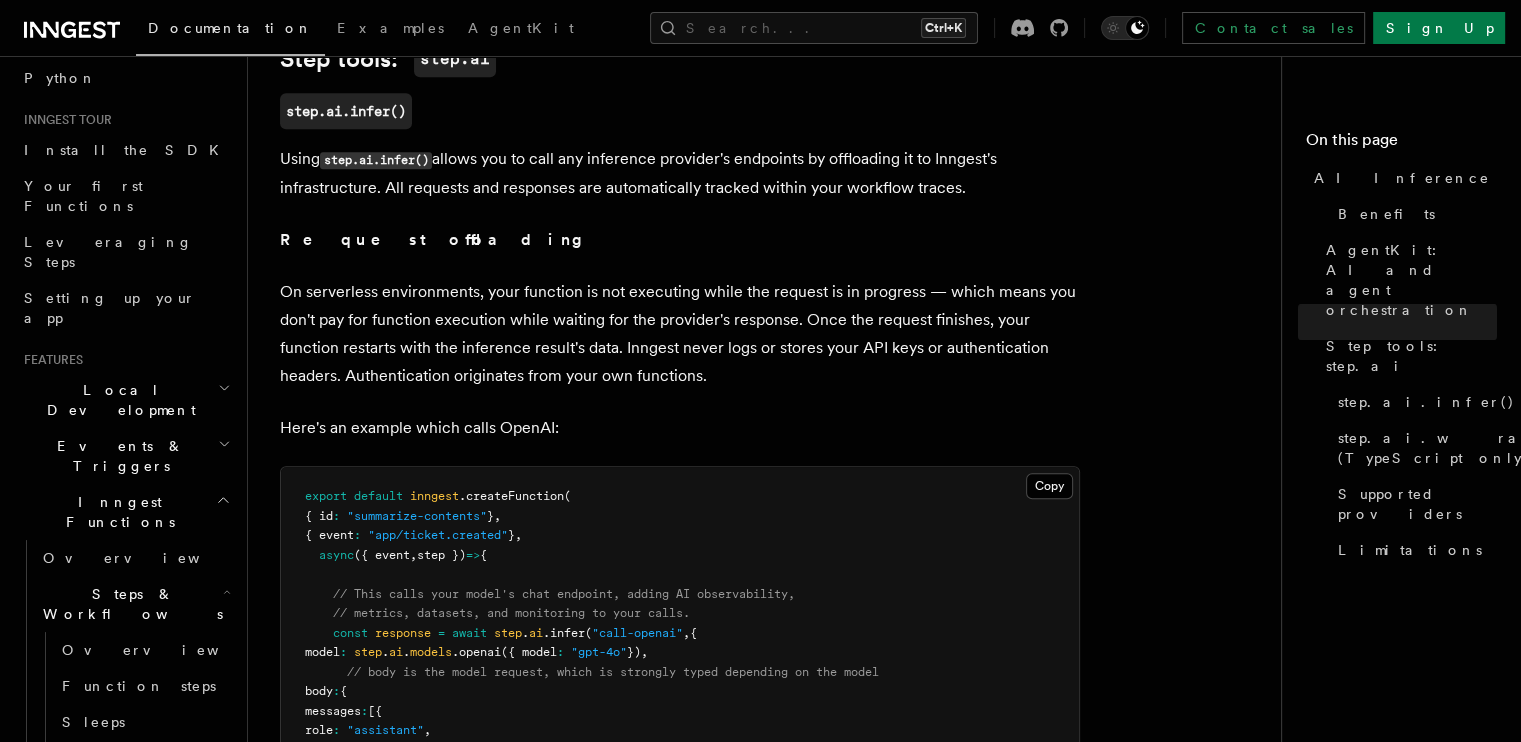 scroll, scrollTop: 2015, scrollLeft: 0, axis: vertical 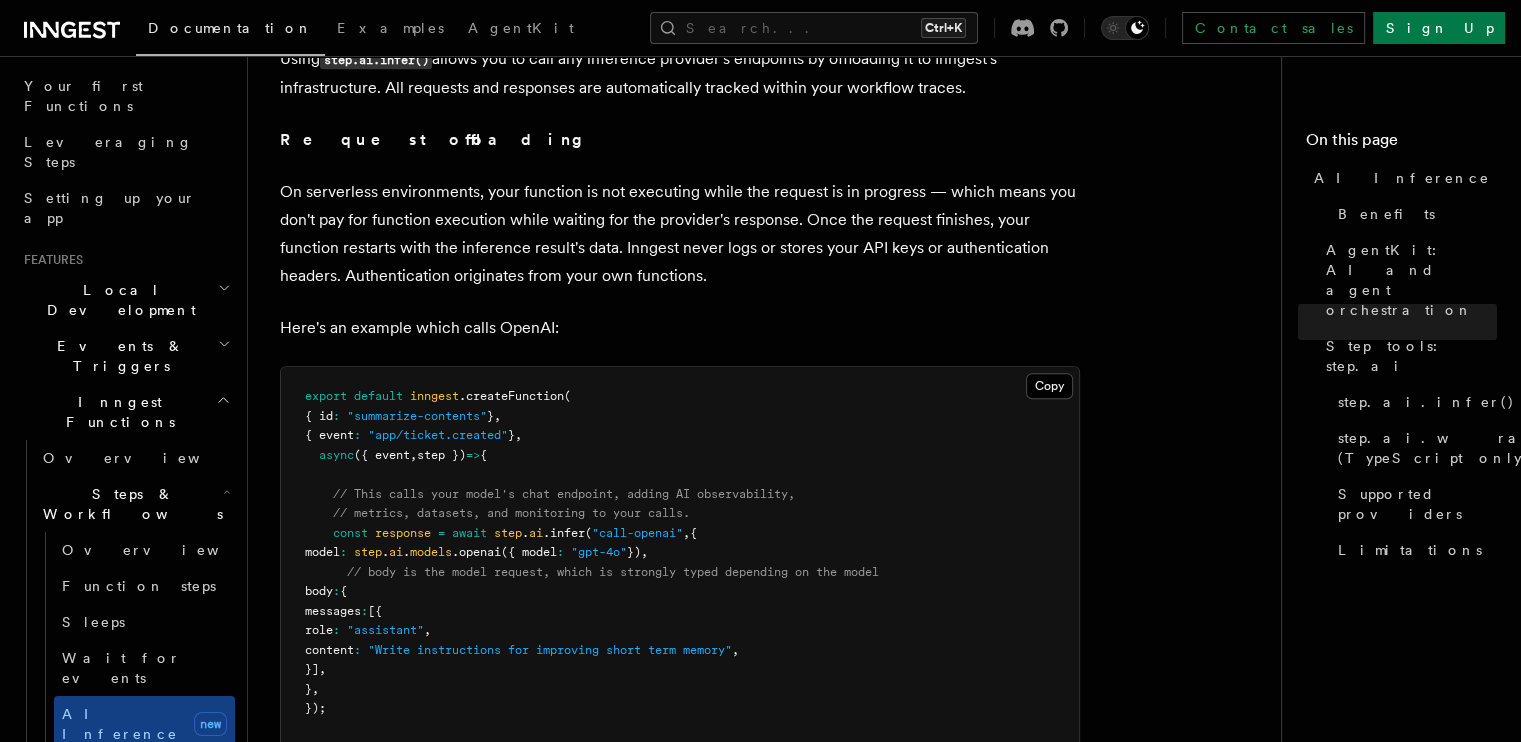 click 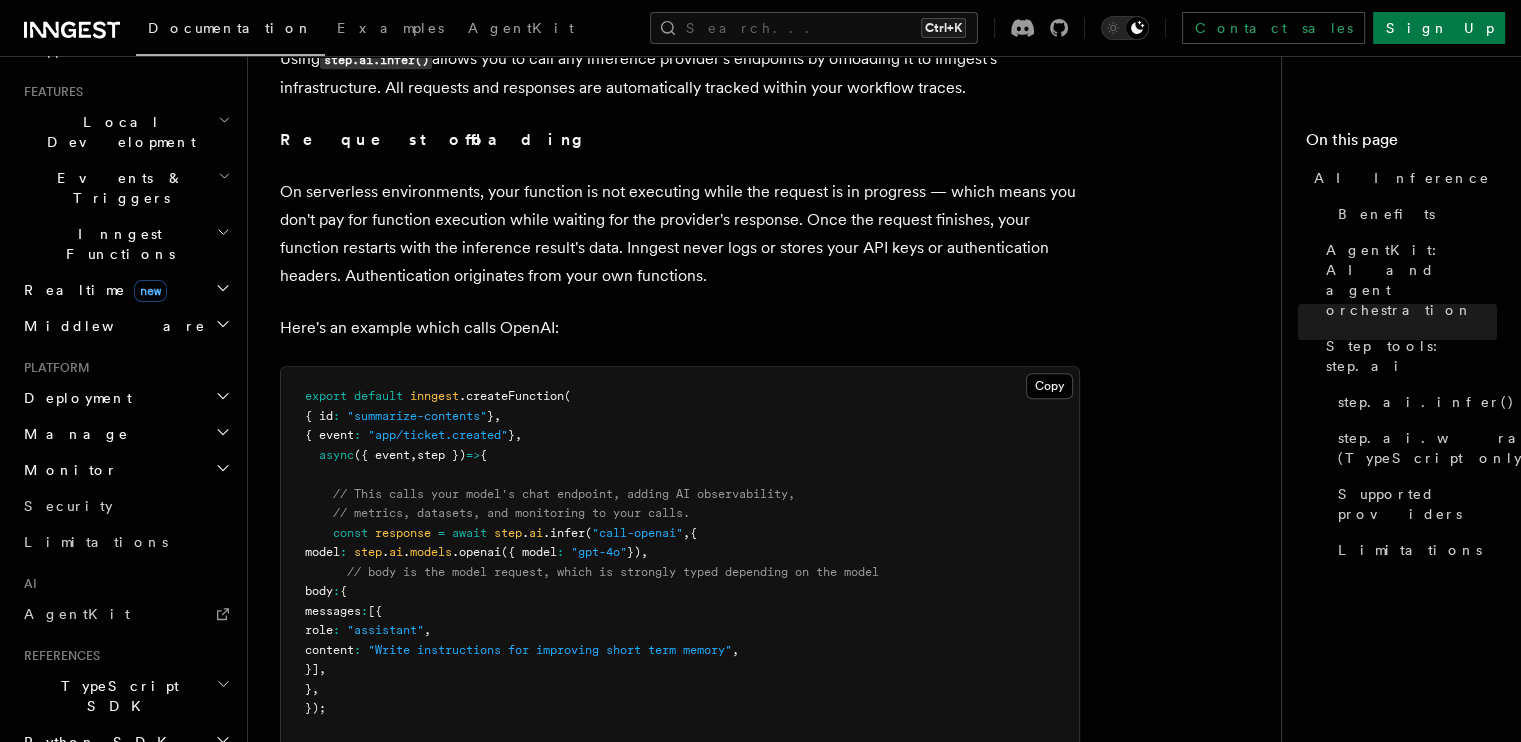 scroll, scrollTop: 456, scrollLeft: 0, axis: vertical 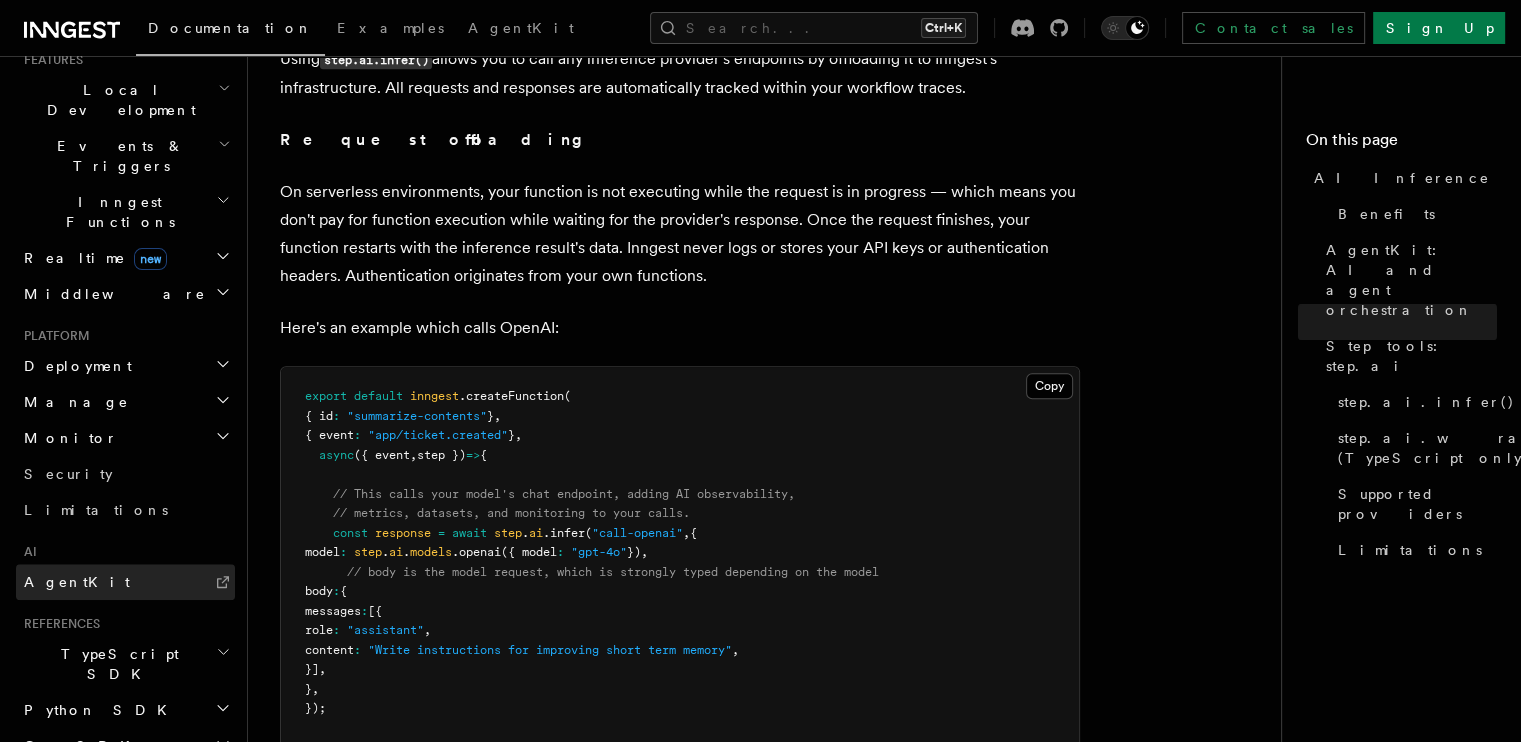 click 